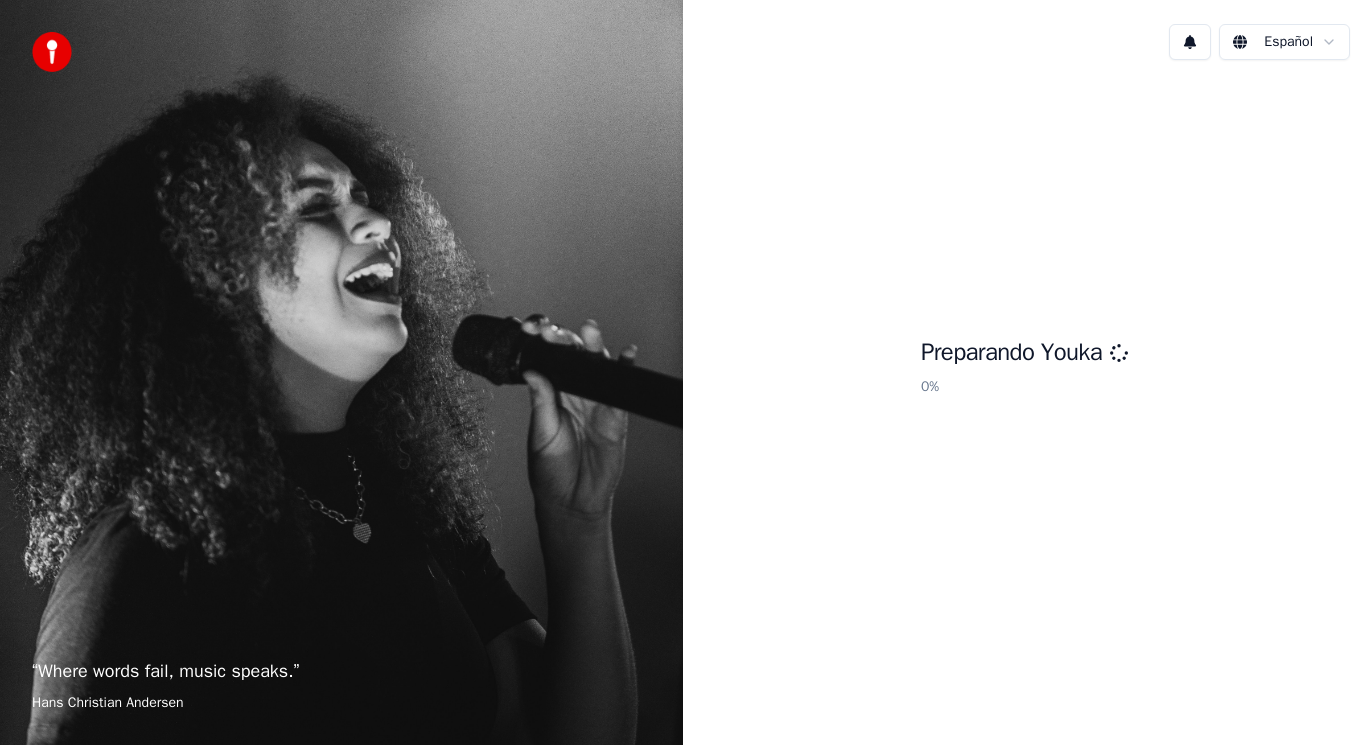 scroll, scrollTop: 0, scrollLeft: 0, axis: both 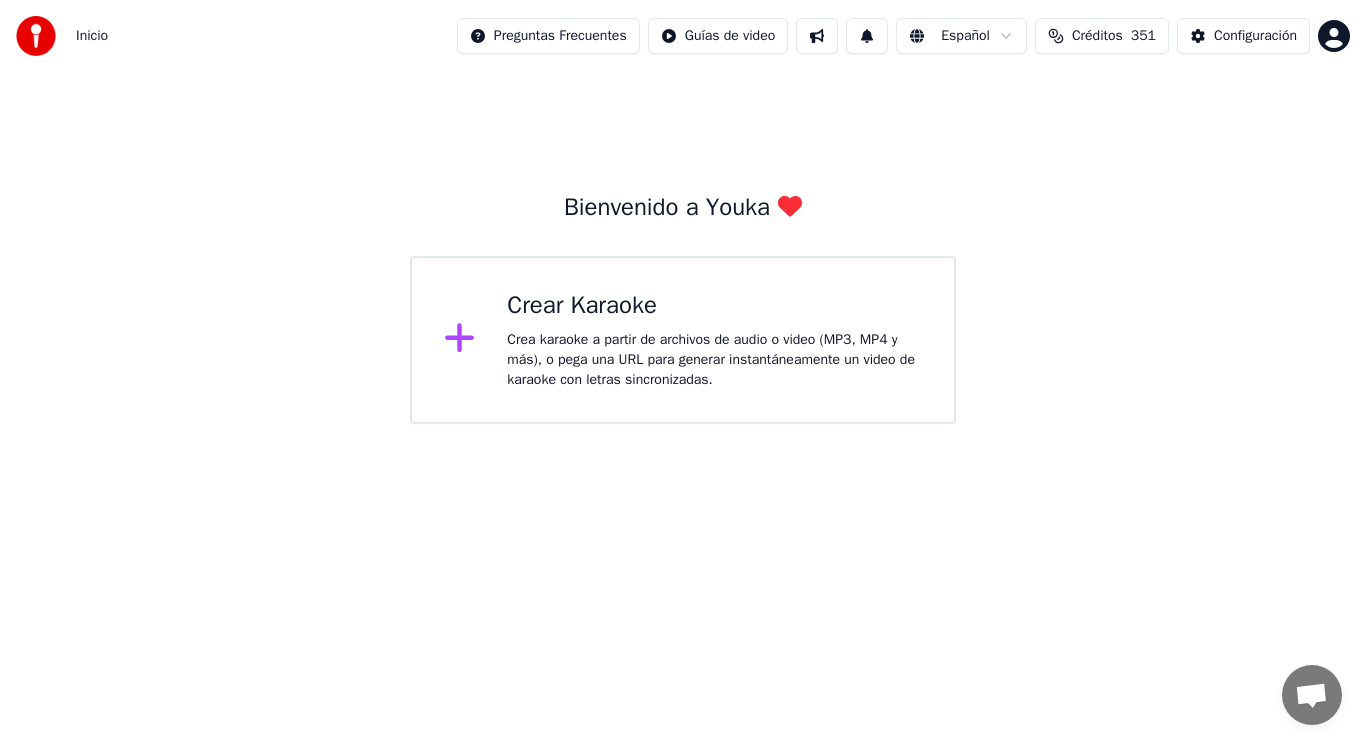 click on "Crea karaoke a partir de archivos de audio o video (MP3, MP4 y más), o pega una URL para generar instantáneamente un video de karaoke con letras sincronizadas." at bounding box center (714, 360) 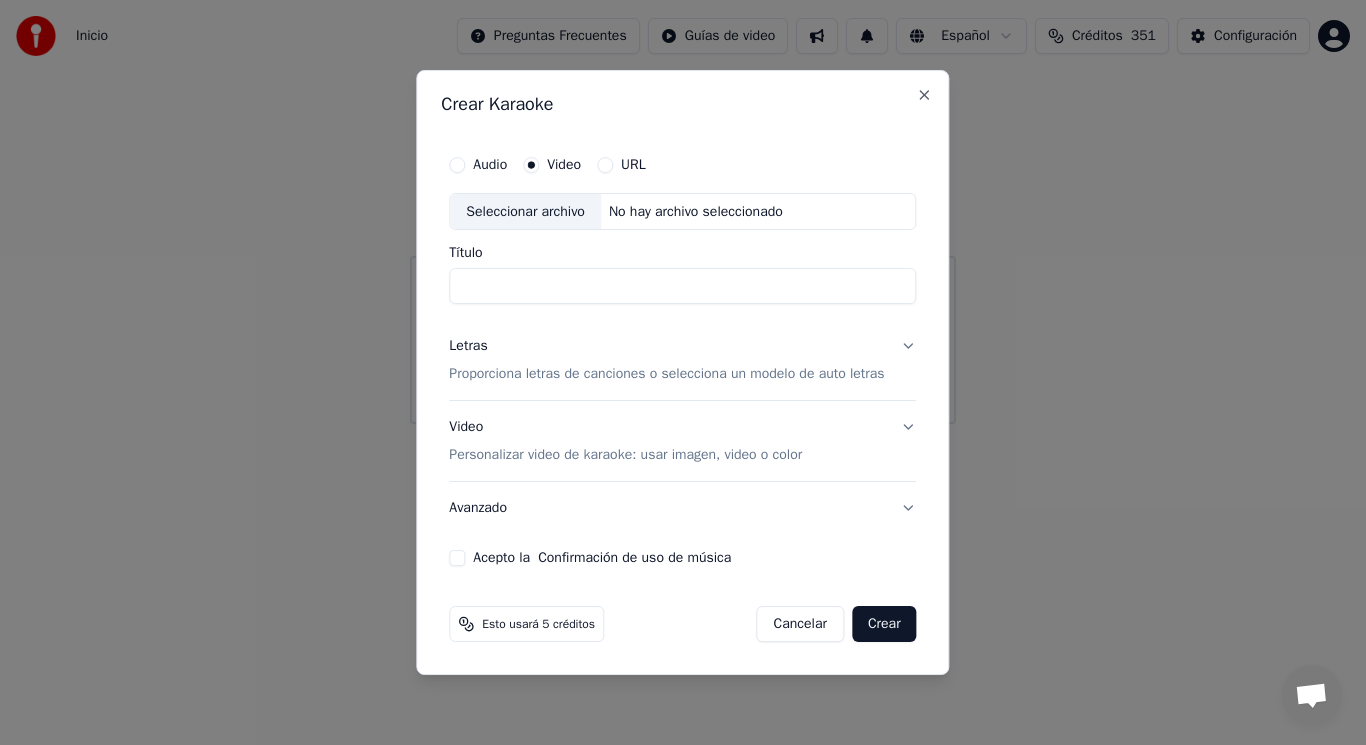 click on "Seleccionar archivo" at bounding box center [525, 212] 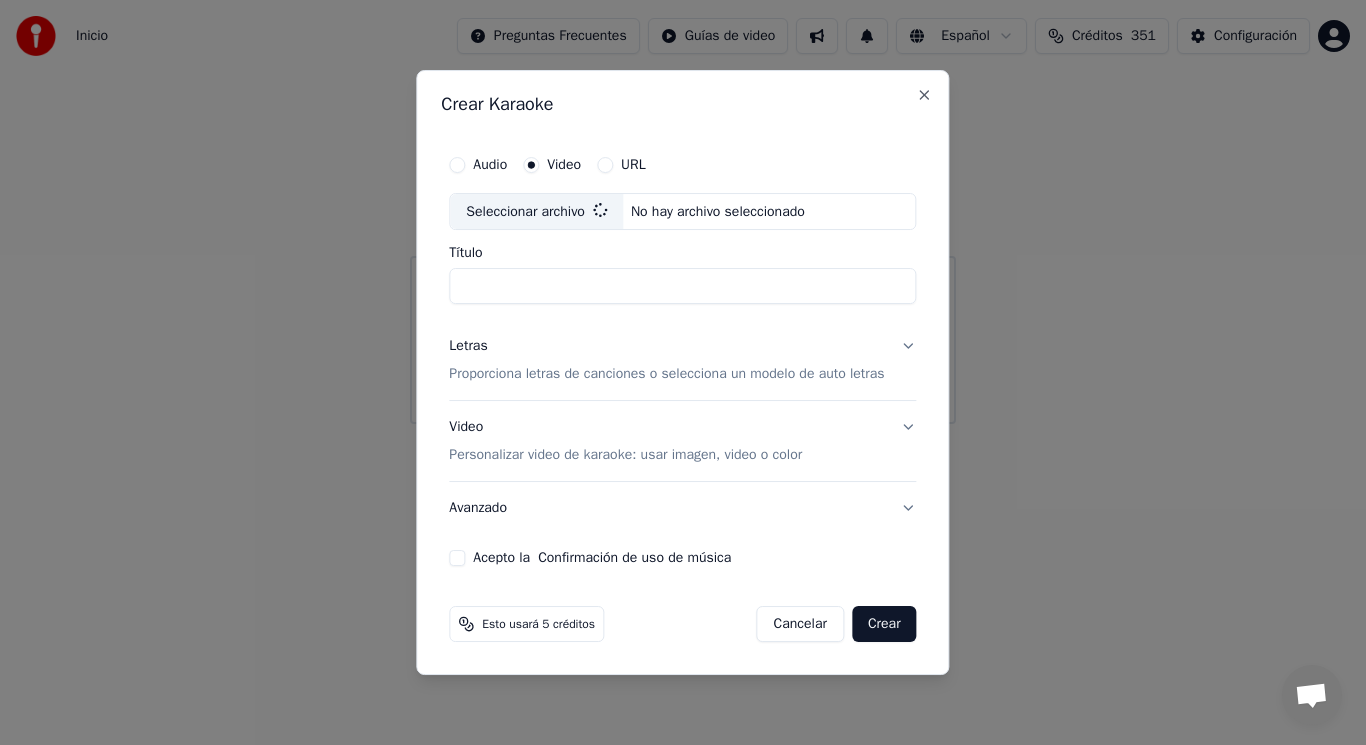 type on "**********" 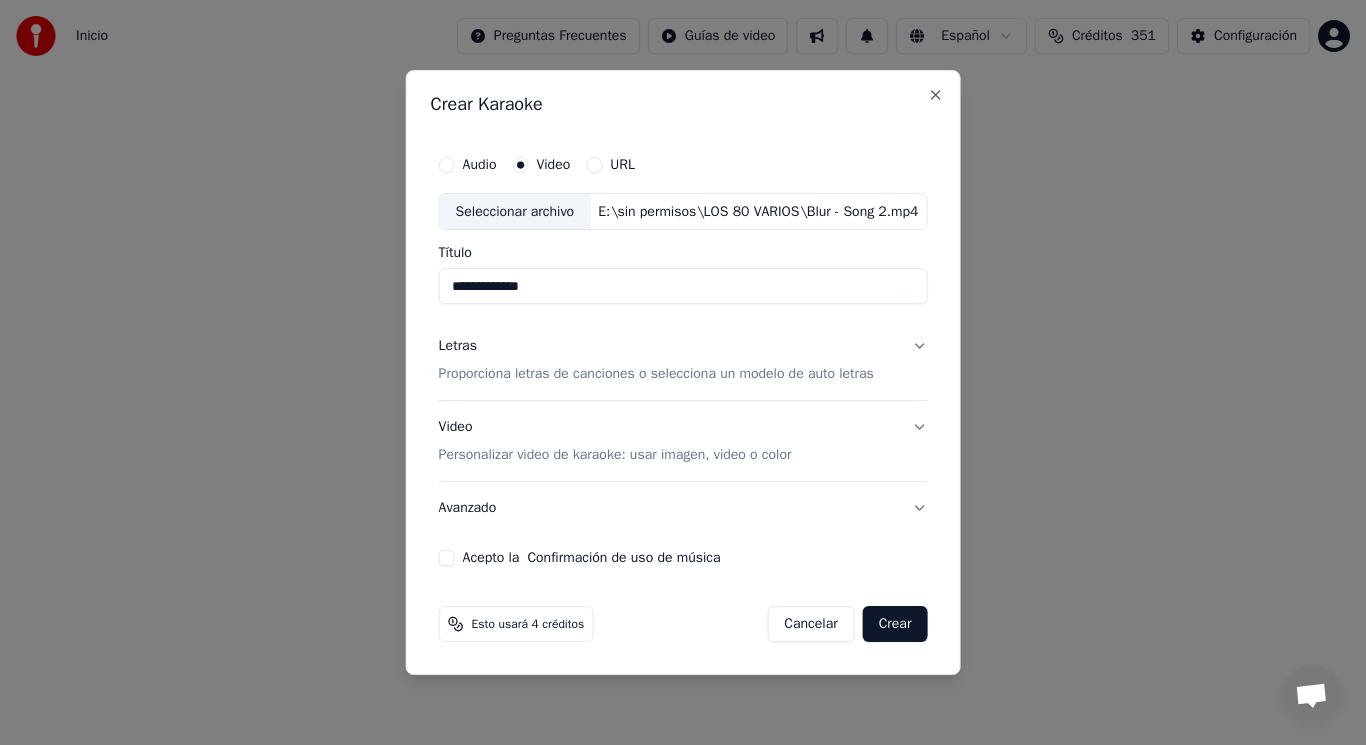 click on "Letras Proporciona letras de canciones o selecciona un modelo de auto letras" at bounding box center [683, 361] 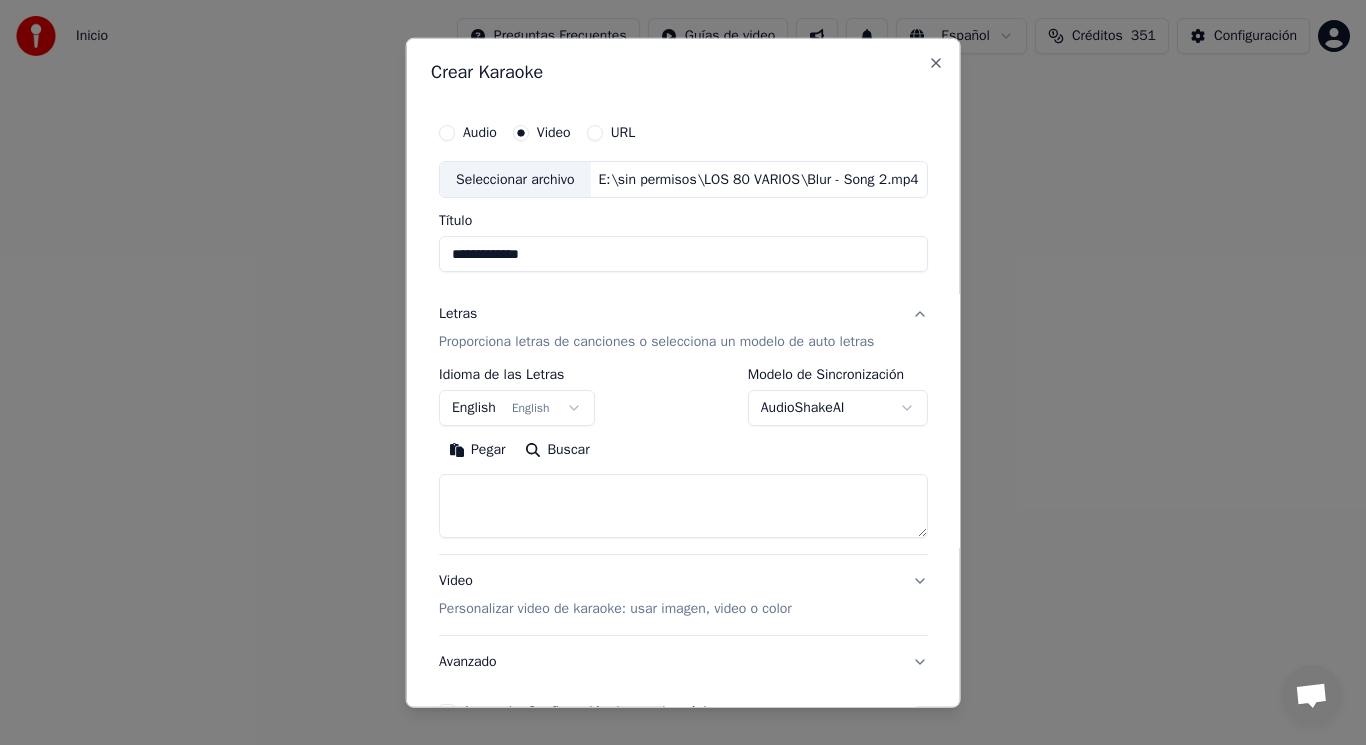 click at bounding box center (683, 506) 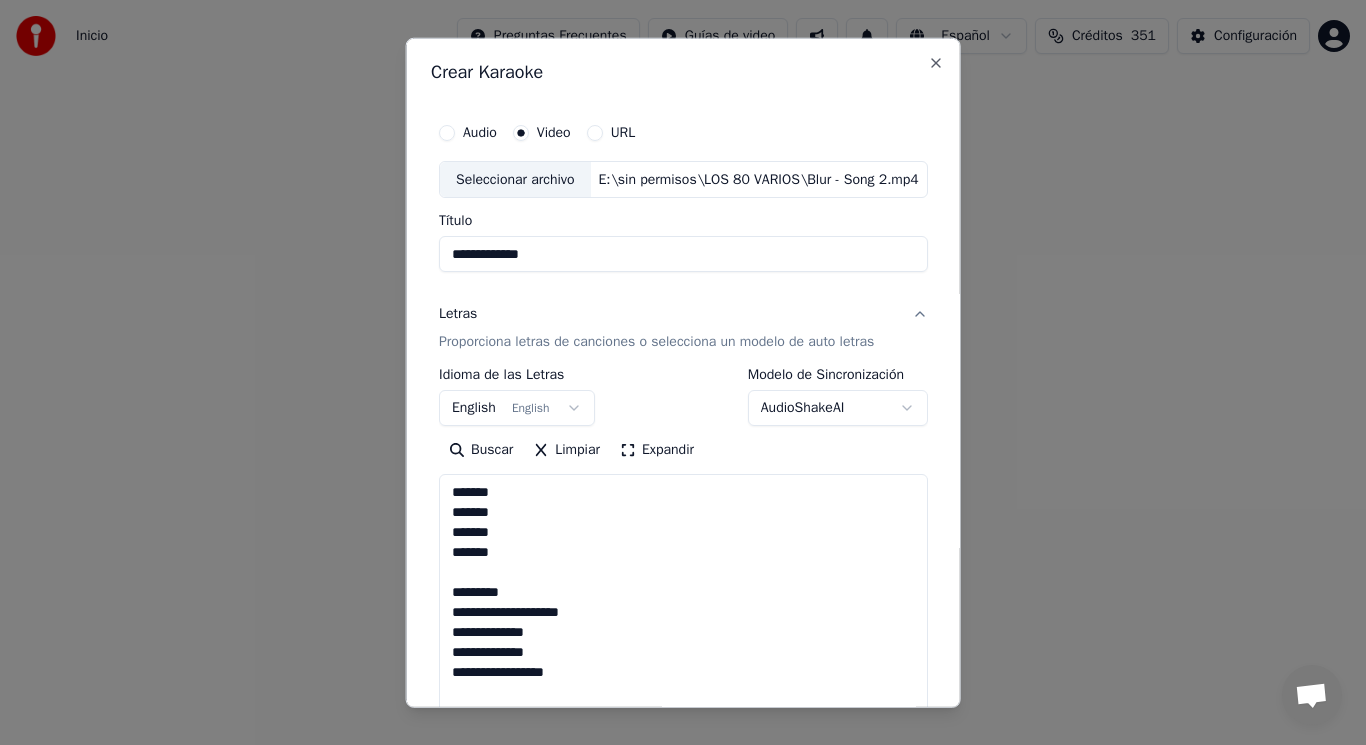 scroll, scrollTop: 545, scrollLeft: 0, axis: vertical 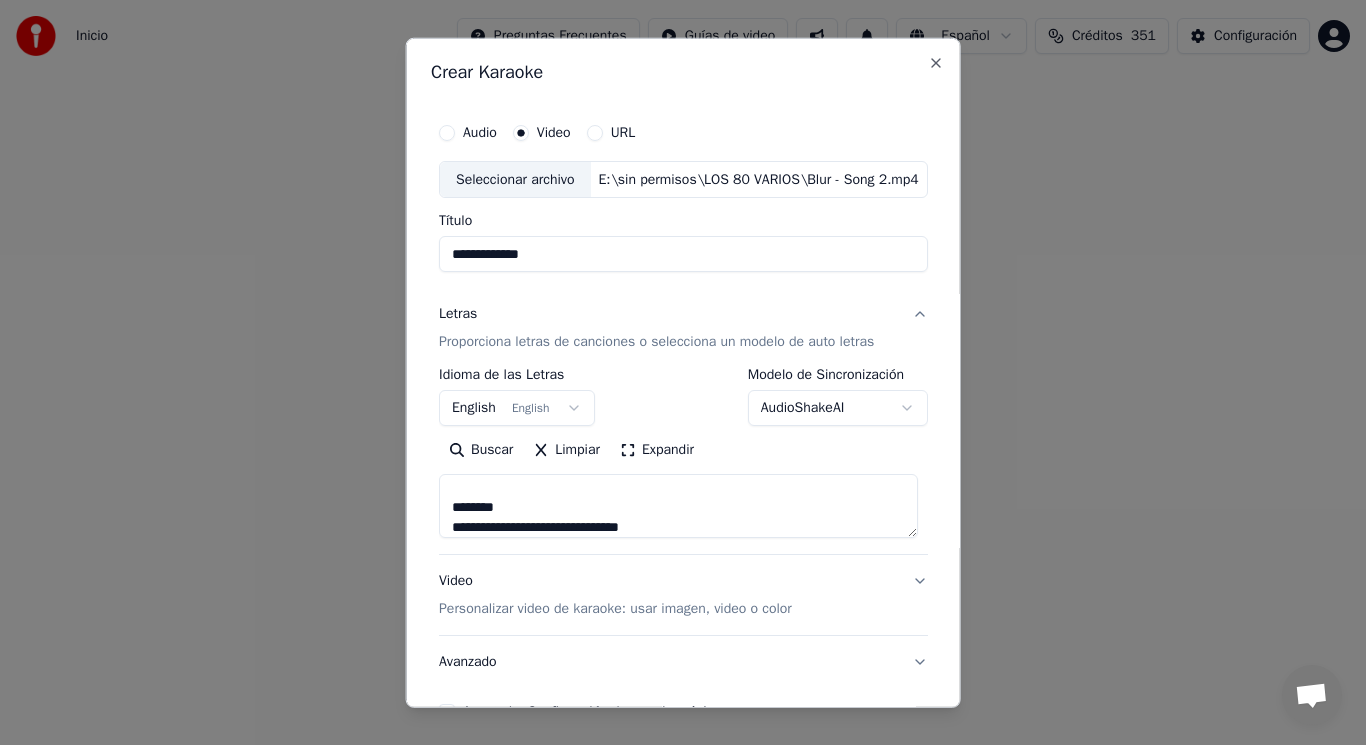 click on "**********" at bounding box center [678, 506] 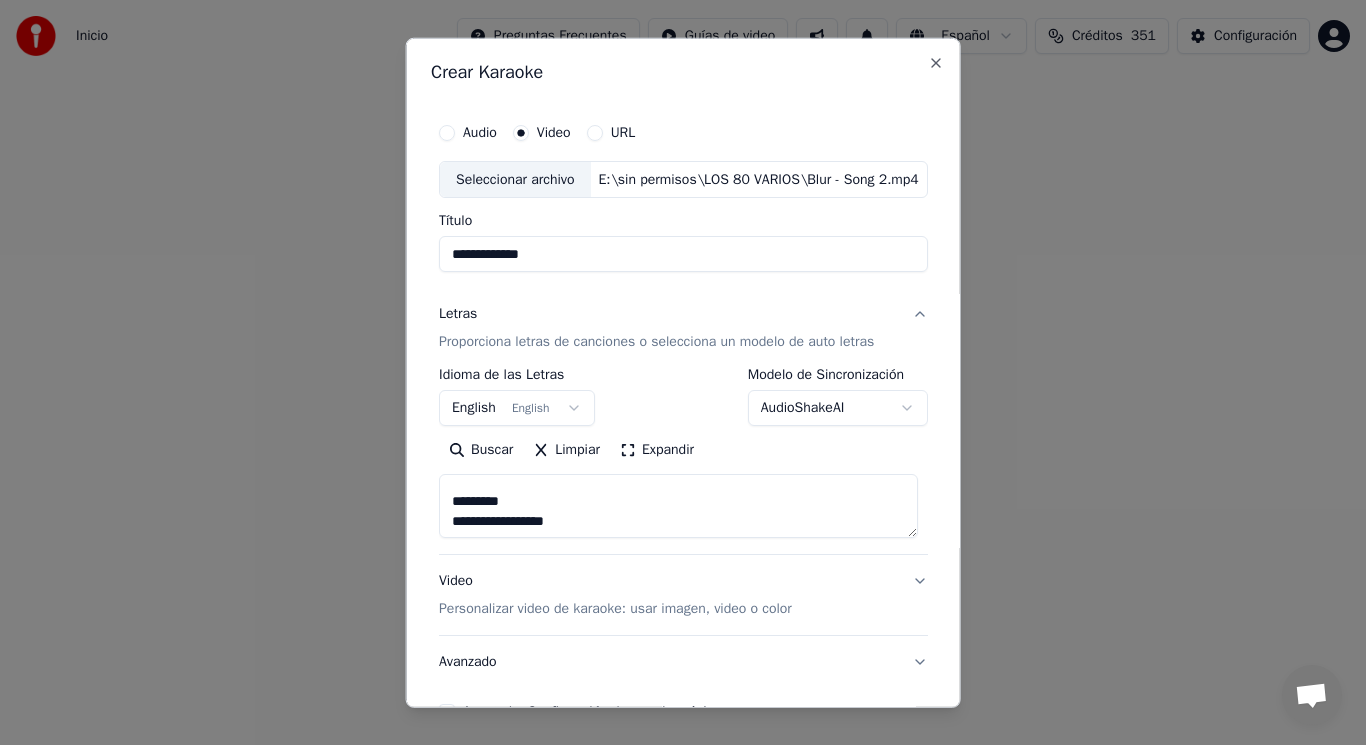 scroll, scrollTop: 345, scrollLeft: 0, axis: vertical 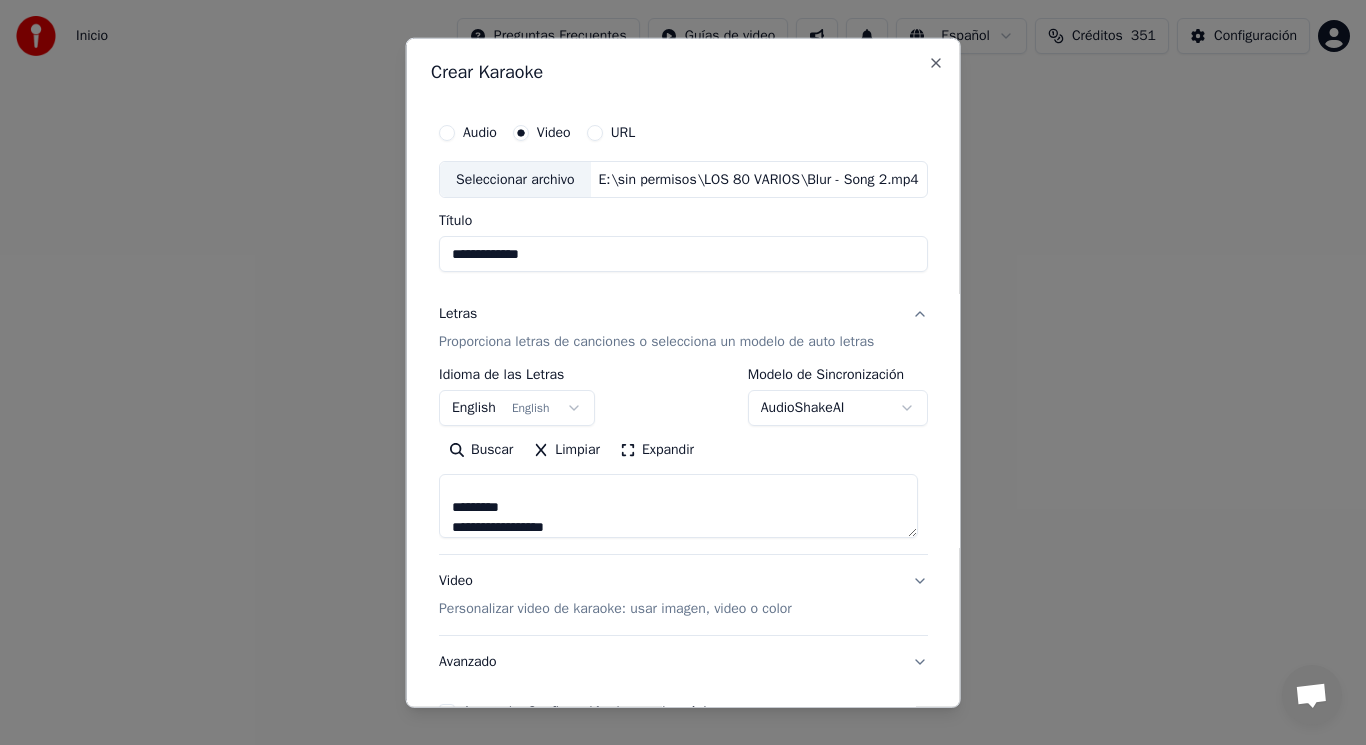click on "**********" at bounding box center [678, 506] 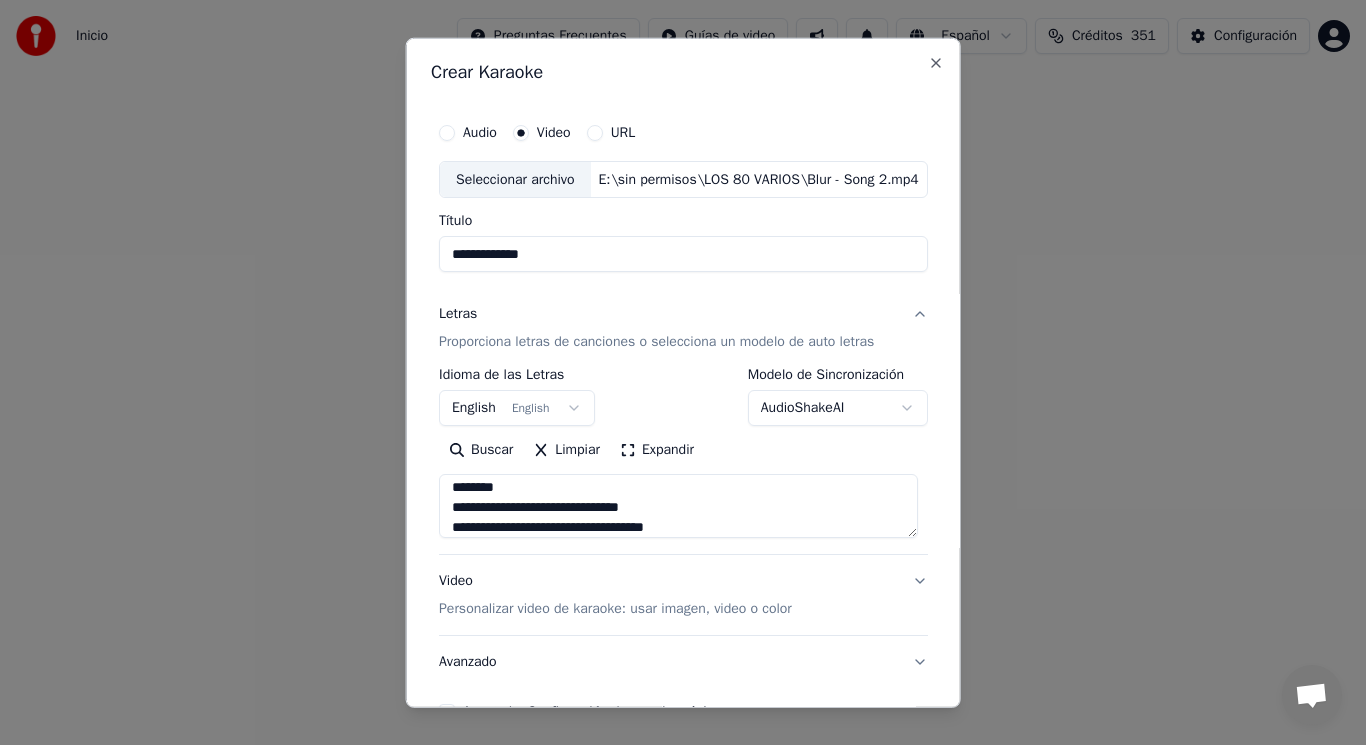 scroll, scrollTop: 185, scrollLeft: 0, axis: vertical 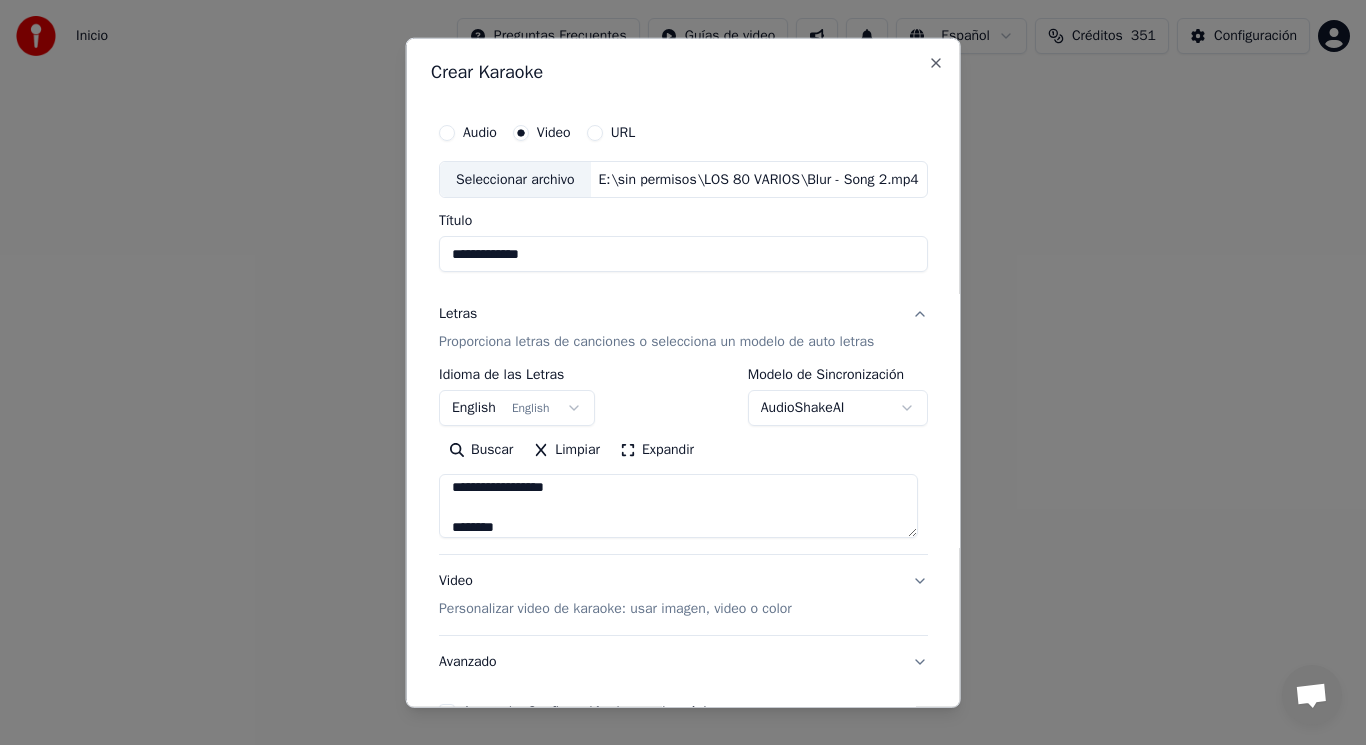 click on "**********" at bounding box center [678, 506] 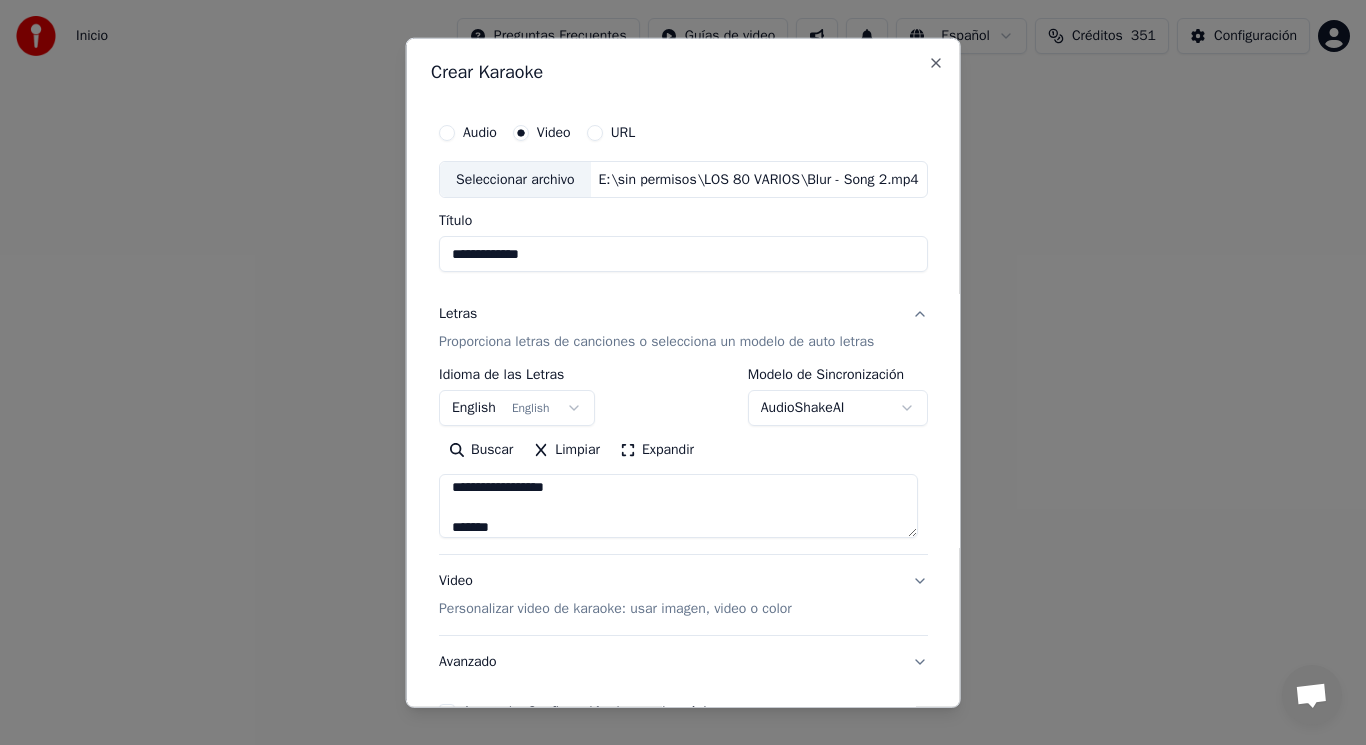 scroll, scrollTop: 186, scrollLeft: 0, axis: vertical 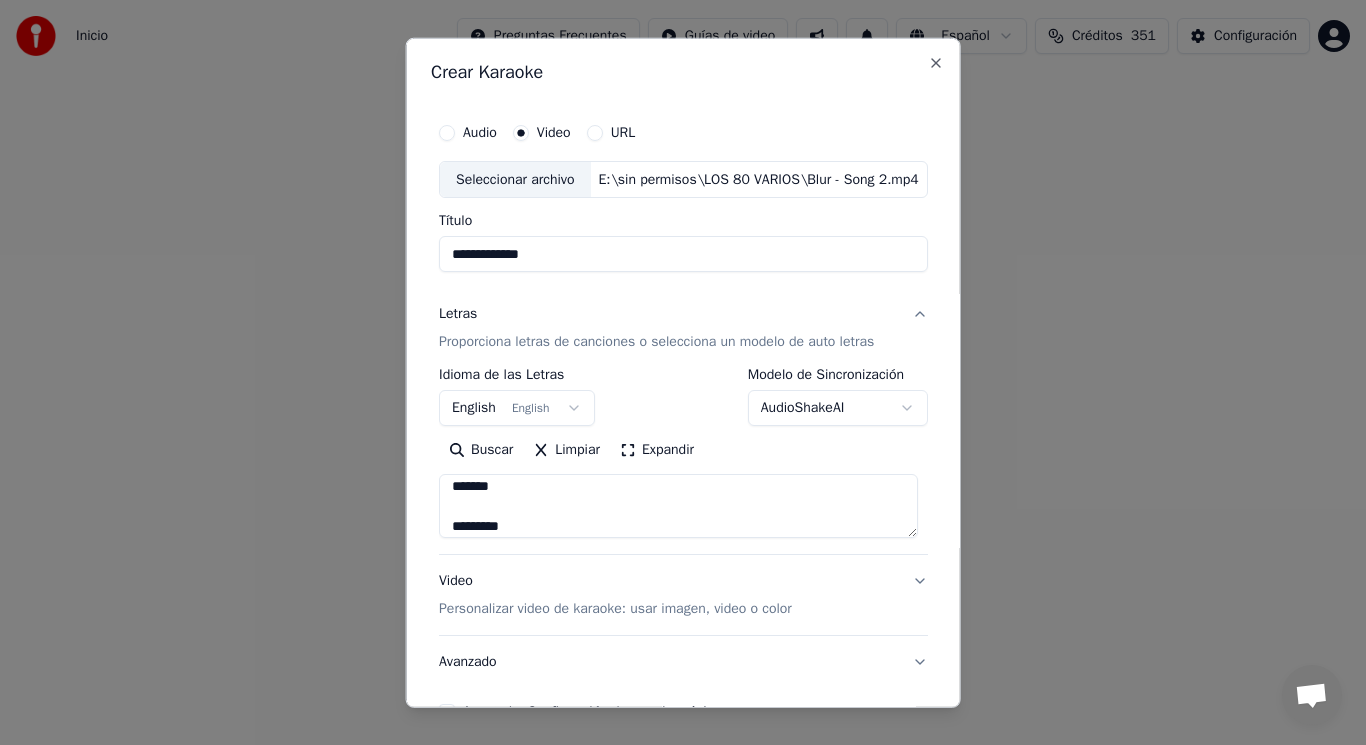 click on "**********" at bounding box center (678, 506) 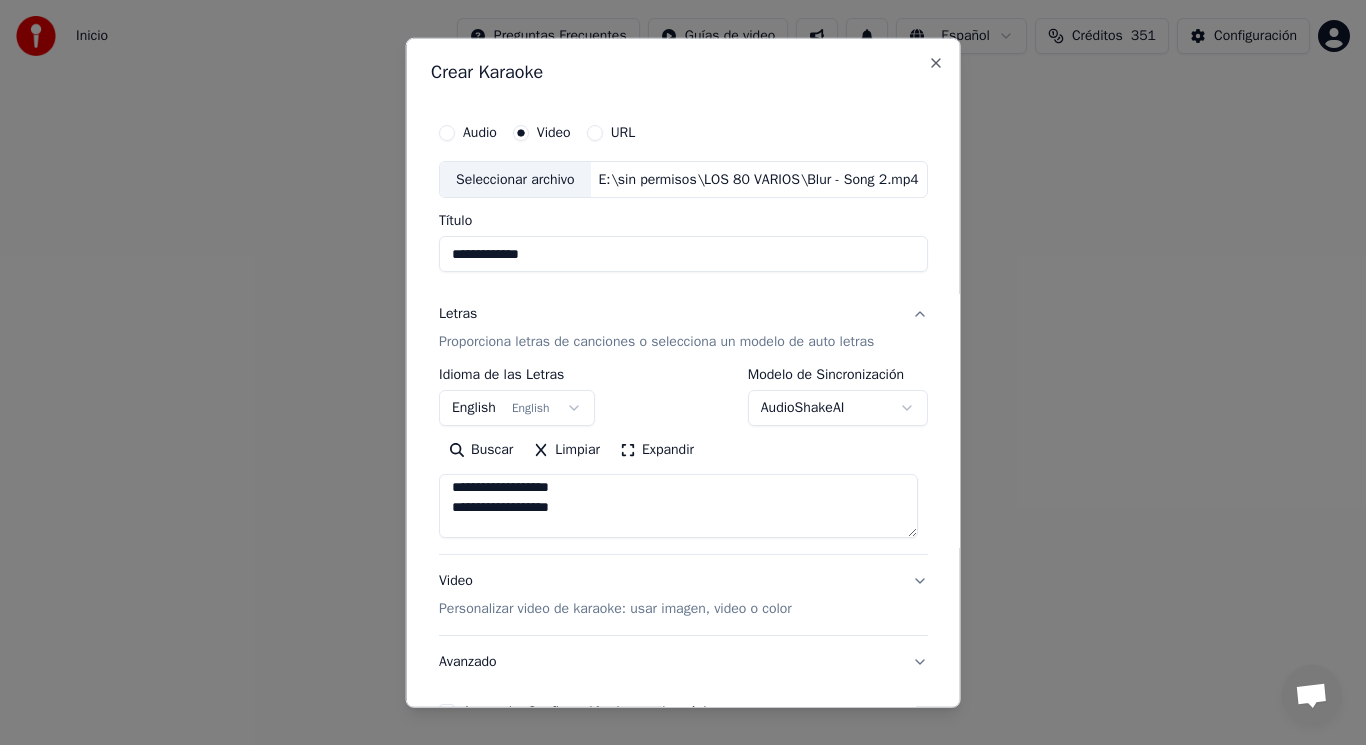 scroll, scrollTop: 474, scrollLeft: 0, axis: vertical 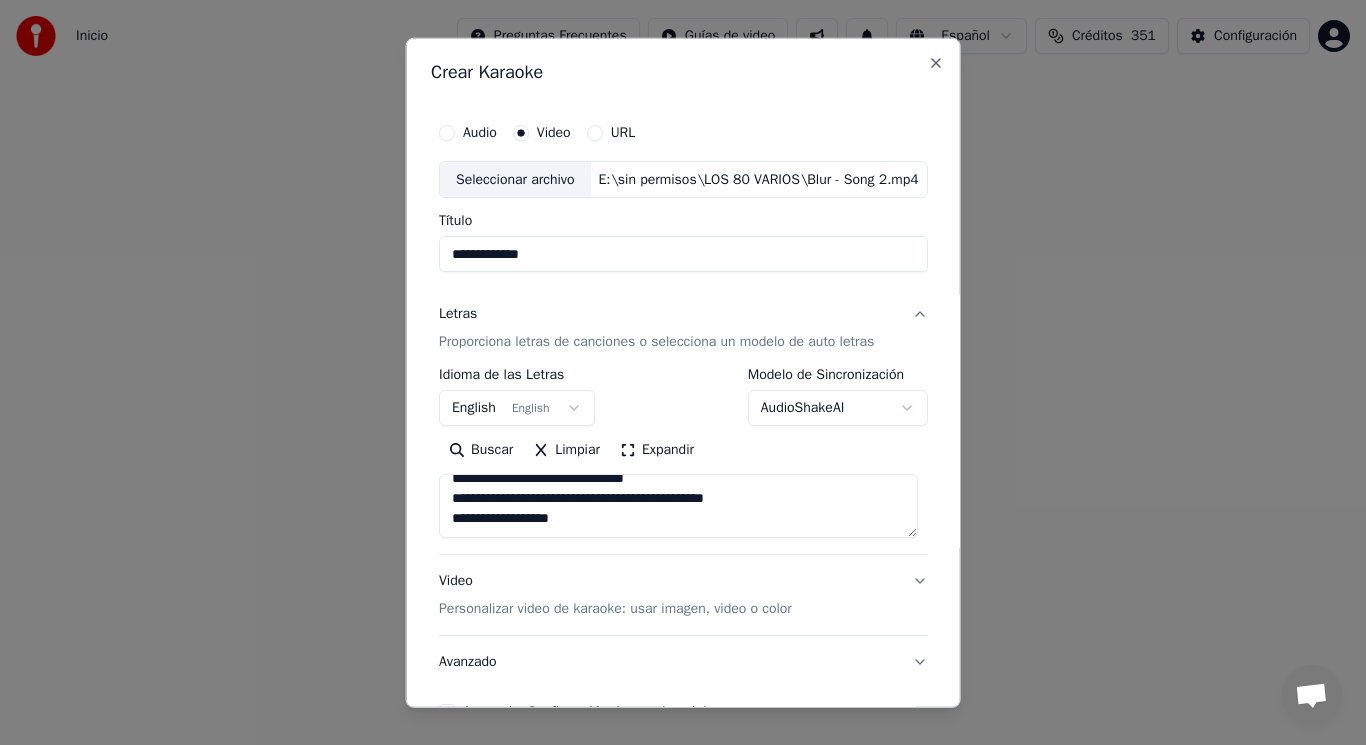 click on "**********" at bounding box center [678, 506] 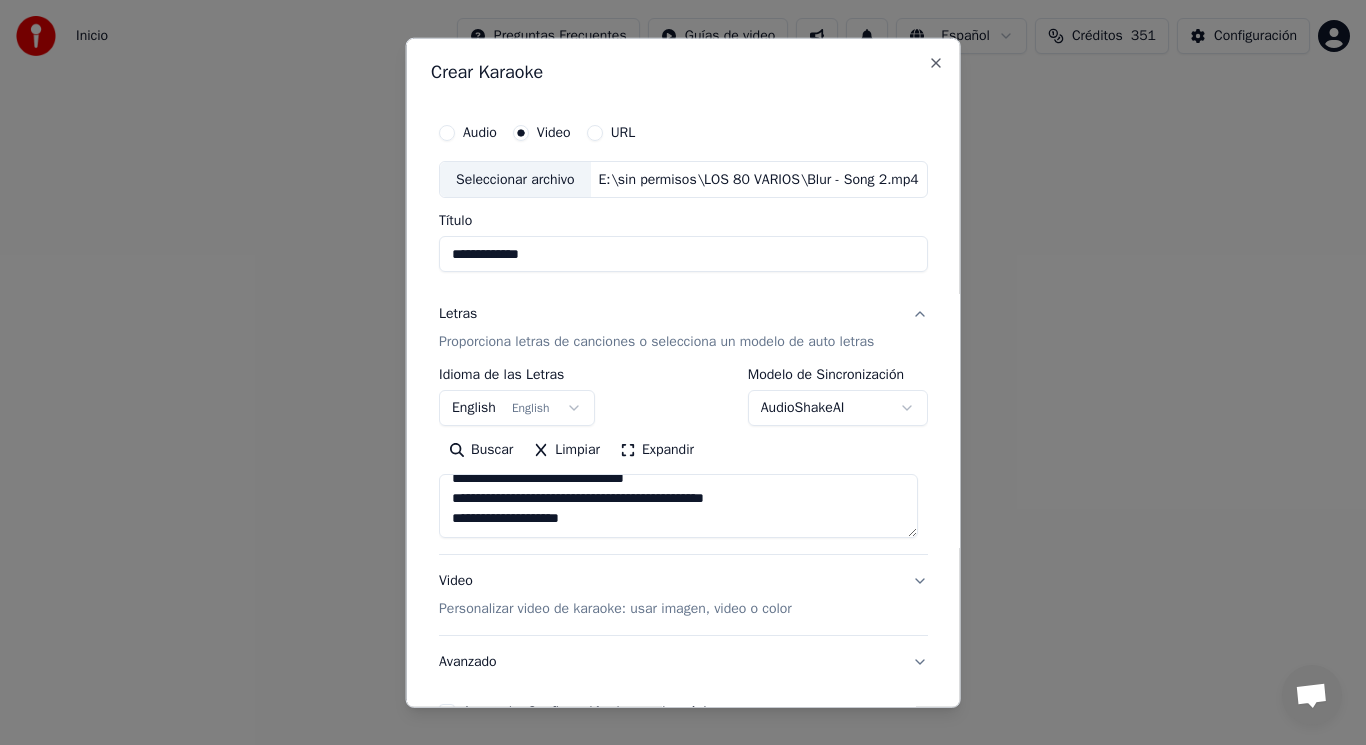 scroll, scrollTop: 505, scrollLeft: 0, axis: vertical 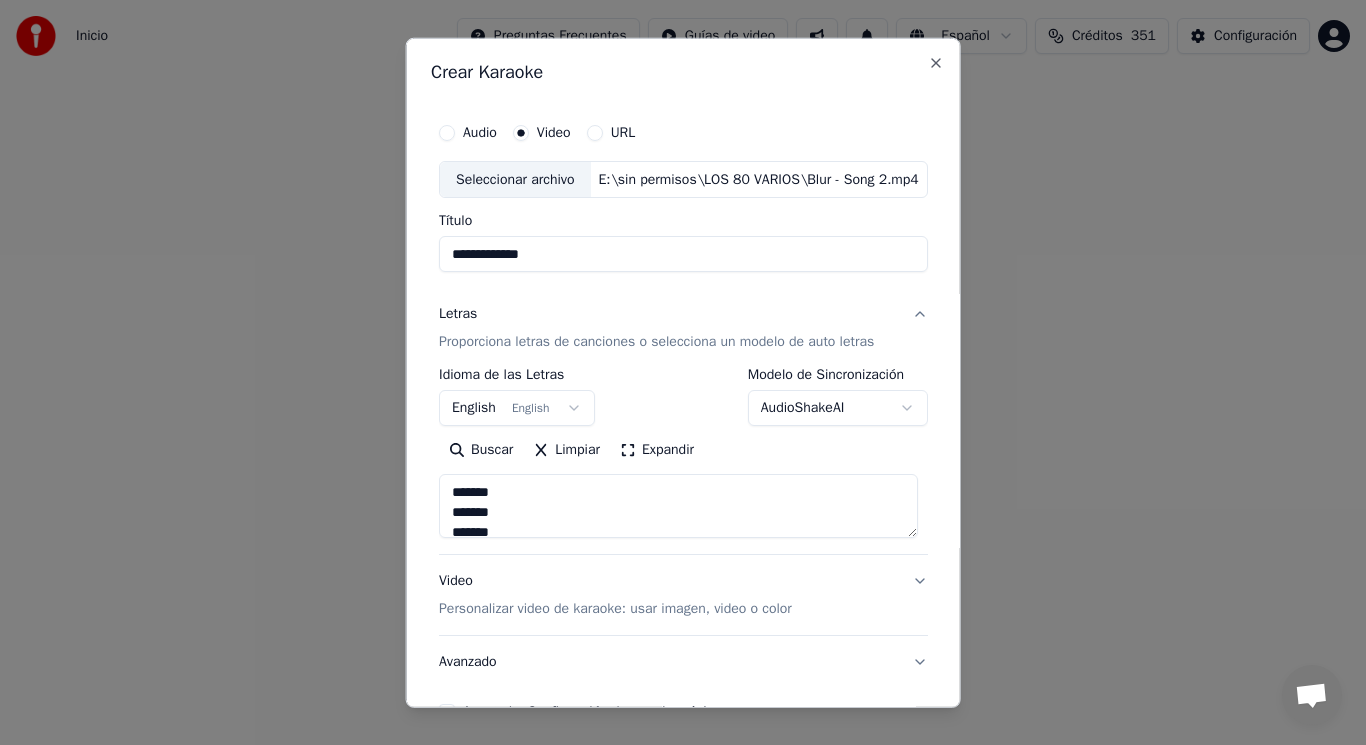 click on "**********" at bounding box center [678, 506] 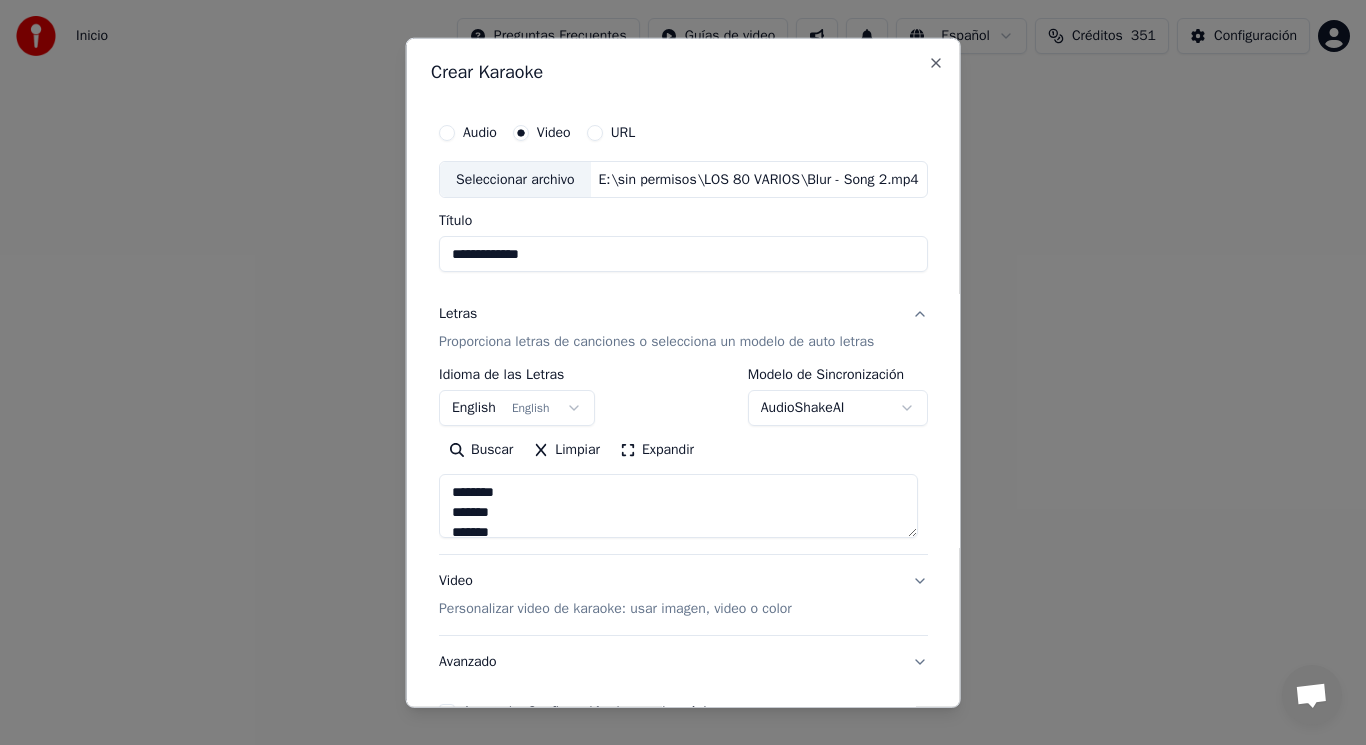 click on "**********" at bounding box center [678, 506] 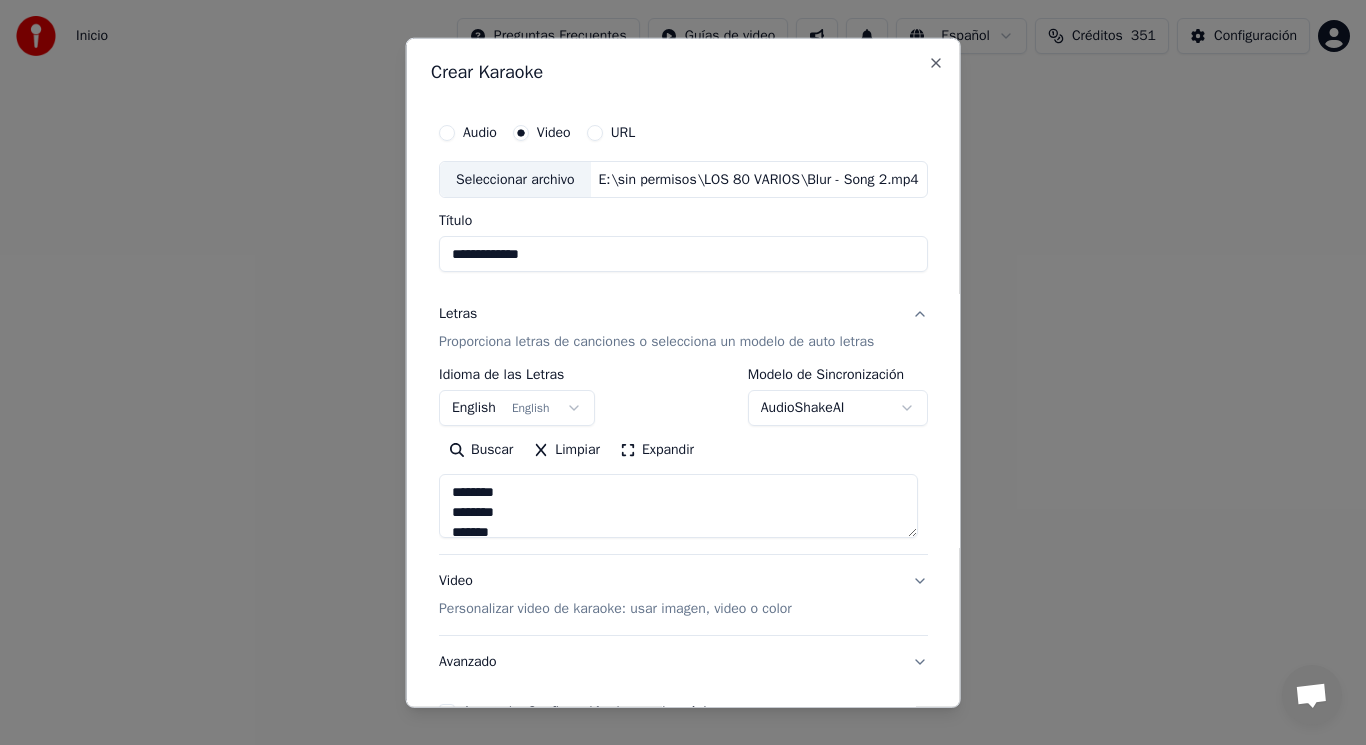 click on "**********" at bounding box center (678, 506) 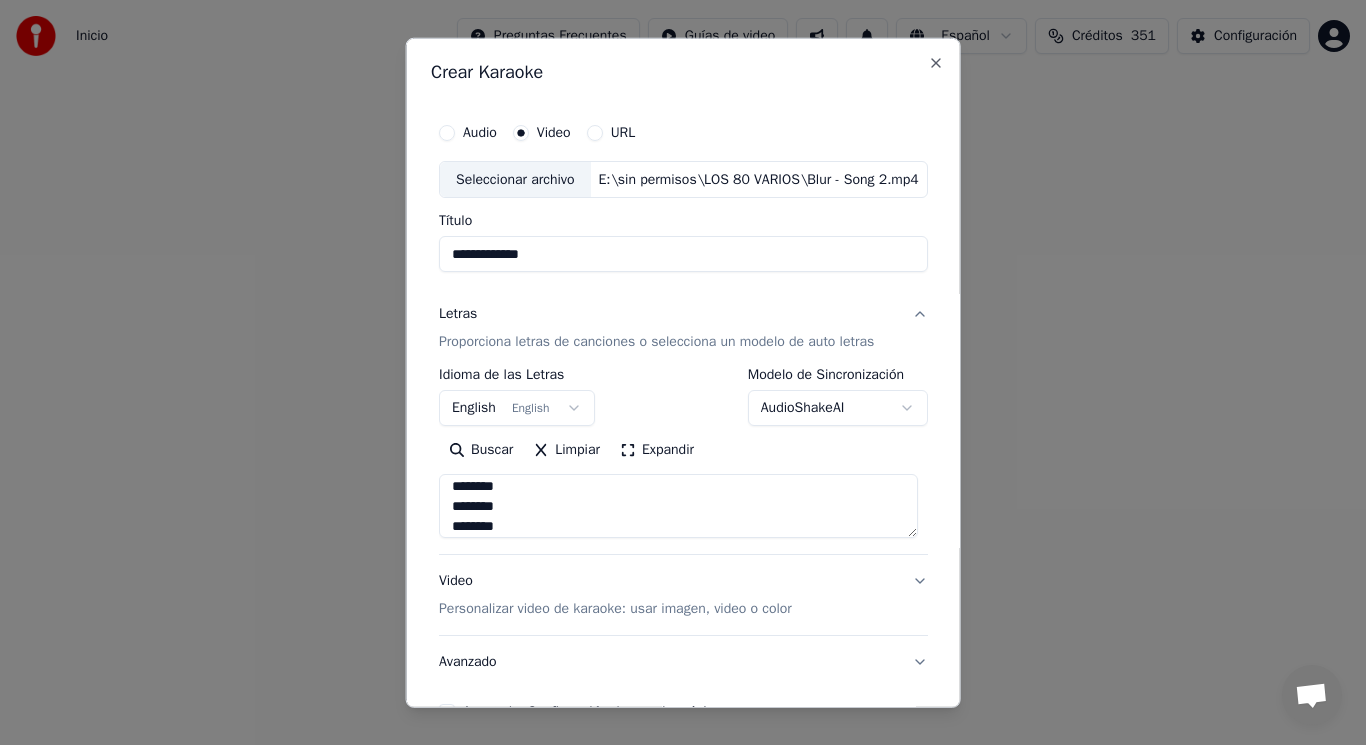 scroll, scrollTop: 46, scrollLeft: 0, axis: vertical 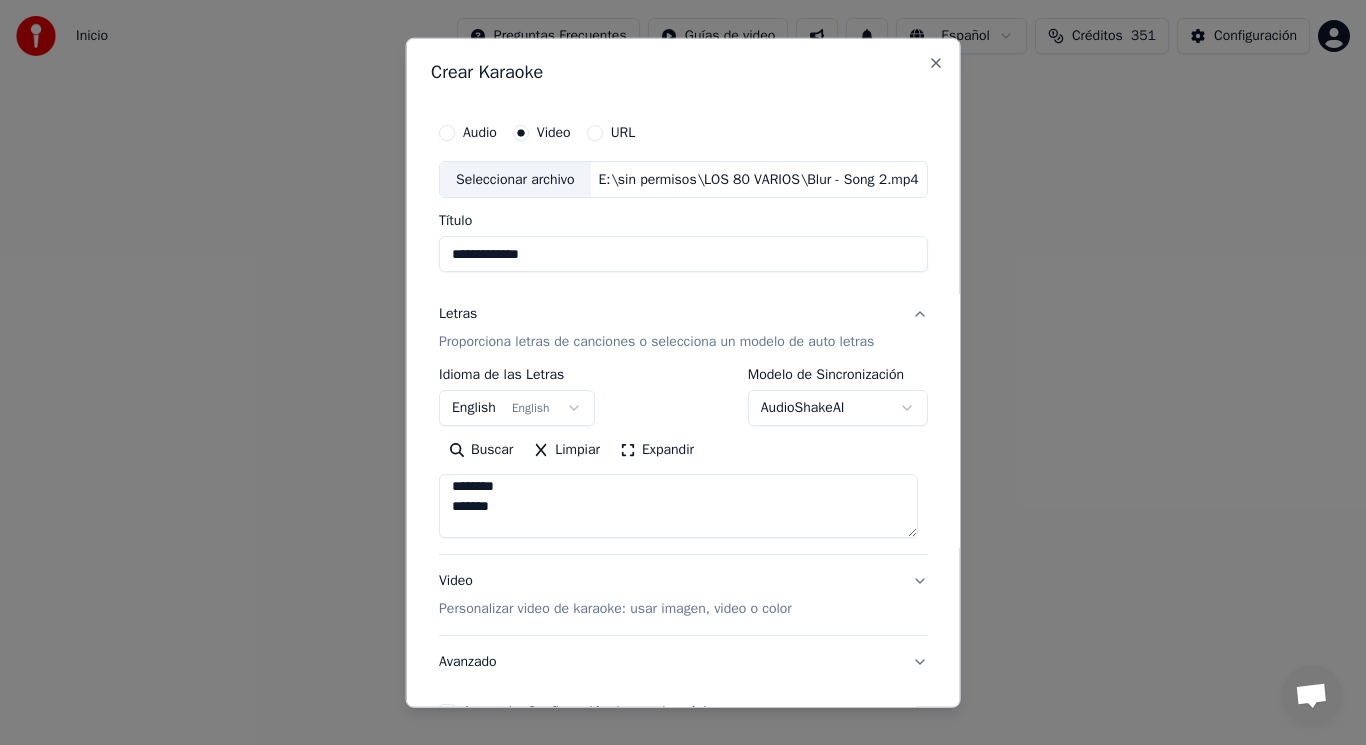 click on "**********" at bounding box center [678, 506] 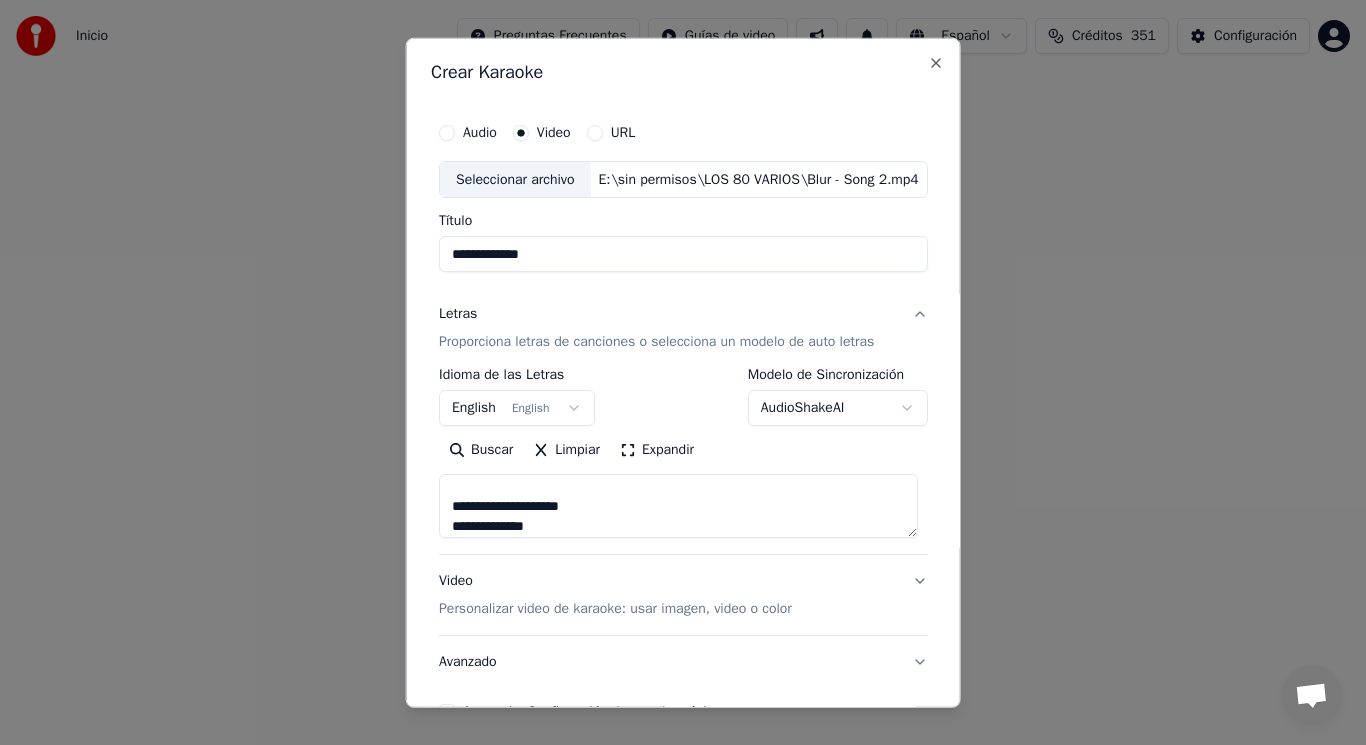 scroll, scrollTop: 126, scrollLeft: 0, axis: vertical 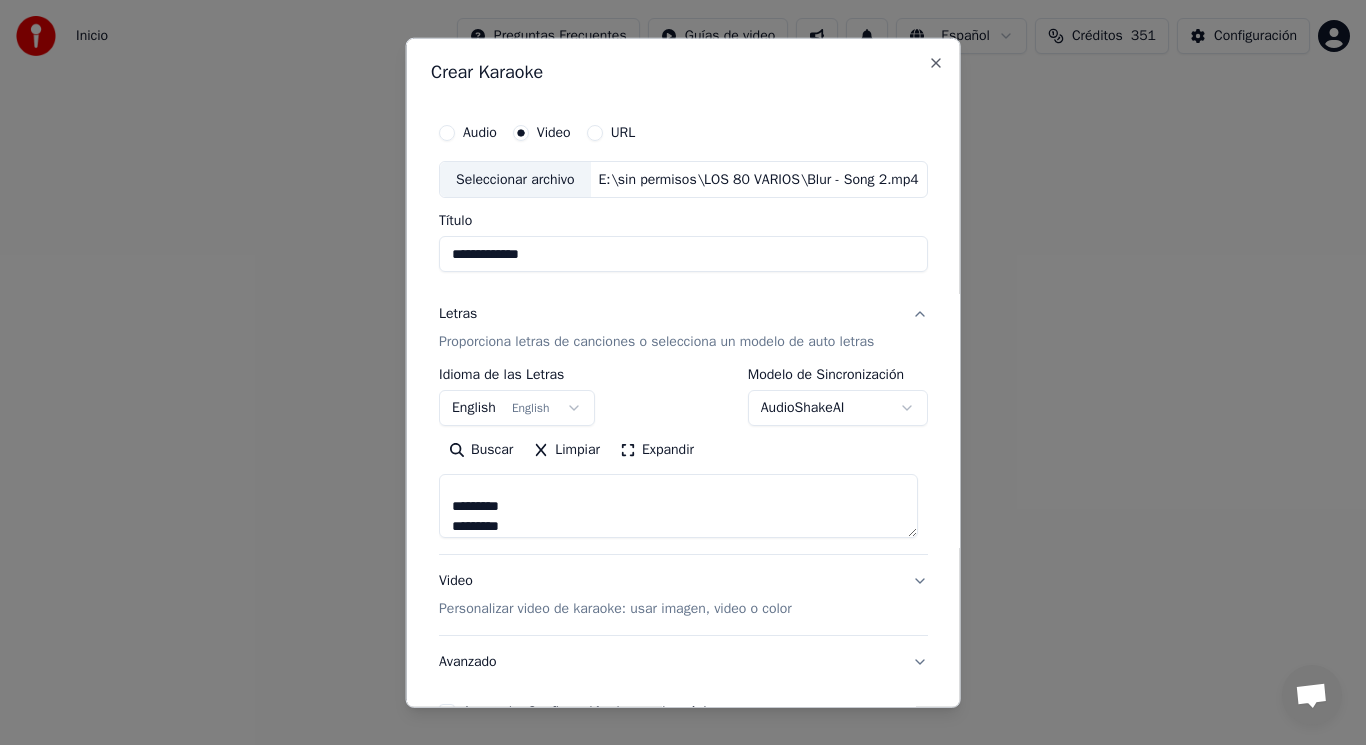 click on "**********" at bounding box center (678, 506) 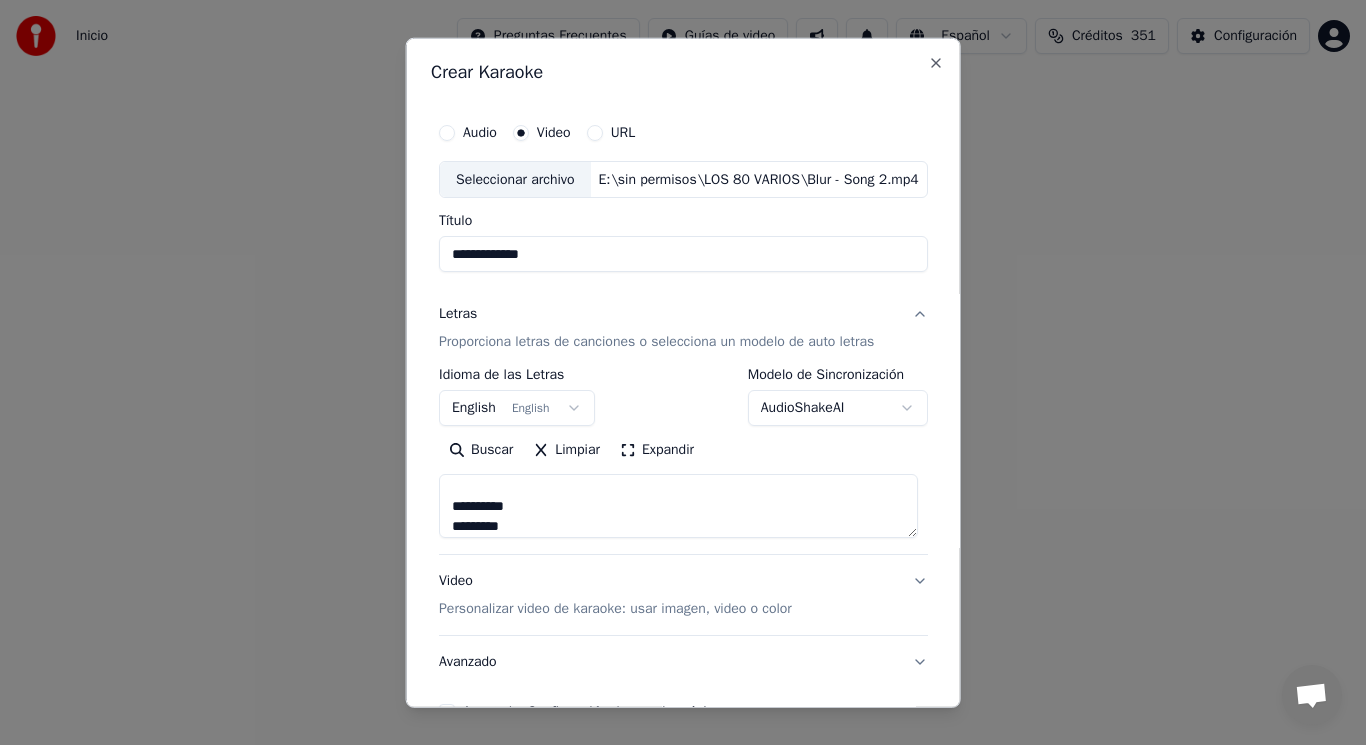click on "**********" at bounding box center [678, 506] 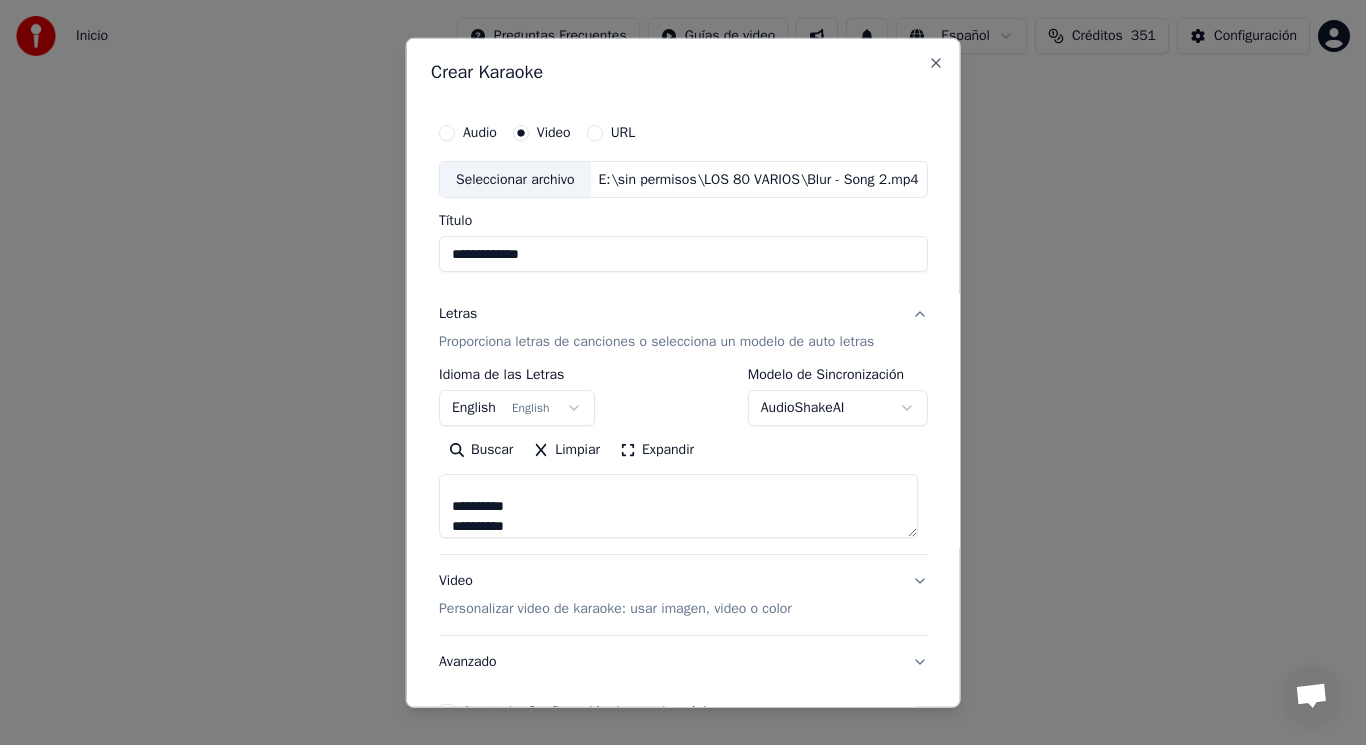 scroll, scrollTop: 566, scrollLeft: 0, axis: vertical 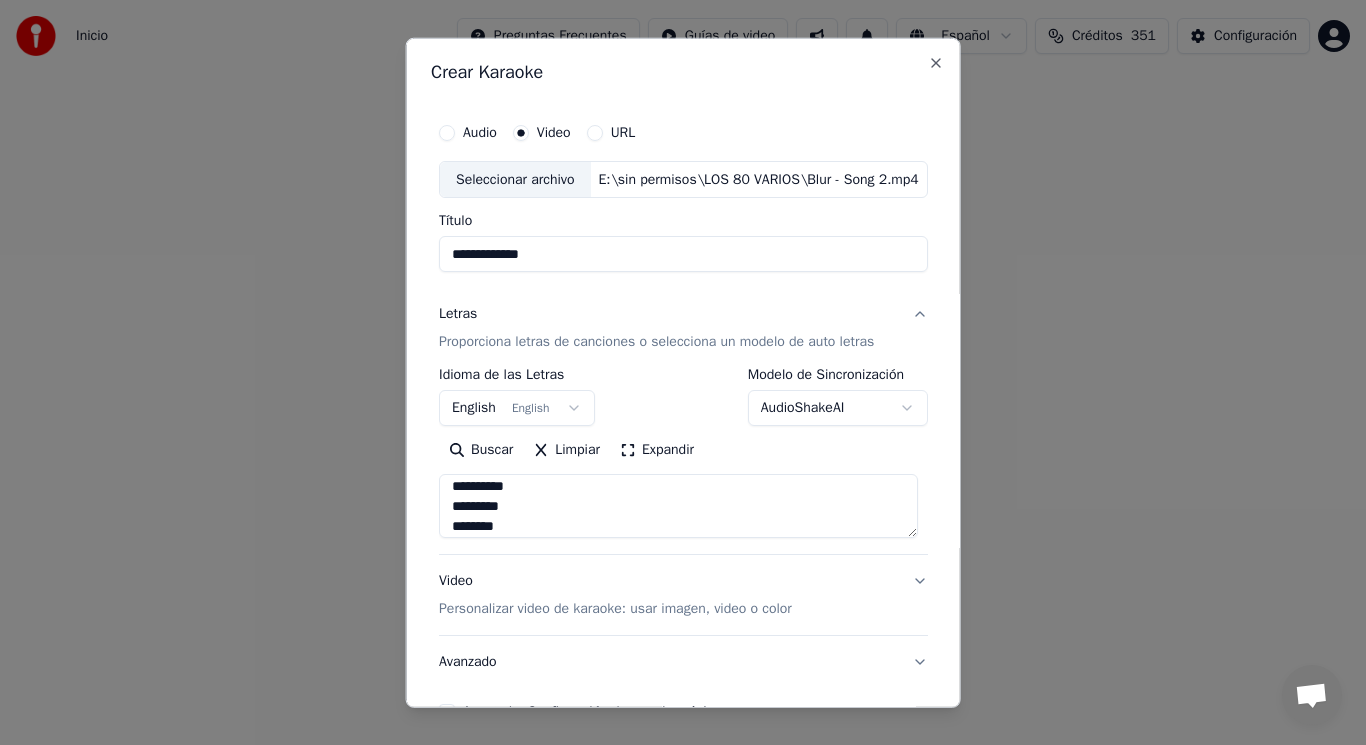 click on "**********" at bounding box center (678, 506) 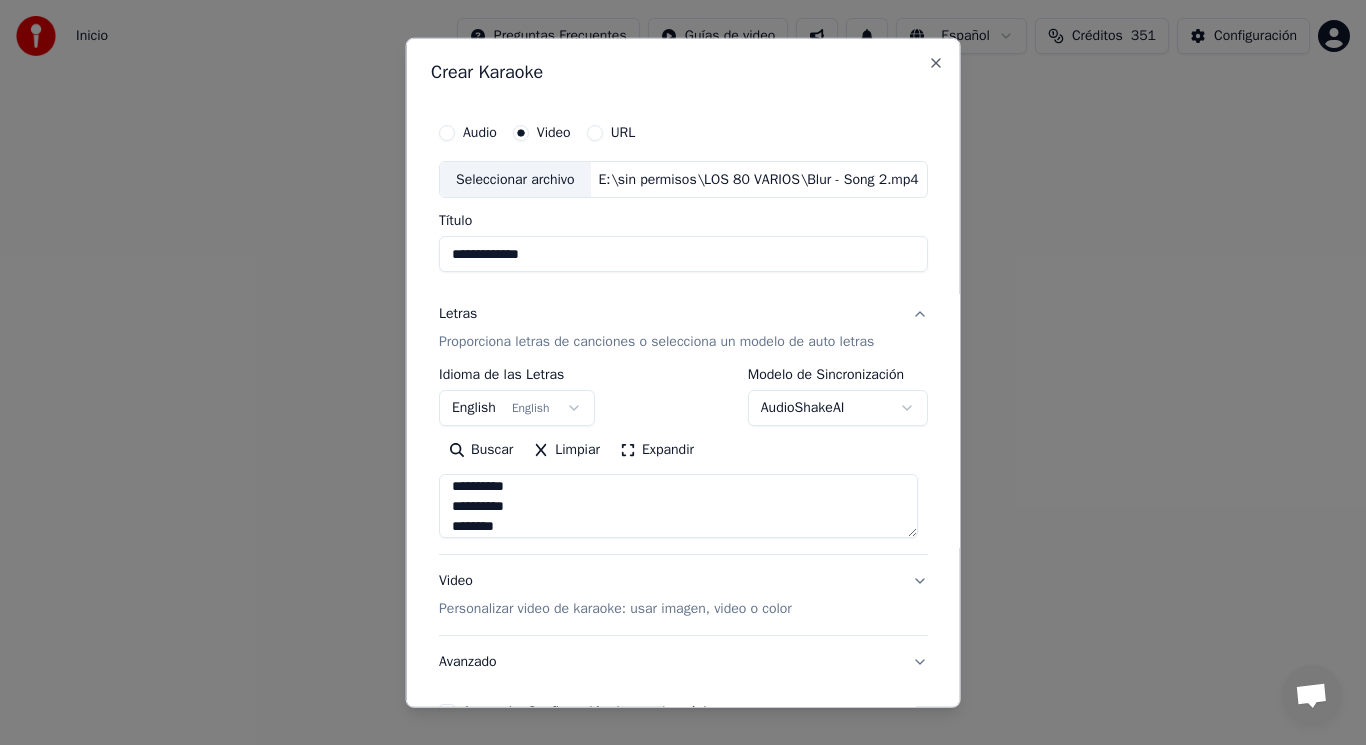 click on "**********" at bounding box center [678, 506] 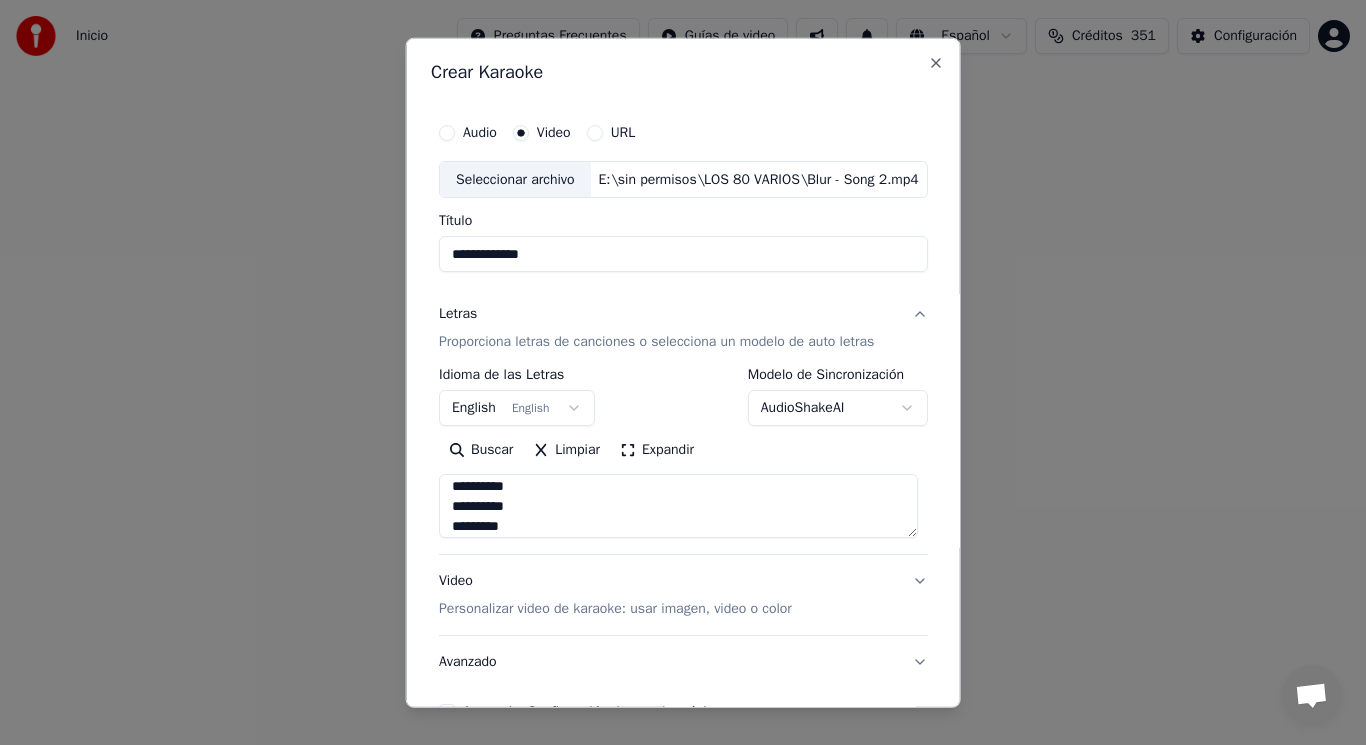 type on "**********" 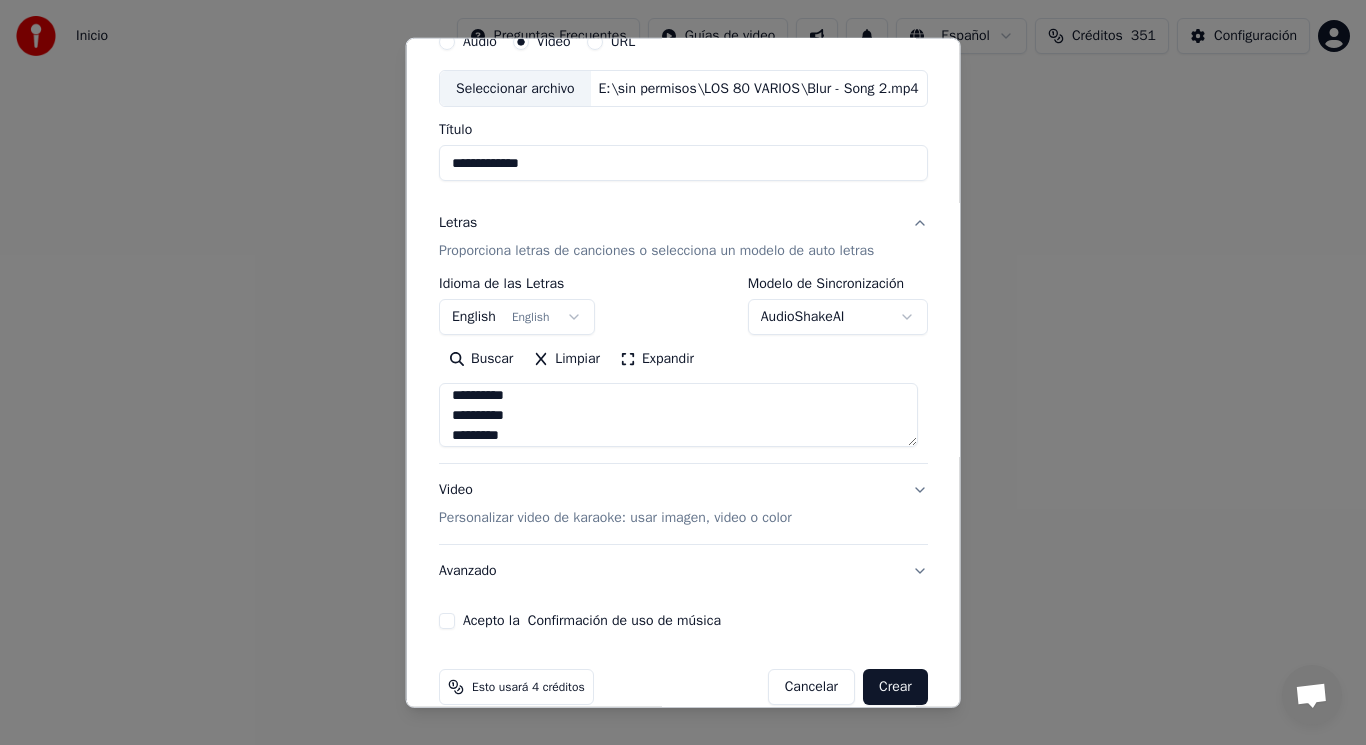 scroll, scrollTop: 121, scrollLeft: 0, axis: vertical 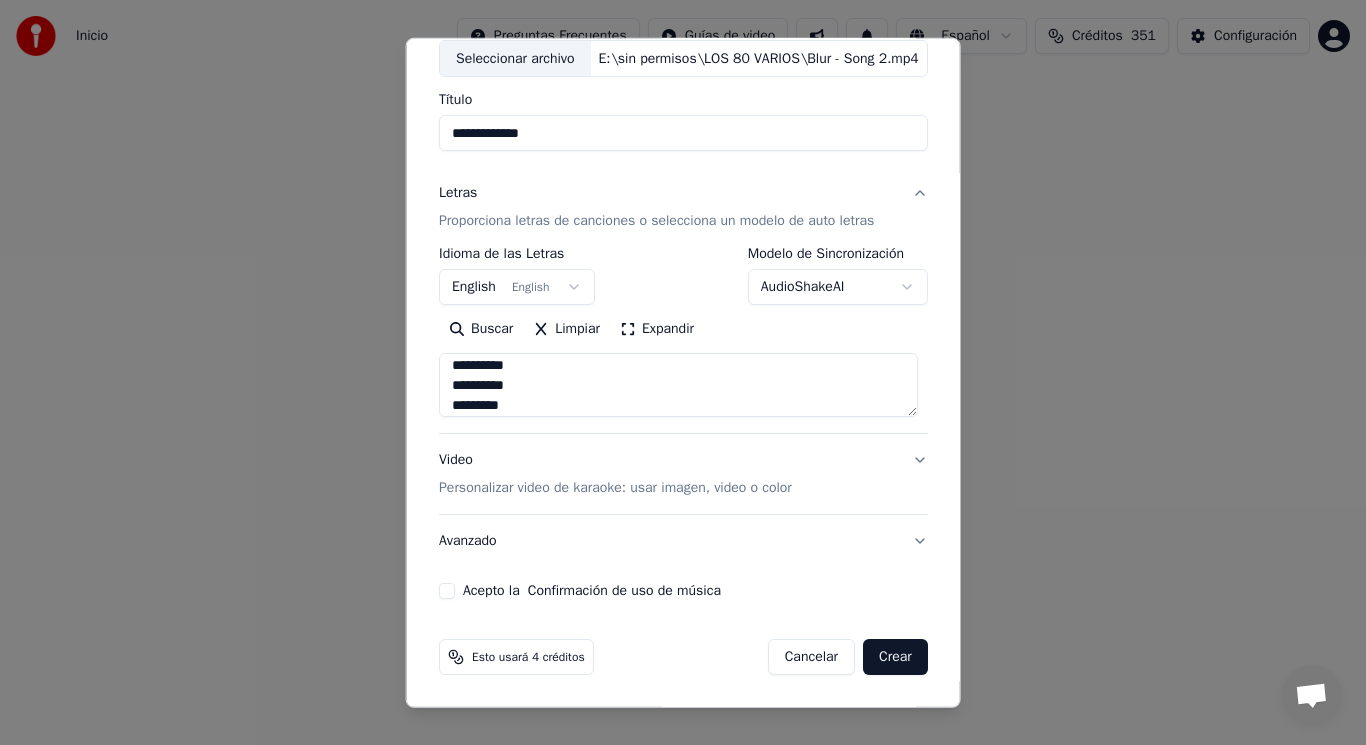 click on "Acepto la   Confirmación de uso de música" at bounding box center [447, 591] 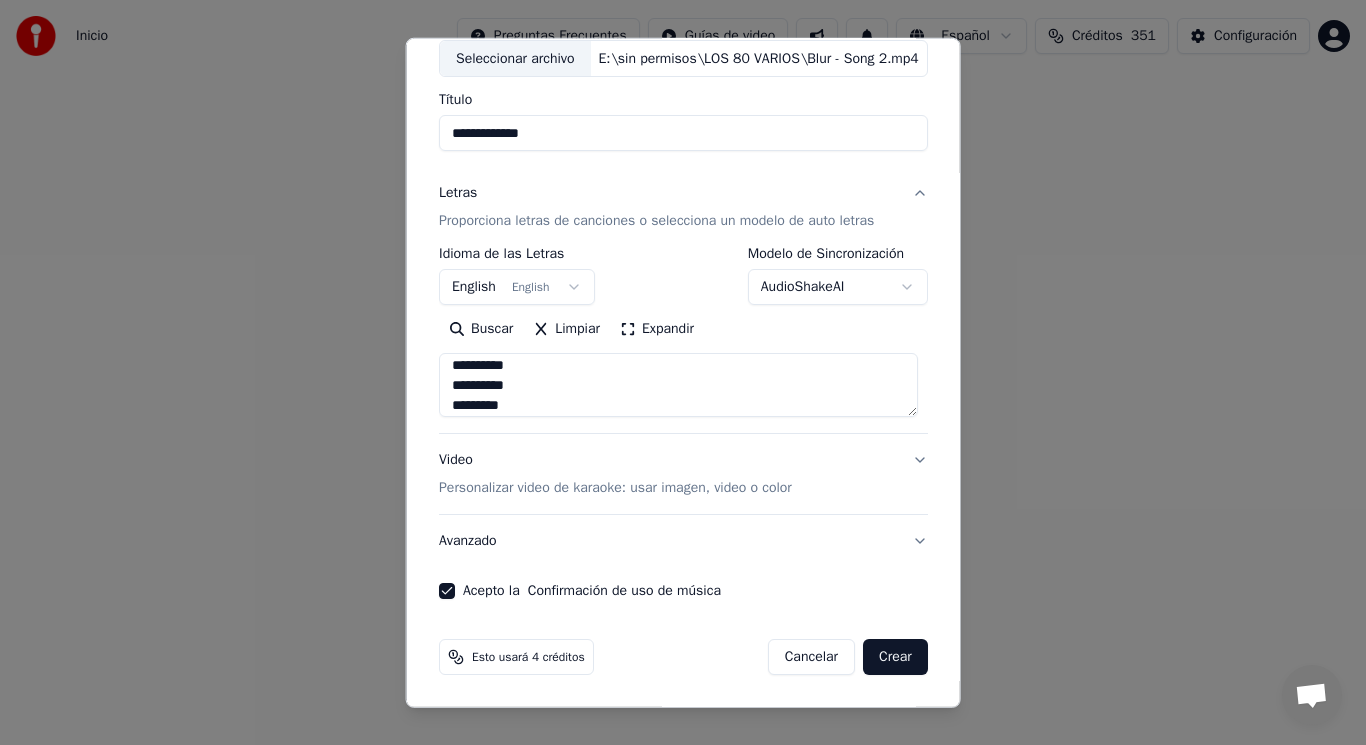 click on "Crear" at bounding box center (895, 657) 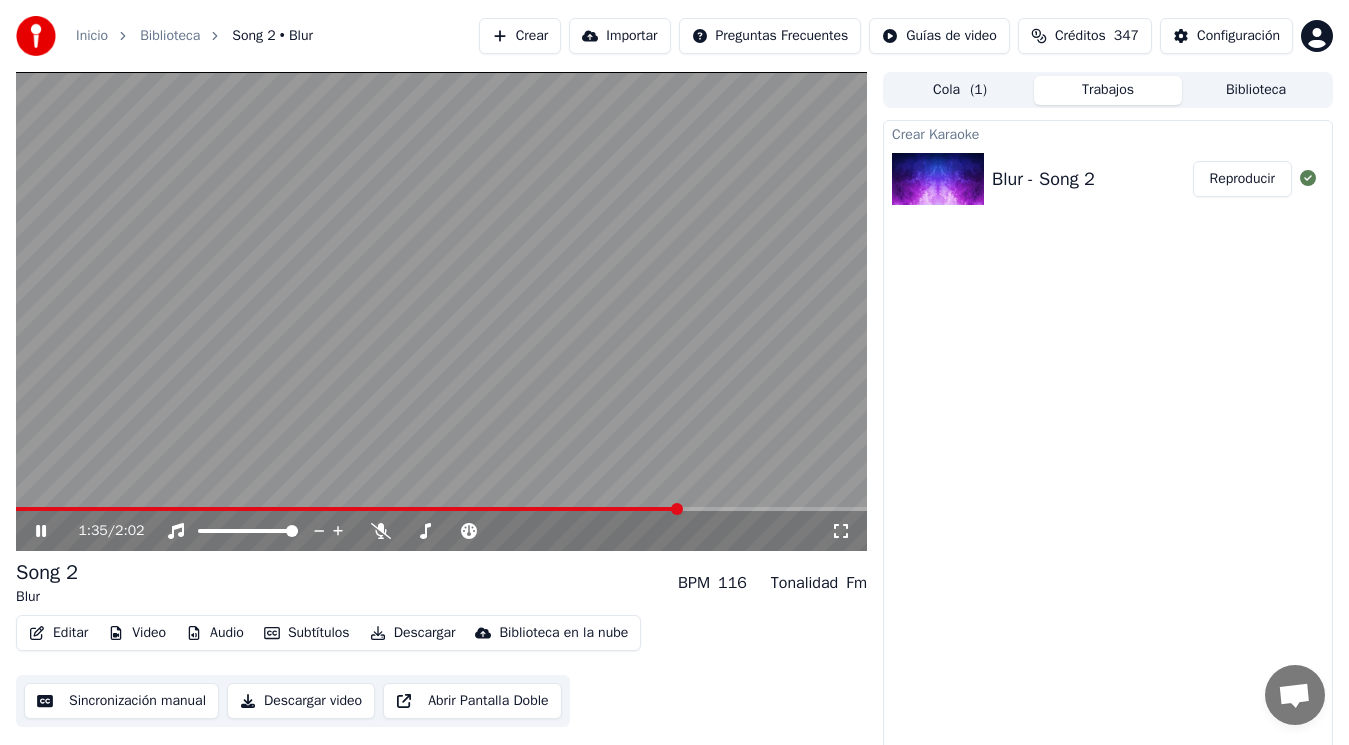 click 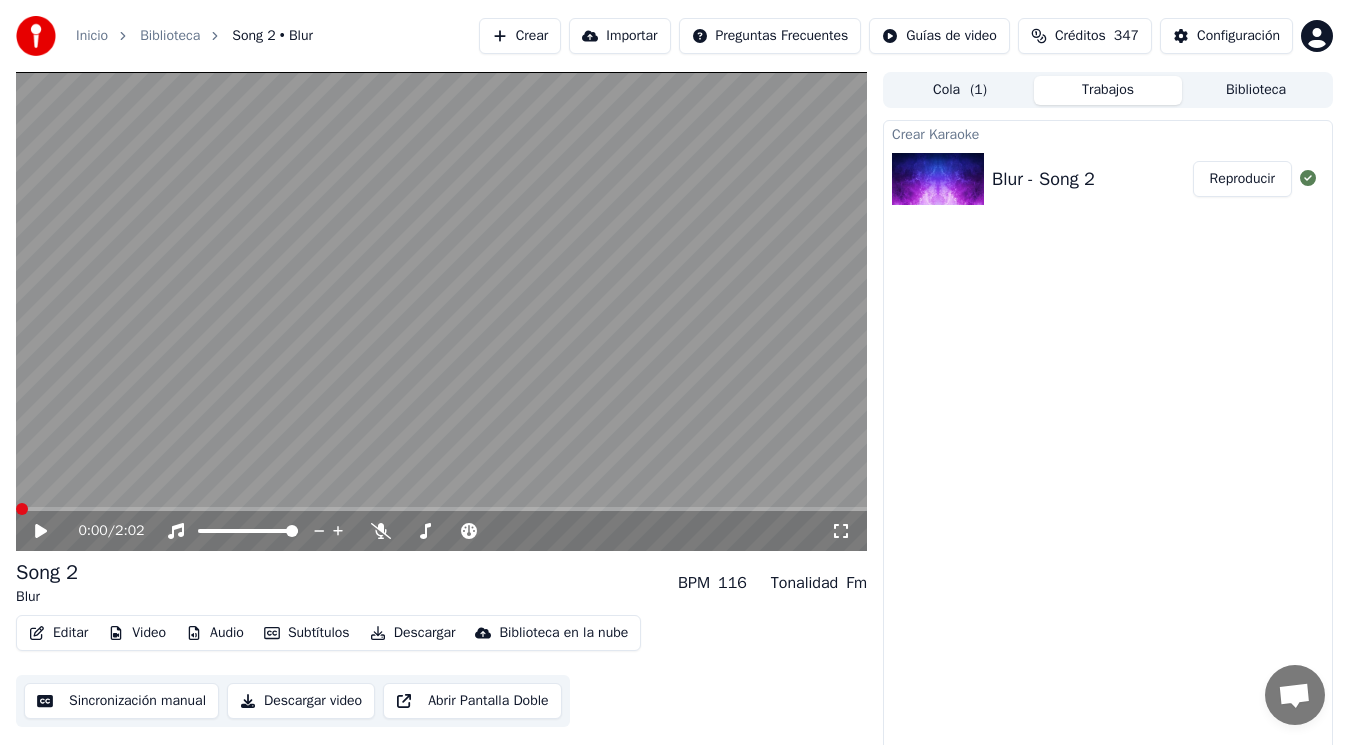 click at bounding box center [22, 509] 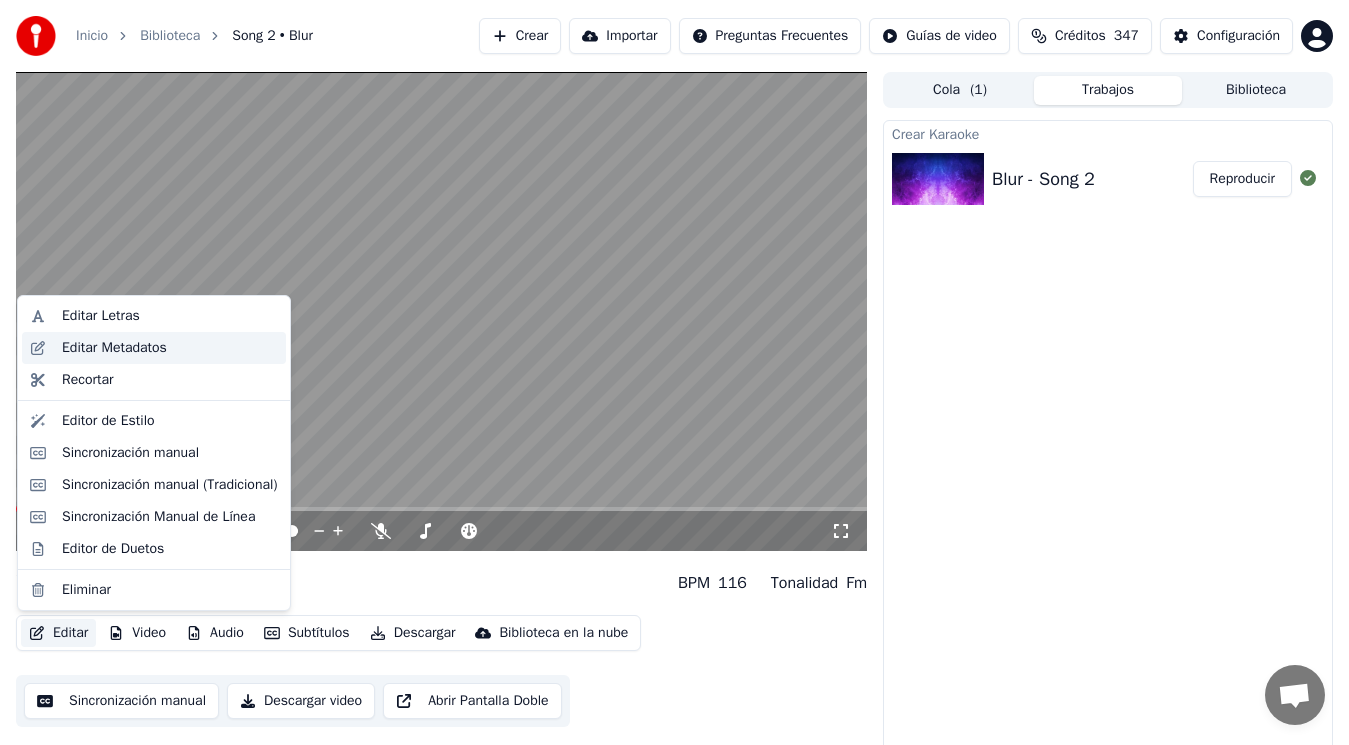 click on "Editar Metadatos" at bounding box center [114, 348] 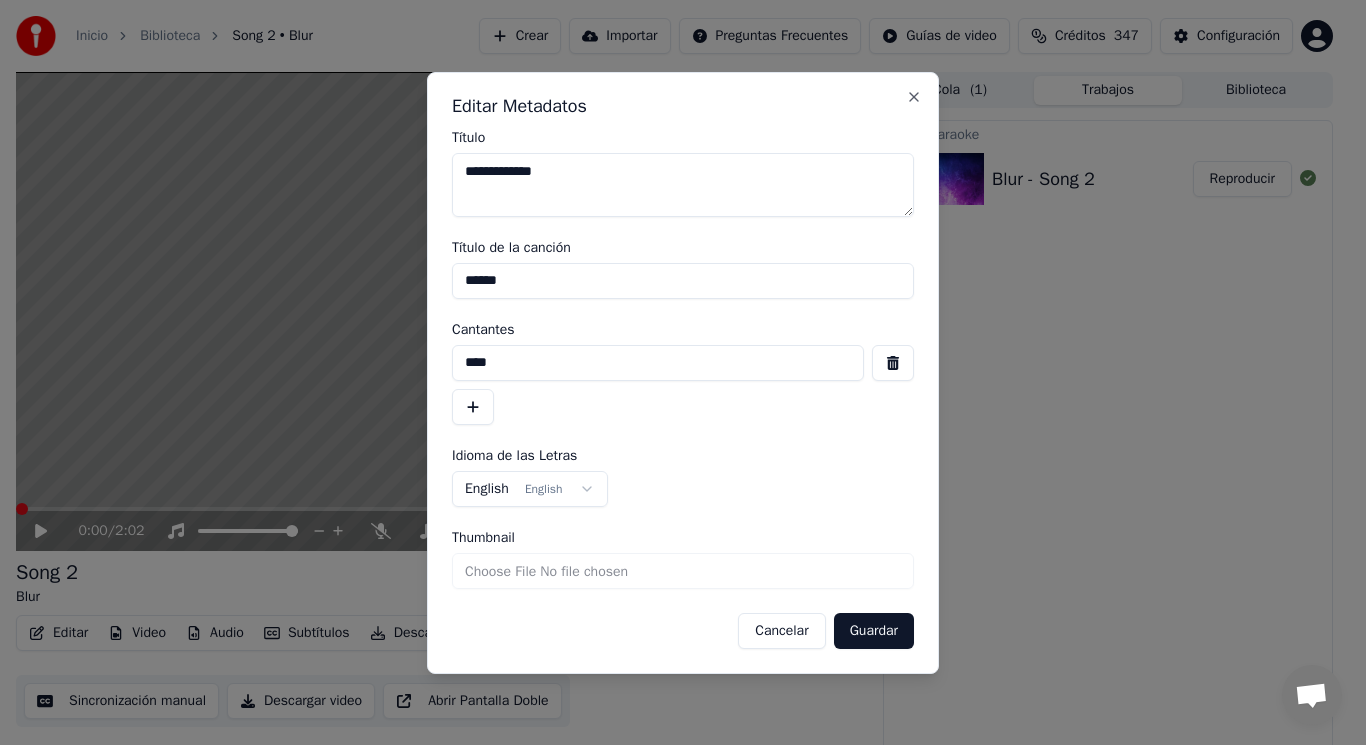 click at bounding box center (893, 363) 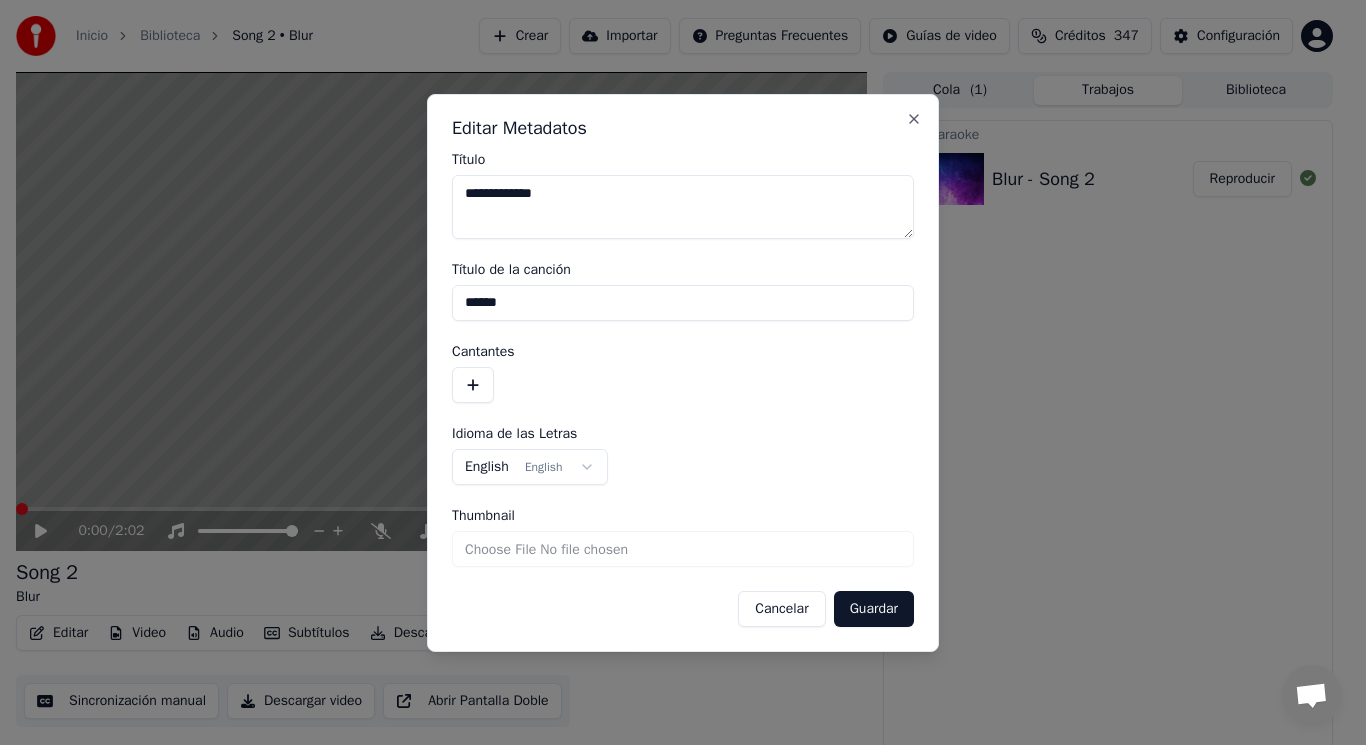 drag, startPoint x: 524, startPoint y: 304, endPoint x: 345, endPoint y: 310, distance: 179.10052 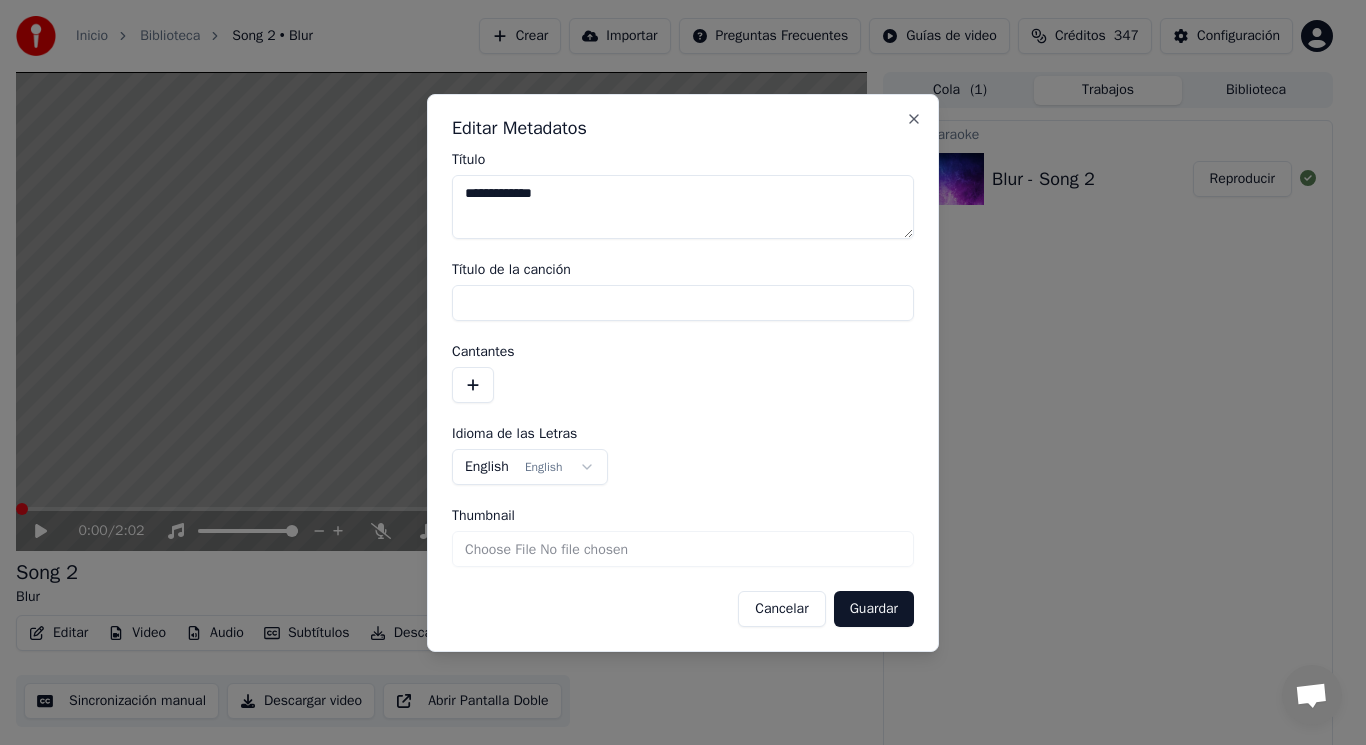 type 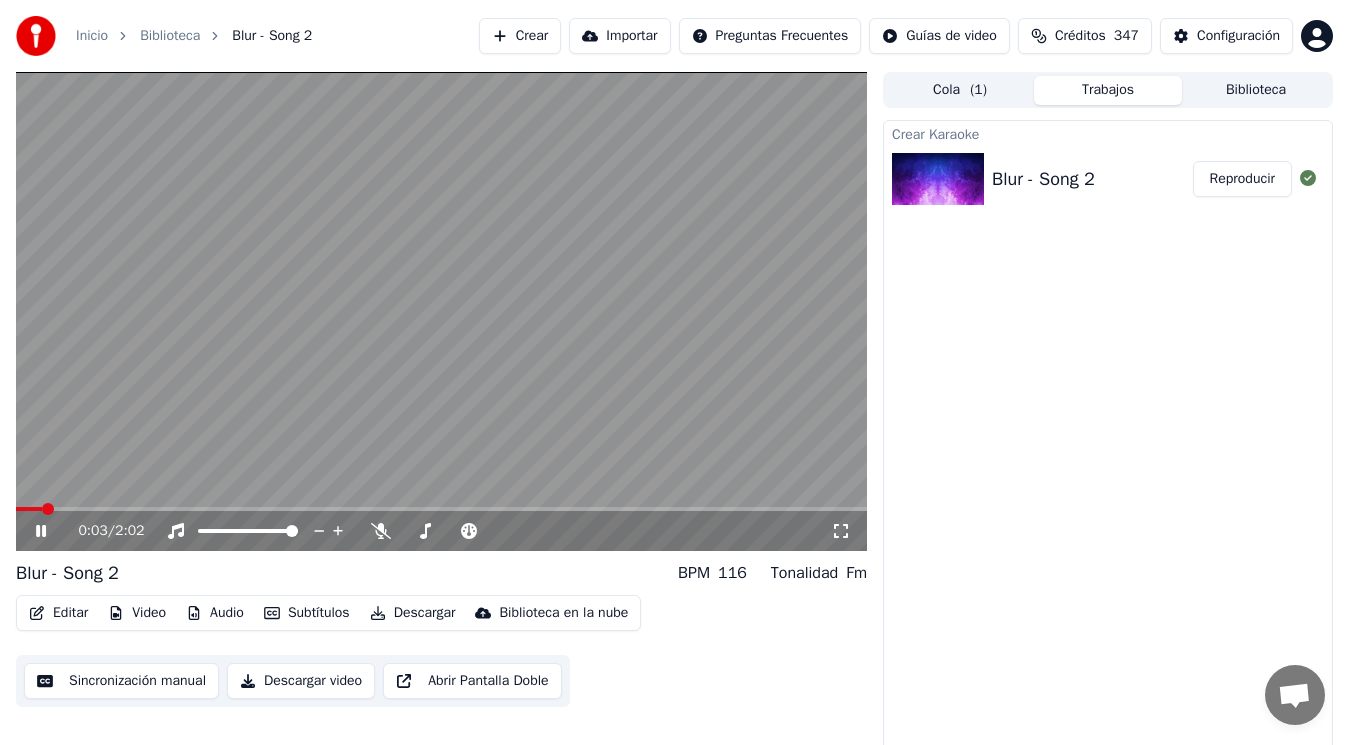 click 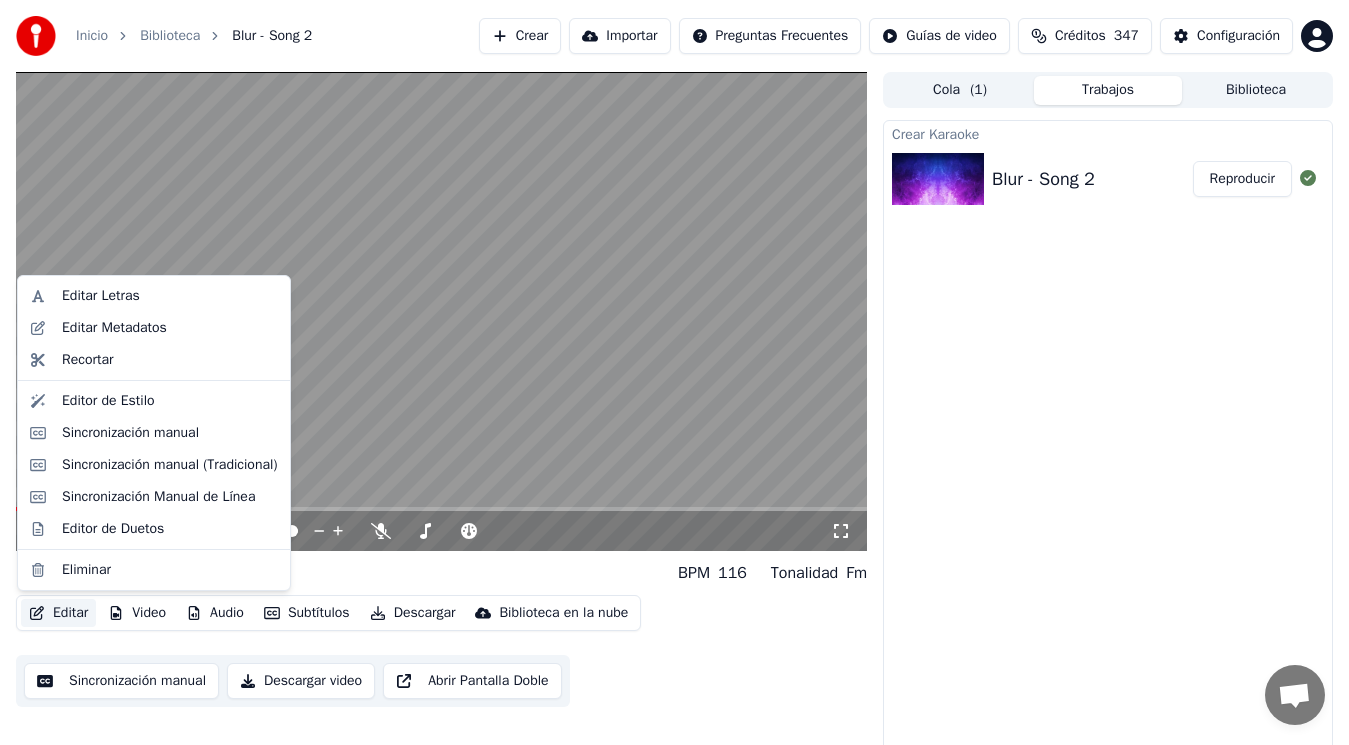 click on "Editar" at bounding box center [58, 613] 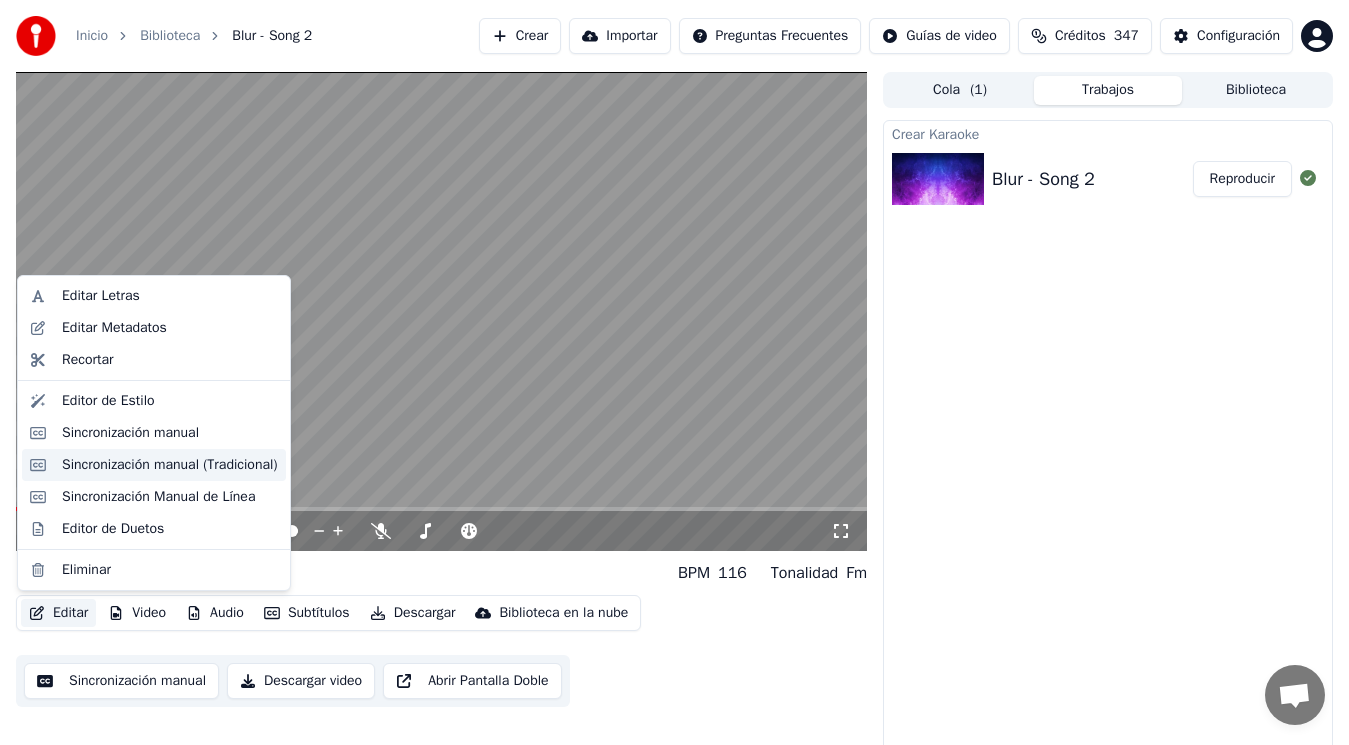 click on "Sincronización manual (Tradicional)" at bounding box center [170, 465] 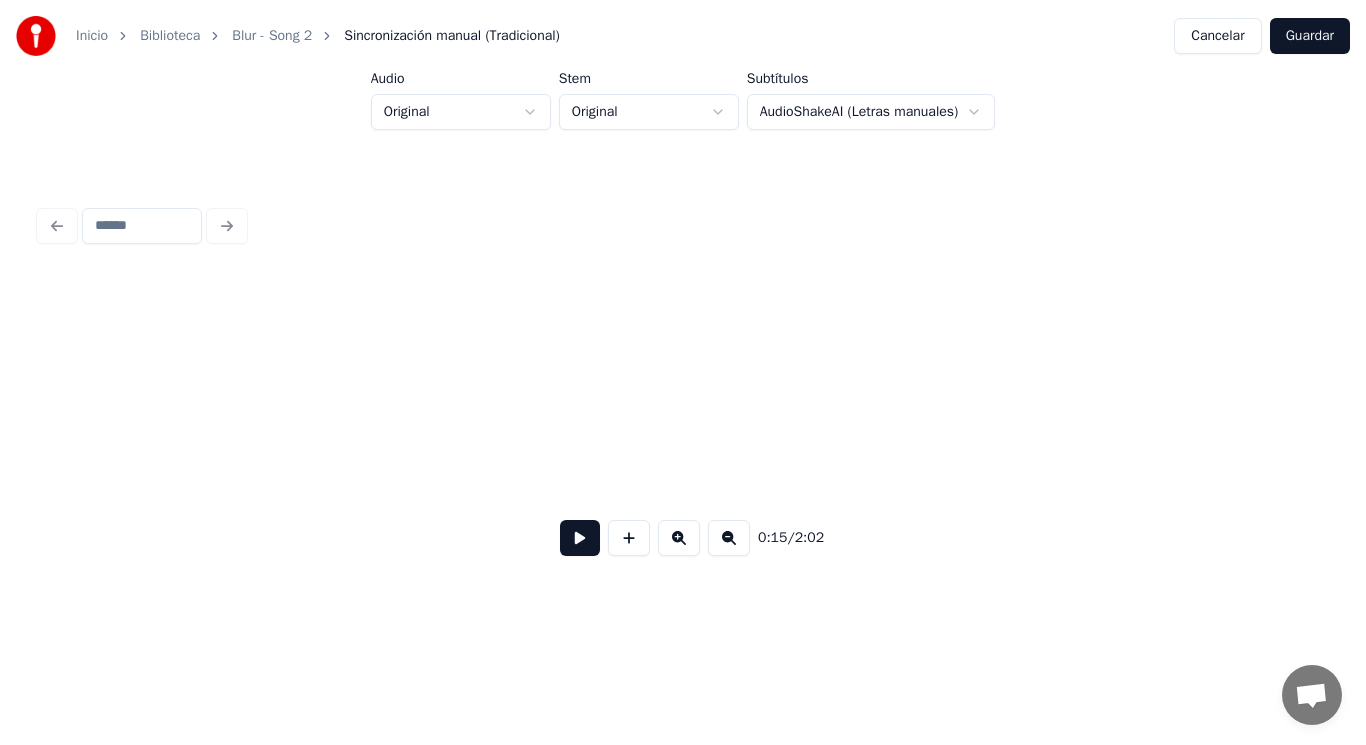 scroll, scrollTop: 0, scrollLeft: 22261, axis: horizontal 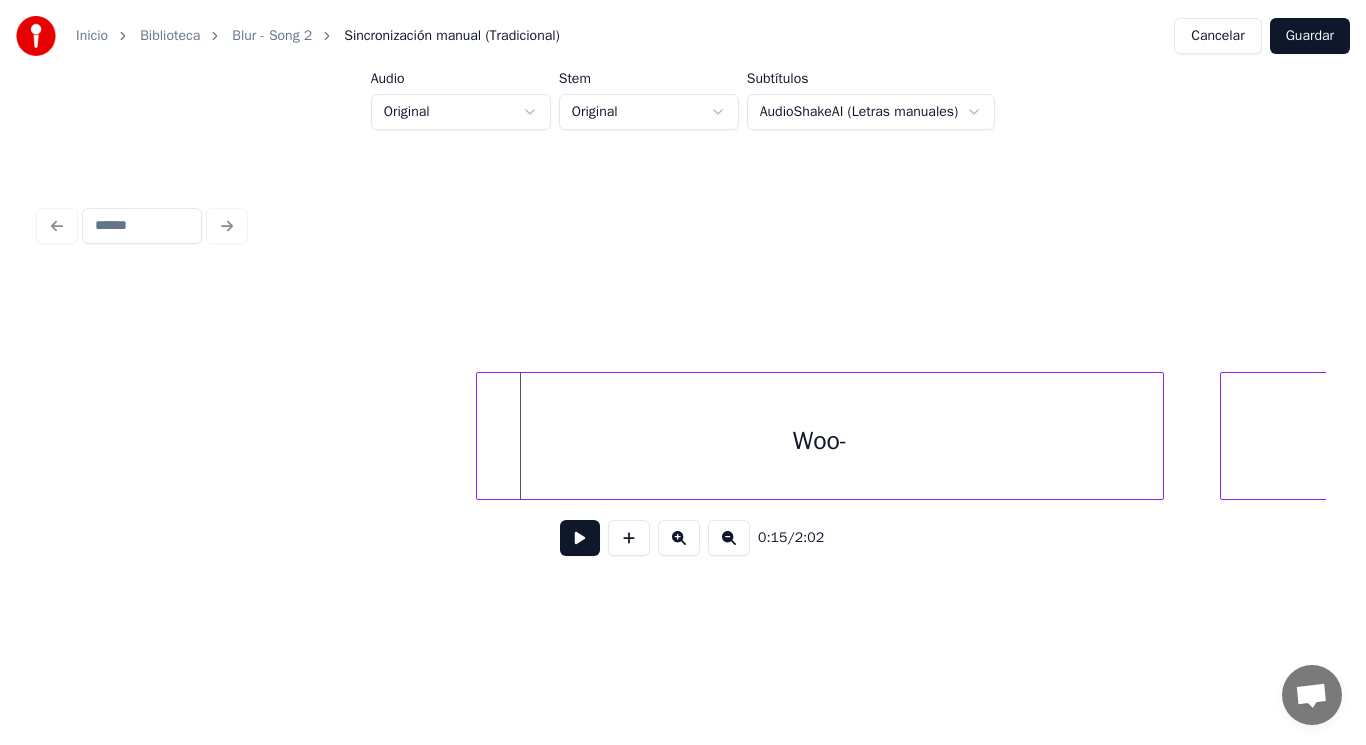 click at bounding box center (480, 436) 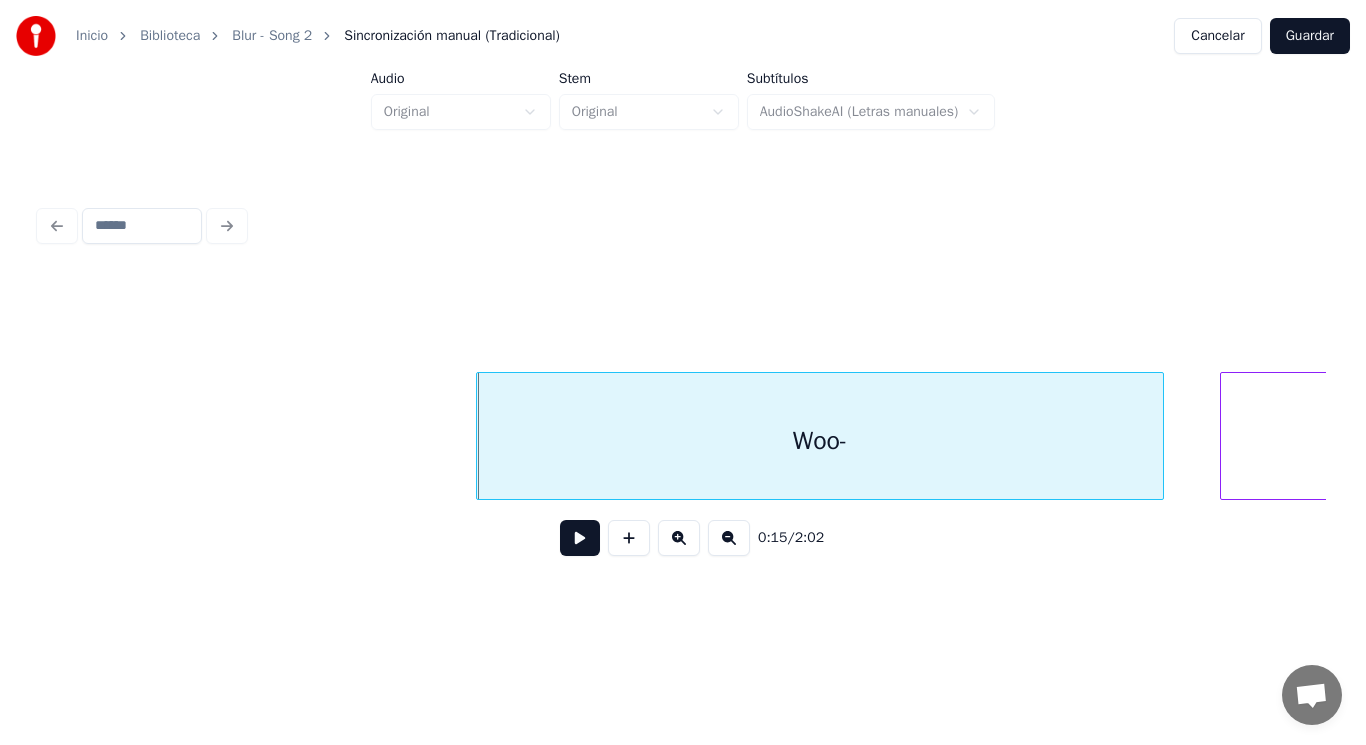click on "Woo- hoo," at bounding box center [63804, 436] 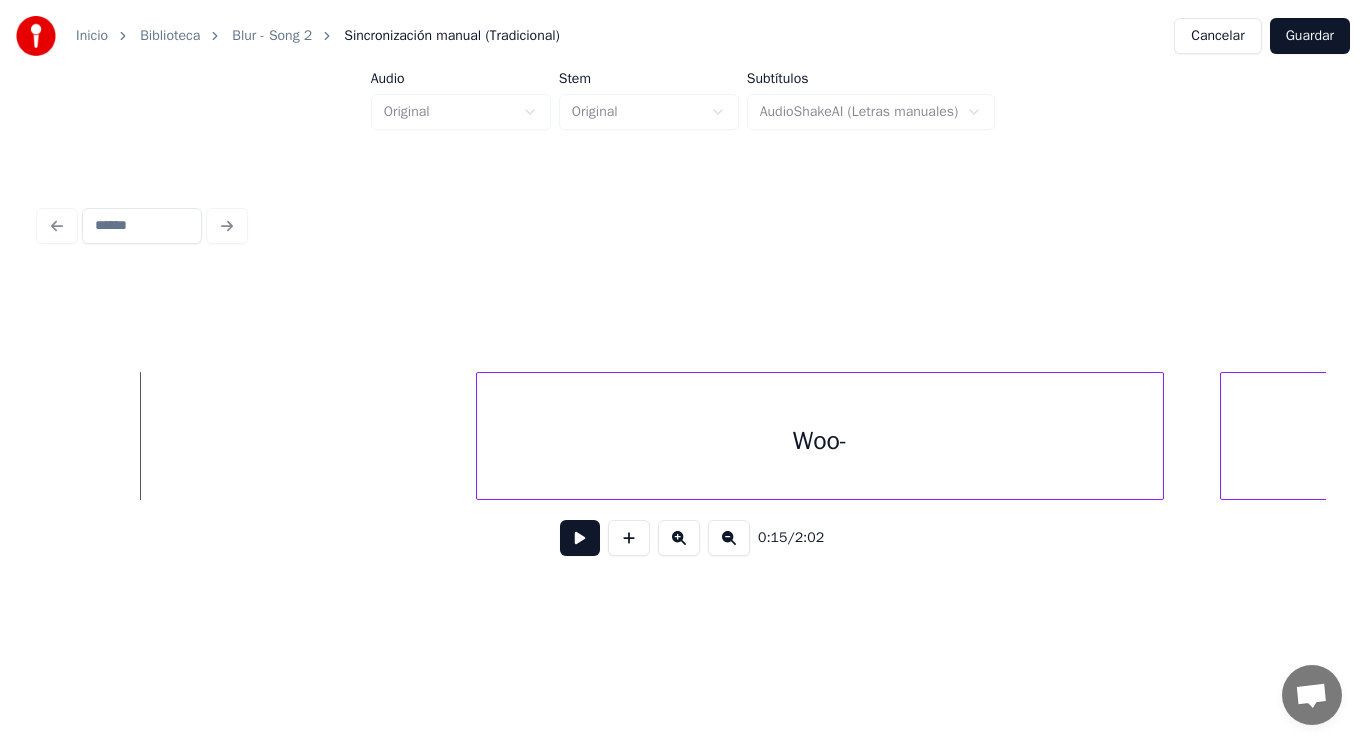 click at bounding box center [580, 538] 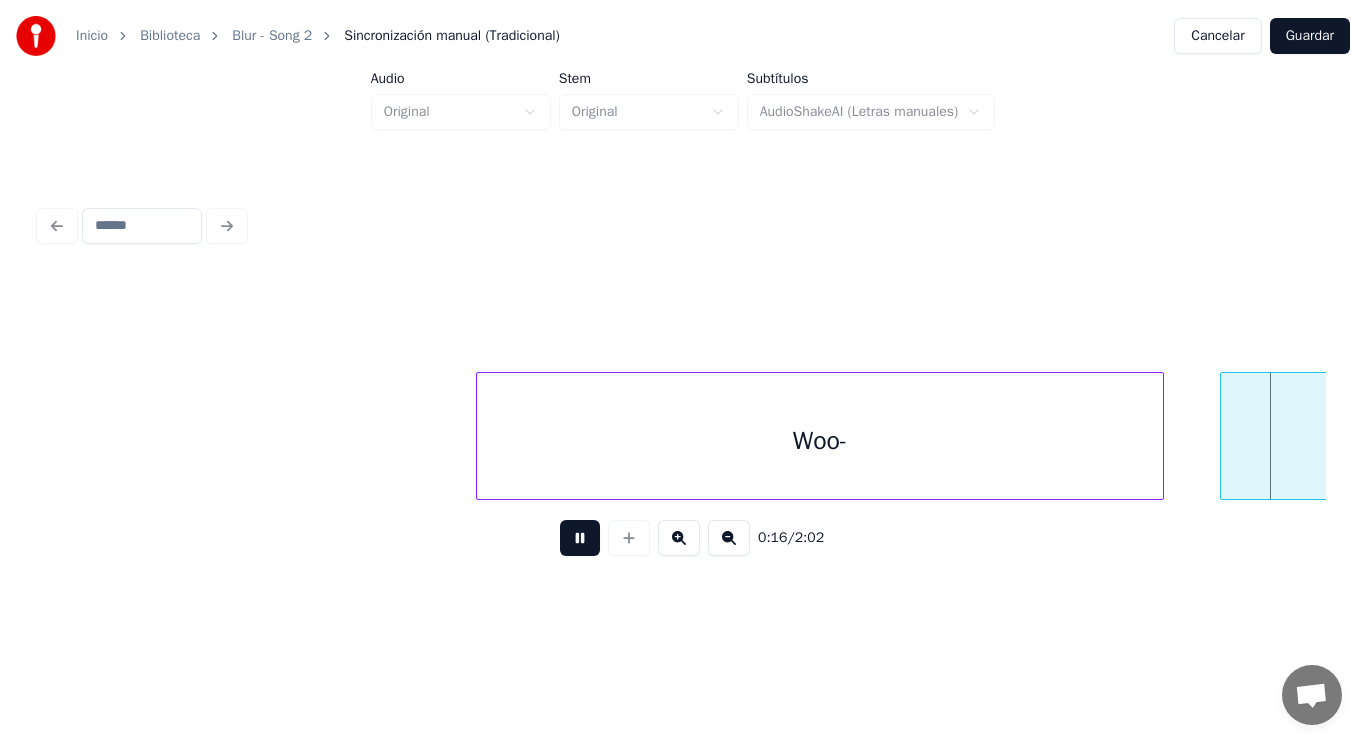 scroll, scrollTop: 0, scrollLeft: 23078, axis: horizontal 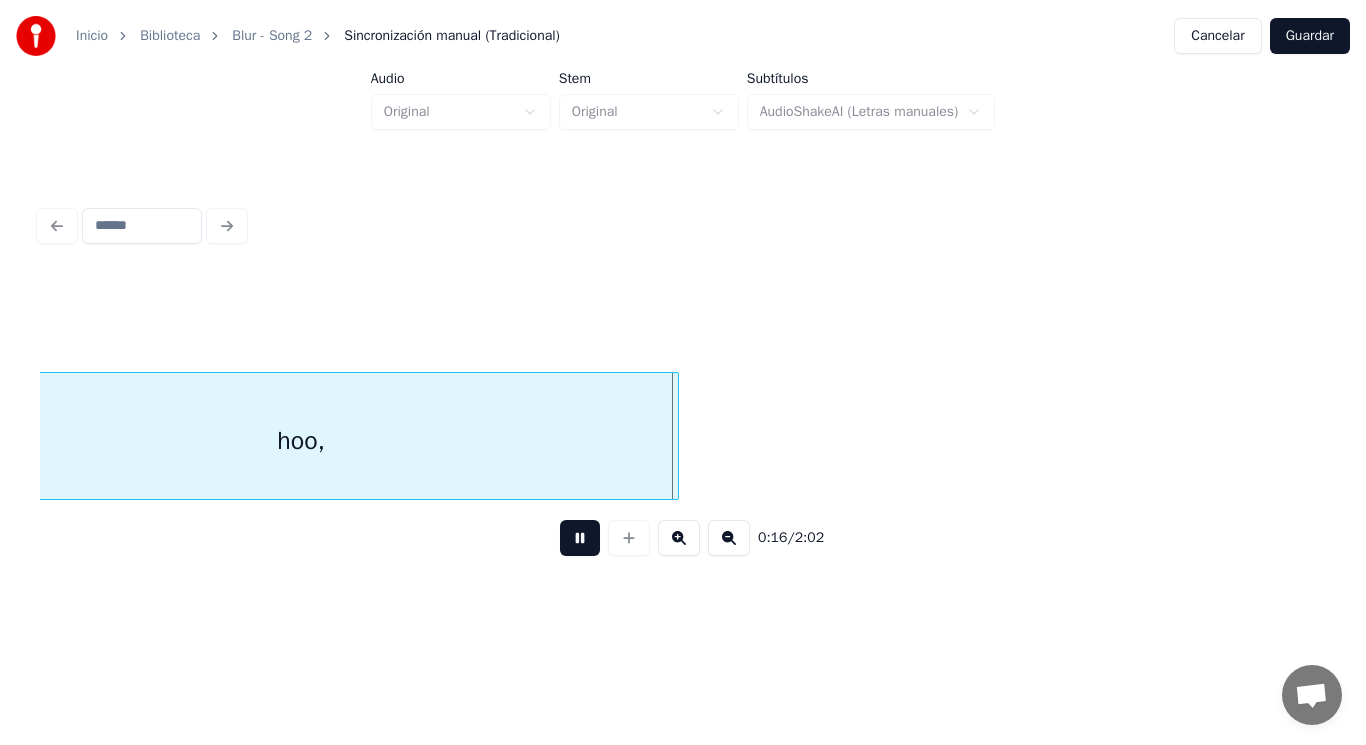click at bounding box center [580, 538] 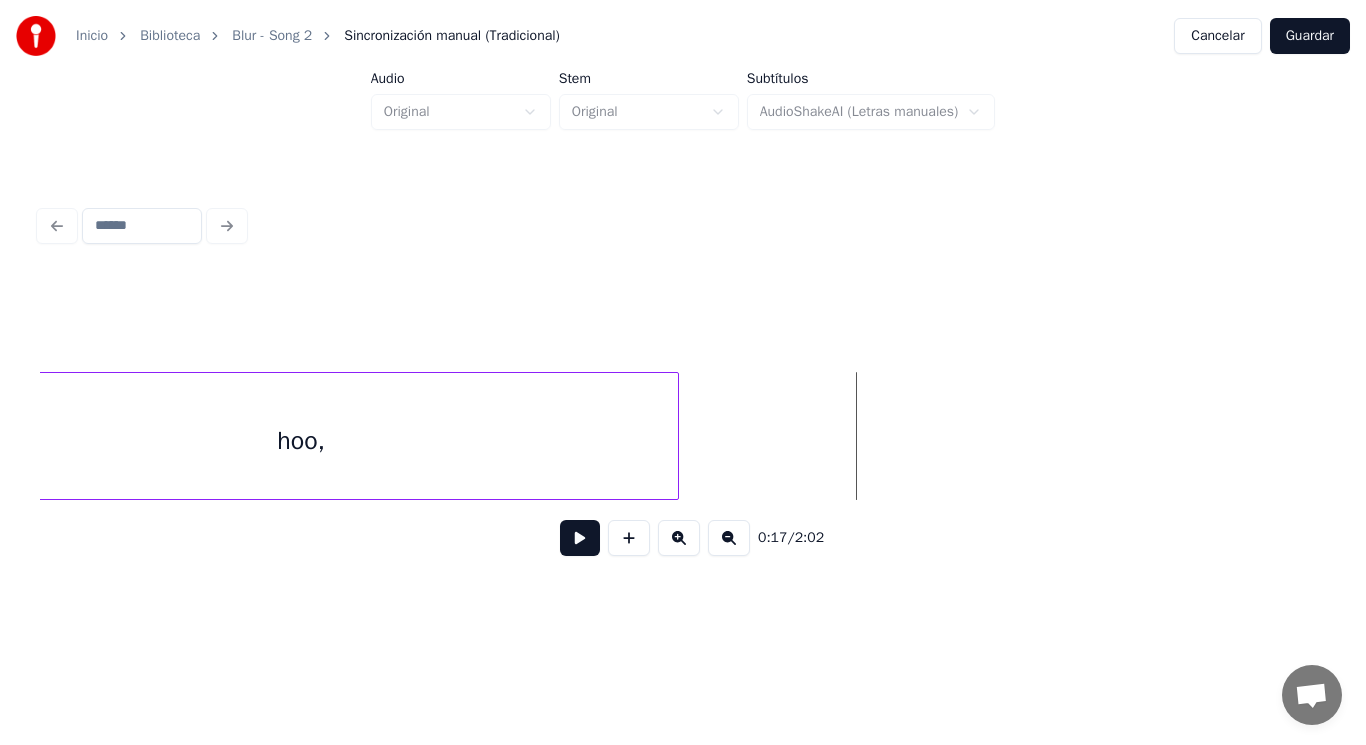 click on "hoo," at bounding box center [301, 441] 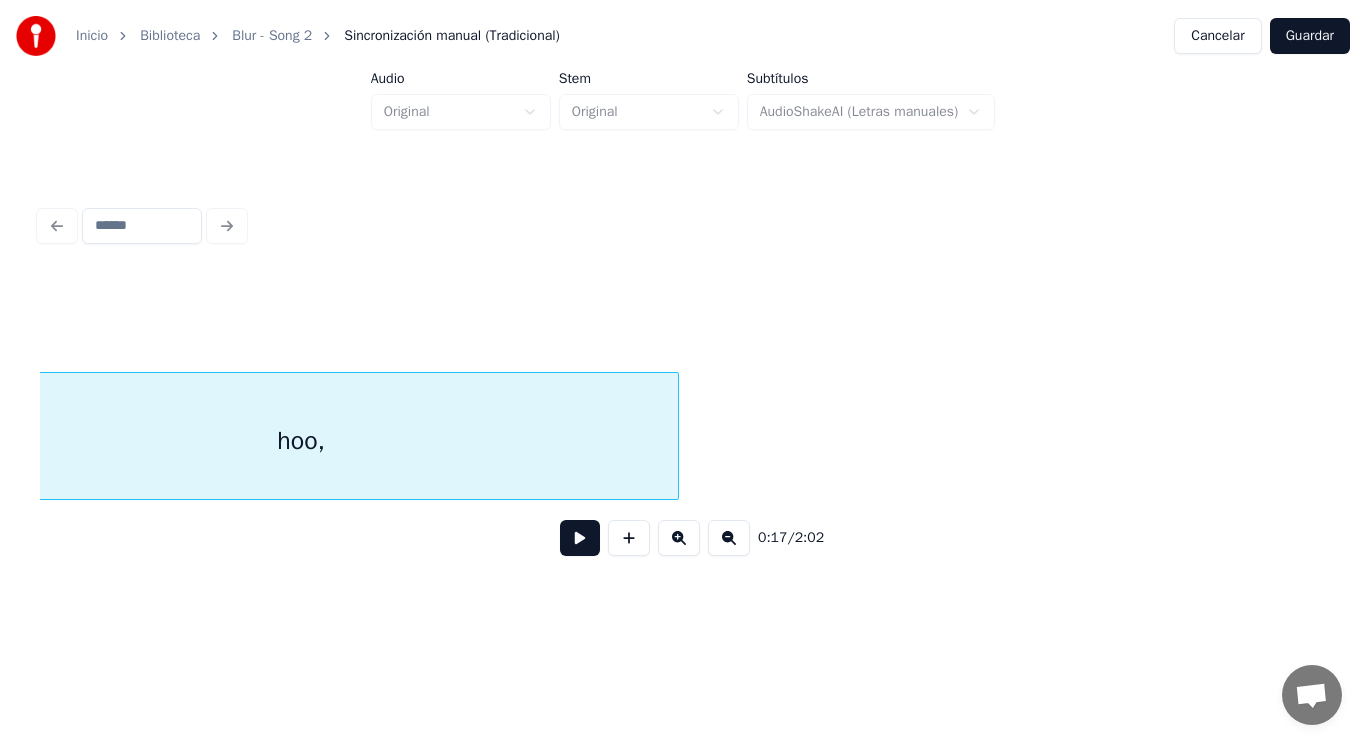 scroll, scrollTop: 0, scrollLeft: 22962, axis: horizontal 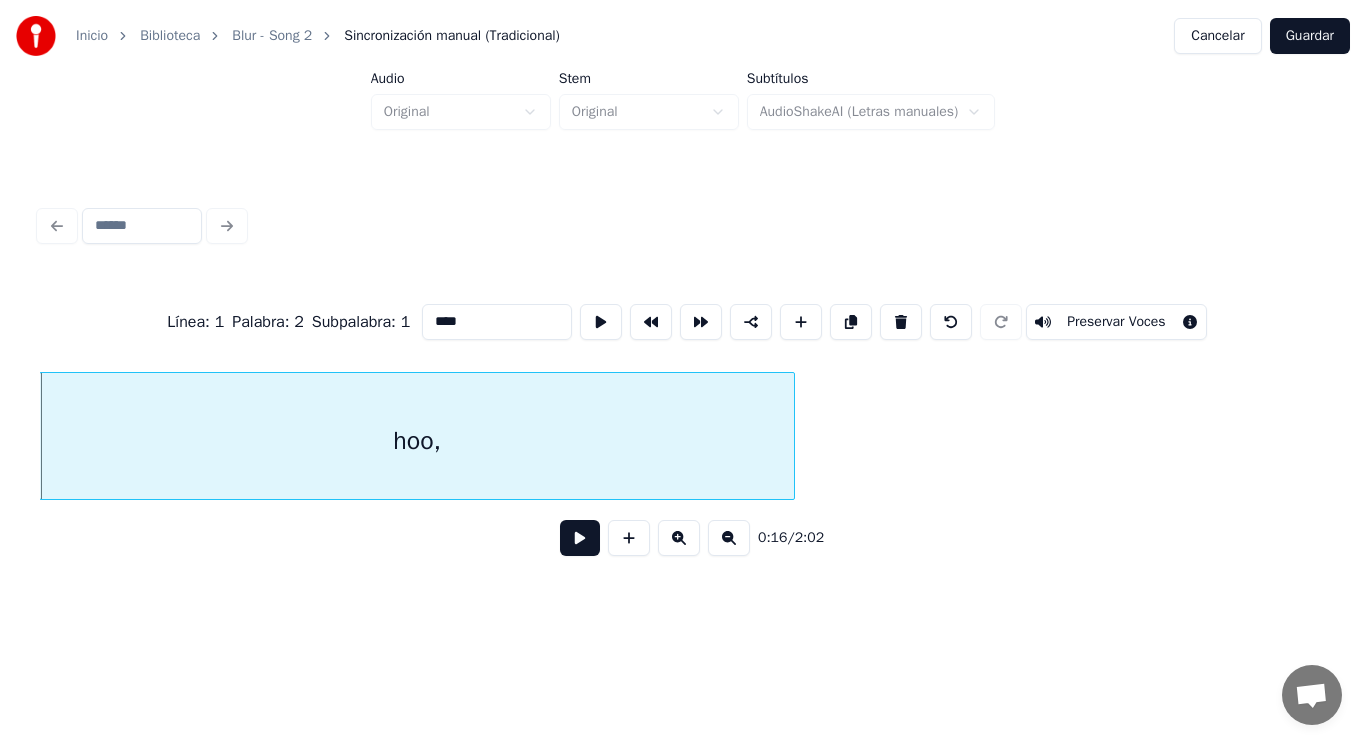 click at bounding box center [580, 538] 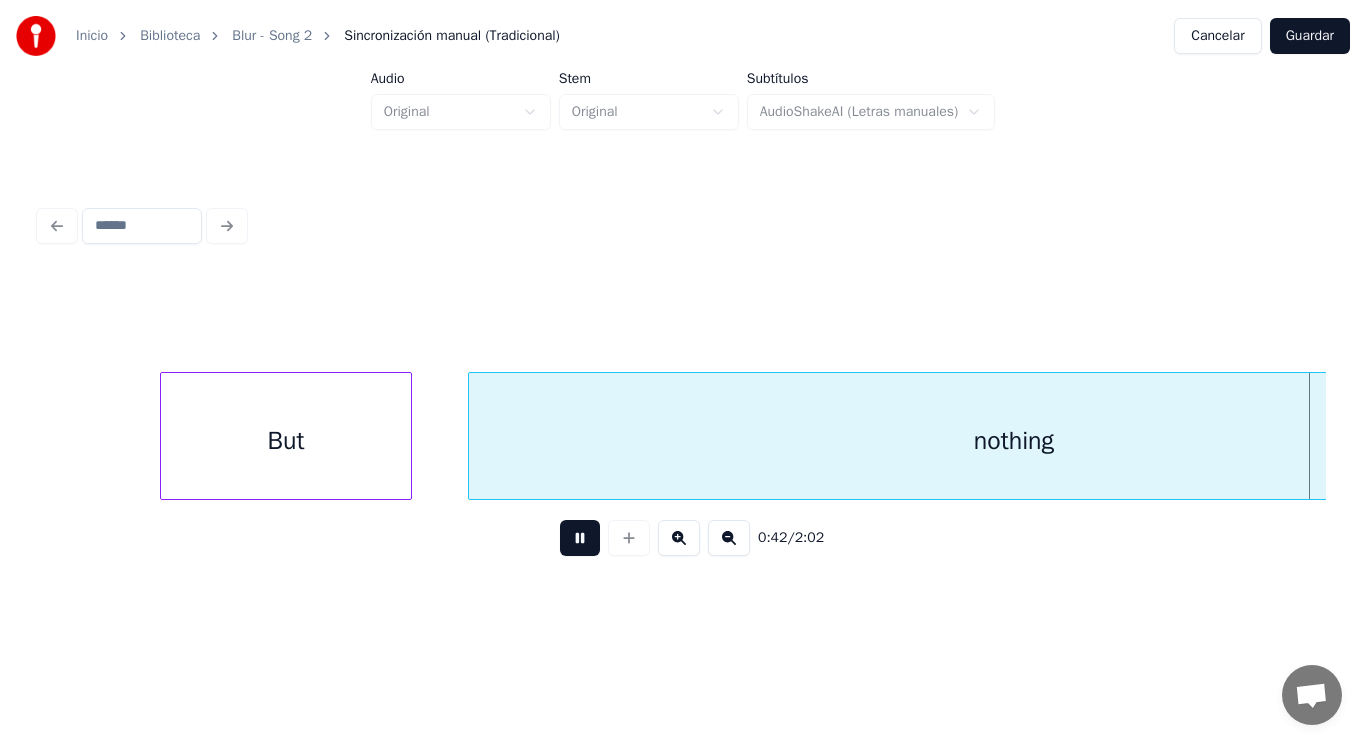 scroll, scrollTop: 0, scrollLeft: 59471, axis: horizontal 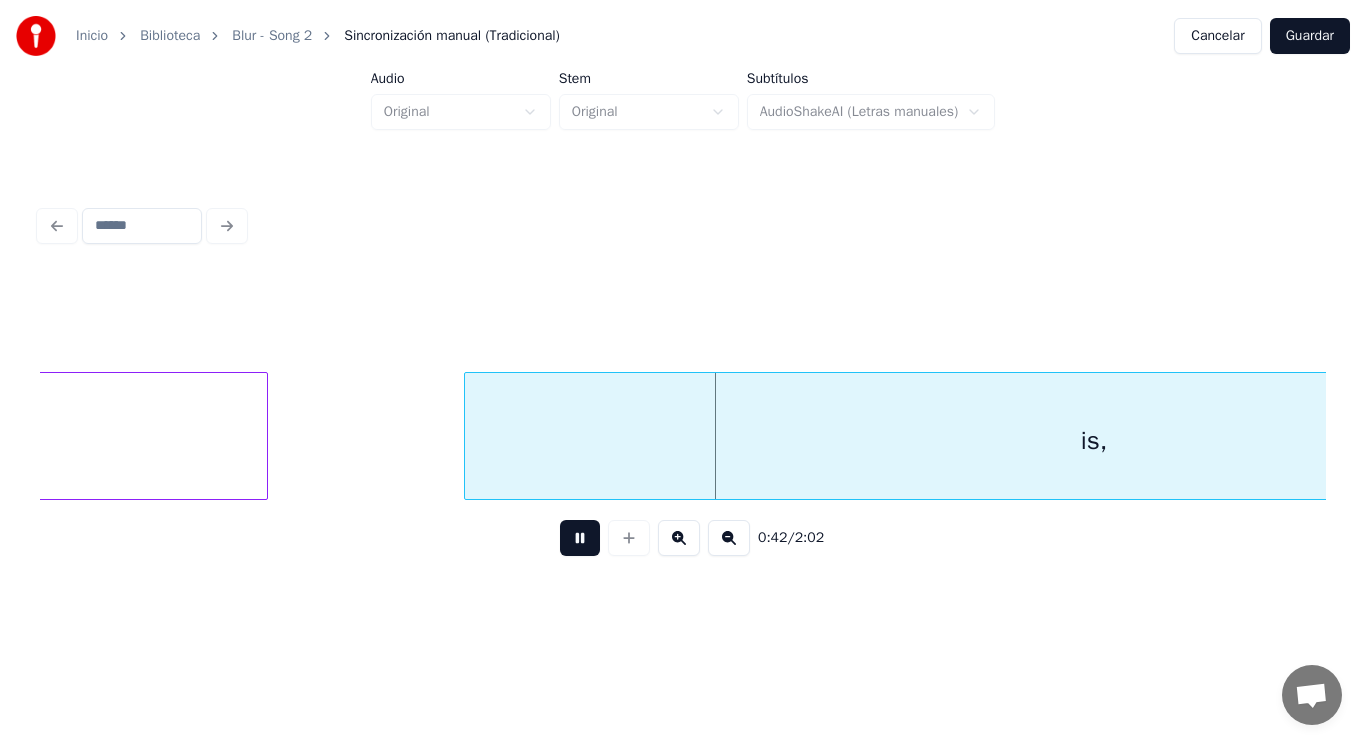 click at bounding box center [580, 538] 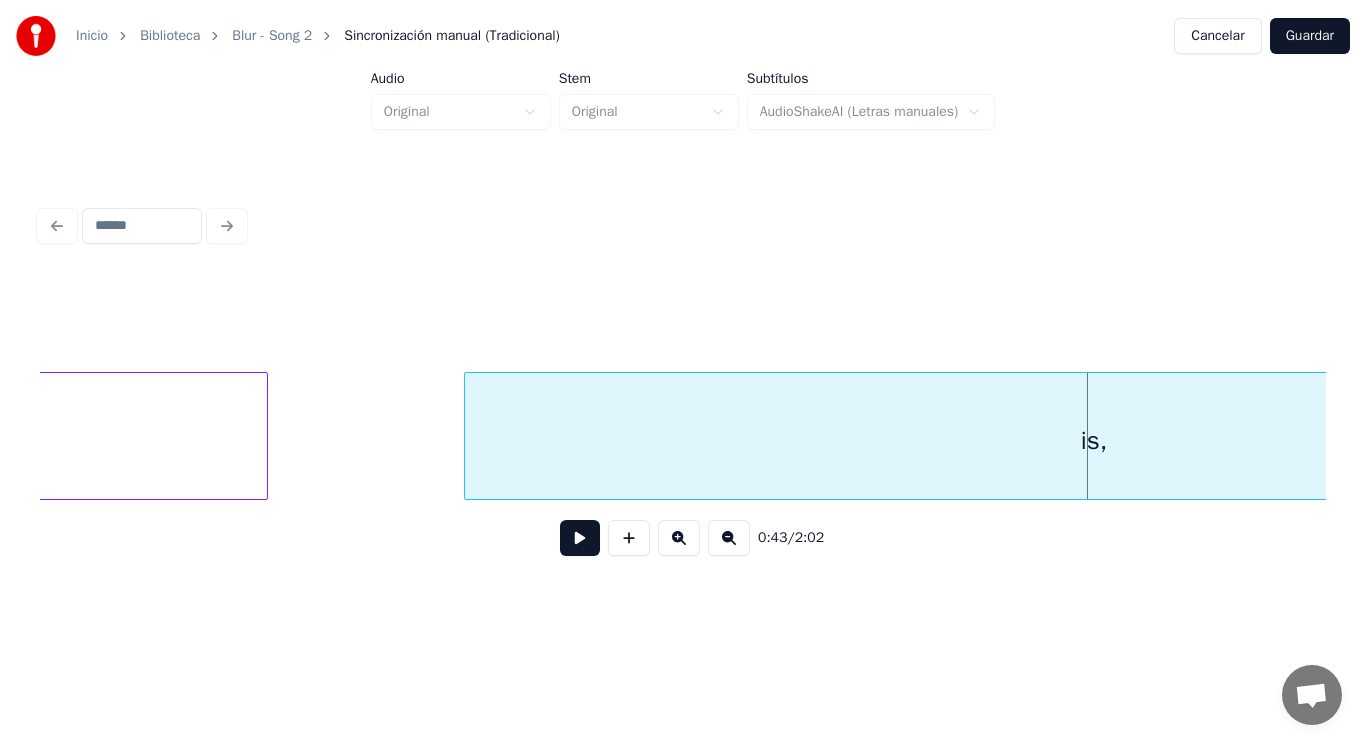 click on "nothing" at bounding box center [-278, 441] 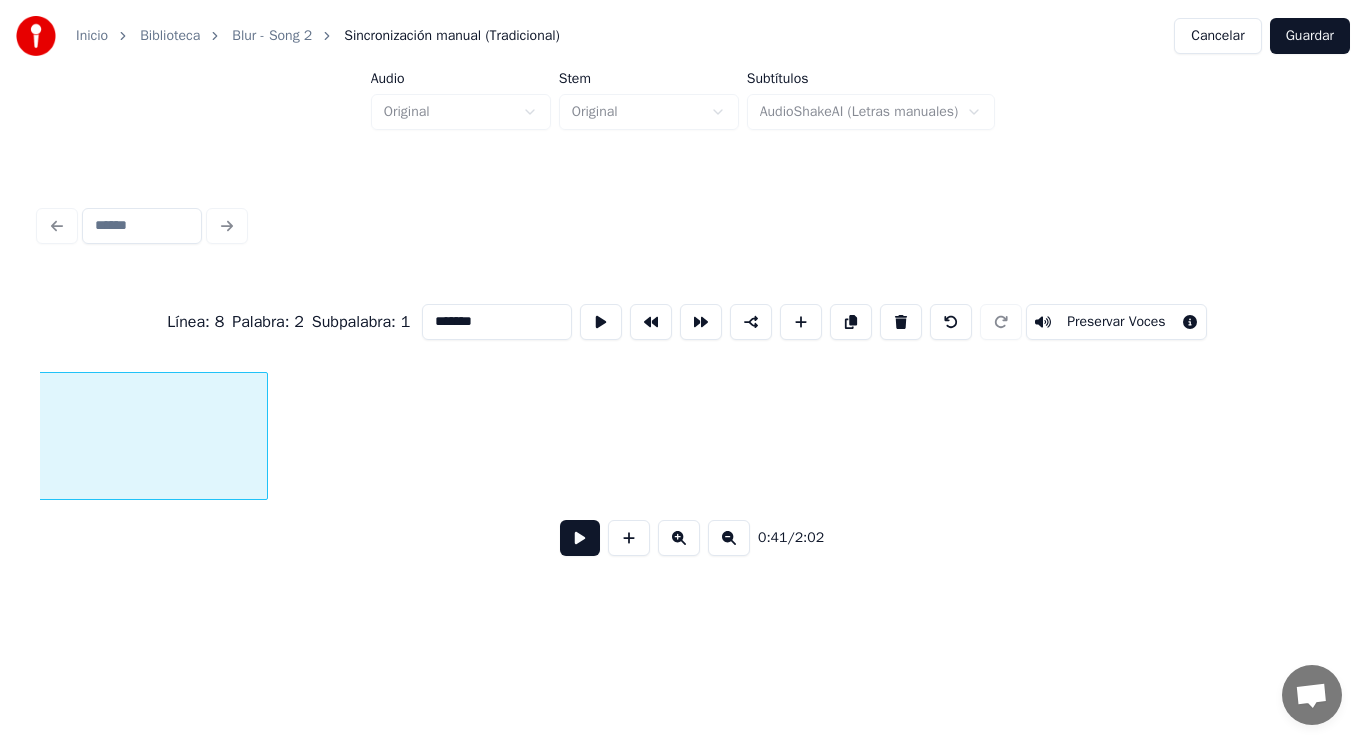 scroll, scrollTop: 0, scrollLeft: 58608, axis: horizontal 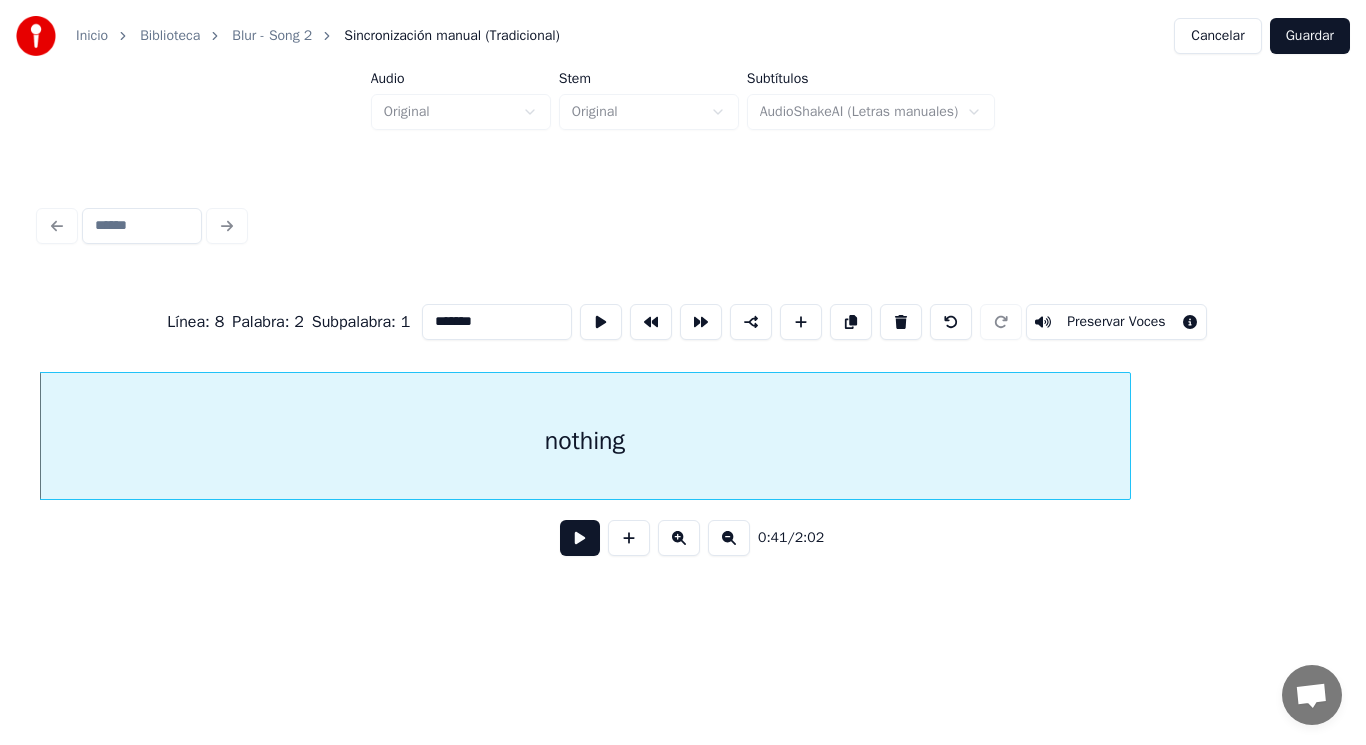 click at bounding box center (580, 538) 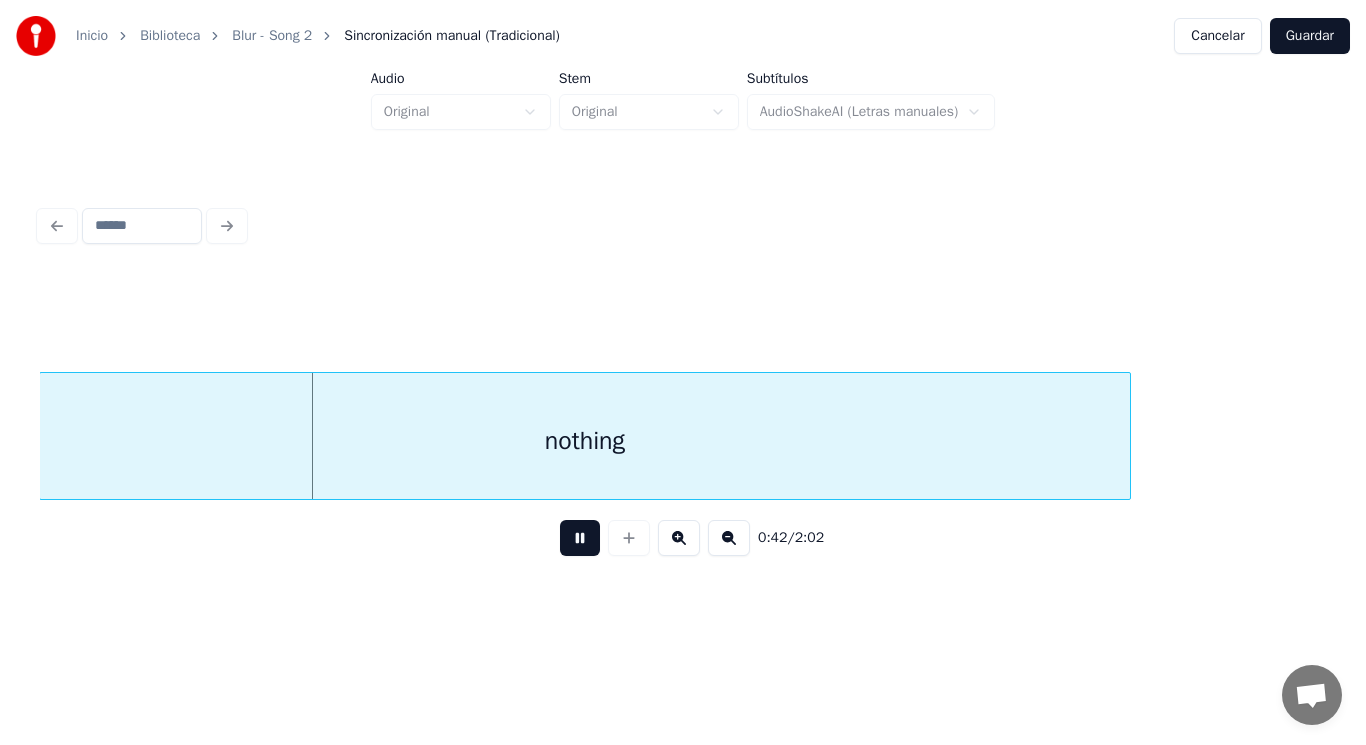click at bounding box center [580, 538] 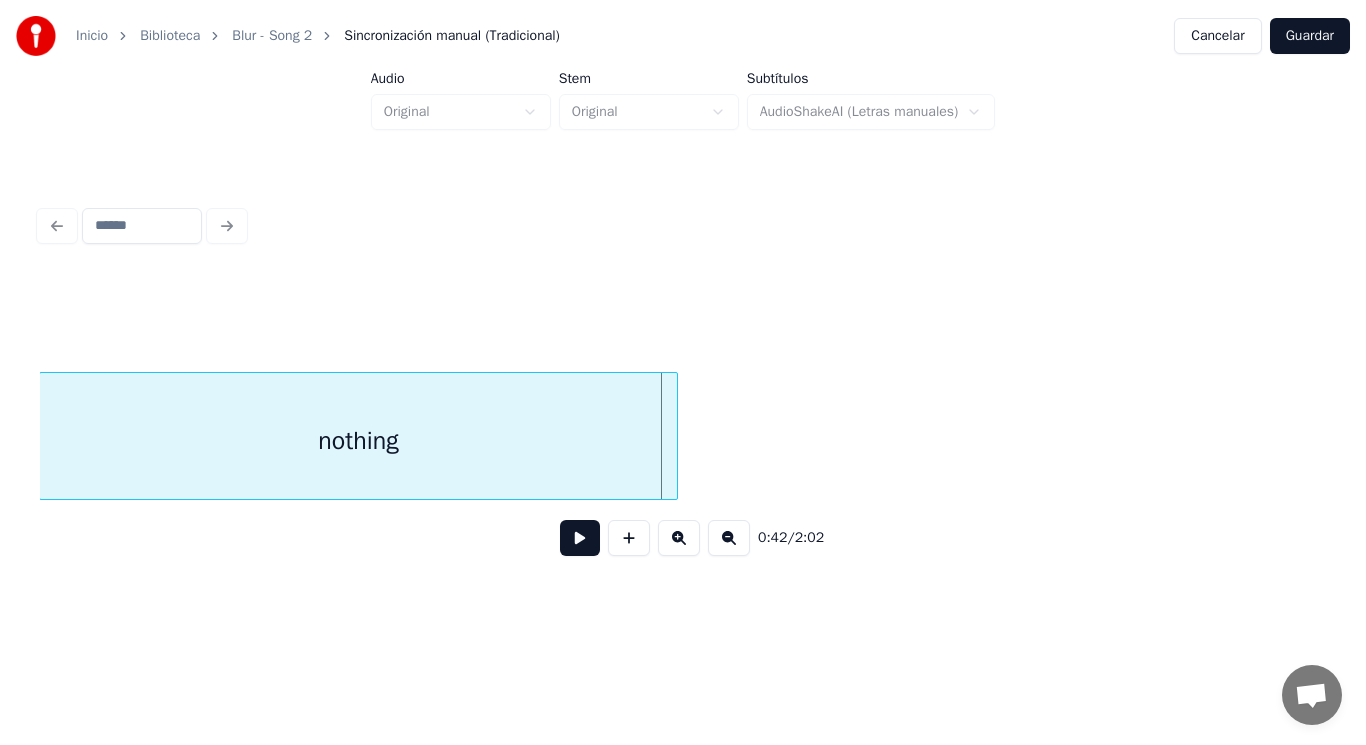 click at bounding box center (674, 436) 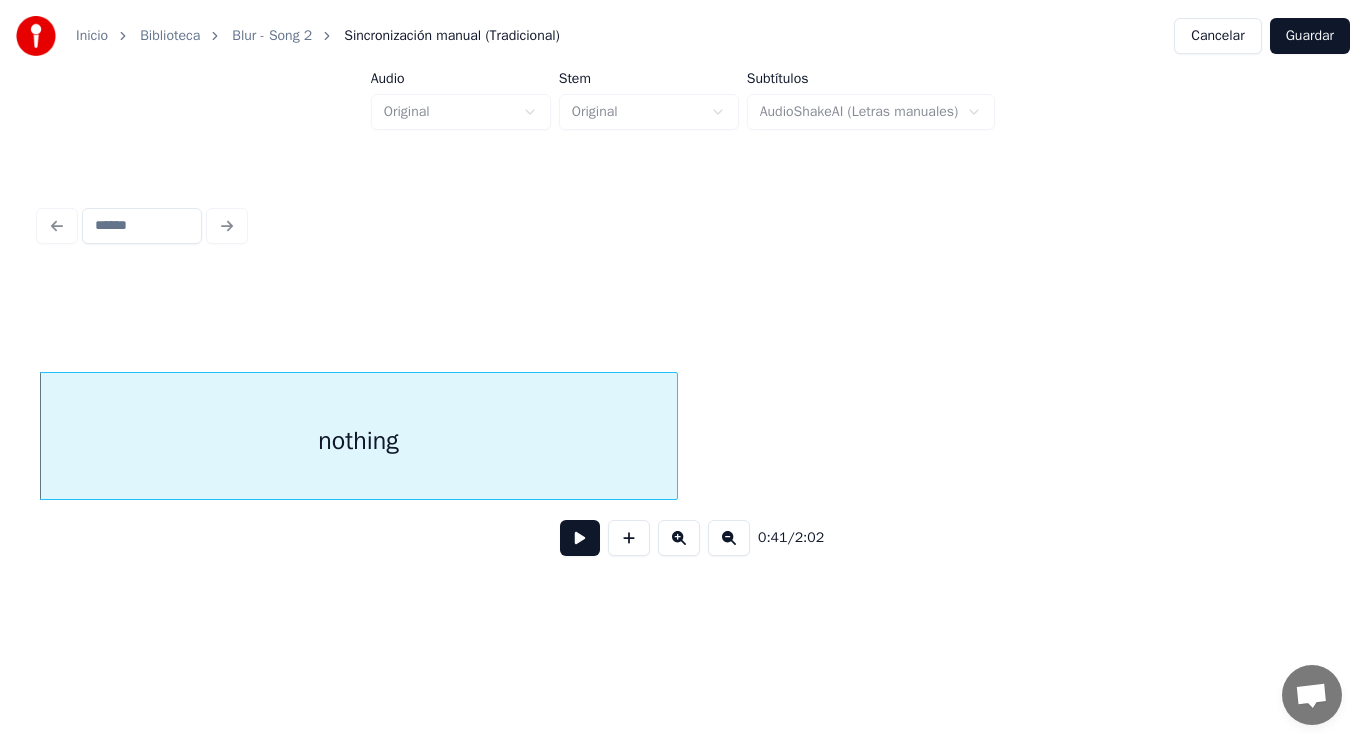 click at bounding box center [580, 538] 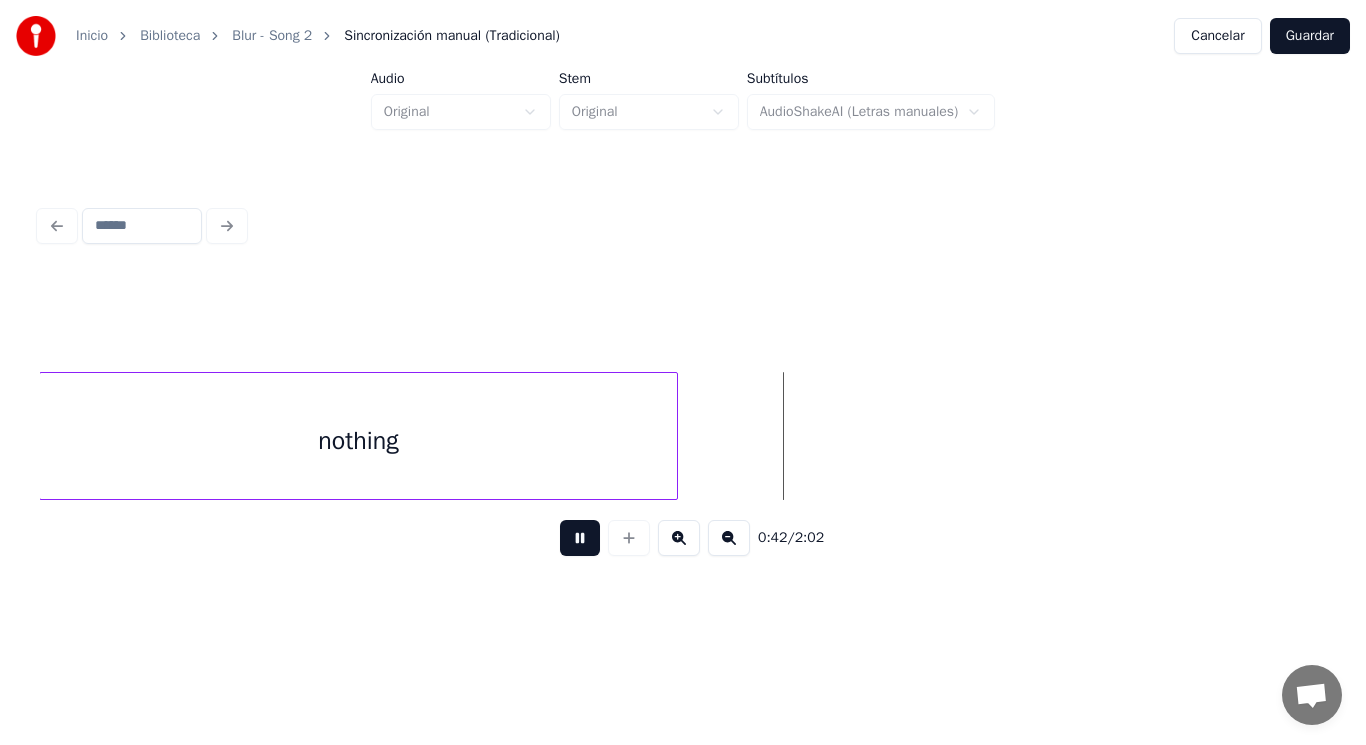 click at bounding box center [580, 538] 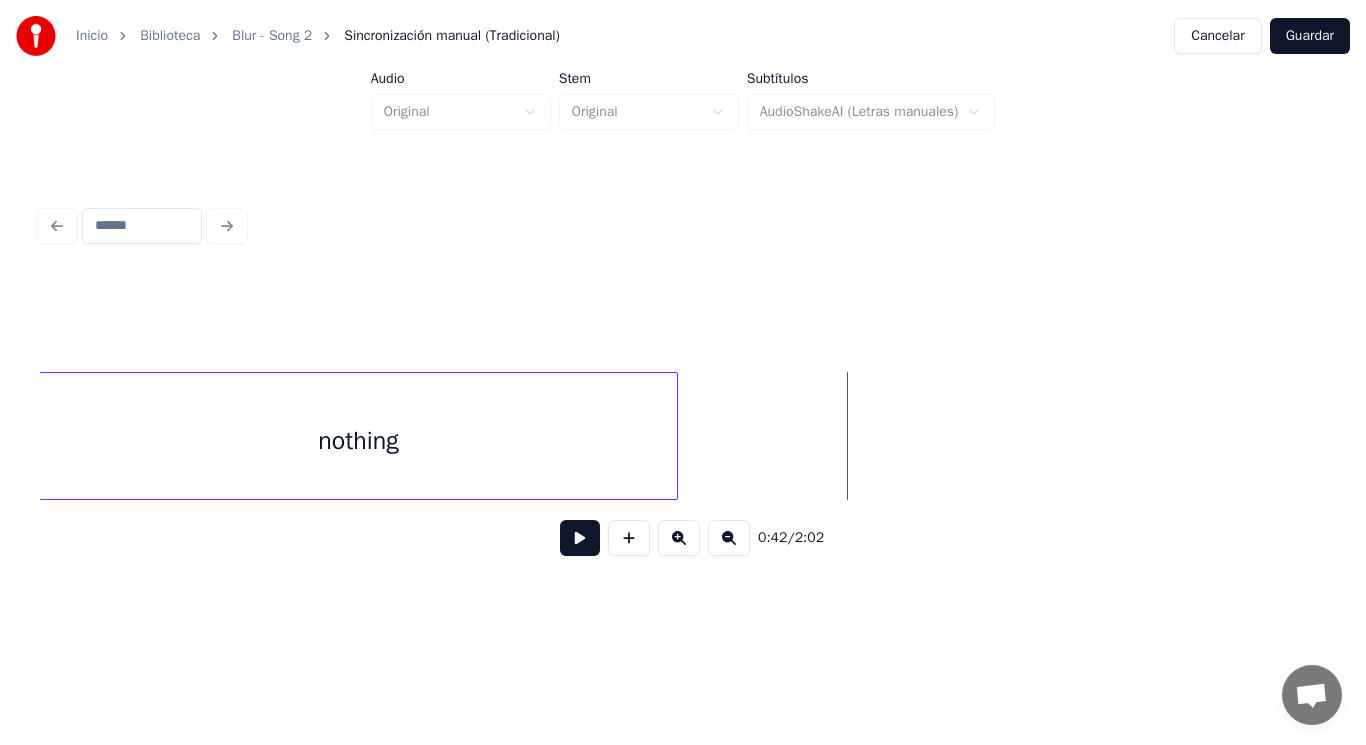 drag, startPoint x: 717, startPoint y: 452, endPoint x: 605, endPoint y: 532, distance: 137.6372 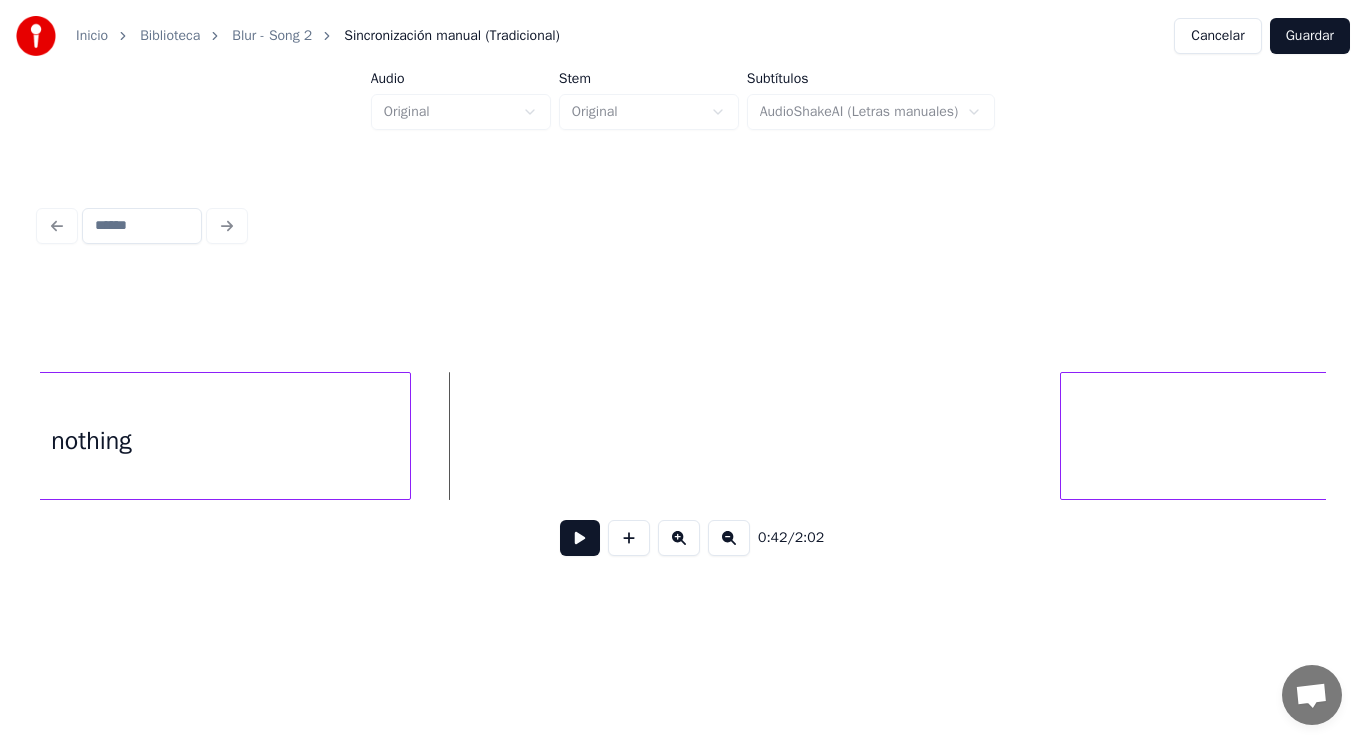 scroll, scrollTop: 0, scrollLeft: 58928, axis: horizontal 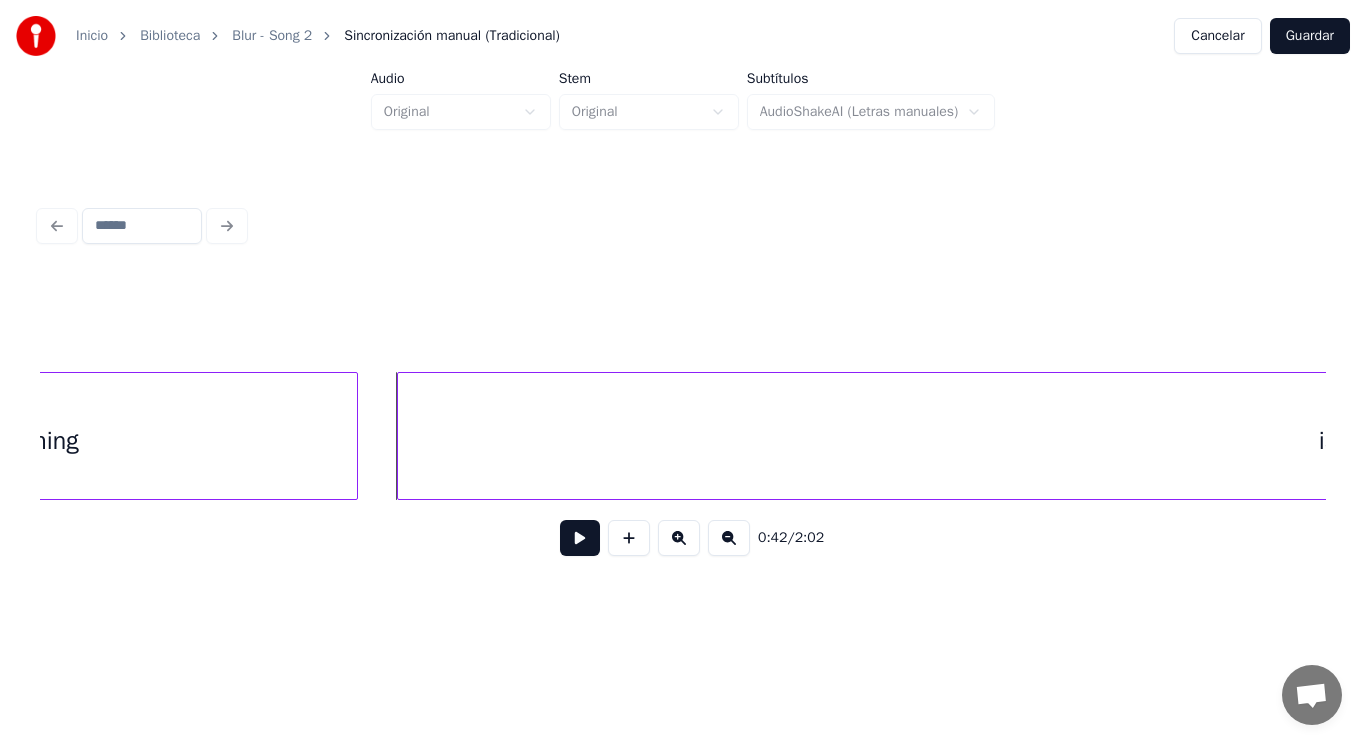click at bounding box center (401, 436) 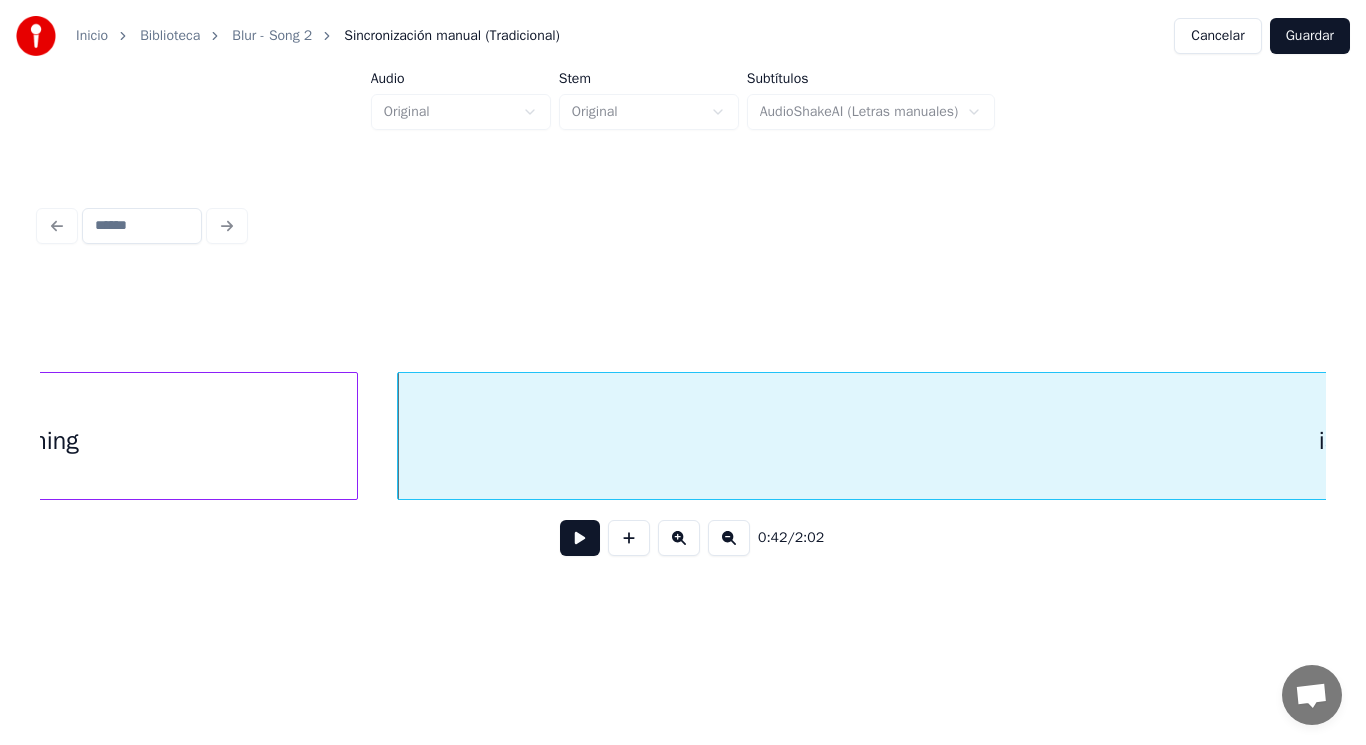 click at bounding box center (580, 538) 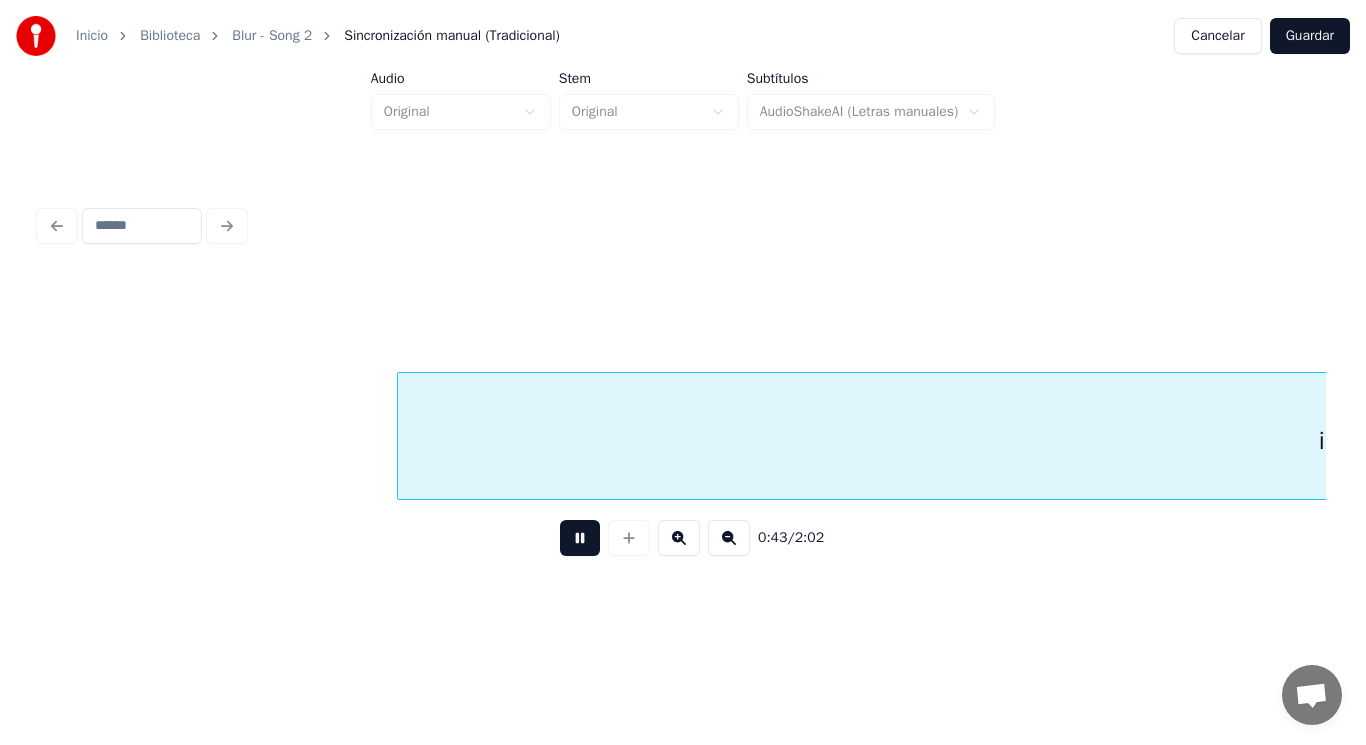 scroll, scrollTop: 0, scrollLeft: 60226, axis: horizontal 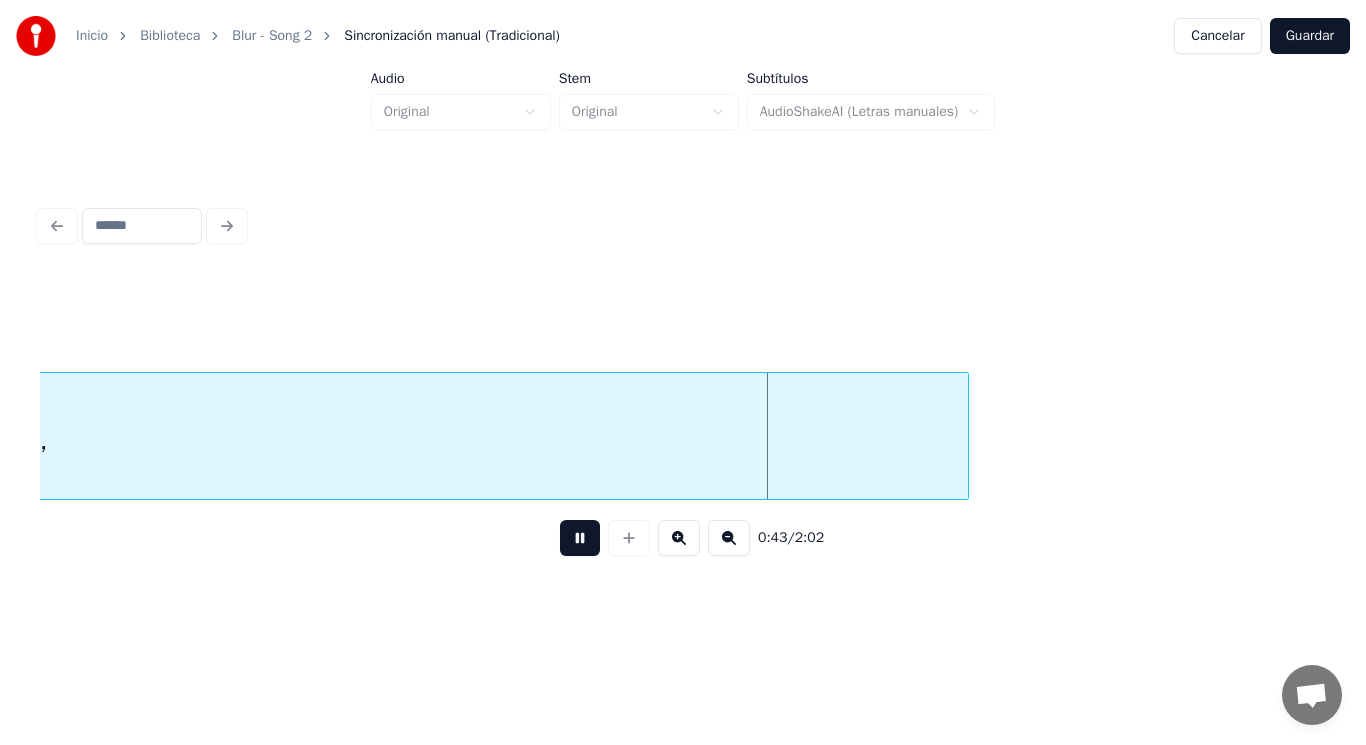 click at bounding box center (580, 538) 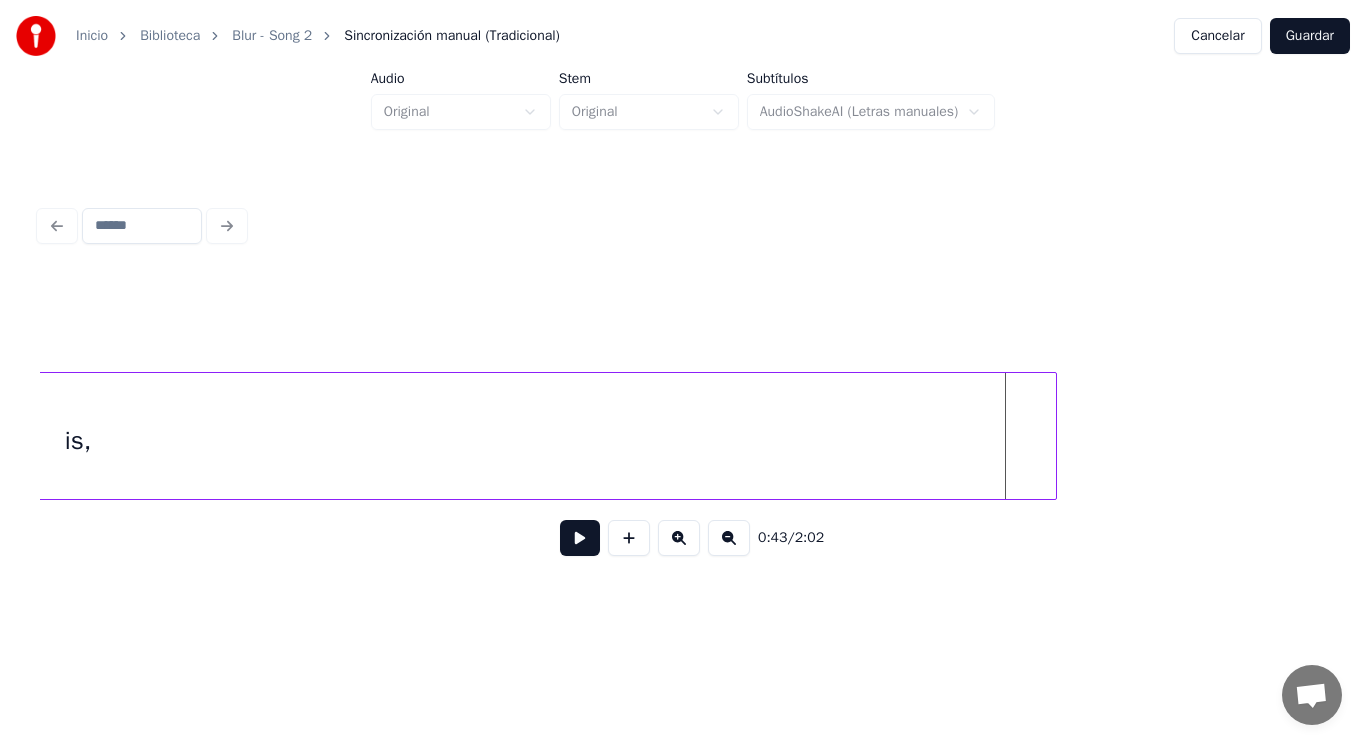 click at bounding box center [1053, 436] 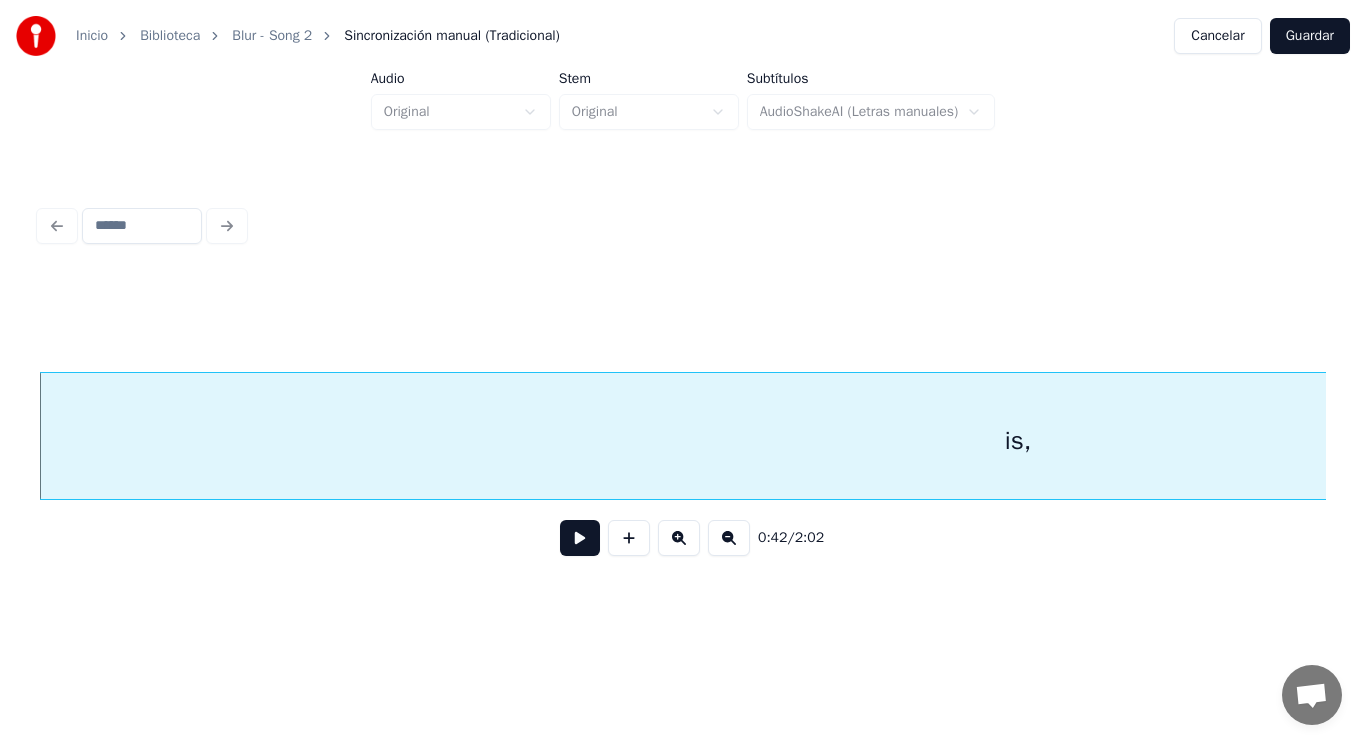 click at bounding box center (580, 538) 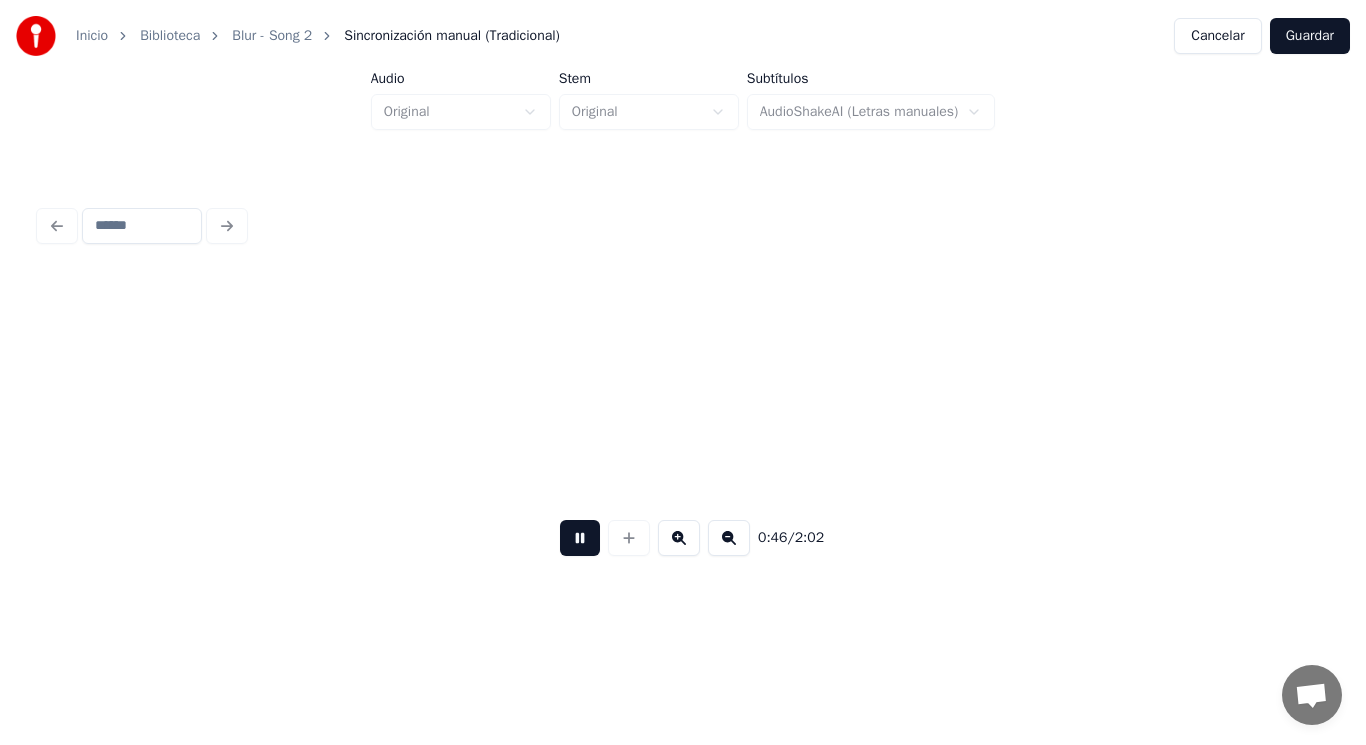 scroll, scrollTop: 0, scrollLeft: 64485, axis: horizontal 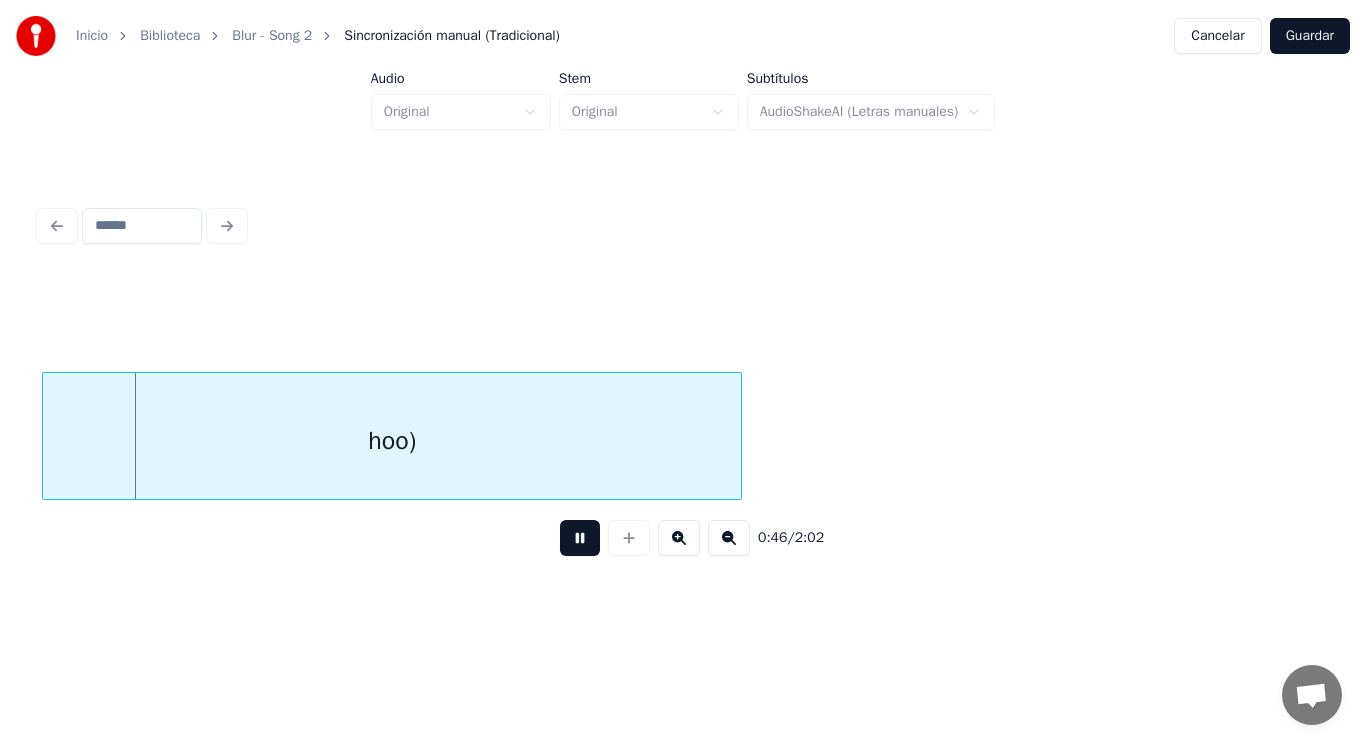 click at bounding box center [580, 538] 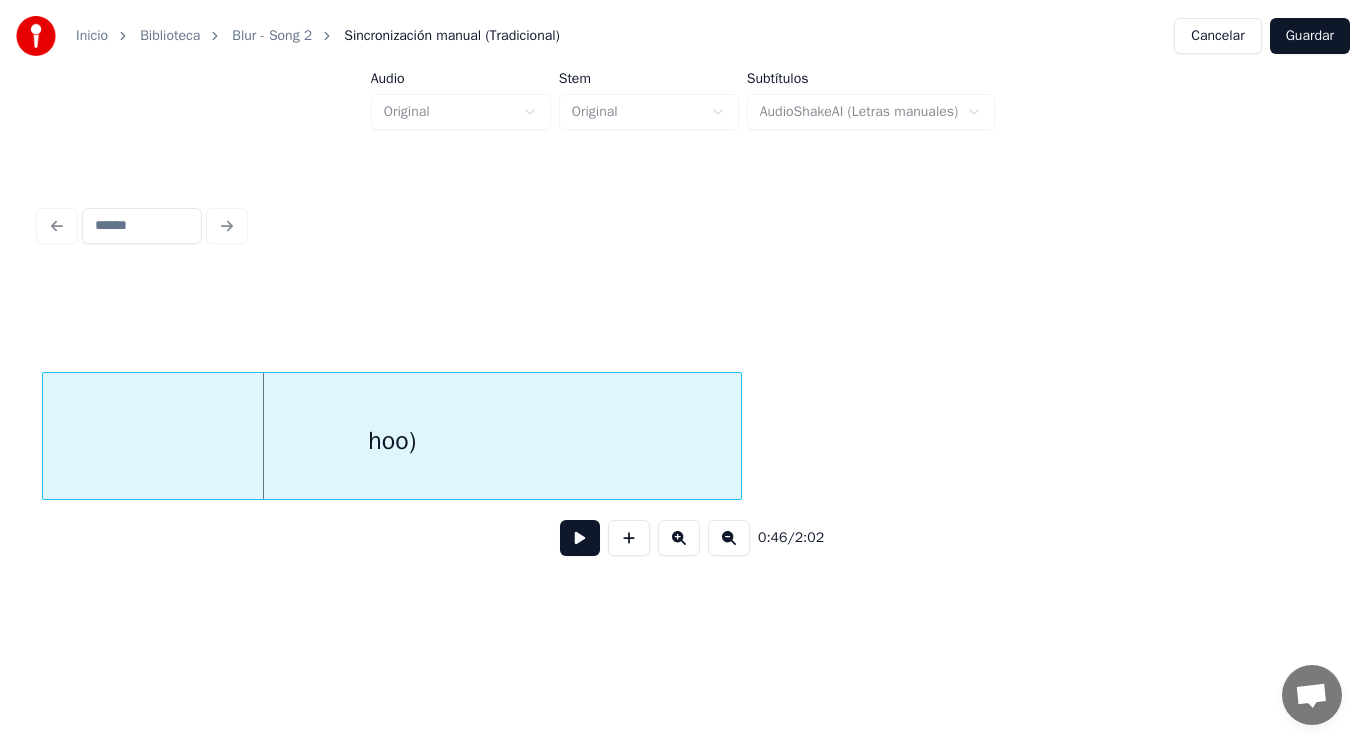 click at bounding box center [580, 538] 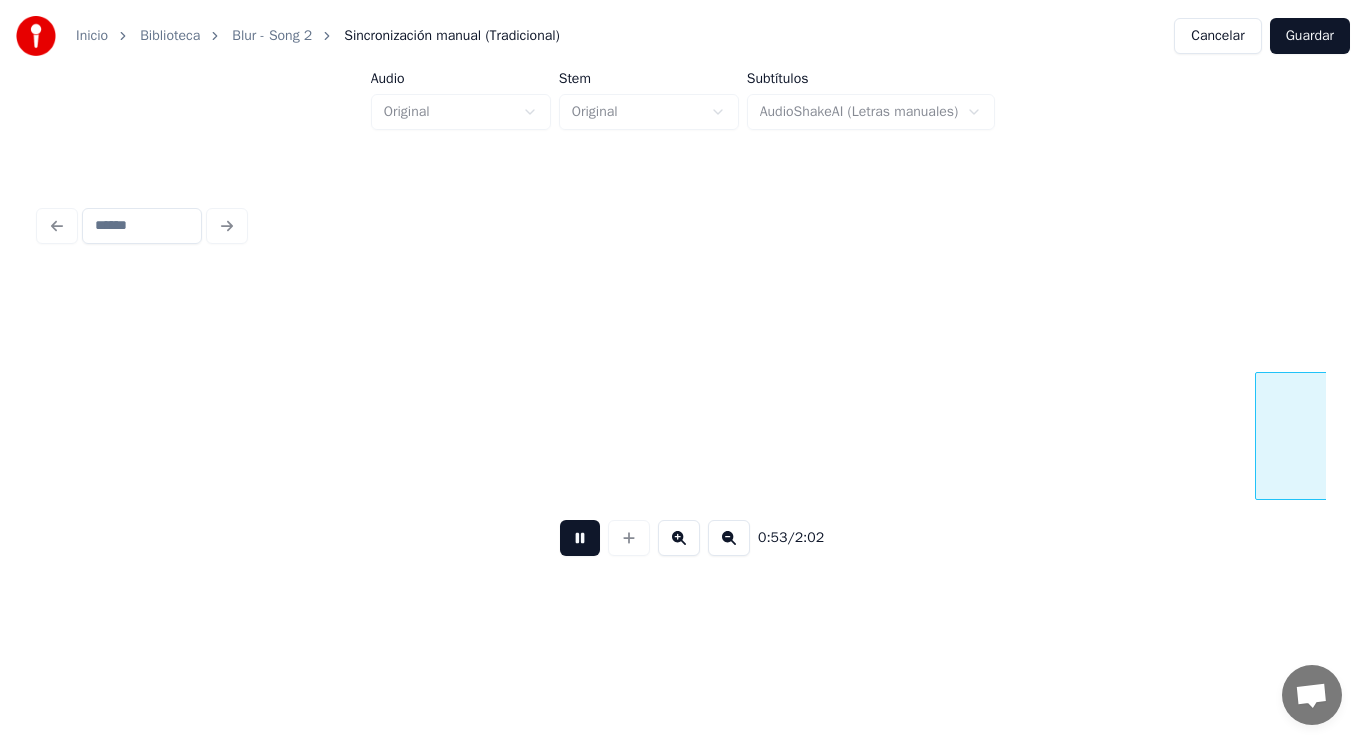 scroll, scrollTop: 0, scrollLeft: 74908, axis: horizontal 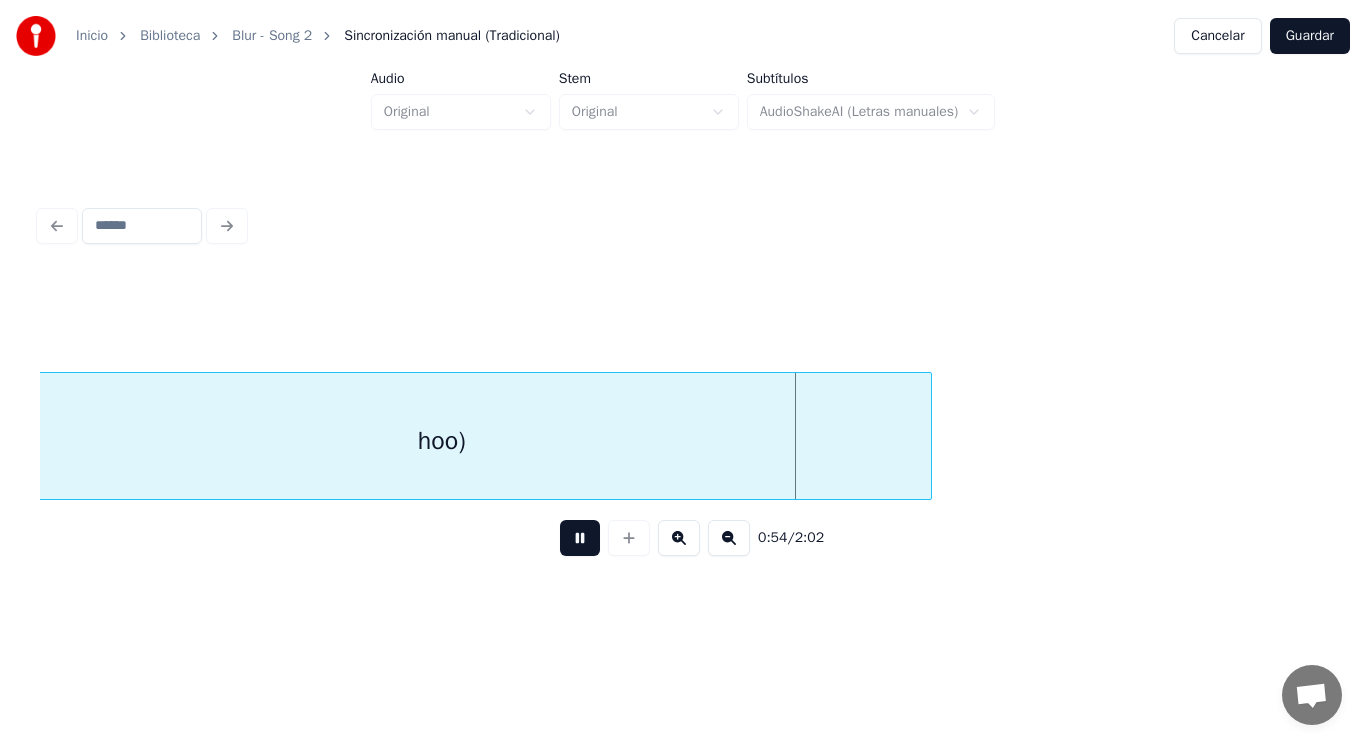 click at bounding box center [580, 538] 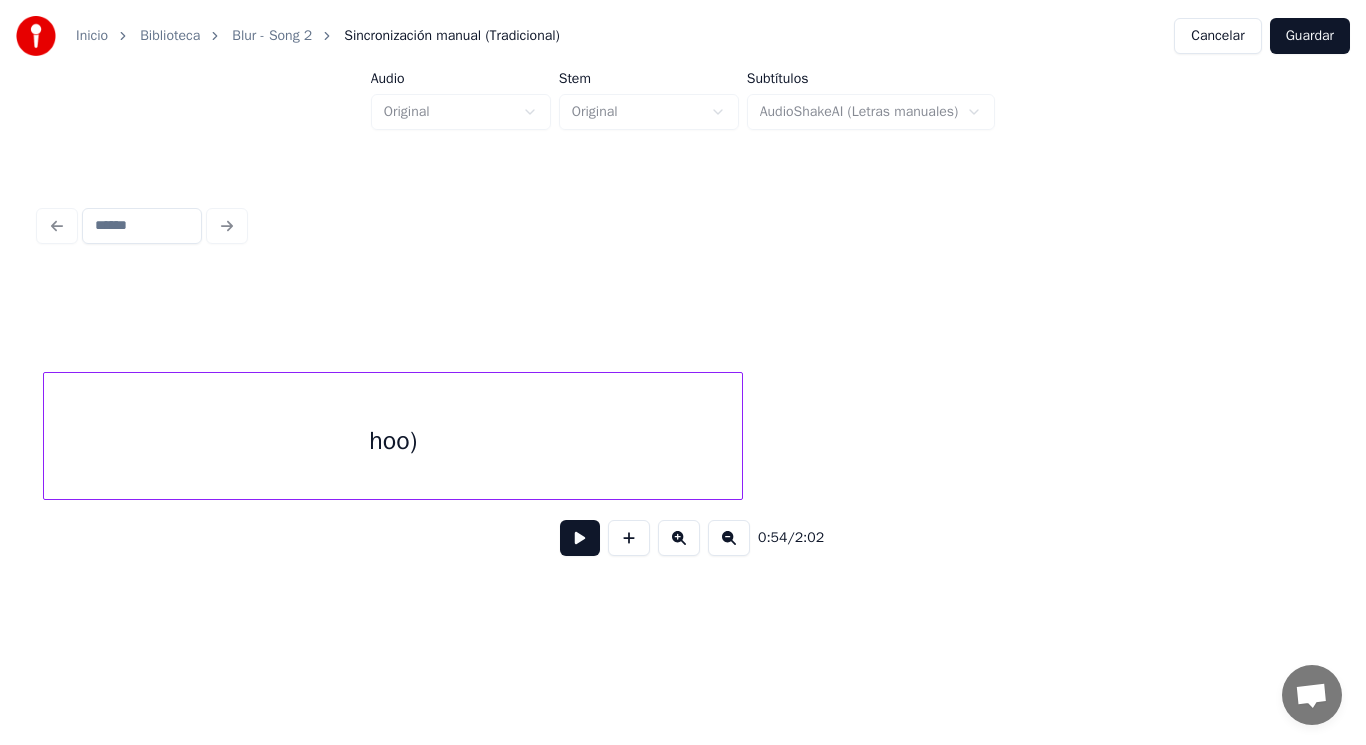 scroll, scrollTop: 0, scrollLeft: 63934, axis: horizontal 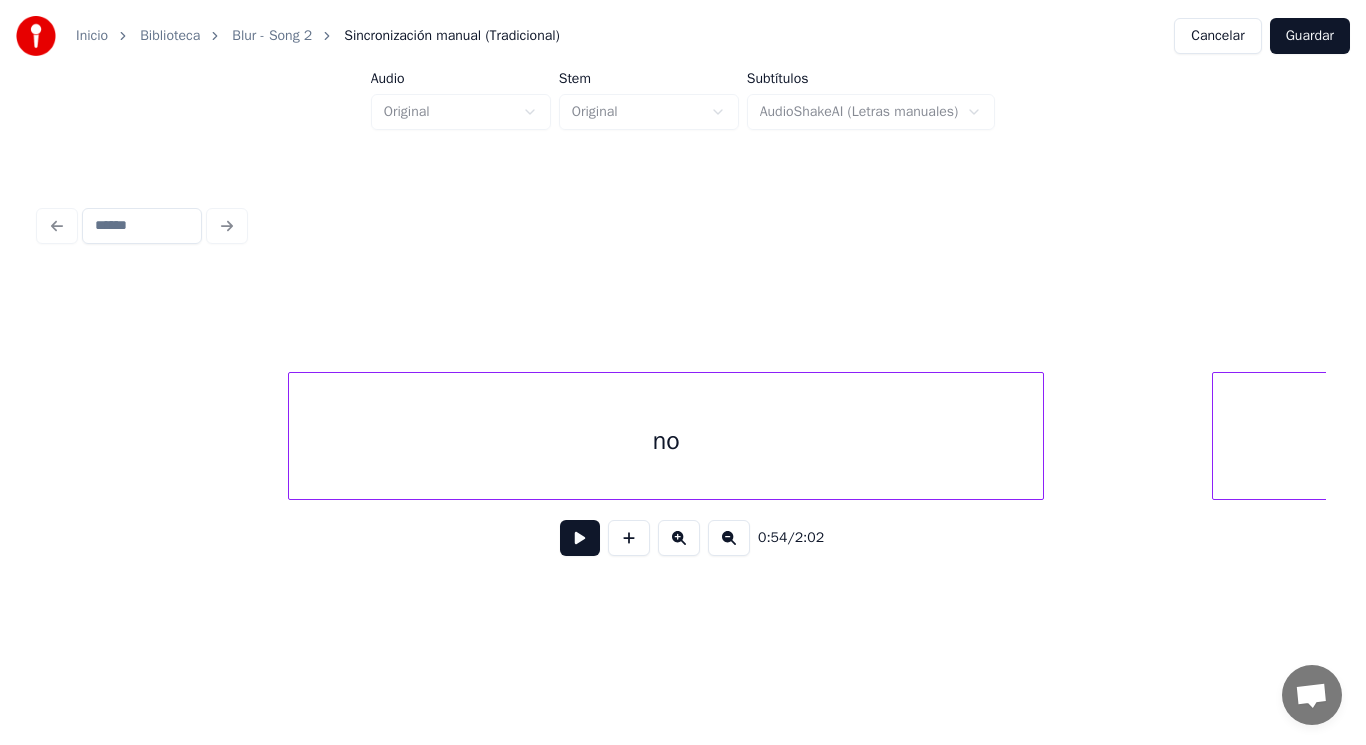 click on "no" at bounding box center (666, 441) 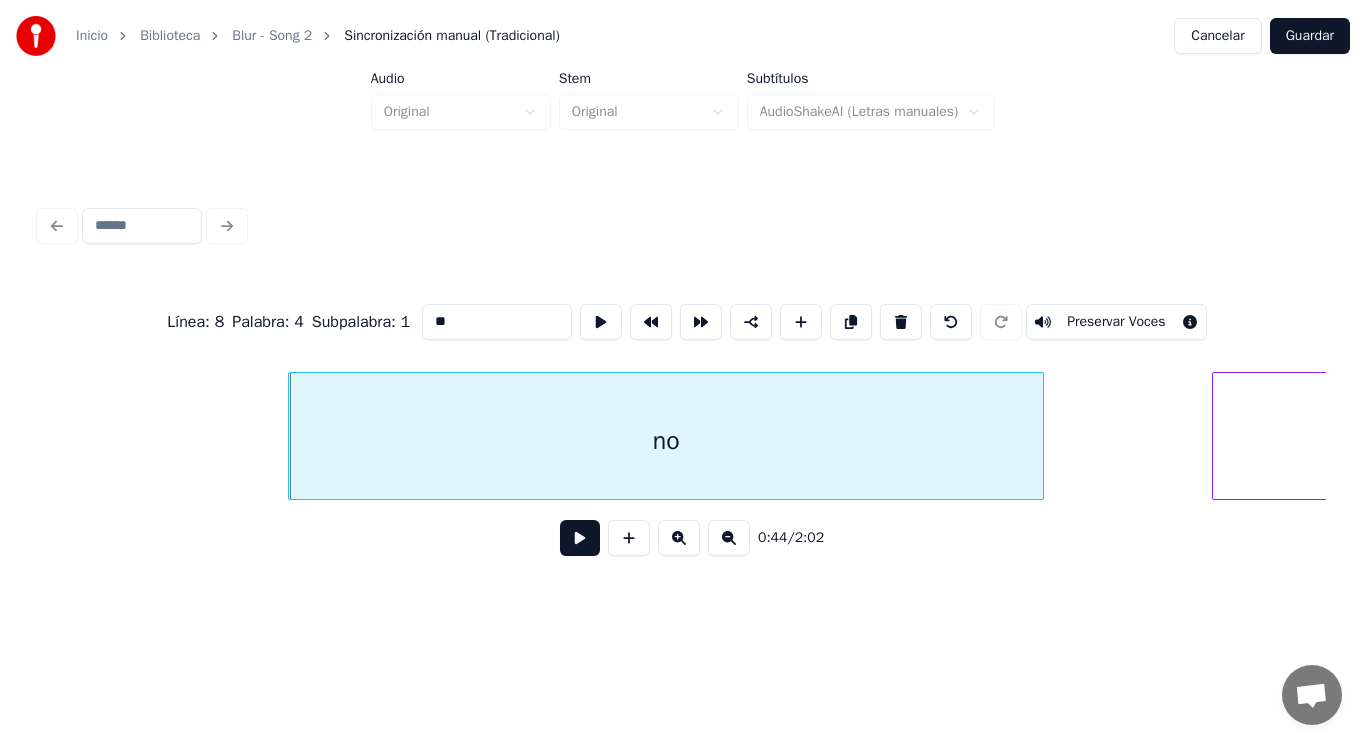 click on "**" at bounding box center (497, 322) 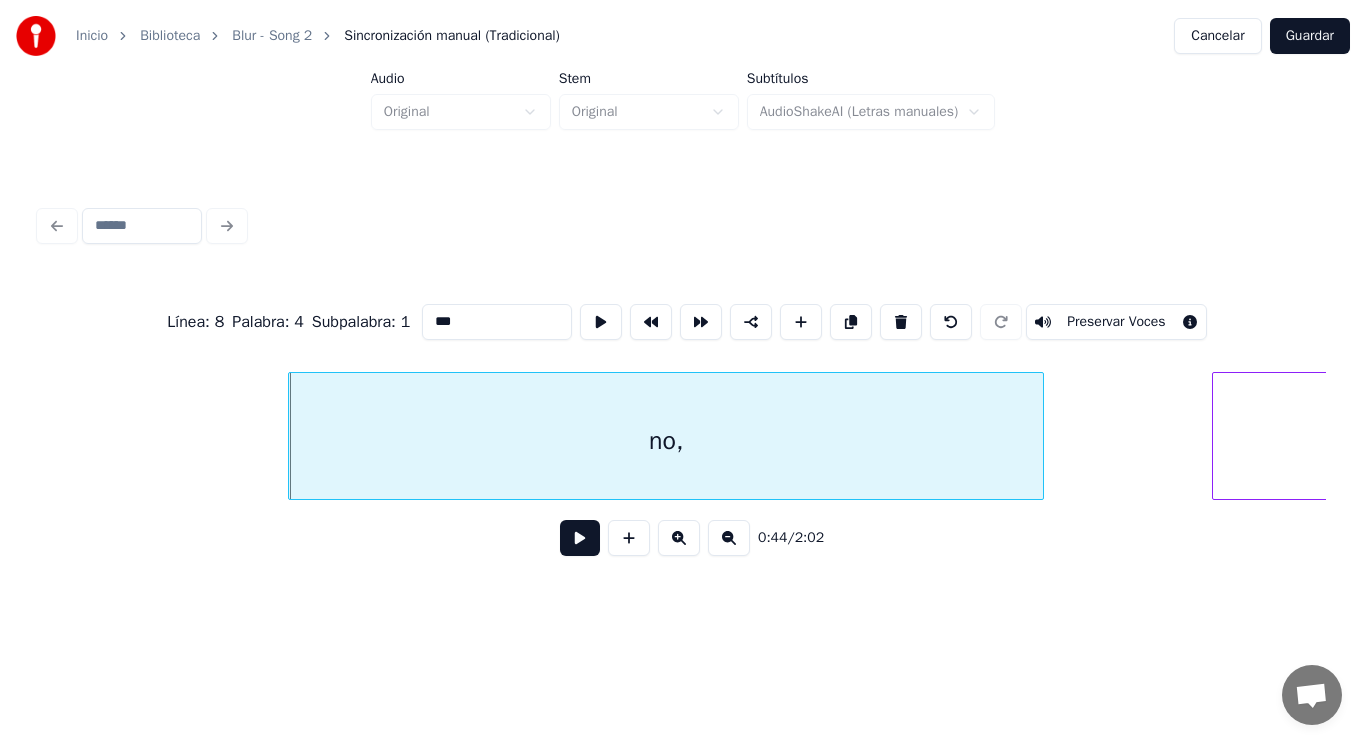 type on "***" 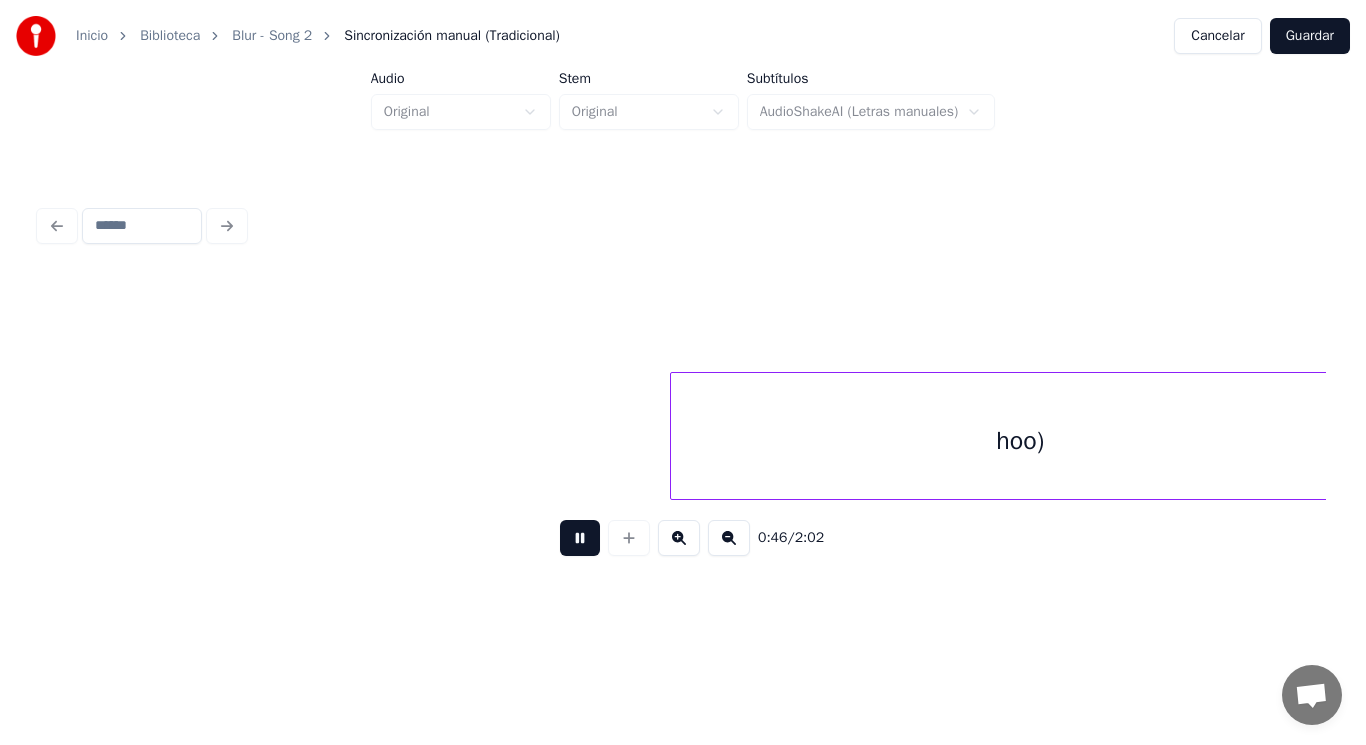 scroll, scrollTop: 0, scrollLeft: 65164, axis: horizontal 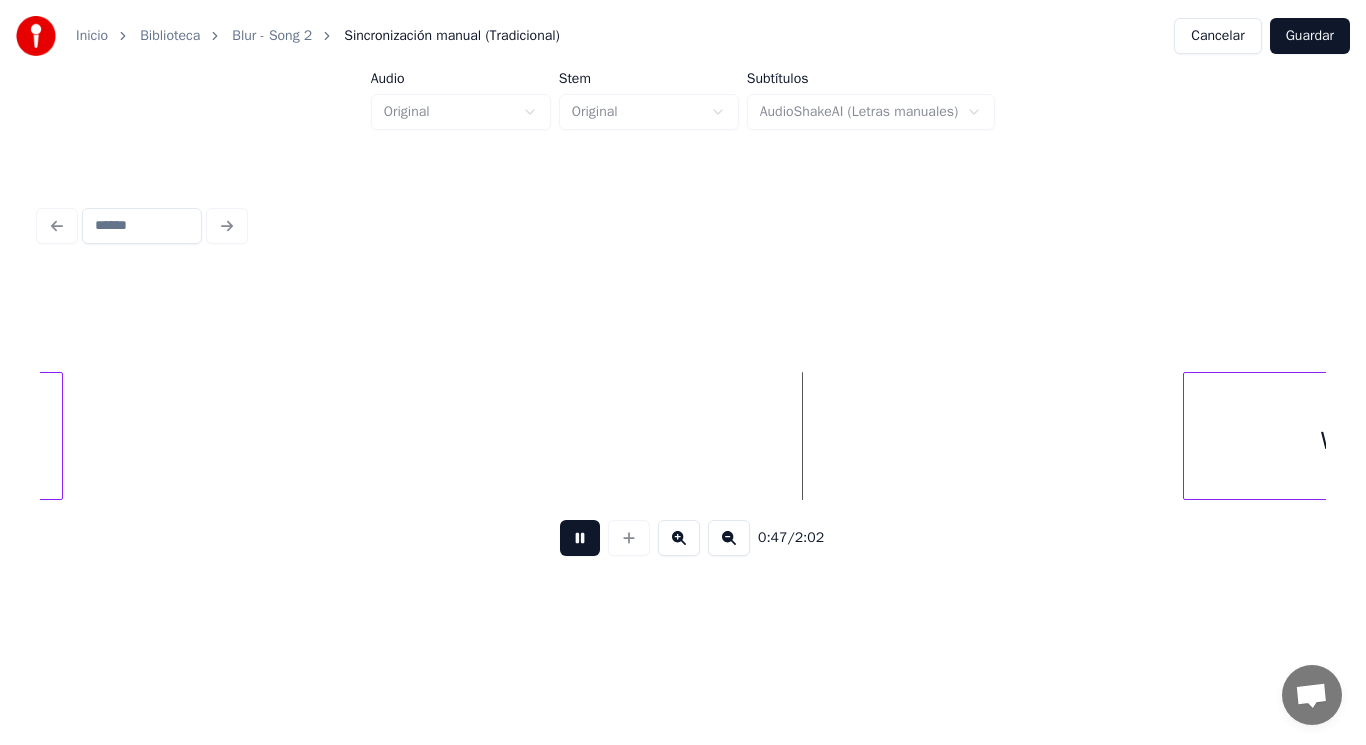 click at bounding box center [580, 538] 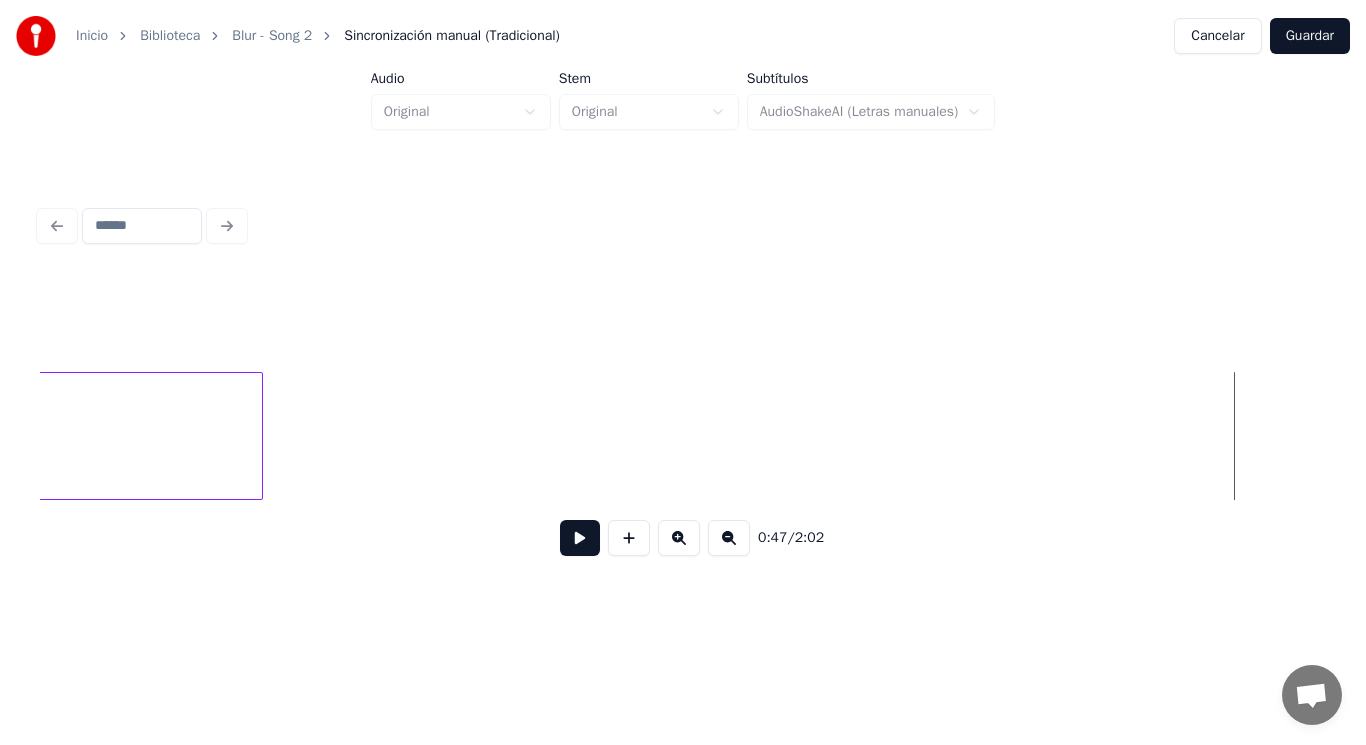 click on "hoo)" at bounding box center (-87, 441) 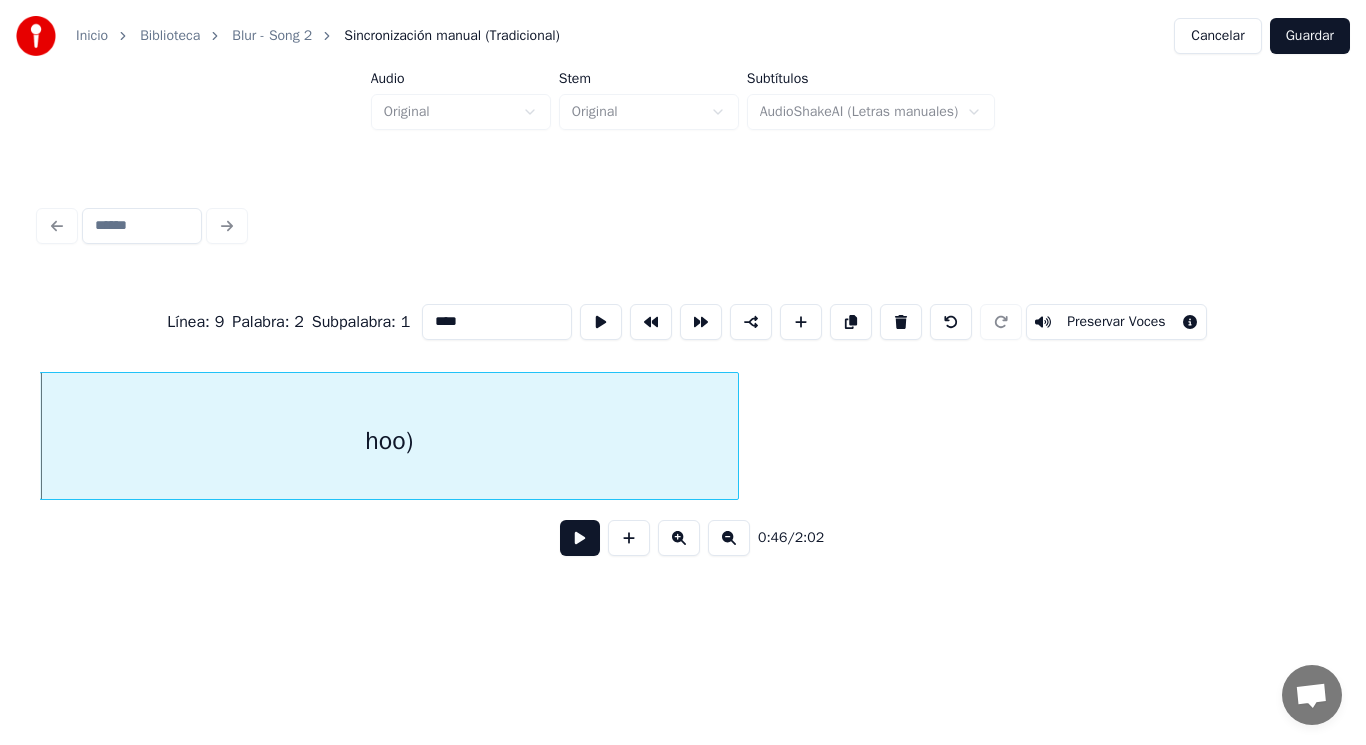click on "****" at bounding box center [497, 322] 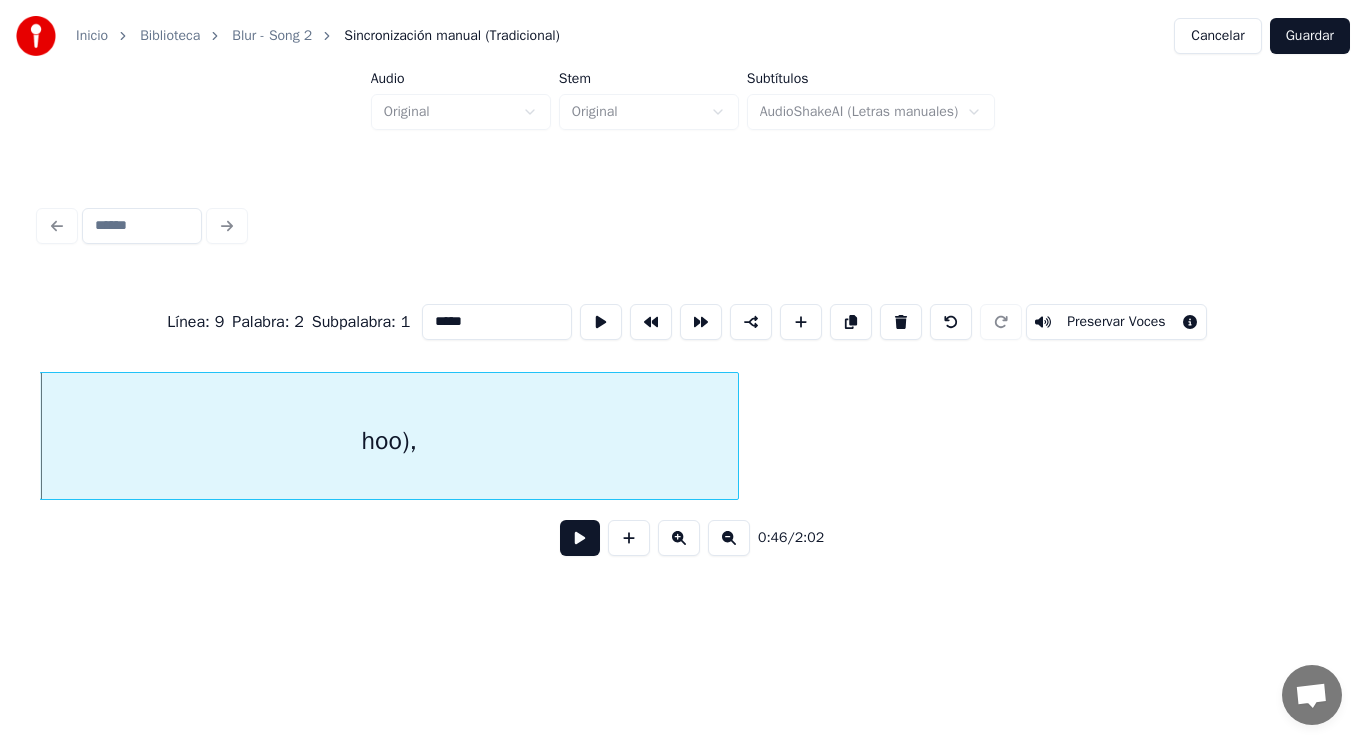 type on "*****" 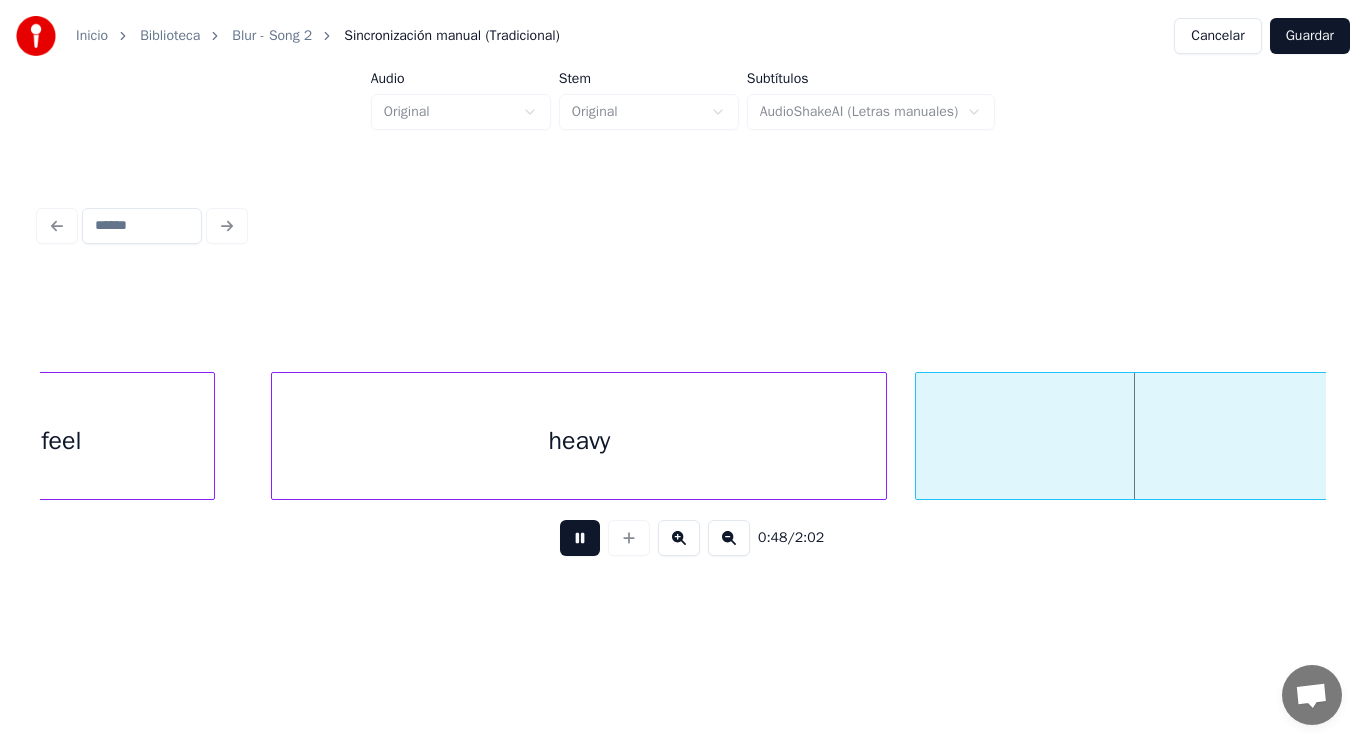 scroll, scrollTop: 0, scrollLeft: 68374, axis: horizontal 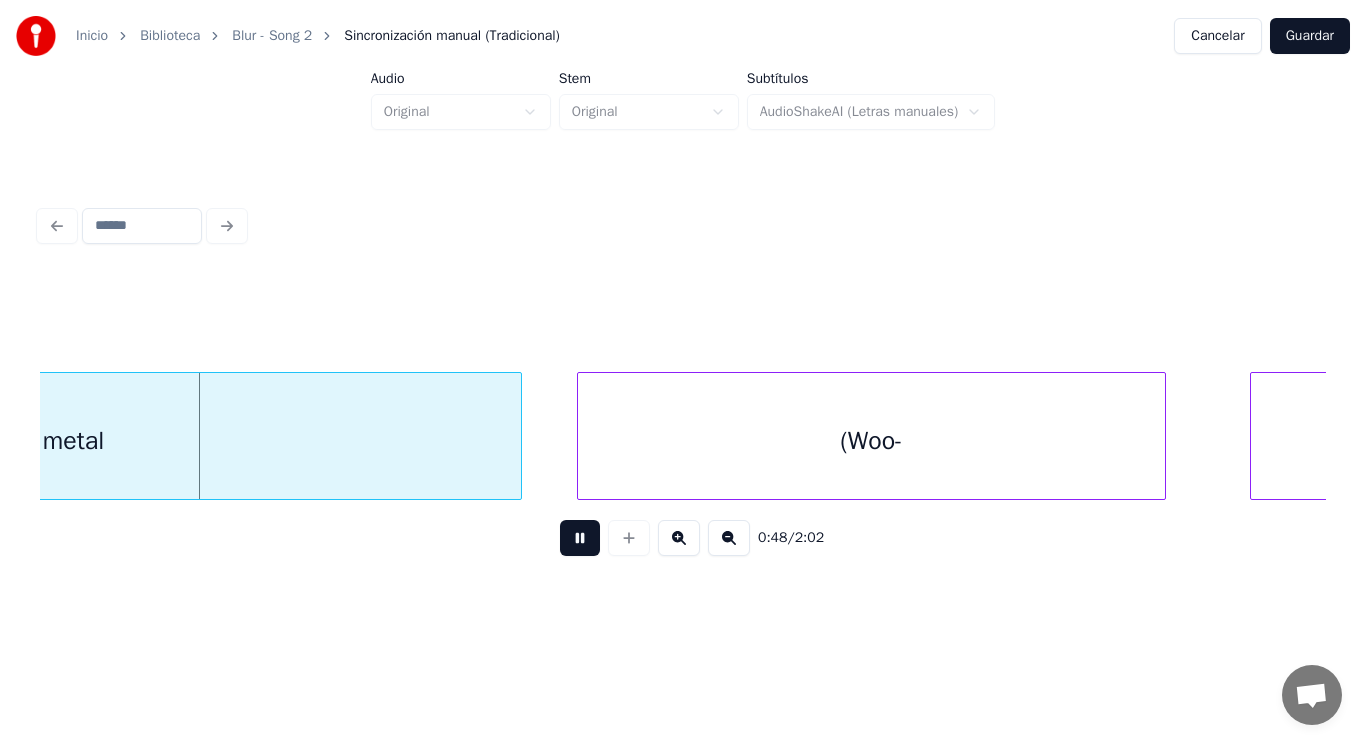click at bounding box center [580, 538] 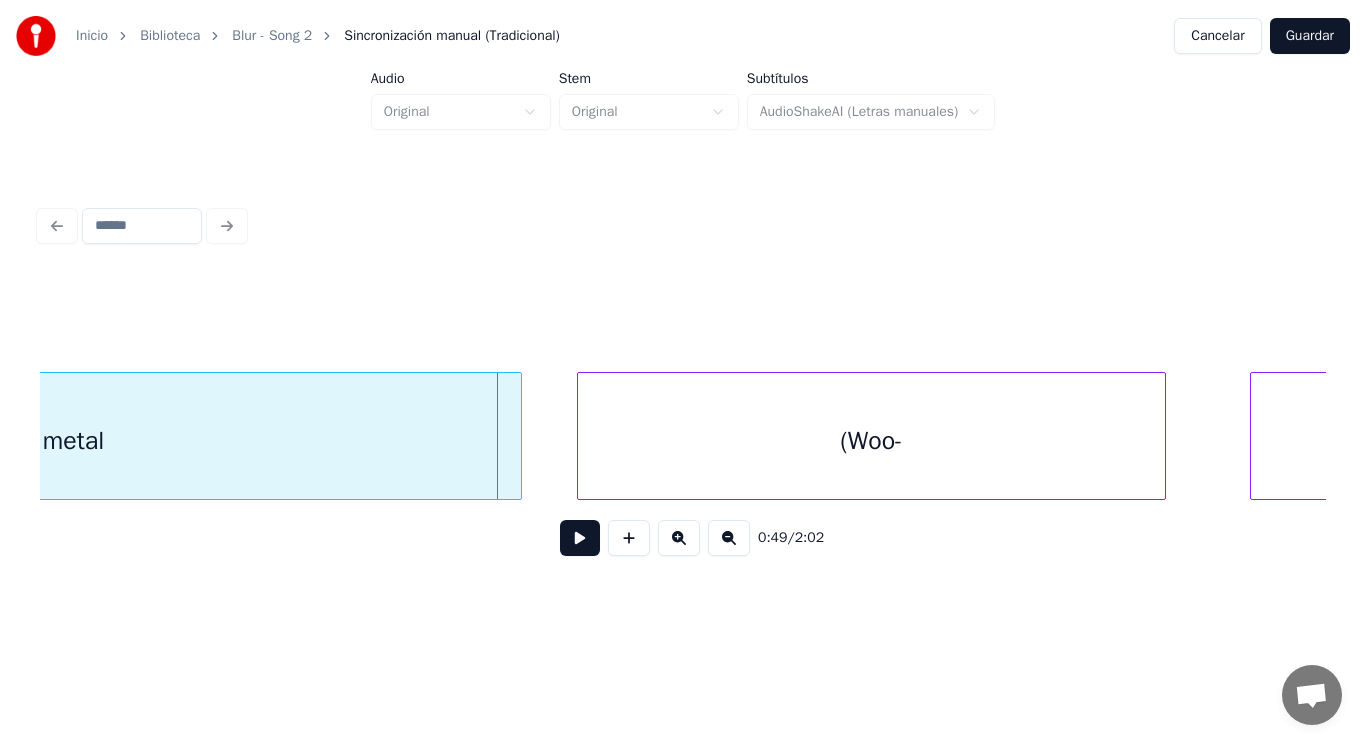 click on "metal" at bounding box center (73, 441) 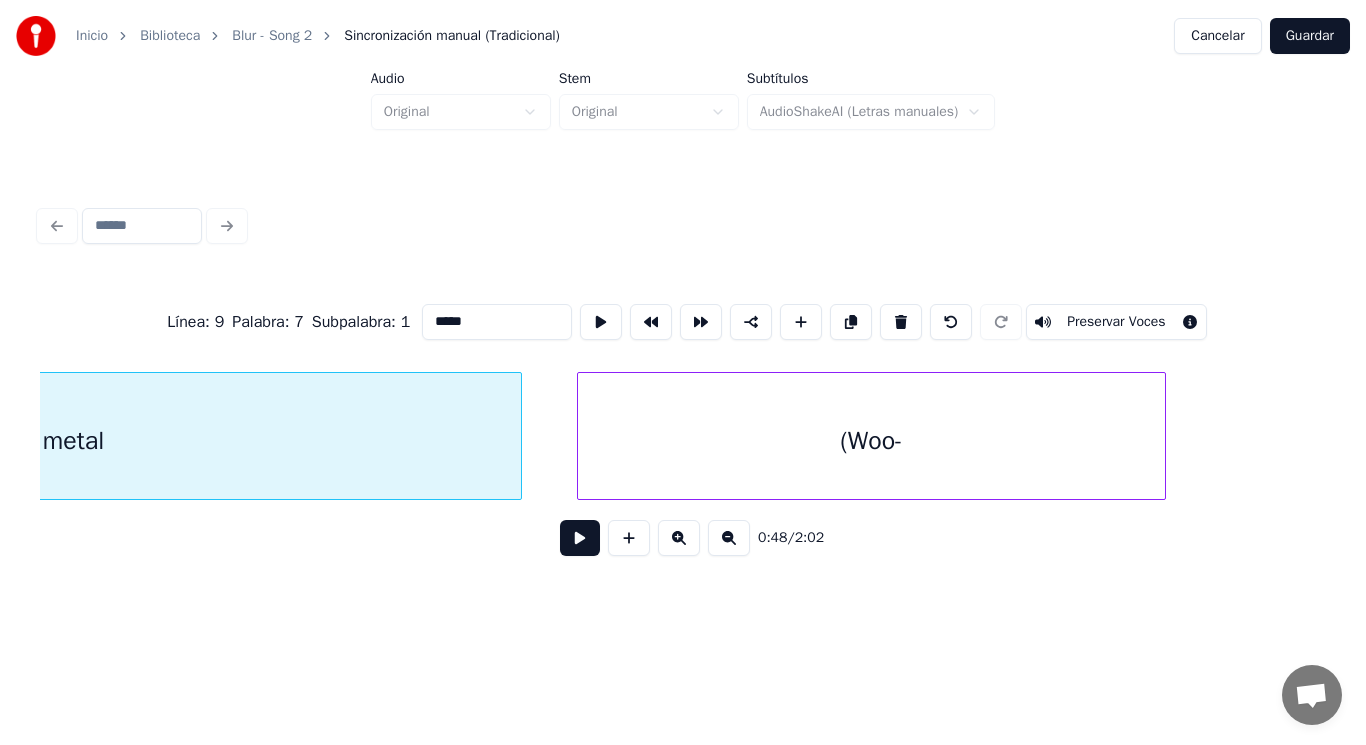 scroll, scrollTop: 0, scrollLeft: 67960, axis: horizontal 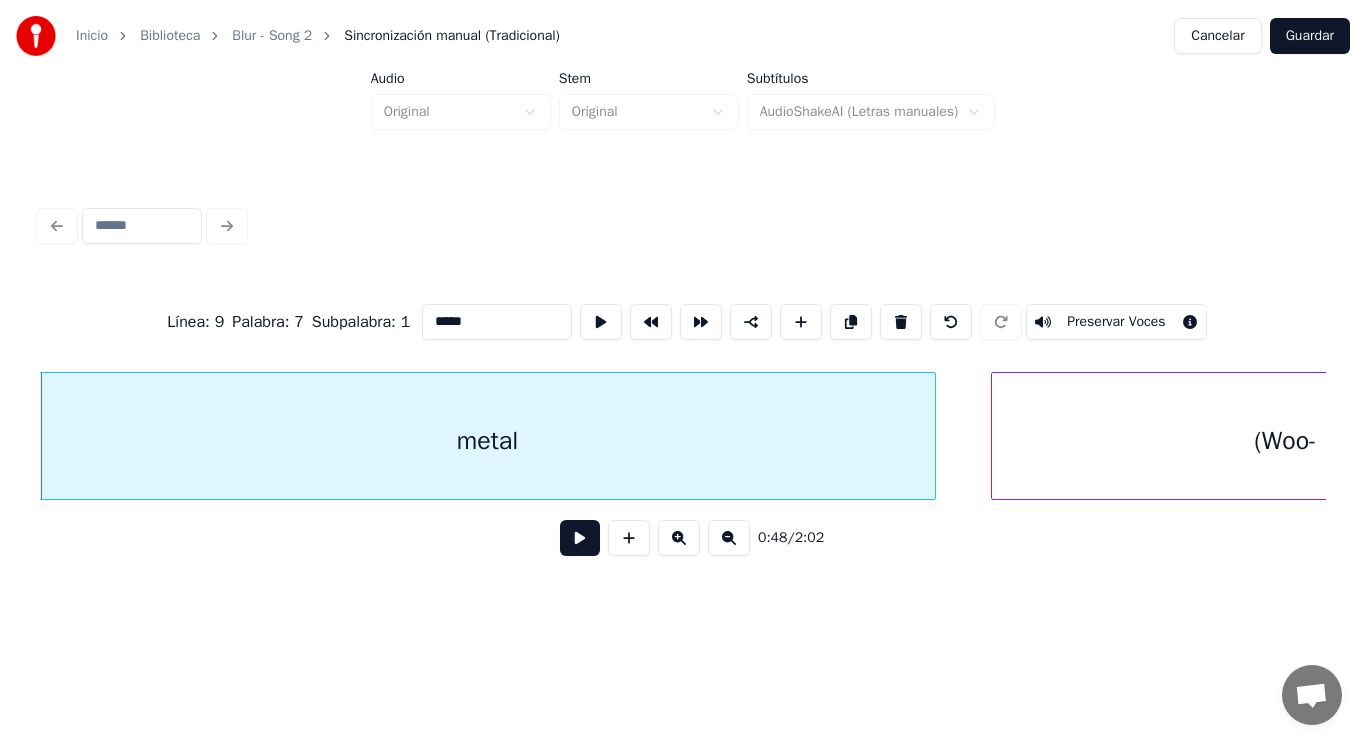 click on "*****" at bounding box center [497, 322] 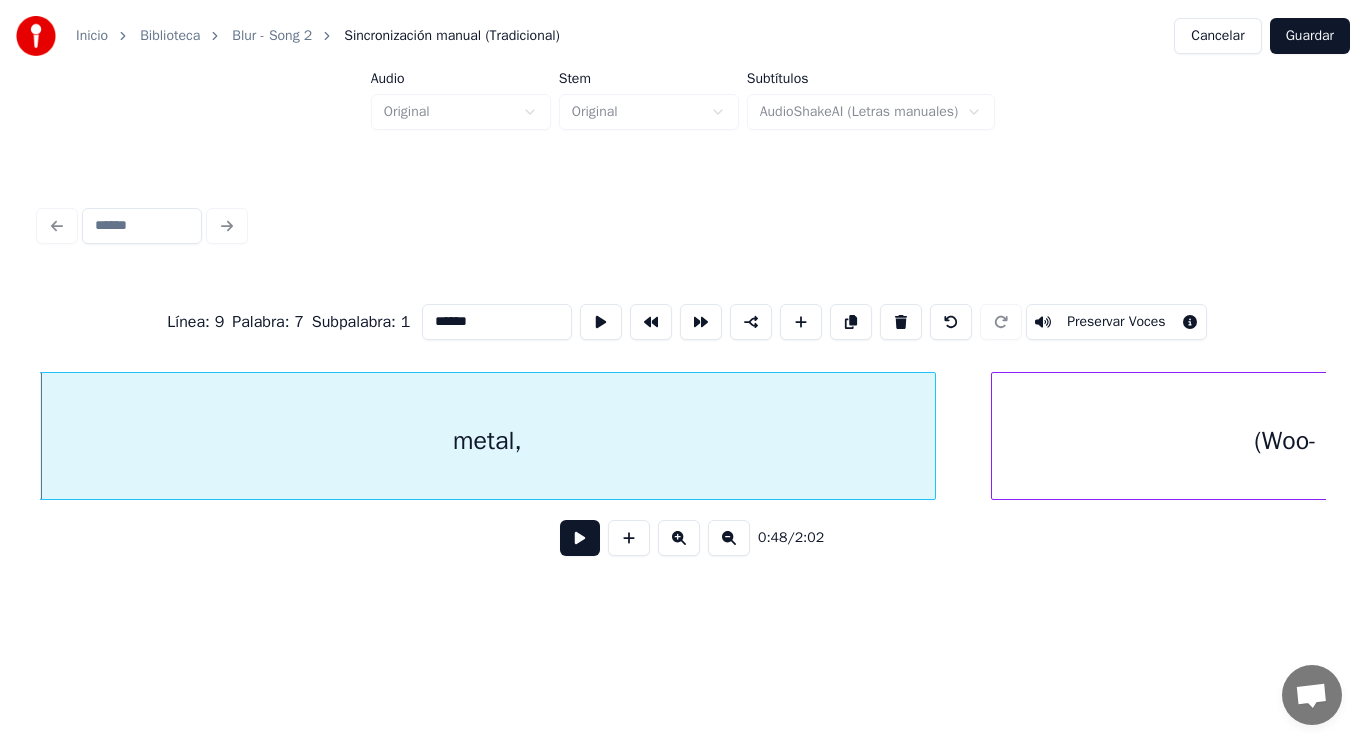 type on "******" 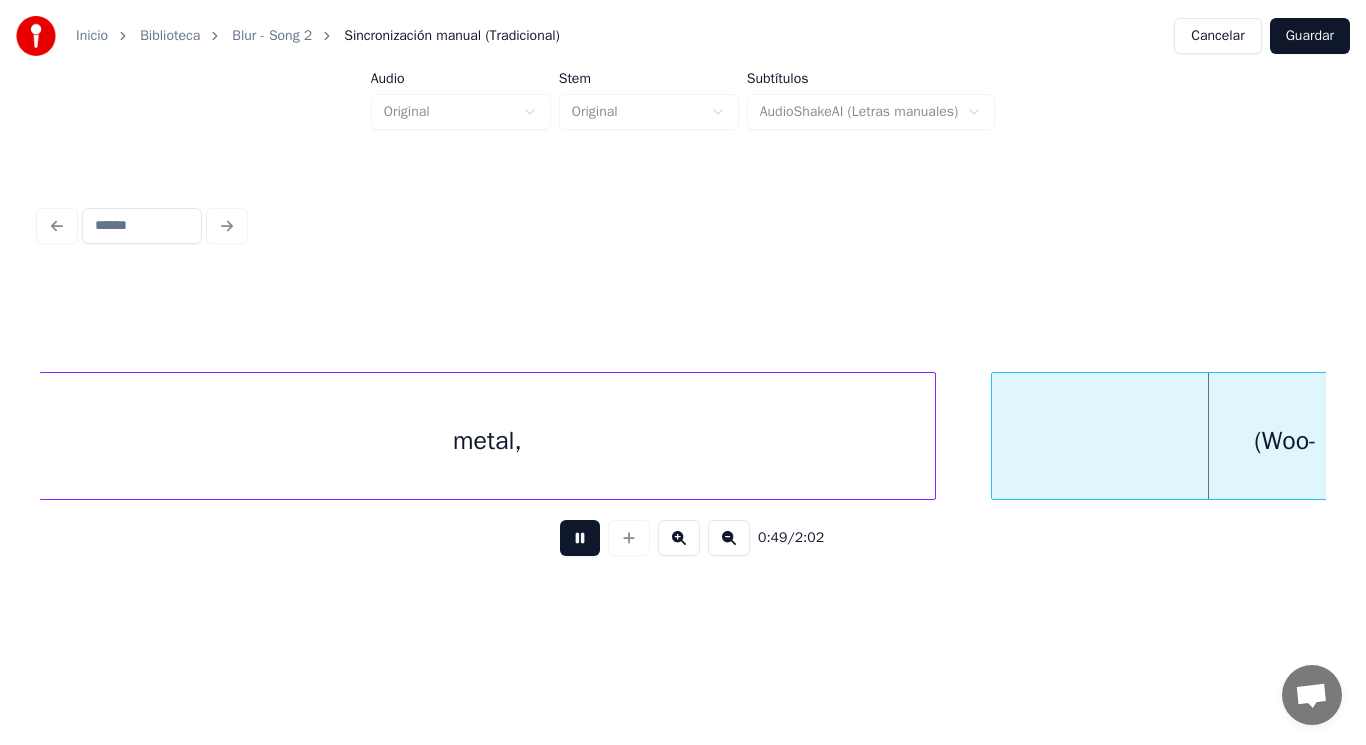 scroll, scrollTop: 0, scrollLeft: 69258, axis: horizontal 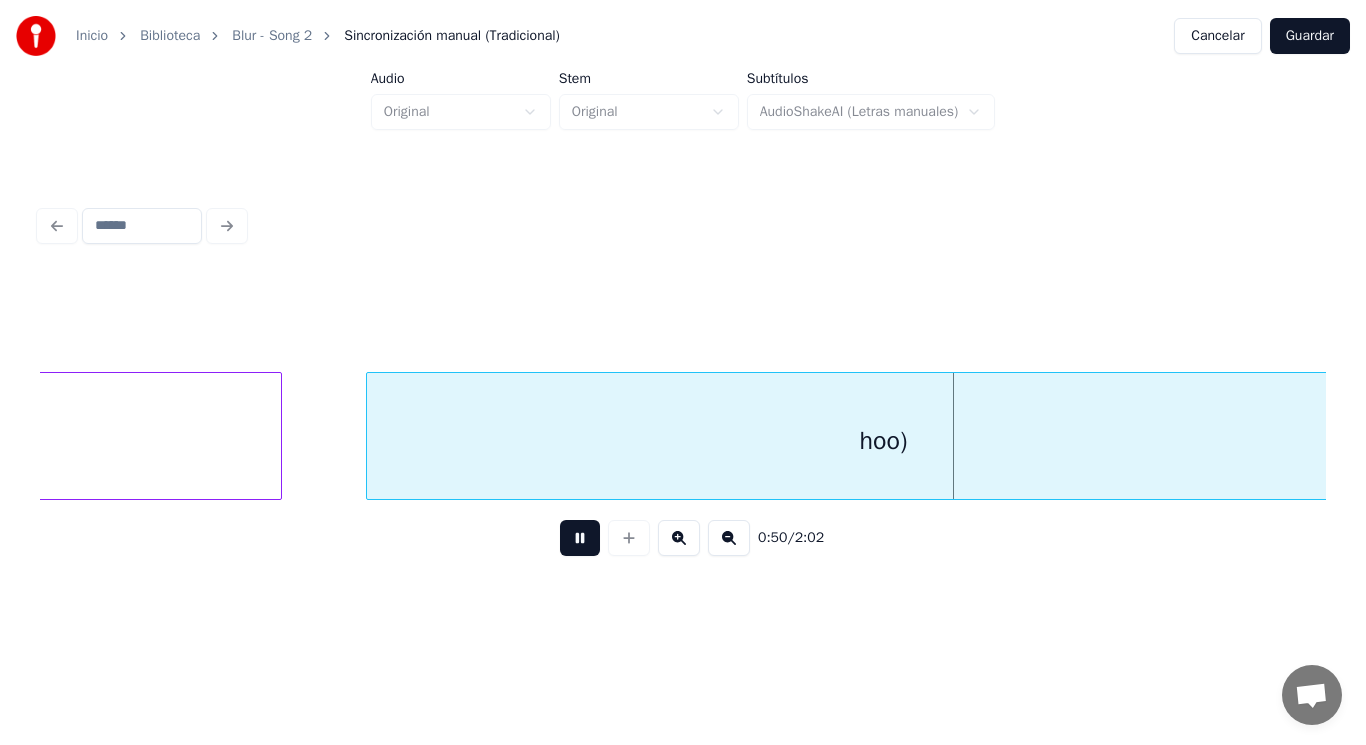 click at bounding box center (580, 538) 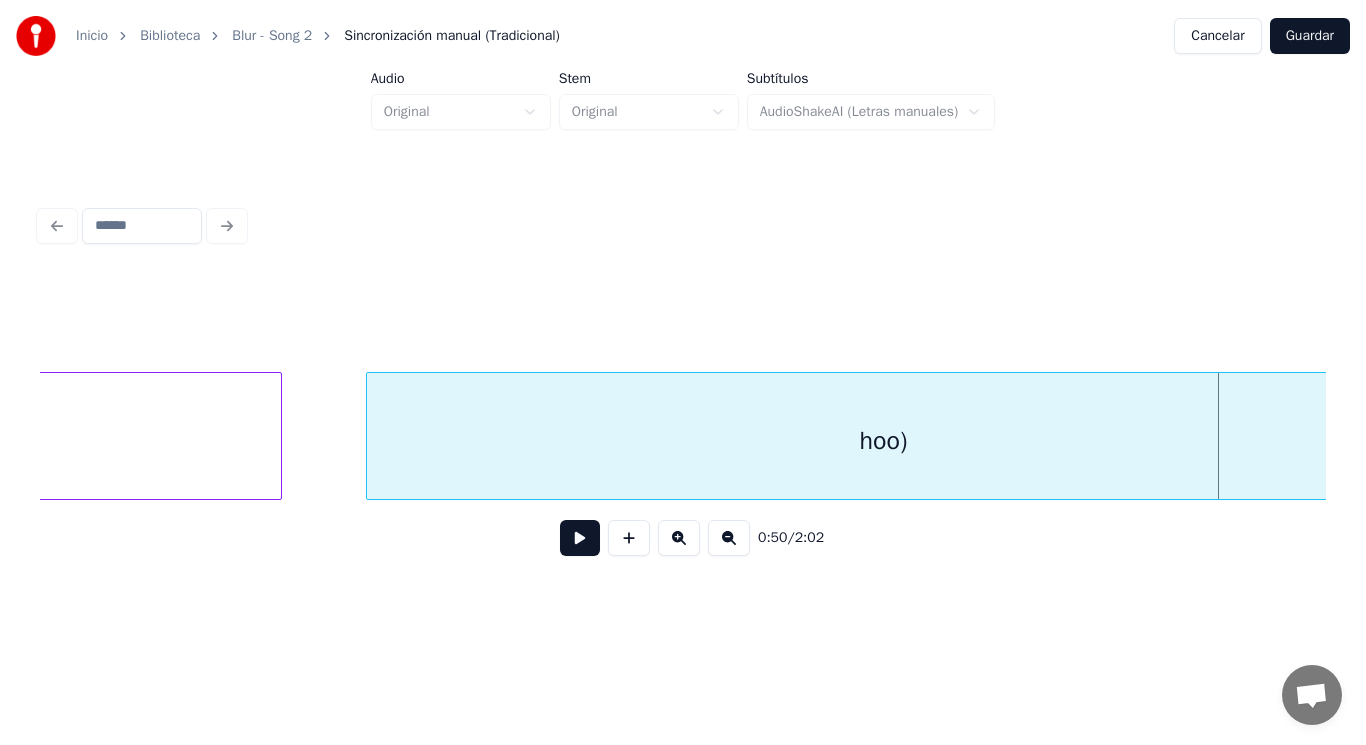 click on "hoo)" at bounding box center [884, 441] 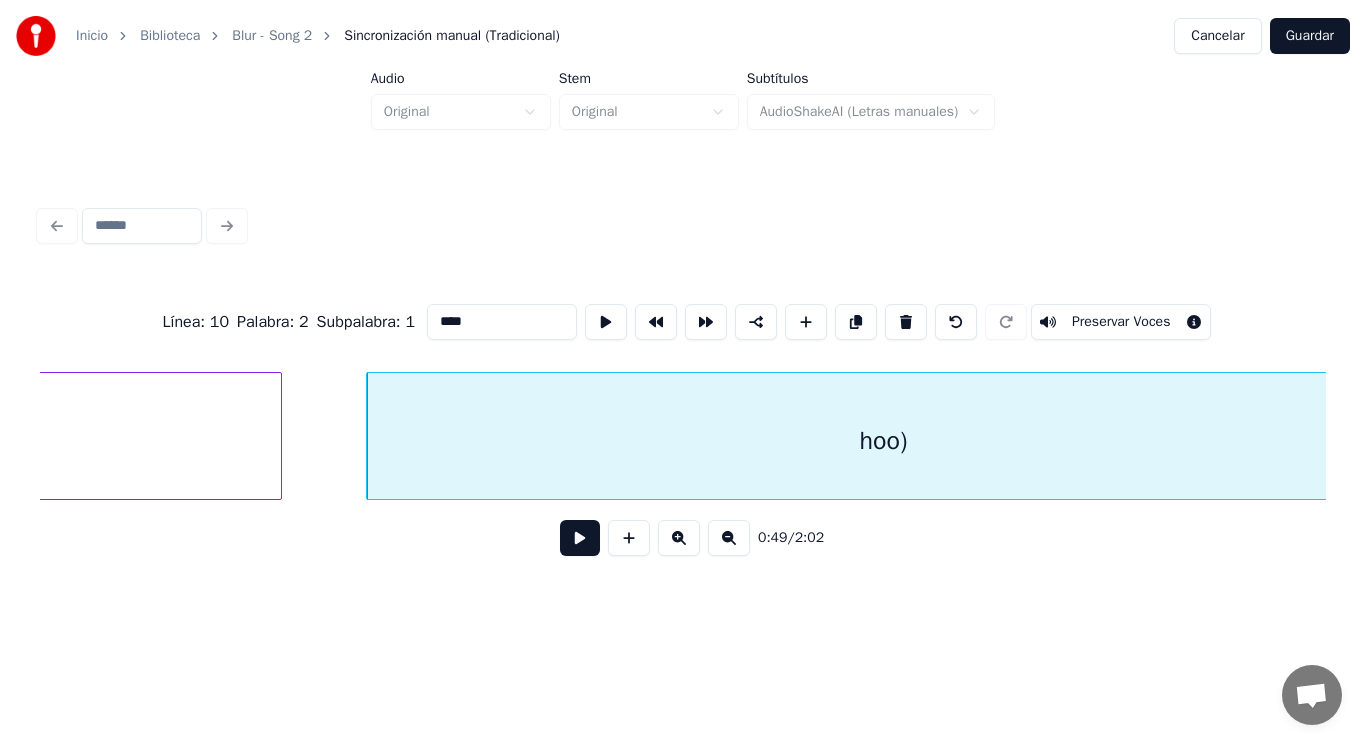 click on "****" at bounding box center [502, 322] 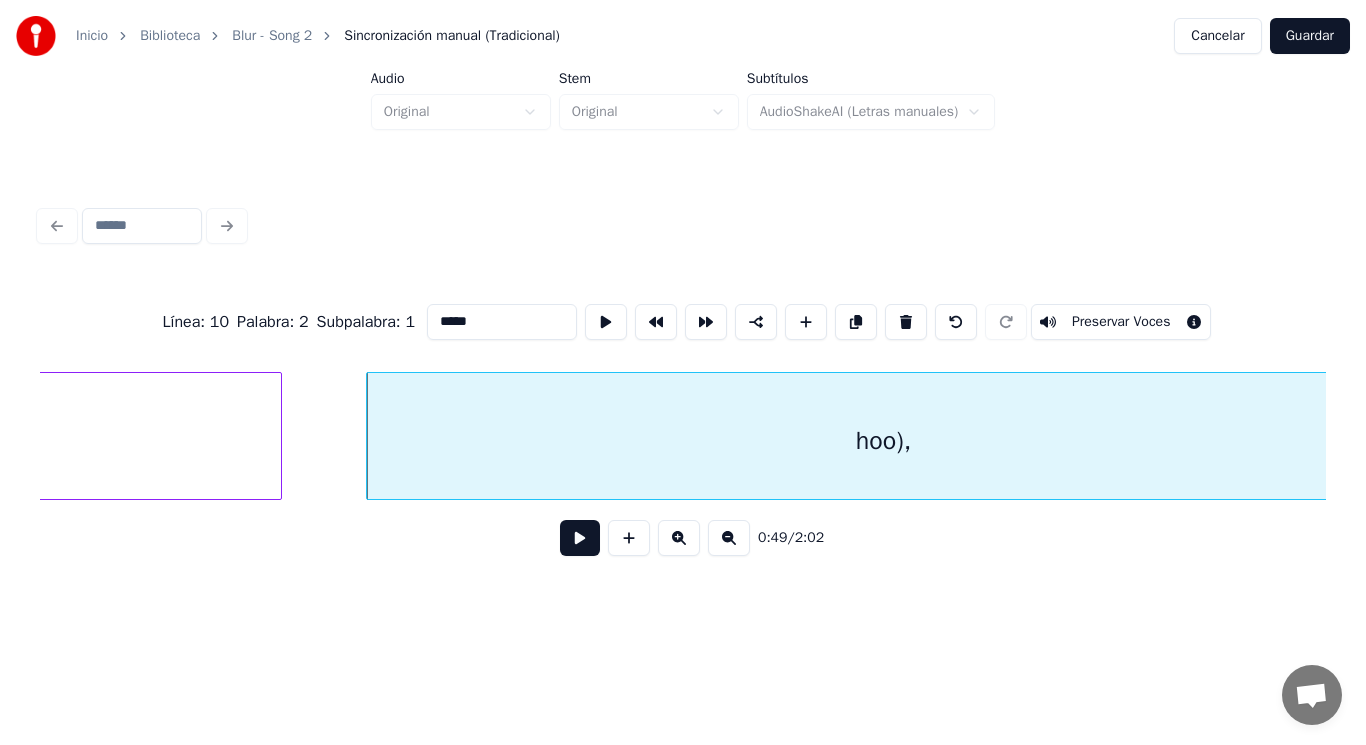 type on "*****" 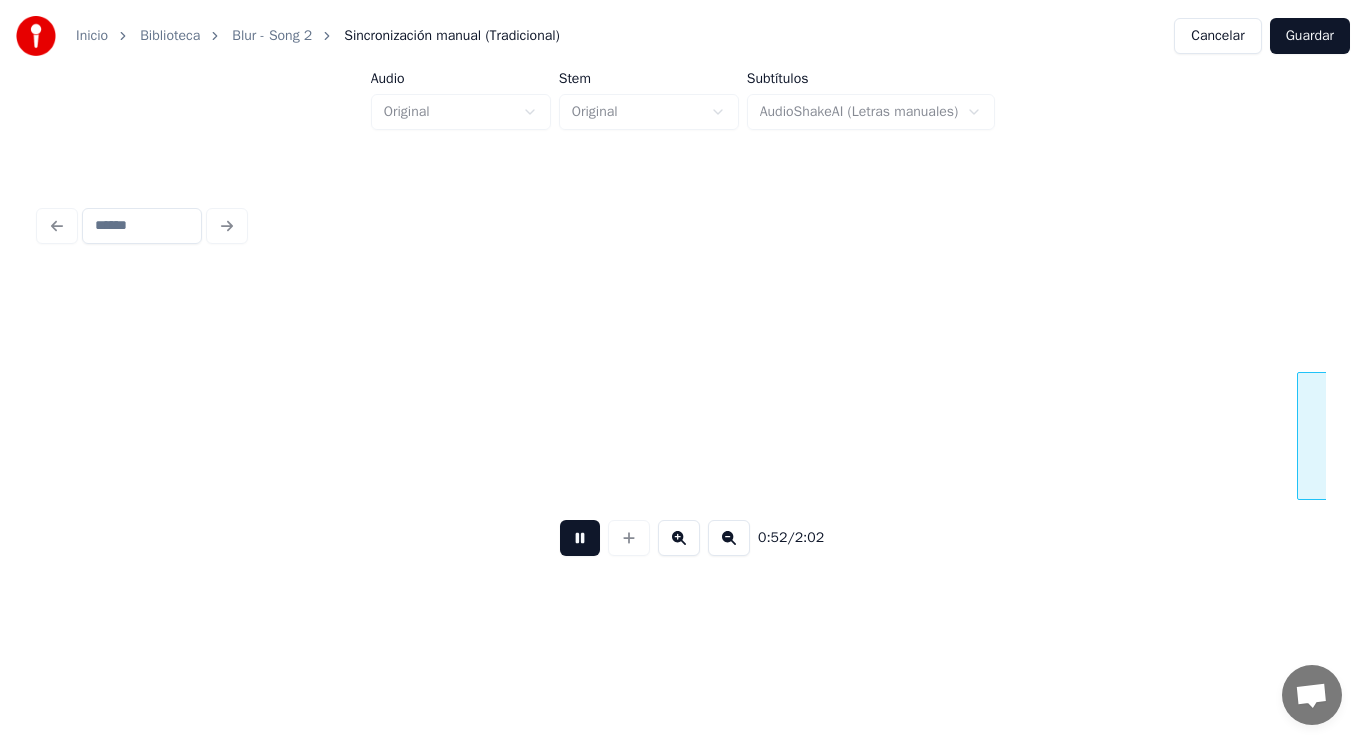 scroll, scrollTop: 0, scrollLeft: 73158, axis: horizontal 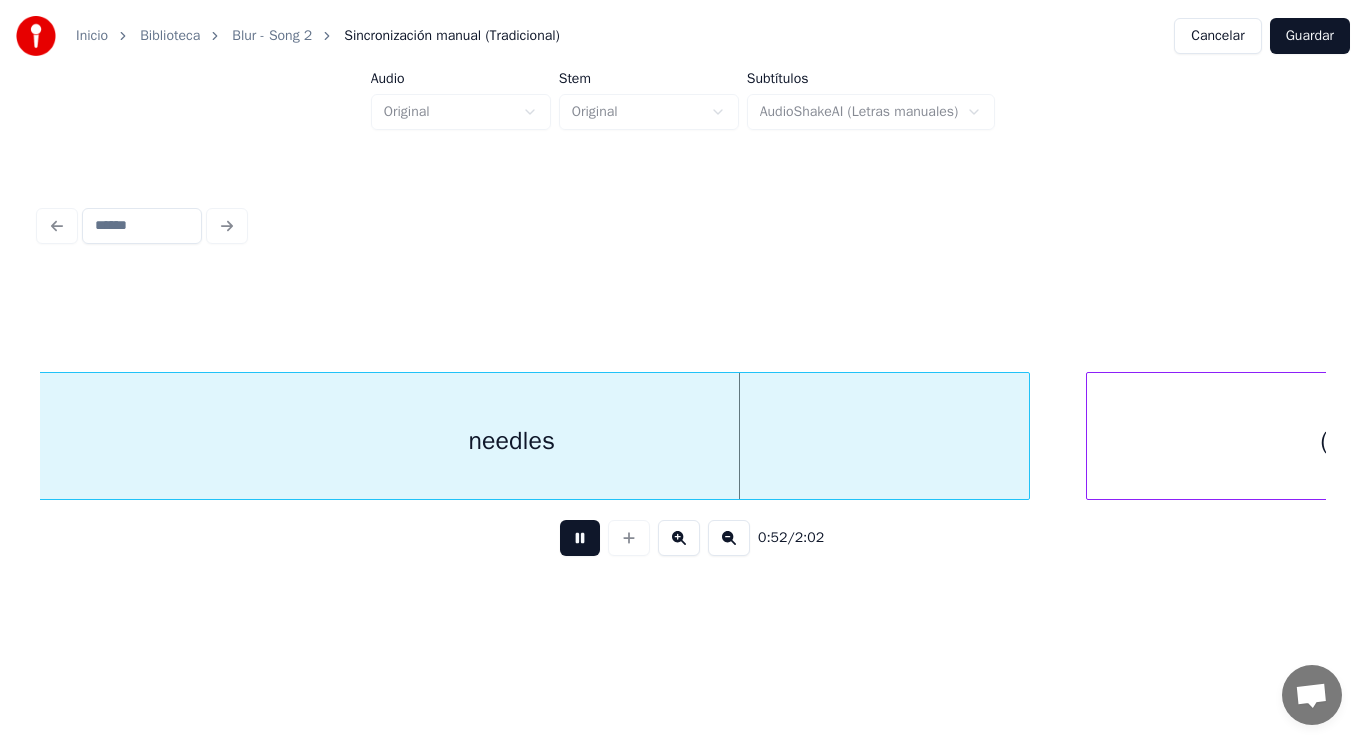 click at bounding box center (580, 538) 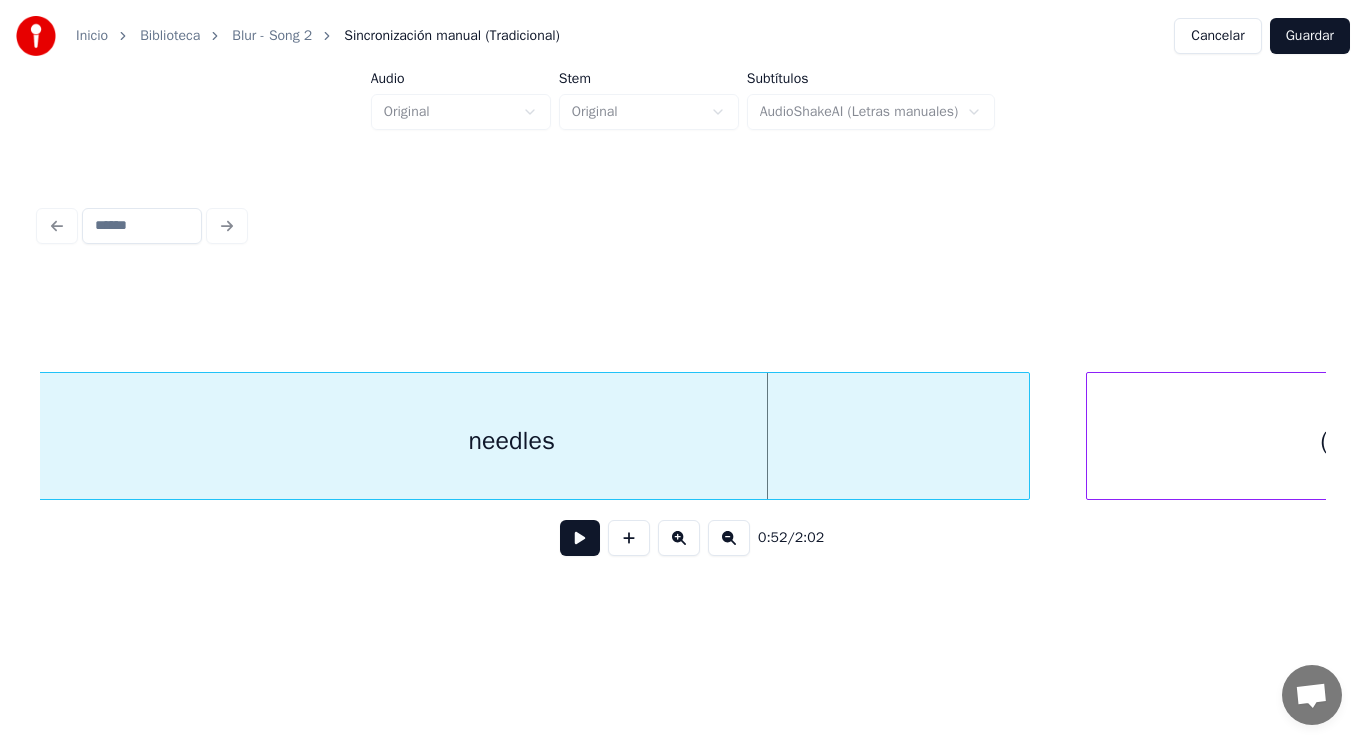 click on "needles" at bounding box center (512, 441) 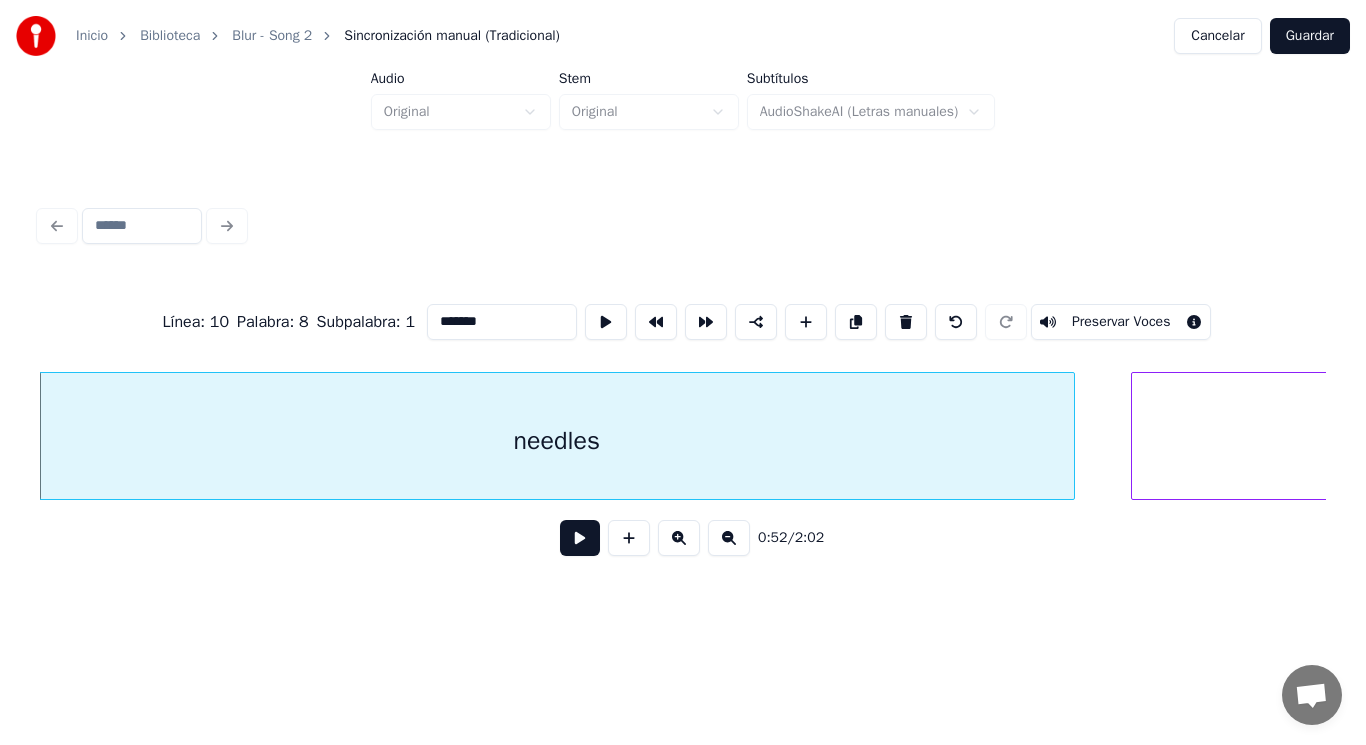 click on "*******" at bounding box center (502, 322) 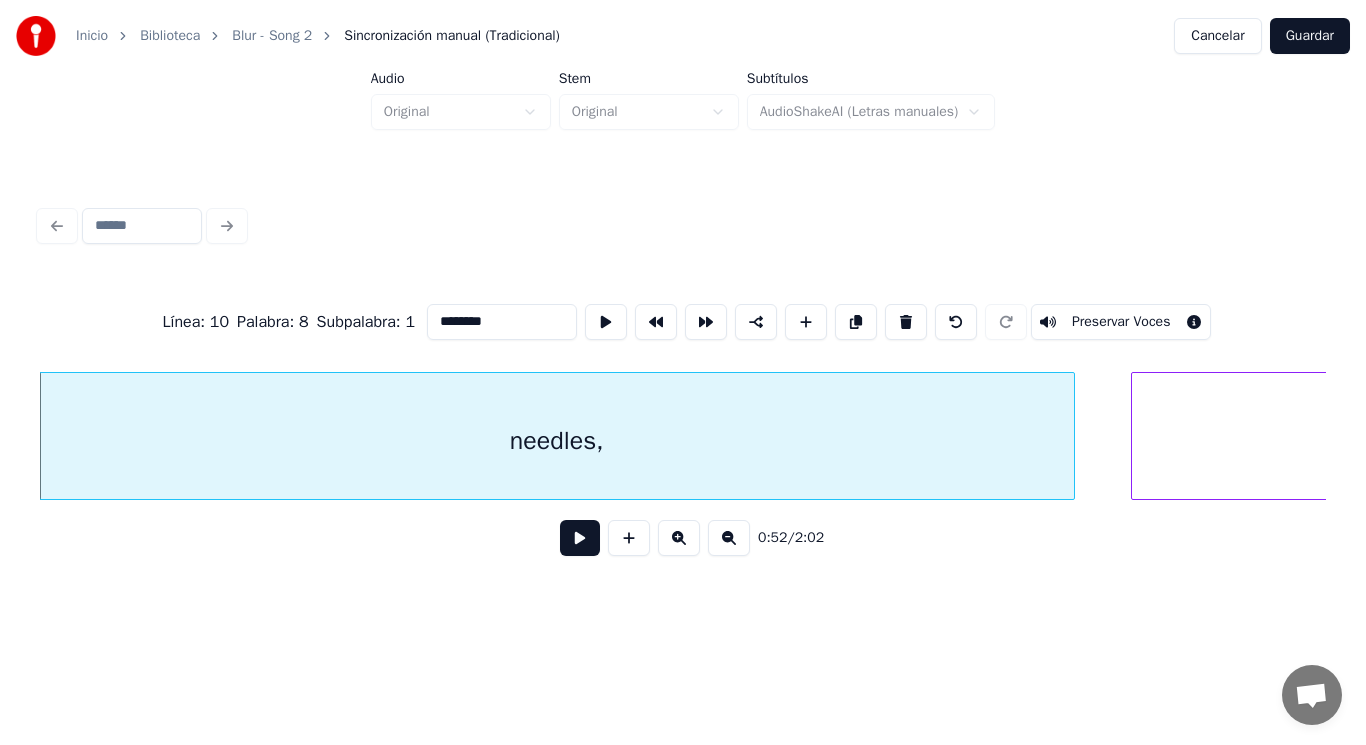 type on "********" 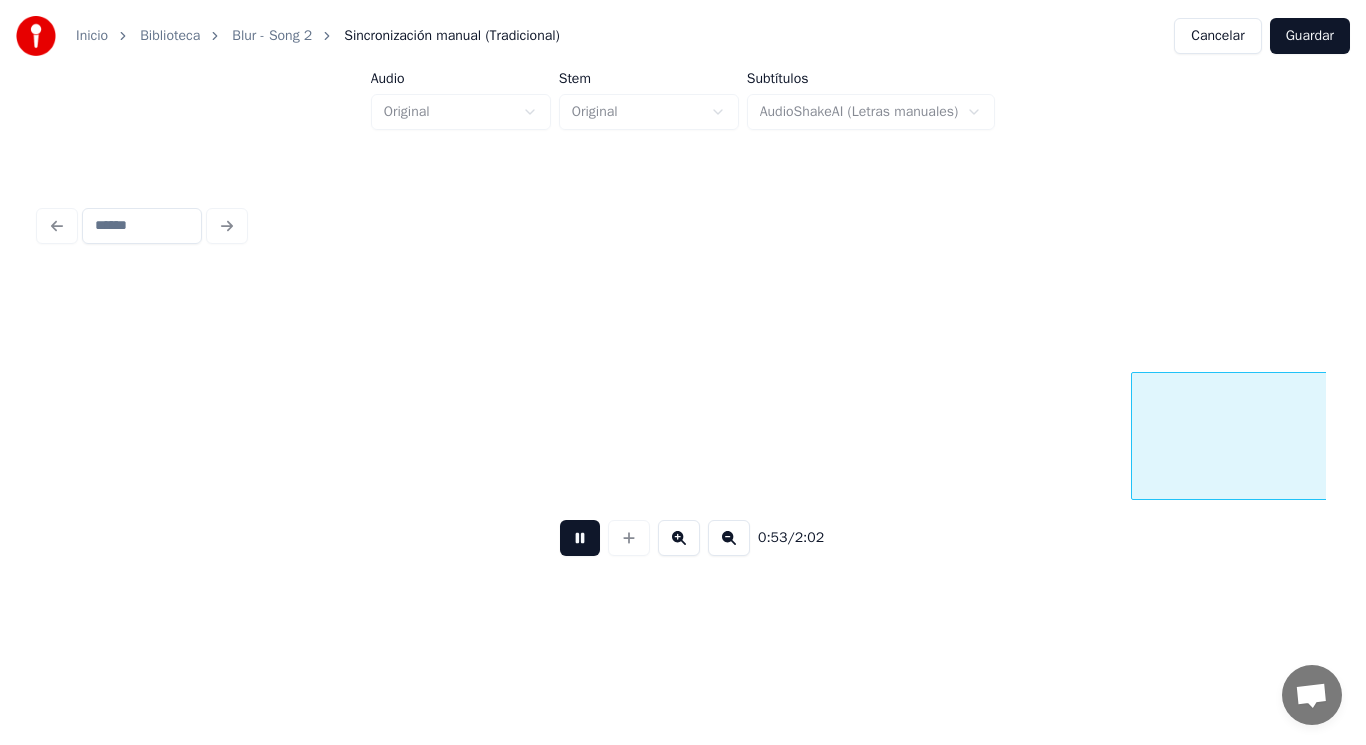 scroll, scrollTop: 0, scrollLeft: 74407, axis: horizontal 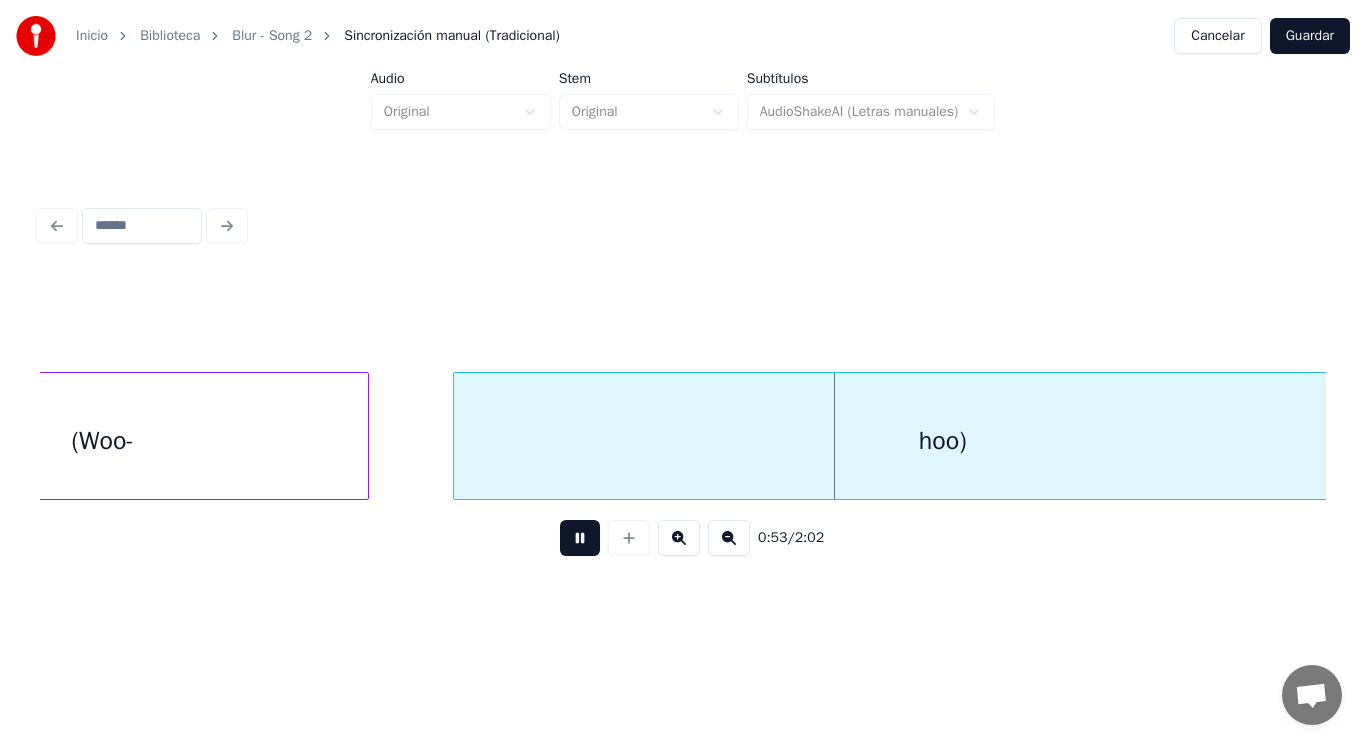 click at bounding box center [580, 538] 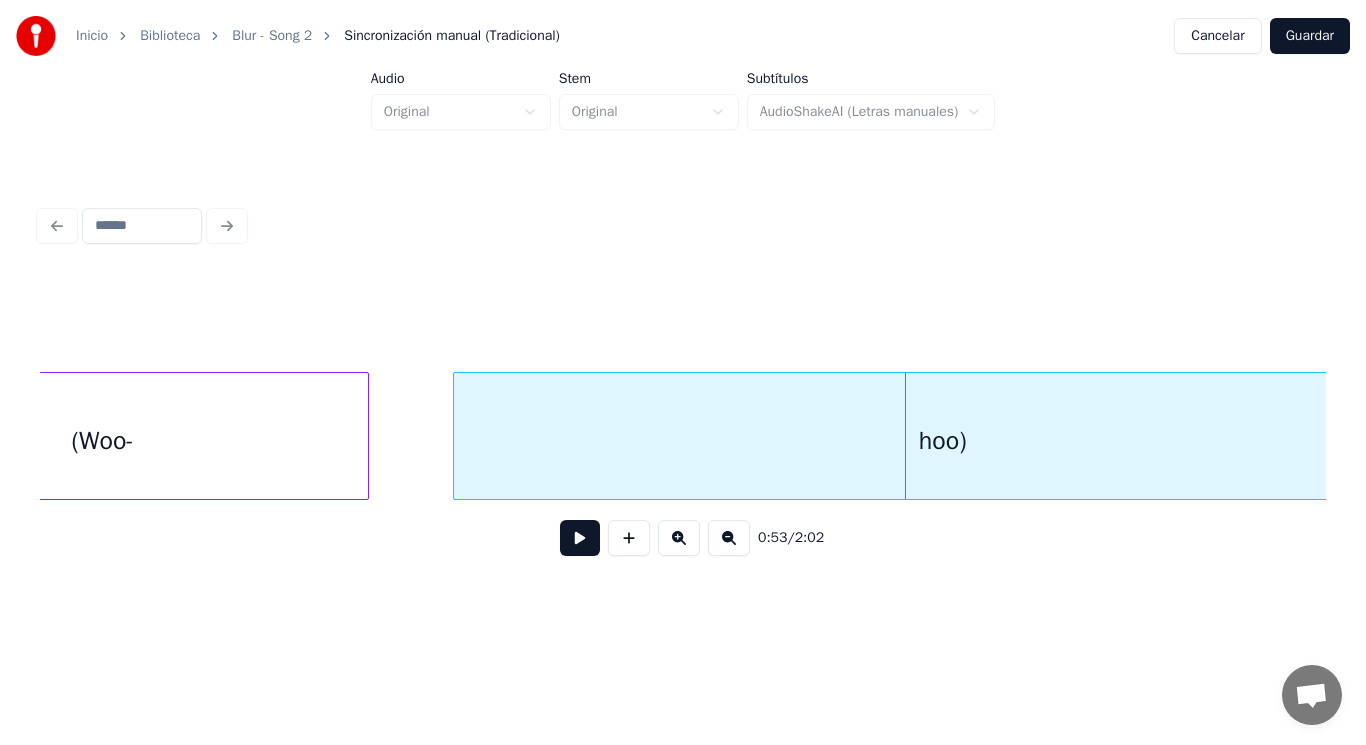 click on "hoo)" at bounding box center (943, 441) 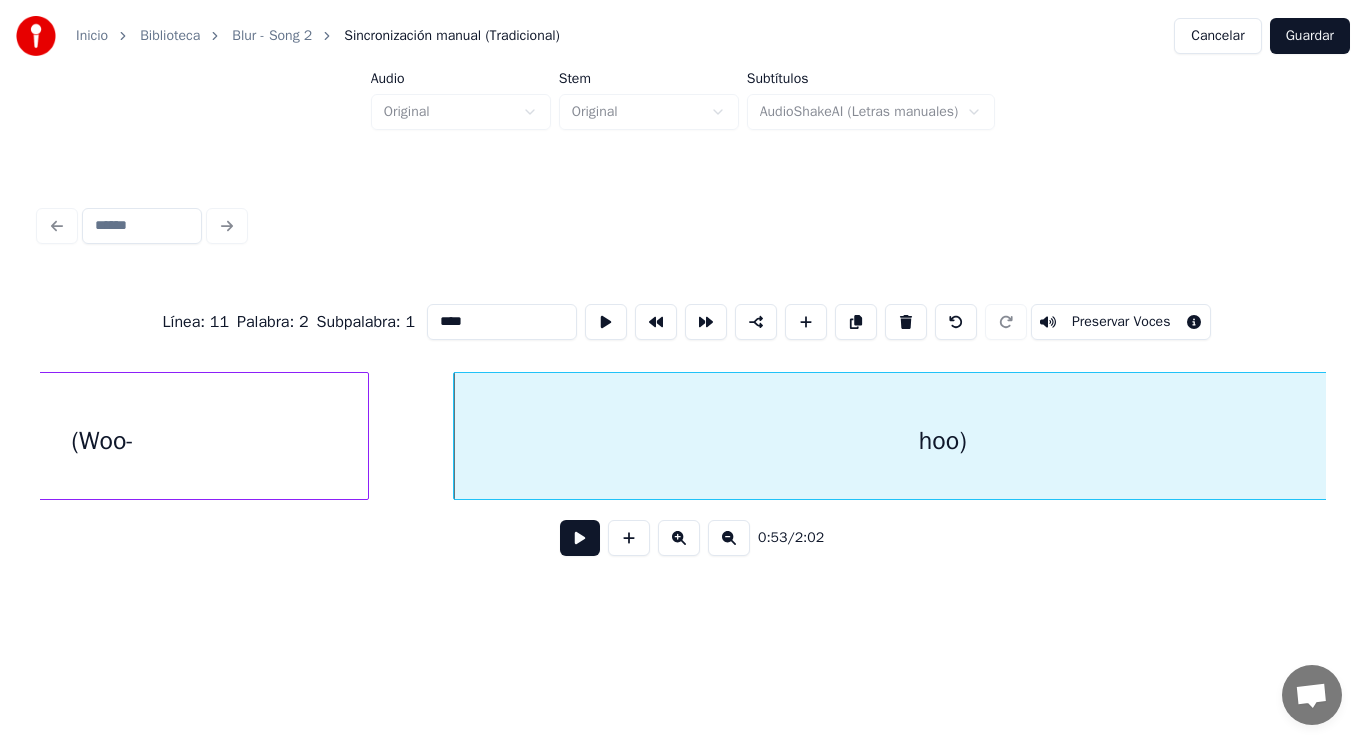 click on "****" at bounding box center [502, 322] 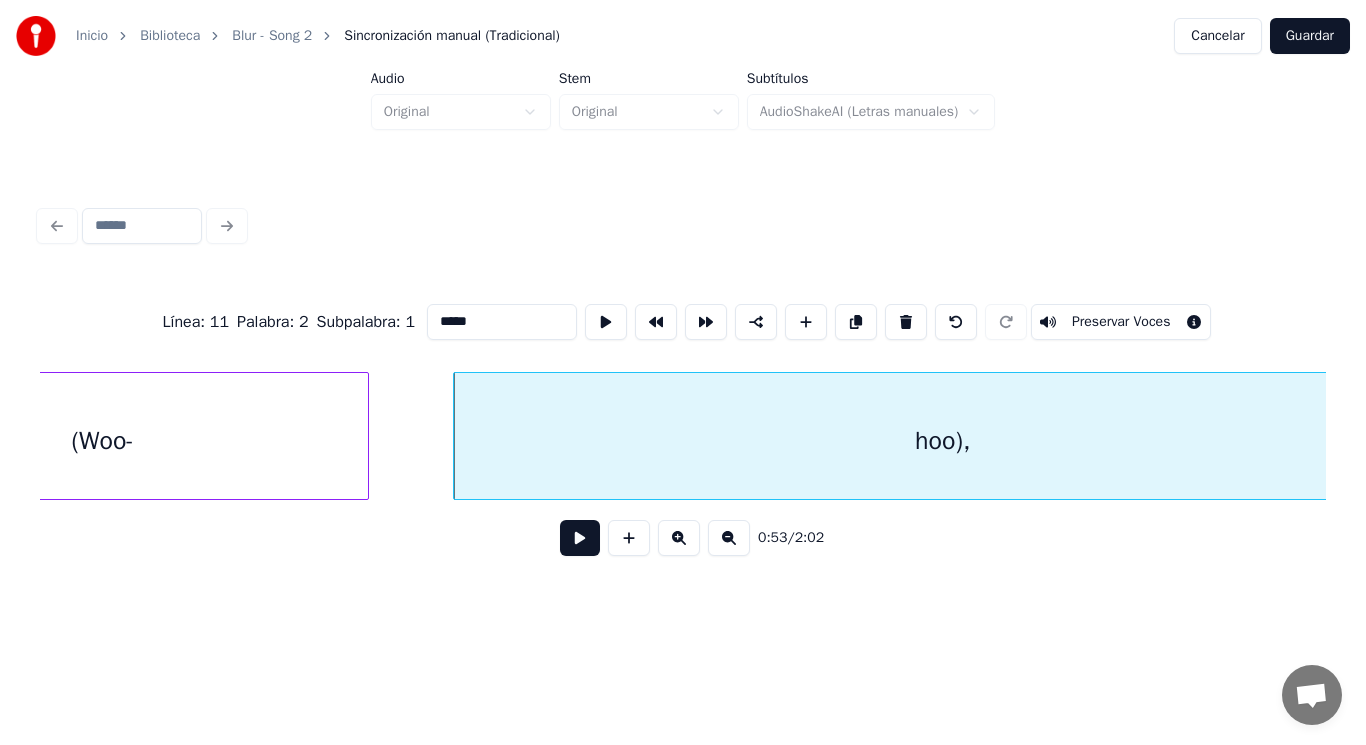type on "*****" 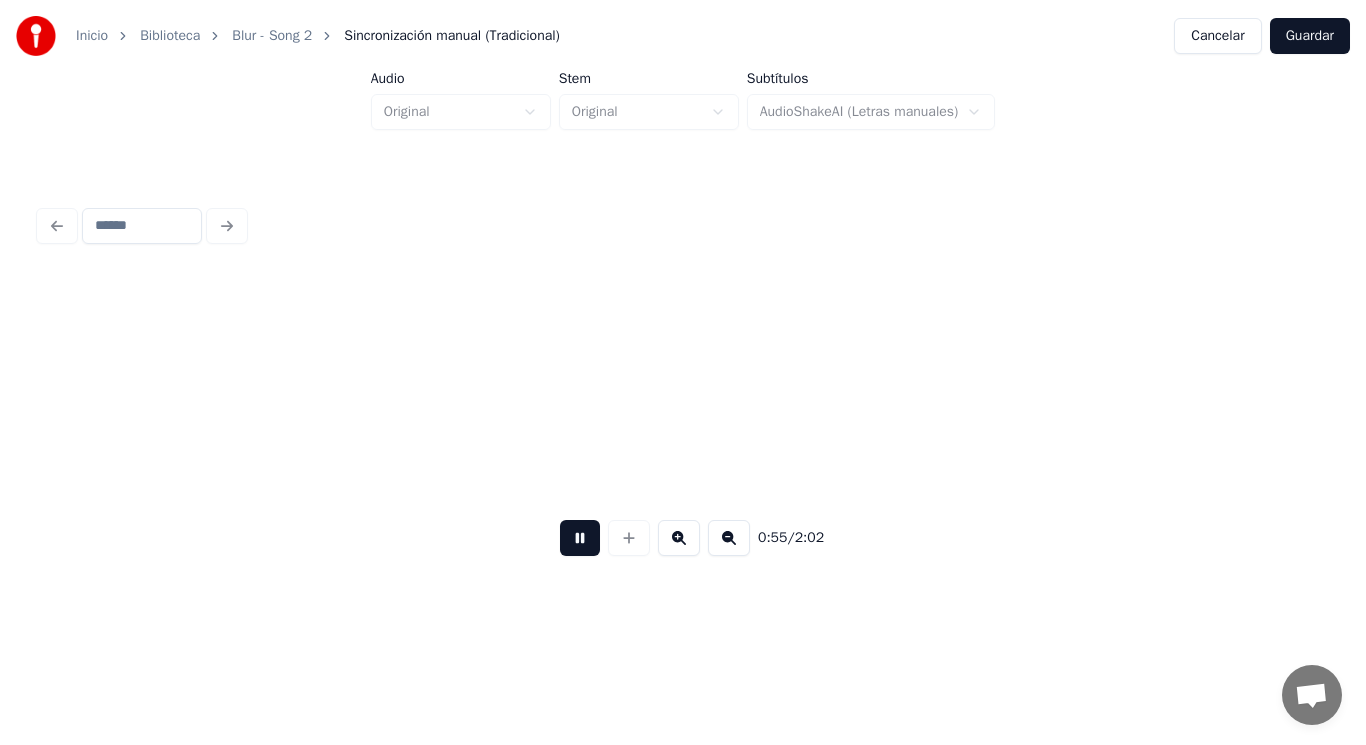 scroll, scrollTop: 0, scrollLeft: 78329, axis: horizontal 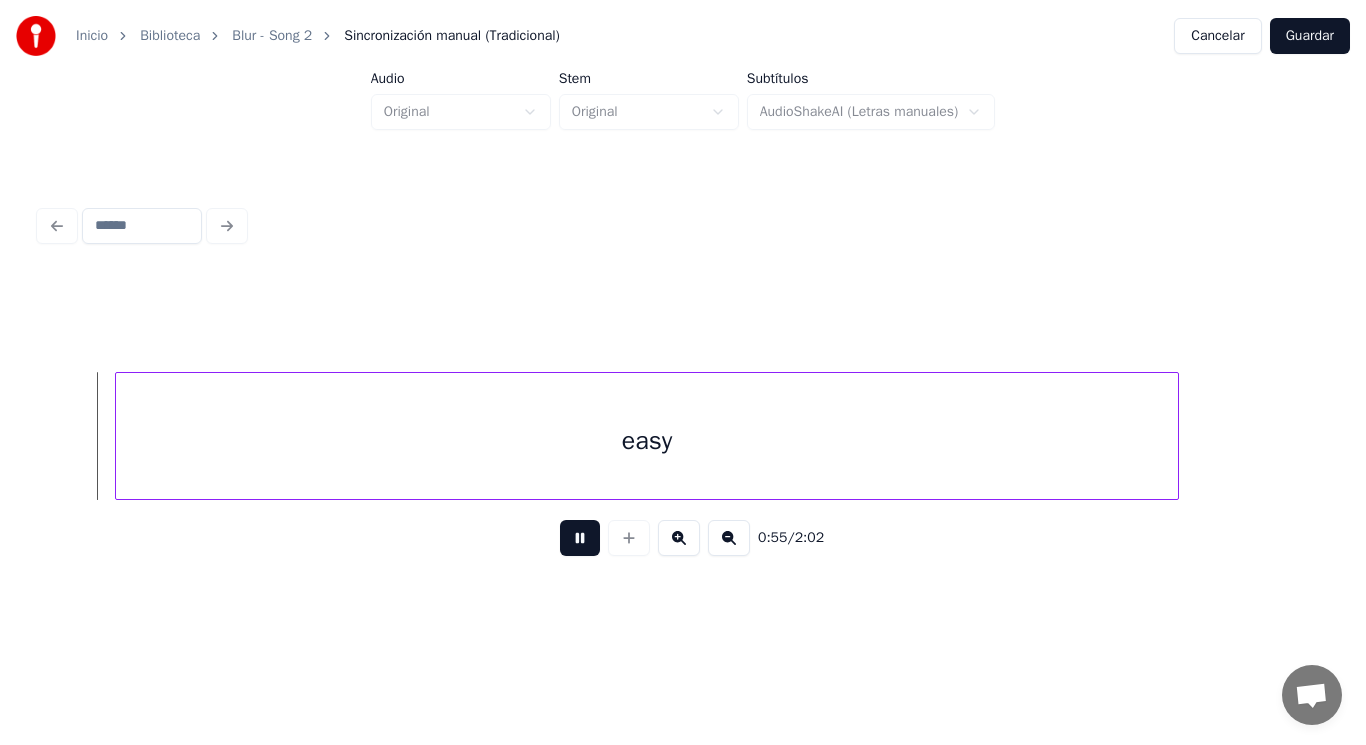 click at bounding box center (580, 538) 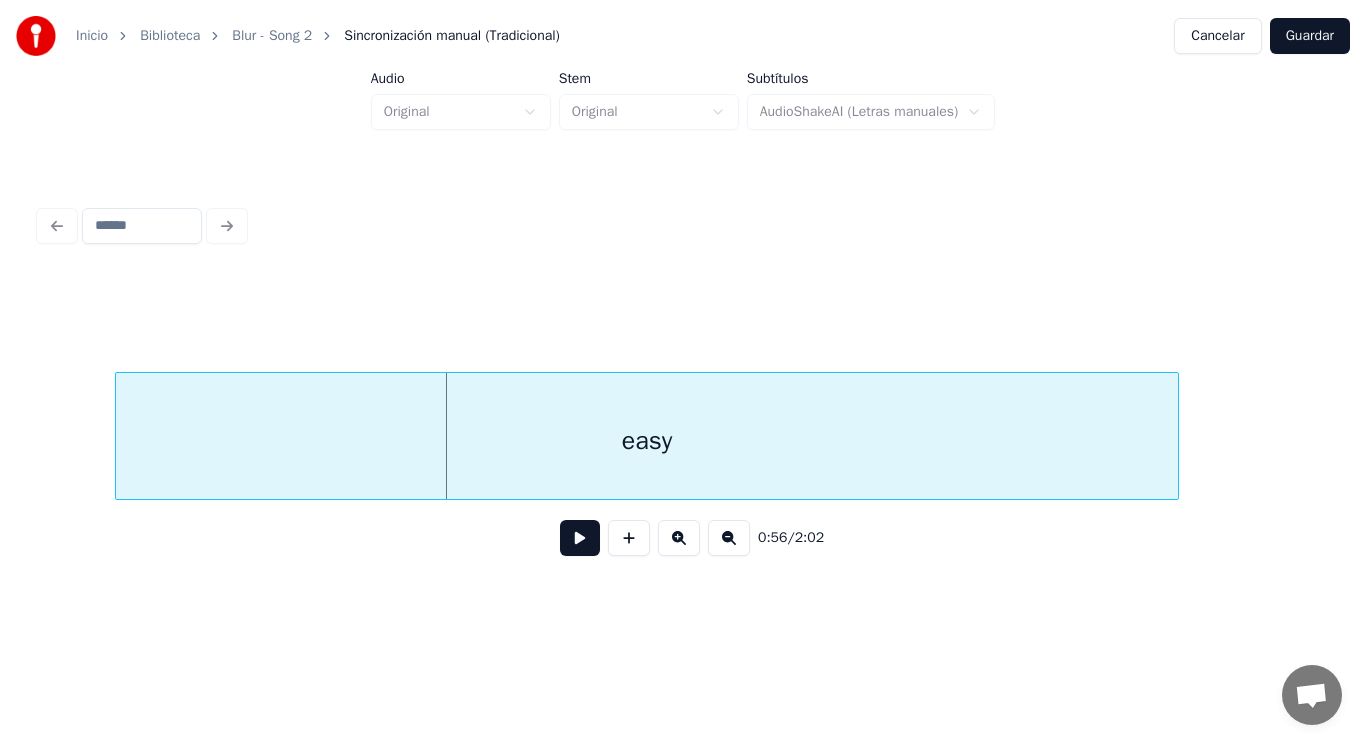 scroll, scrollTop: 0, scrollLeft: 76858, axis: horizontal 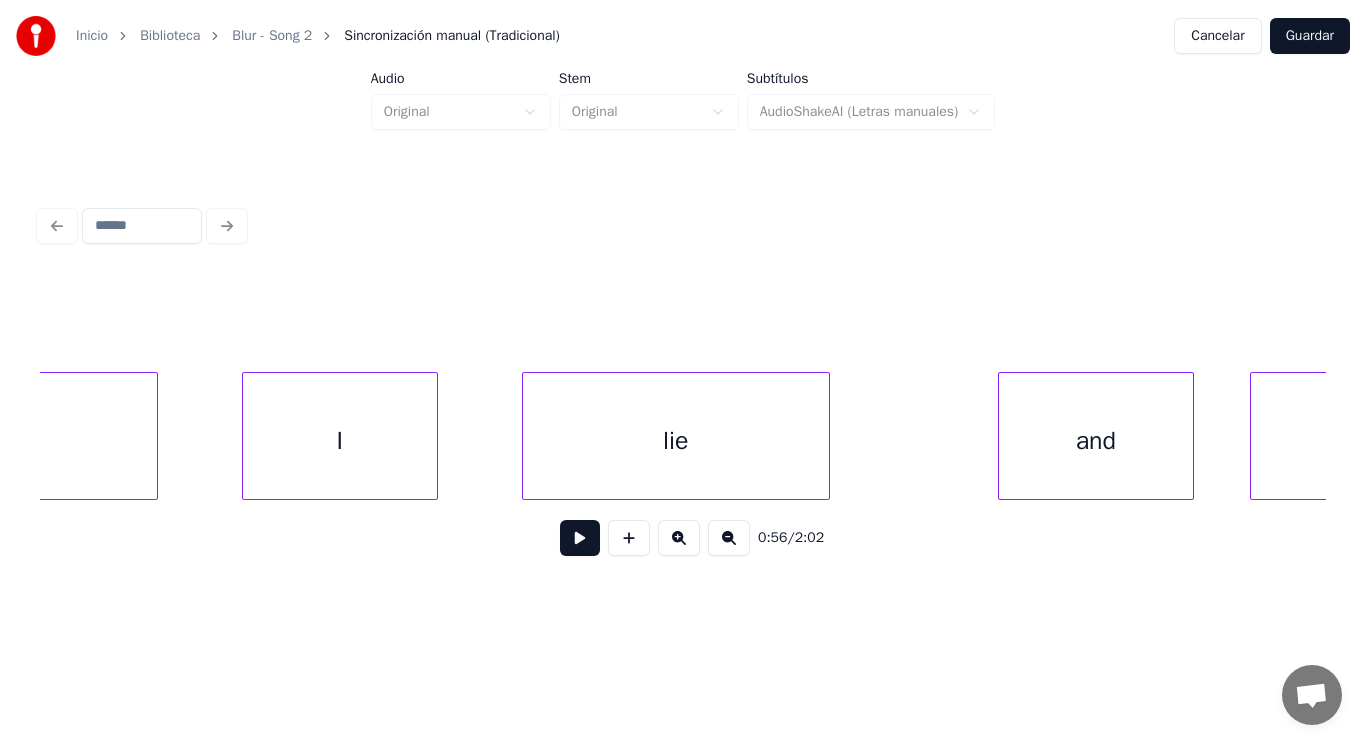 click on "lie" at bounding box center (676, 441) 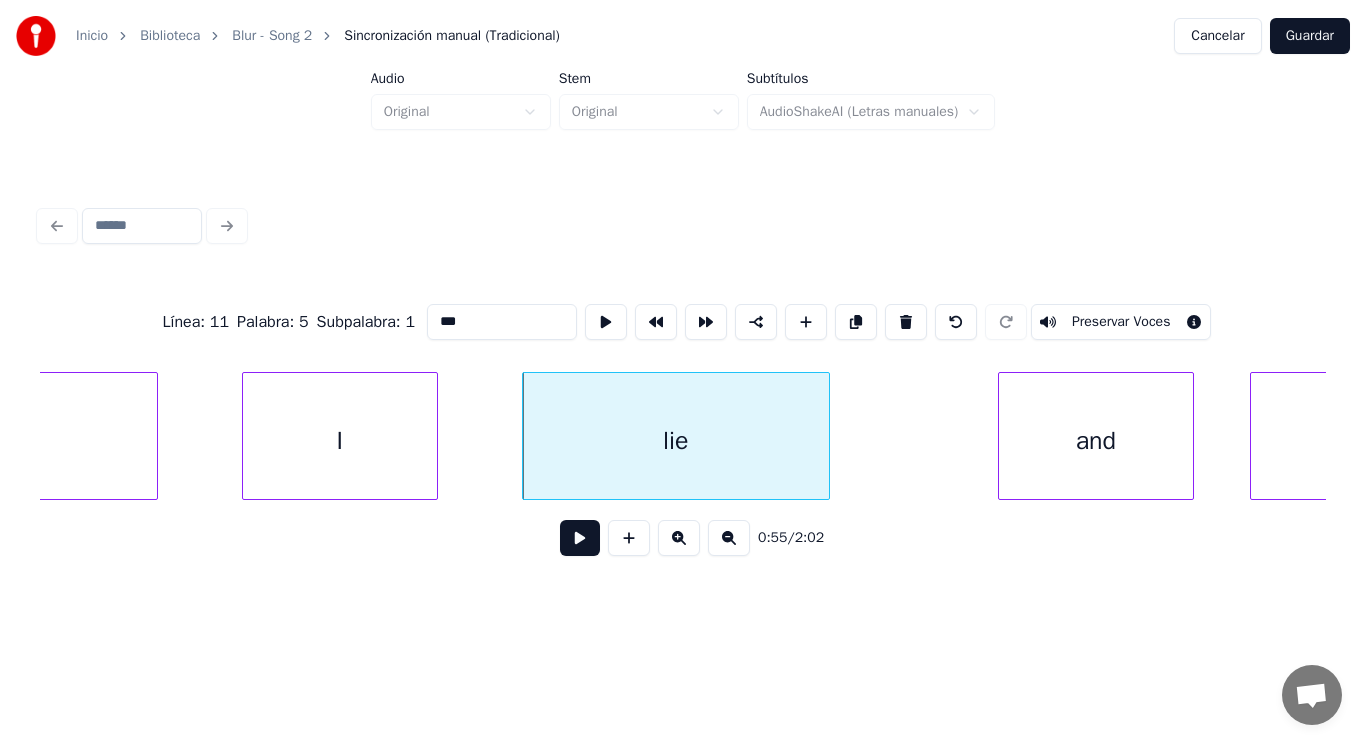 click at bounding box center [580, 538] 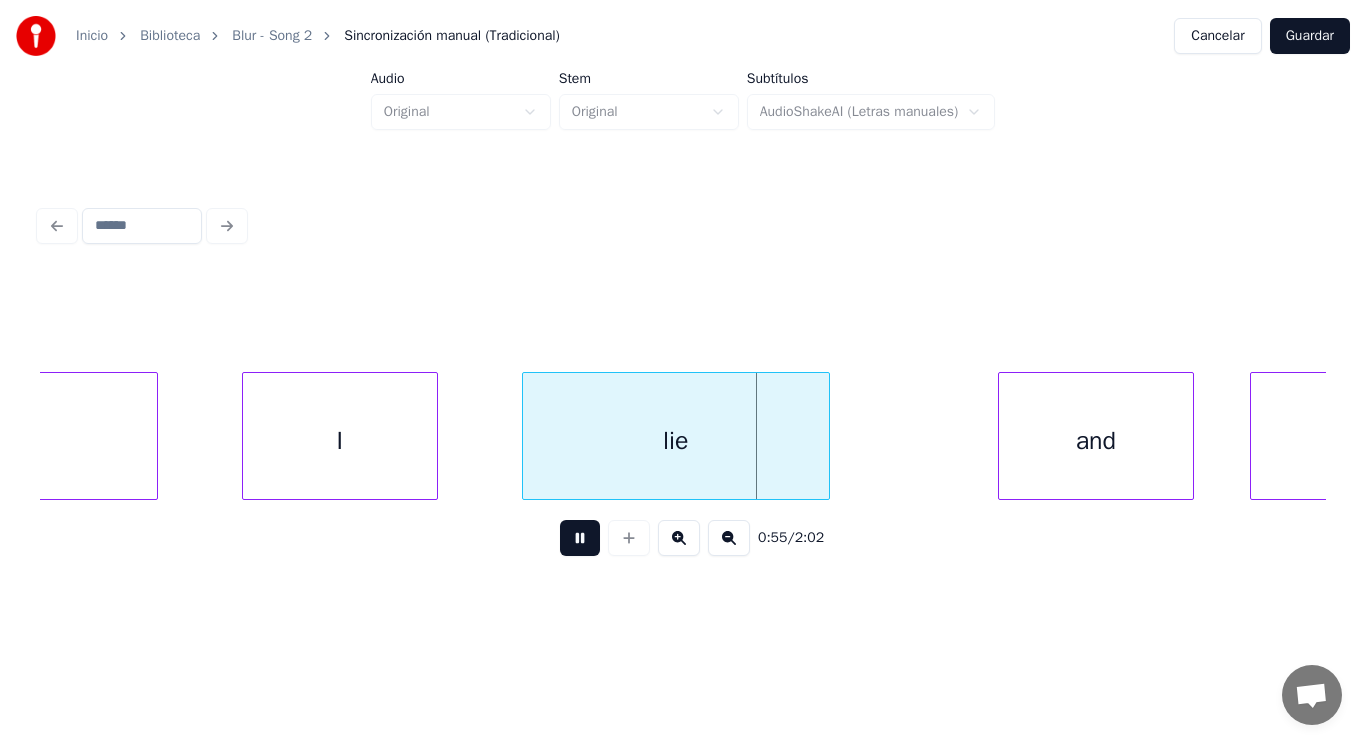 click at bounding box center (580, 538) 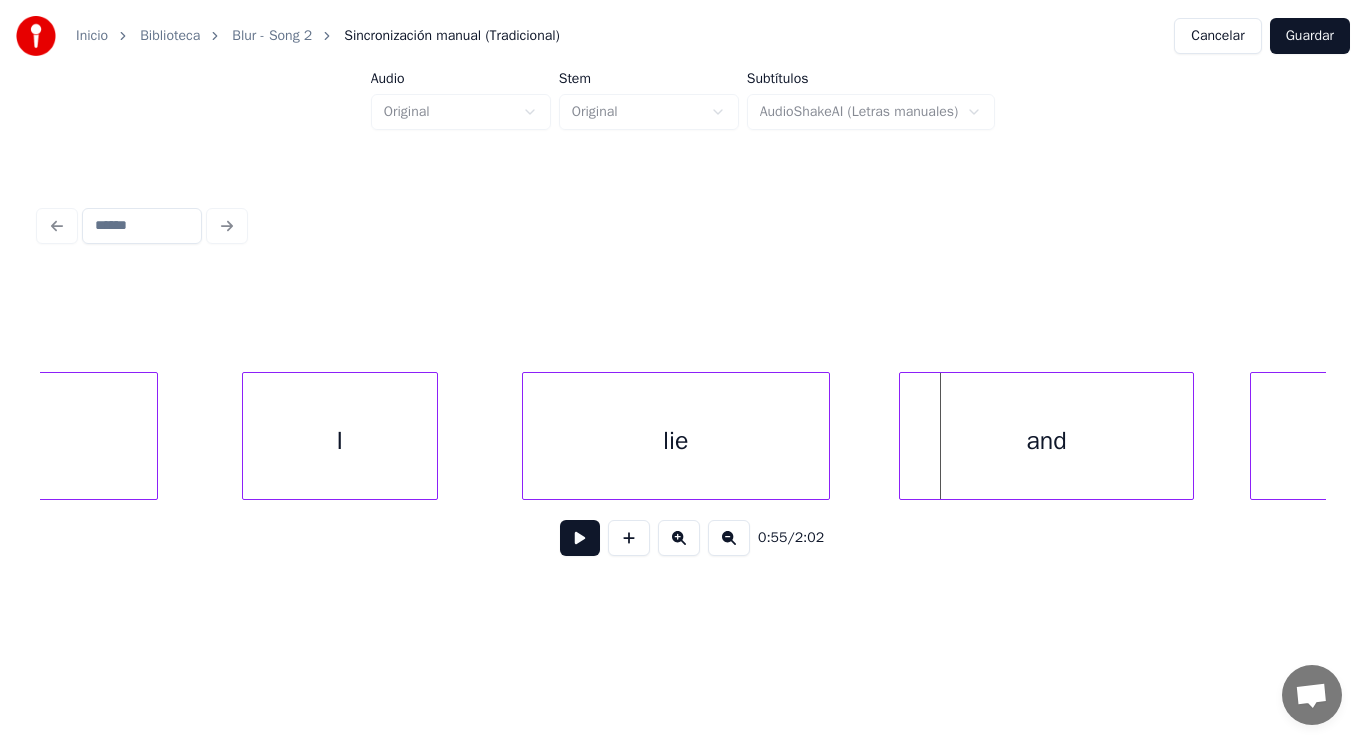 click at bounding box center (903, 436) 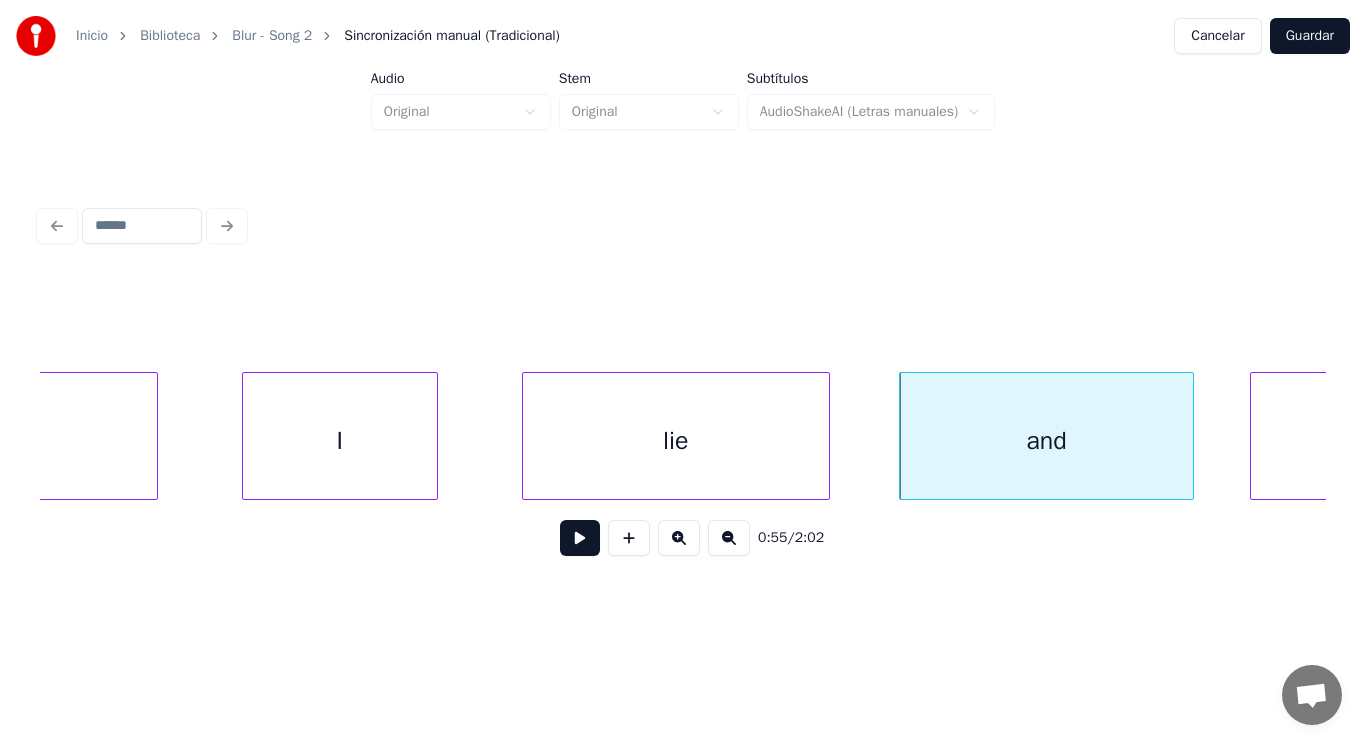click at bounding box center (580, 538) 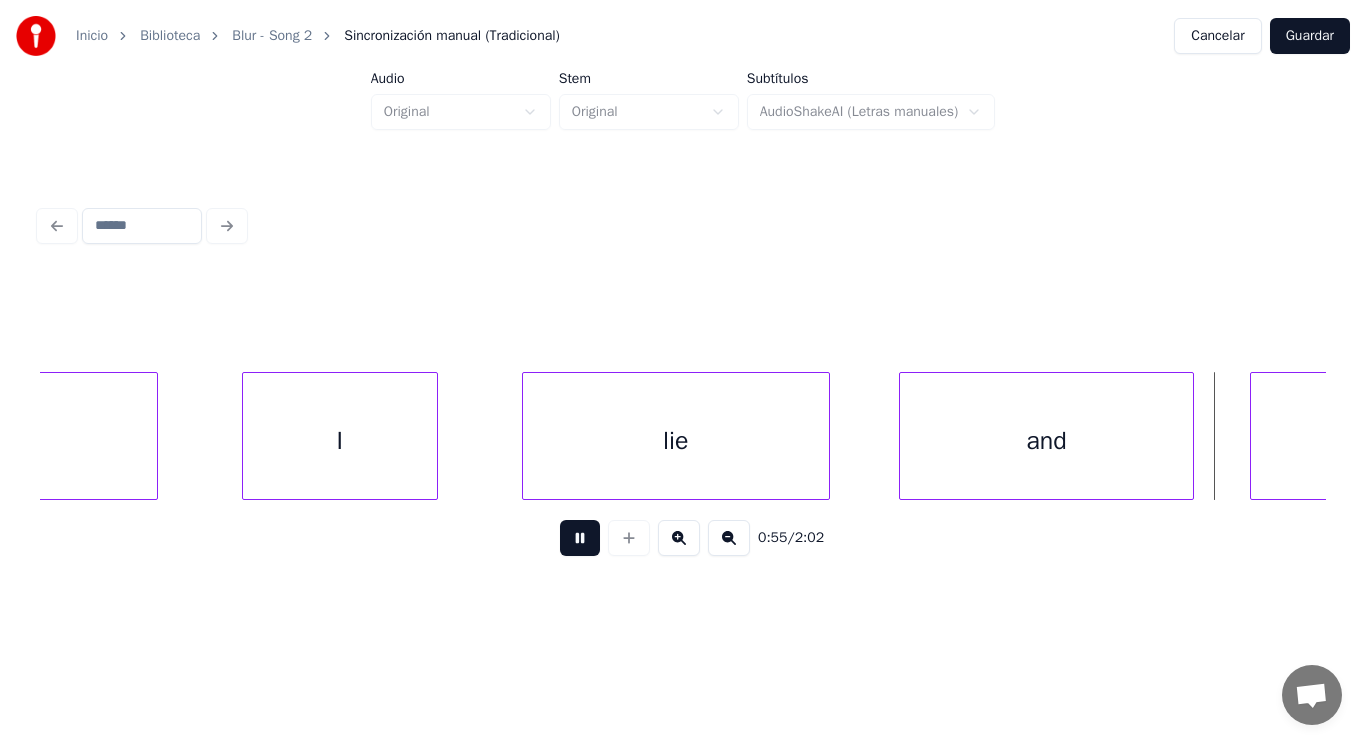 scroll, scrollTop: 0, scrollLeft: 78150, axis: horizontal 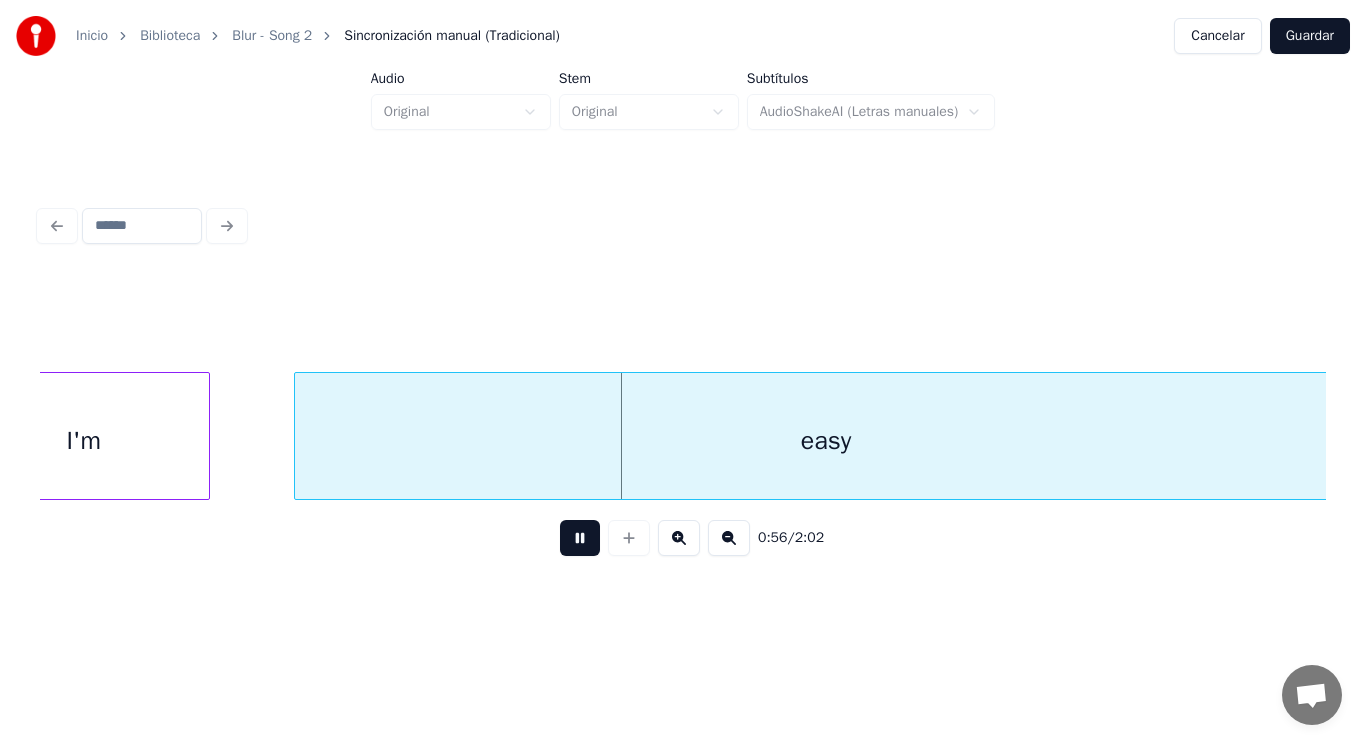 click at bounding box center [580, 538] 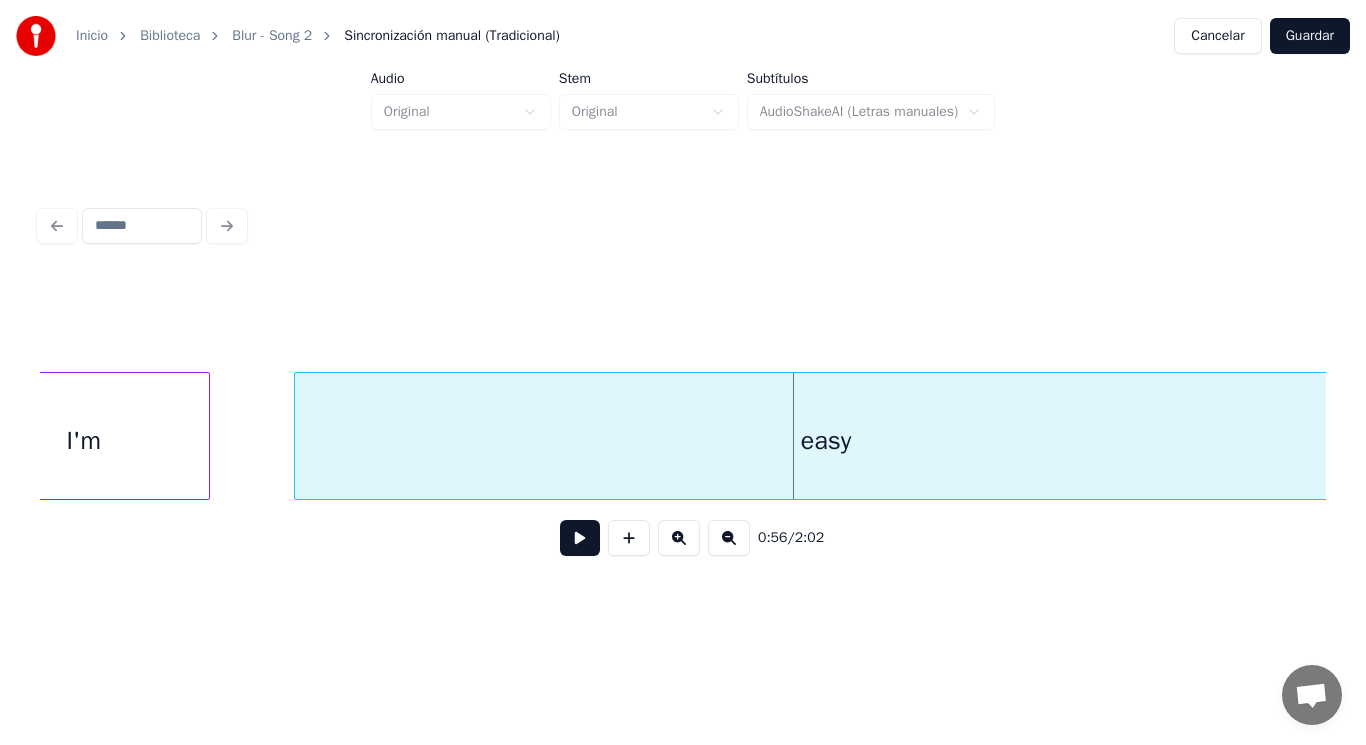 click at bounding box center (206, 436) 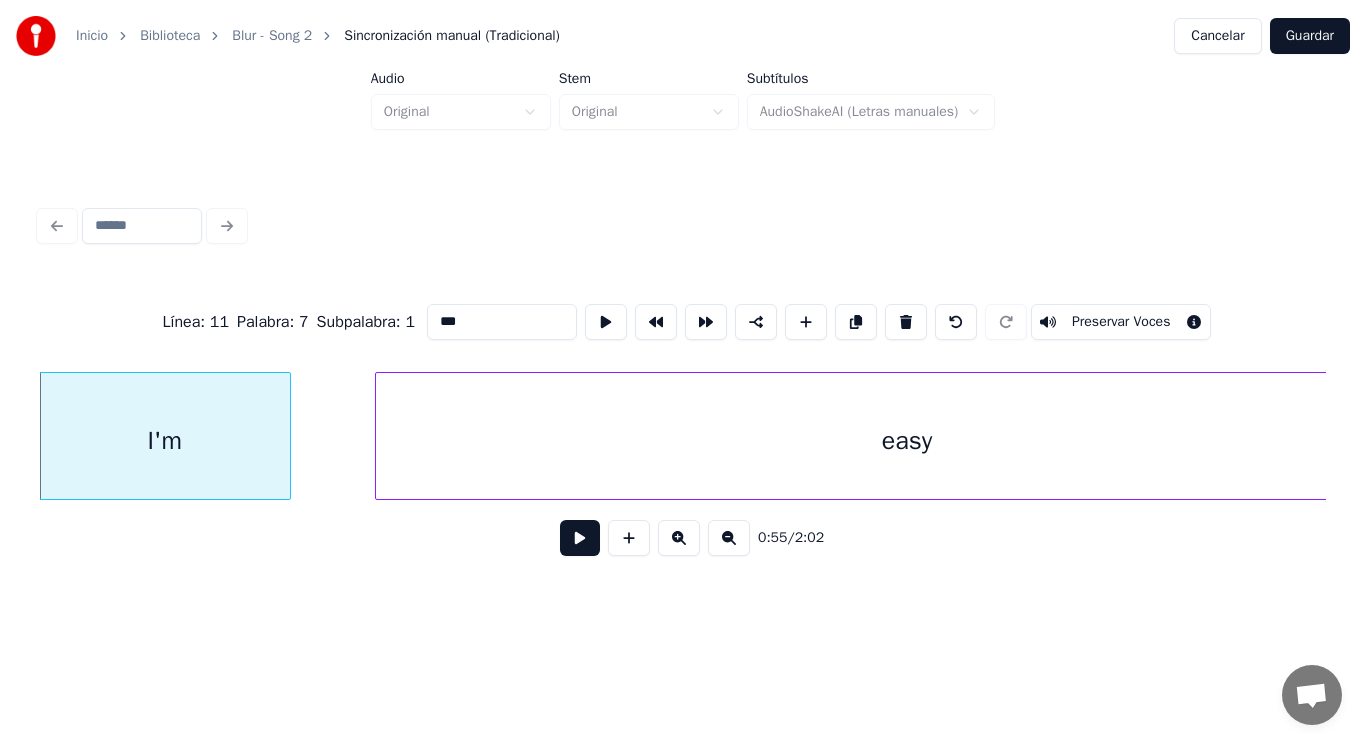 click at bounding box center (580, 538) 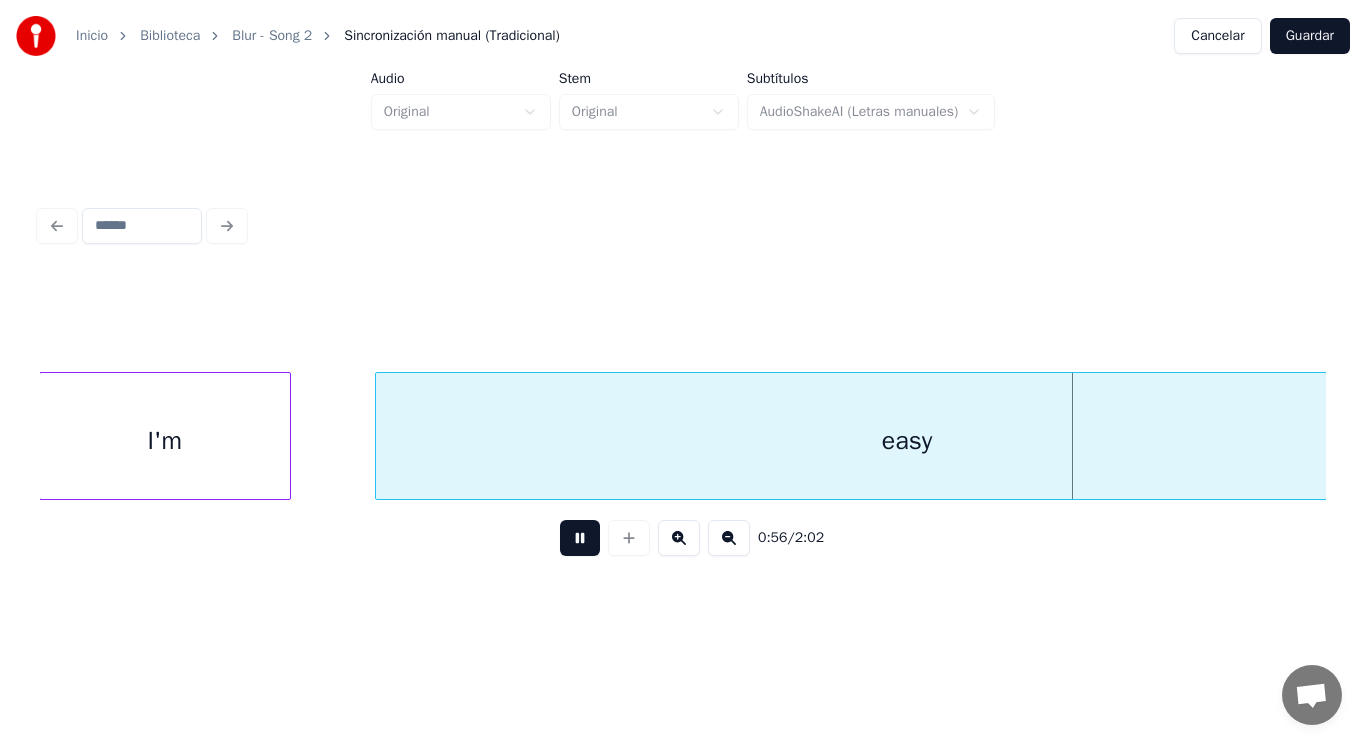 click at bounding box center (580, 538) 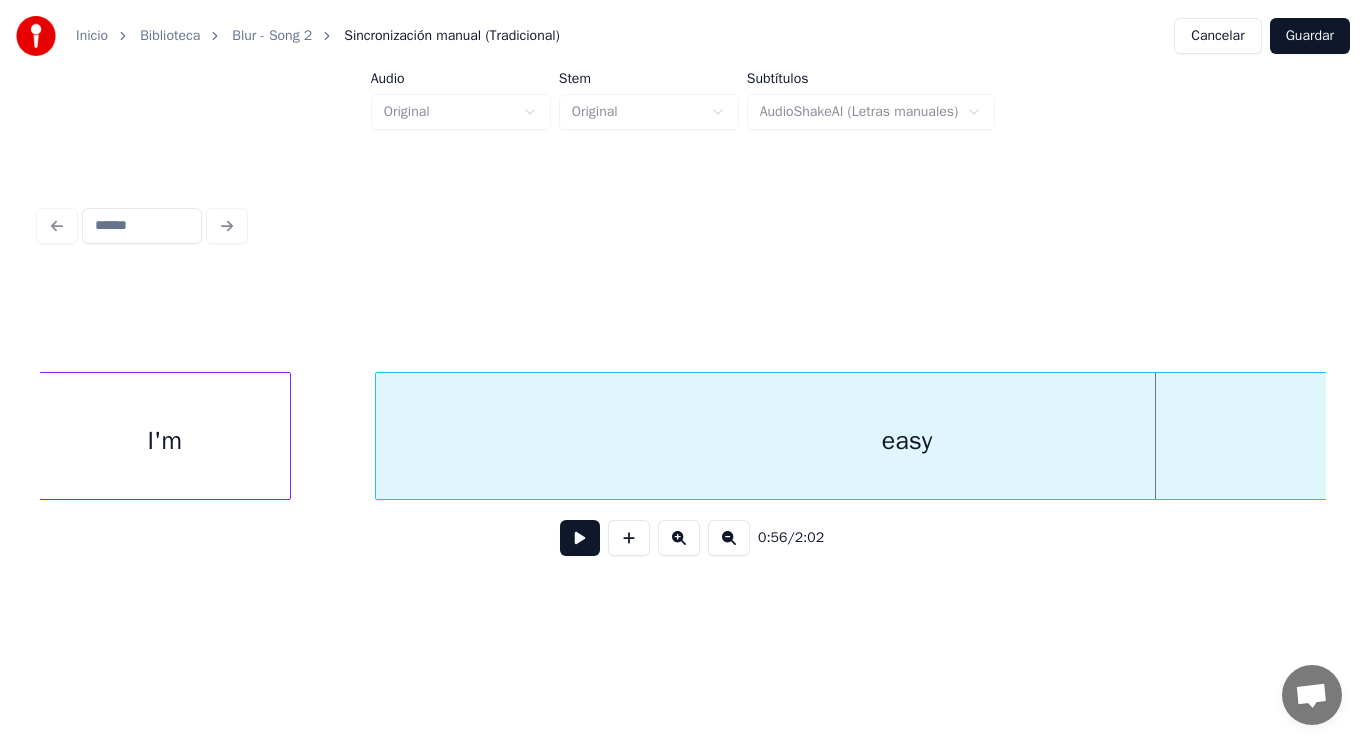 click on "easy" at bounding box center [907, 441] 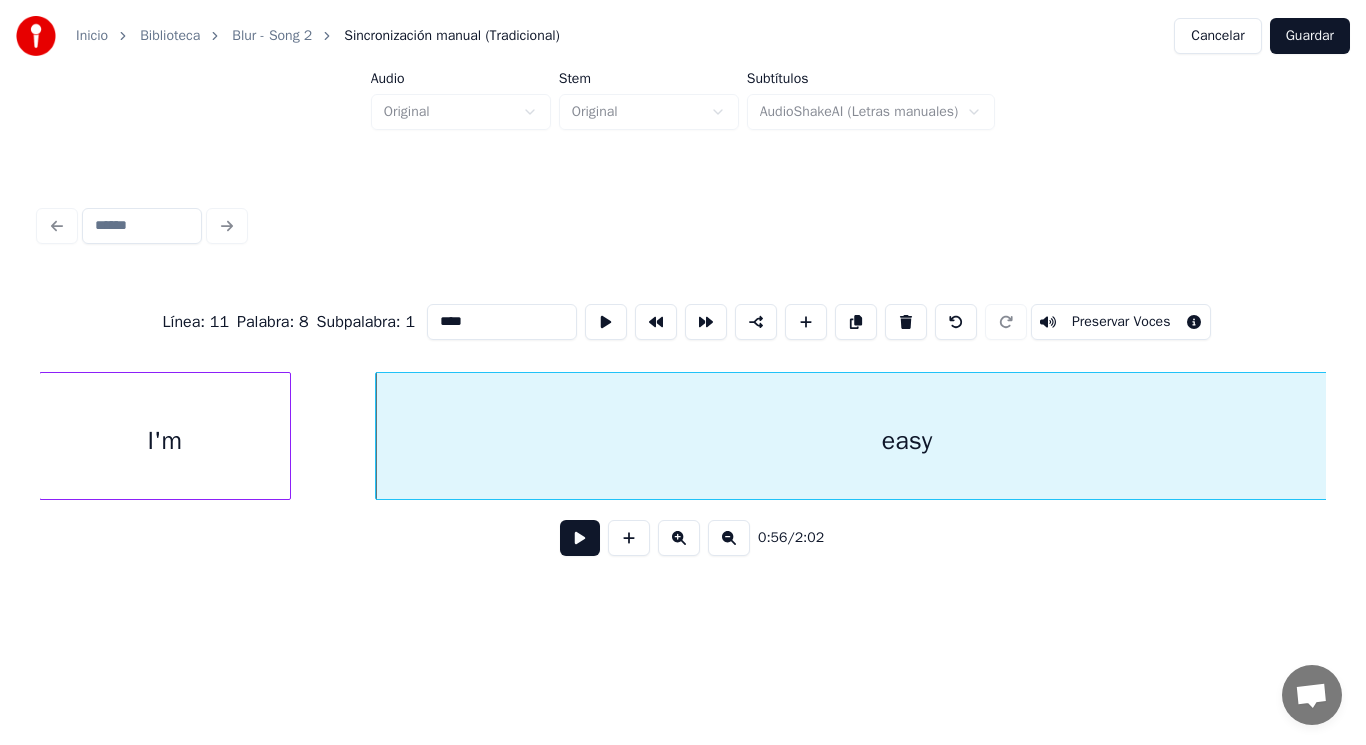 click at bounding box center (580, 538) 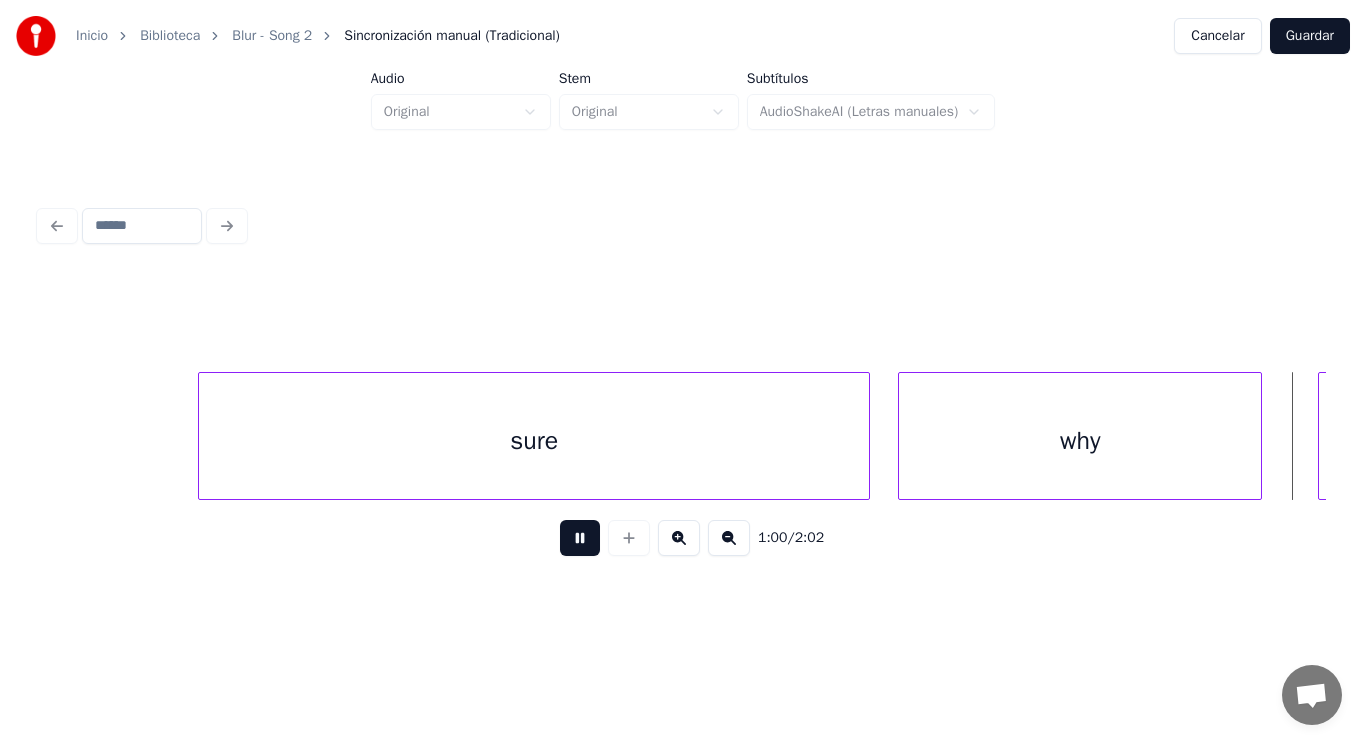 click at bounding box center (580, 538) 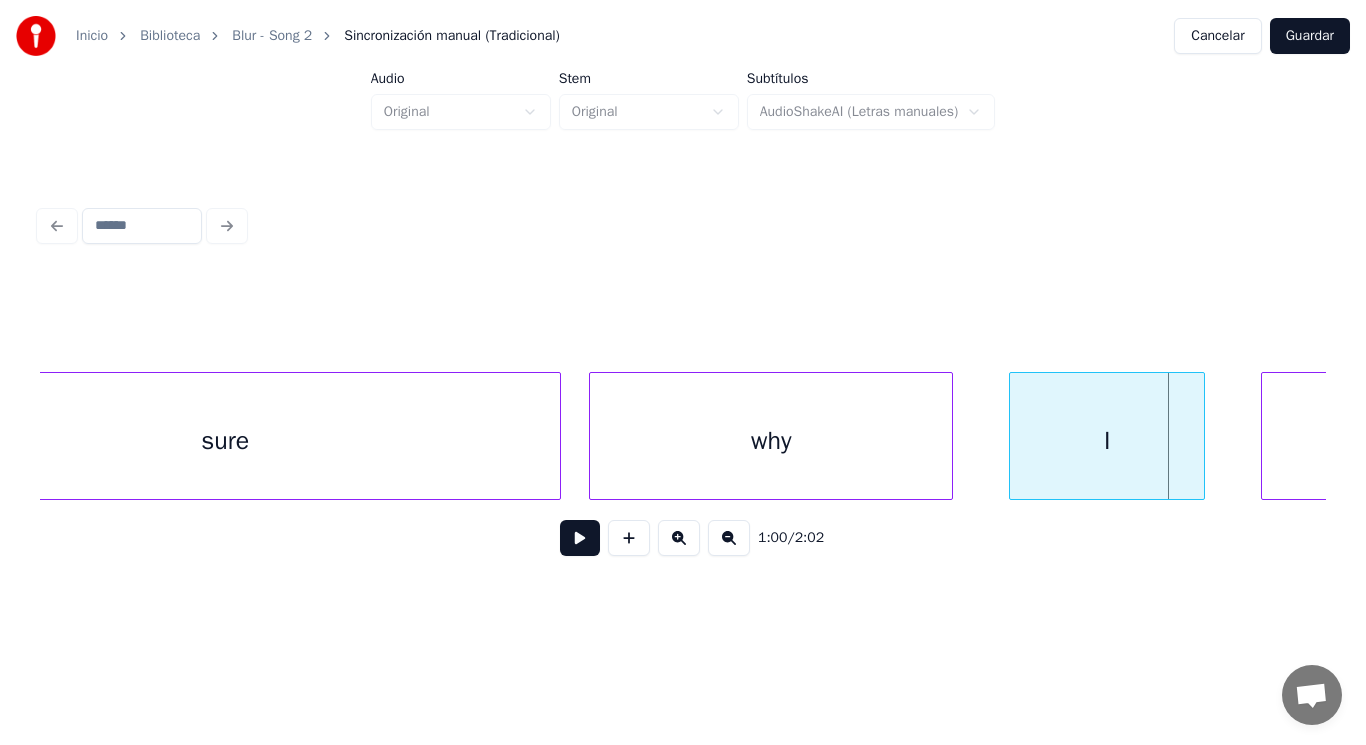 scroll, scrollTop: 0, scrollLeft: 82908, axis: horizontal 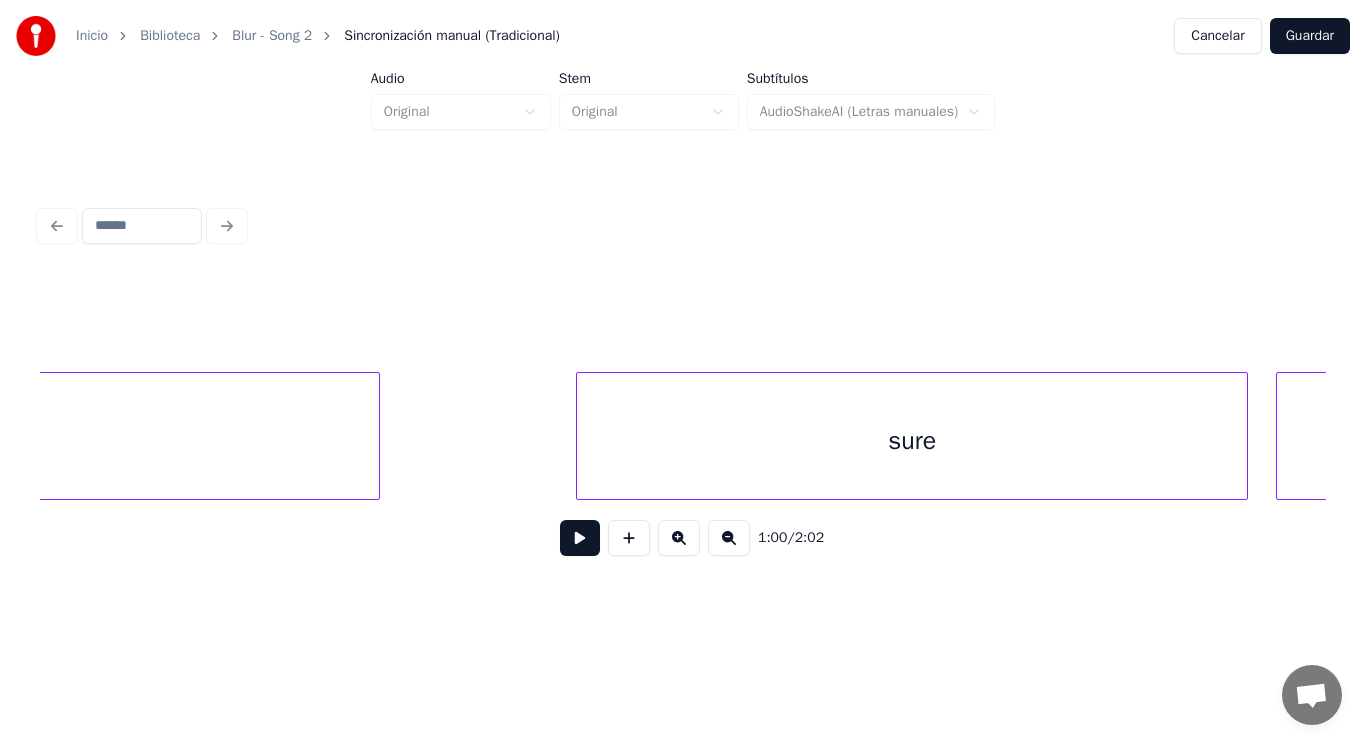 click on "never" at bounding box center (2, 441) 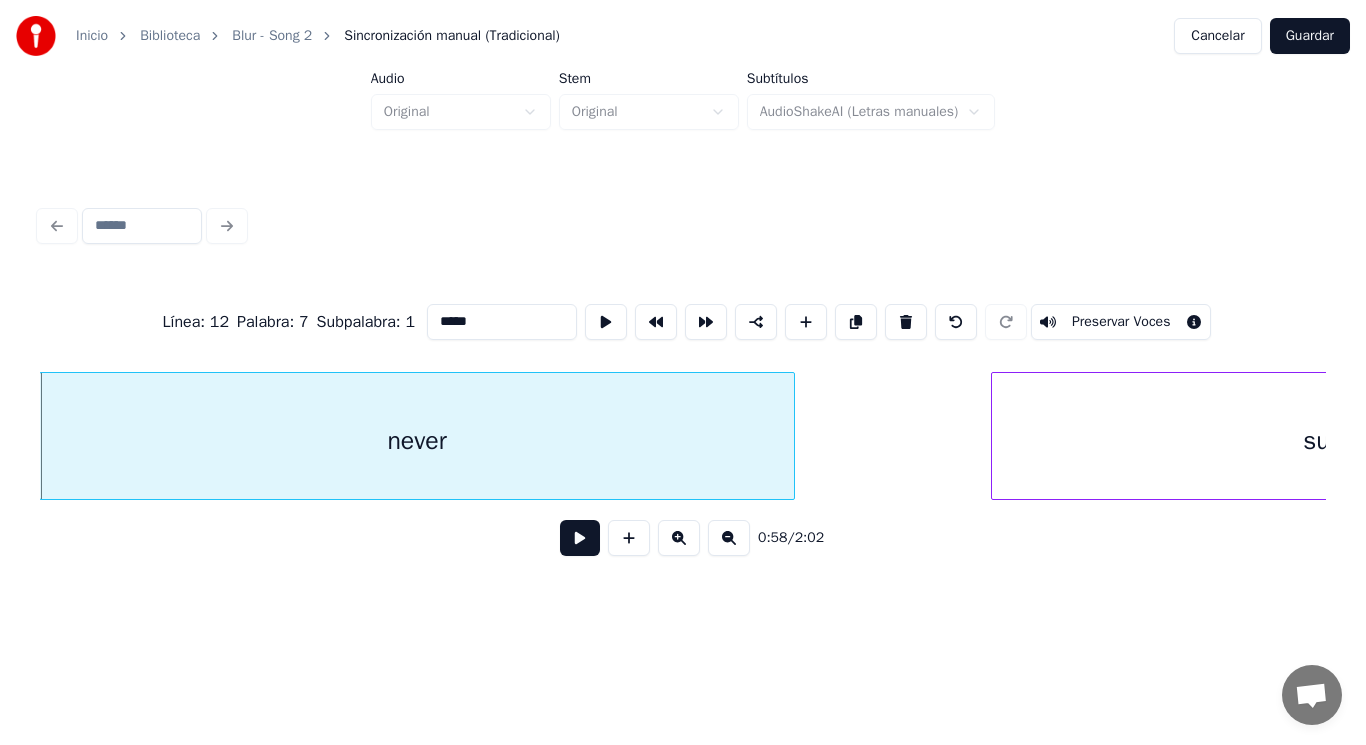 click at bounding box center (580, 538) 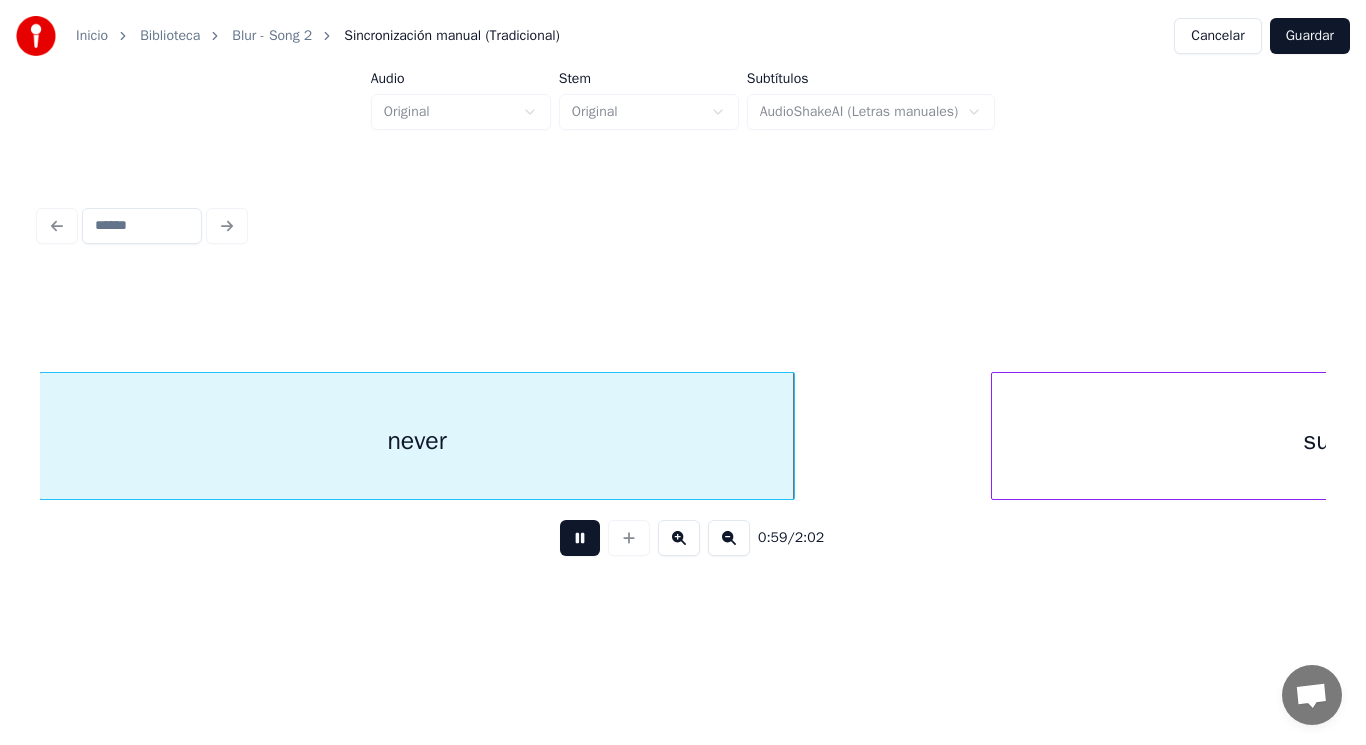 click at bounding box center (580, 538) 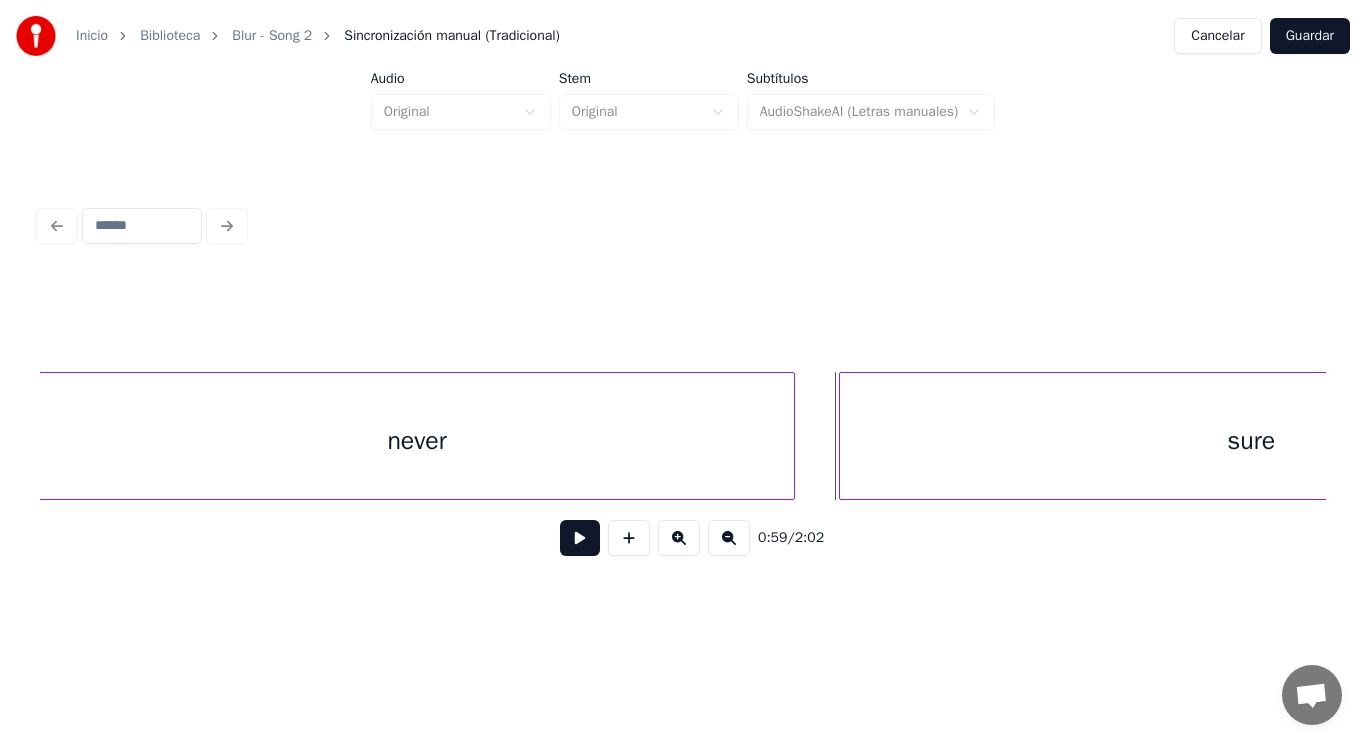click at bounding box center [843, 436] 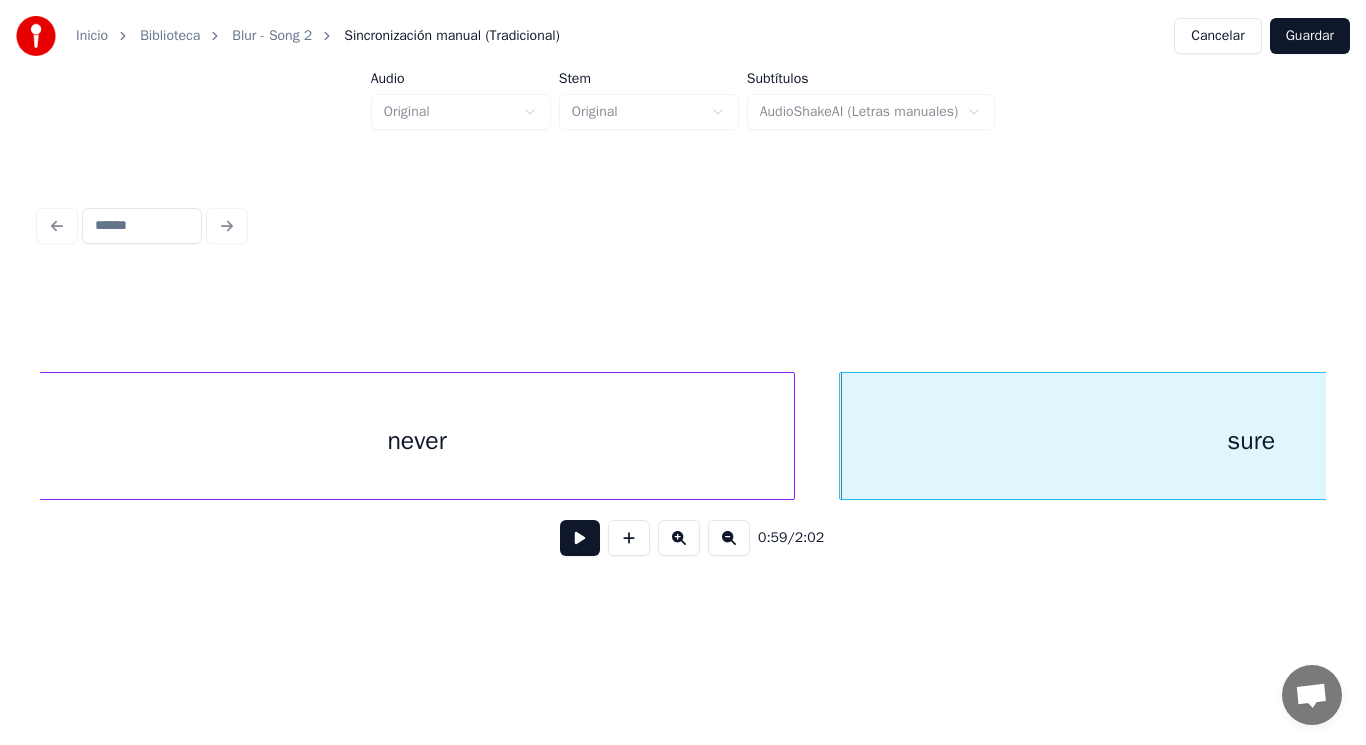 click at bounding box center [580, 538] 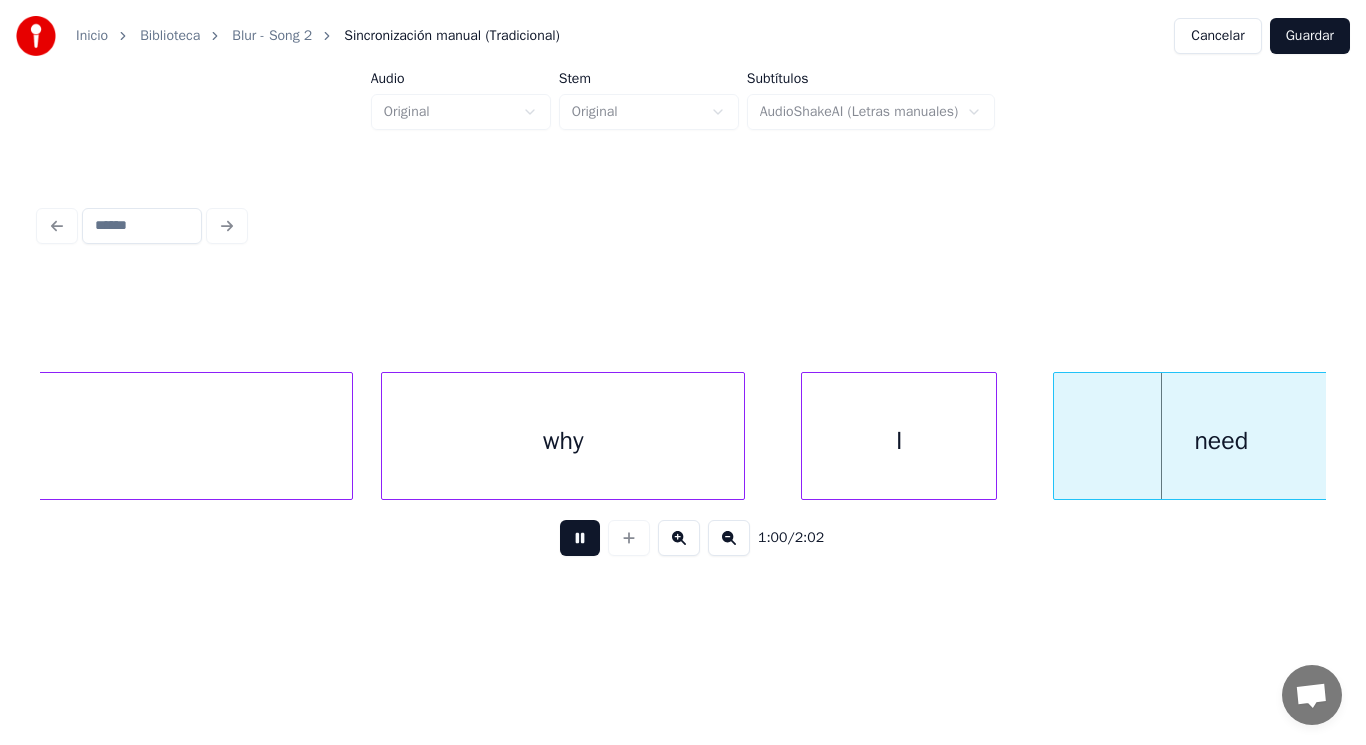 scroll, scrollTop: 0, scrollLeft: 85110, axis: horizontal 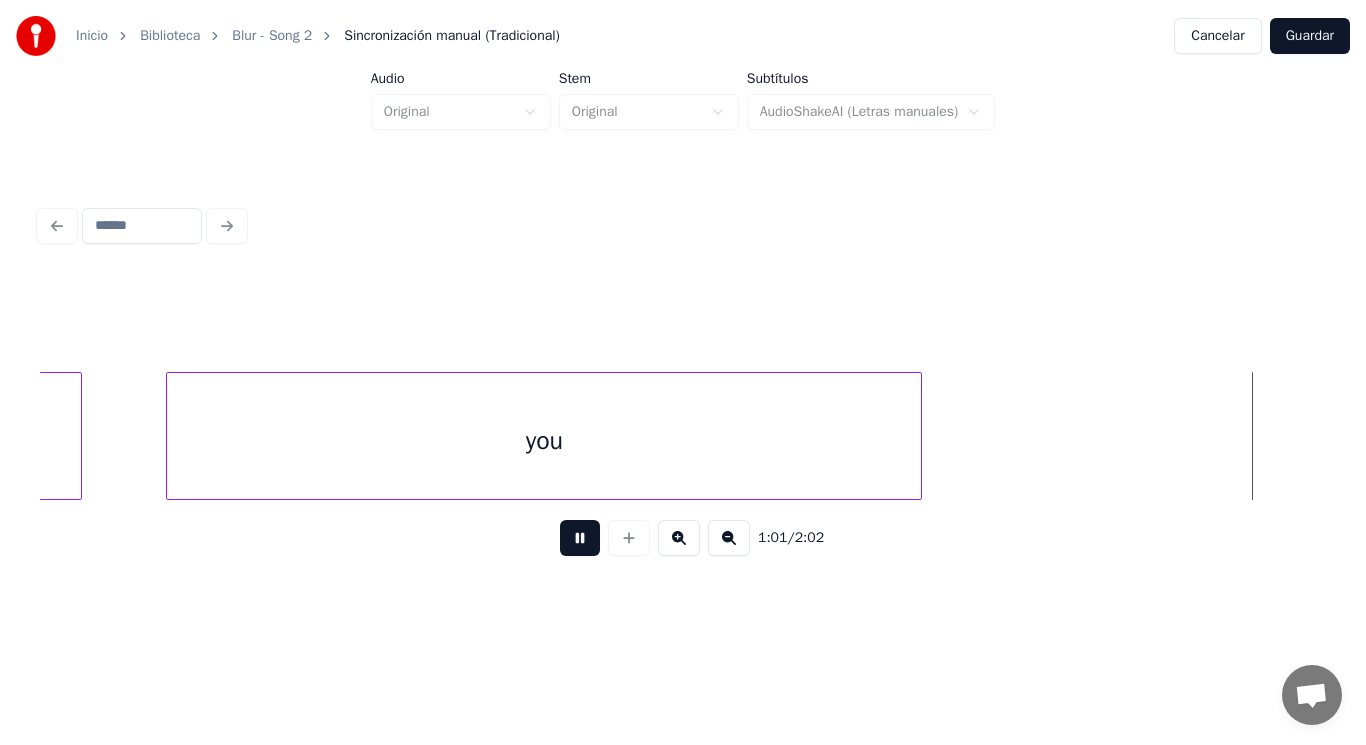 click at bounding box center [580, 538] 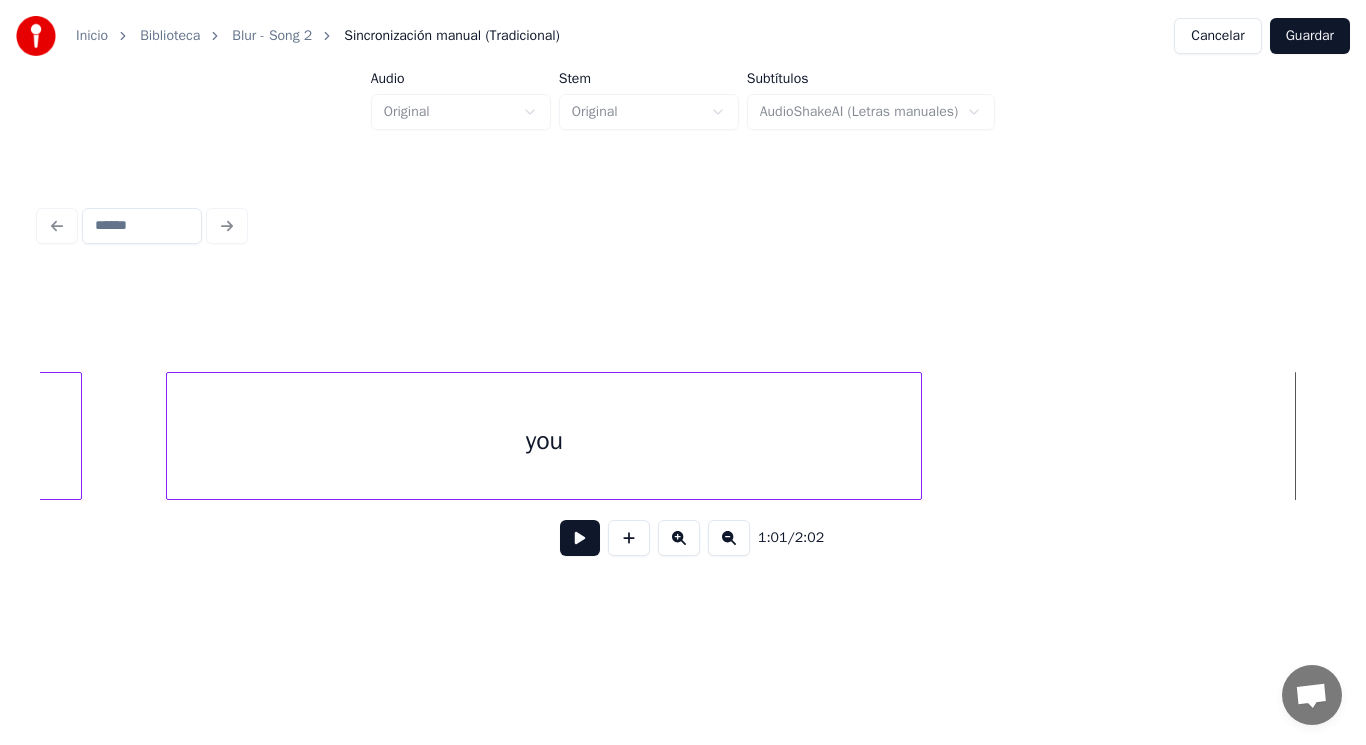 click on "you" at bounding box center (544, 441) 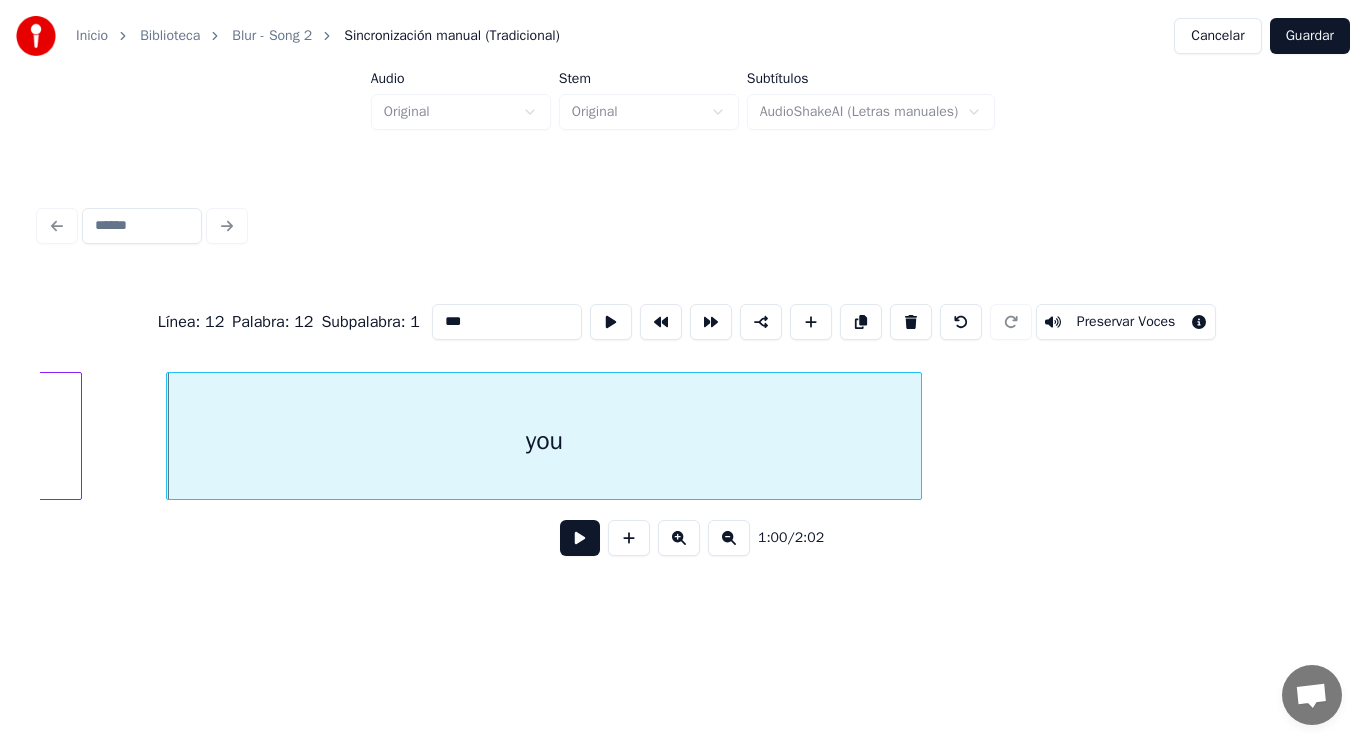 click on "***" at bounding box center [507, 322] 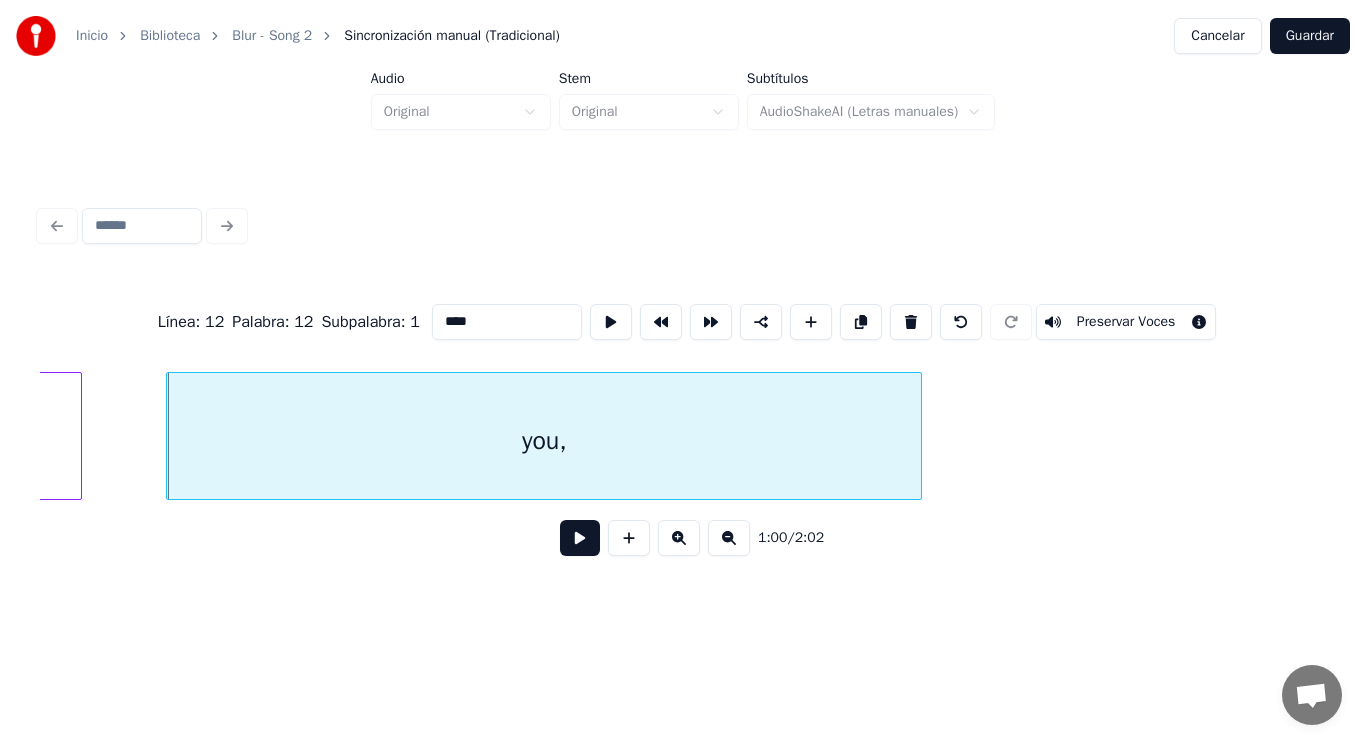 type on "****" 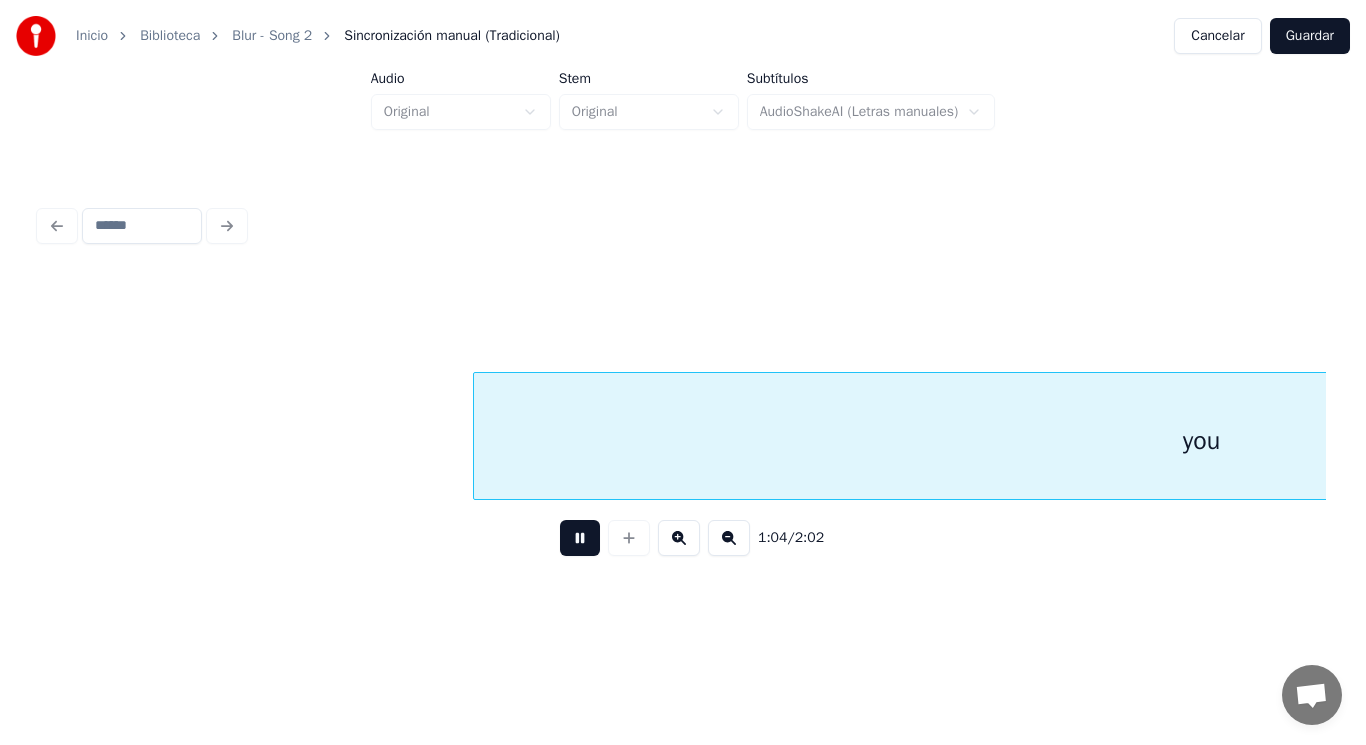 scroll, scrollTop: 0, scrollLeft: 90310, axis: horizontal 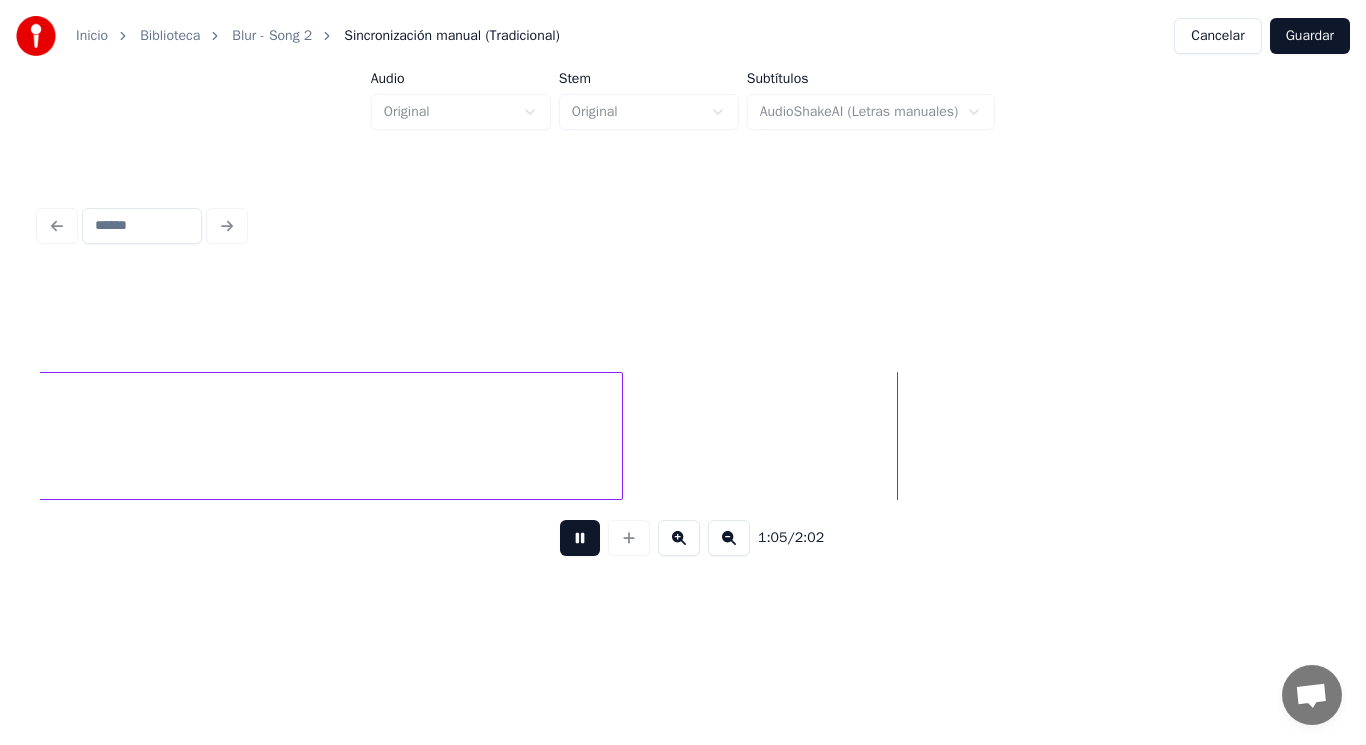 click at bounding box center [580, 538] 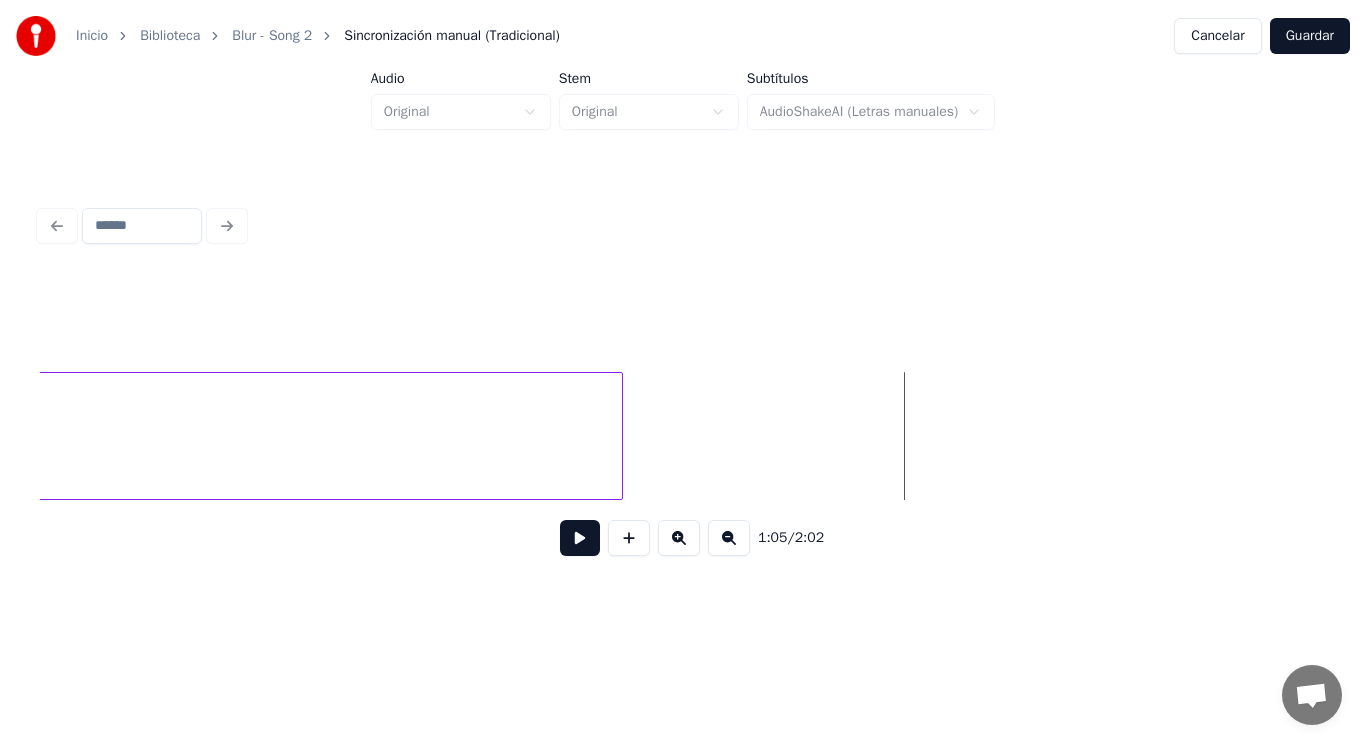 click at bounding box center [580, 538] 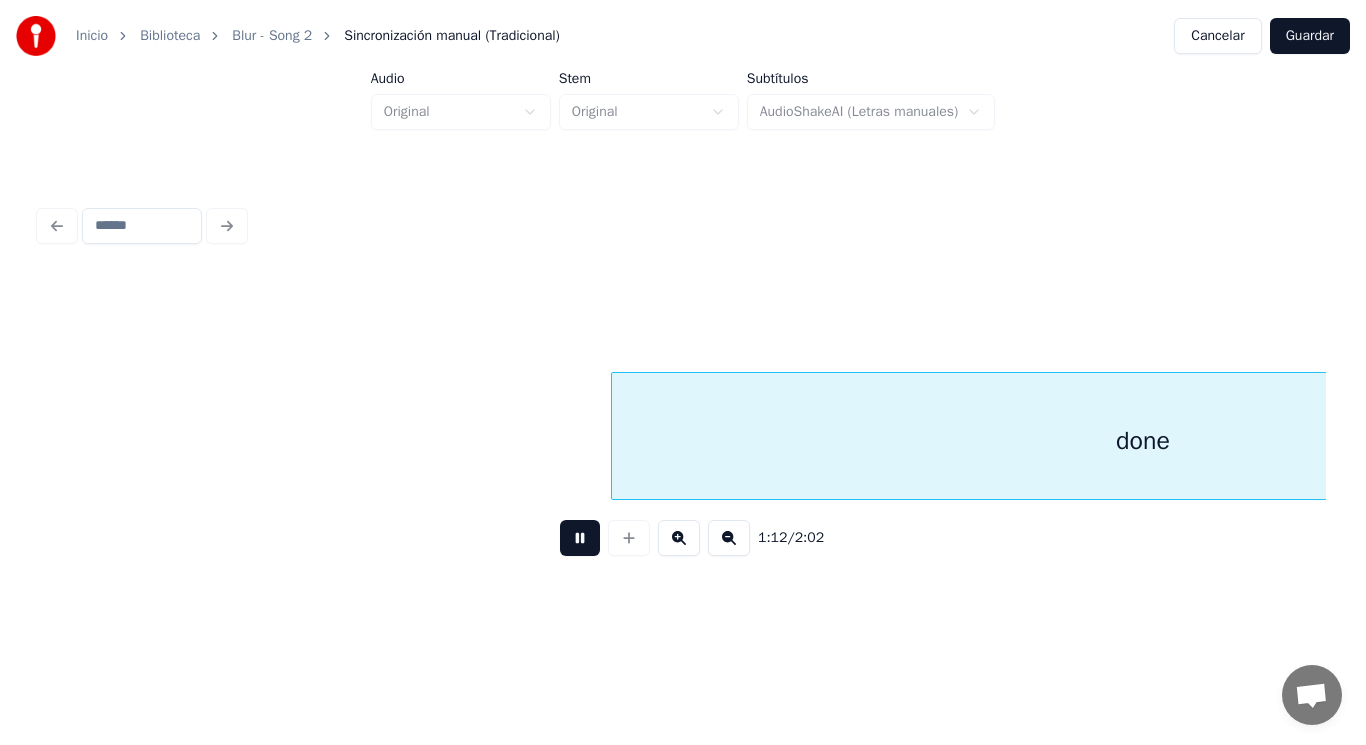 scroll, scrollTop: 0, scrollLeft: 102045, axis: horizontal 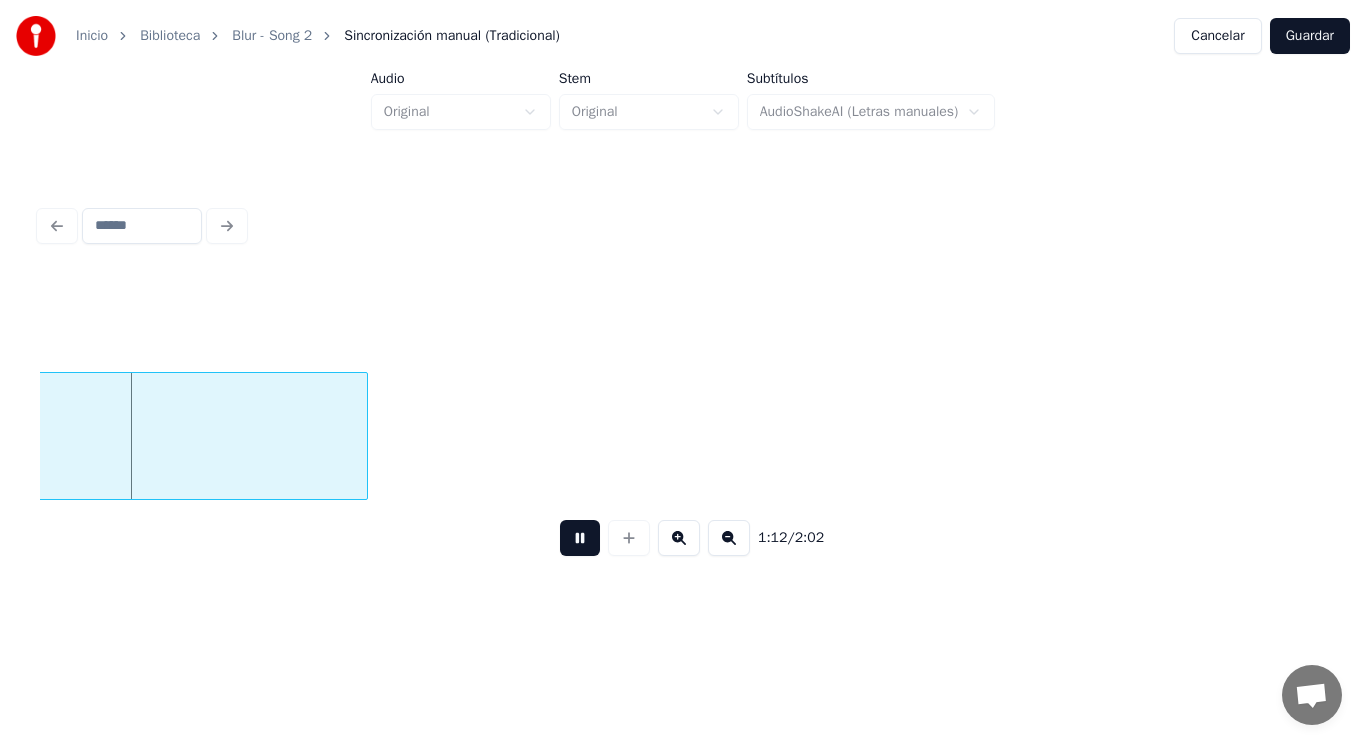click at bounding box center (580, 538) 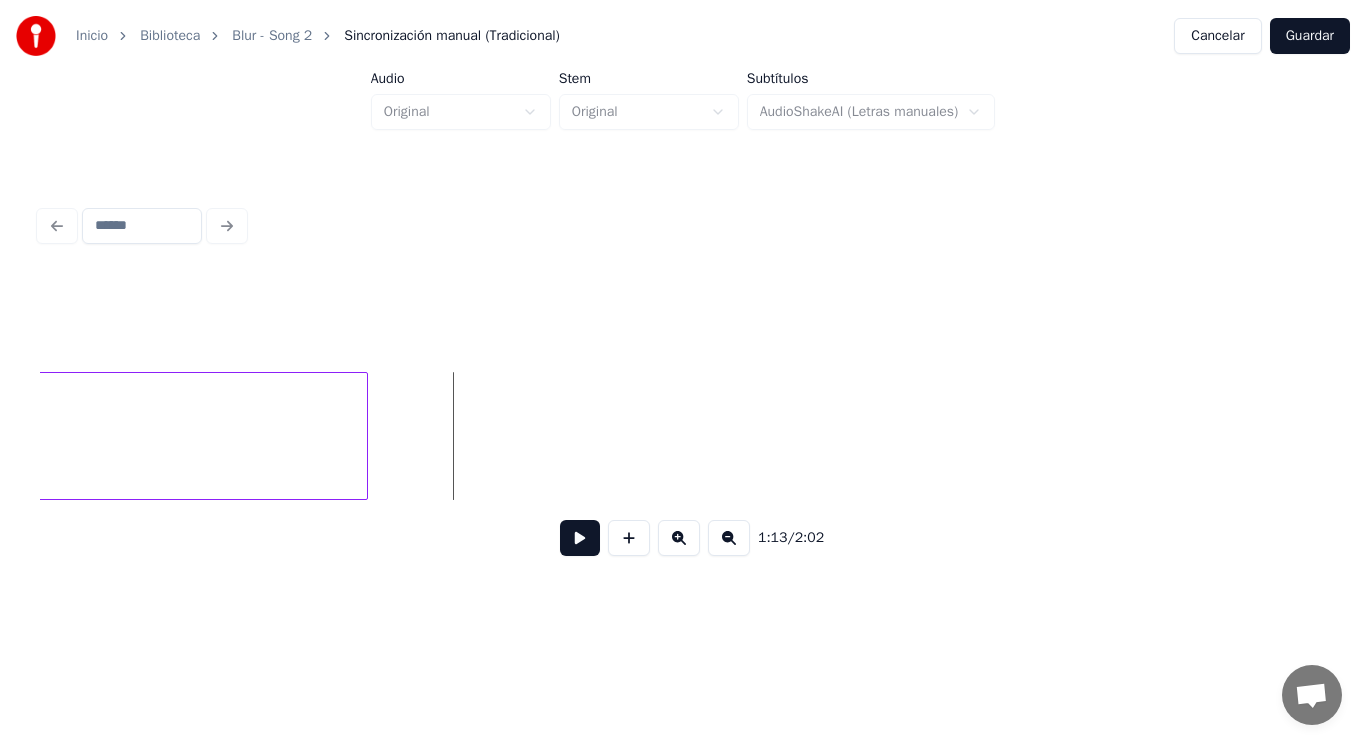 click at bounding box center [580, 538] 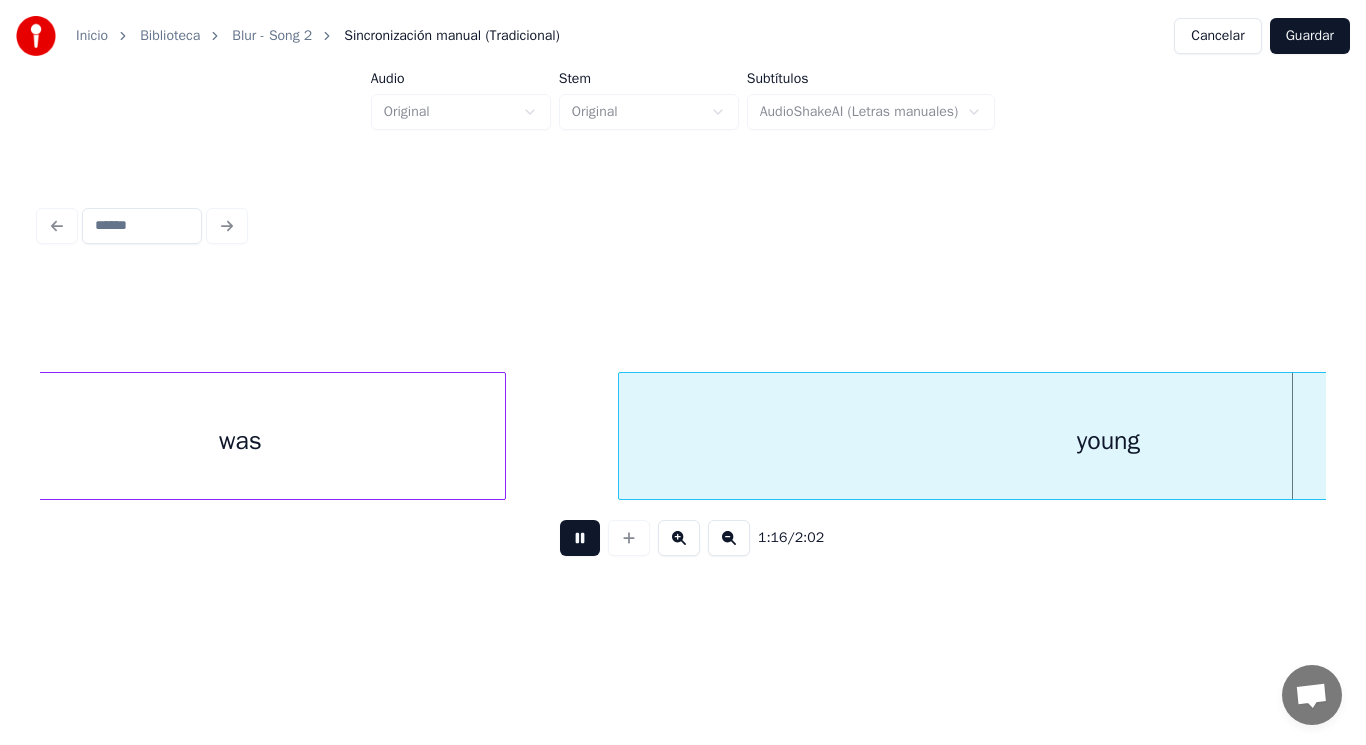 scroll, scrollTop: 0, scrollLeft: 107247, axis: horizontal 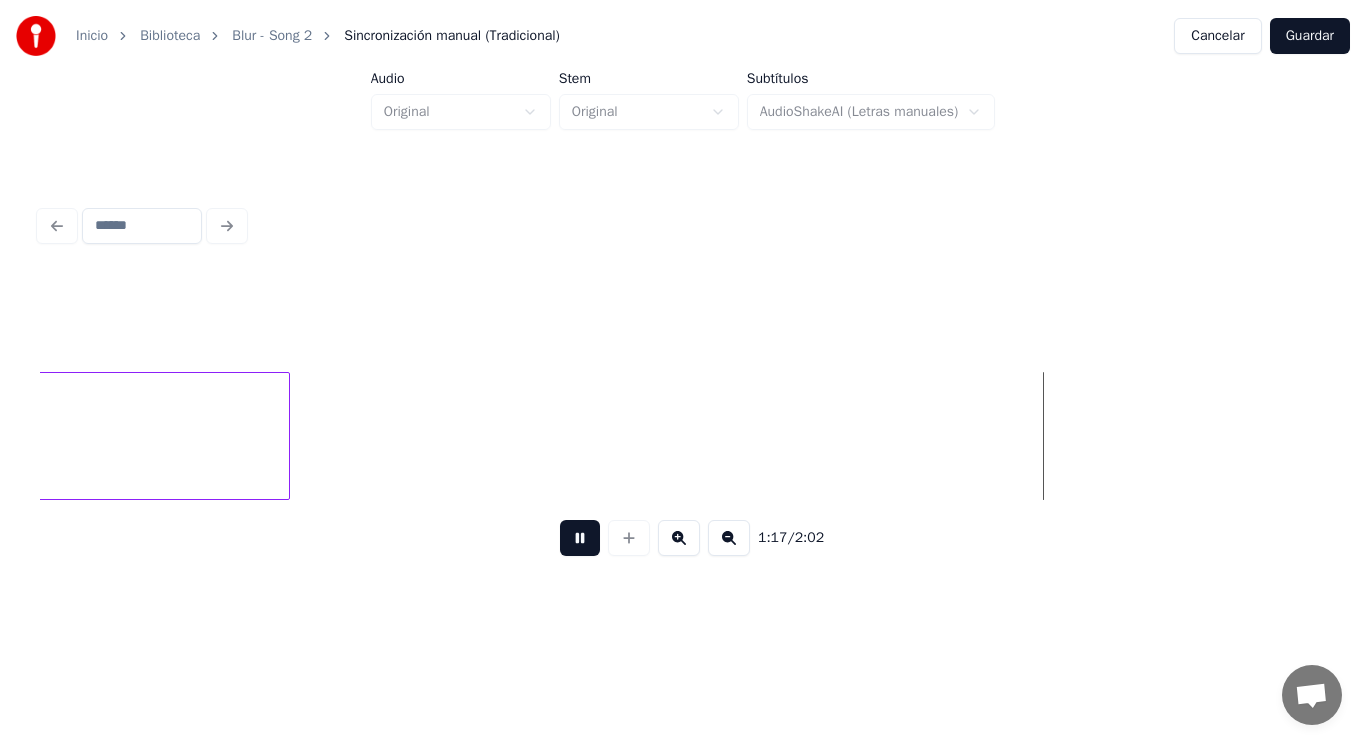 click at bounding box center (580, 538) 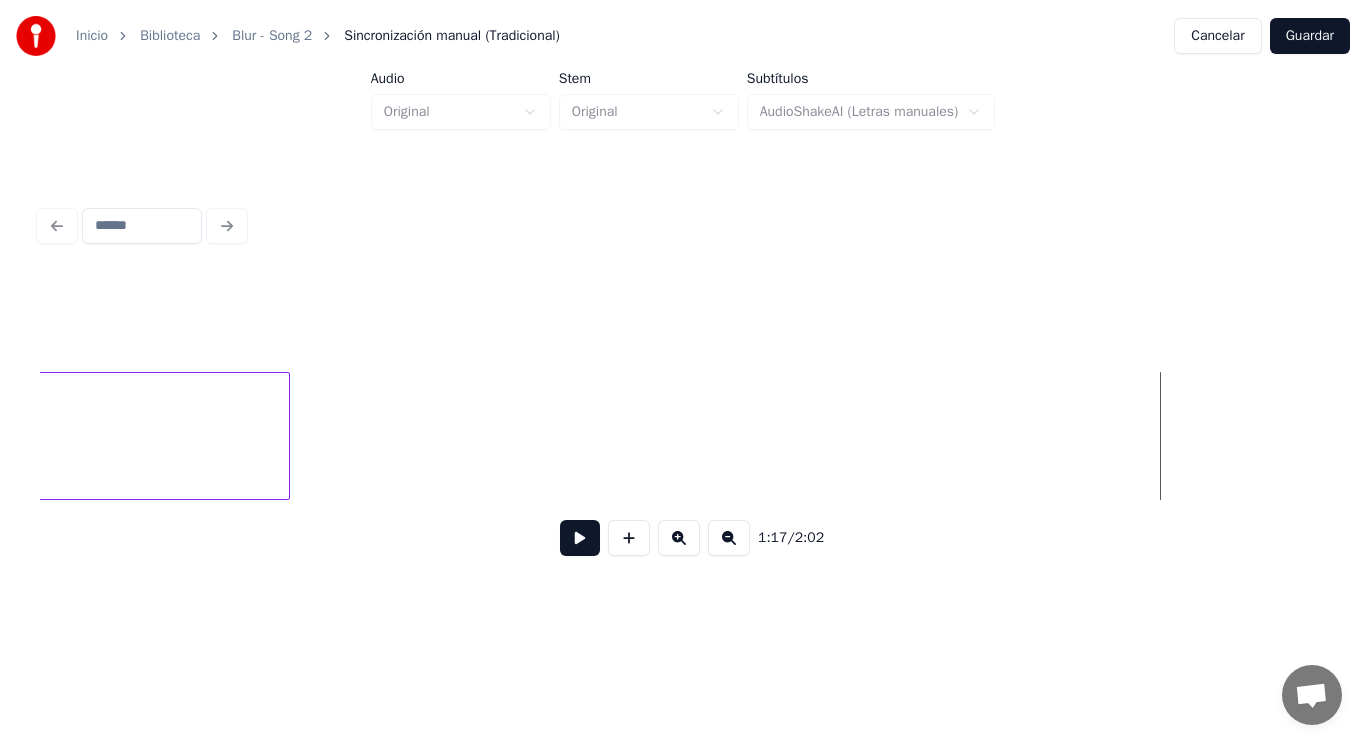 click on "young" at bounding box center (-200, 441) 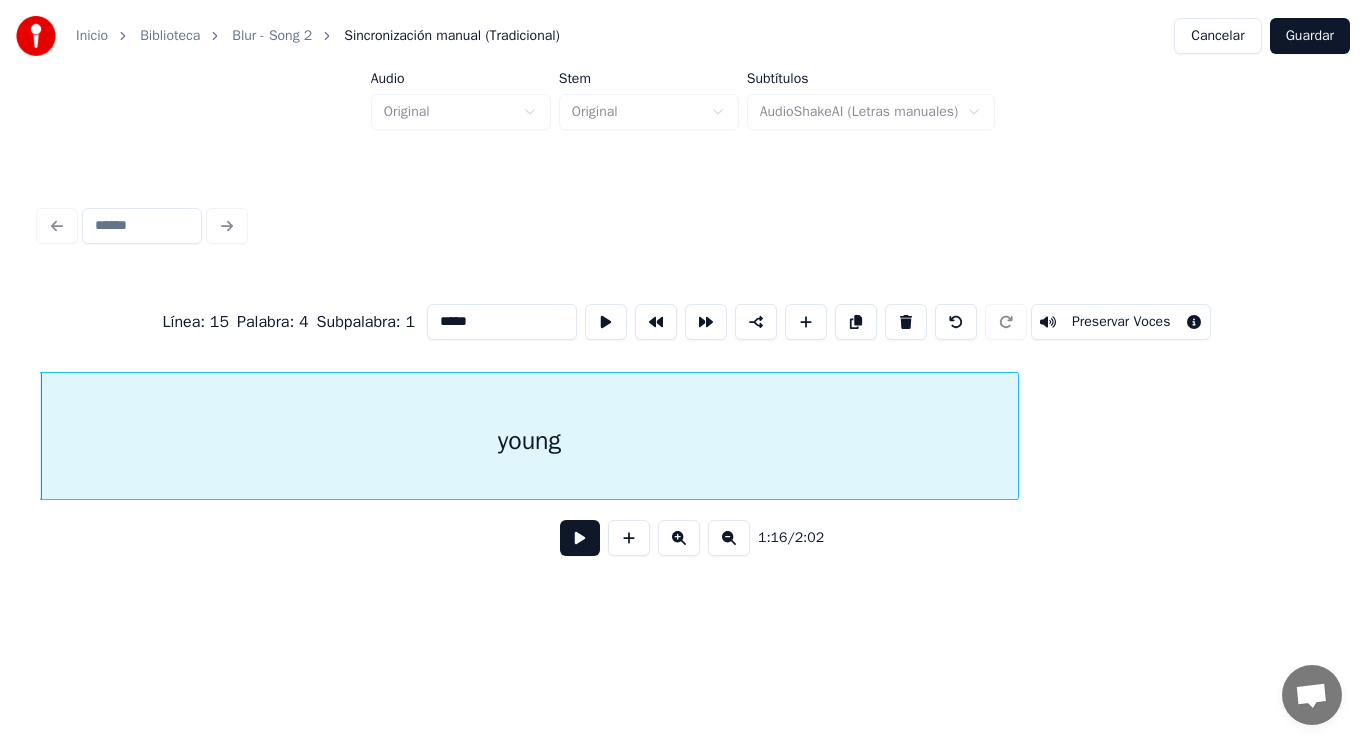 click at bounding box center (580, 538) 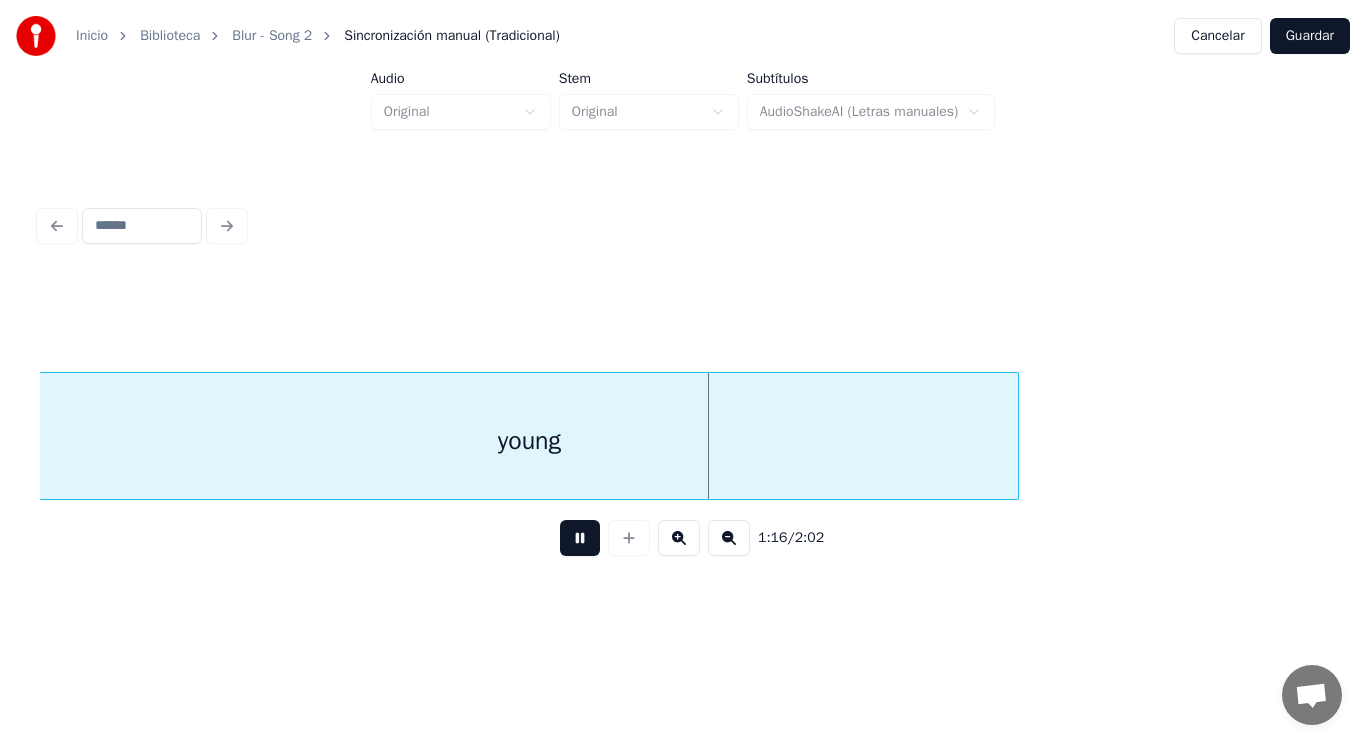 click at bounding box center [580, 538] 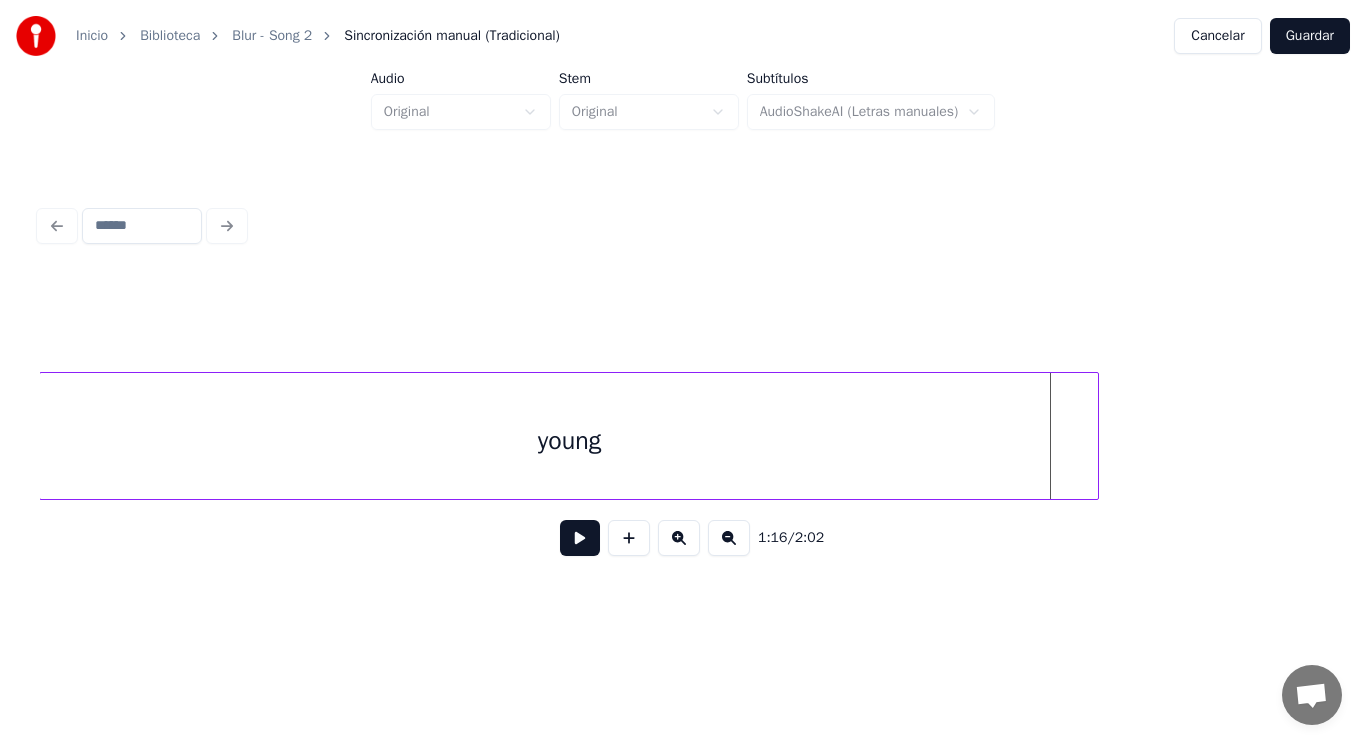 click at bounding box center (1095, 436) 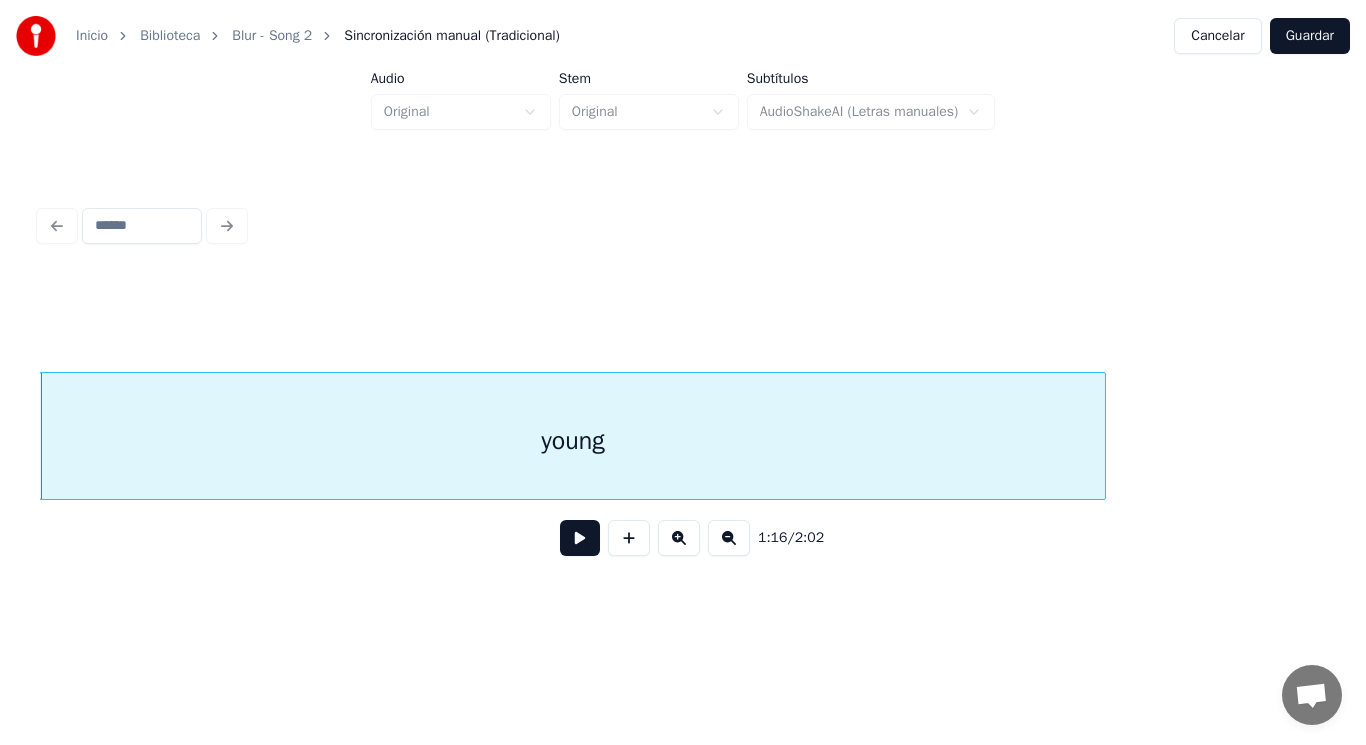 click at bounding box center [580, 538] 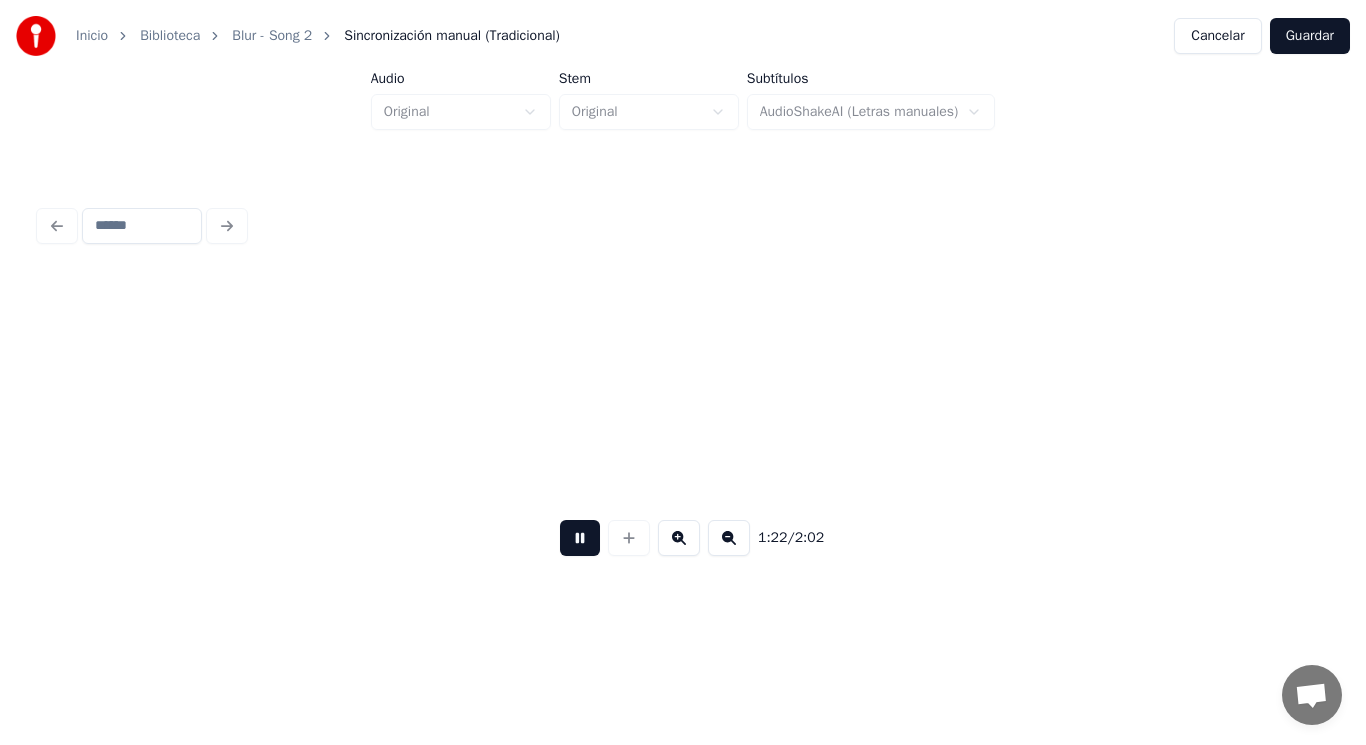 scroll, scrollTop: 0, scrollLeft: 115626, axis: horizontal 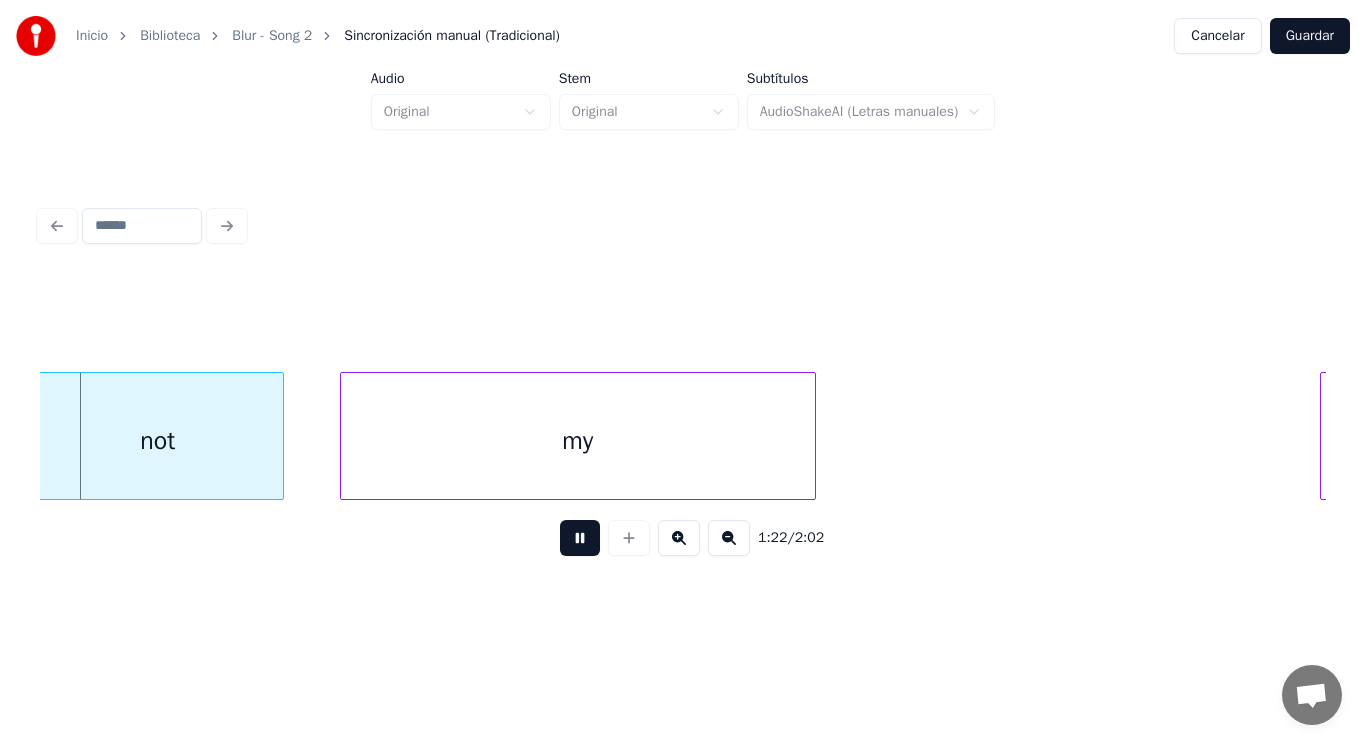 click at bounding box center [580, 538] 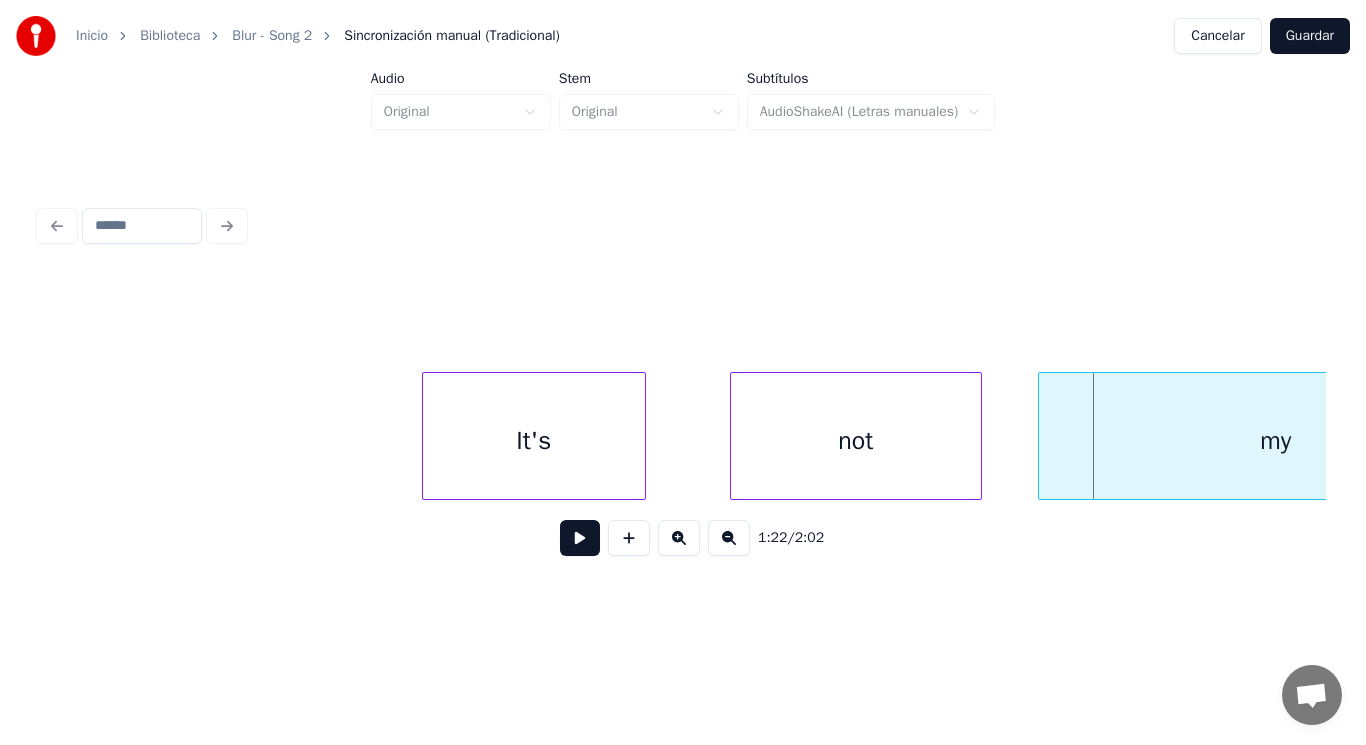 scroll, scrollTop: 0, scrollLeft: 114866, axis: horizontal 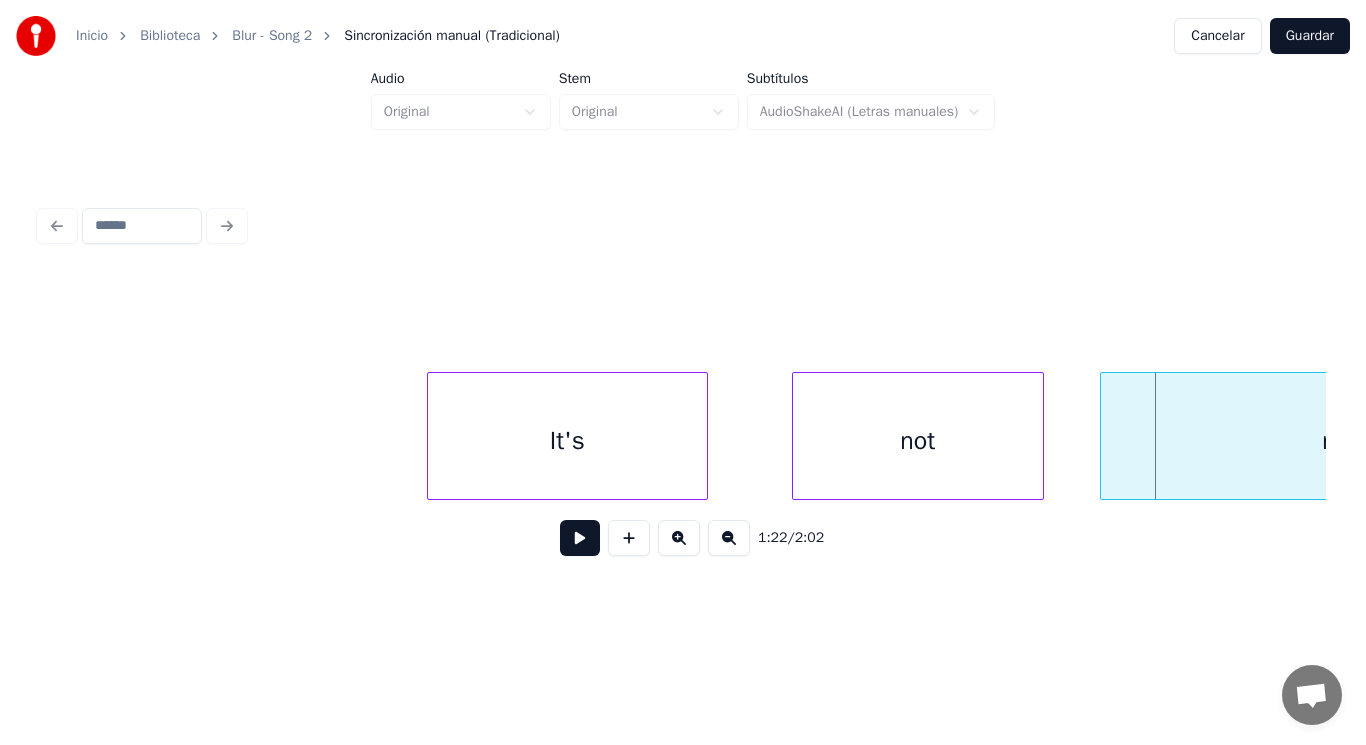 click at bounding box center (431, 436) 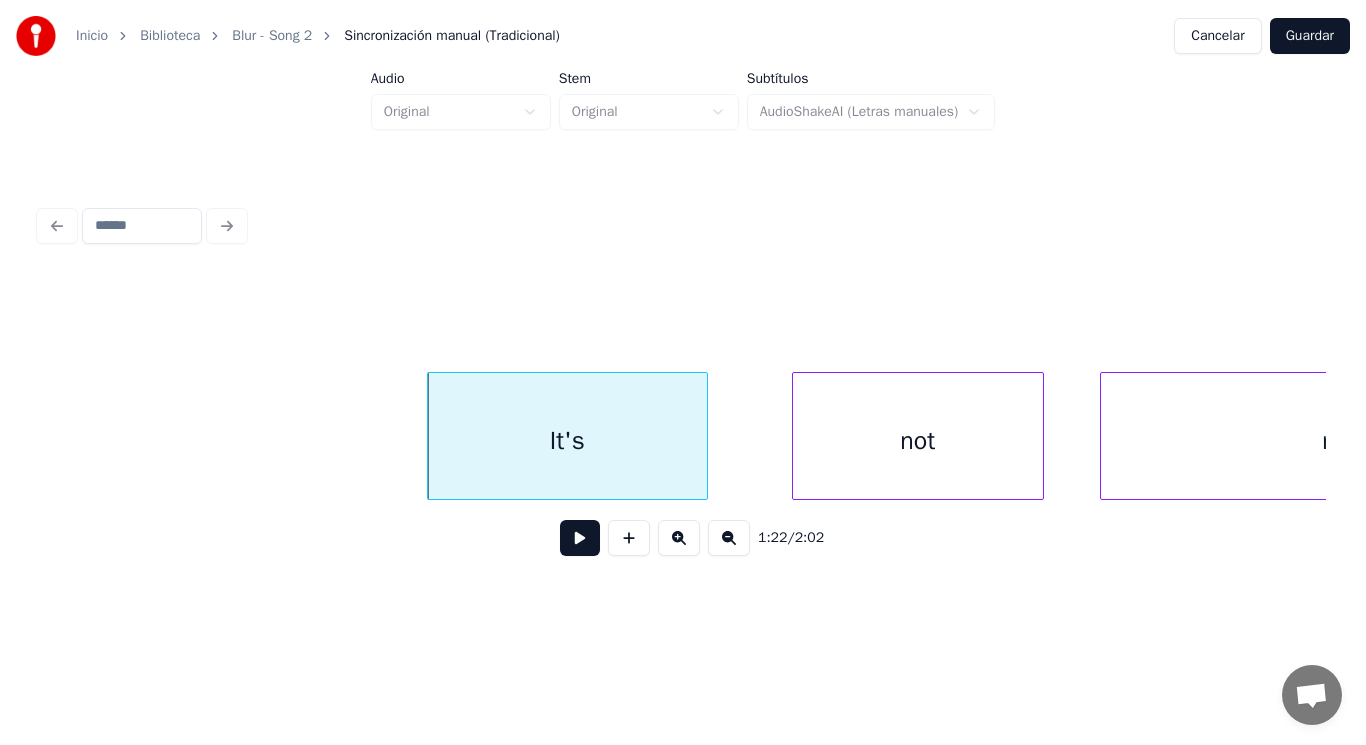 click at bounding box center [580, 538] 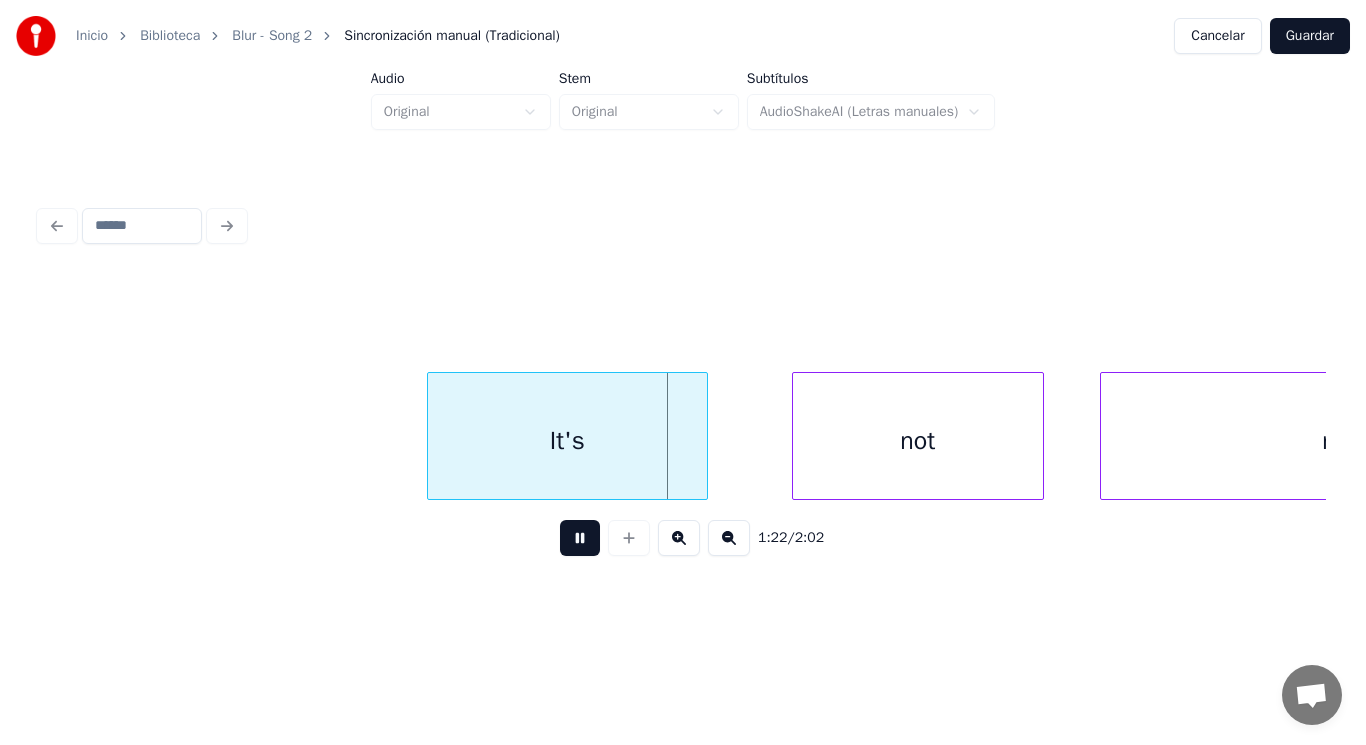 click at bounding box center [580, 538] 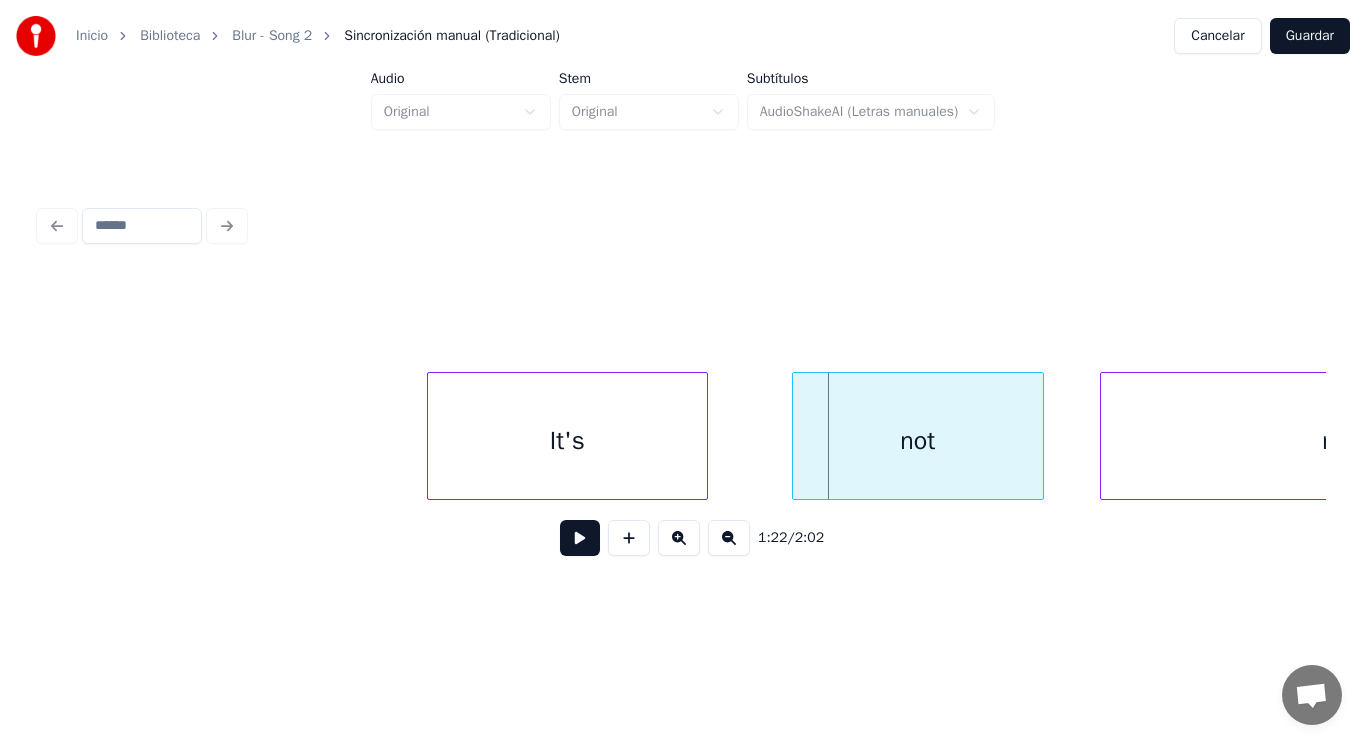 click on "It's" at bounding box center (567, 441) 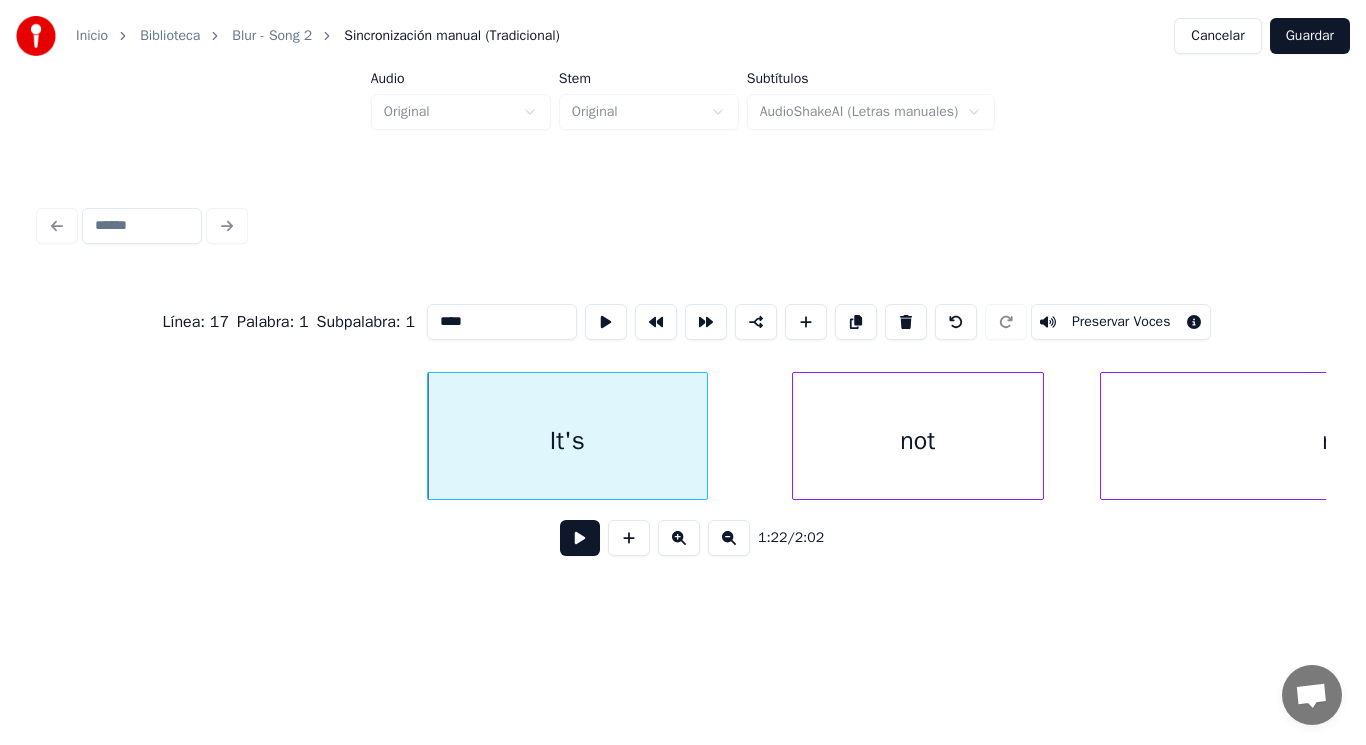 click at bounding box center (580, 538) 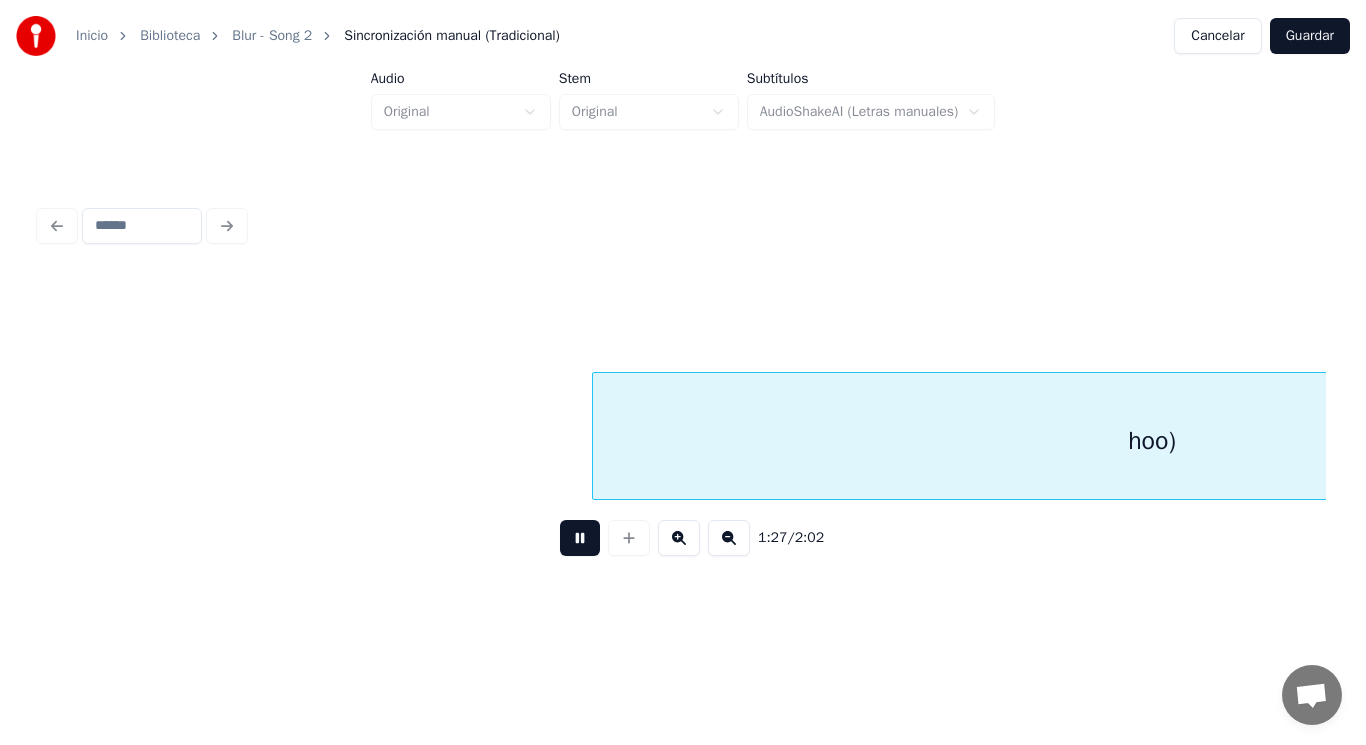 scroll, scrollTop: 0, scrollLeft: 122658, axis: horizontal 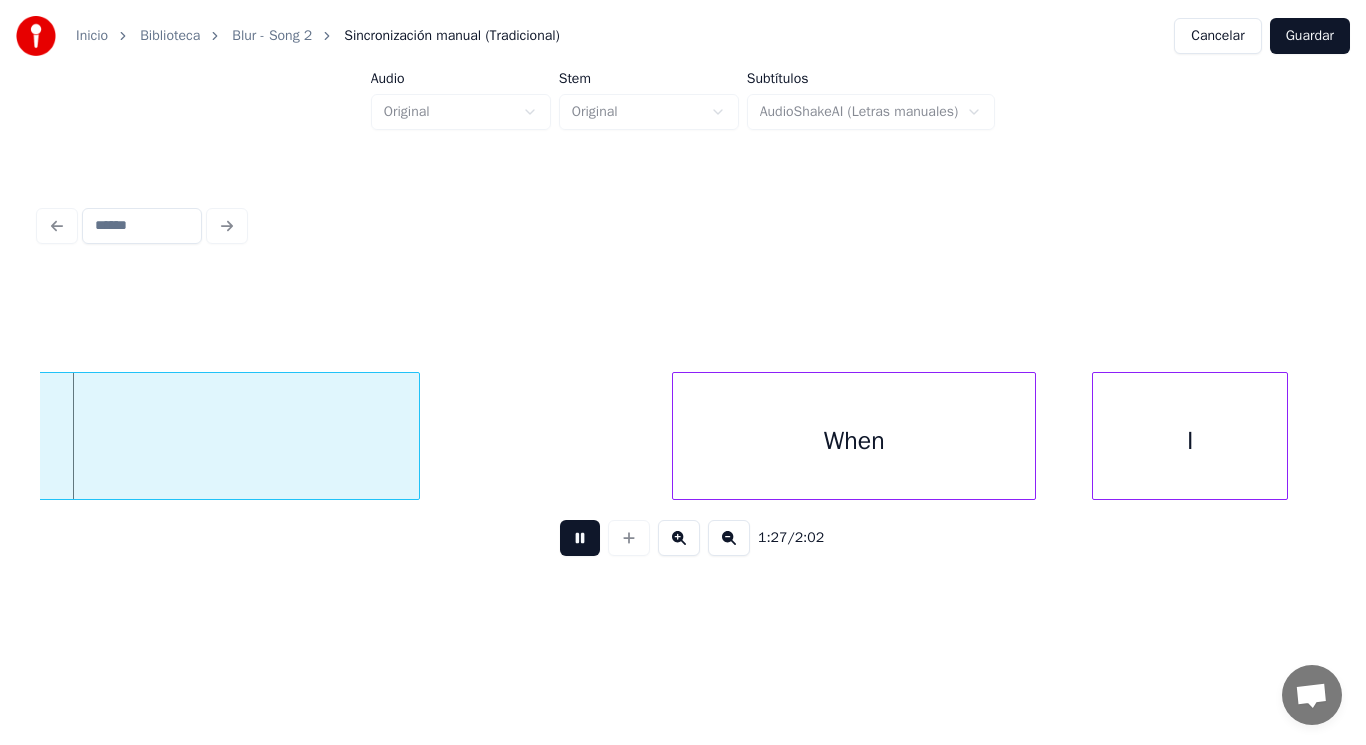 click at bounding box center (580, 538) 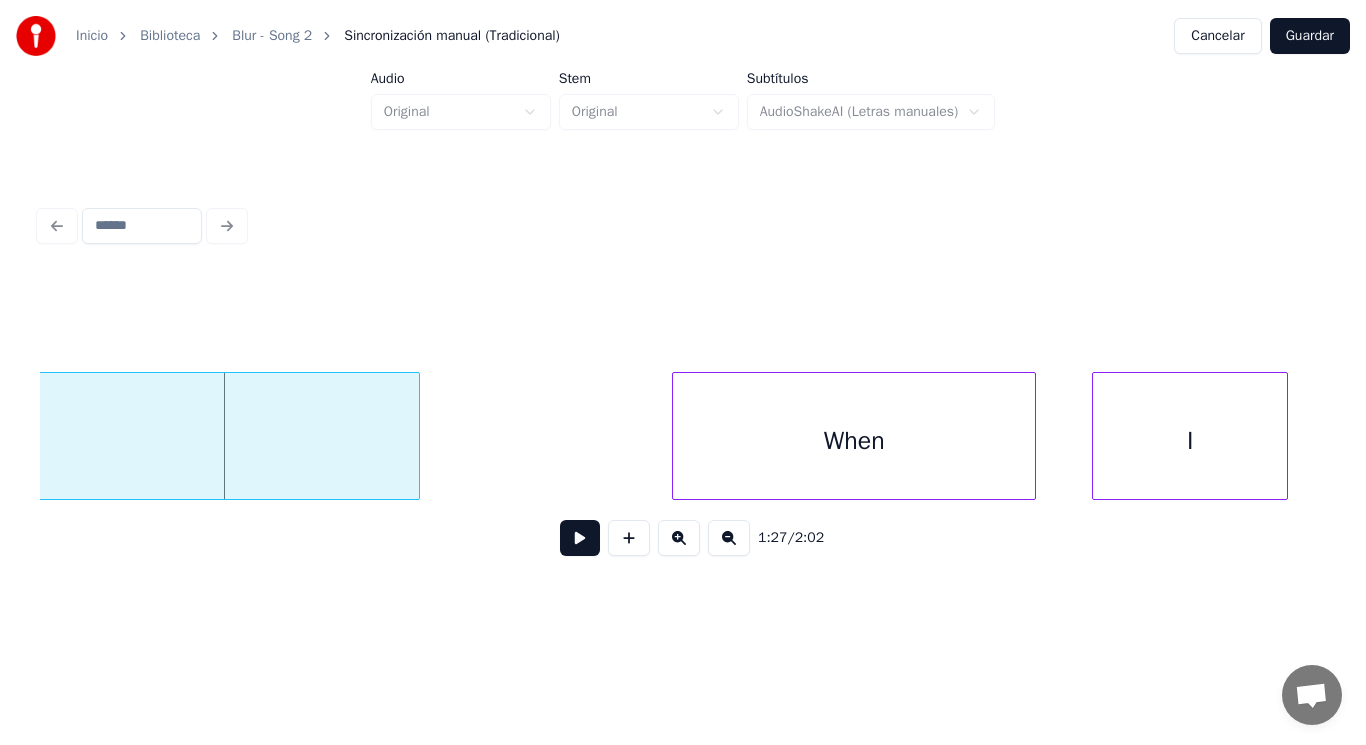 click on "hoo)" at bounding box center (-140, 441) 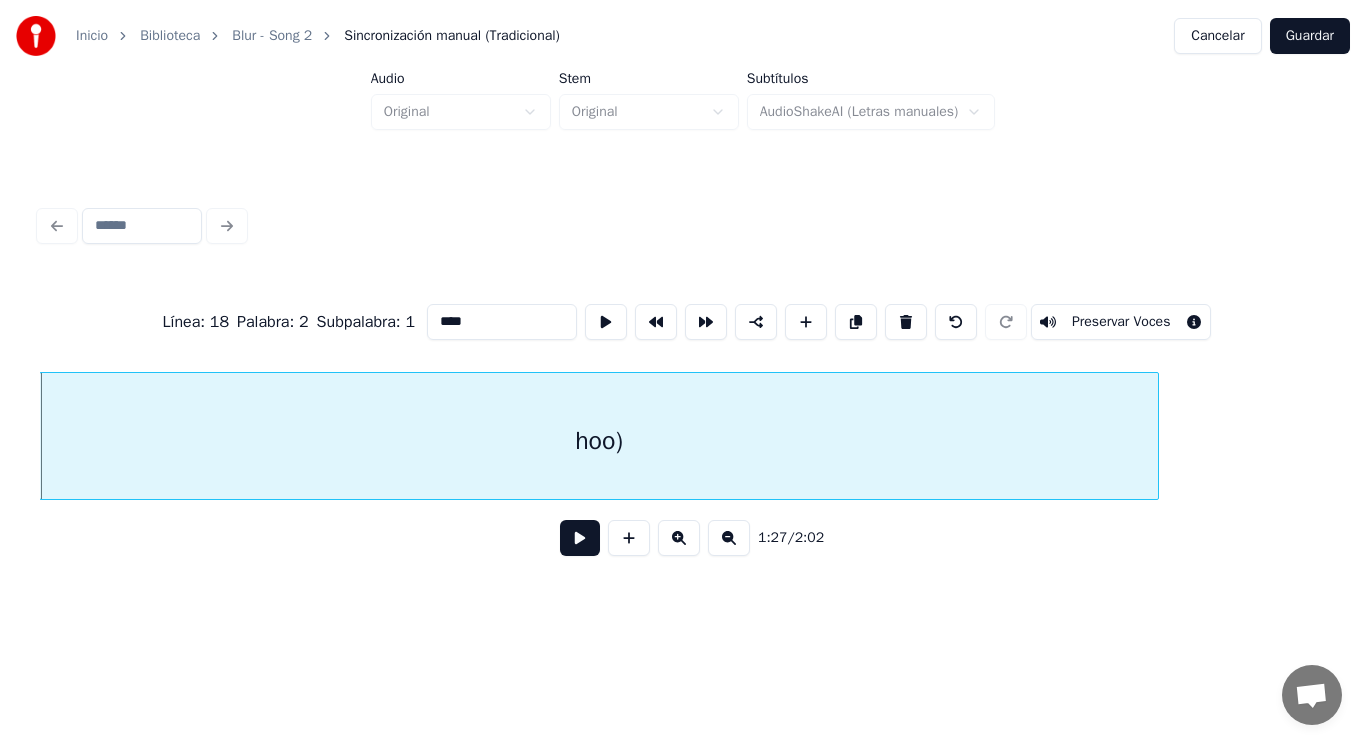 click on "****" at bounding box center (502, 322) 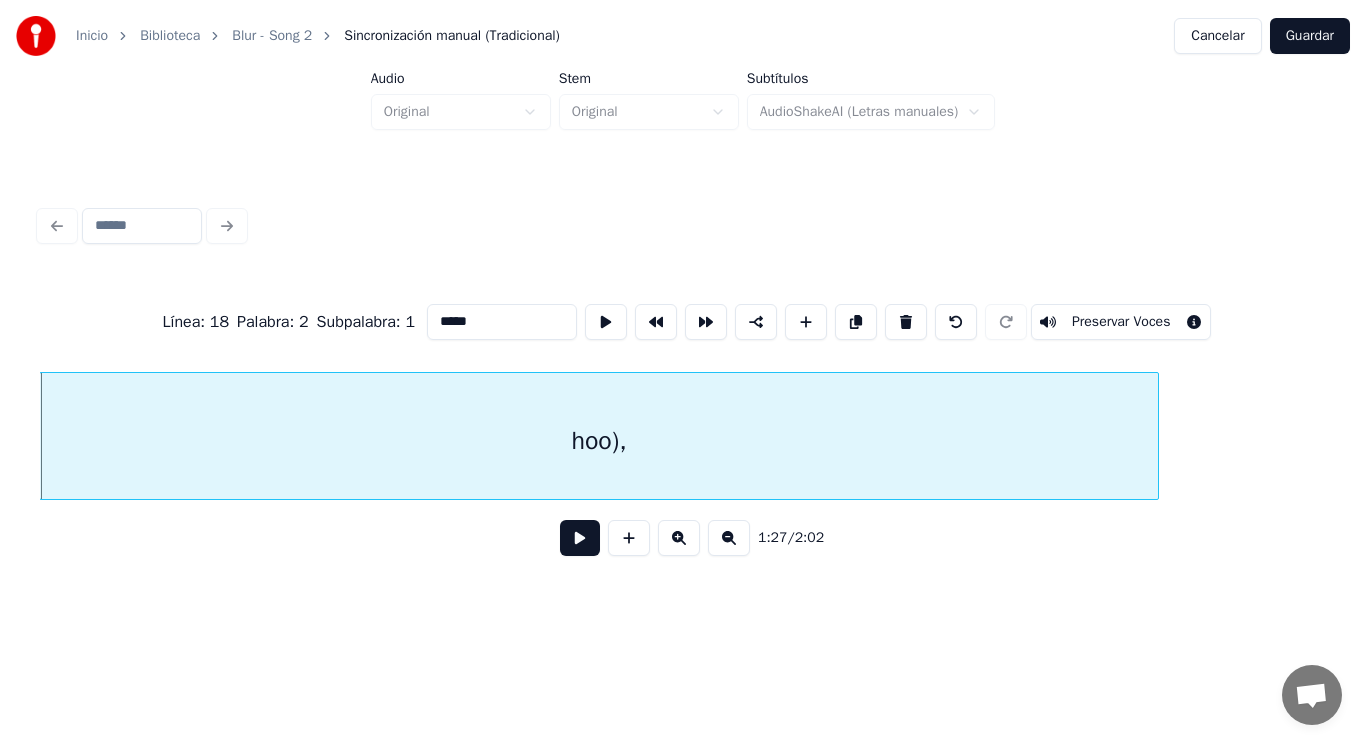 type on "*****" 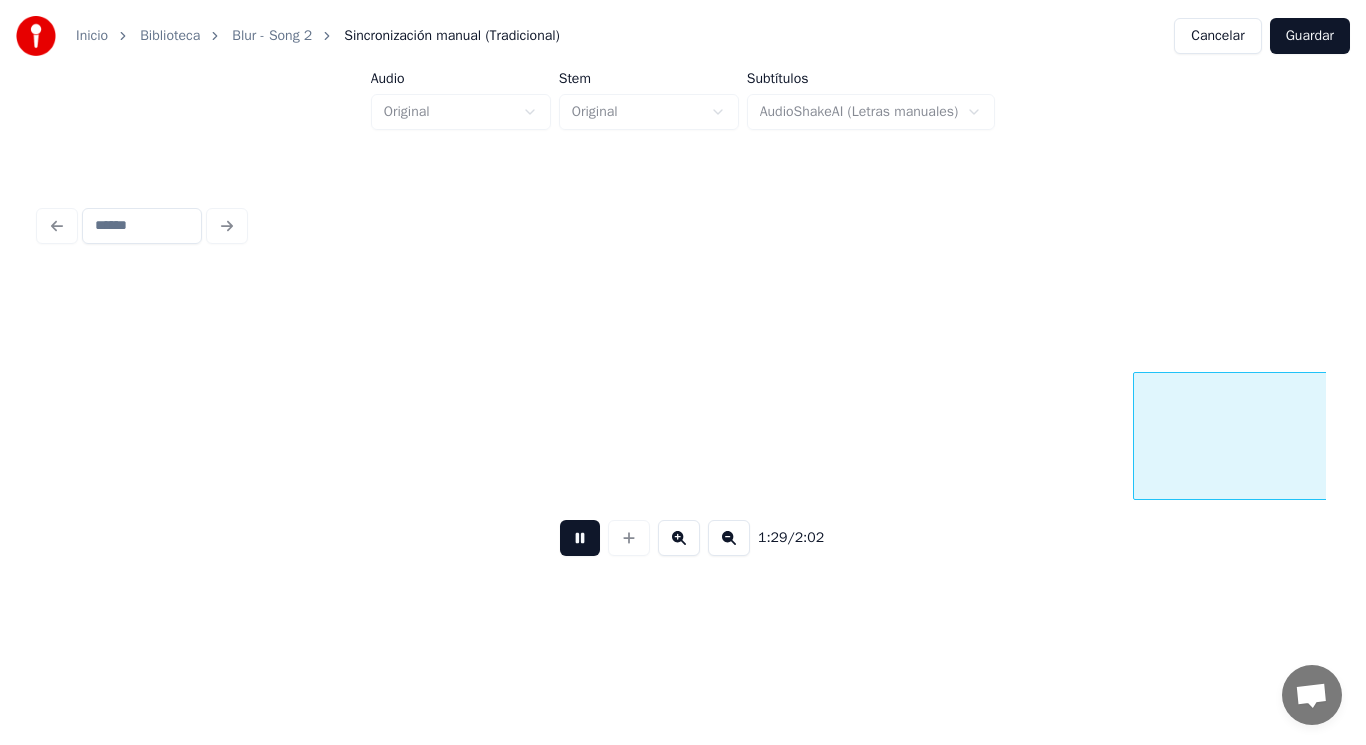 scroll, scrollTop: 0, scrollLeft: 124535, axis: horizontal 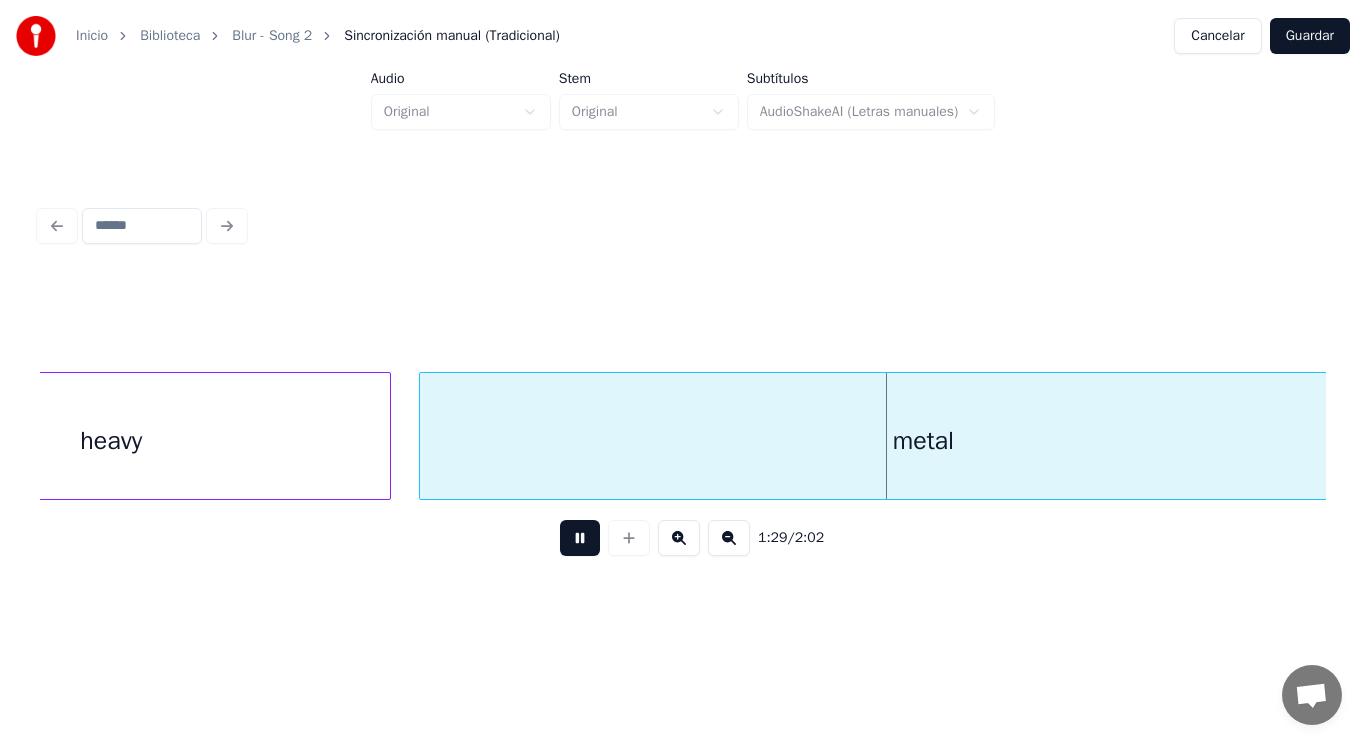 click at bounding box center (580, 538) 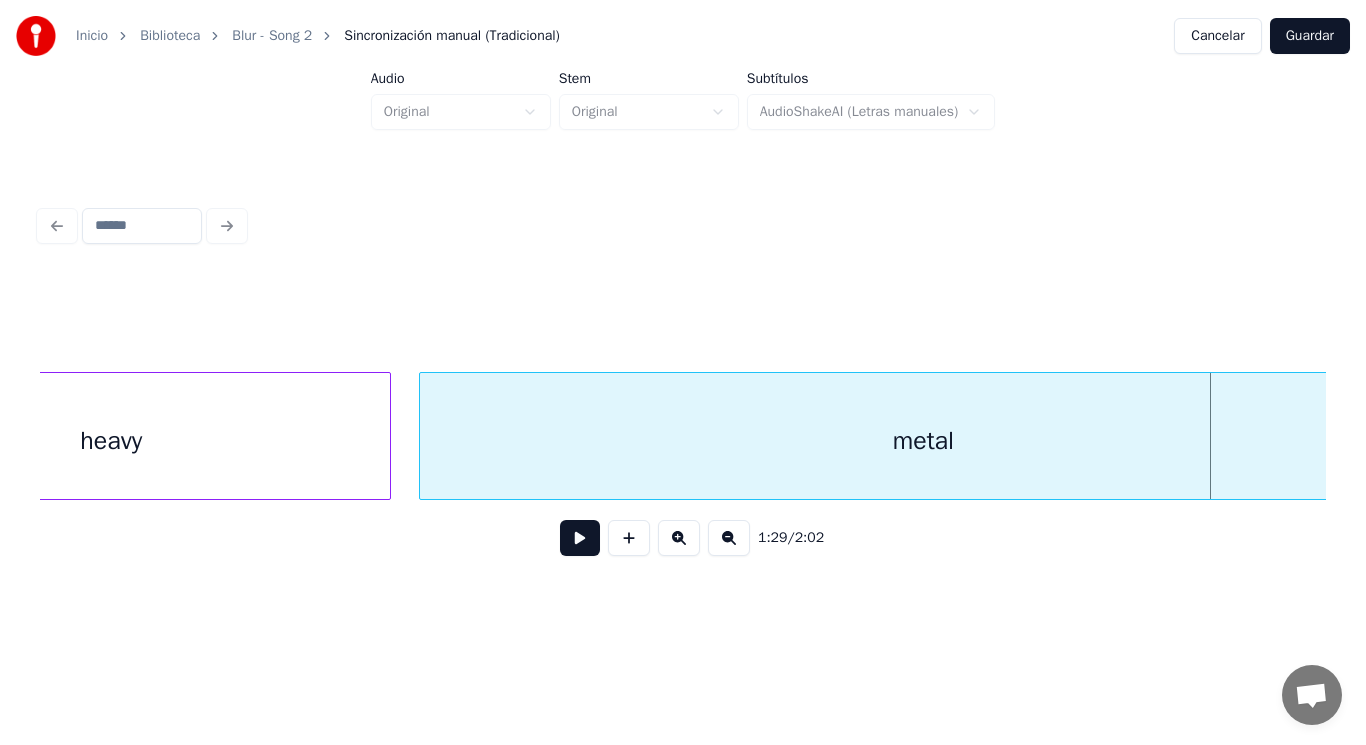 click on "metal" at bounding box center [923, 441] 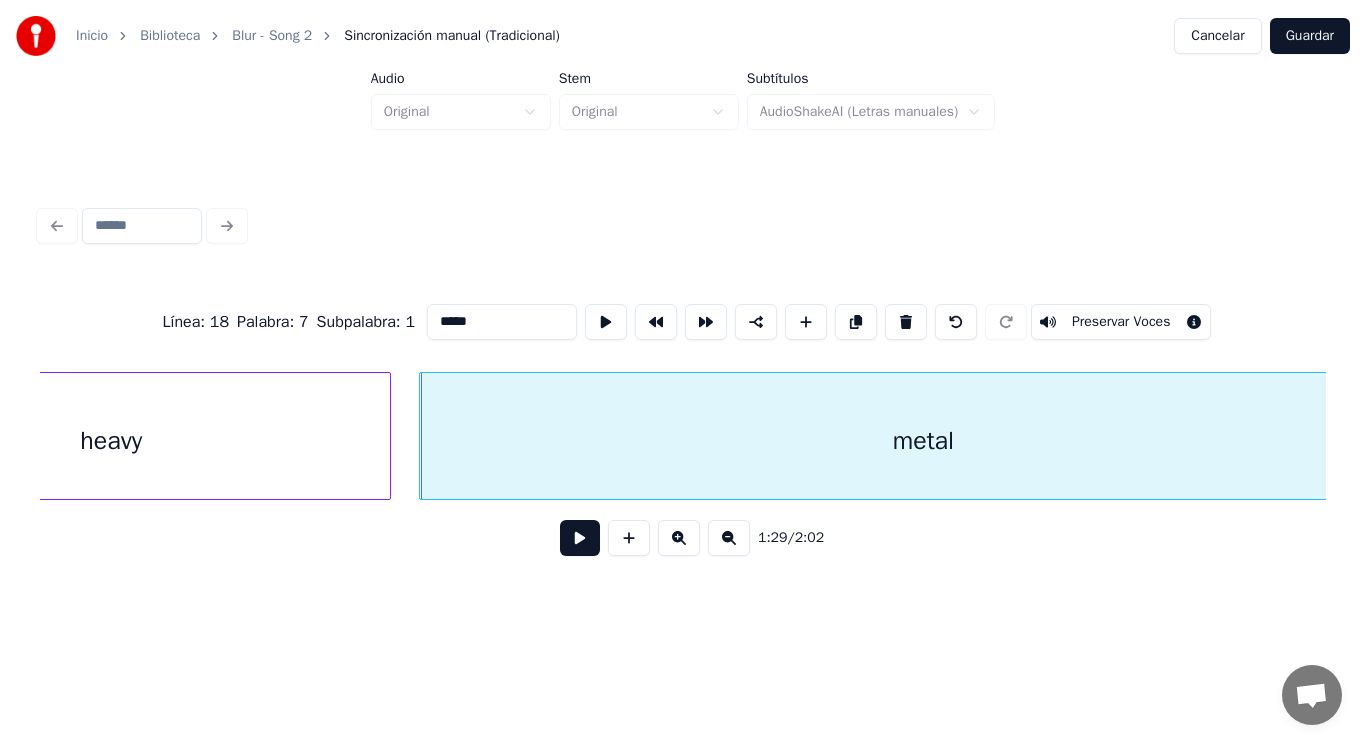 click on "*****" at bounding box center [502, 322] 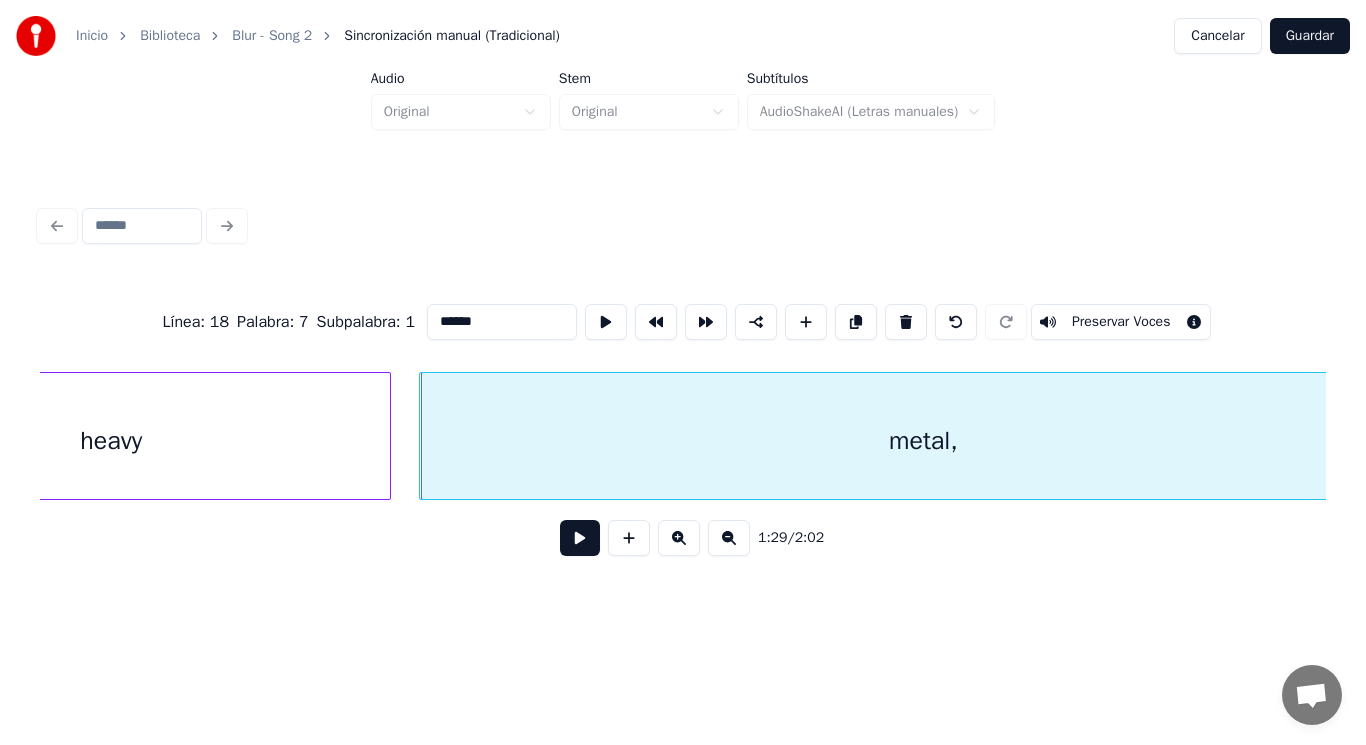 type on "******" 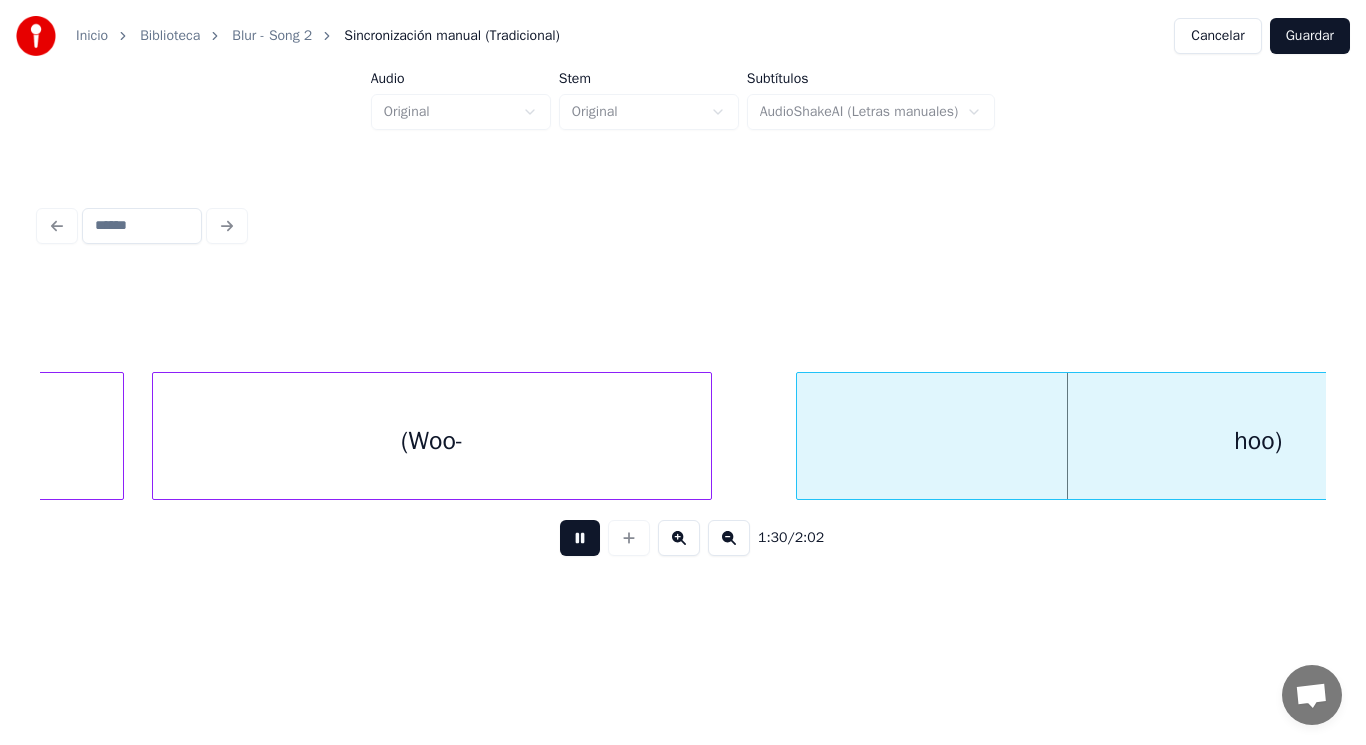 click at bounding box center [580, 538] 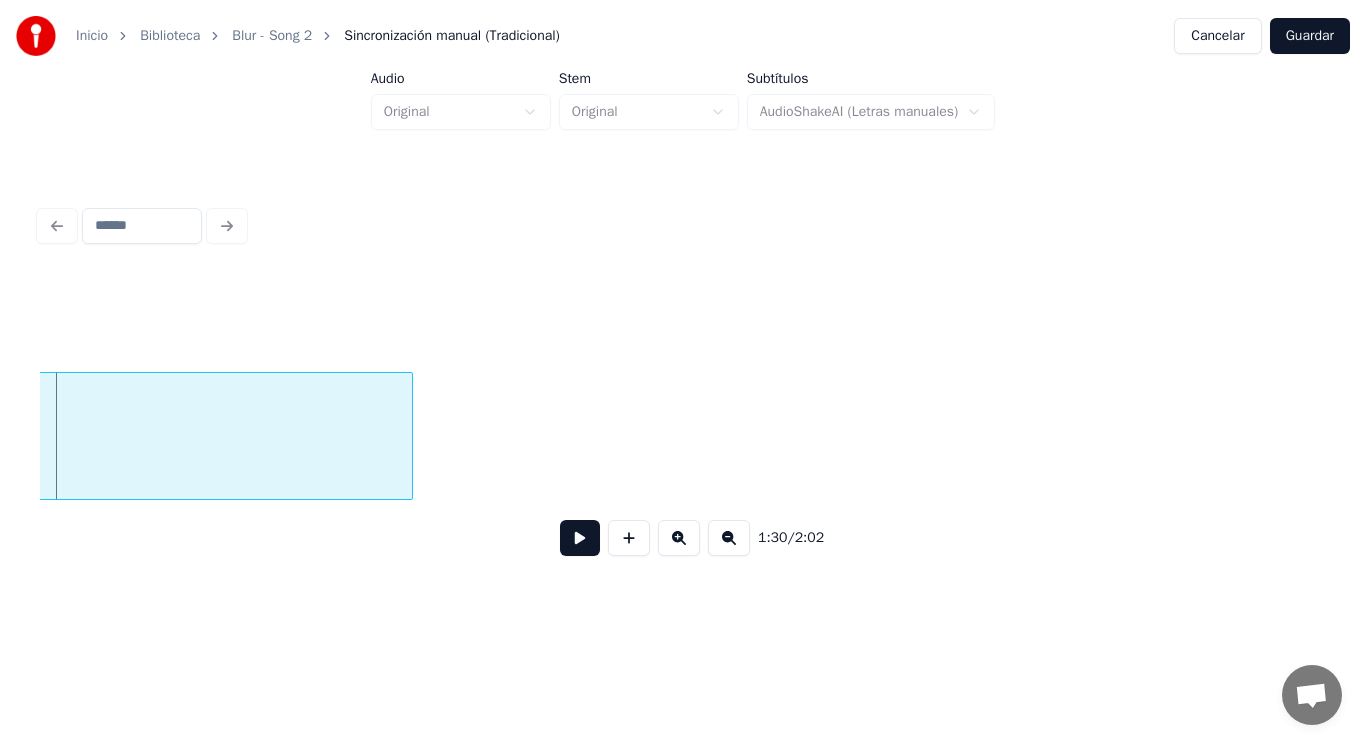 click on "hoo)" at bounding box center (-49, 441) 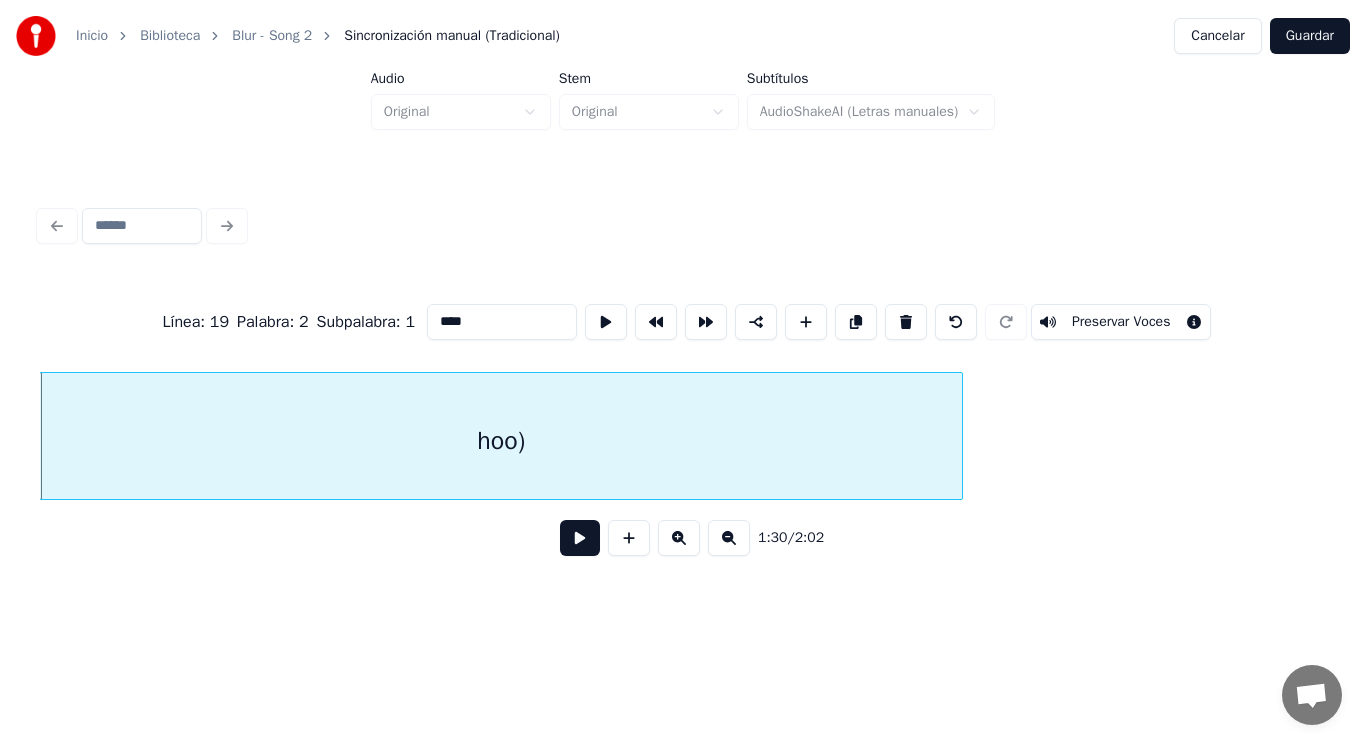 click on "****" at bounding box center [502, 322] 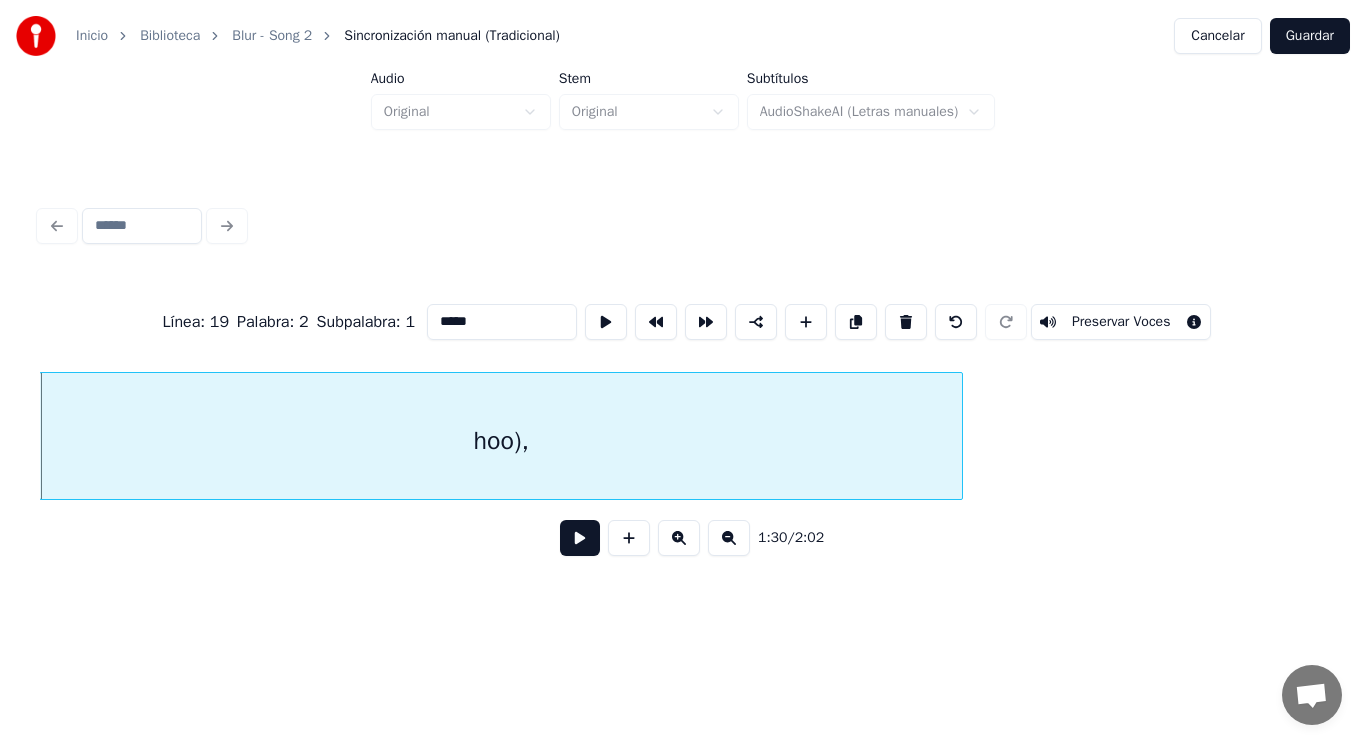 type on "*****" 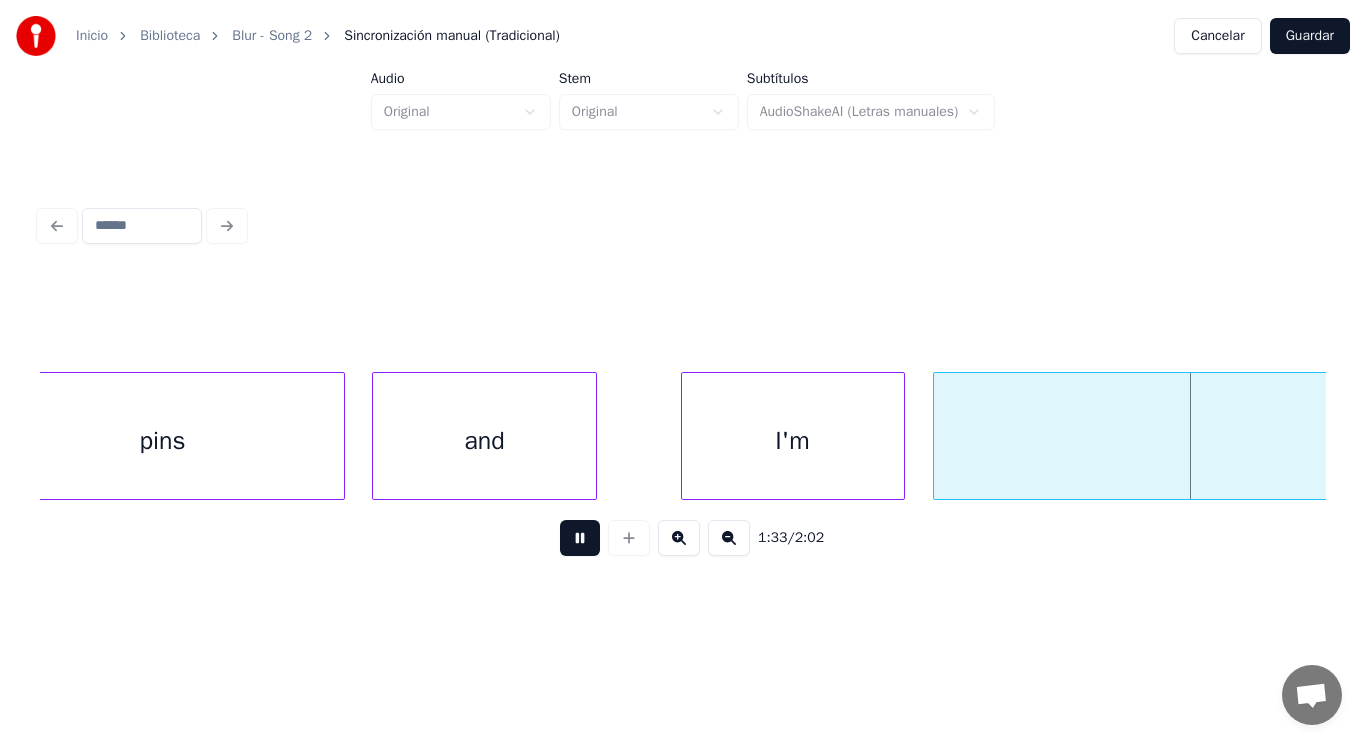 scroll, scrollTop: 0, scrollLeft: 130509, axis: horizontal 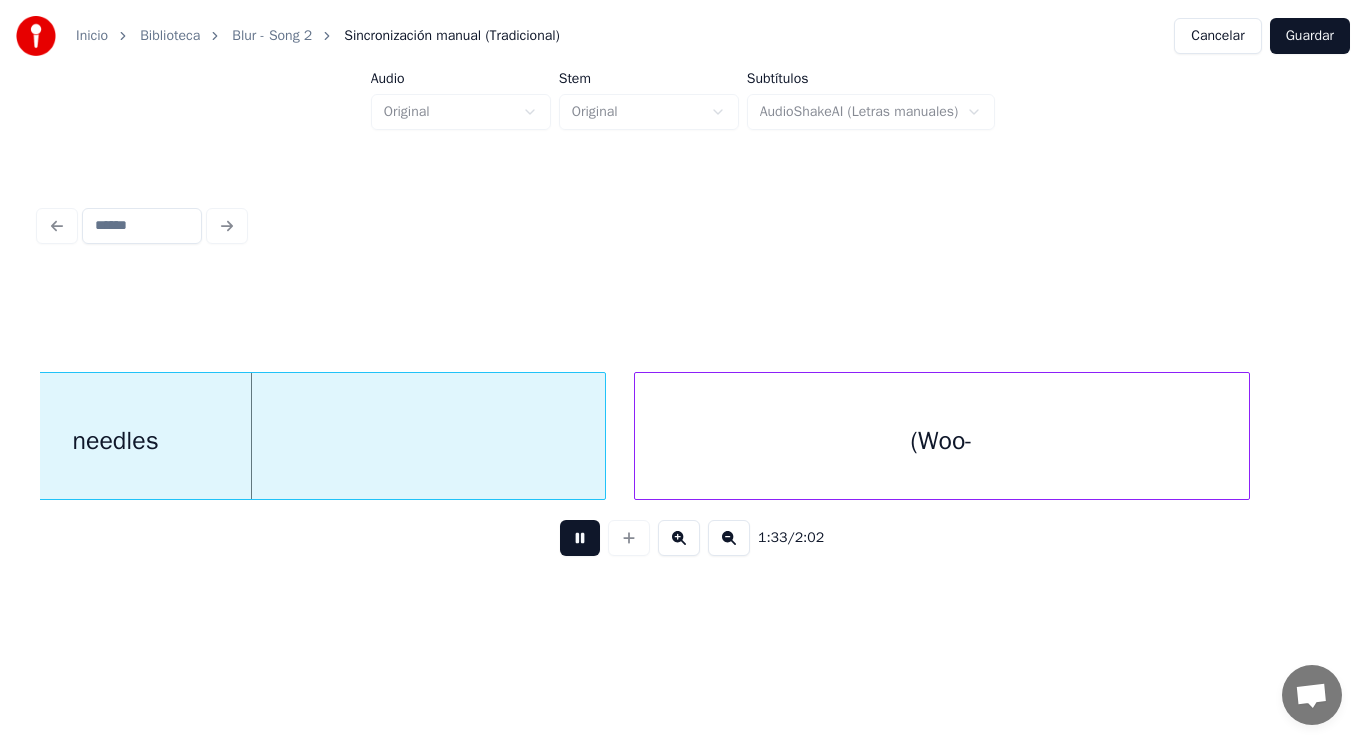 click at bounding box center (580, 538) 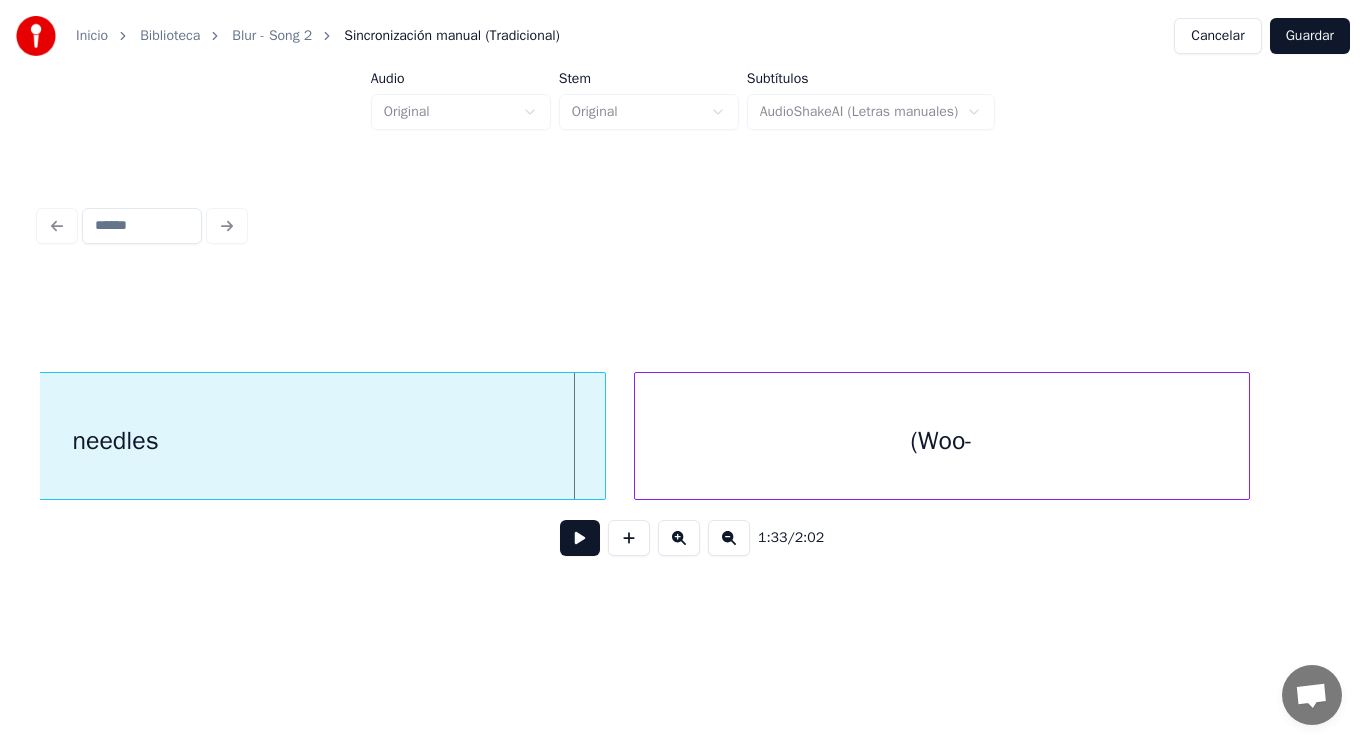 click on "needles" at bounding box center (116, 441) 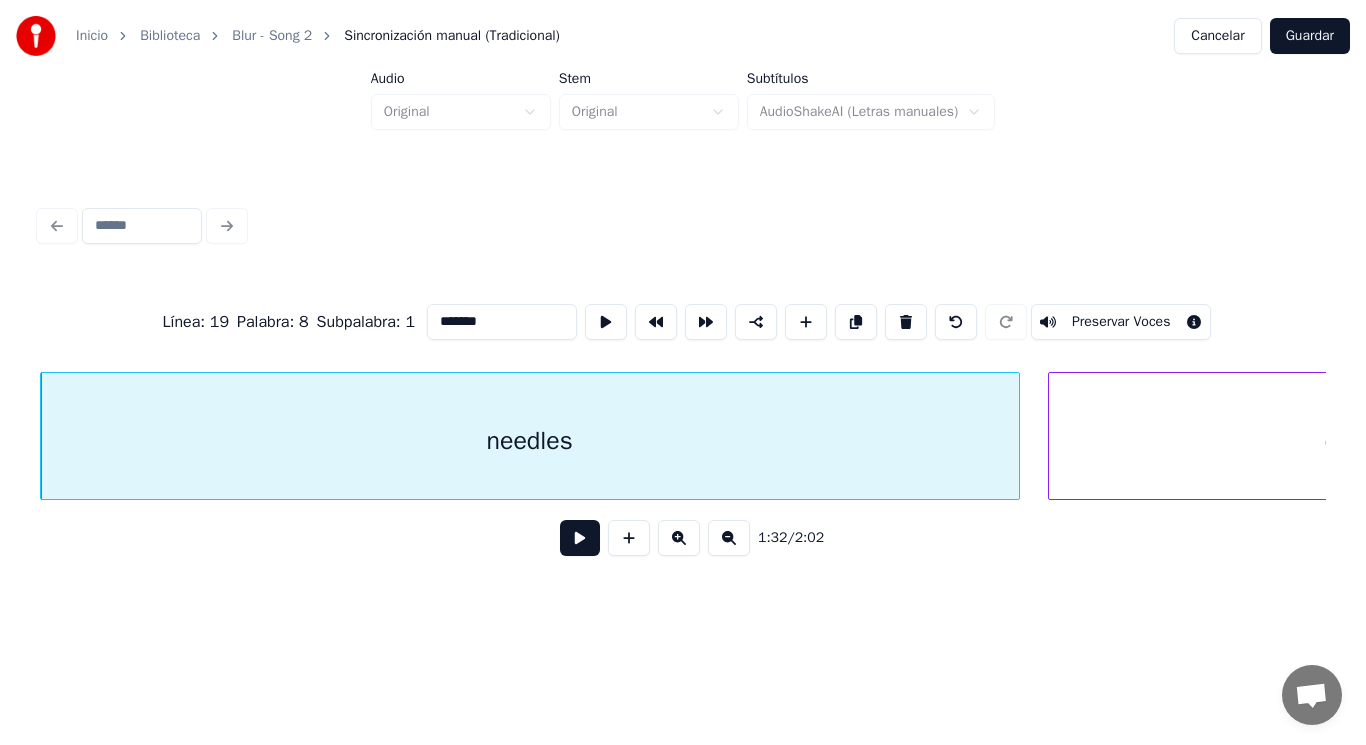 click on "*******" at bounding box center [502, 322] 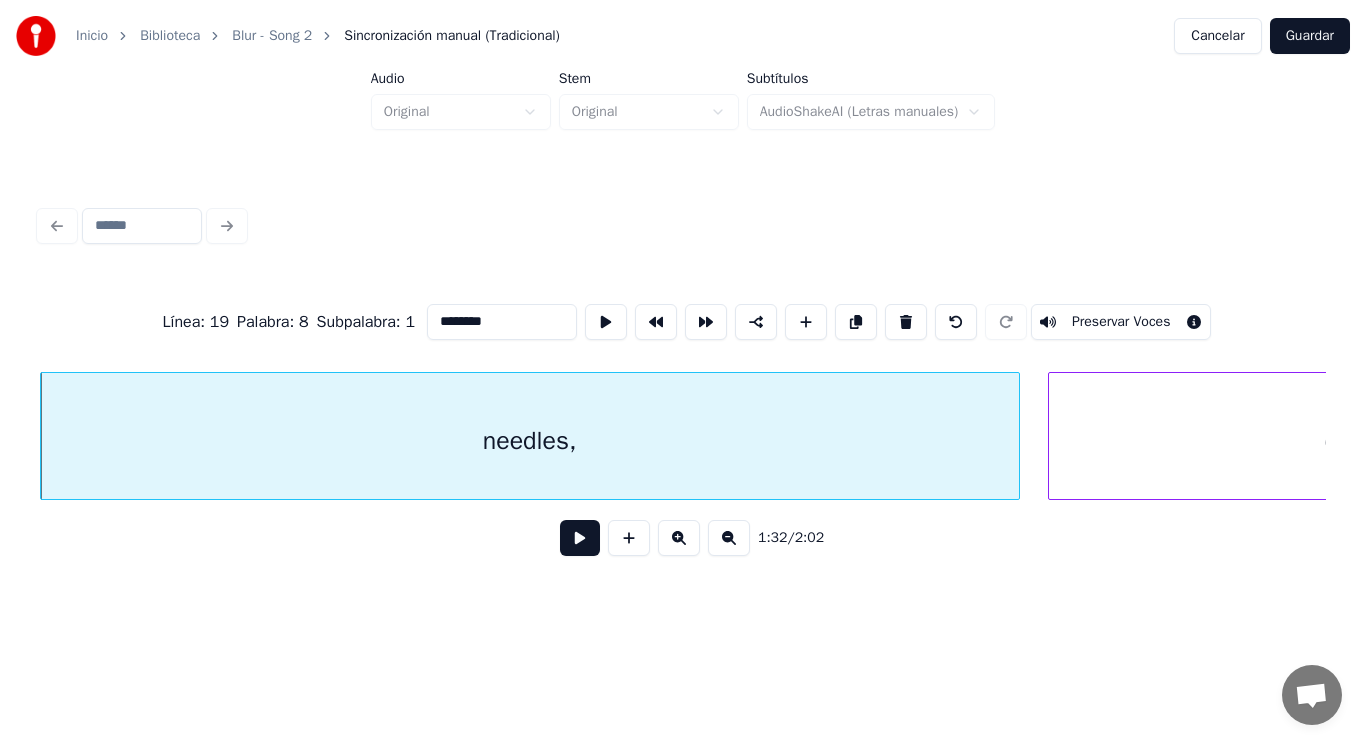 type on "********" 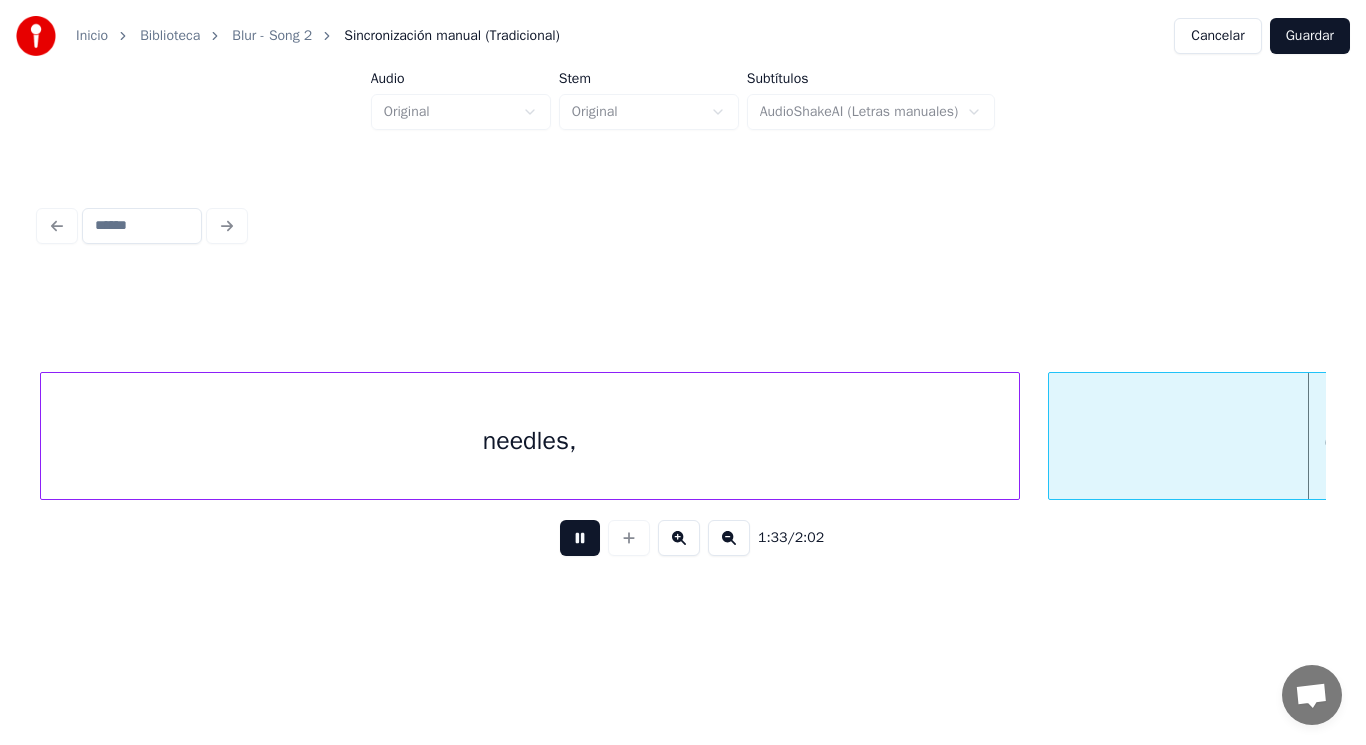 scroll, scrollTop: 0, scrollLeft: 131392, axis: horizontal 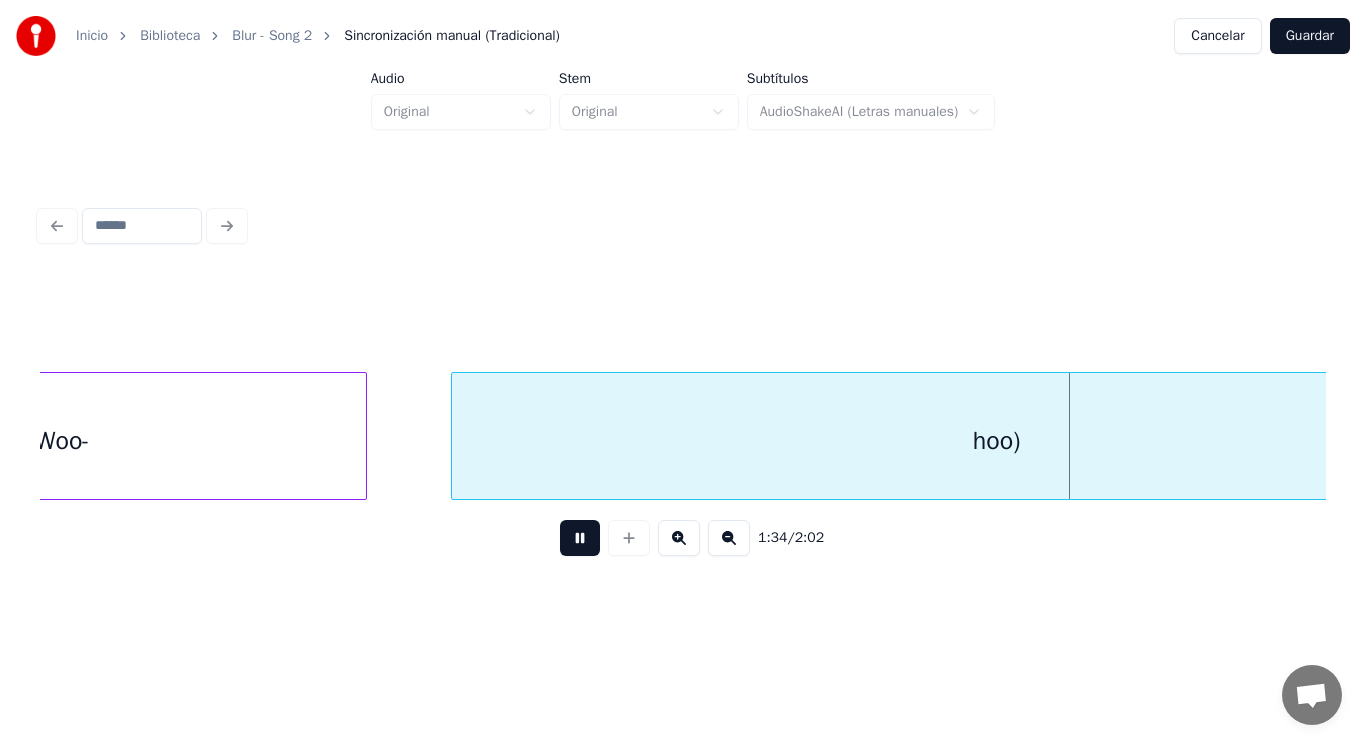click at bounding box center [580, 538] 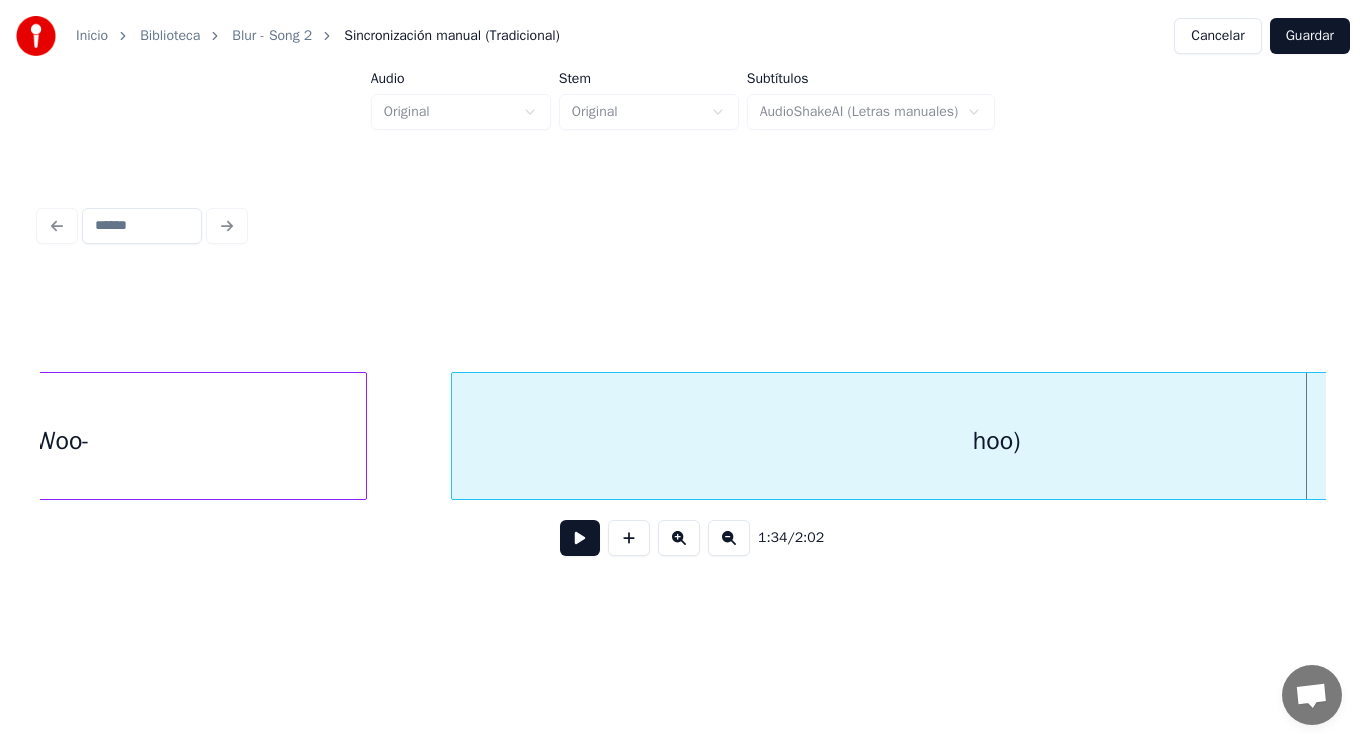 click at bounding box center [455, 436] 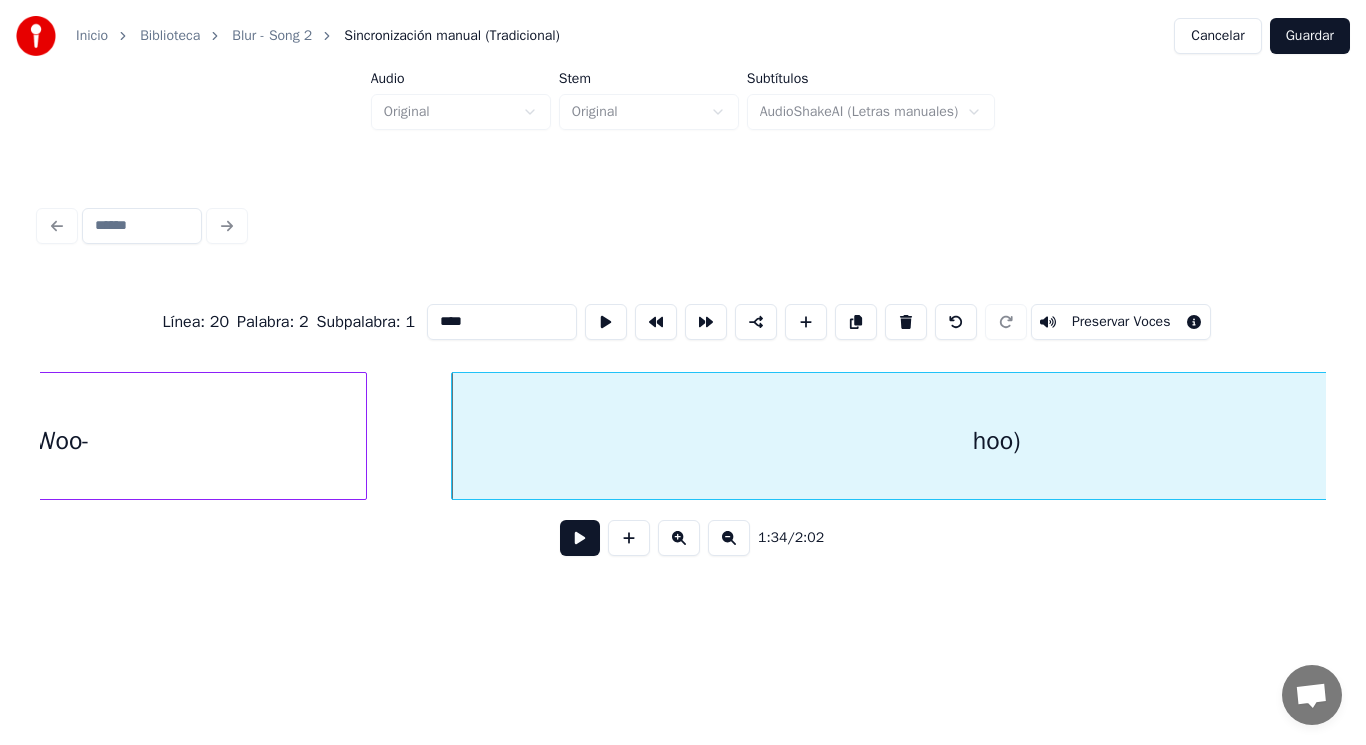 click on "****" at bounding box center (502, 322) 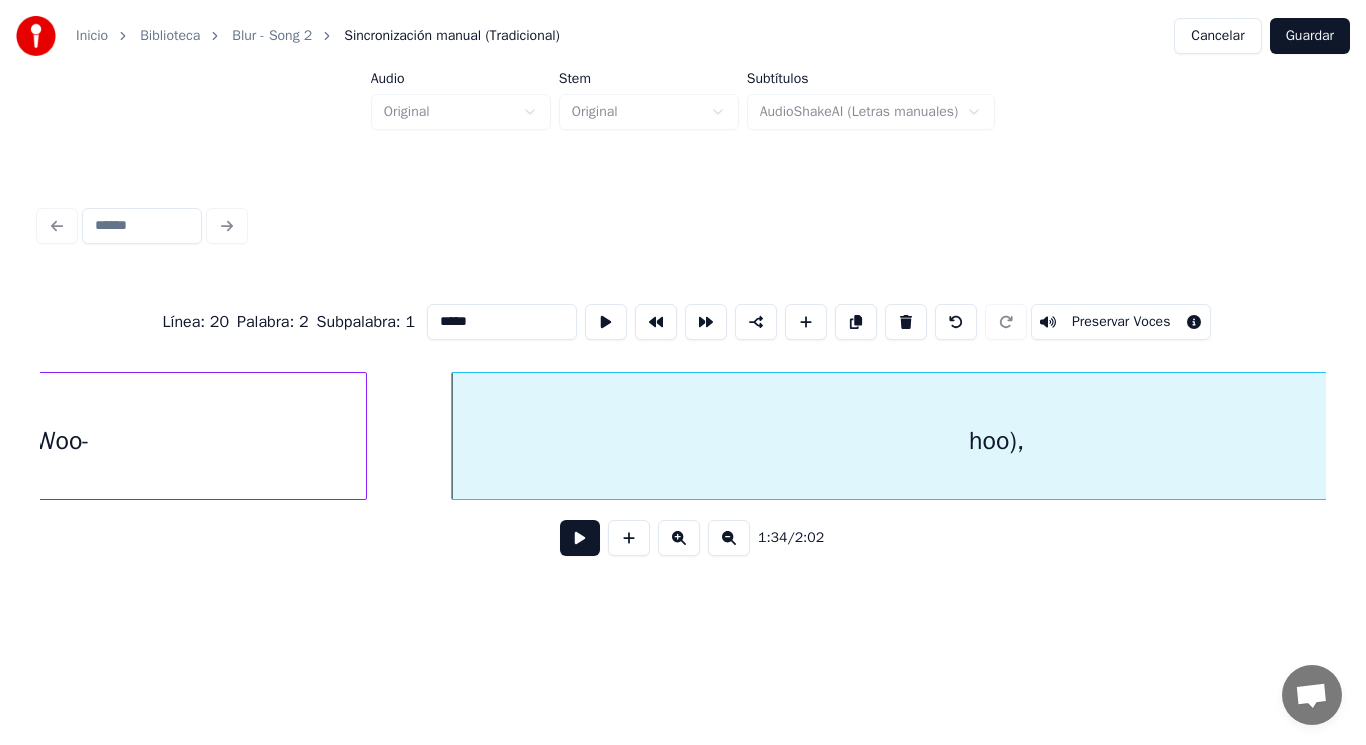 type on "*****" 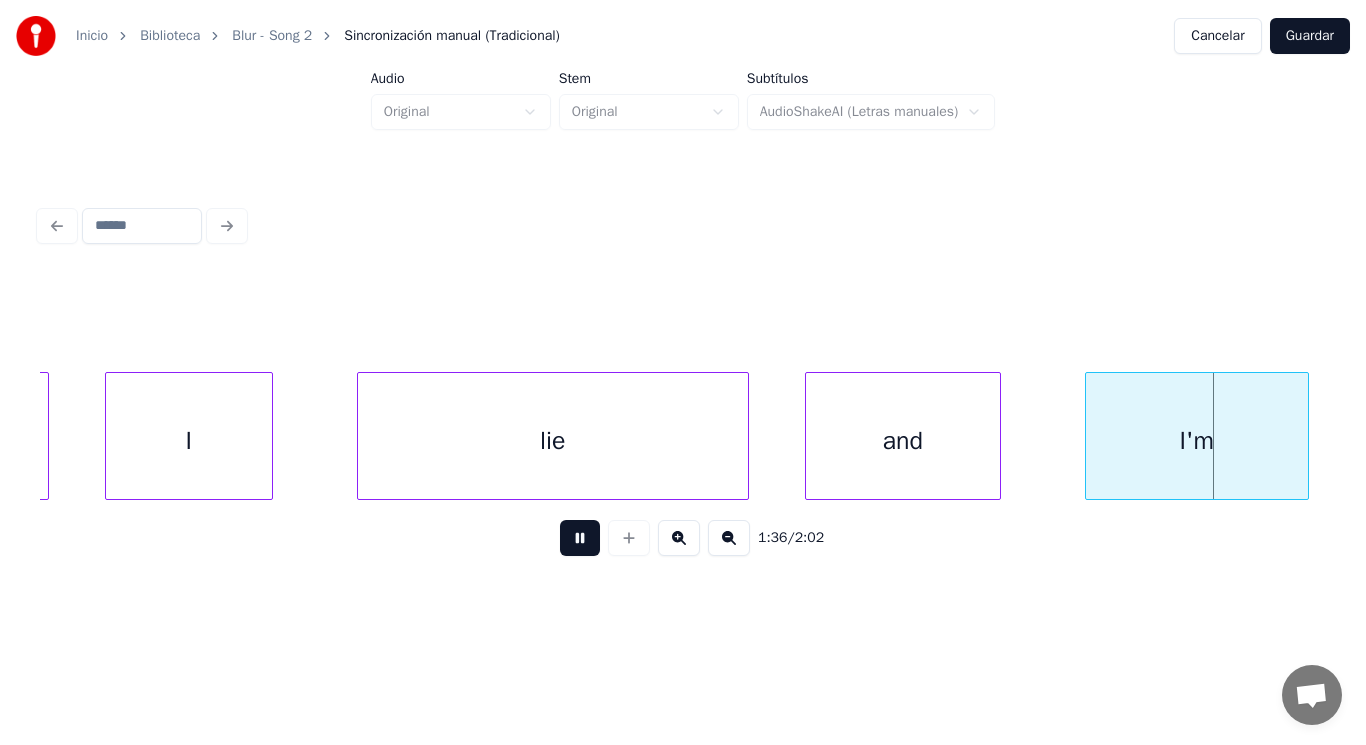 click at bounding box center [580, 538] 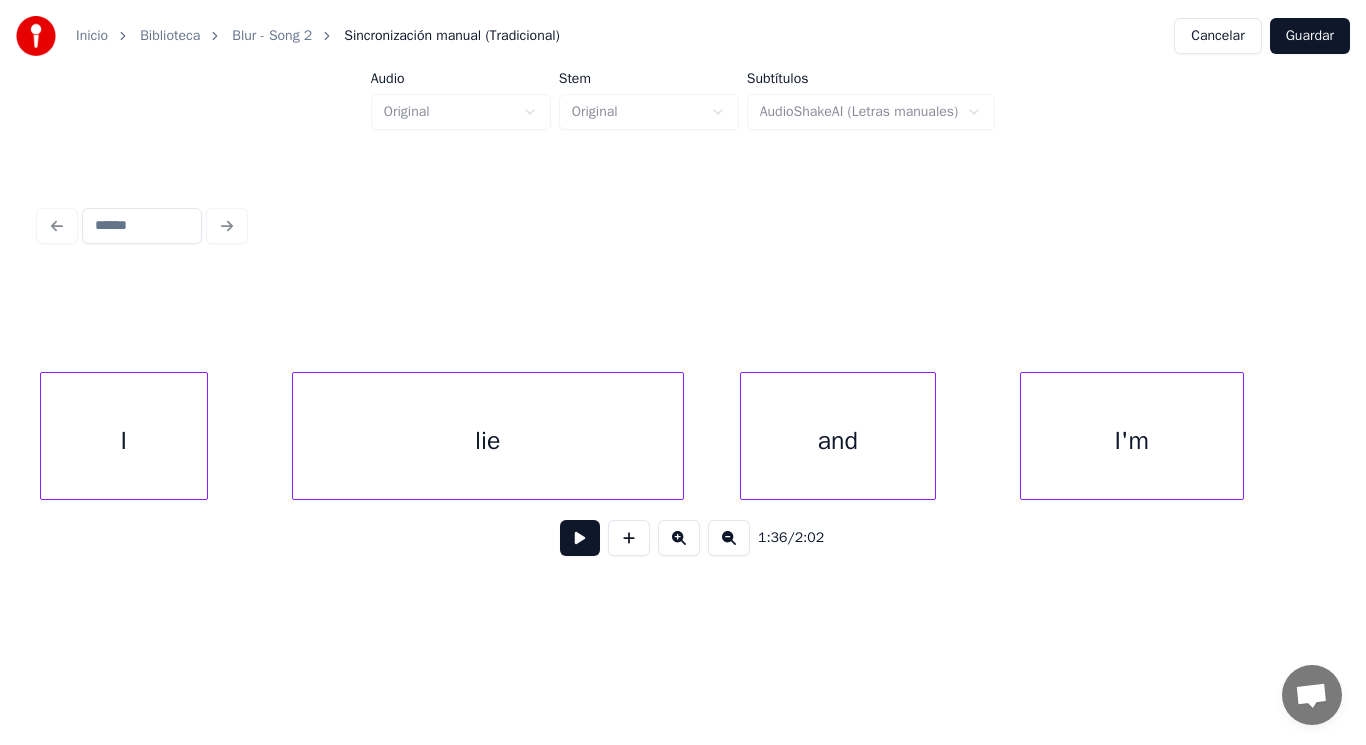 scroll, scrollTop: 0, scrollLeft: 133977, axis: horizontal 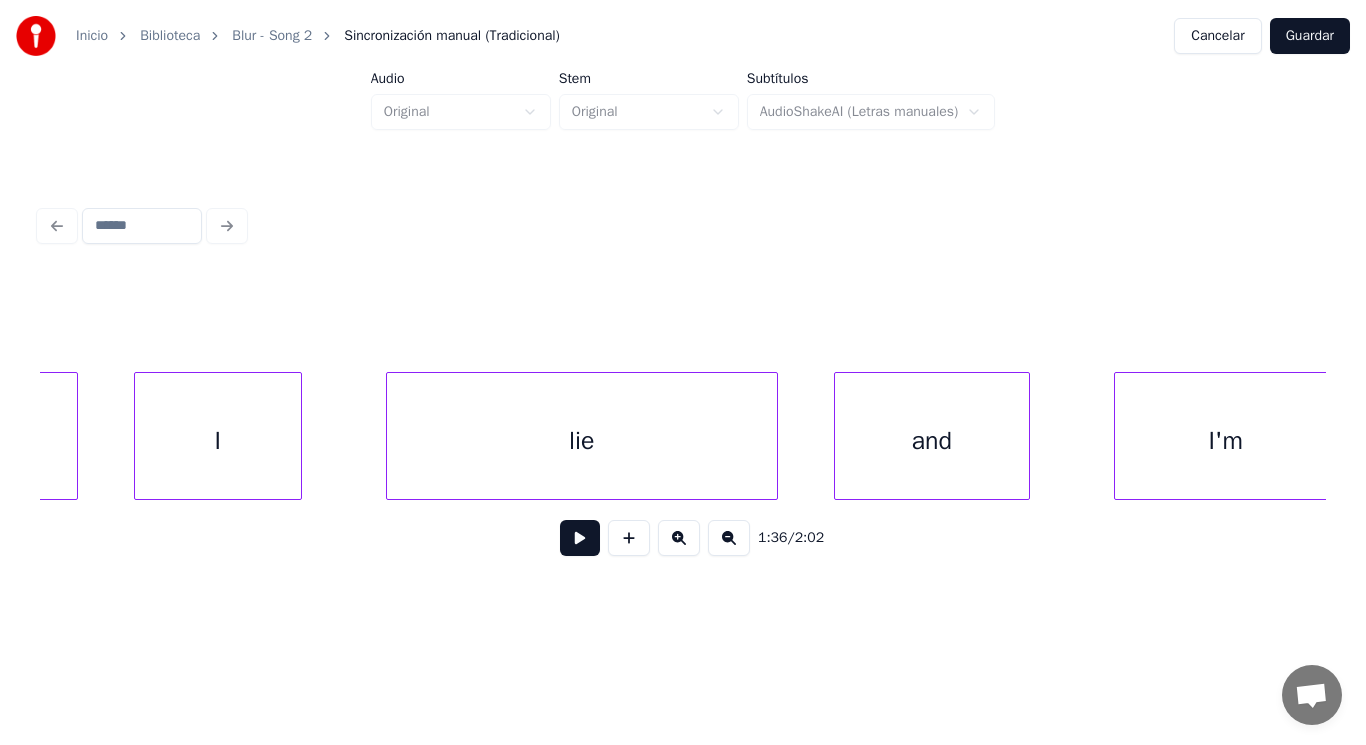 click on "I" at bounding box center [218, 441] 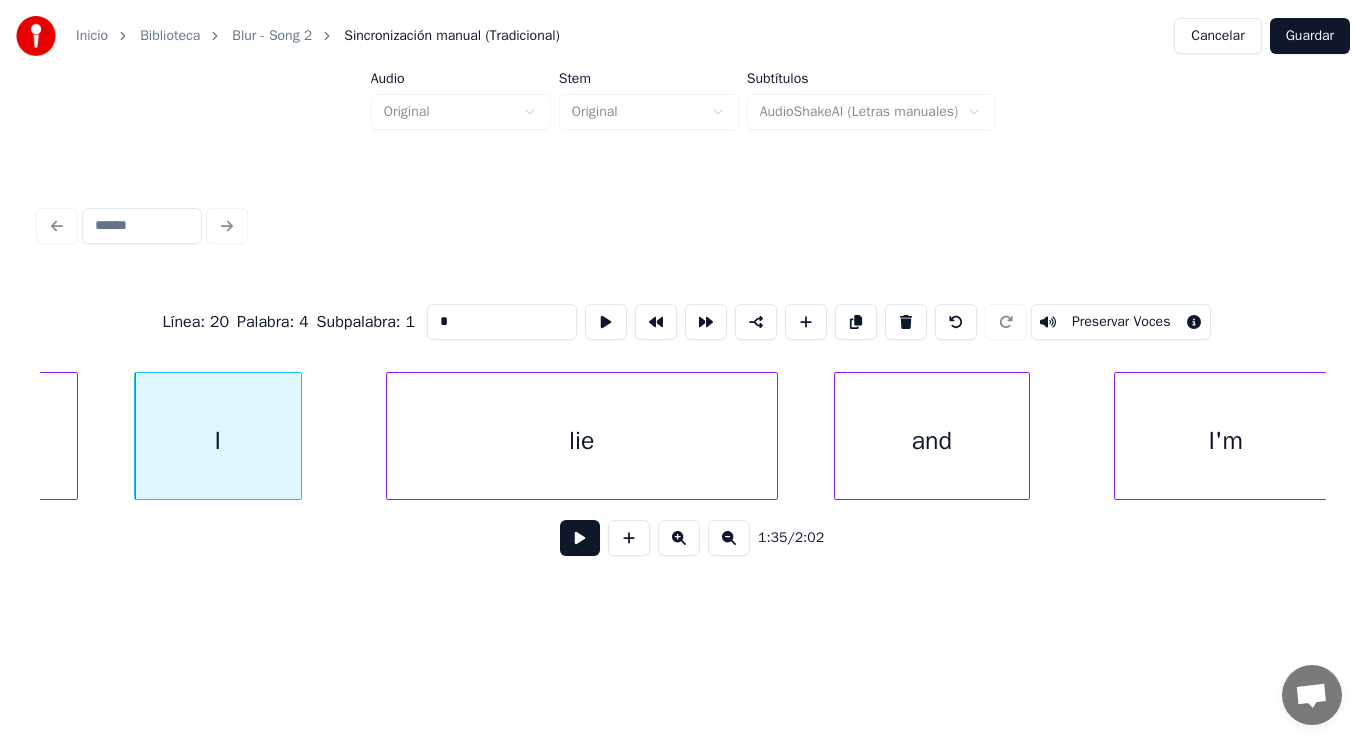click at bounding box center (580, 538) 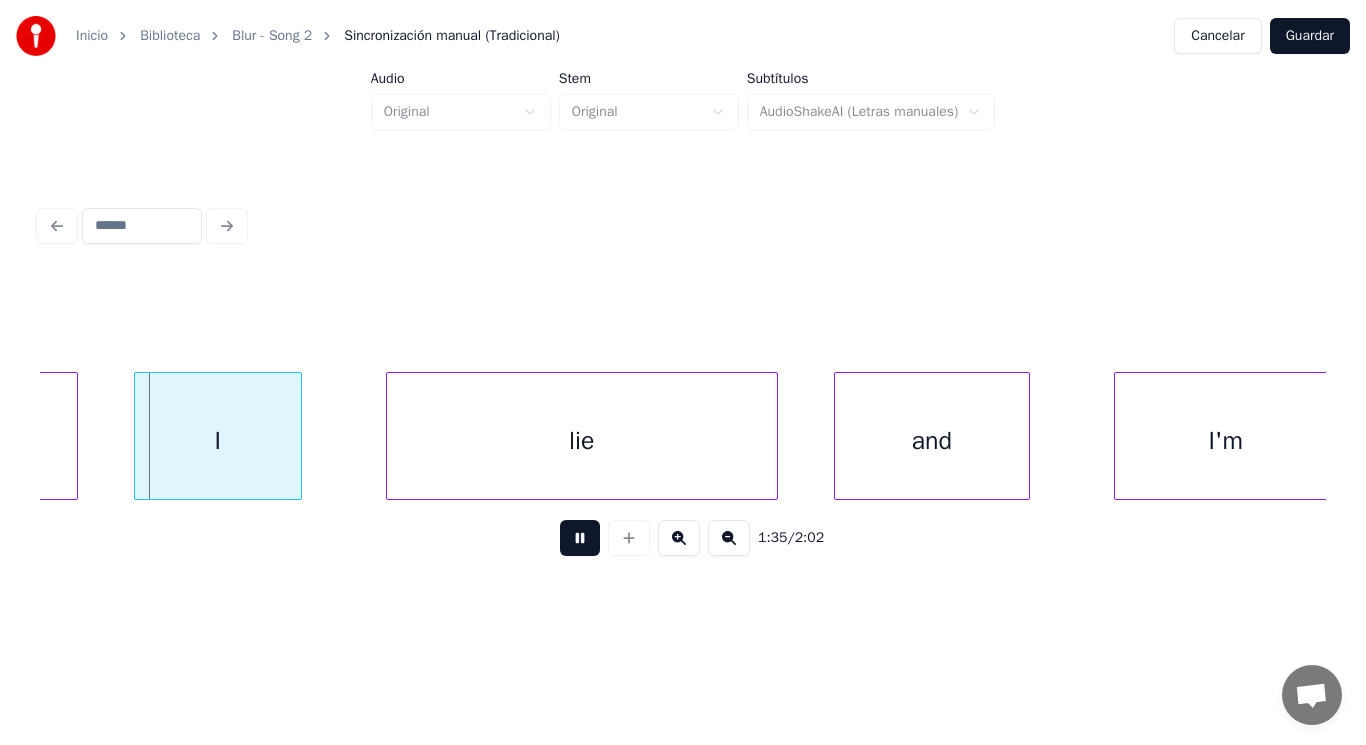 click at bounding box center [580, 538] 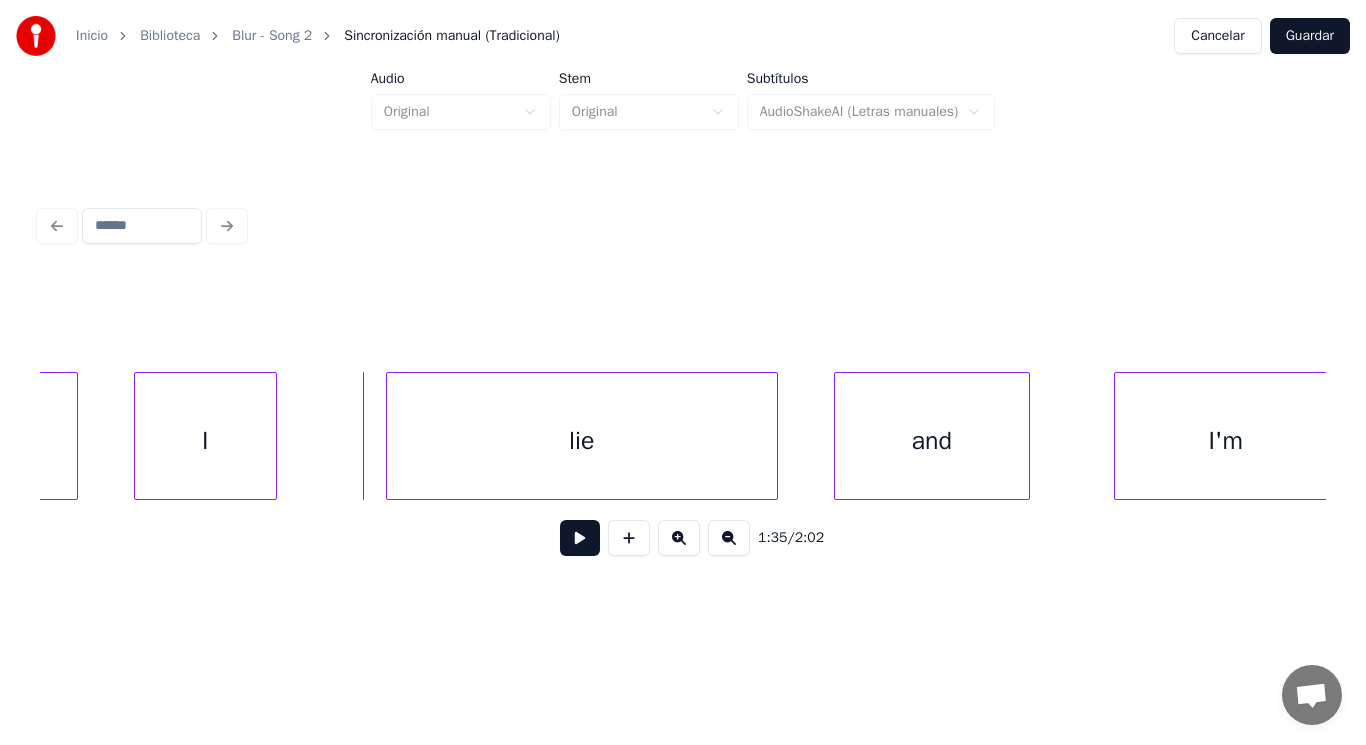 click at bounding box center [273, 436] 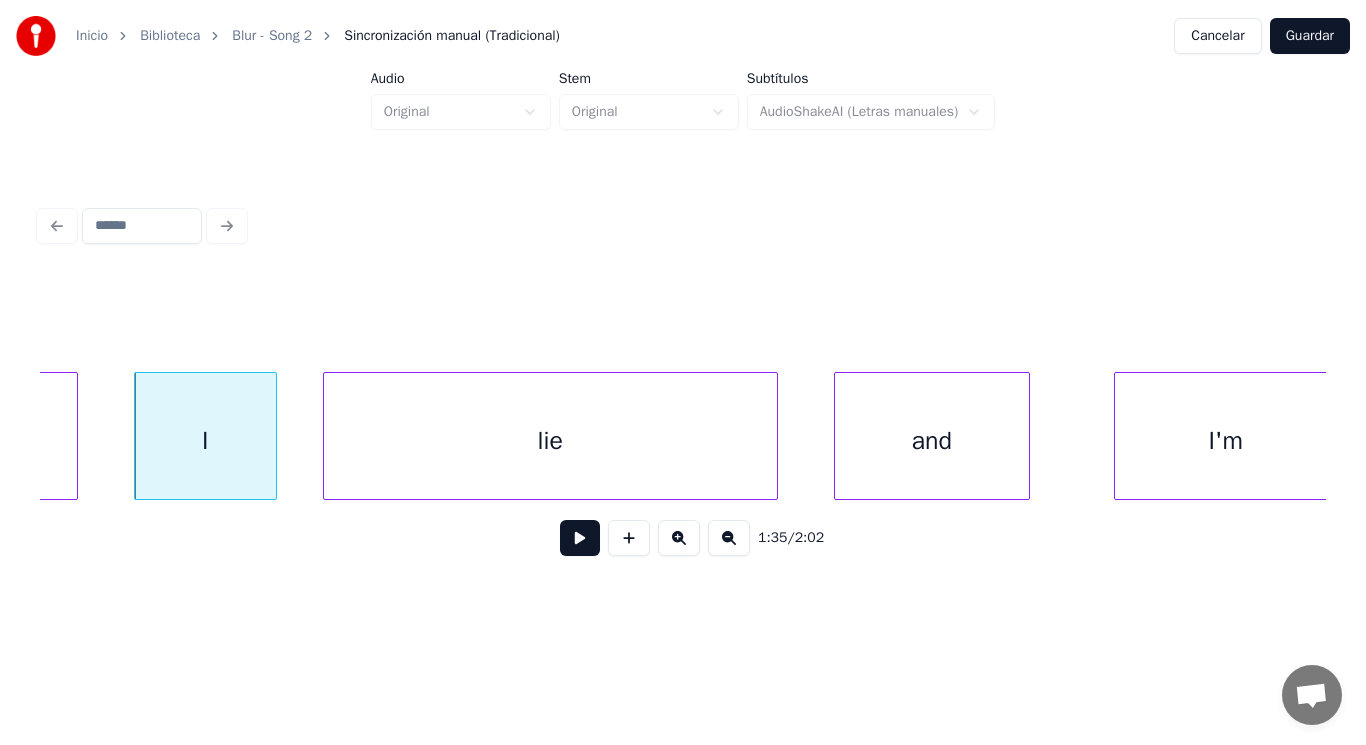 click at bounding box center (327, 436) 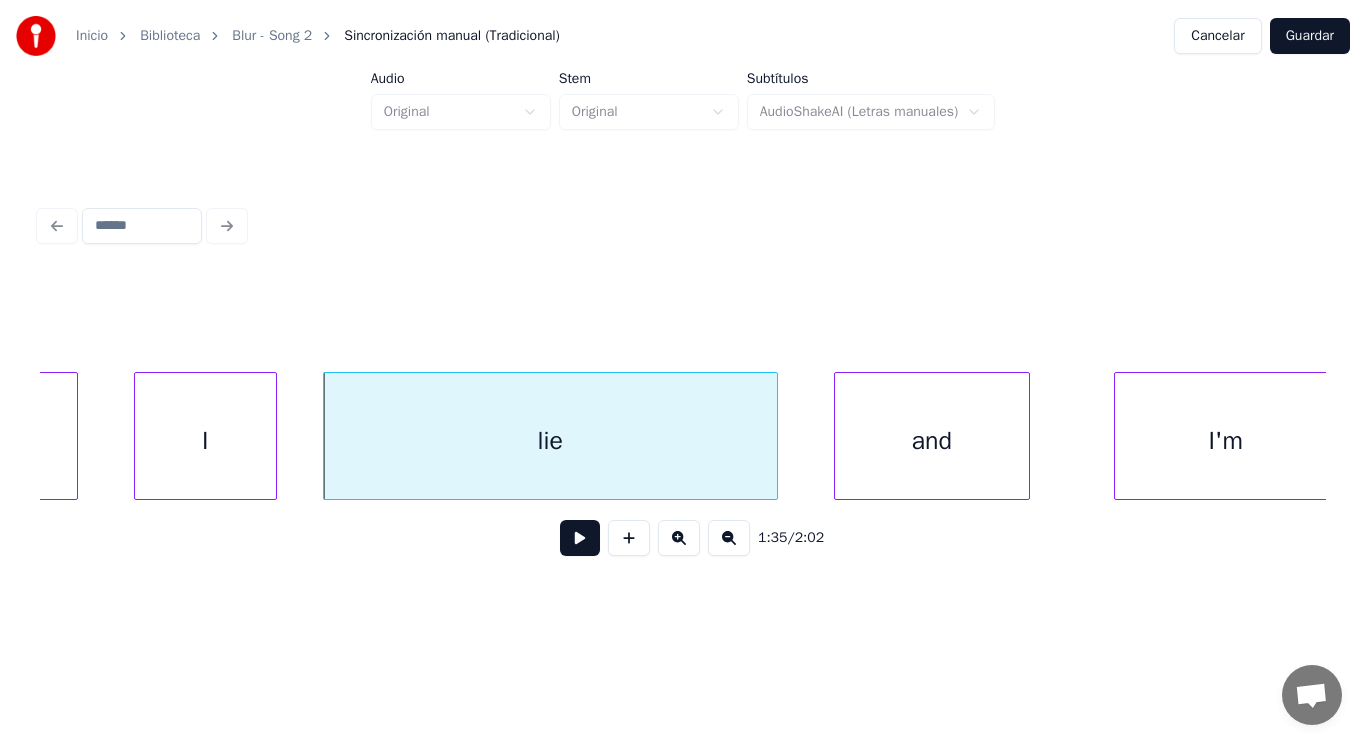 click at bounding box center [580, 538] 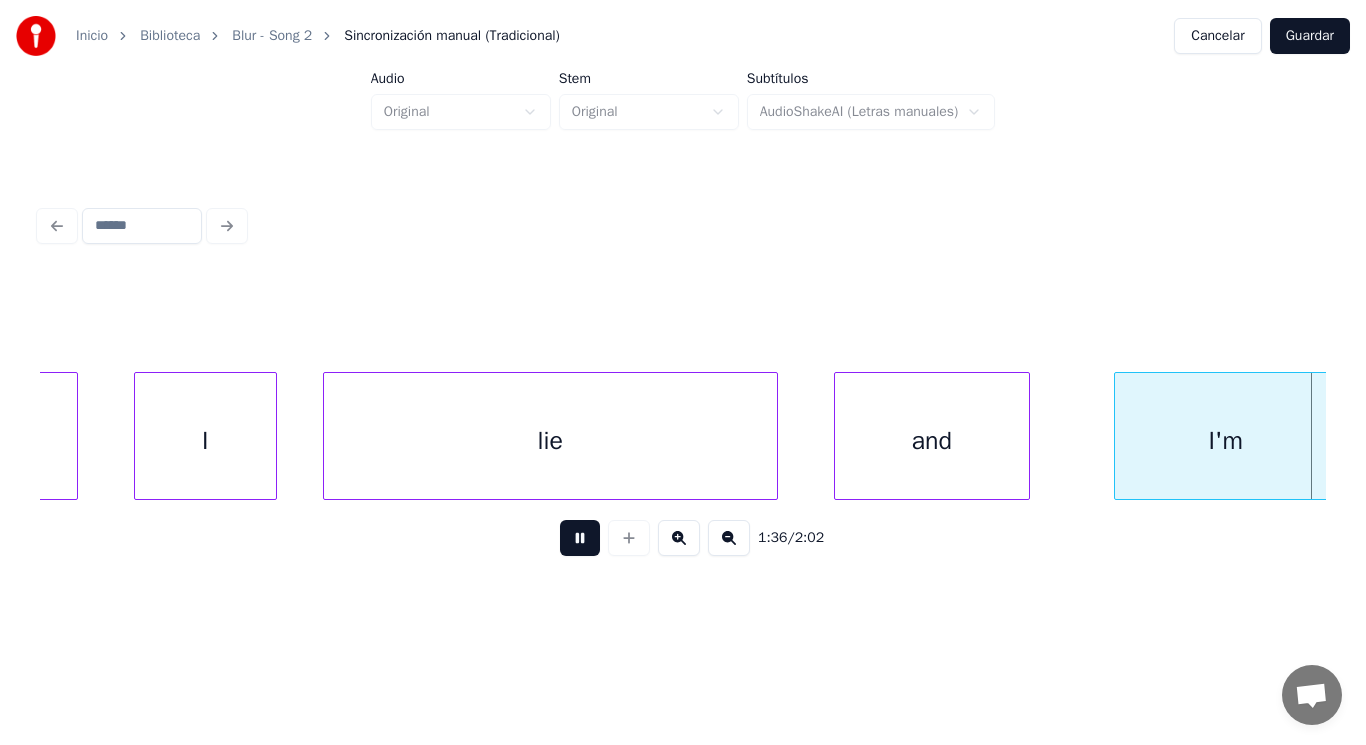 click at bounding box center [580, 538] 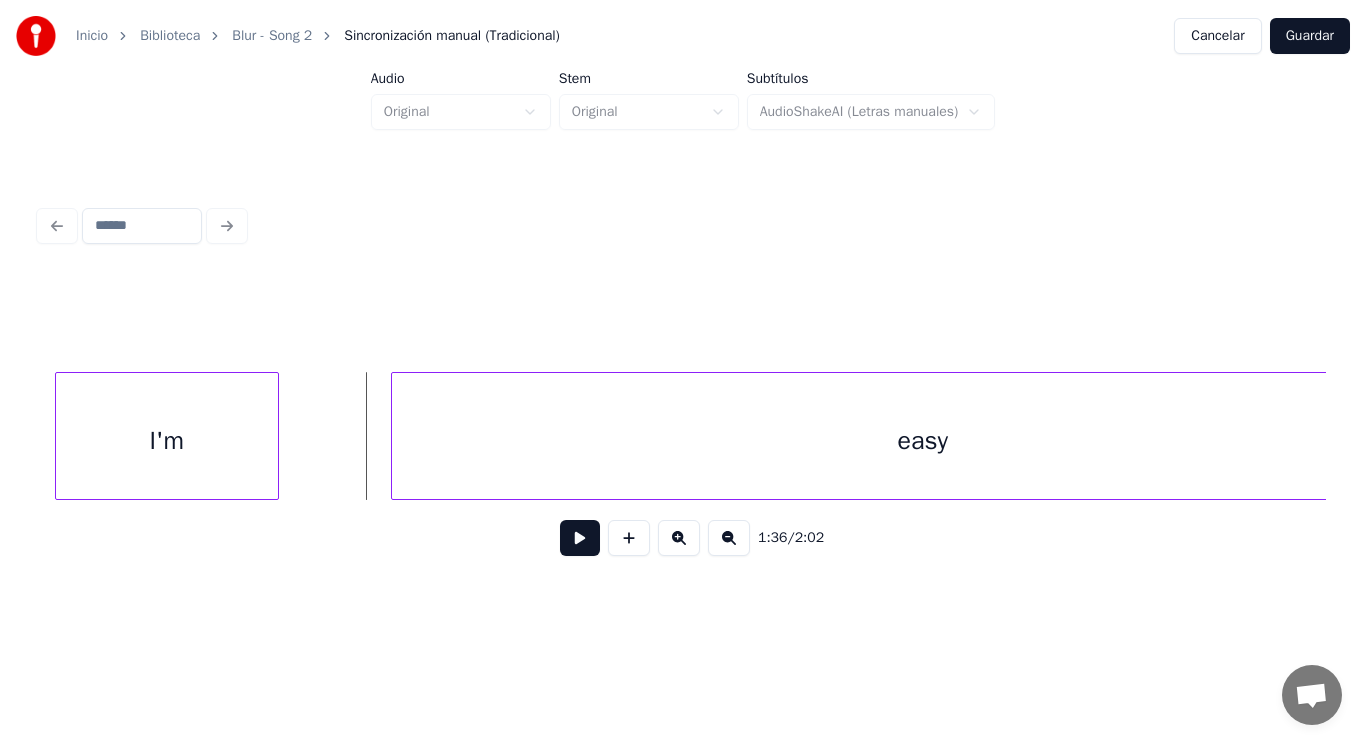 scroll, scrollTop: 0, scrollLeft: 135035, axis: horizontal 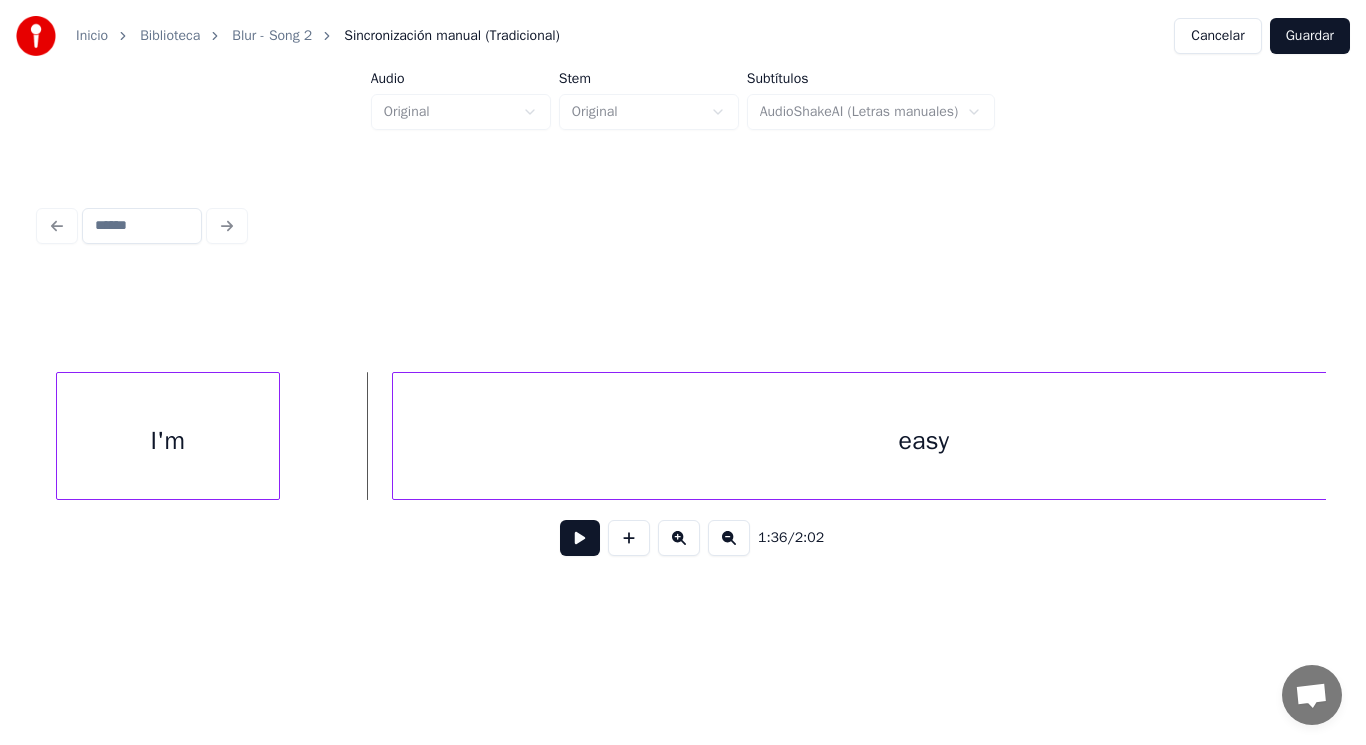 click on "I'm" at bounding box center [168, 441] 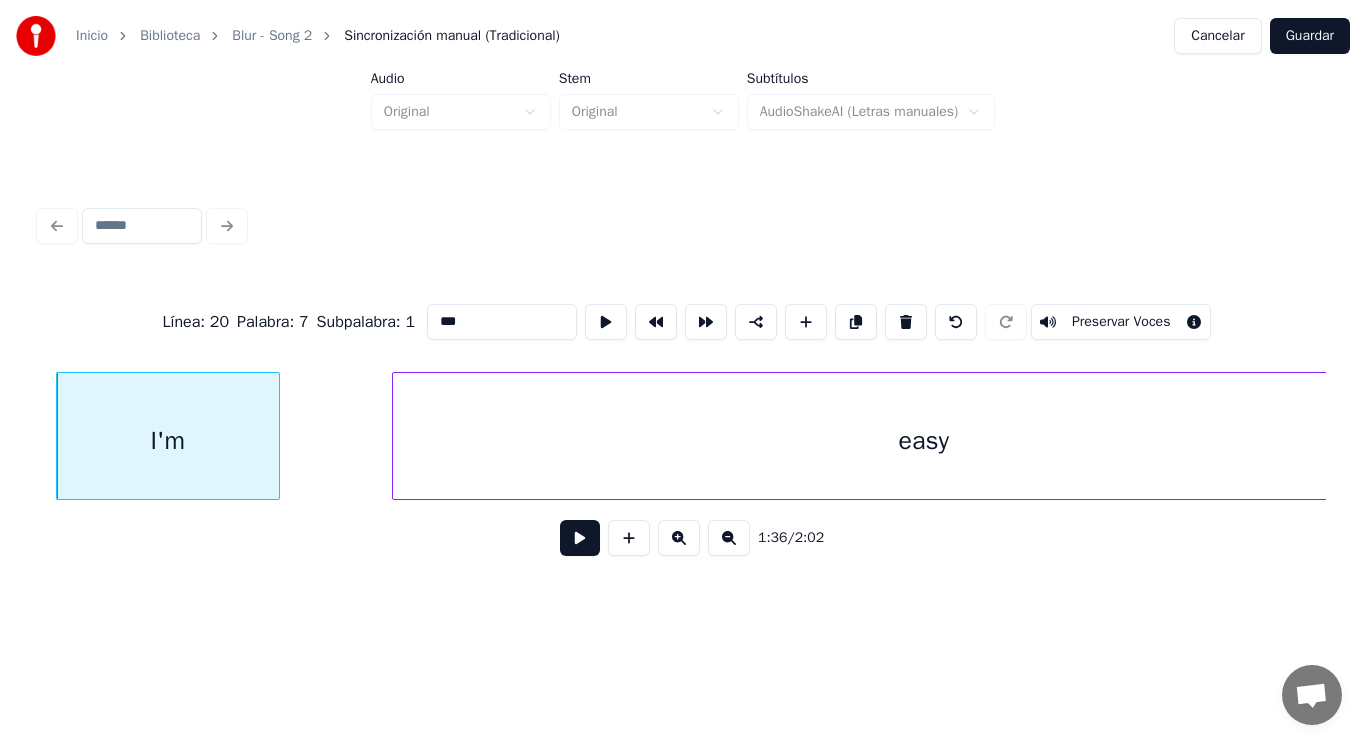 click at bounding box center [580, 538] 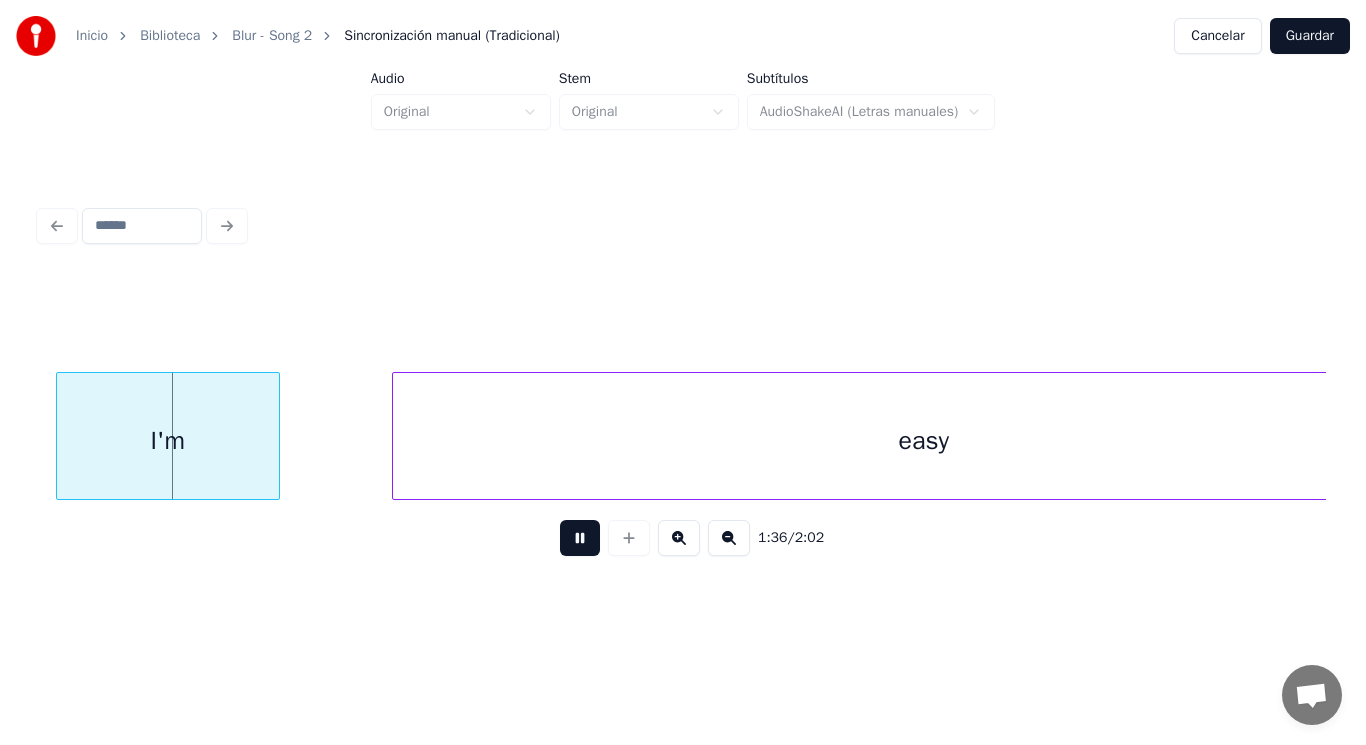click at bounding box center (580, 538) 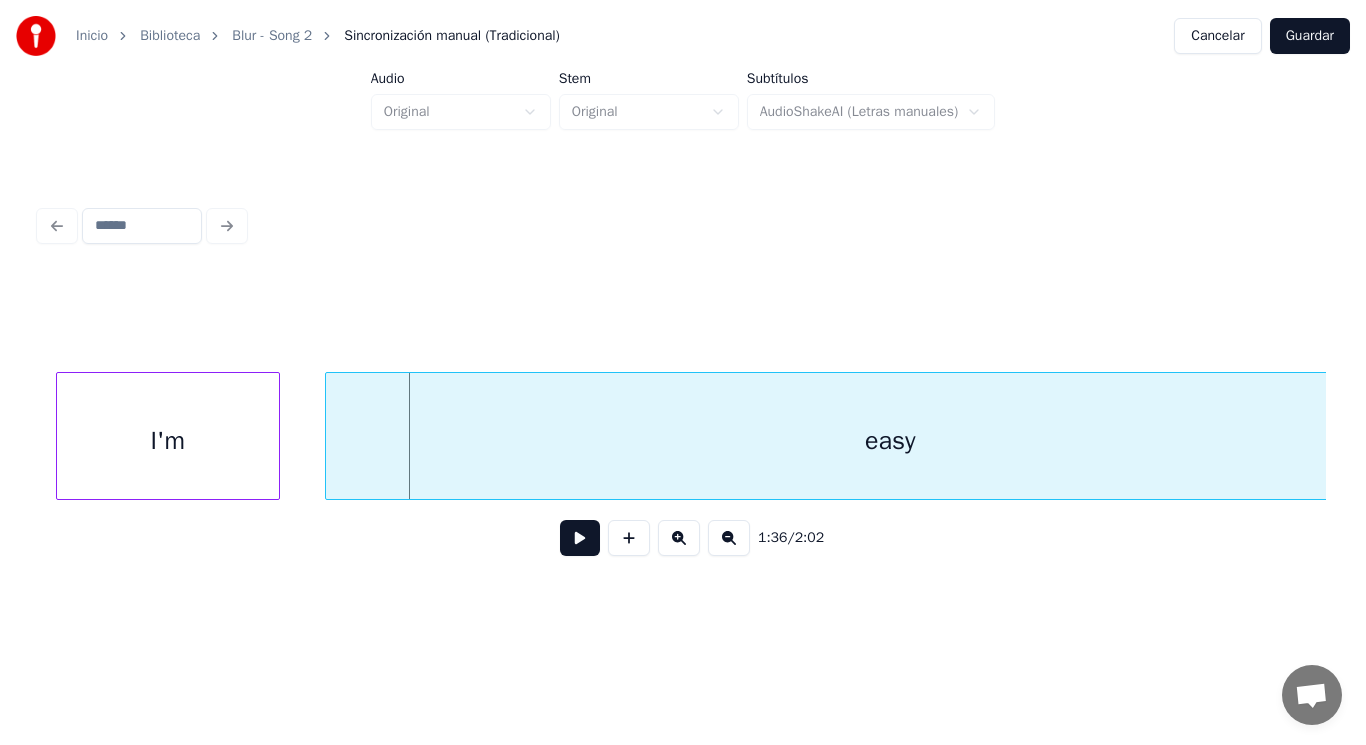 click at bounding box center (329, 436) 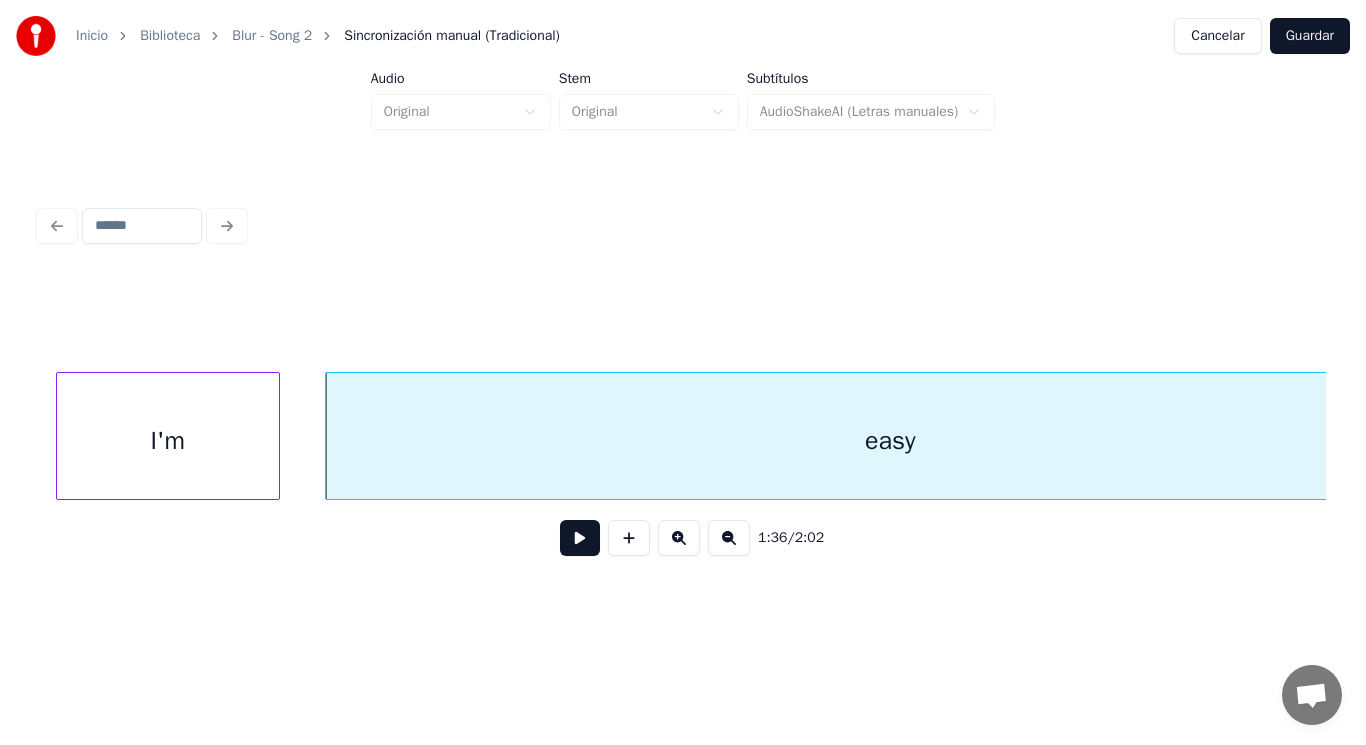 click at bounding box center [580, 538] 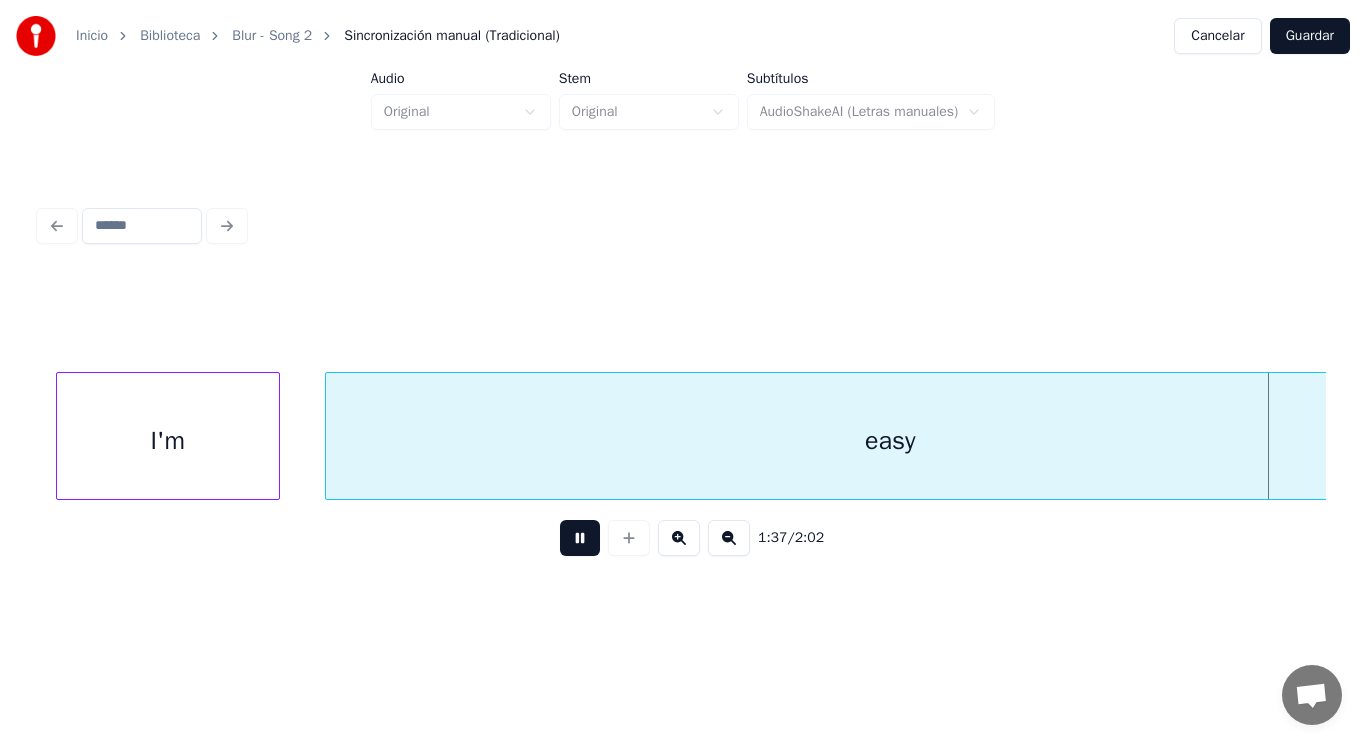 scroll, scrollTop: 0, scrollLeft: 136330, axis: horizontal 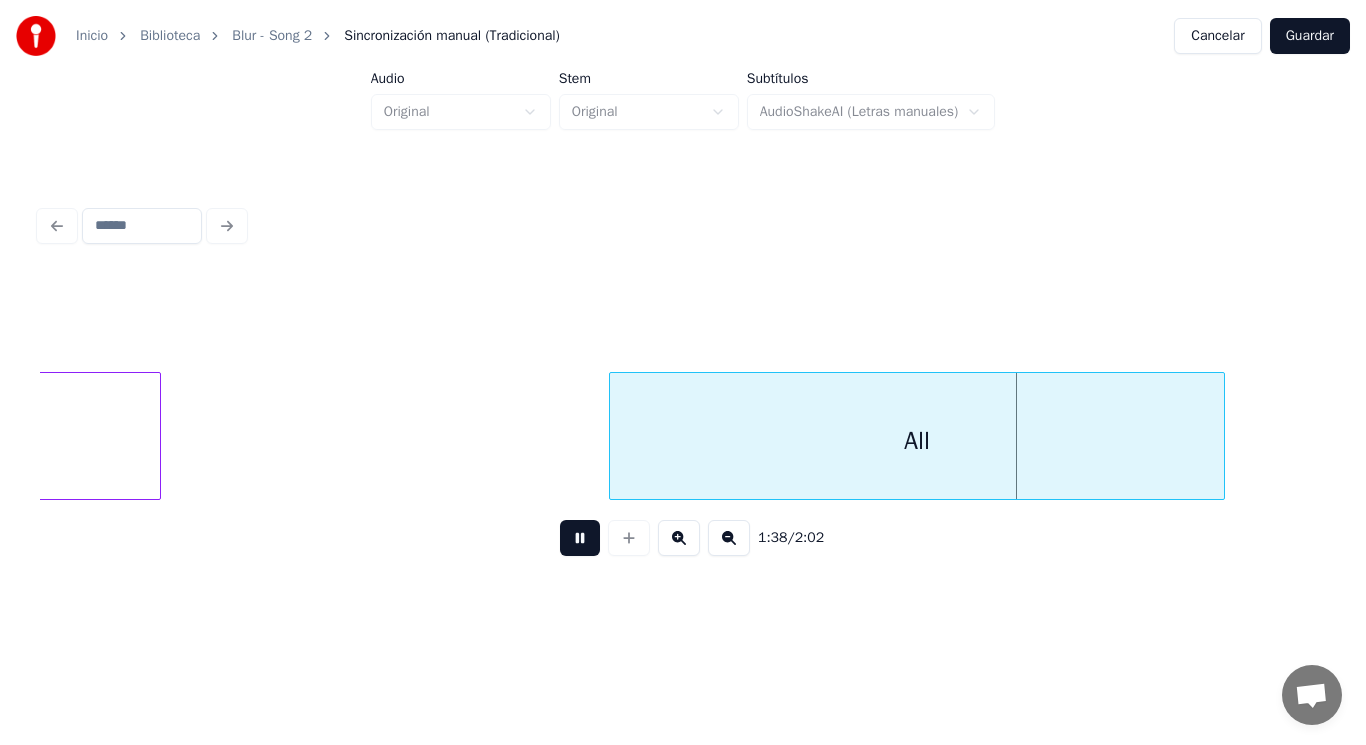 click at bounding box center (580, 538) 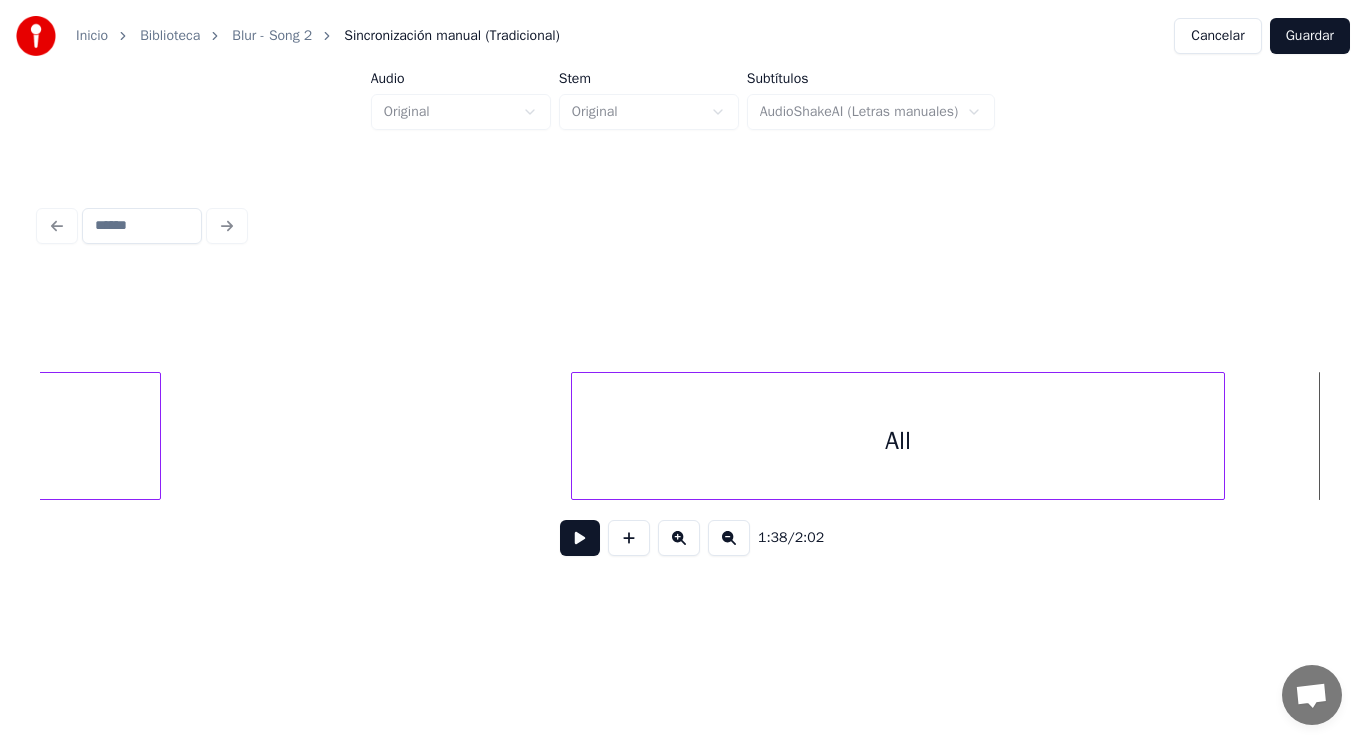 click at bounding box center (575, 436) 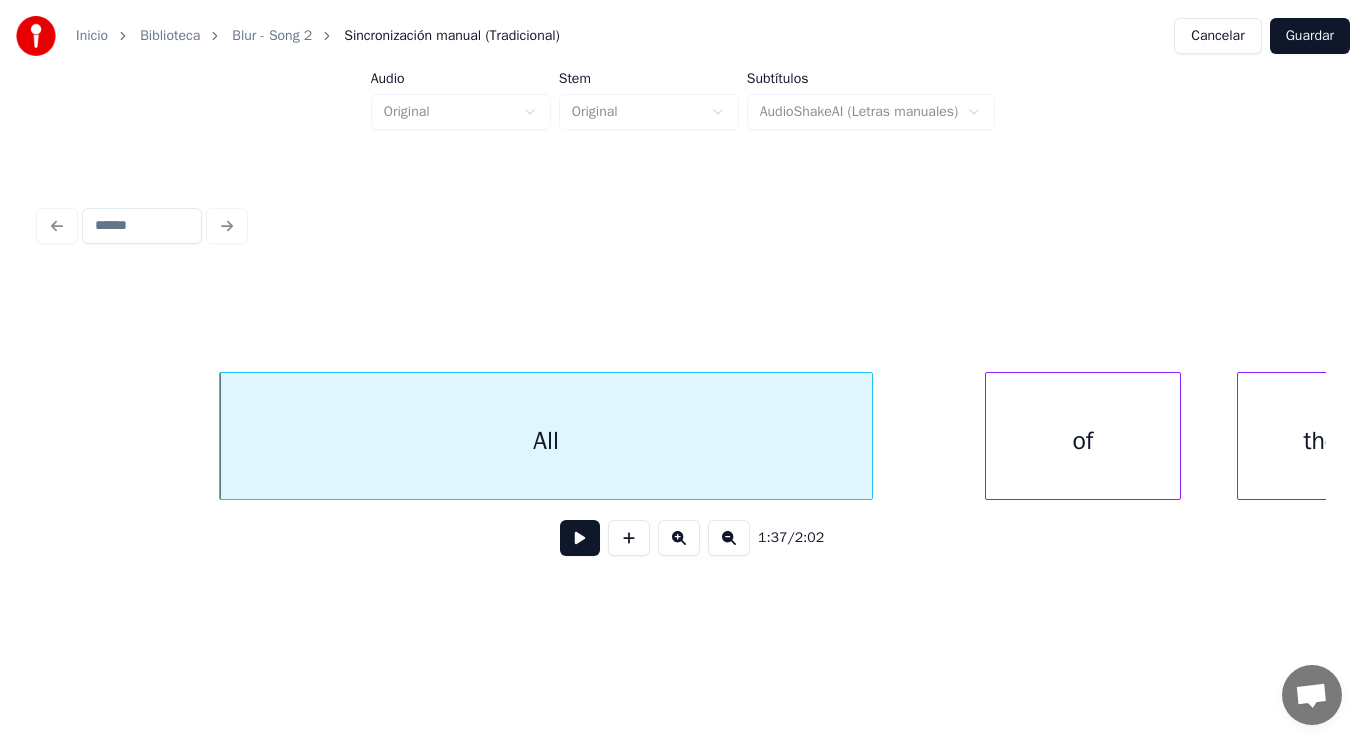 scroll, scrollTop: 0, scrollLeft: 136770, axis: horizontal 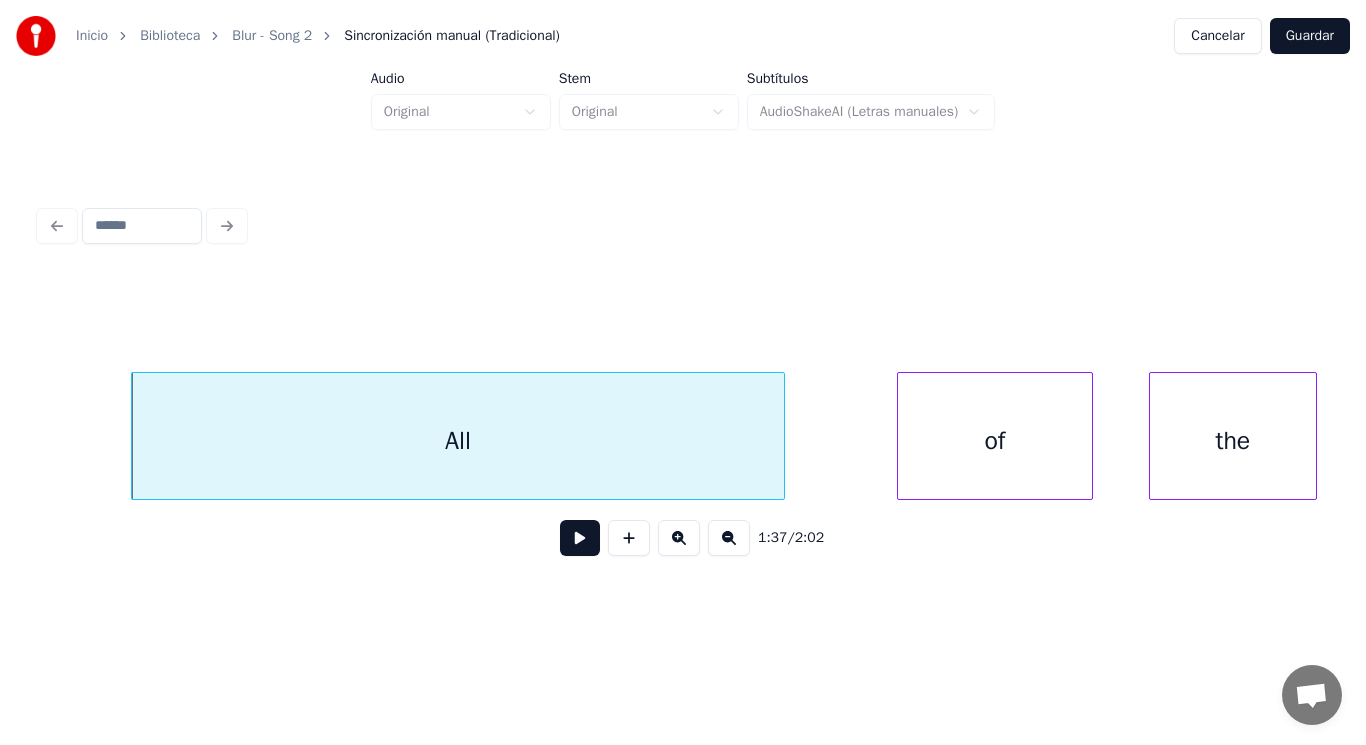 click at bounding box center (580, 538) 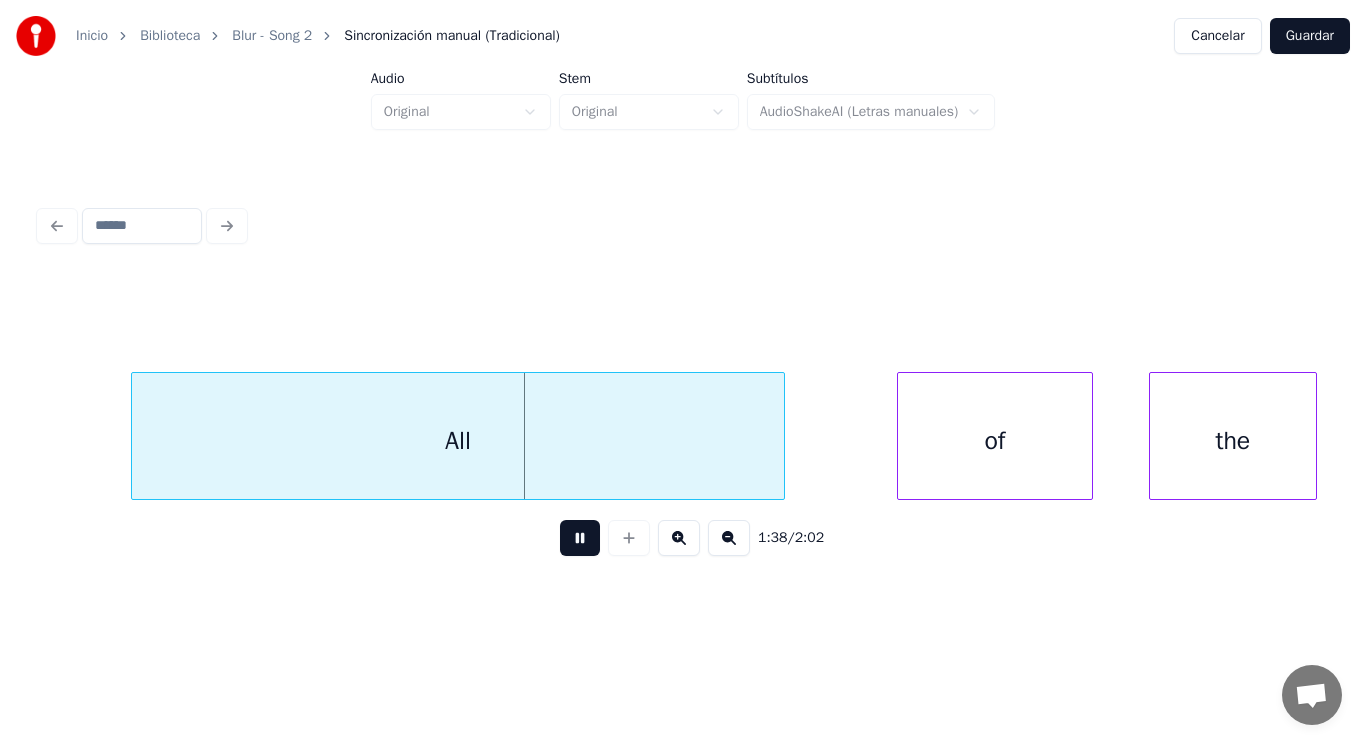 click at bounding box center (580, 538) 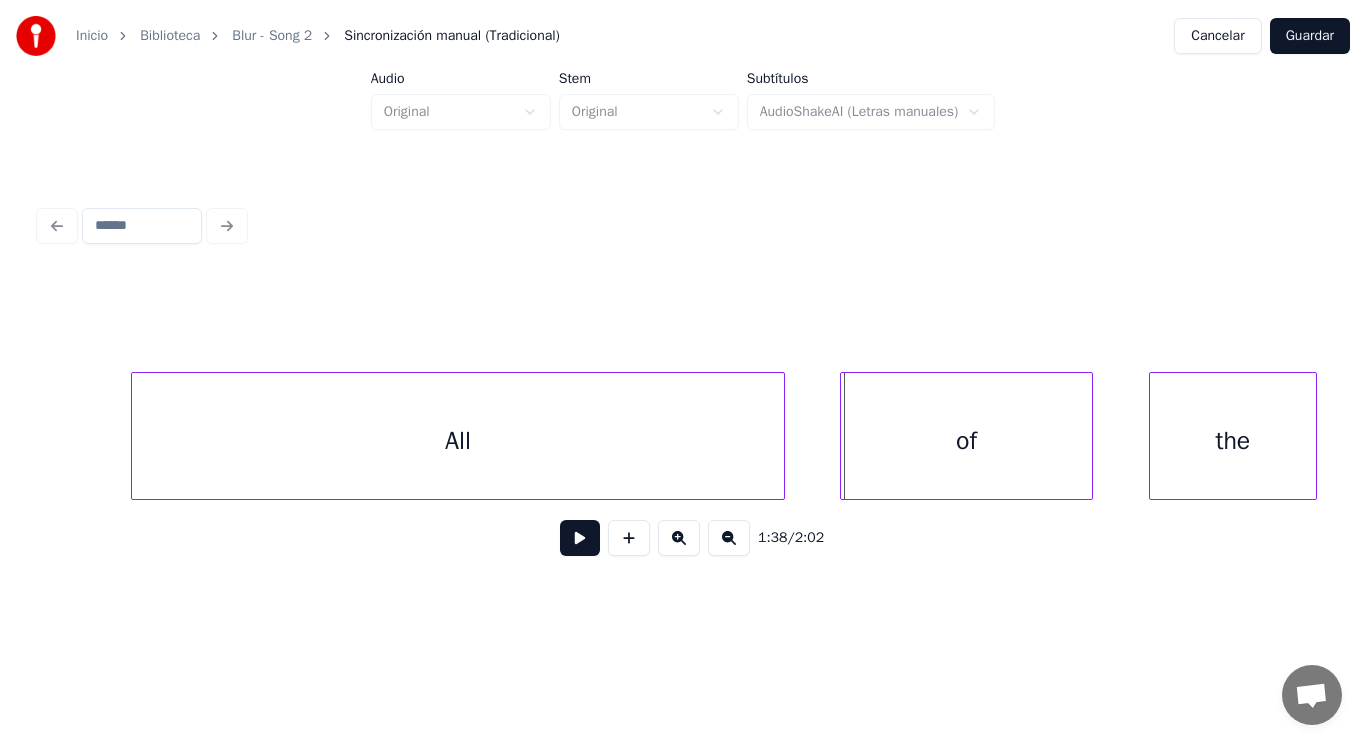 click at bounding box center (844, 436) 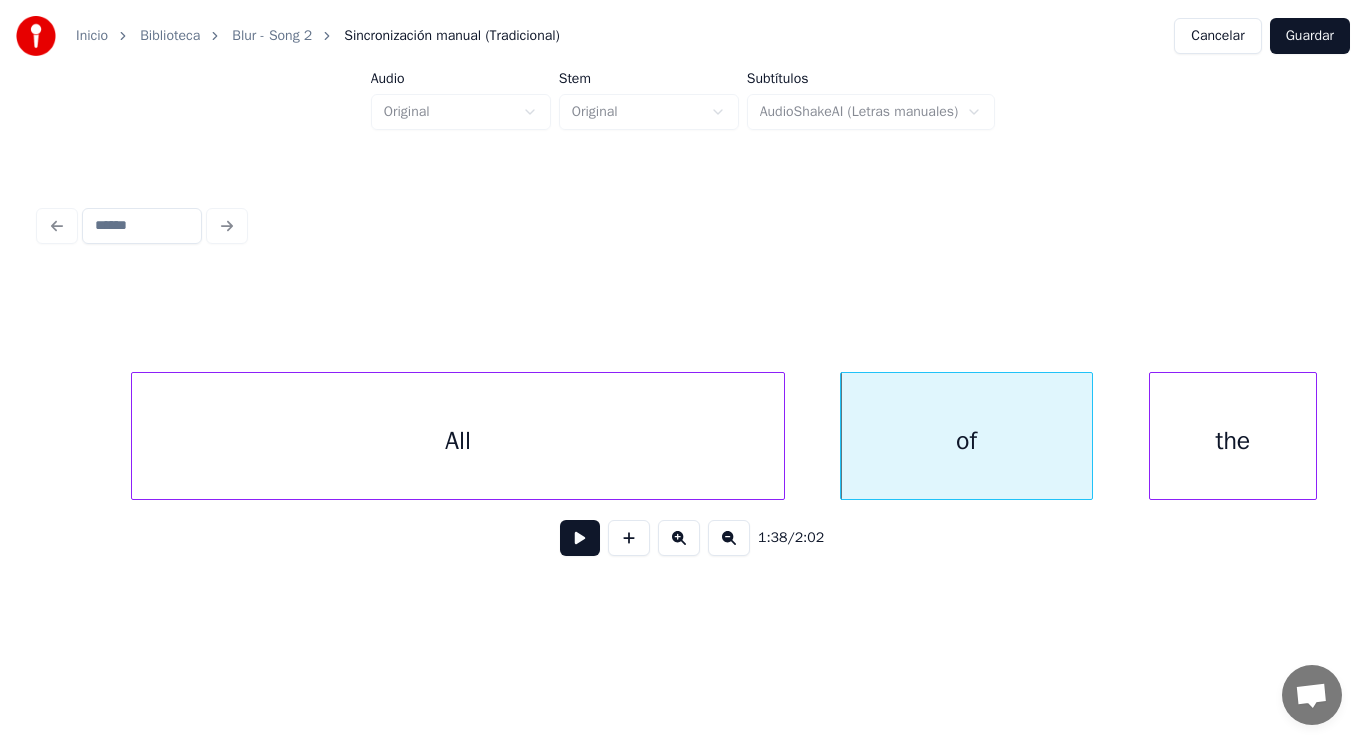 click on "All" at bounding box center (458, 441) 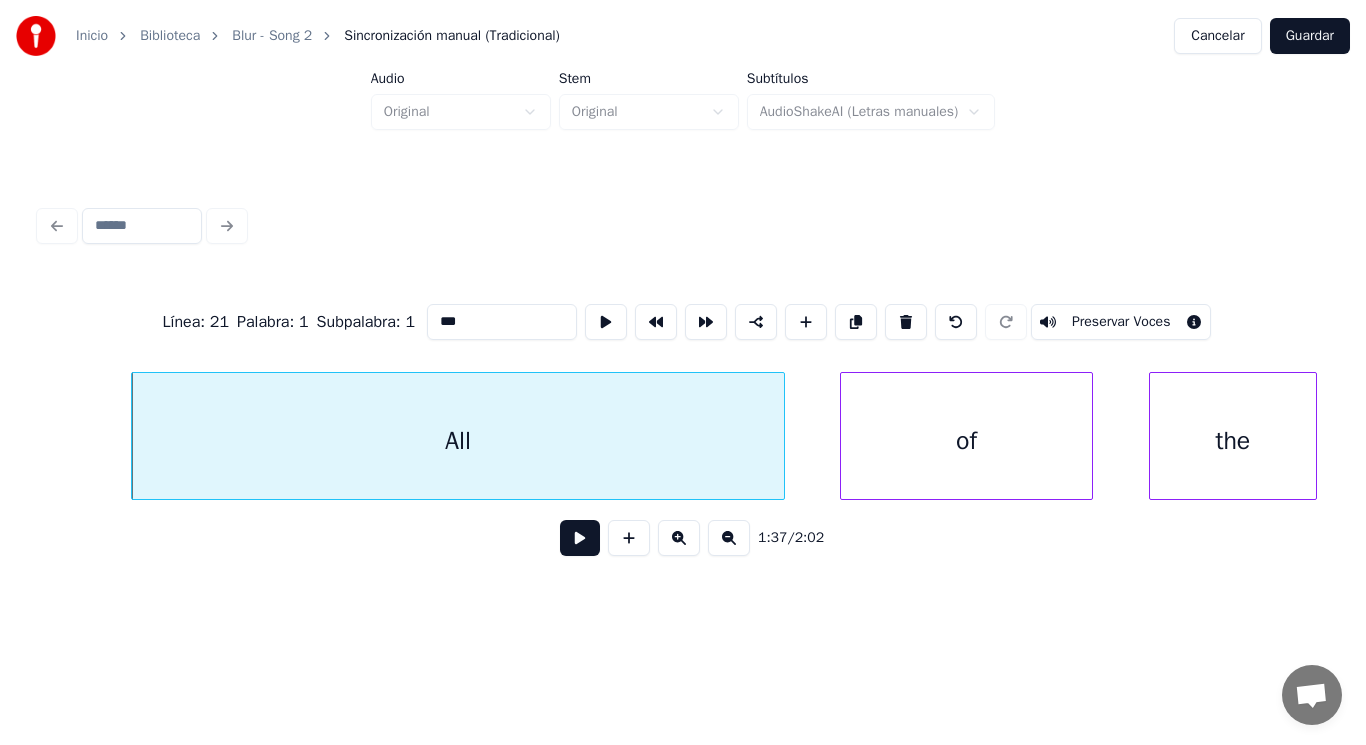 click at bounding box center [580, 538] 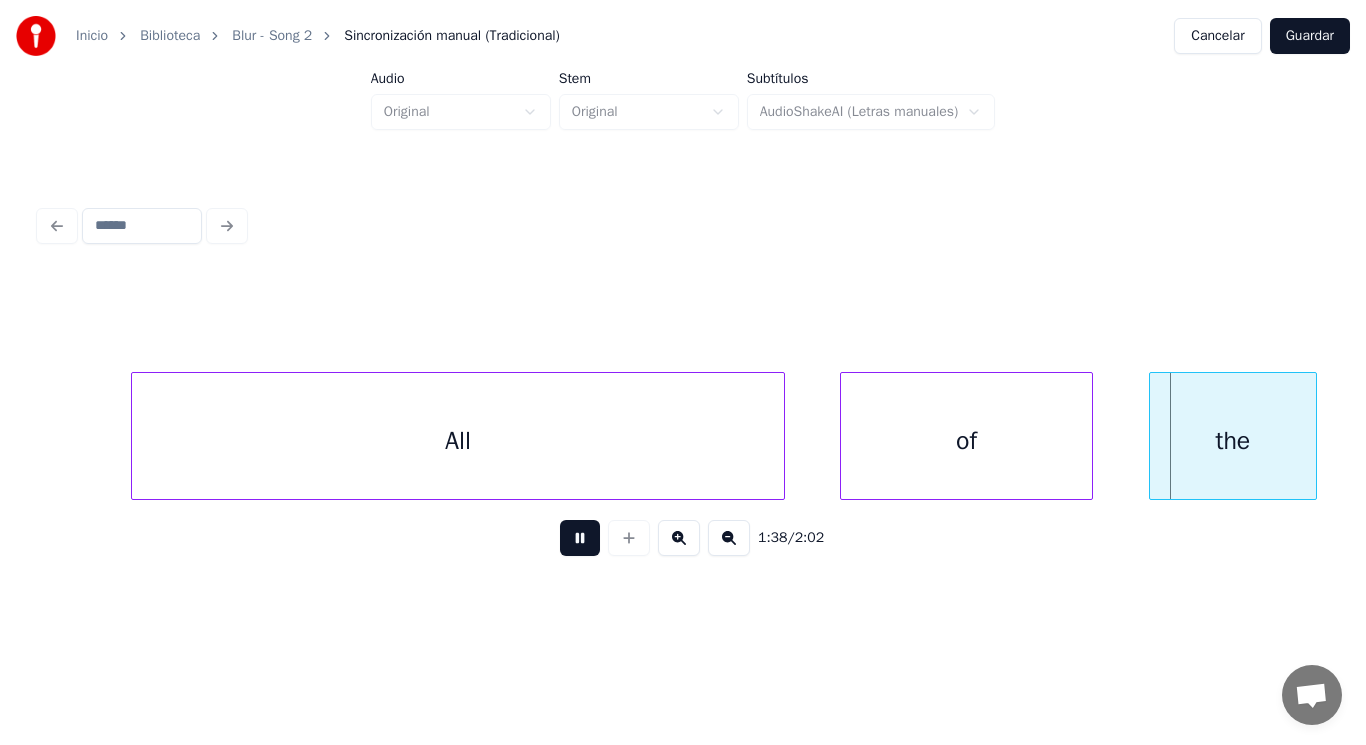 click at bounding box center [580, 538] 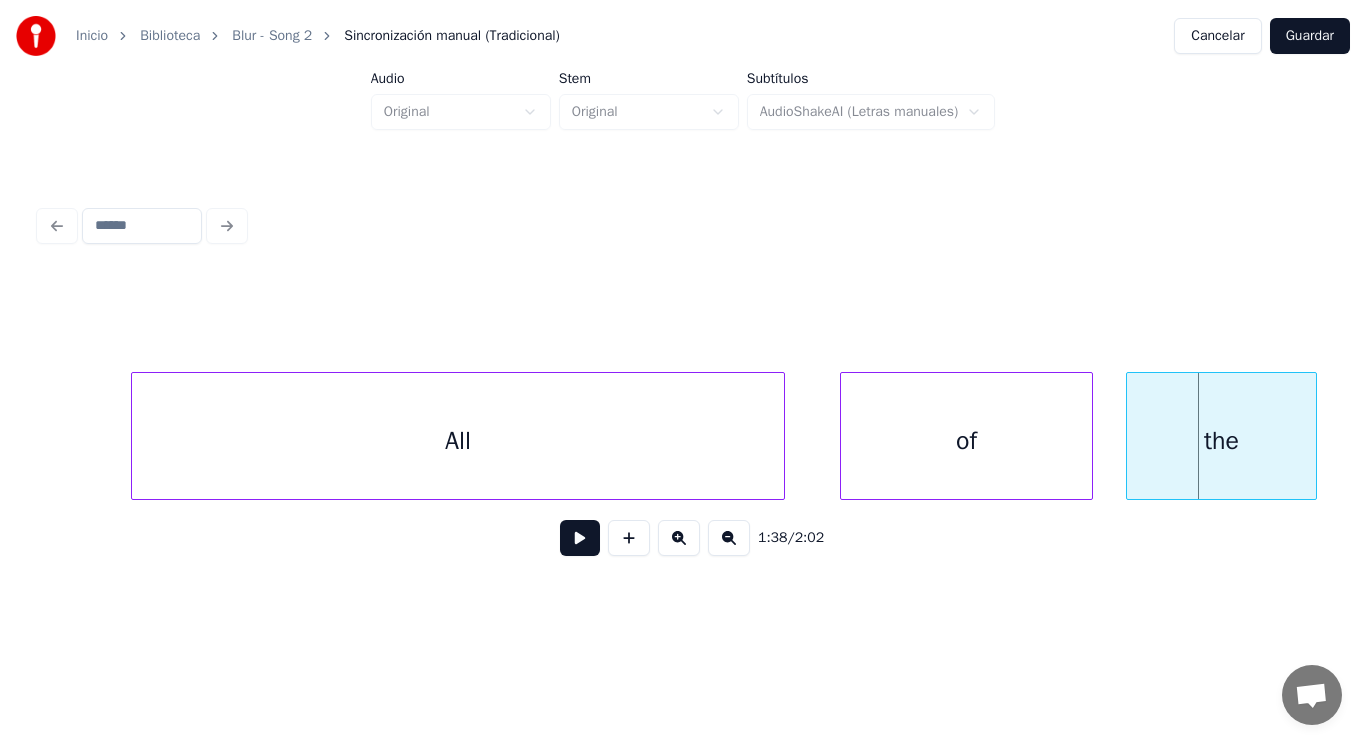 click at bounding box center [1130, 436] 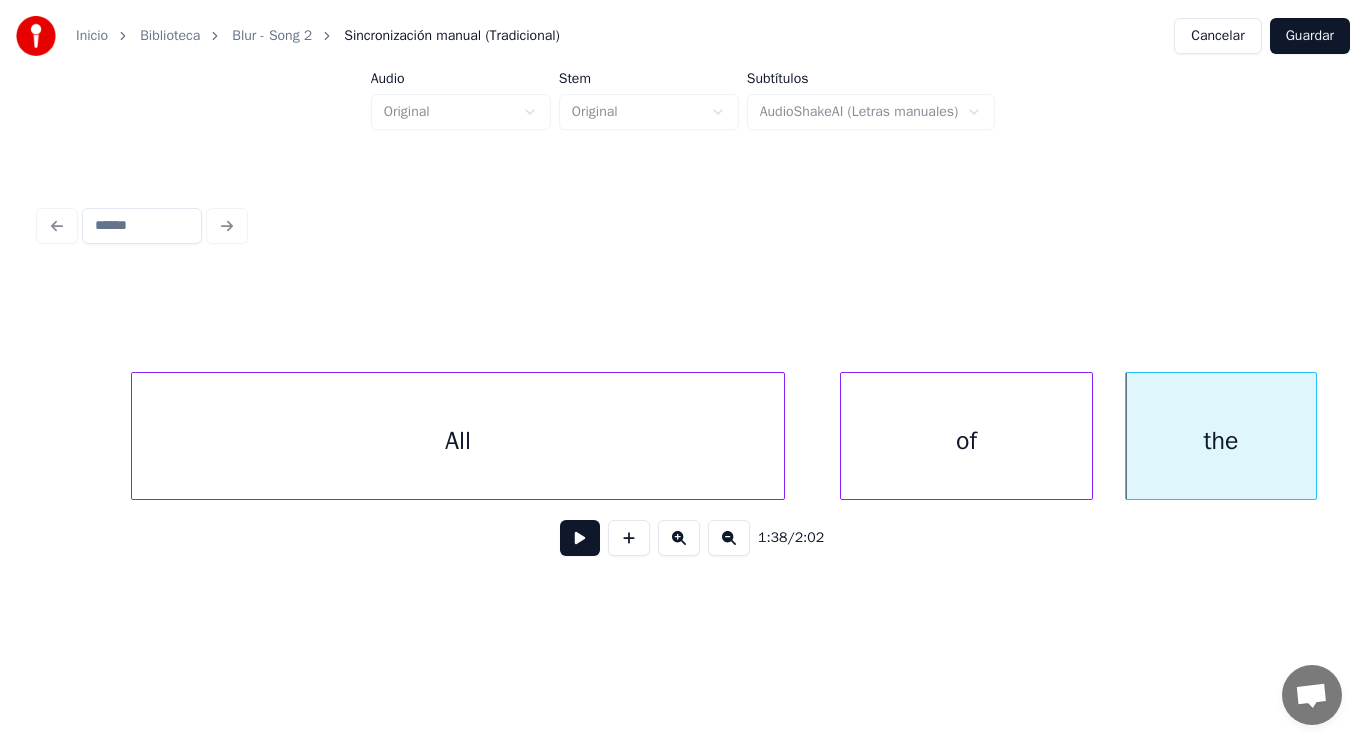 click on "of" at bounding box center [966, 441] 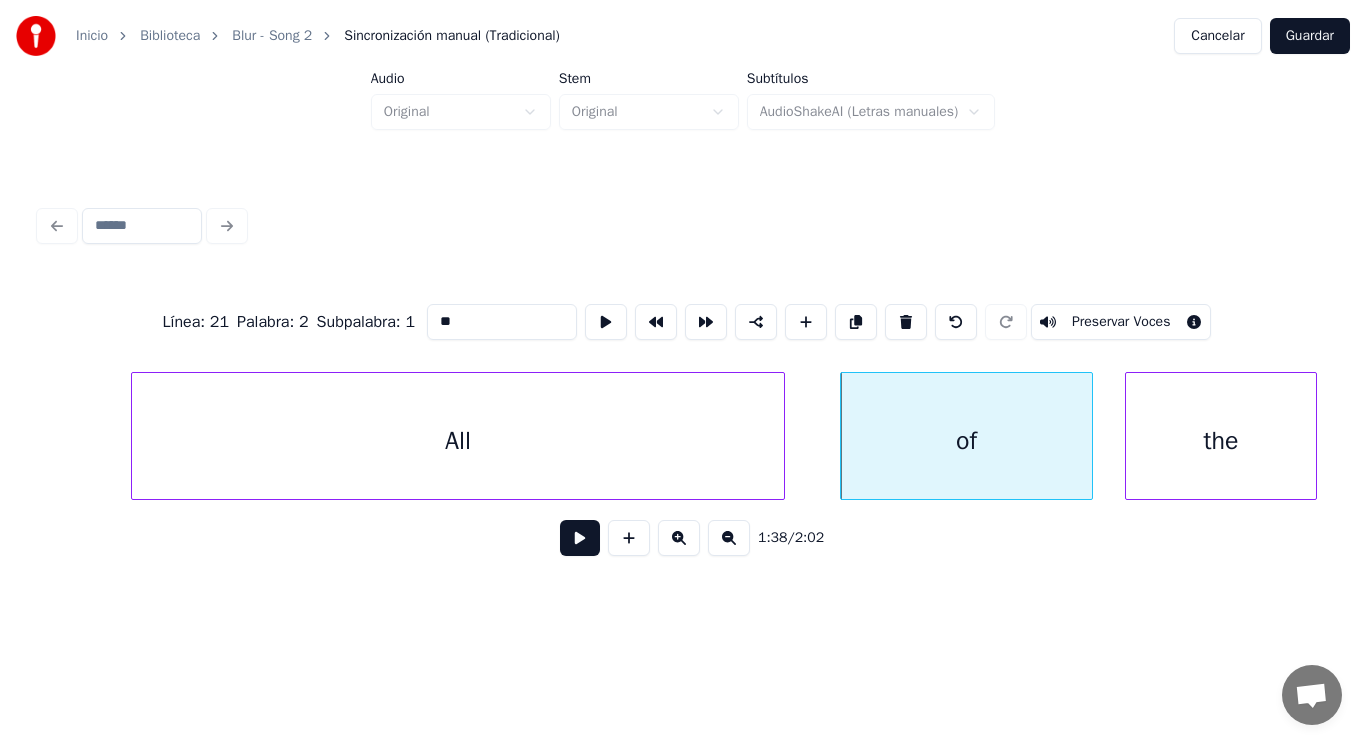 click at bounding box center (580, 538) 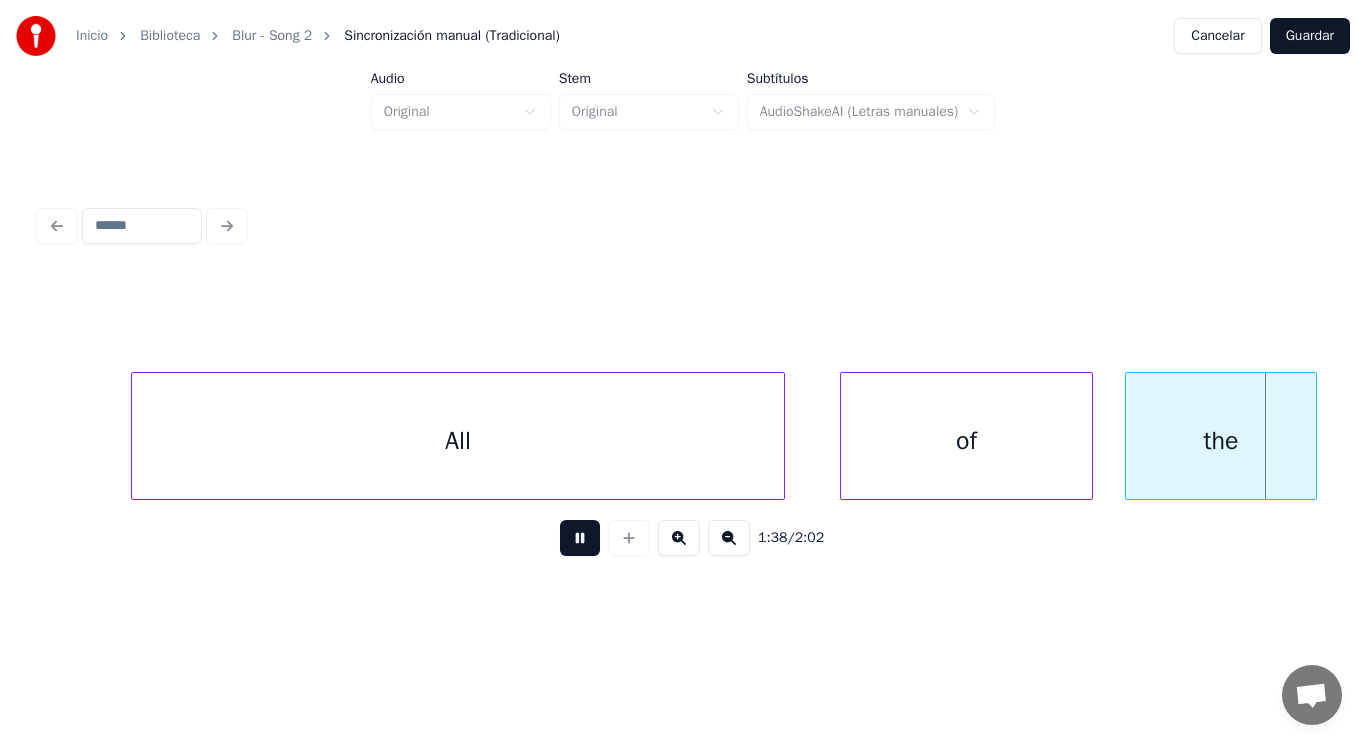 scroll, scrollTop: 0, scrollLeft: 138057, axis: horizontal 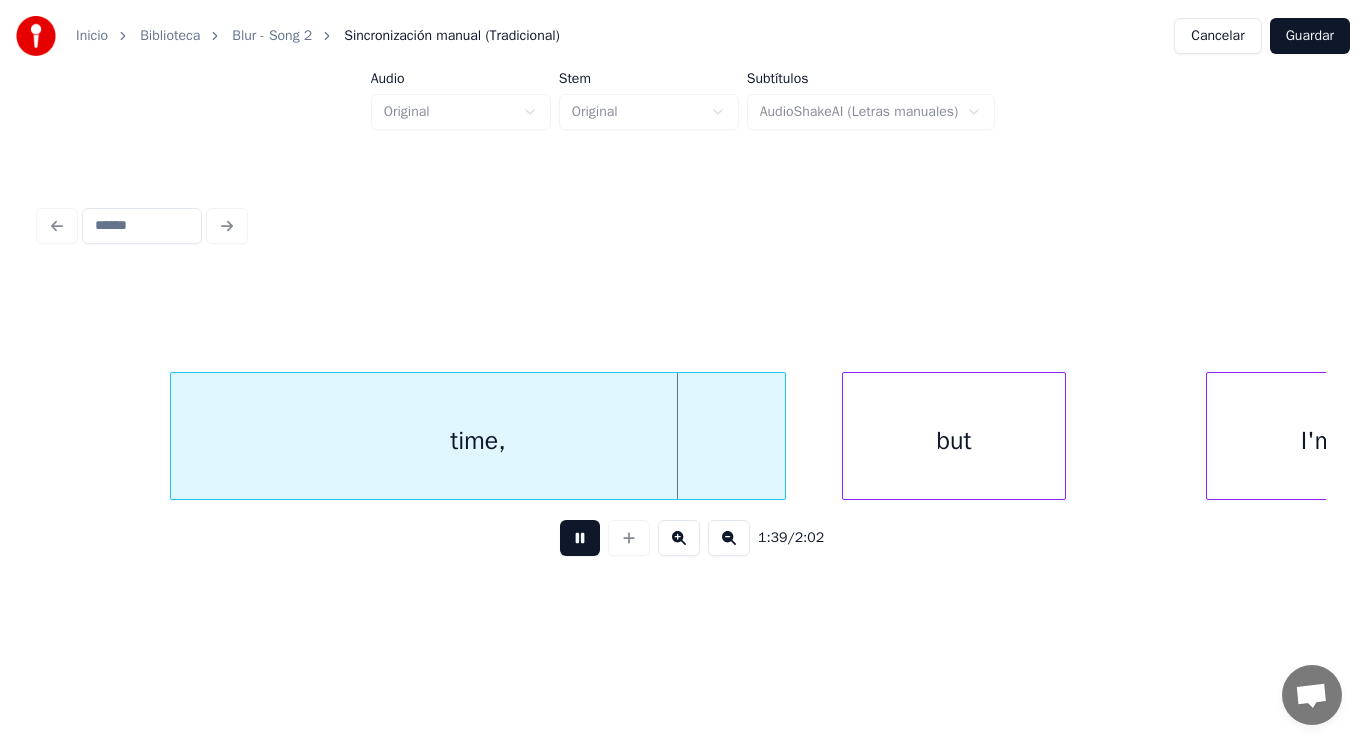 click at bounding box center (580, 538) 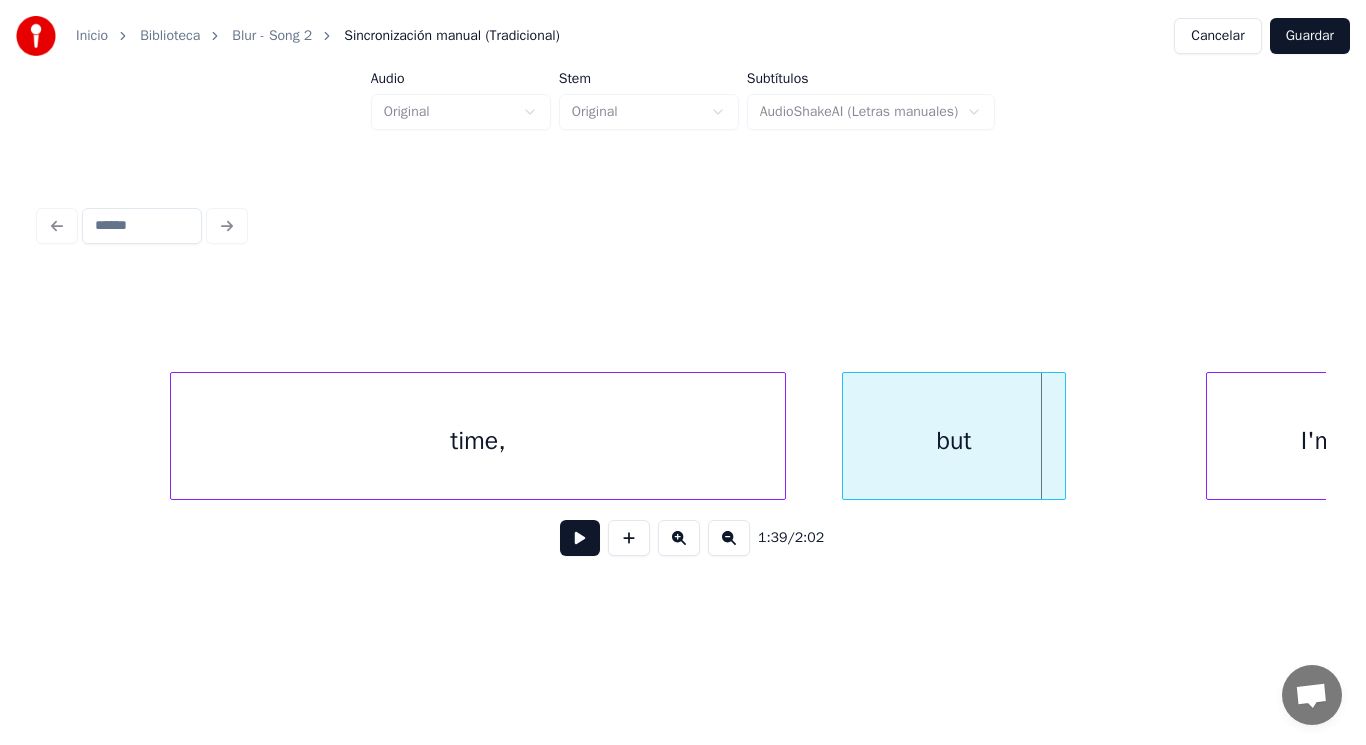 click on "time," at bounding box center (478, 441) 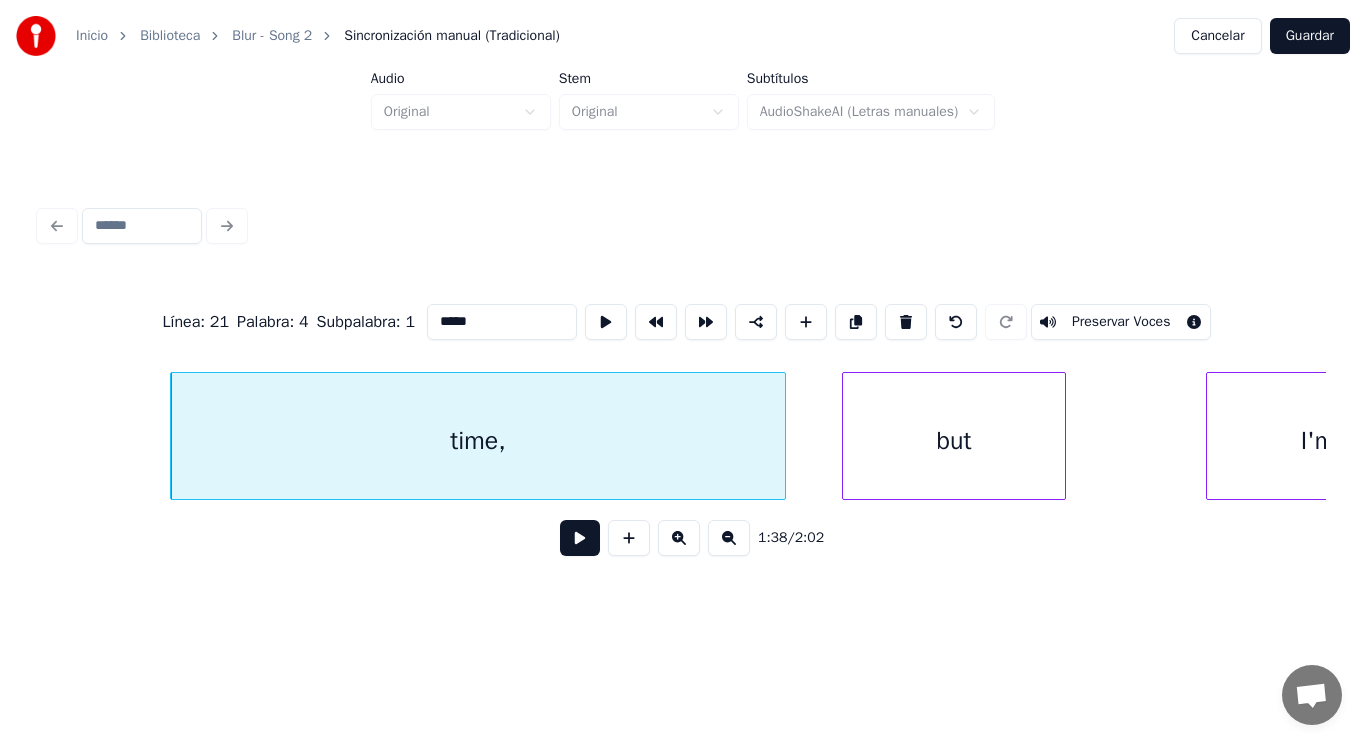 click at bounding box center [580, 538] 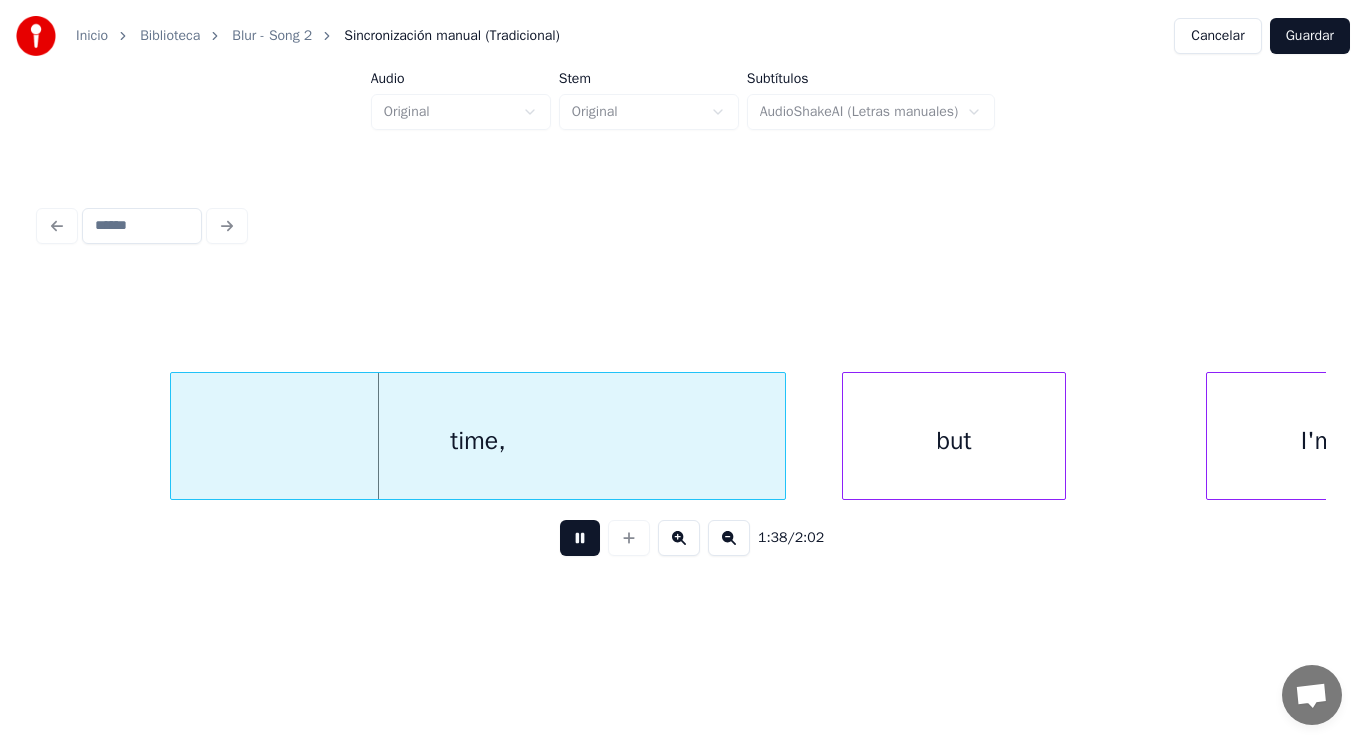 click at bounding box center (580, 538) 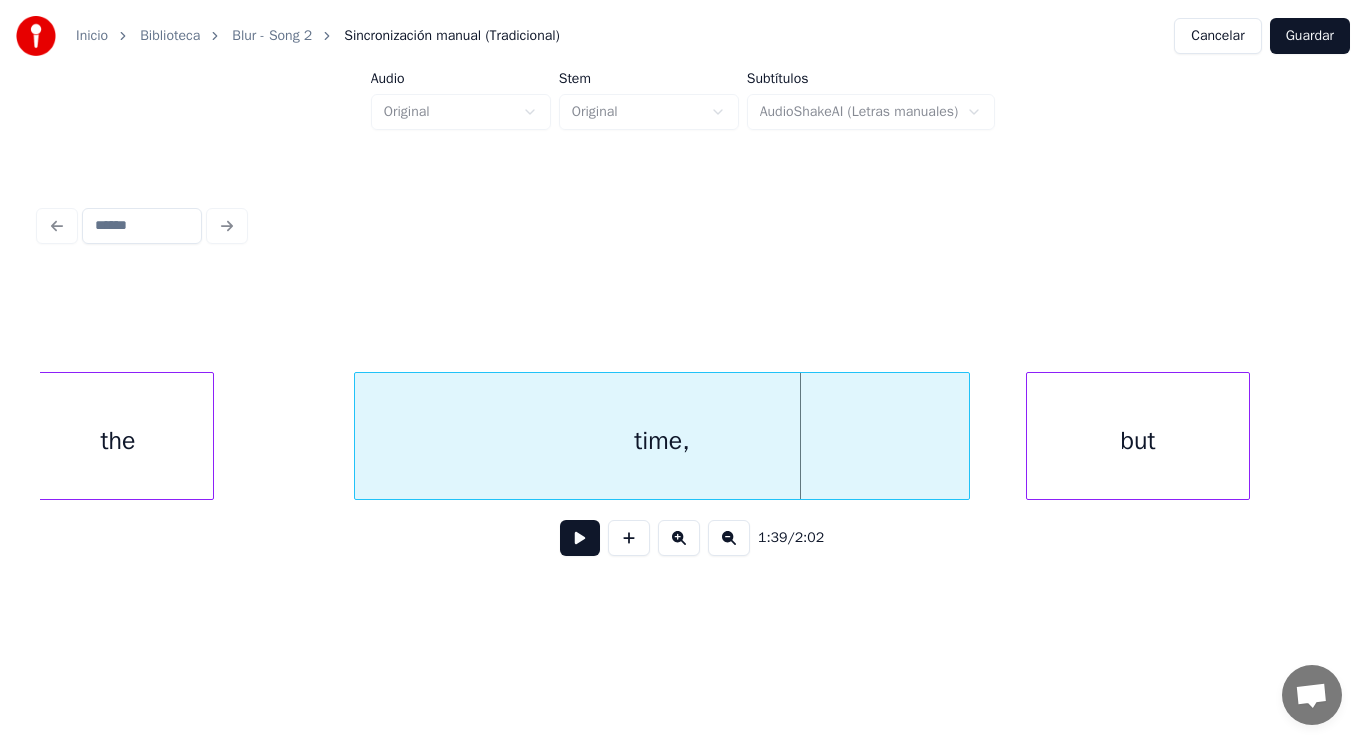 scroll, scrollTop: 0, scrollLeft: 137777, axis: horizontal 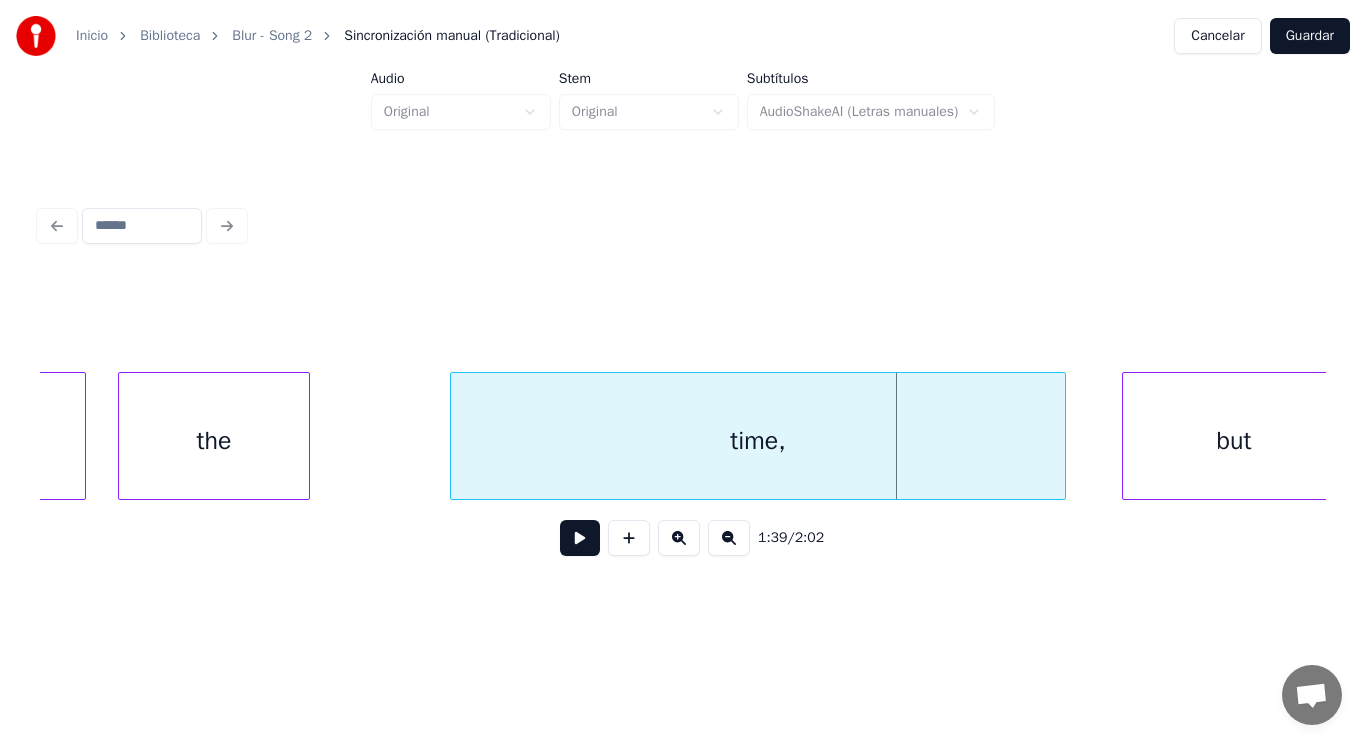 click on "time, but the of" at bounding box center [-52192, 436] 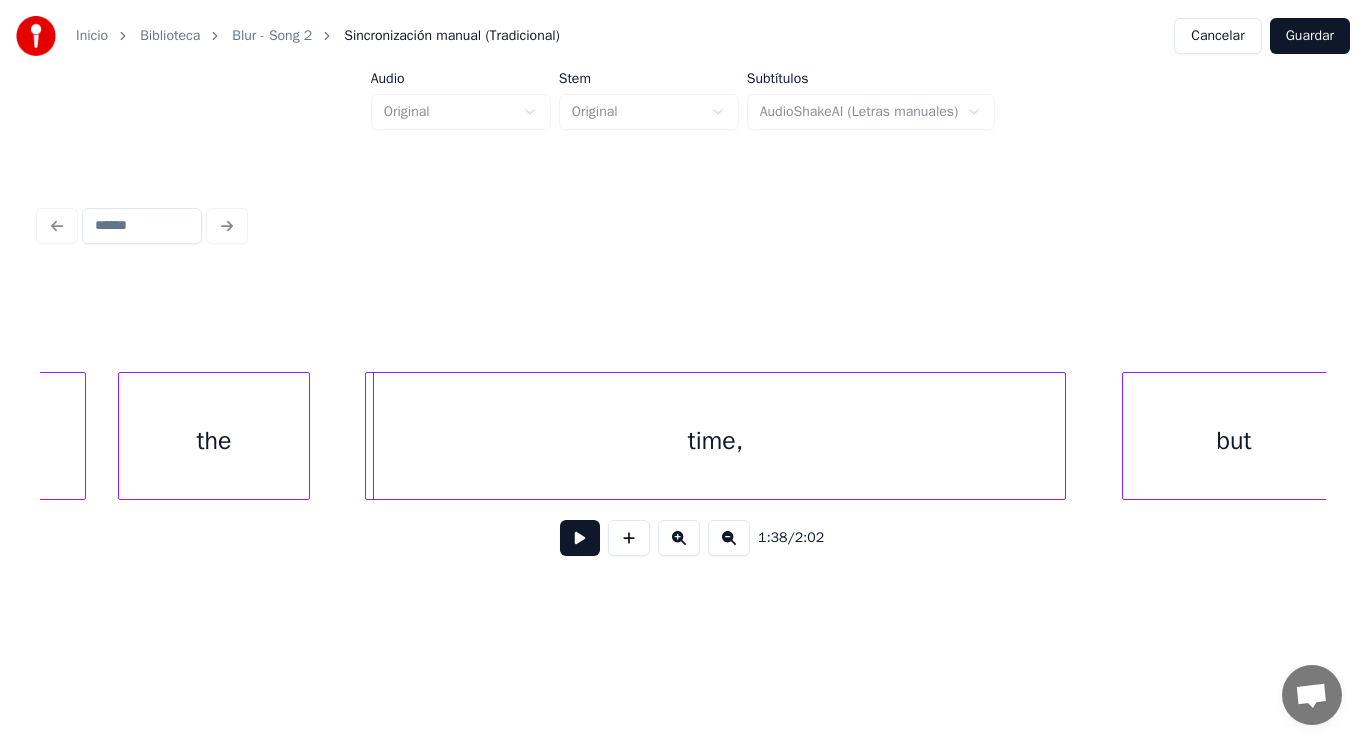 click at bounding box center (369, 436) 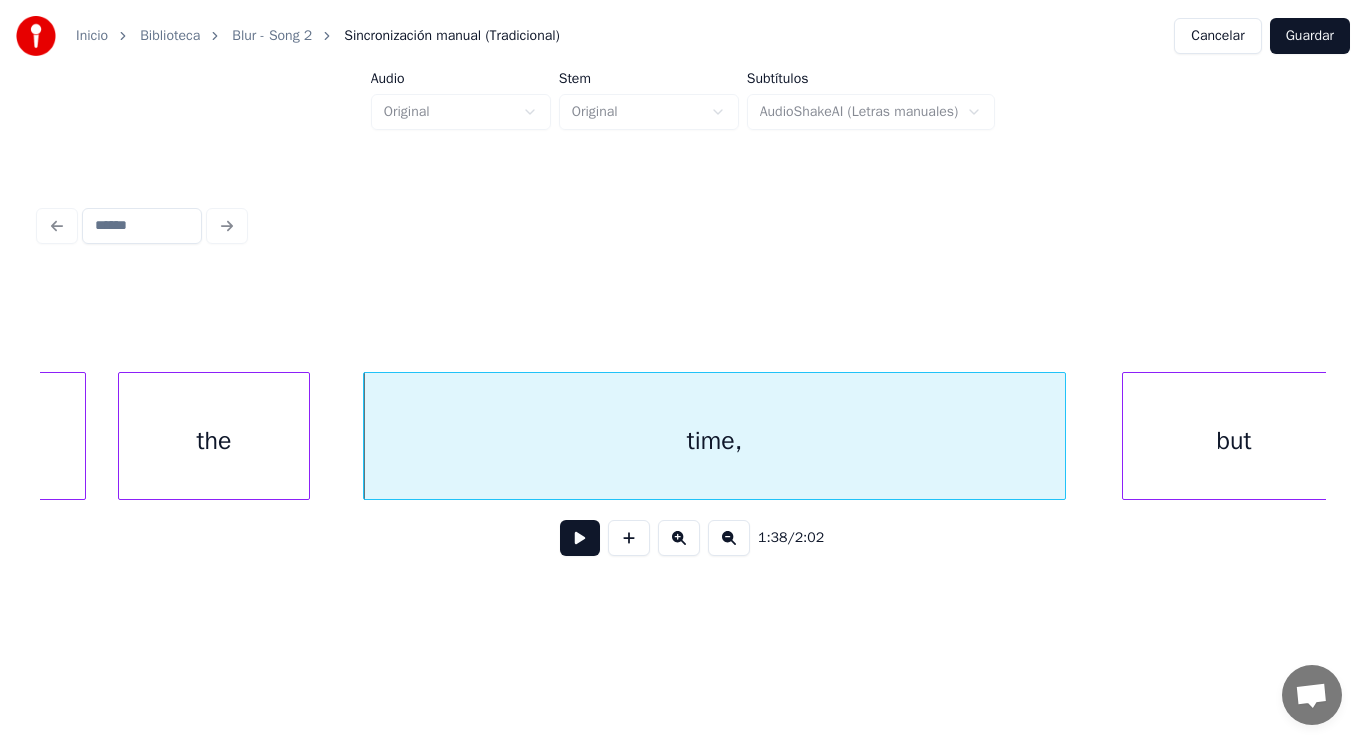 click at bounding box center [580, 538] 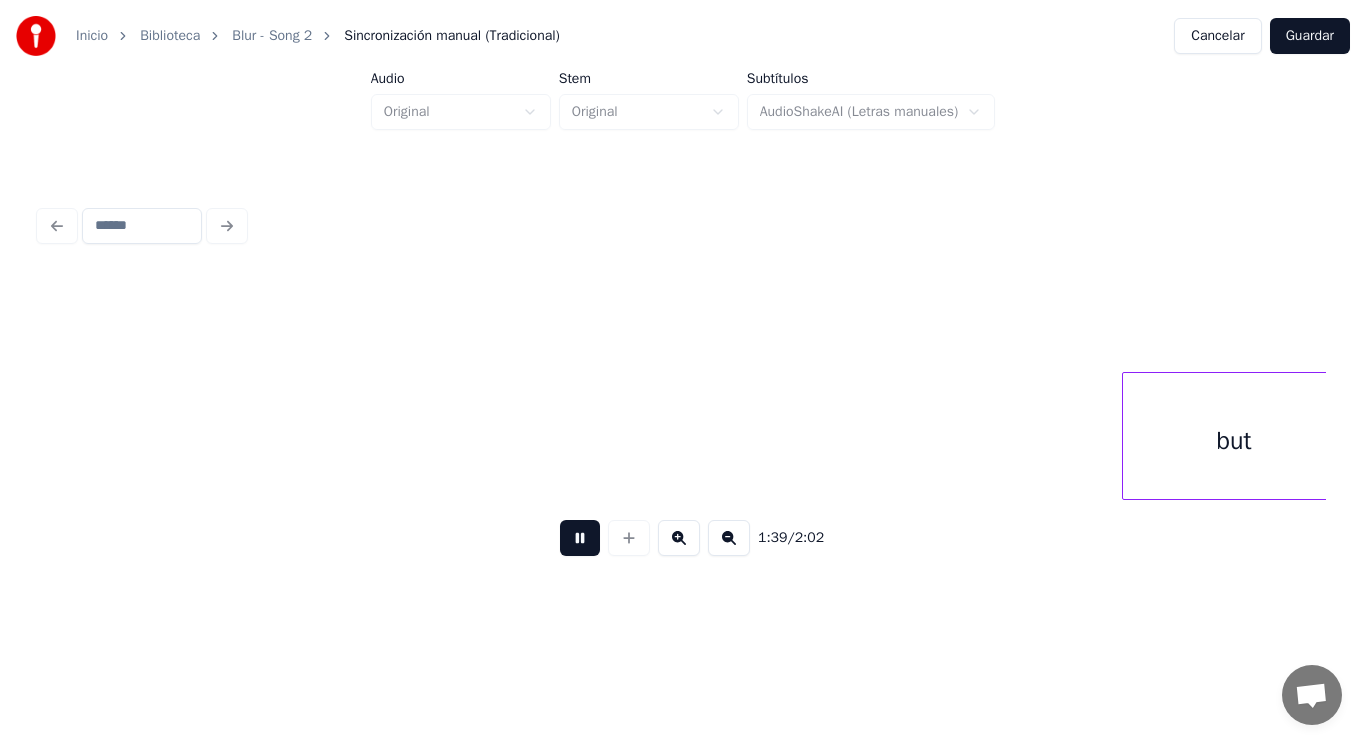 scroll, scrollTop: 0, scrollLeft: 139066, axis: horizontal 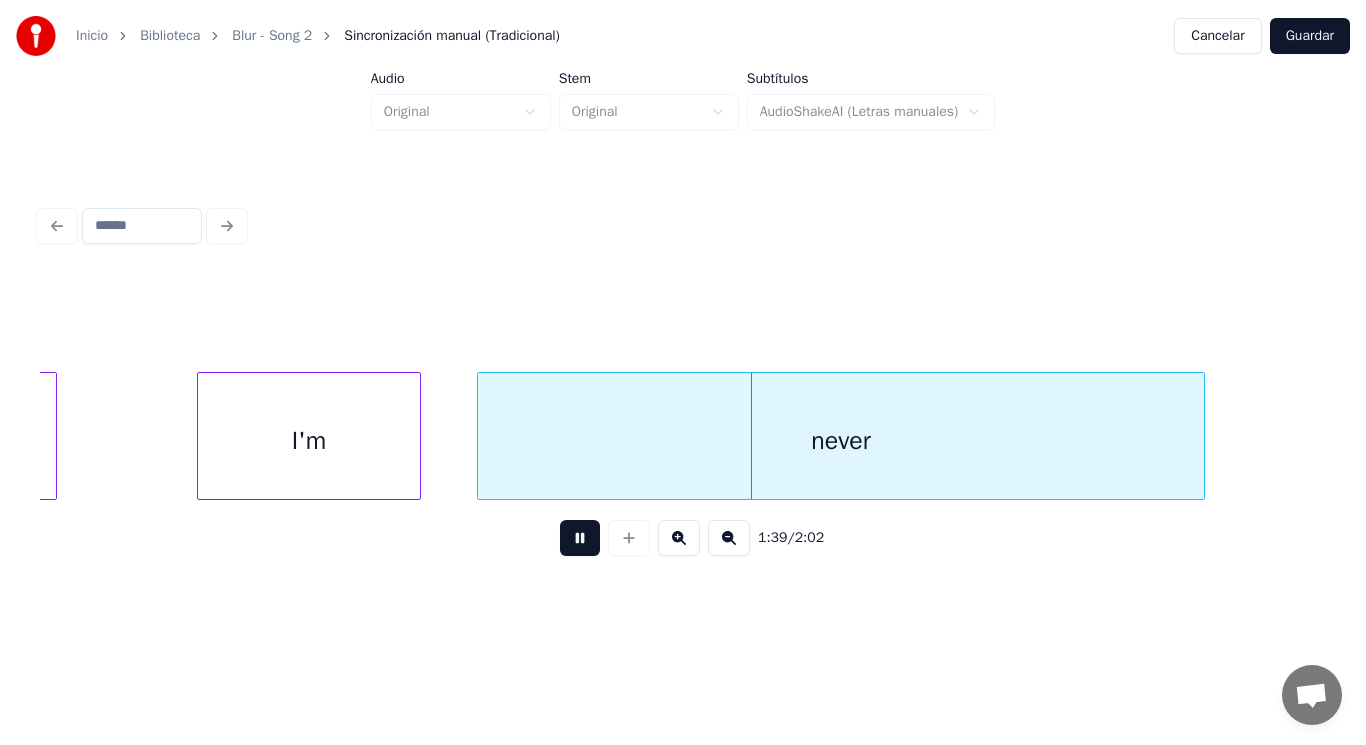 click at bounding box center (580, 538) 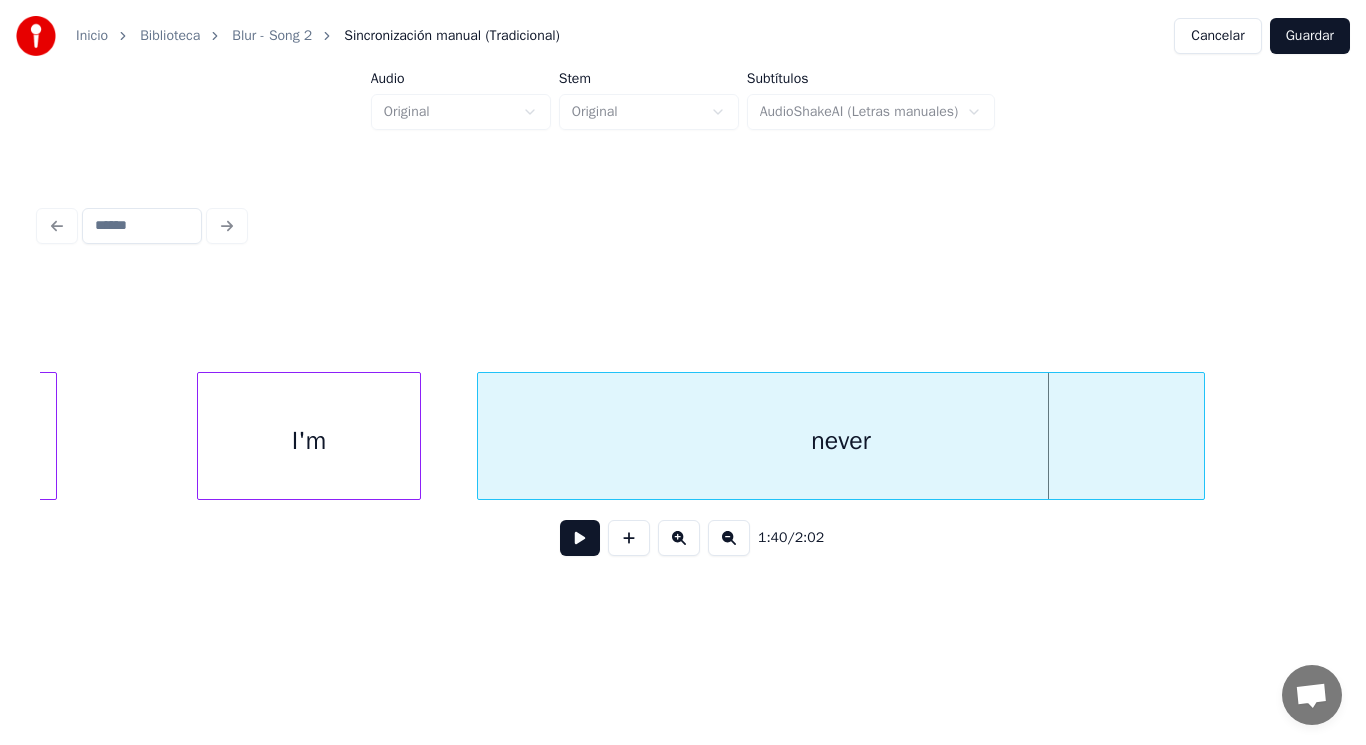 click on "but" at bounding box center [-55, 441] 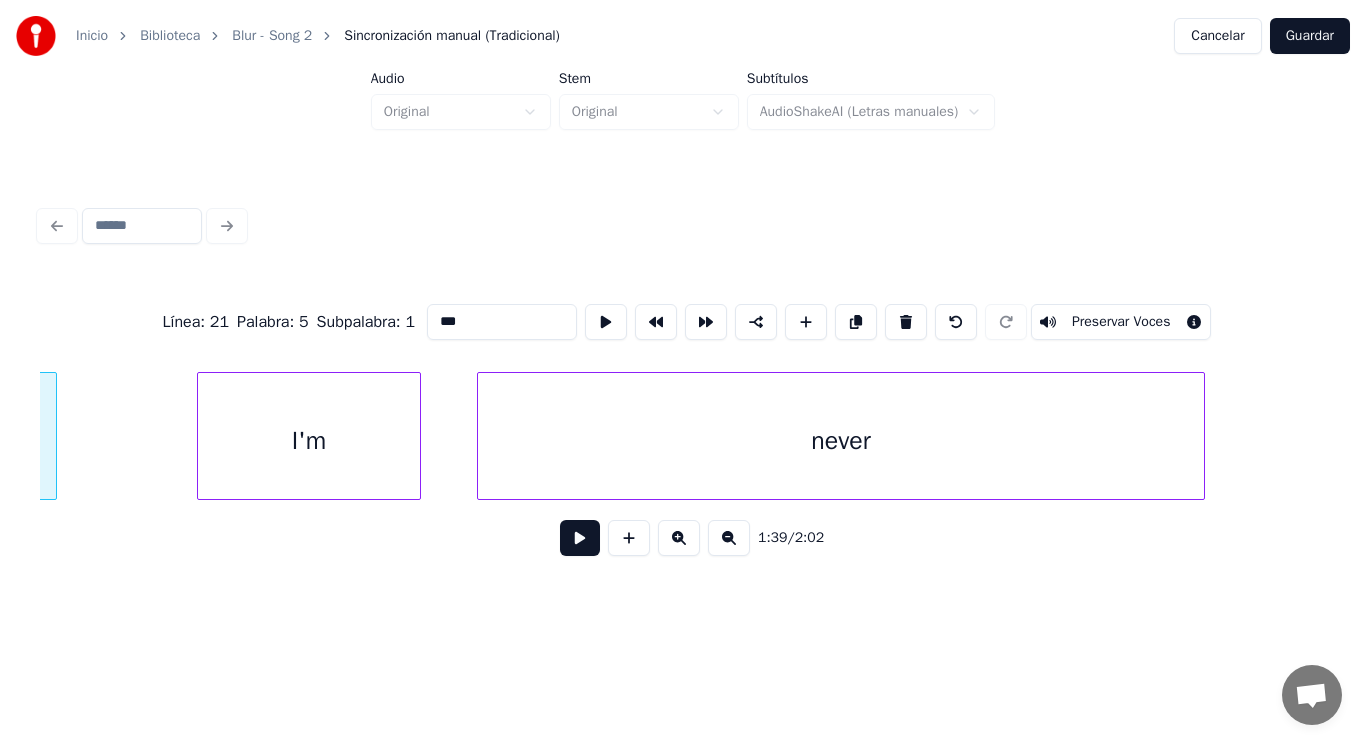 scroll, scrollTop: 0, scrollLeft: 138860, axis: horizontal 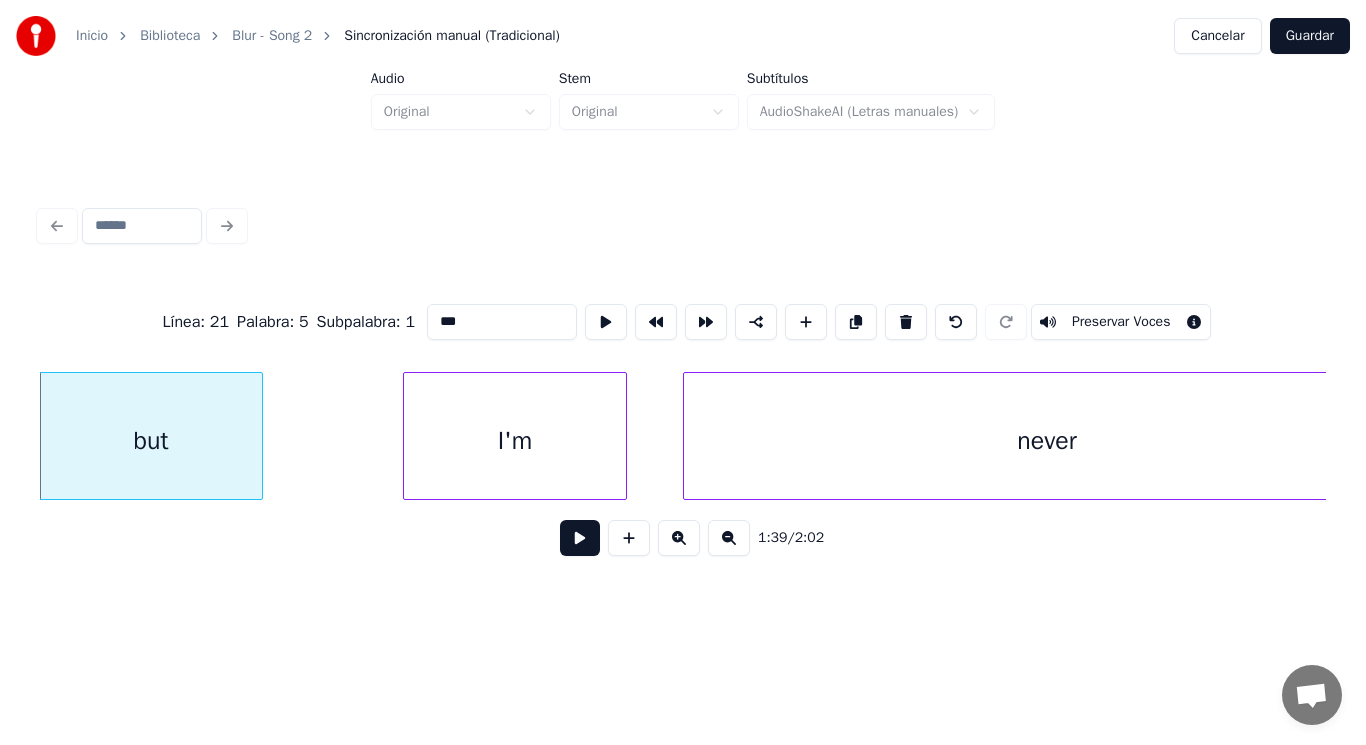 click at bounding box center (580, 538) 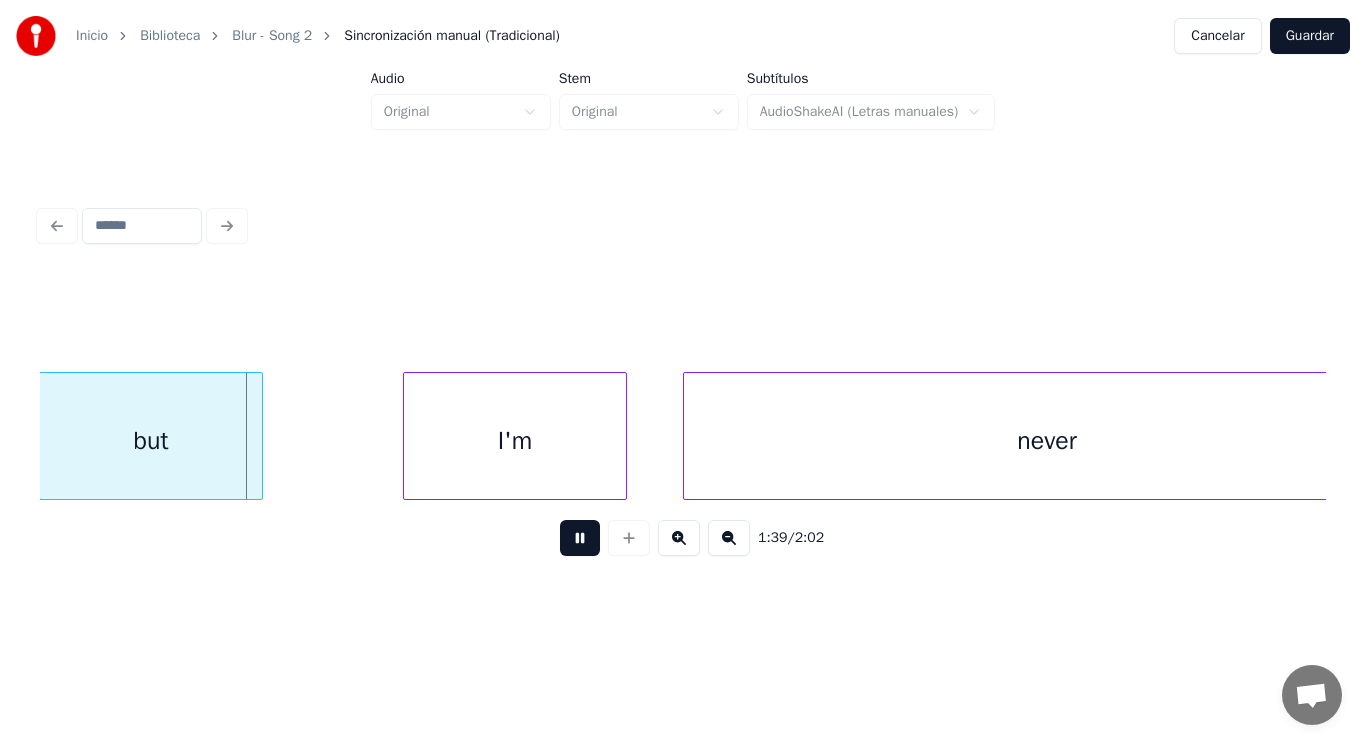 click at bounding box center (580, 538) 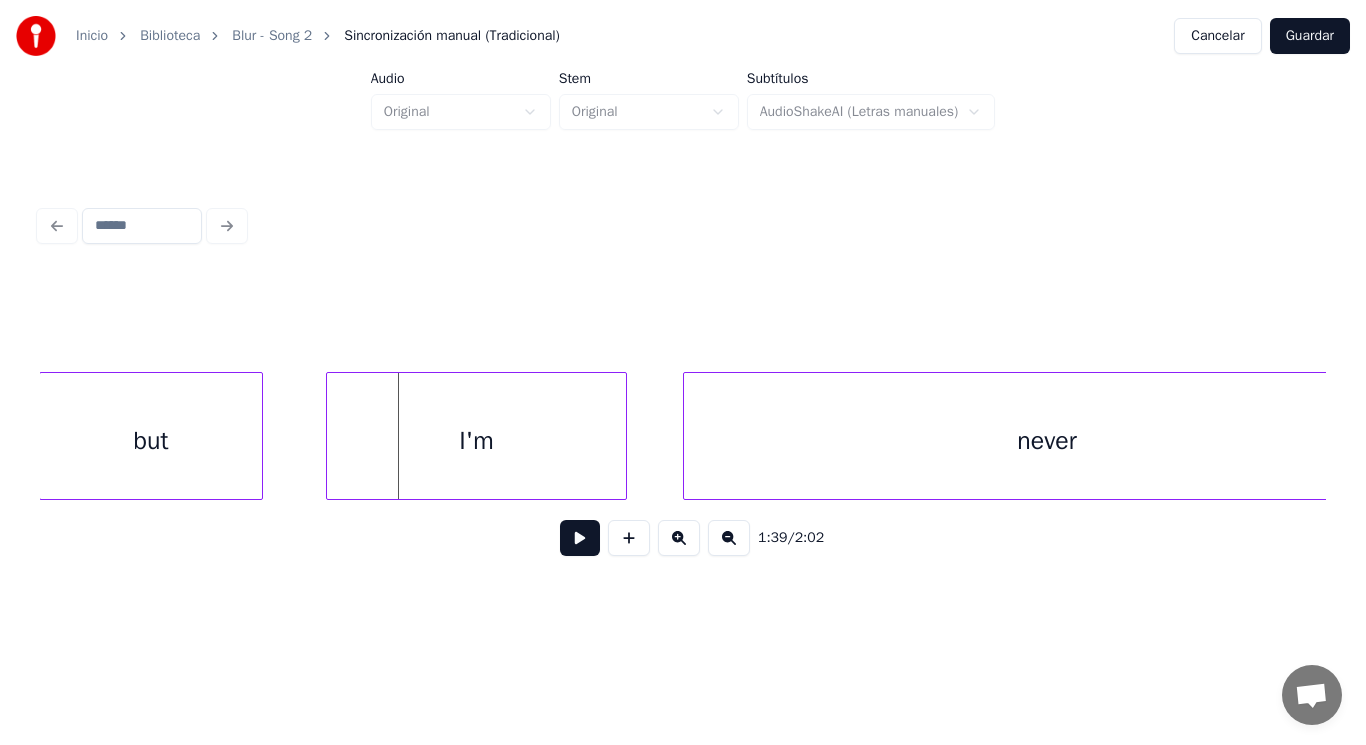 click at bounding box center (330, 436) 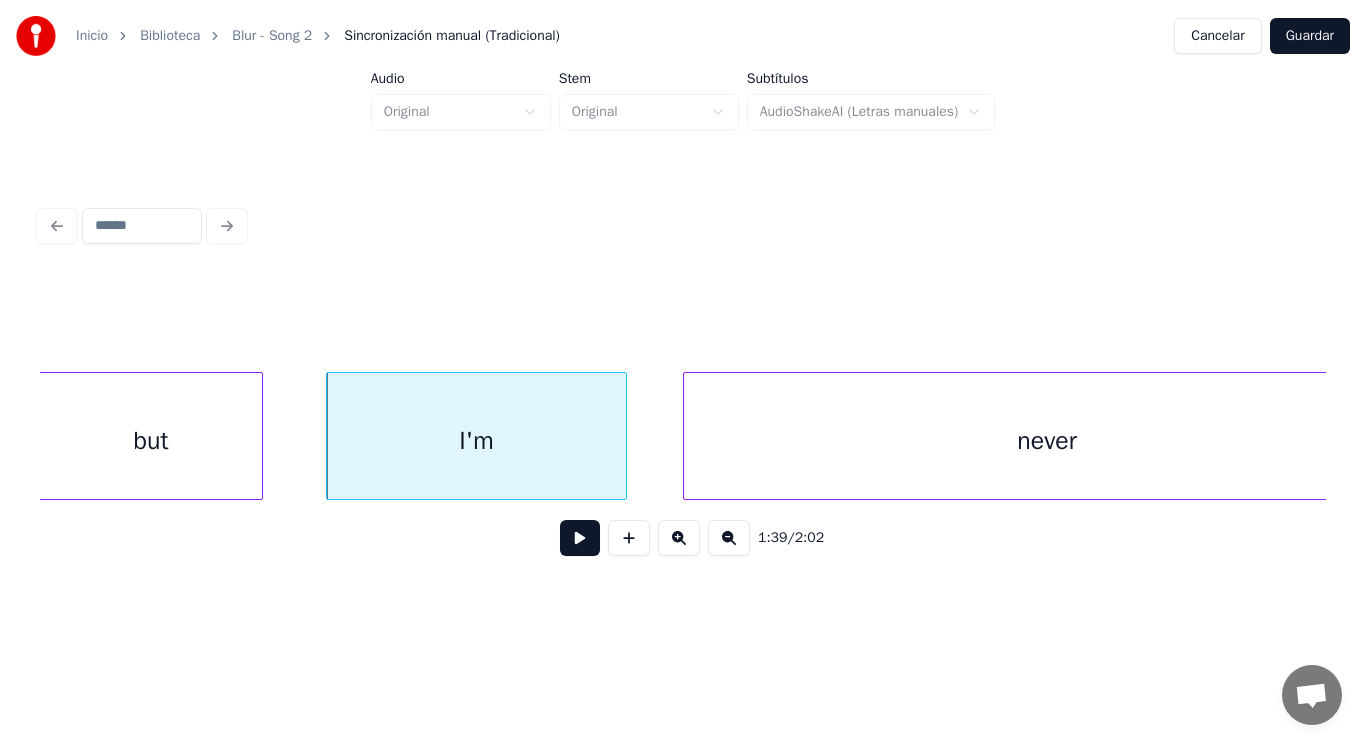 click at bounding box center [580, 538] 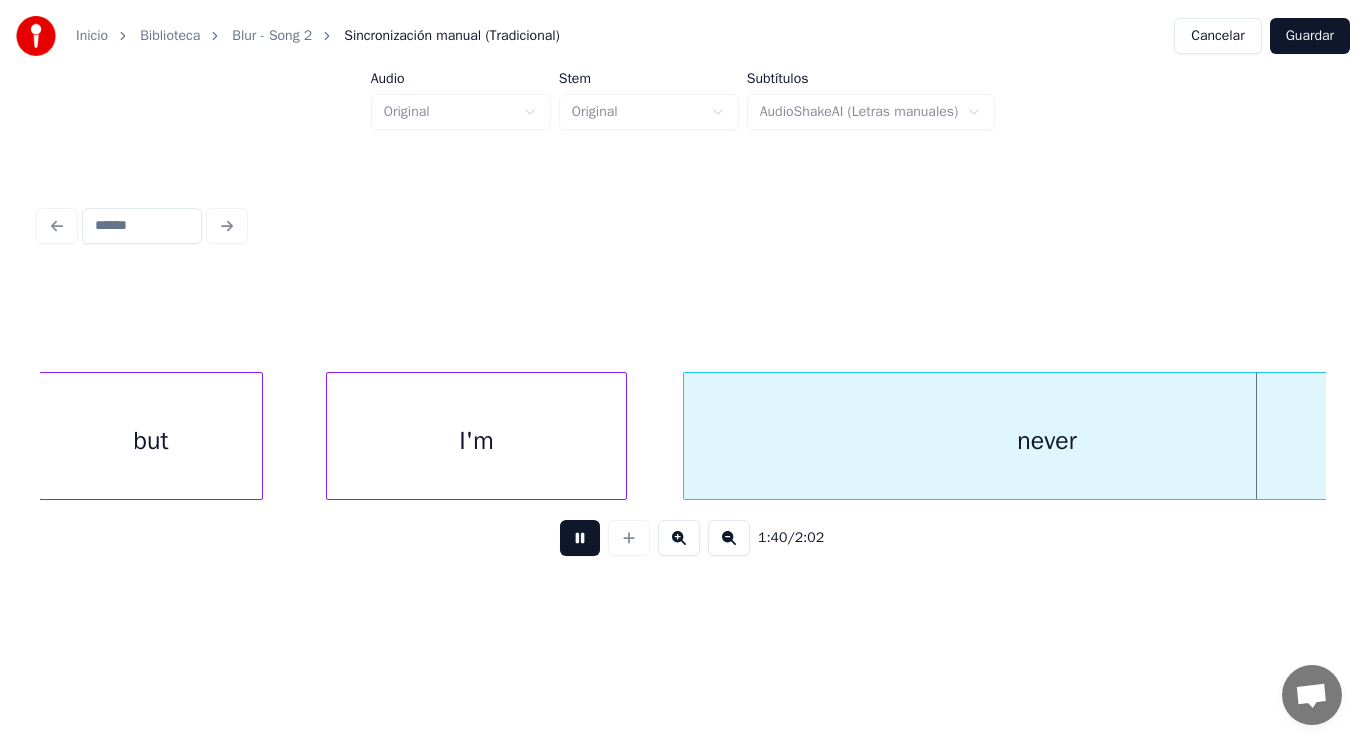 scroll, scrollTop: 0, scrollLeft: 140166, axis: horizontal 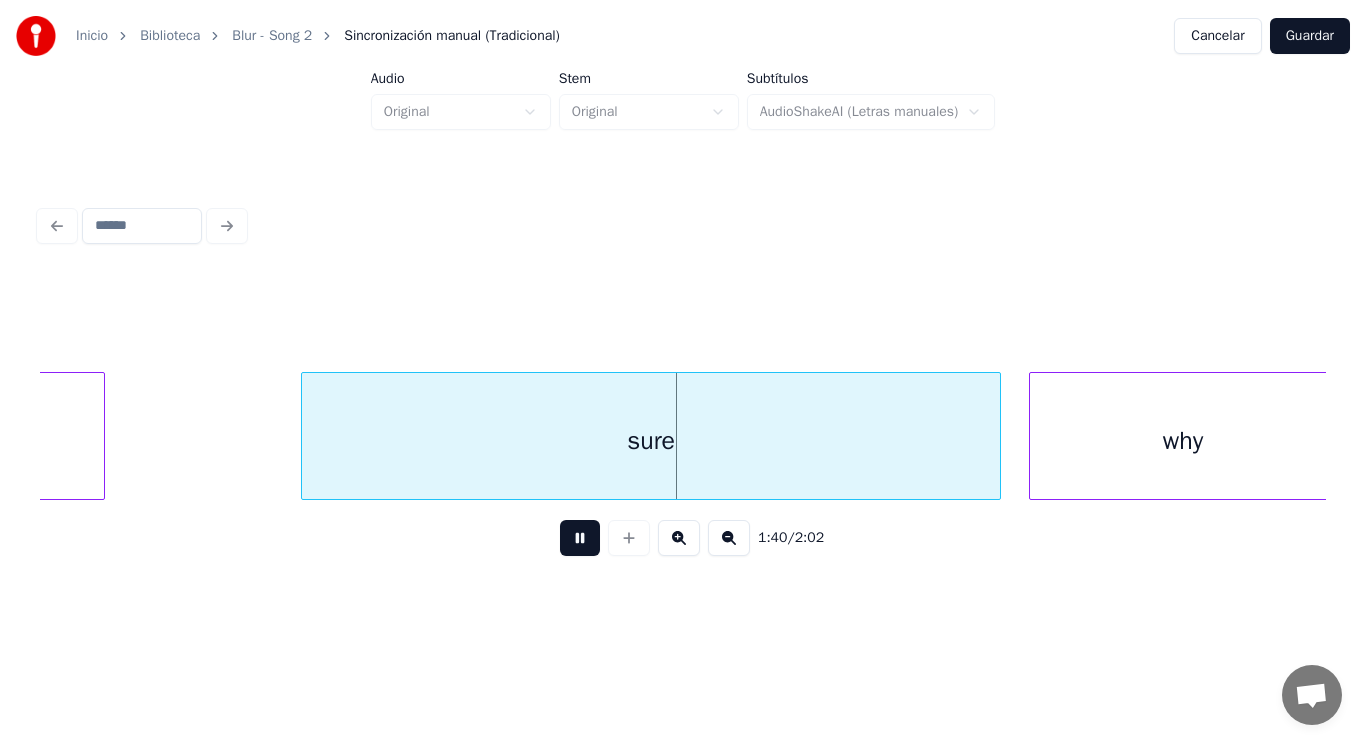 drag, startPoint x: 565, startPoint y: 532, endPoint x: 203, endPoint y: 476, distance: 366.30588 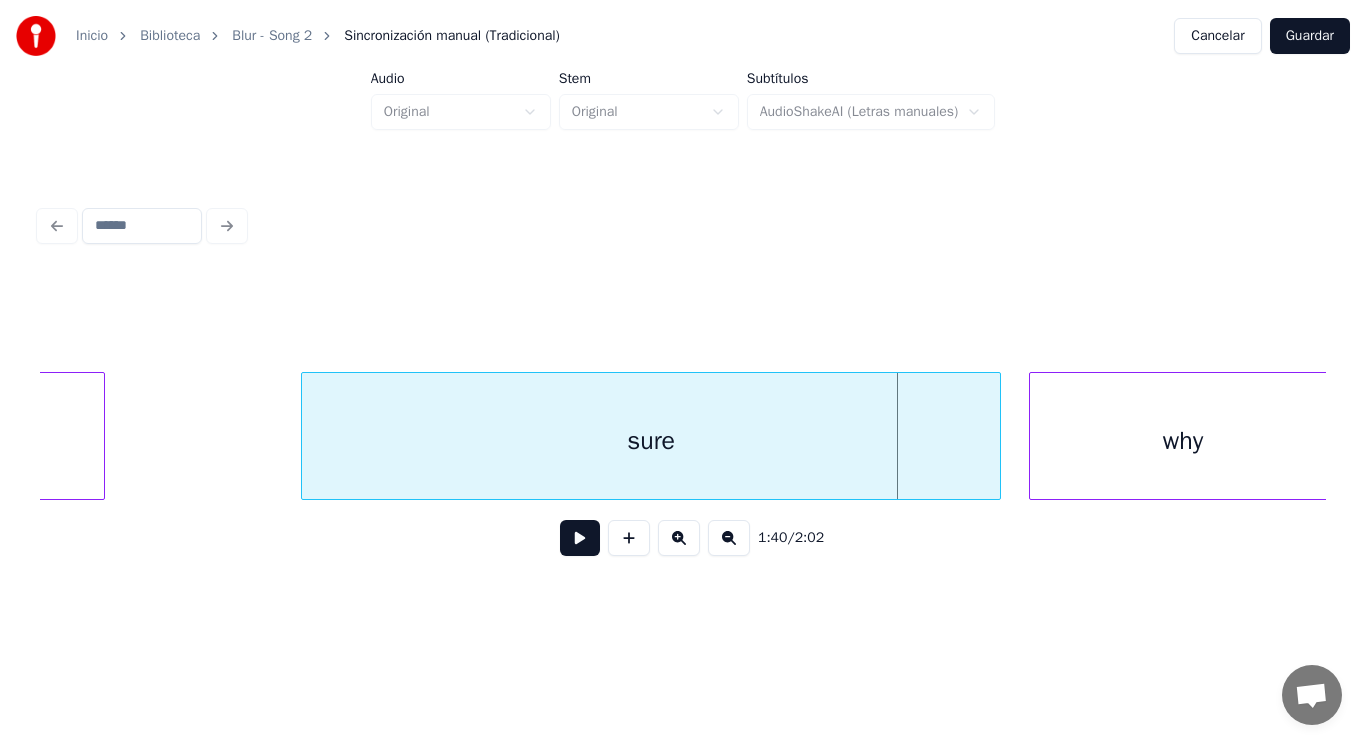 click on "never" at bounding box center [-259, 441] 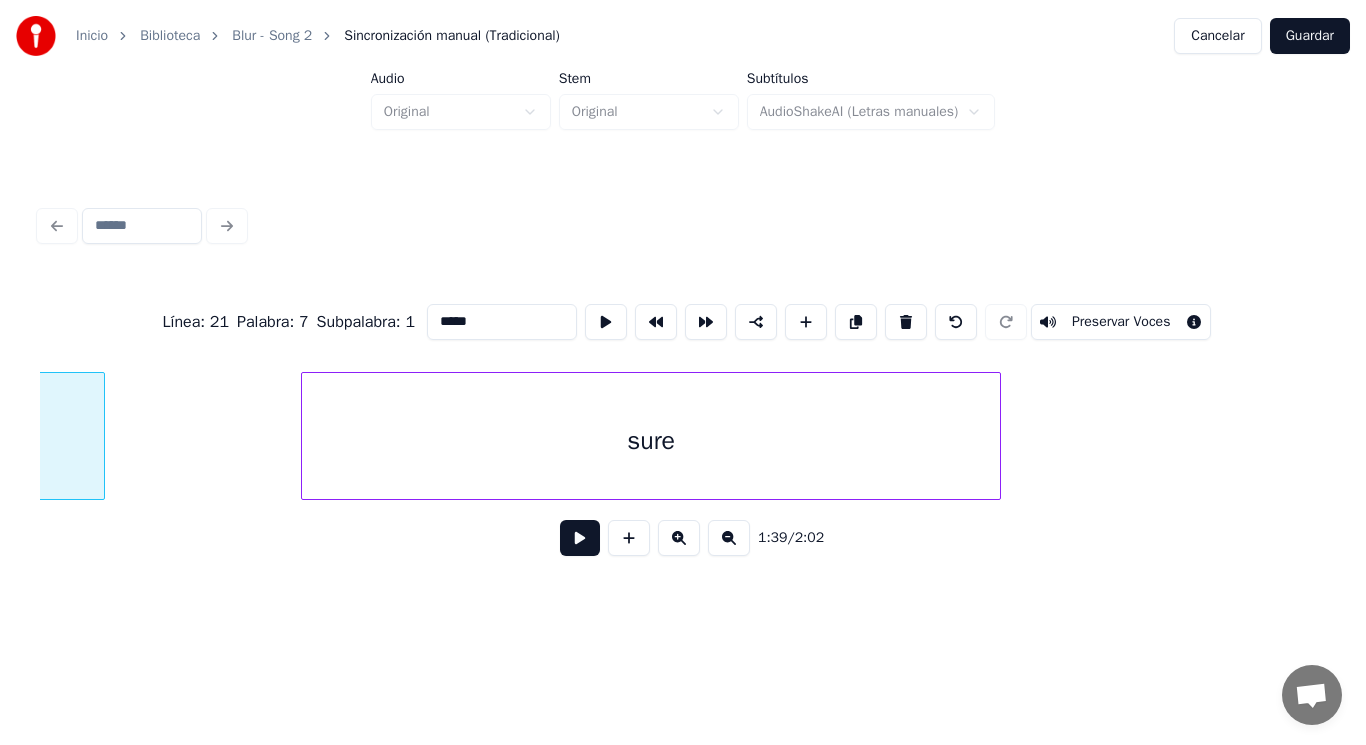 scroll, scrollTop: 0, scrollLeft: 139504, axis: horizontal 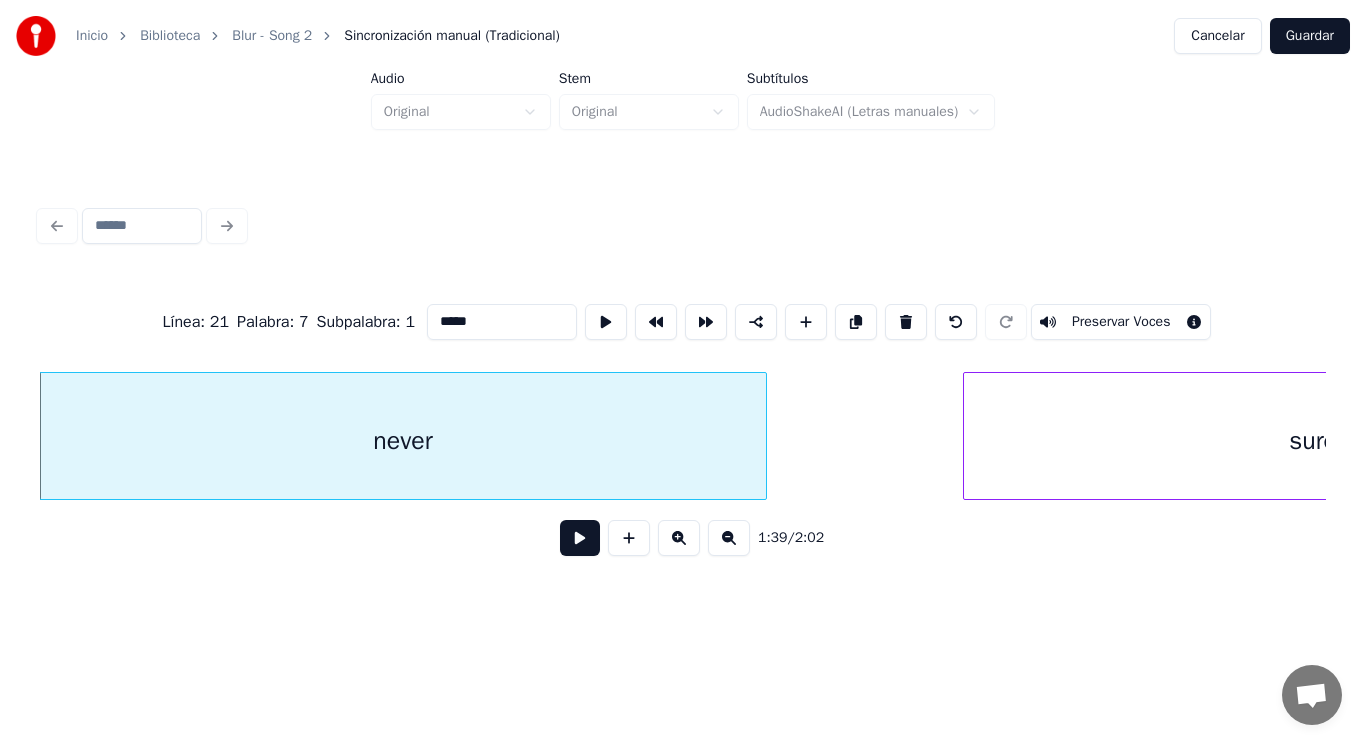 click at bounding box center [580, 538] 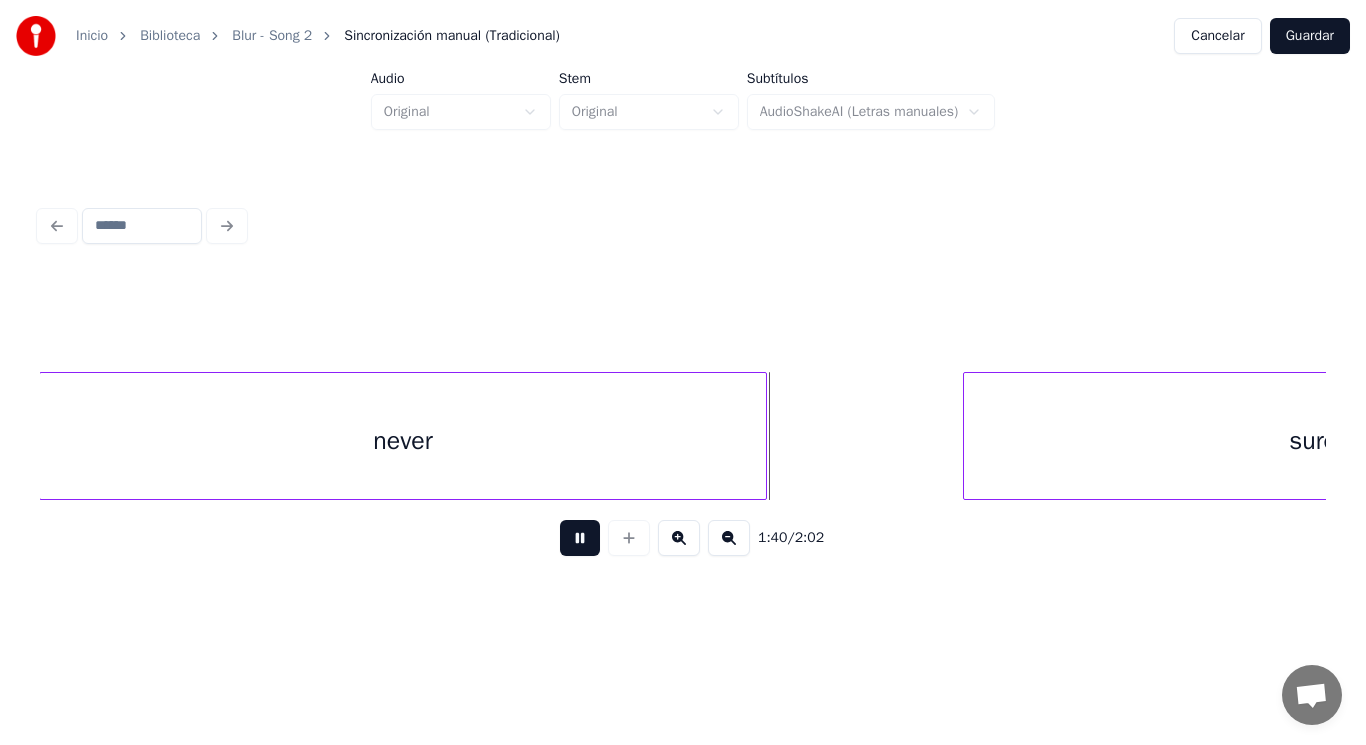 click at bounding box center [580, 538] 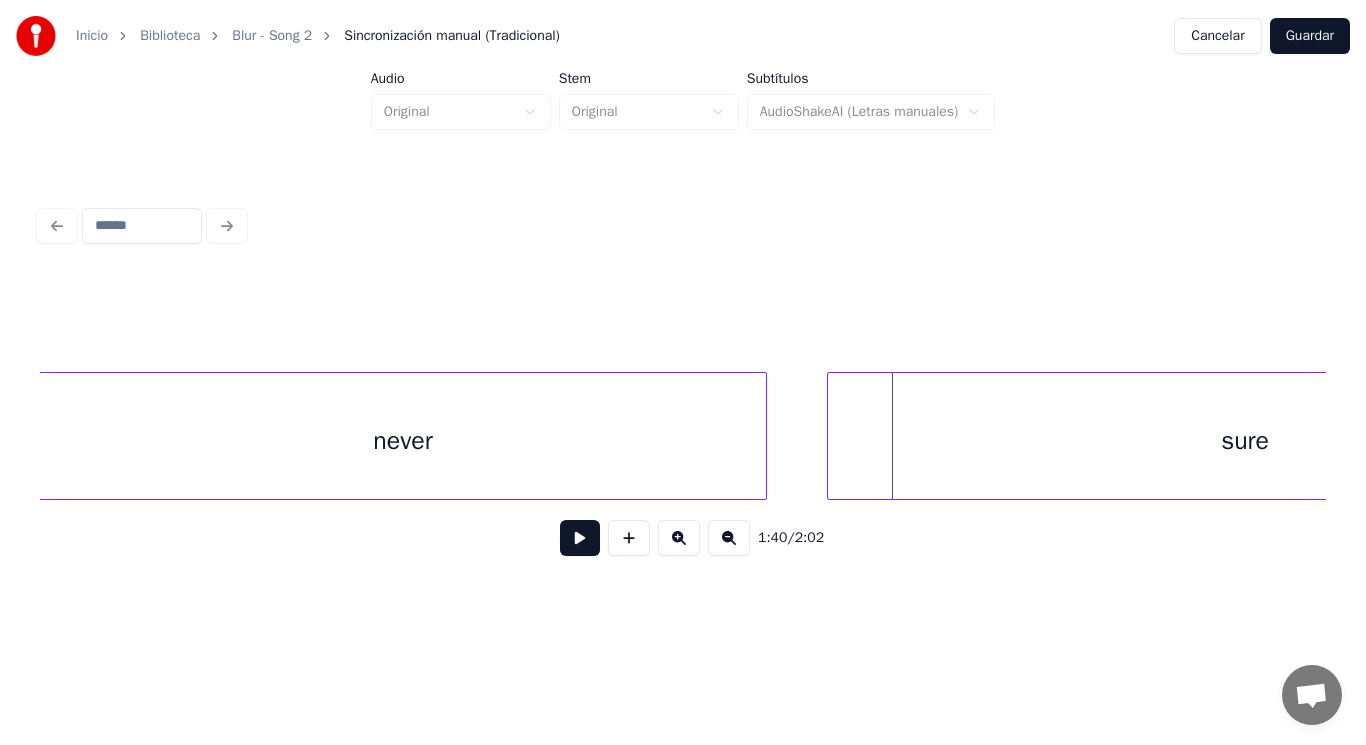 click at bounding box center (831, 436) 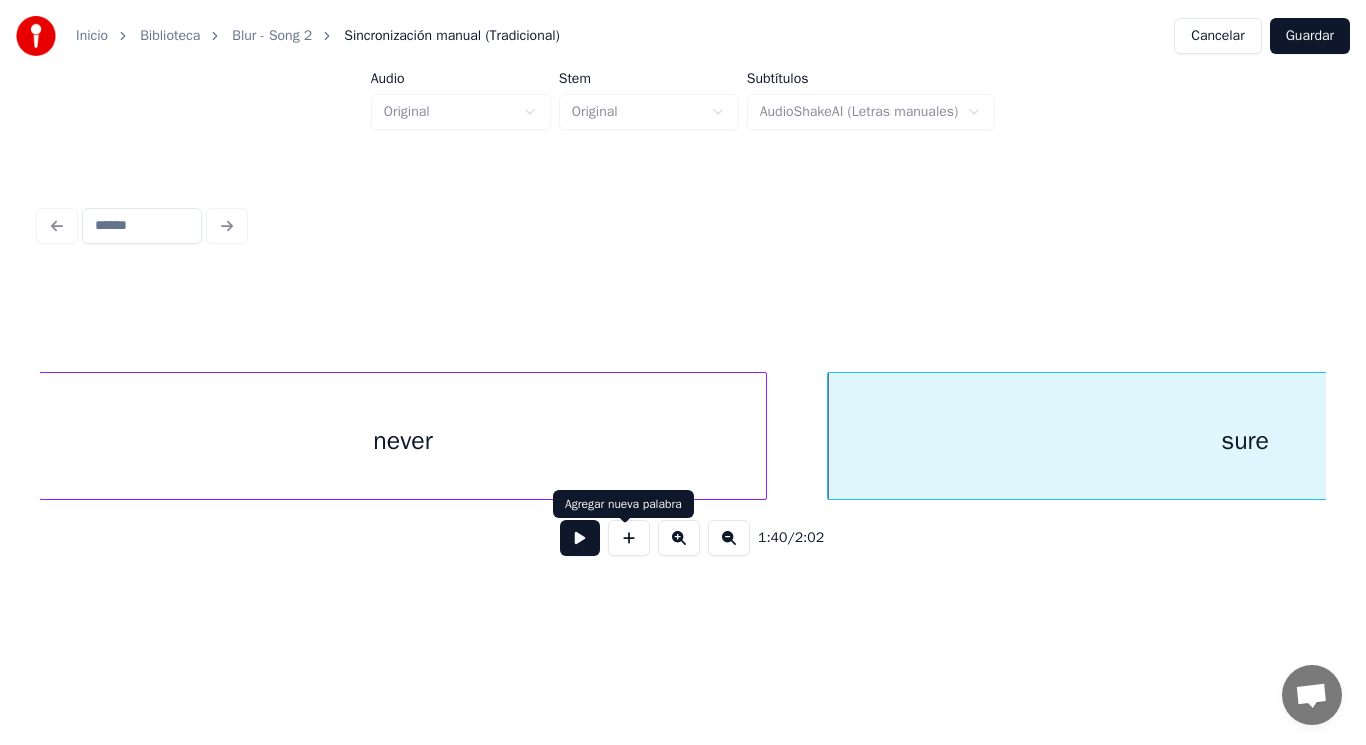 click at bounding box center (580, 538) 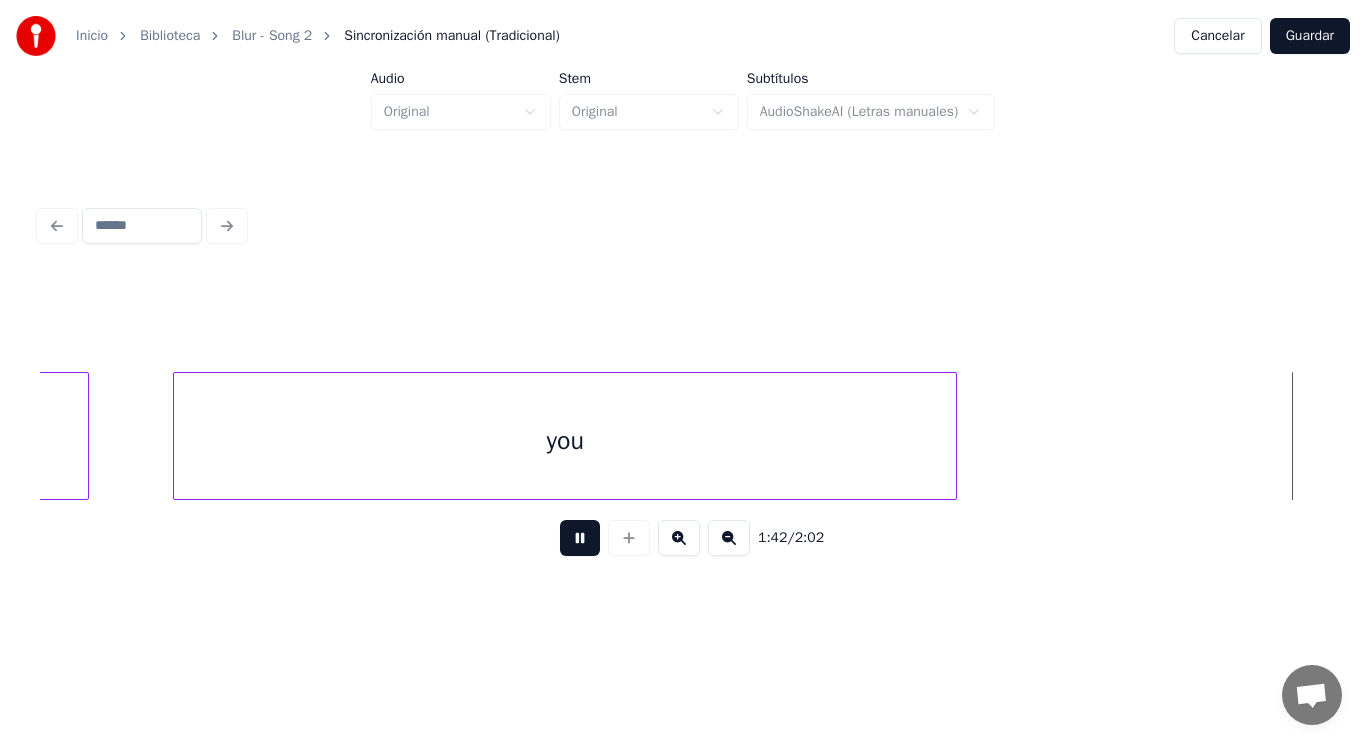 click at bounding box center [580, 538] 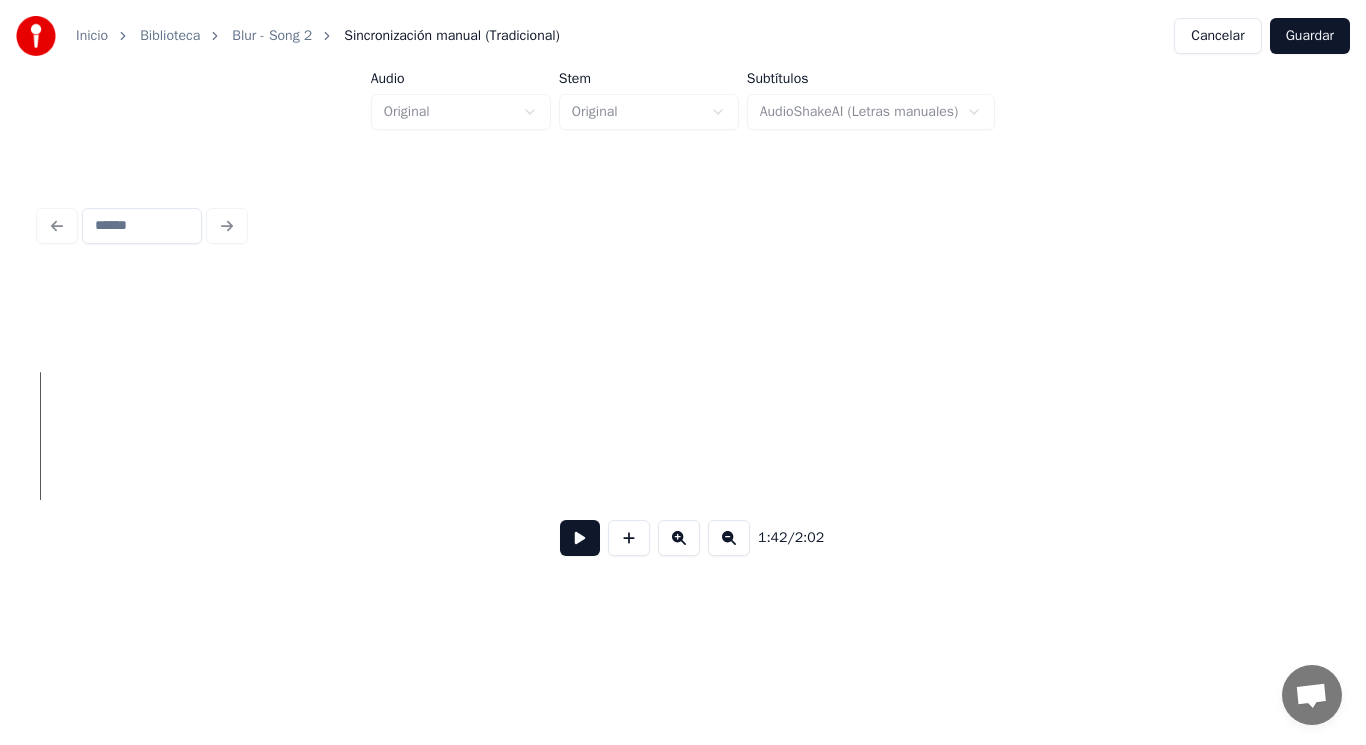 click at bounding box center [580, 538] 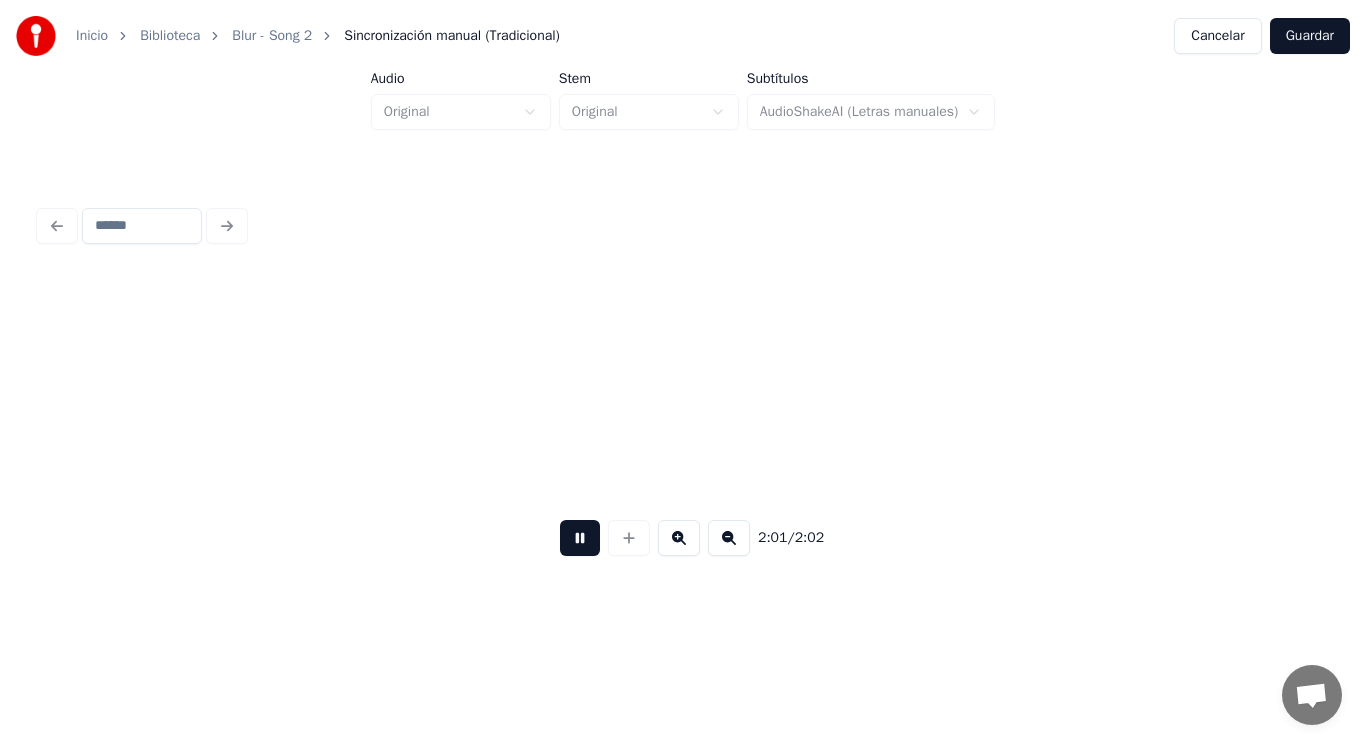 click at bounding box center [580, 538] 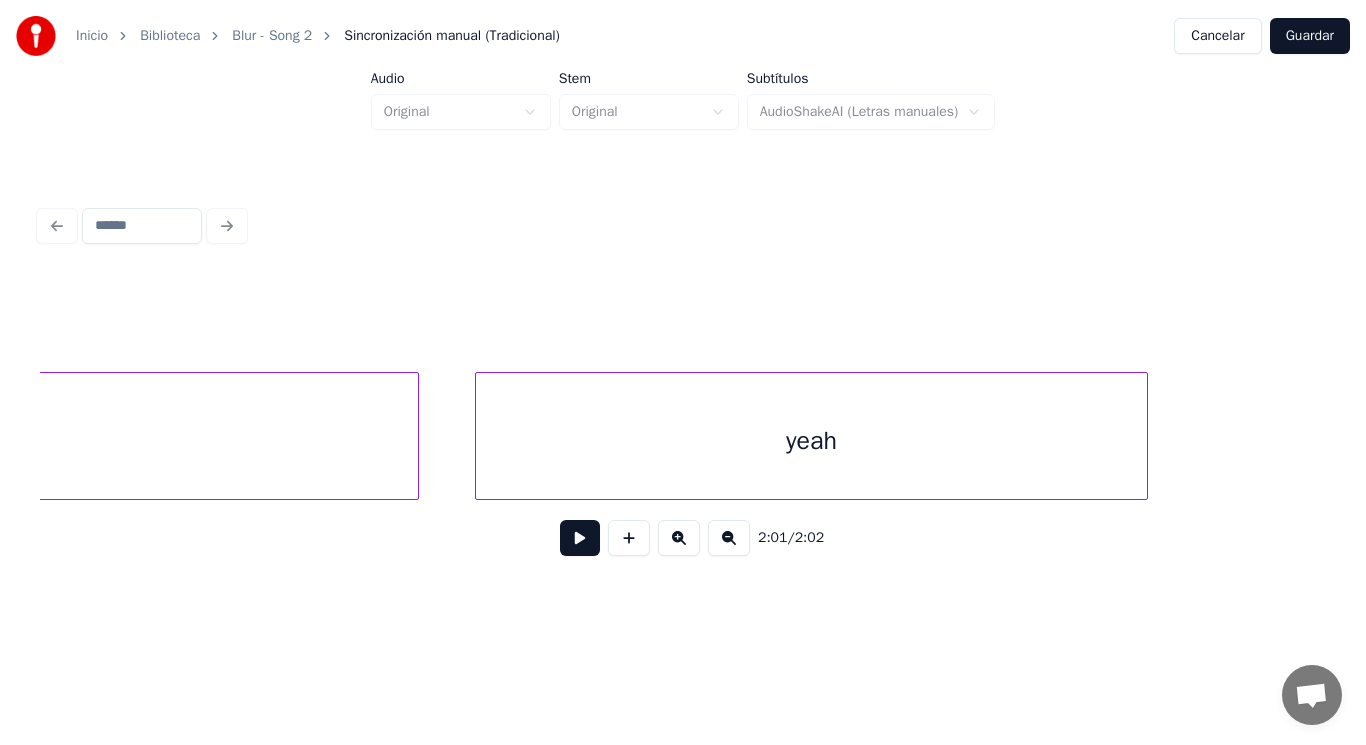 click on "Ouh," at bounding box center [-113, 441] 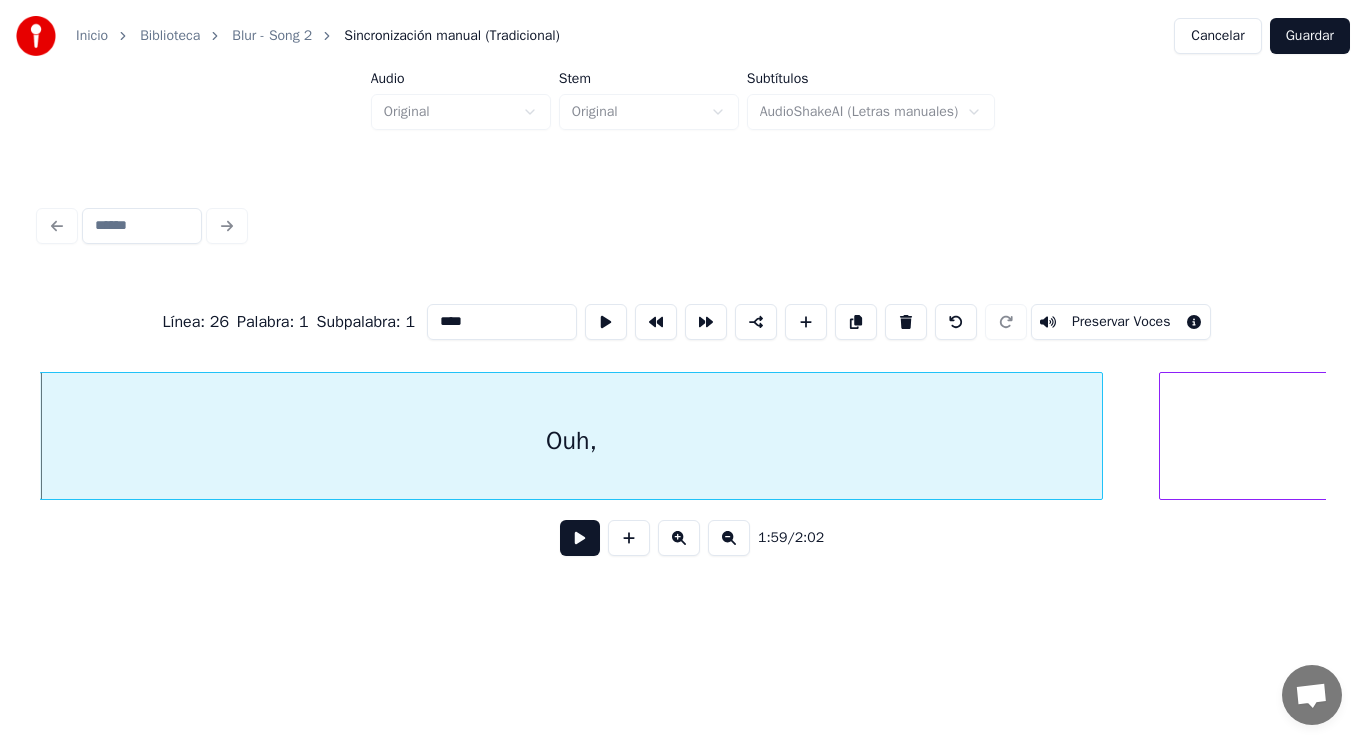 click on "****" at bounding box center [502, 322] 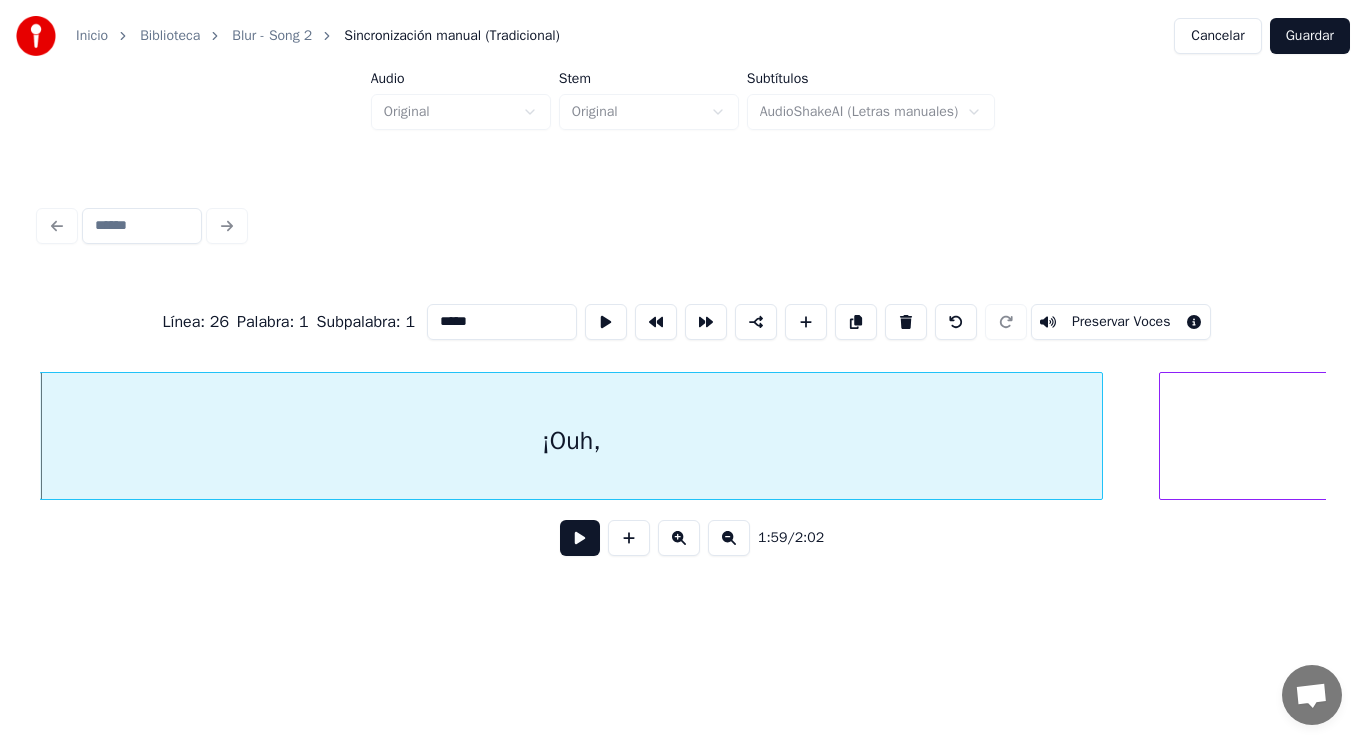 click on "yeah" at bounding box center (1495, 441) 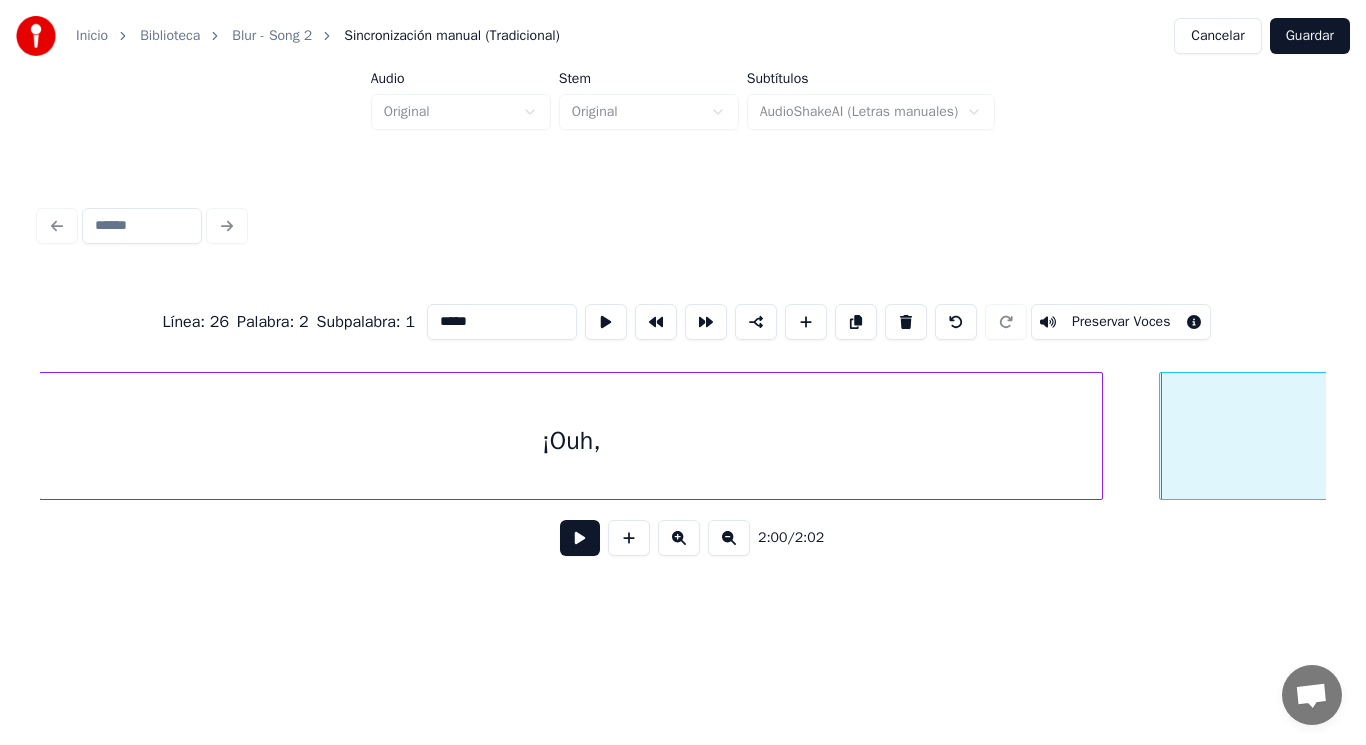 type on "*****" 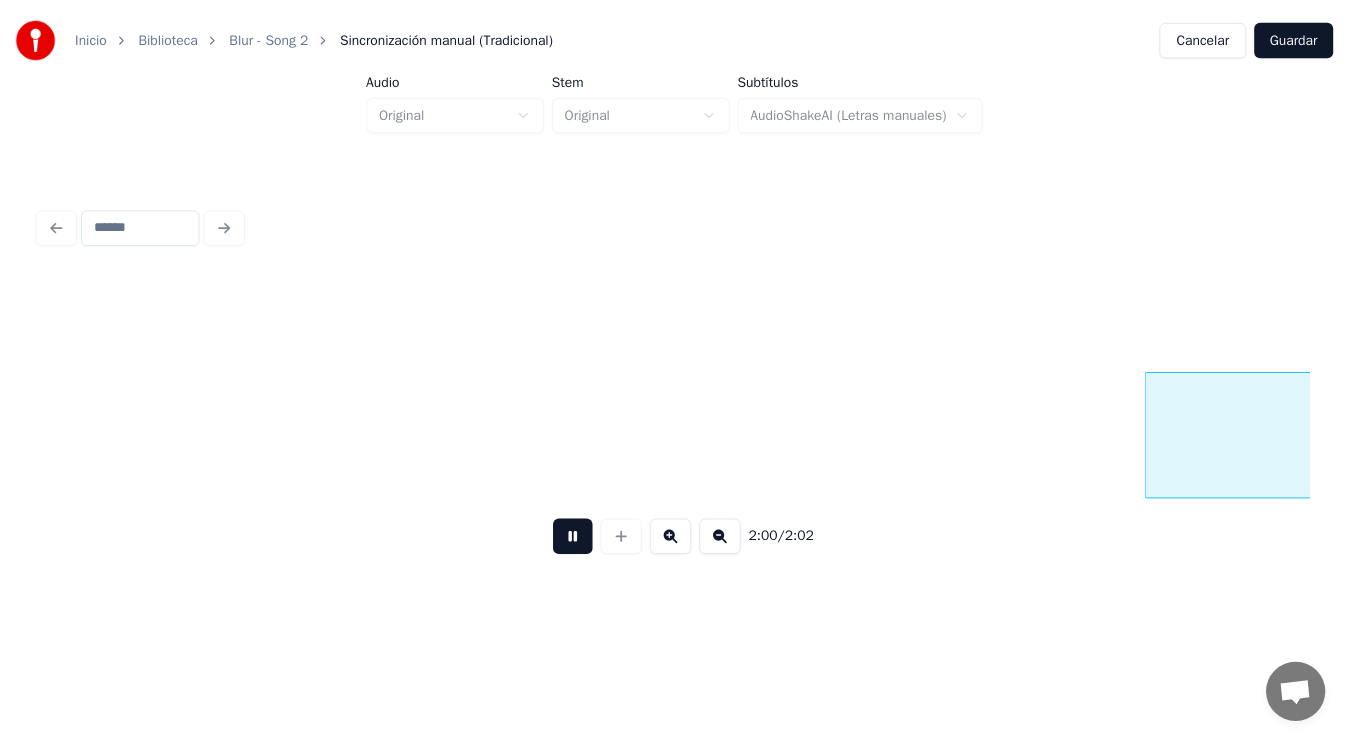 scroll, scrollTop: 0, scrollLeft: 168640, axis: horizontal 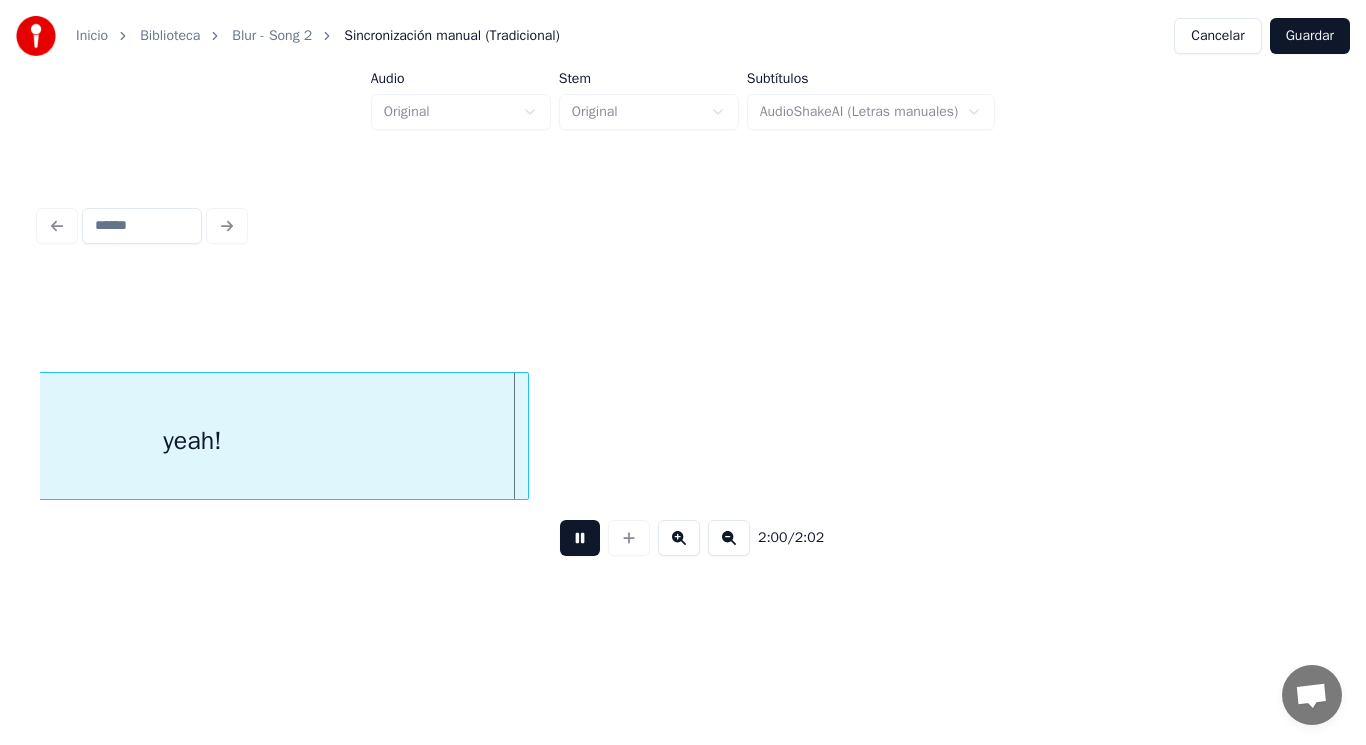 click at bounding box center [580, 538] 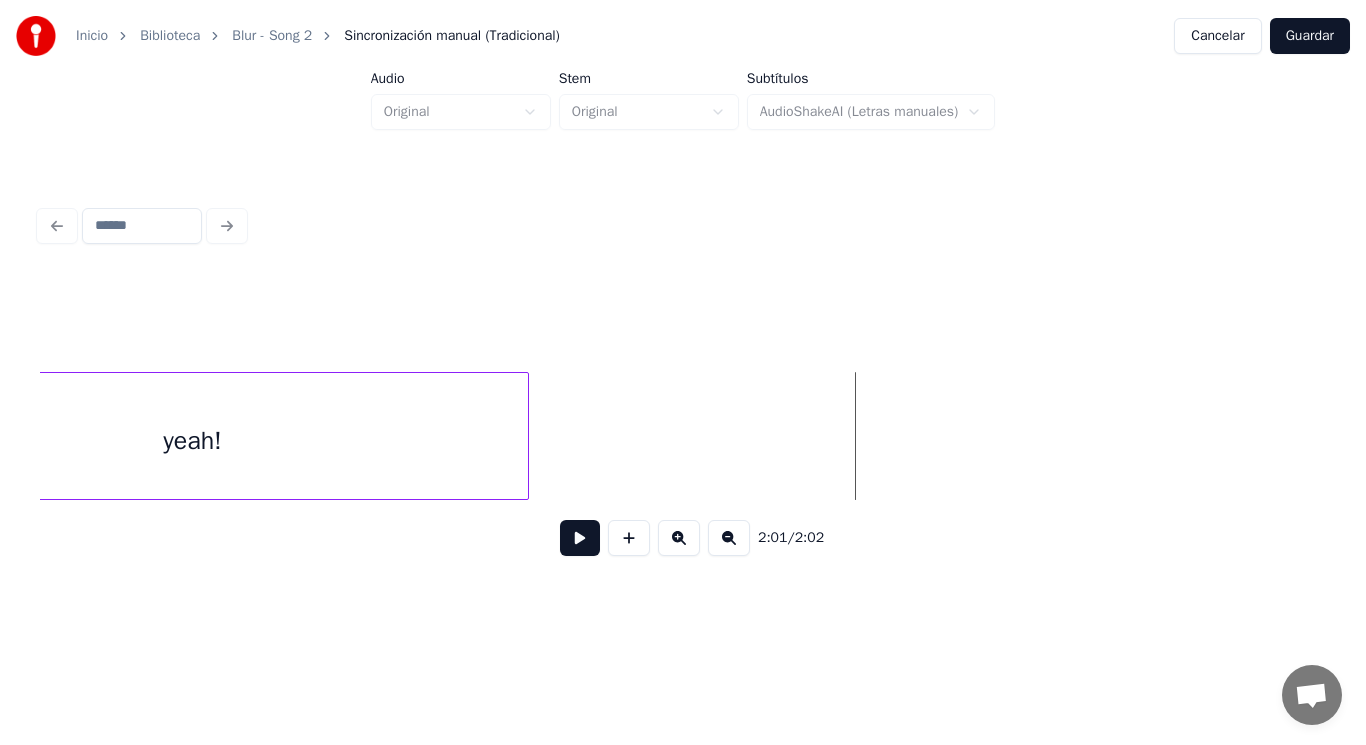 click on "Guardar" at bounding box center [1310, 36] 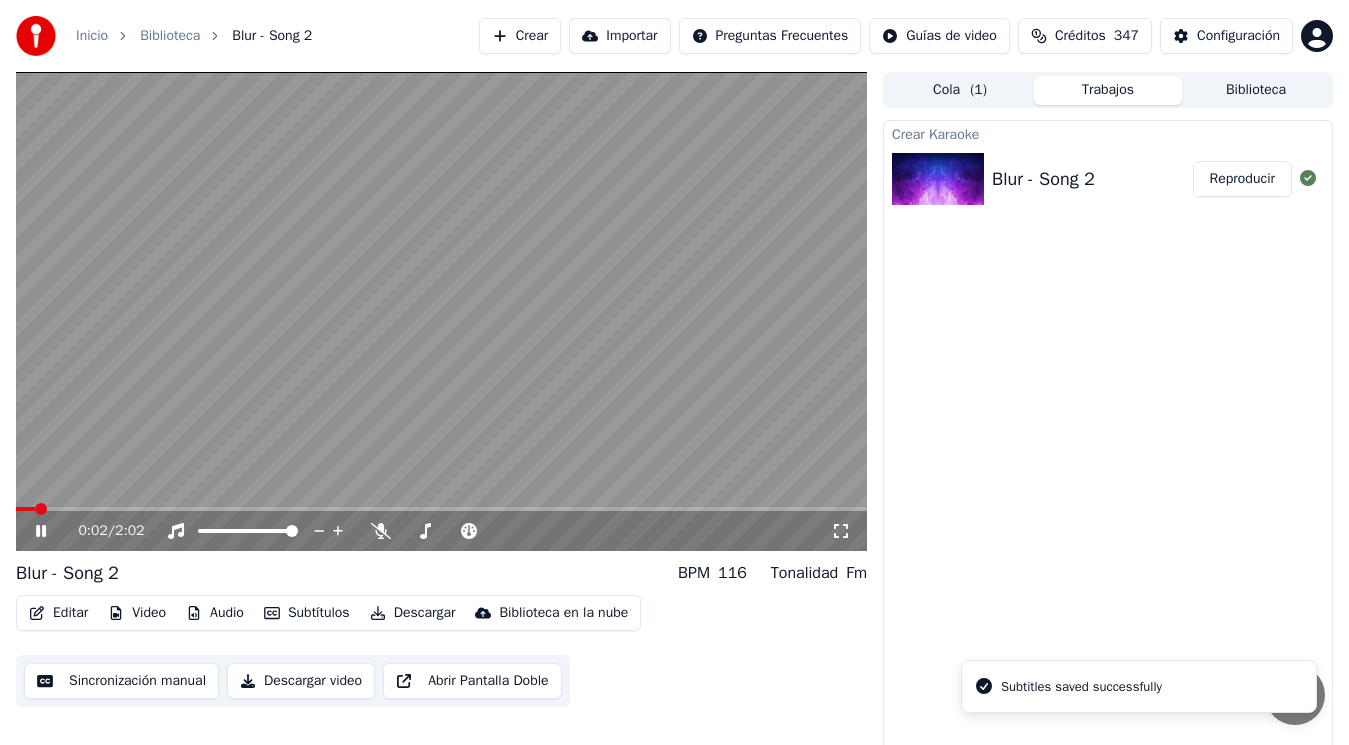 click 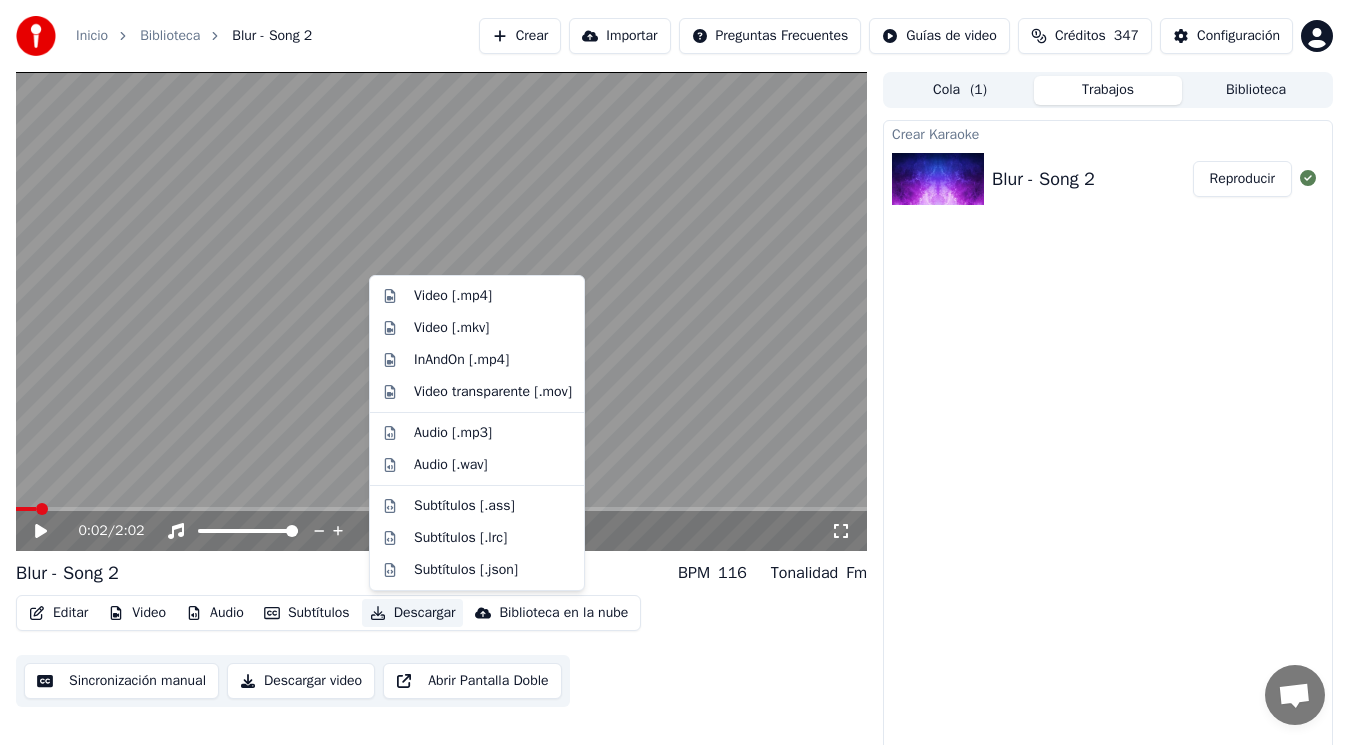 click on "Descargar" at bounding box center [413, 613] 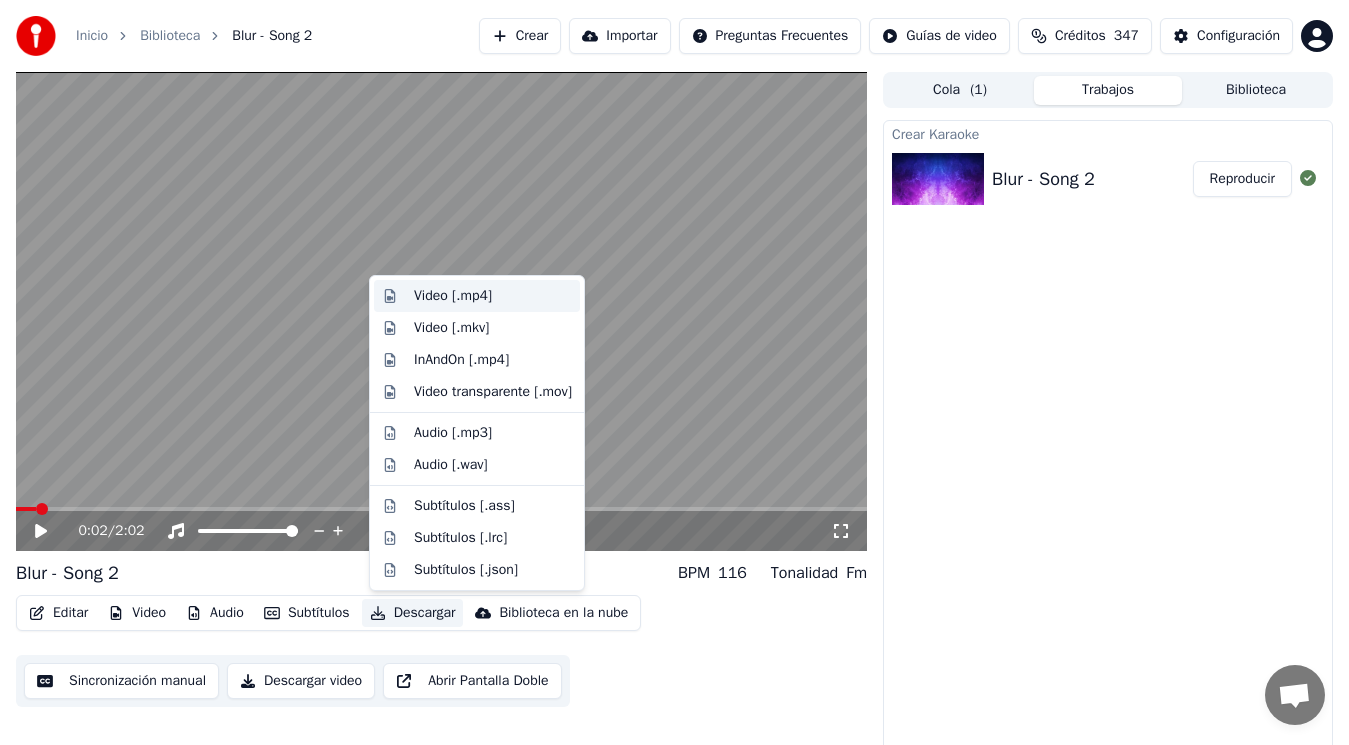 click on "Video [.mp4]" at bounding box center [453, 296] 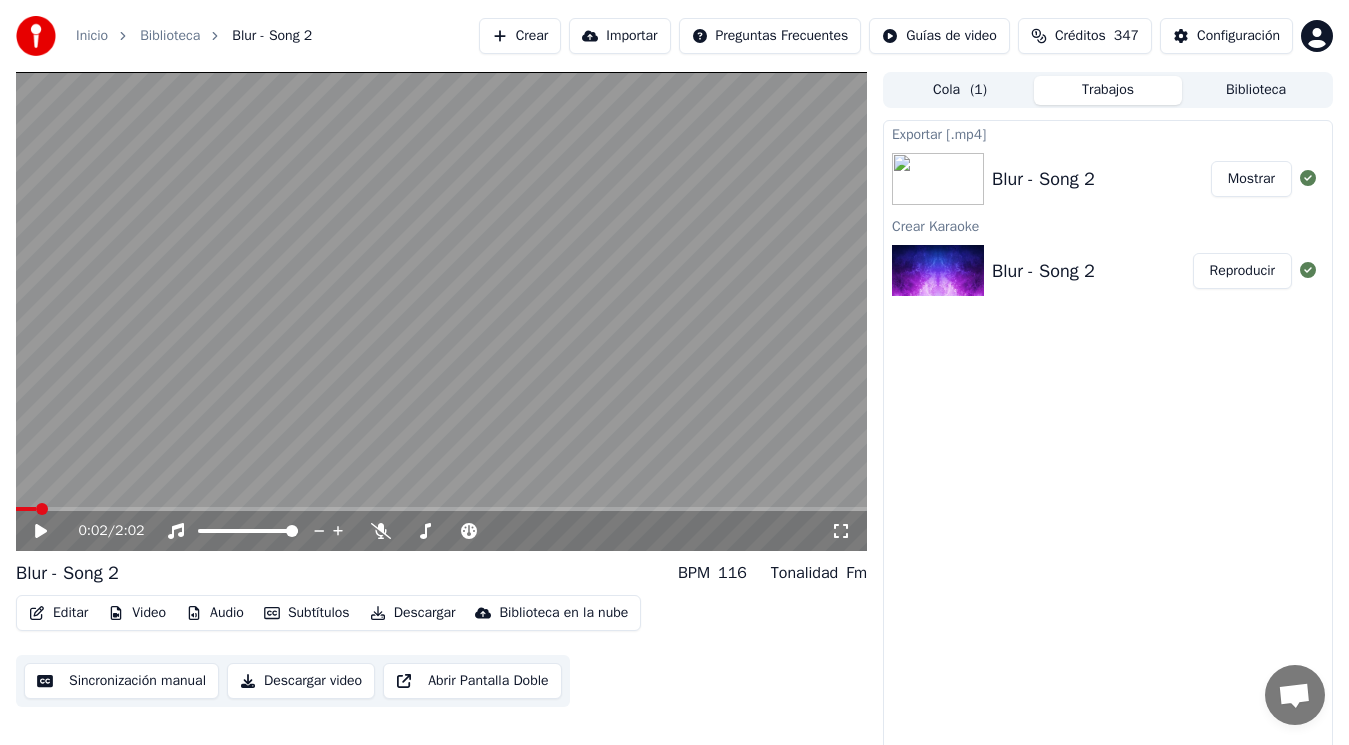 click on "Mostrar" at bounding box center (1251, 179) 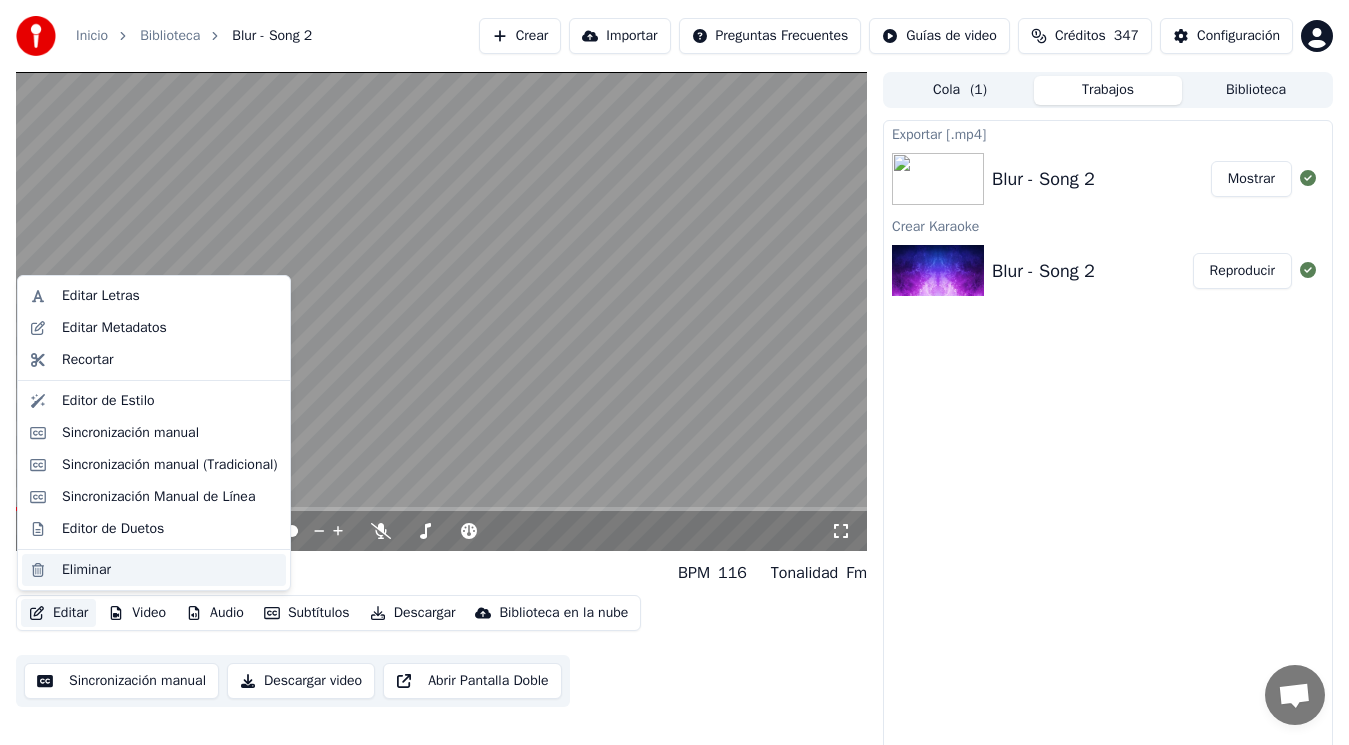 click on "Eliminar" at bounding box center [86, 570] 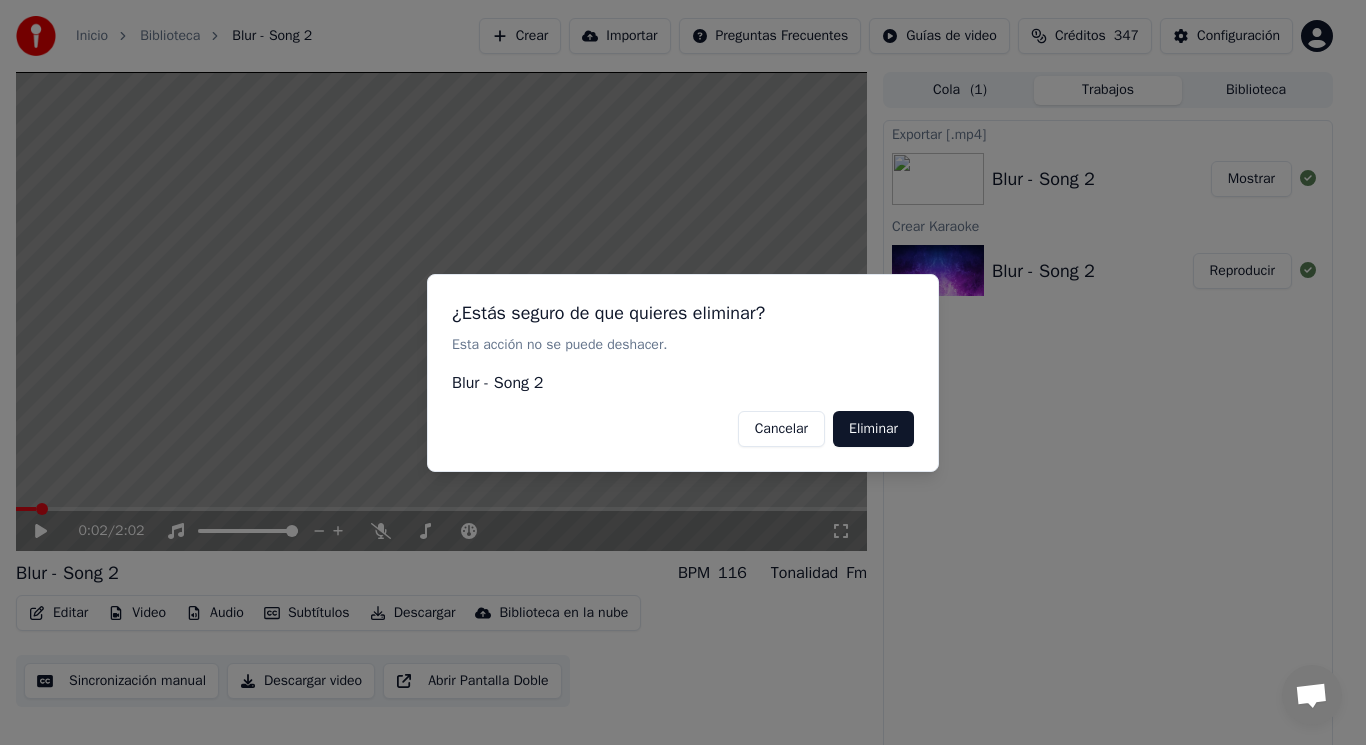 click on "Eliminar" at bounding box center (873, 428) 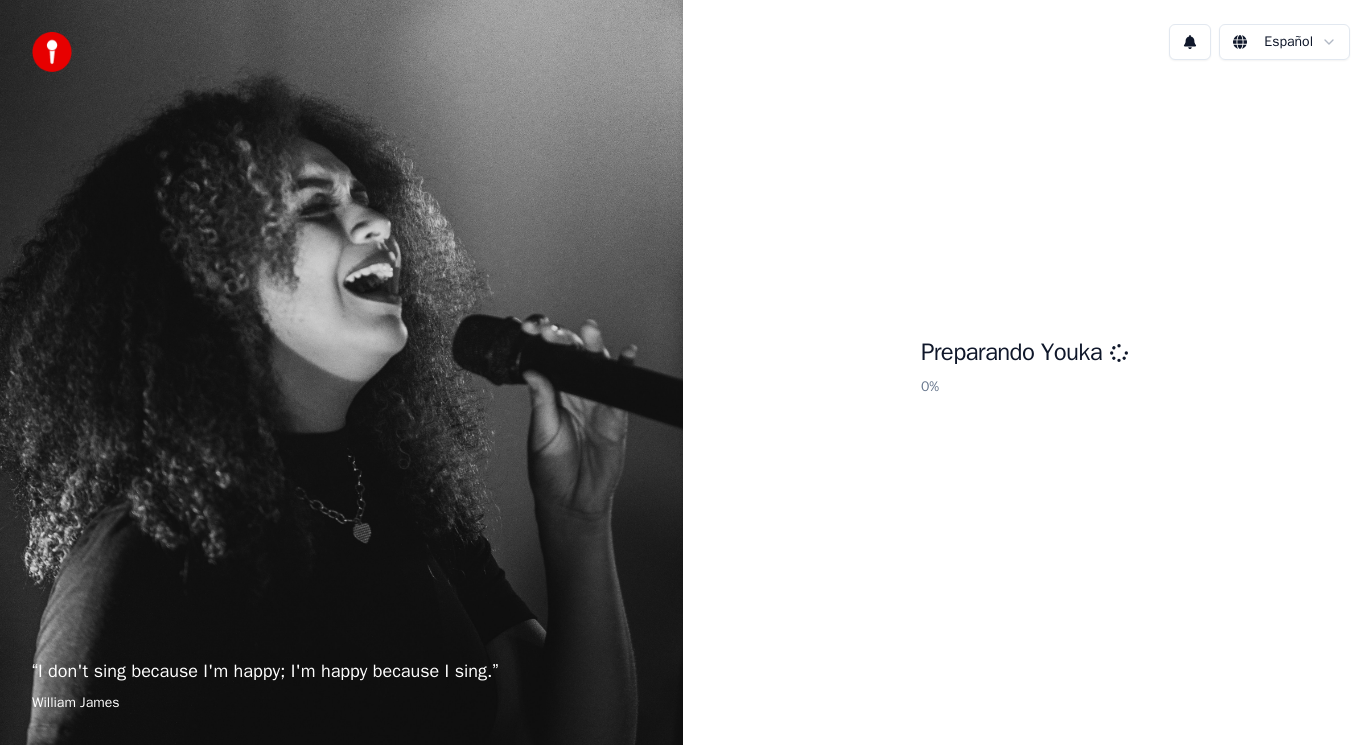 scroll, scrollTop: 0, scrollLeft: 0, axis: both 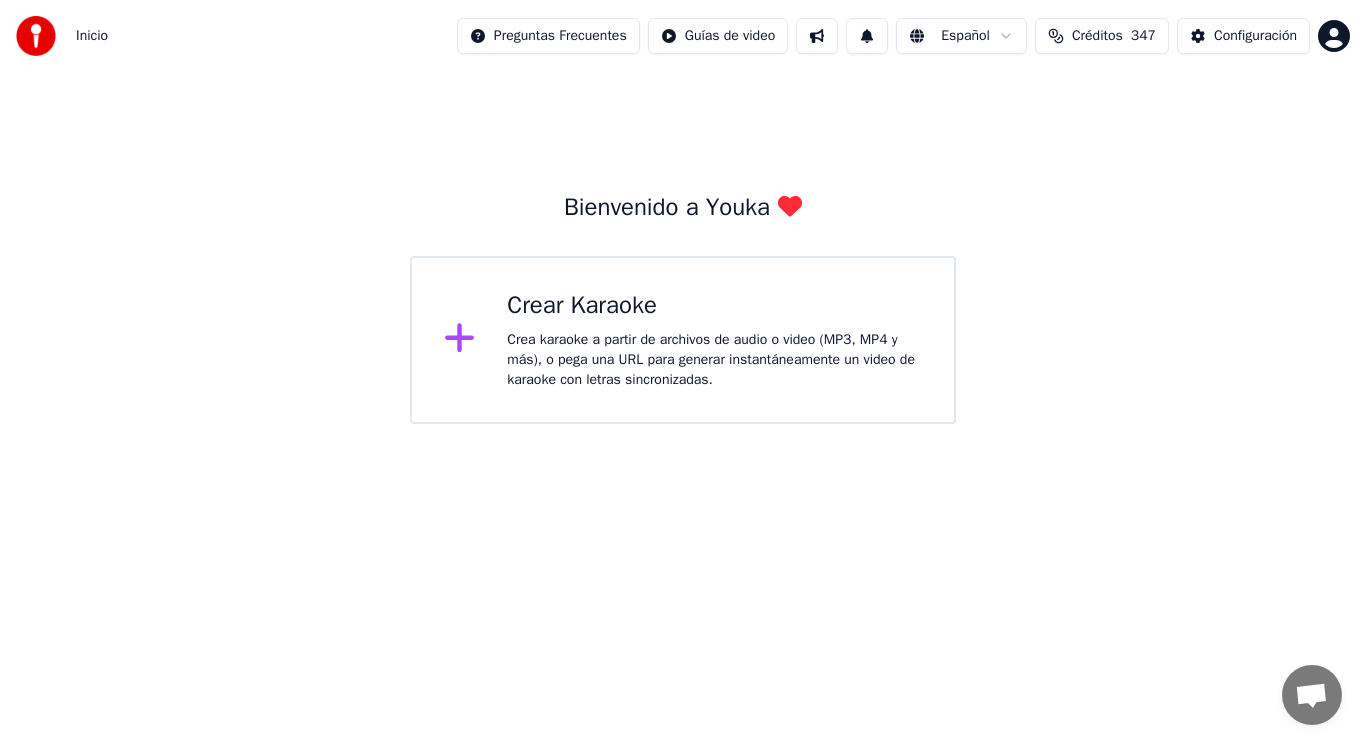 click on "Crea karaoke a partir de archivos de audio o video (MP3, MP4 y más), o pega una URL para generar instantáneamente un video de karaoke con letras sincronizadas." at bounding box center [714, 360] 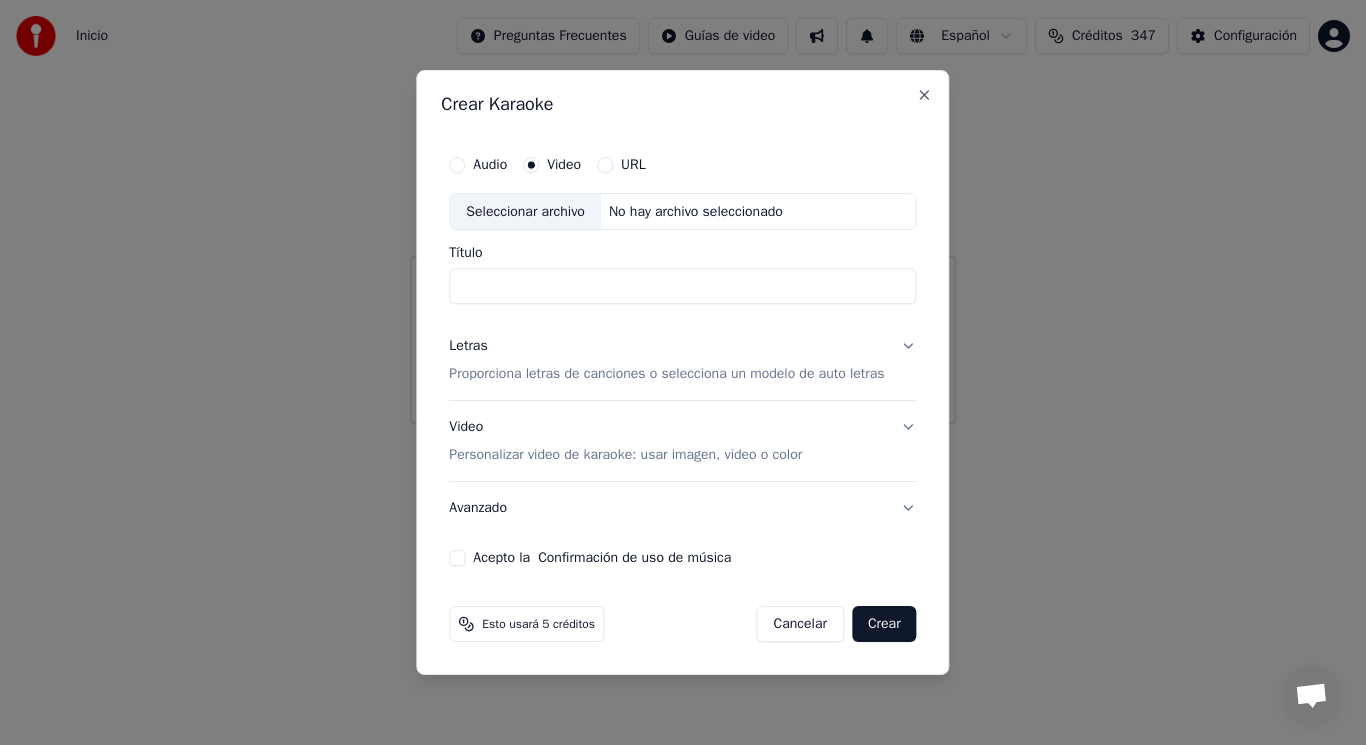 click on "Seleccionar archivo" at bounding box center (525, 212) 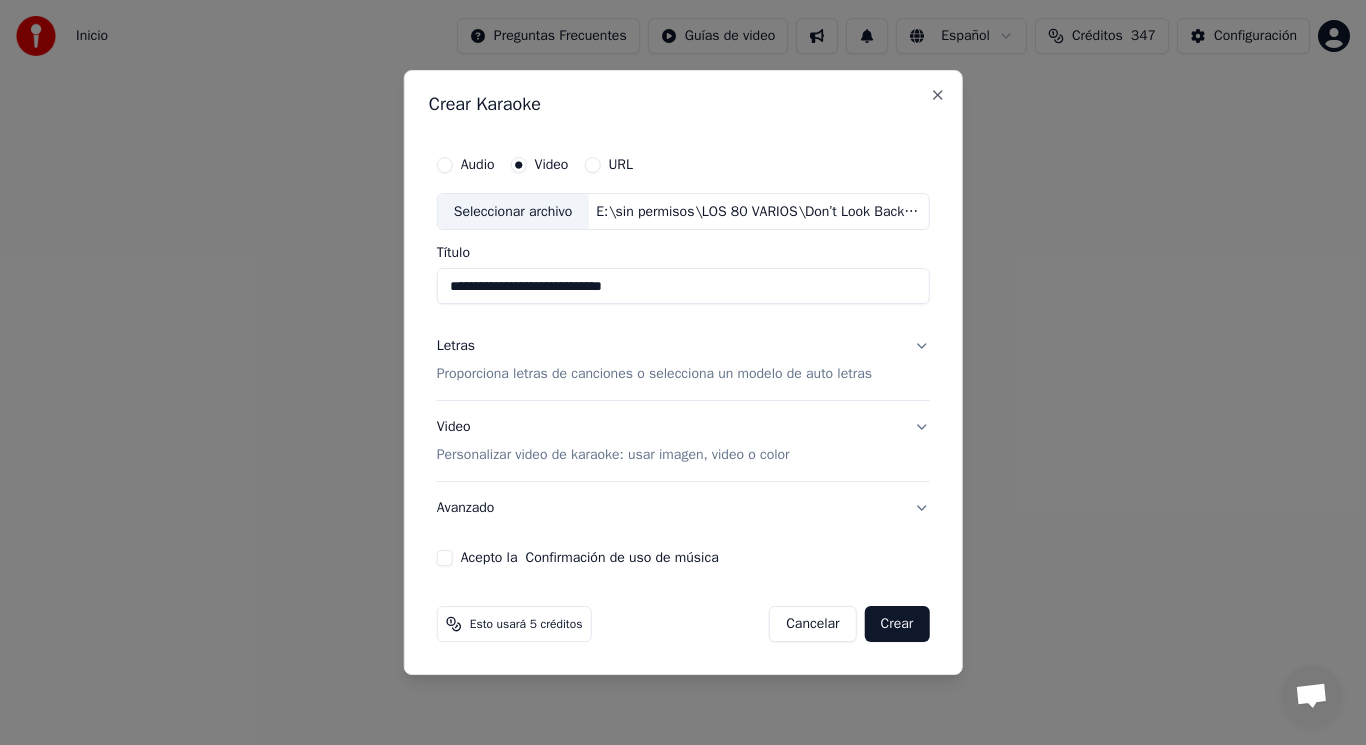 click on "**********" at bounding box center (683, 287) 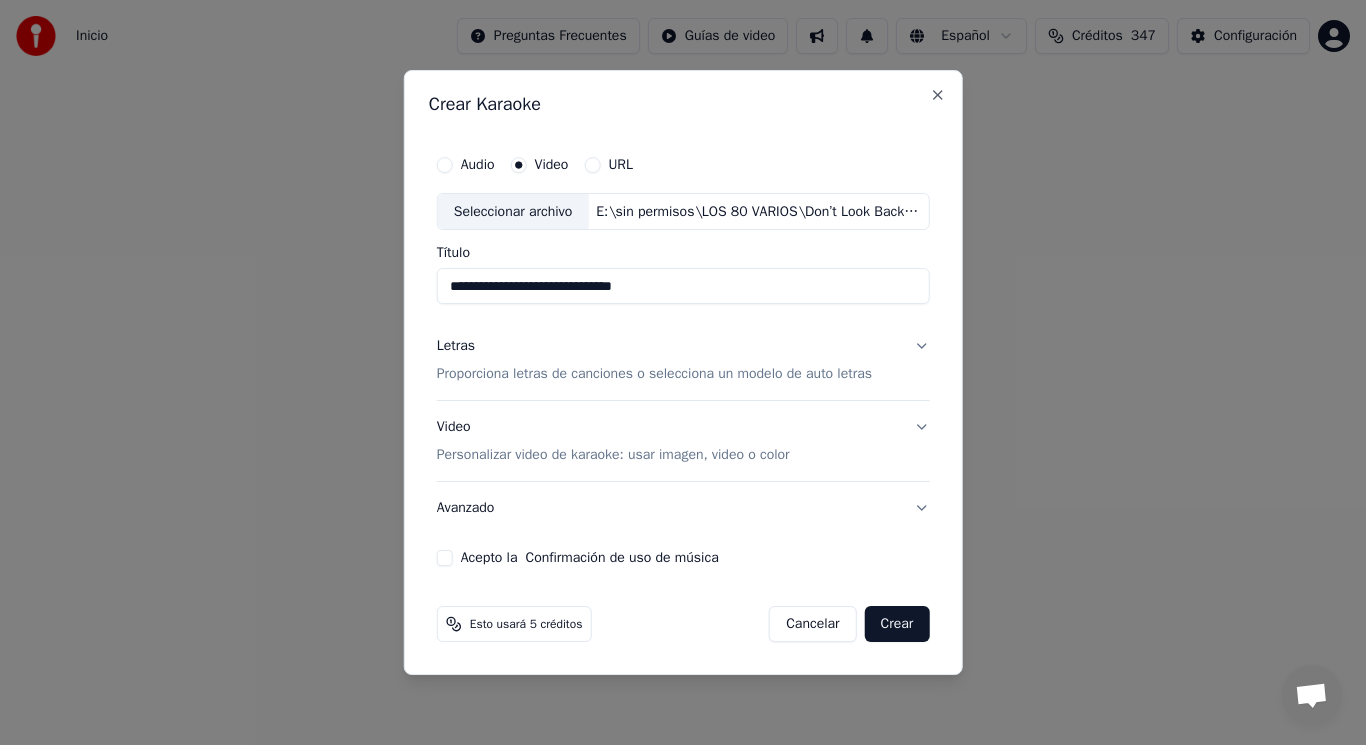 type on "**********" 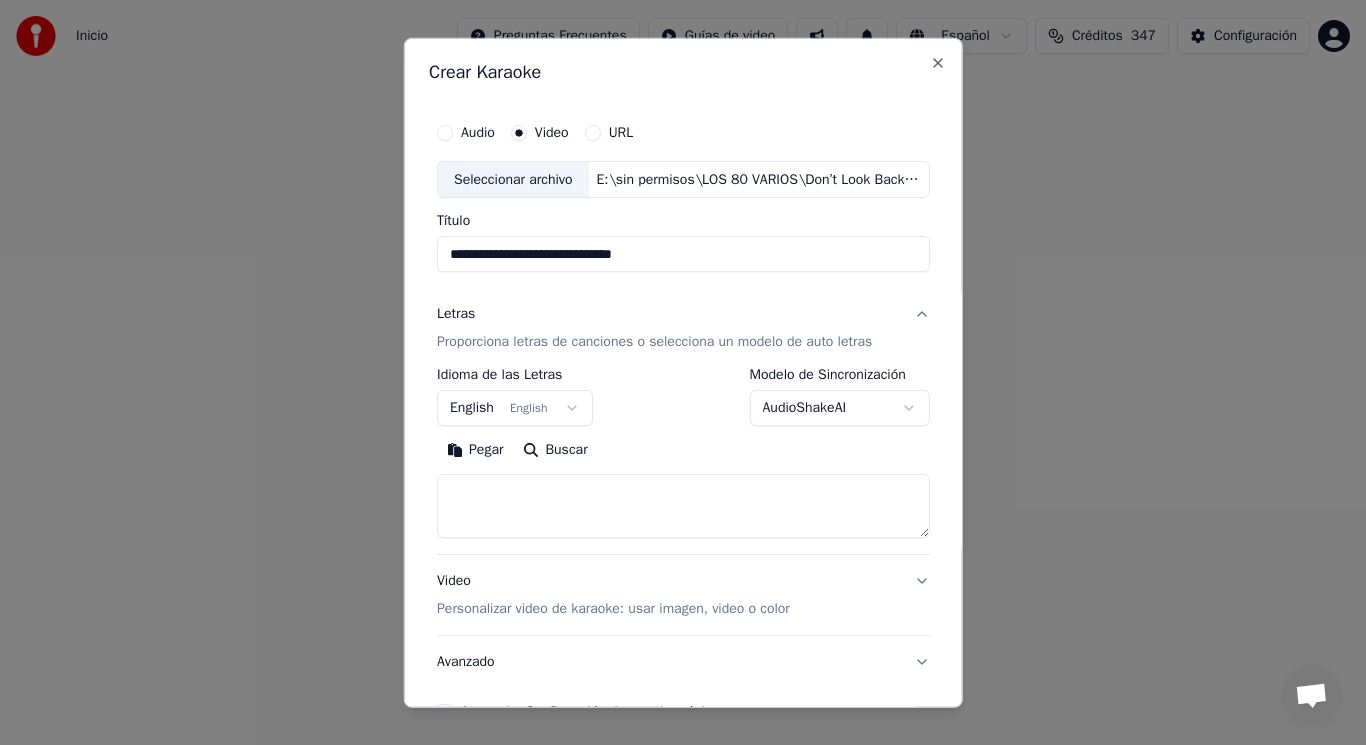 click at bounding box center (683, 506) 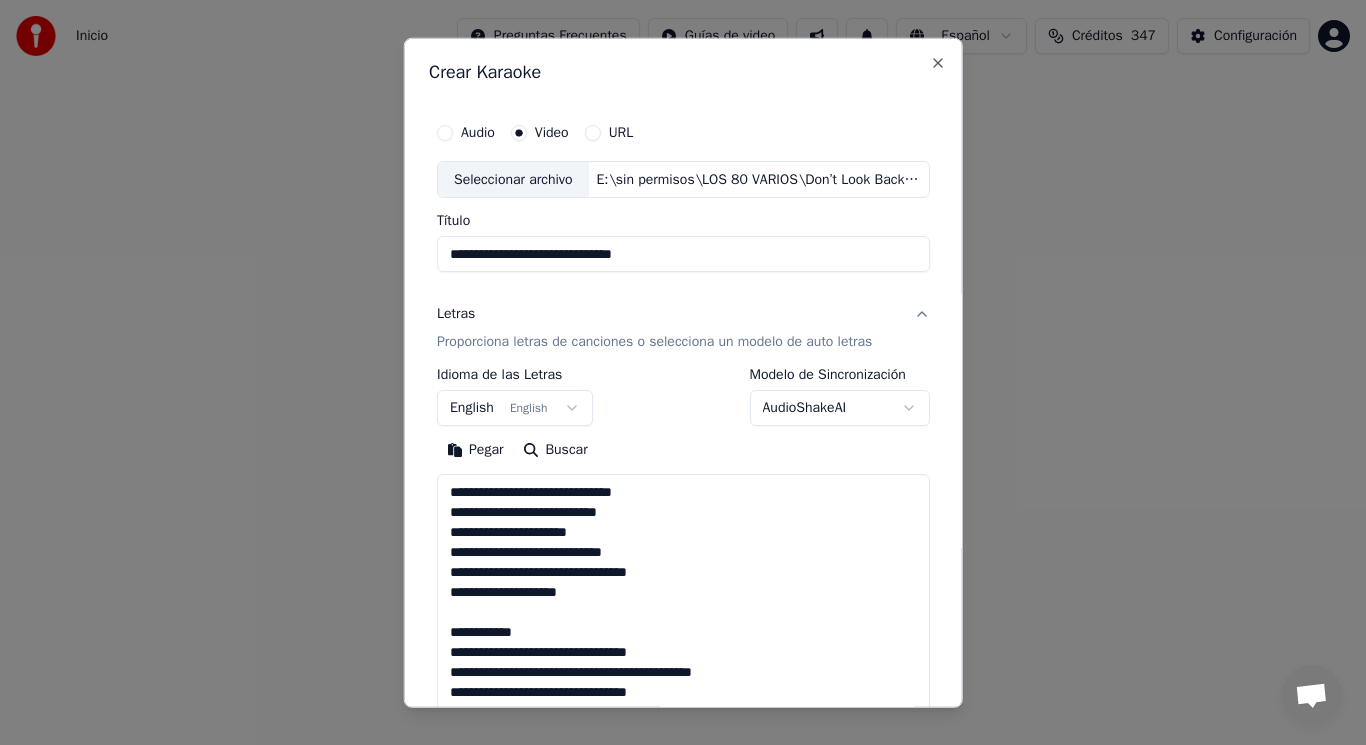 scroll, scrollTop: 505, scrollLeft: 0, axis: vertical 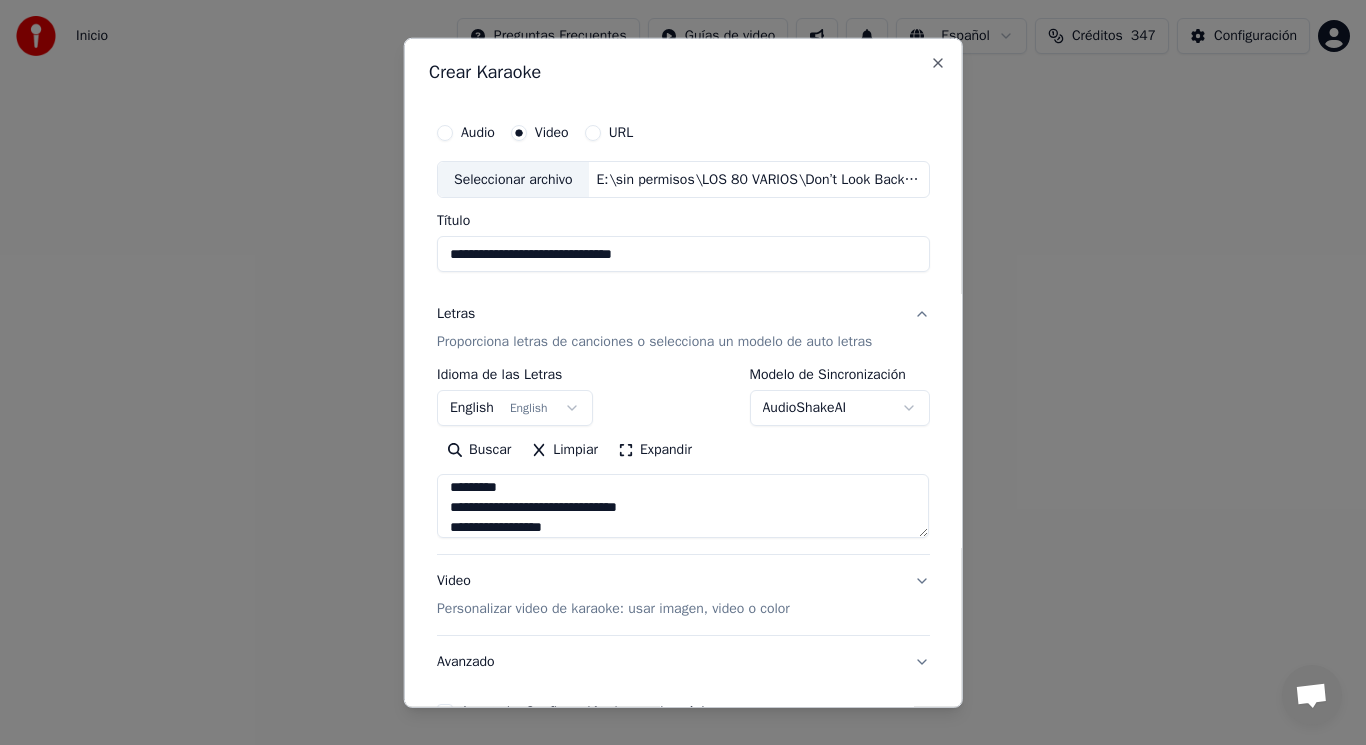 click on "**********" at bounding box center [683, 506] 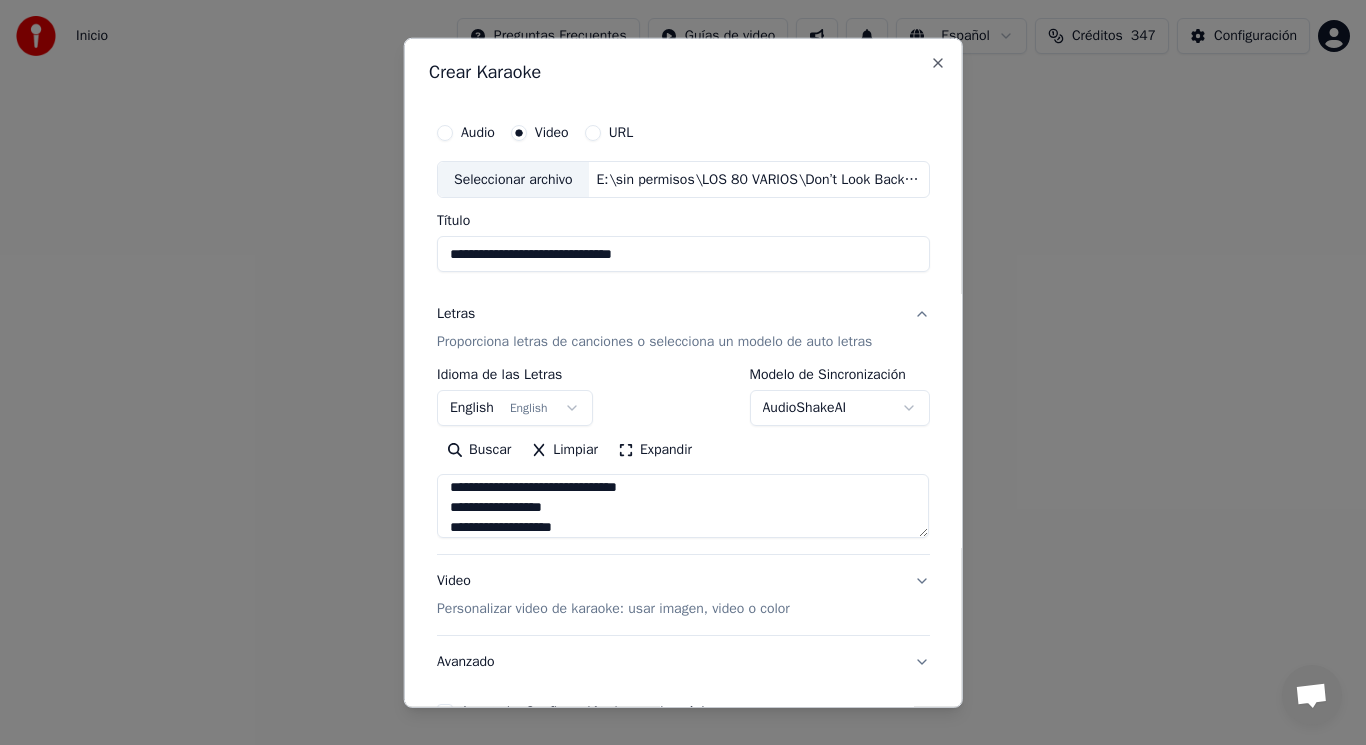 scroll, scrollTop: 407, scrollLeft: 0, axis: vertical 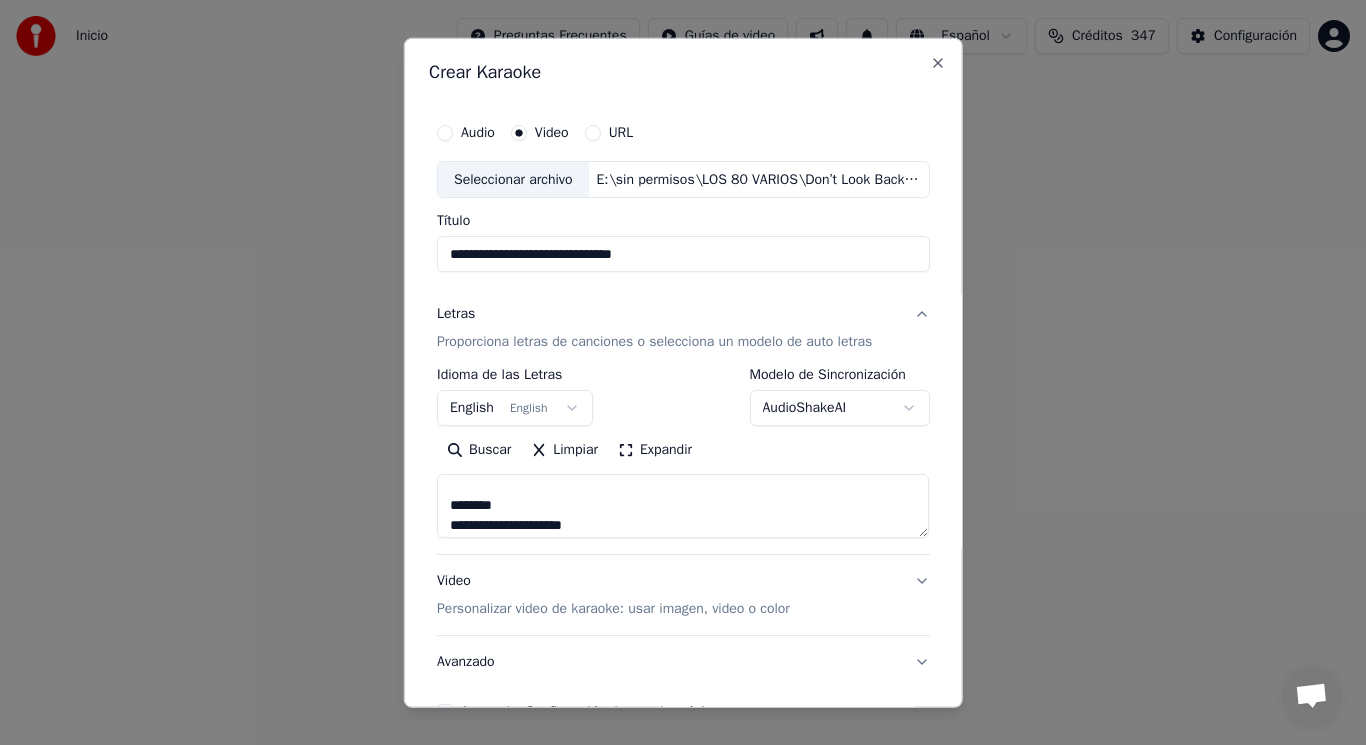 click on "**********" at bounding box center [683, 506] 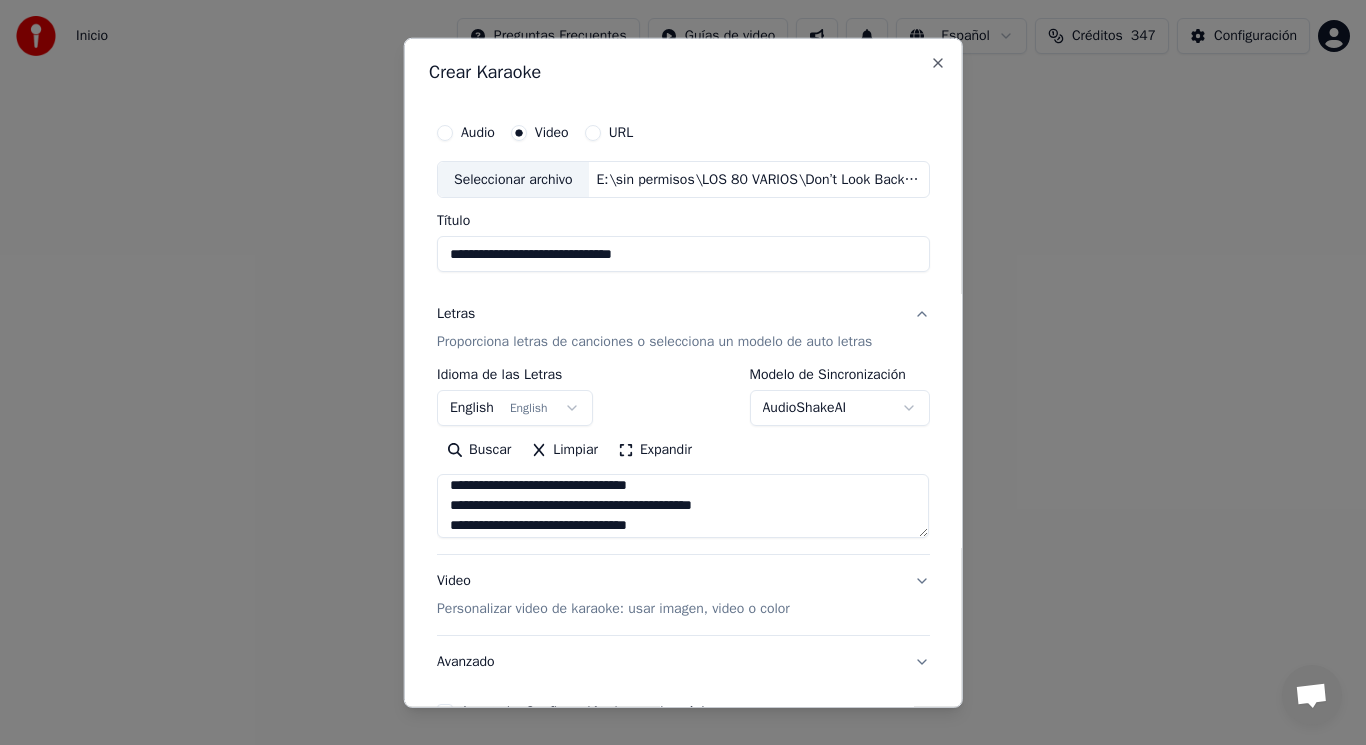 scroll, scrollTop: 127, scrollLeft: 0, axis: vertical 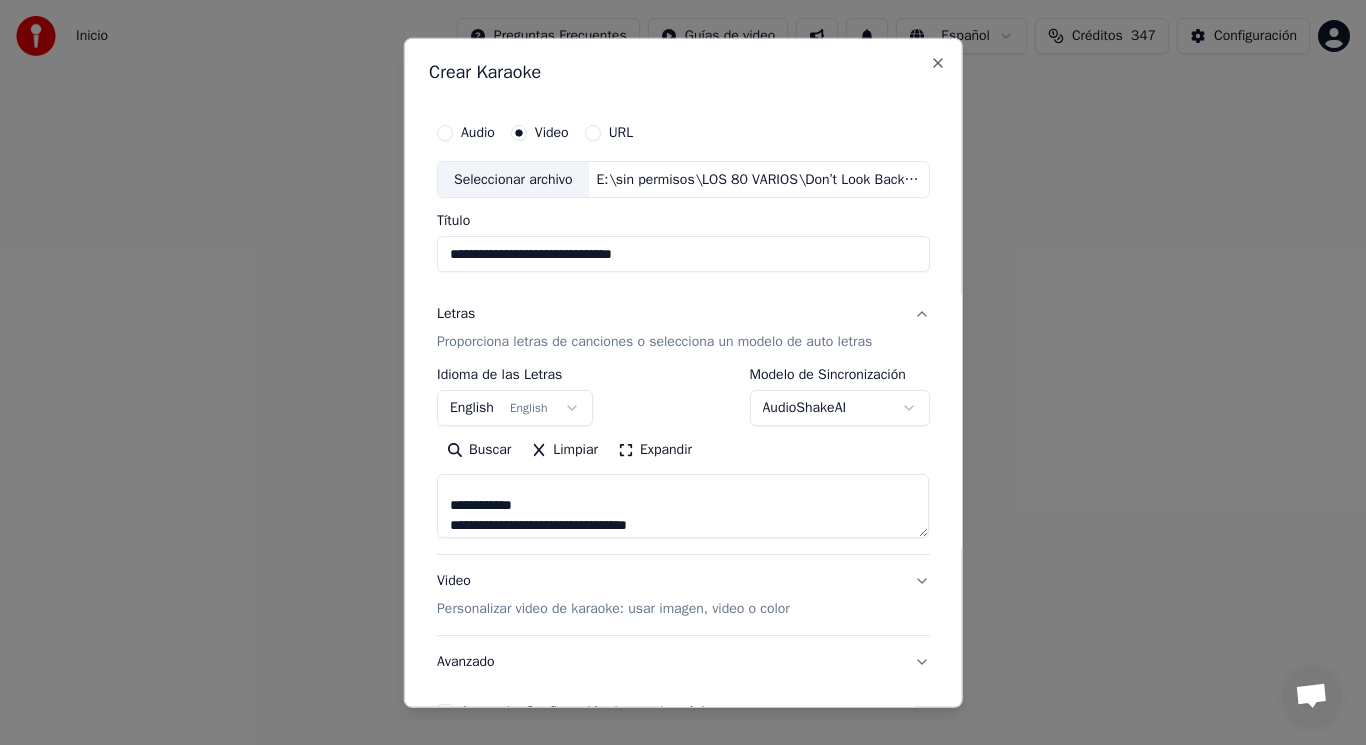 click on "**********" at bounding box center [683, 506] 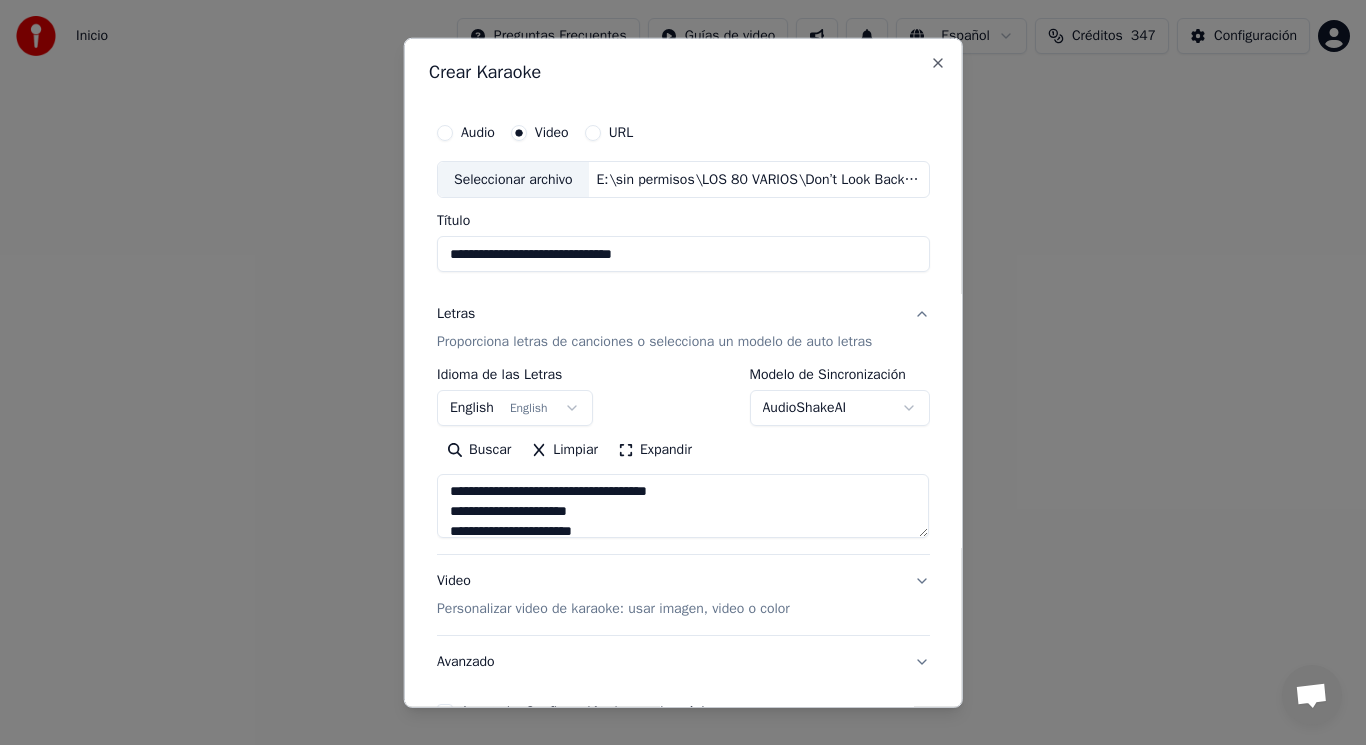 scroll, scrollTop: 454, scrollLeft: 0, axis: vertical 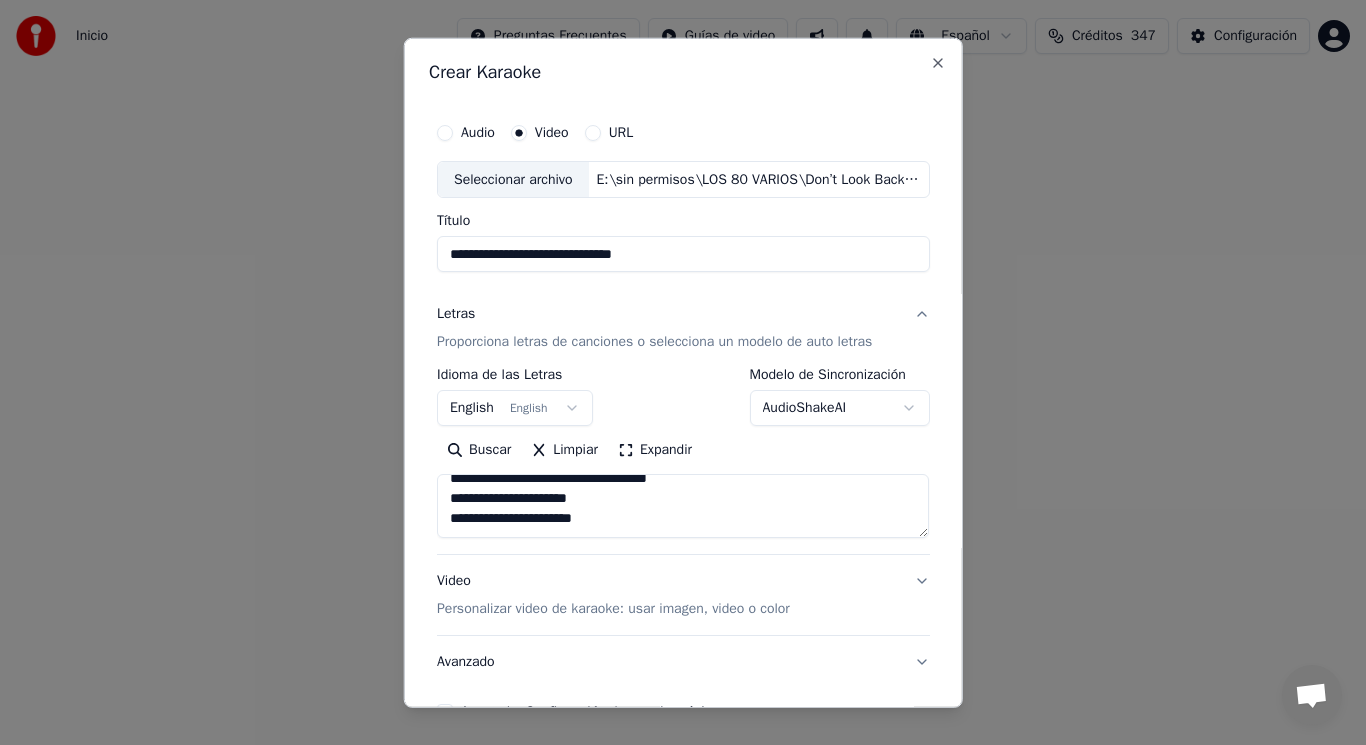 click on "**********" at bounding box center [683, 506] 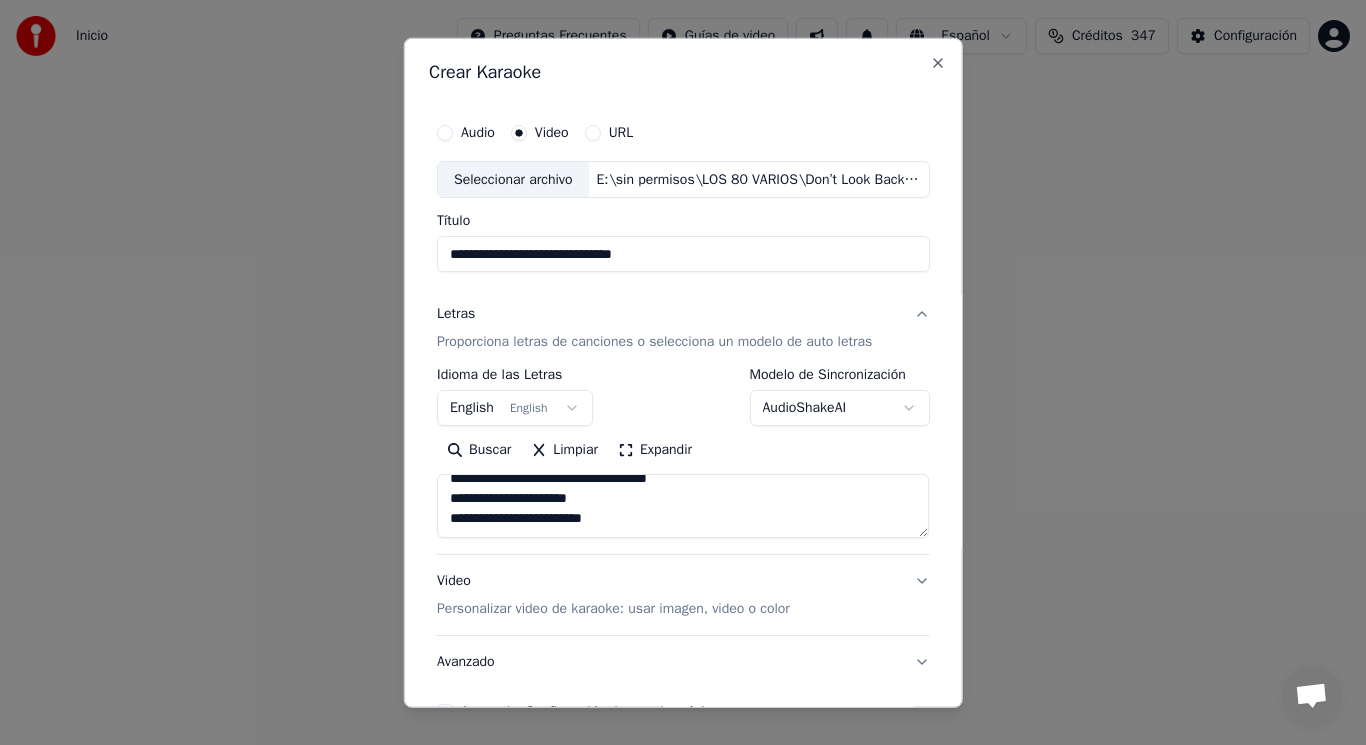 scroll, scrollTop: 485, scrollLeft: 0, axis: vertical 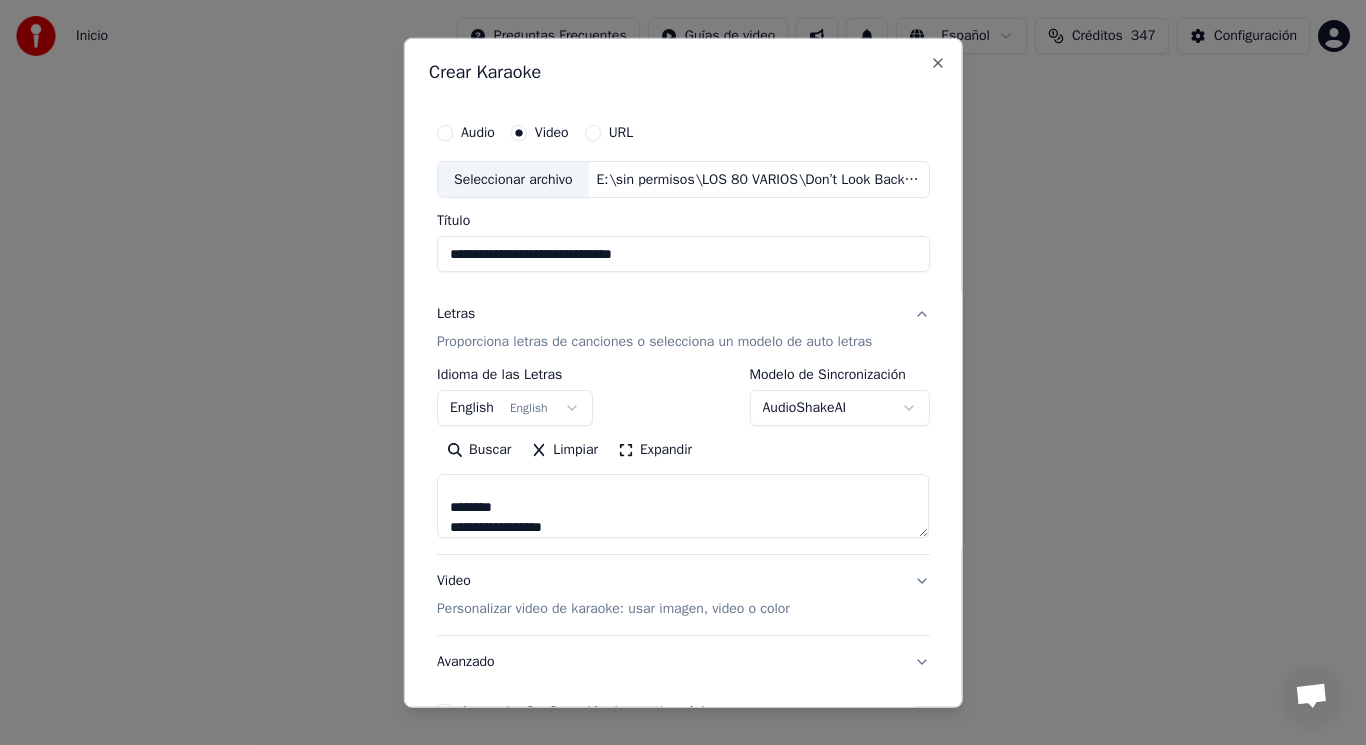 click at bounding box center (683, 506) 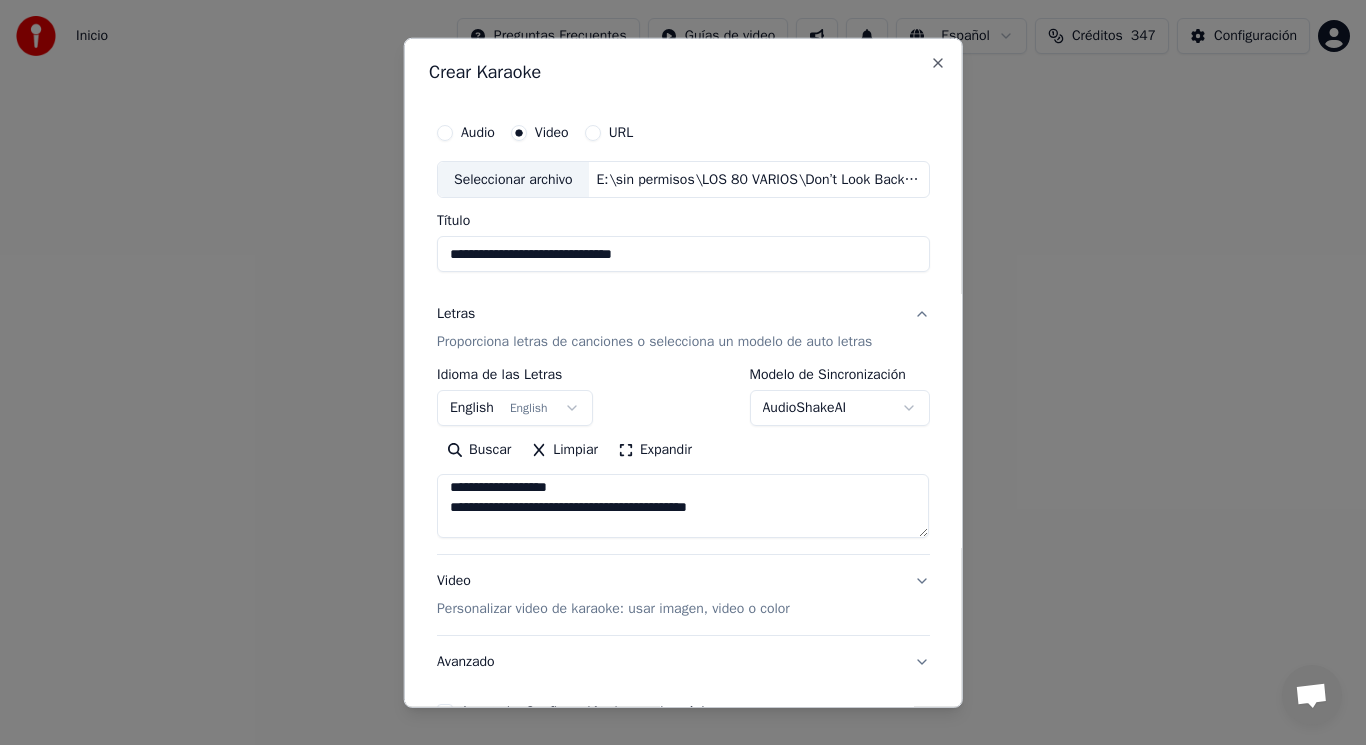 scroll, scrollTop: 765, scrollLeft: 0, axis: vertical 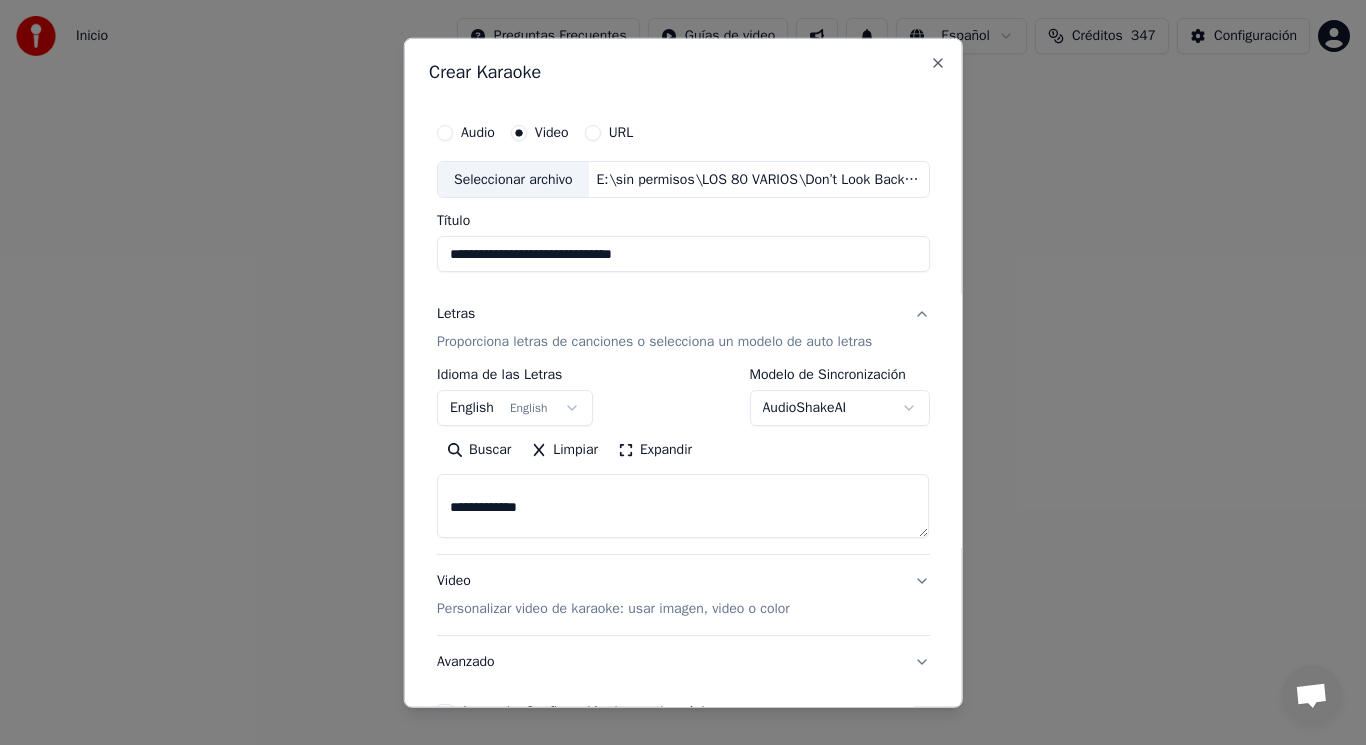 click at bounding box center (683, 506) 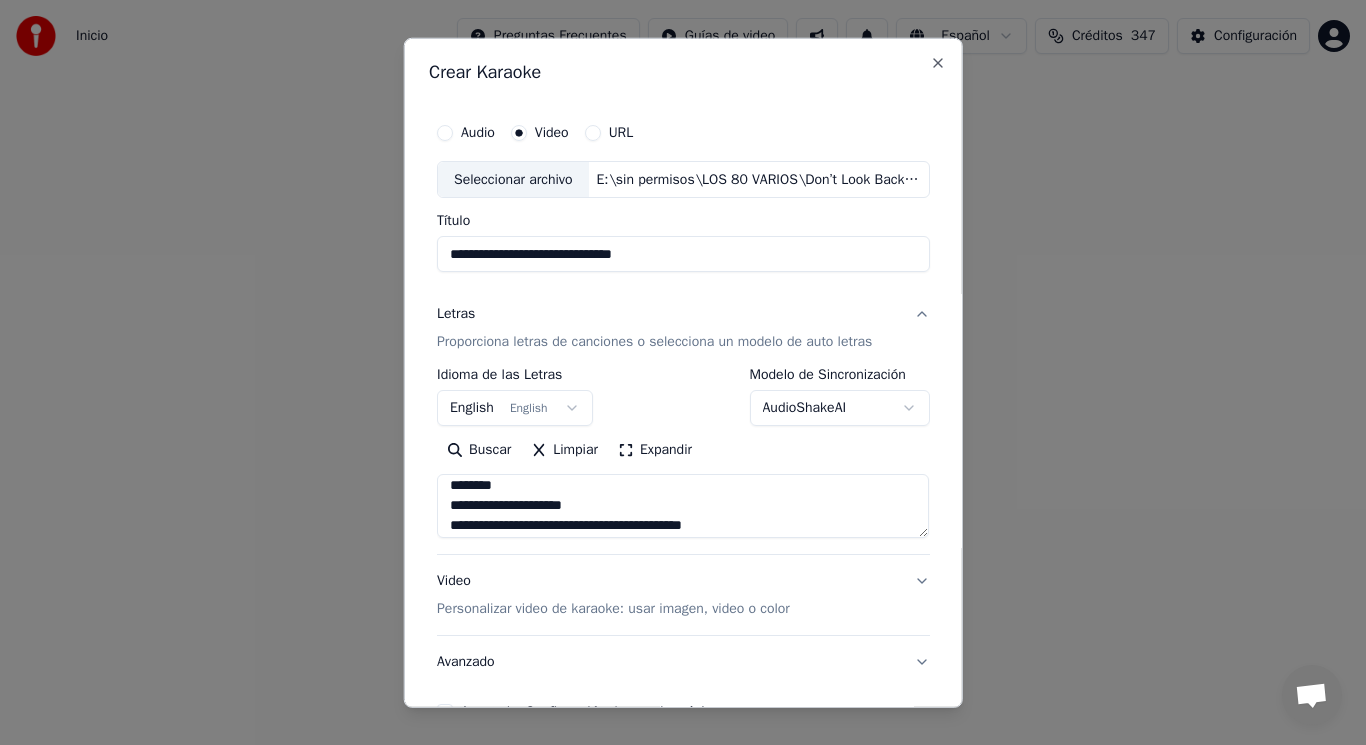 scroll, scrollTop: 627, scrollLeft: 0, axis: vertical 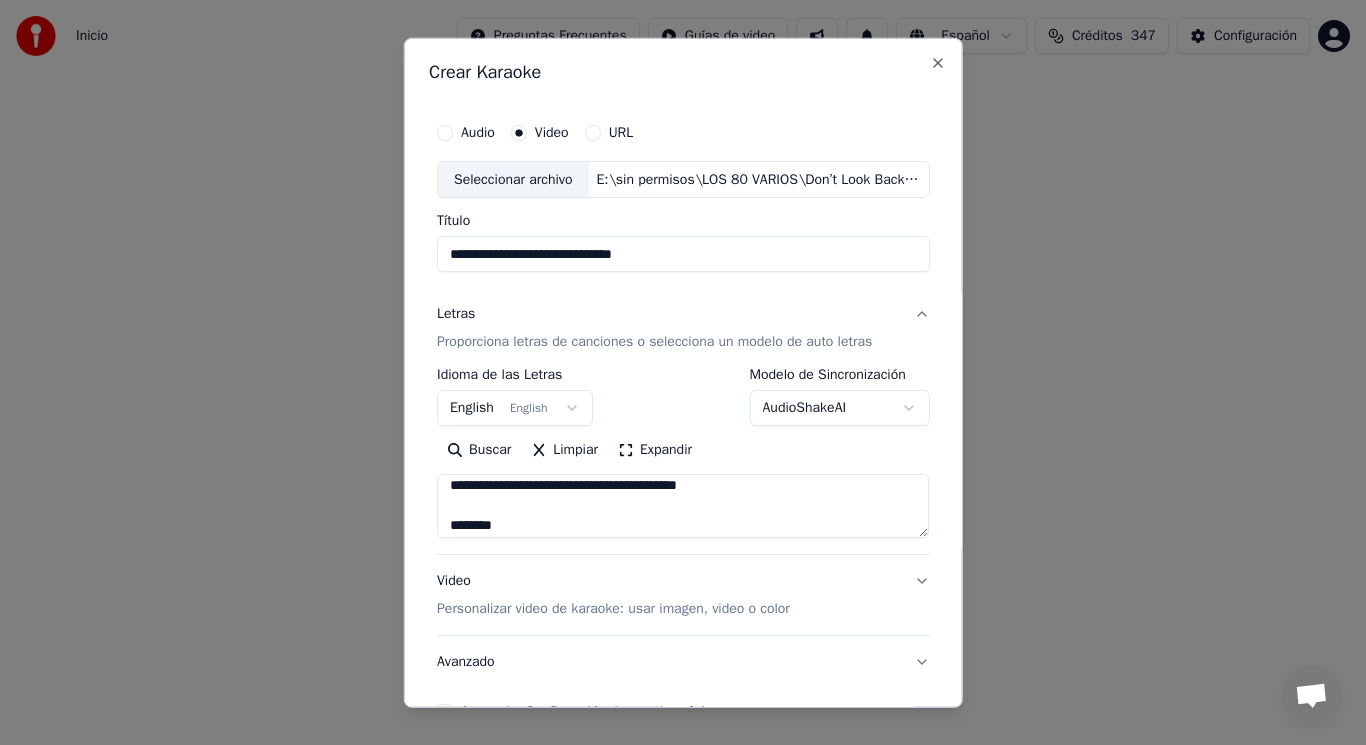 click at bounding box center (683, 506) 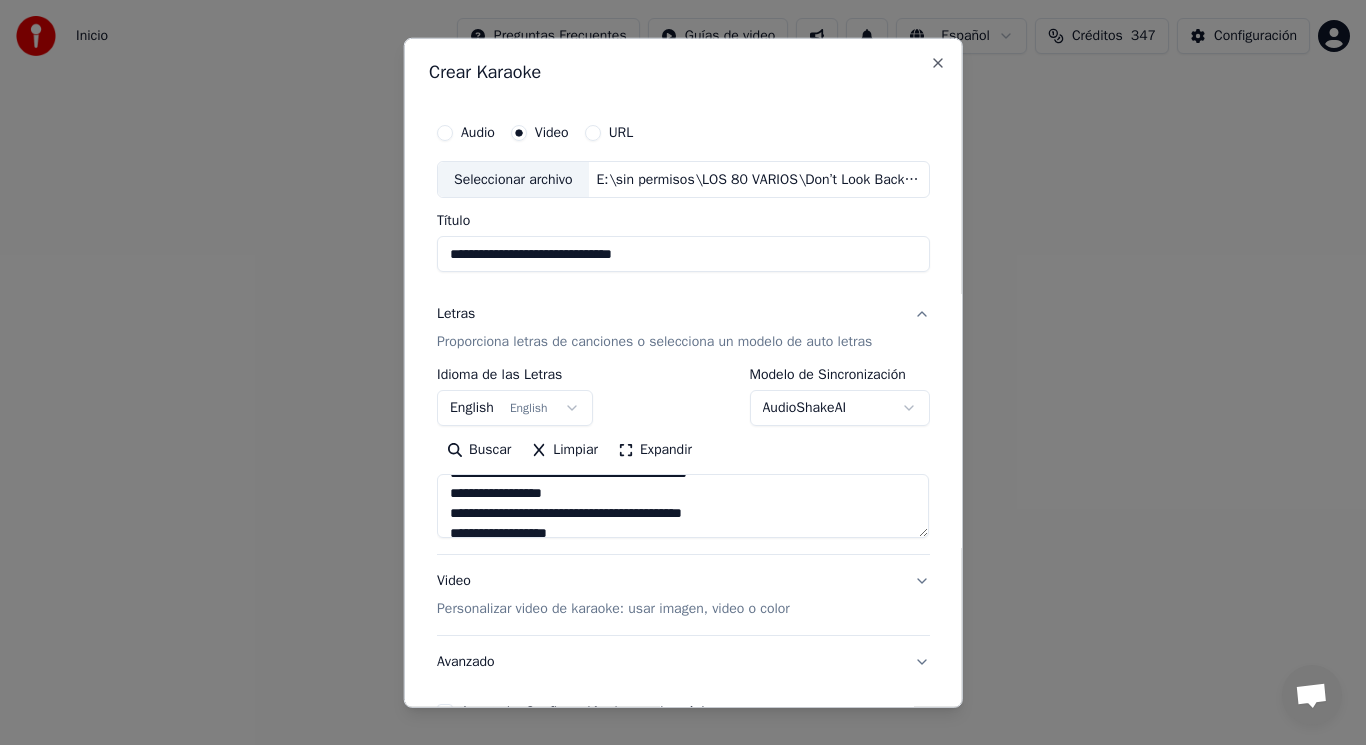 scroll, scrollTop: 893, scrollLeft: 0, axis: vertical 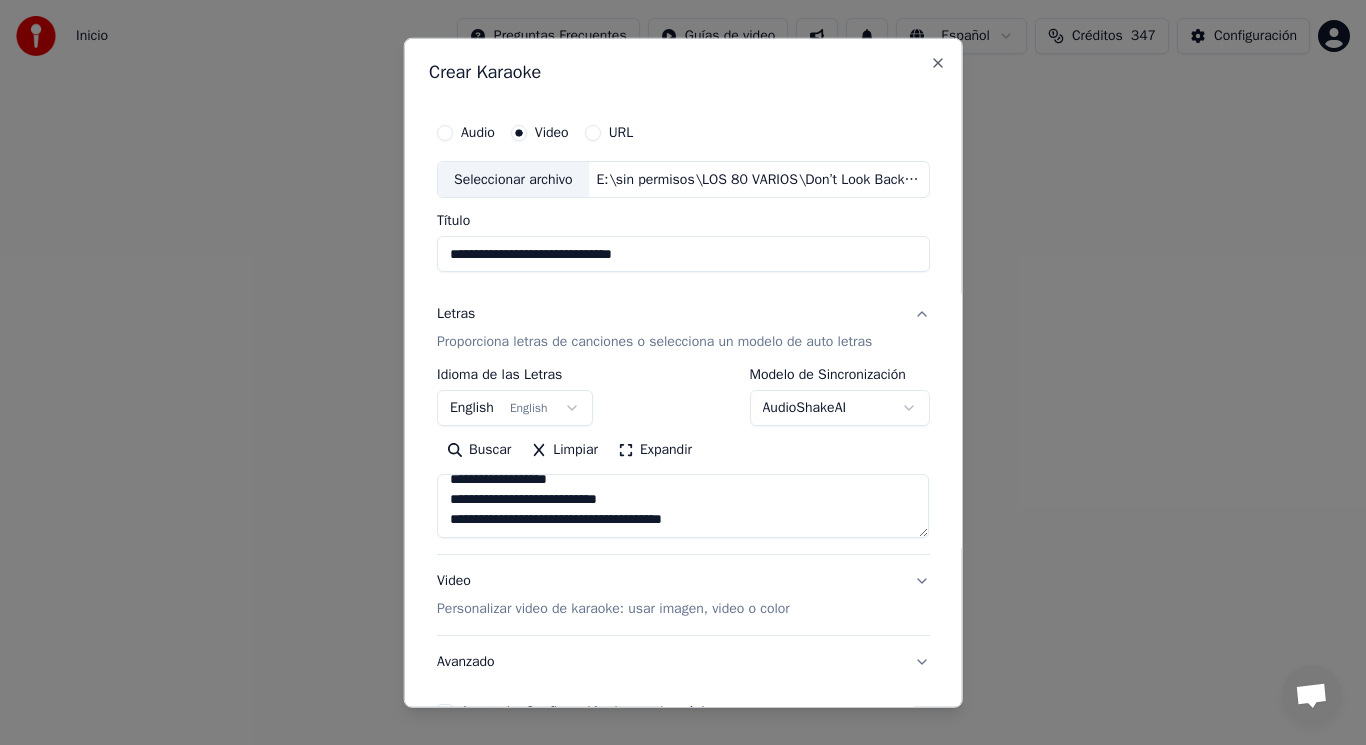 click at bounding box center [683, 506] 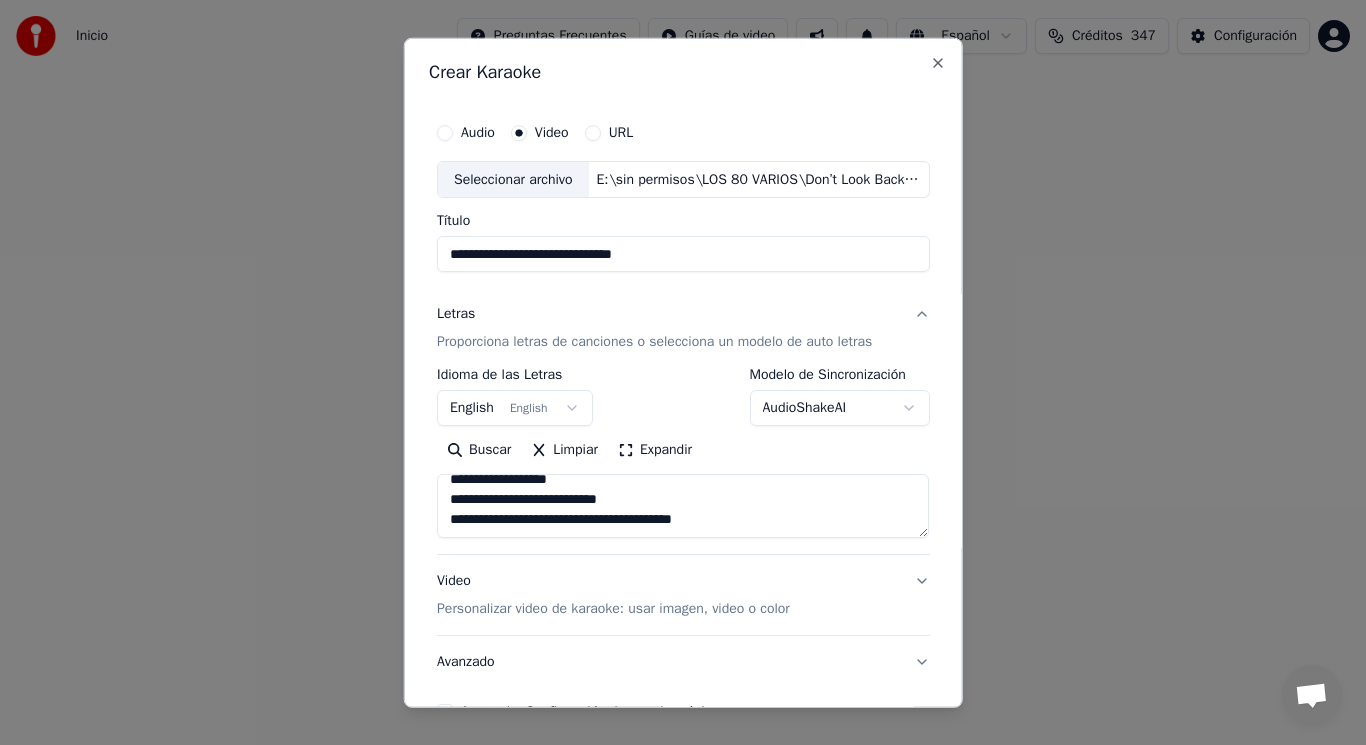 scroll, scrollTop: 925, scrollLeft: 0, axis: vertical 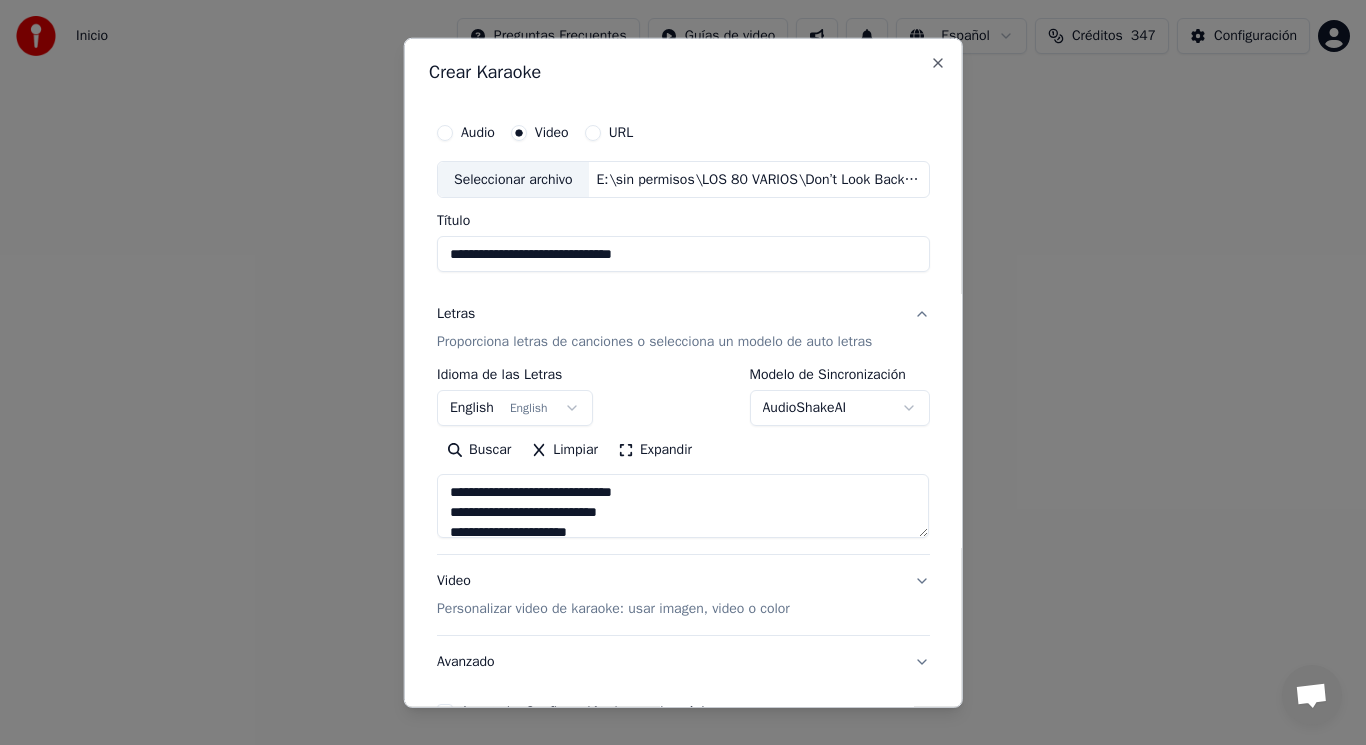 type on "**********" 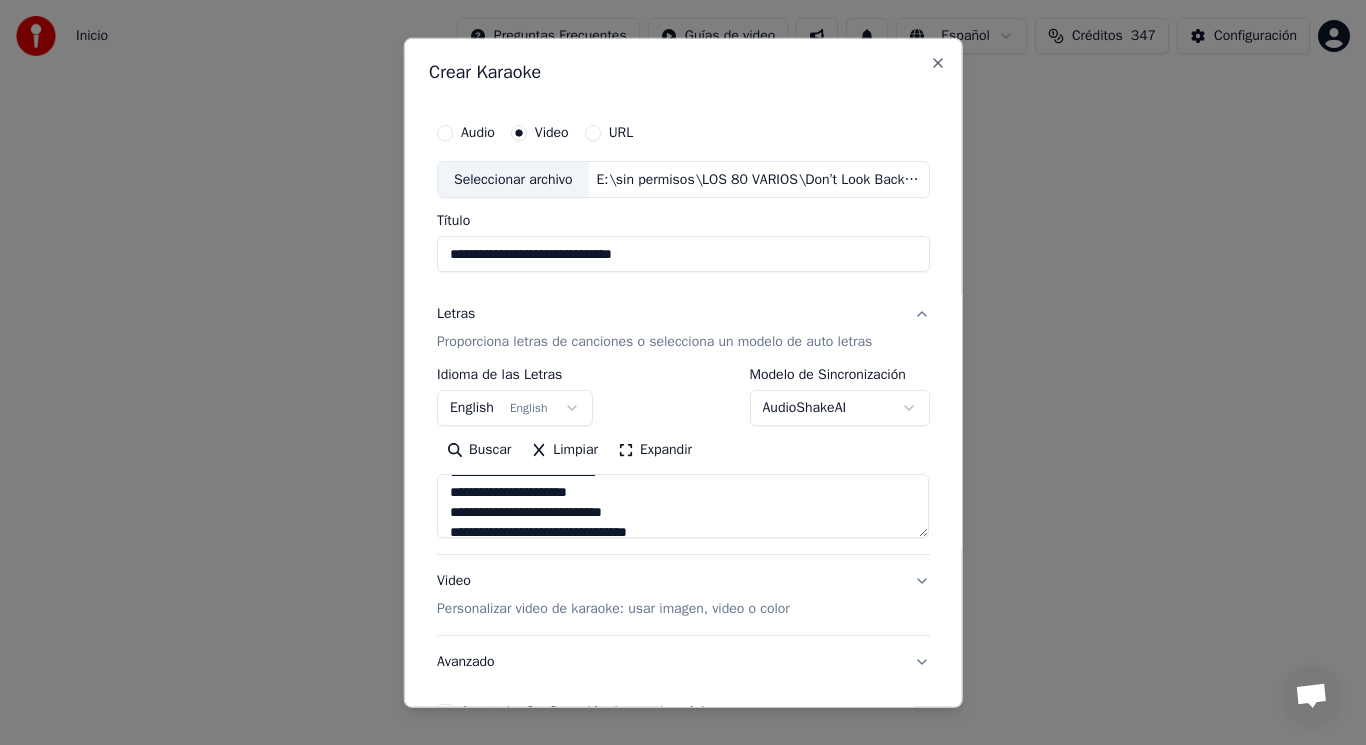 scroll, scrollTop: 80, scrollLeft: 0, axis: vertical 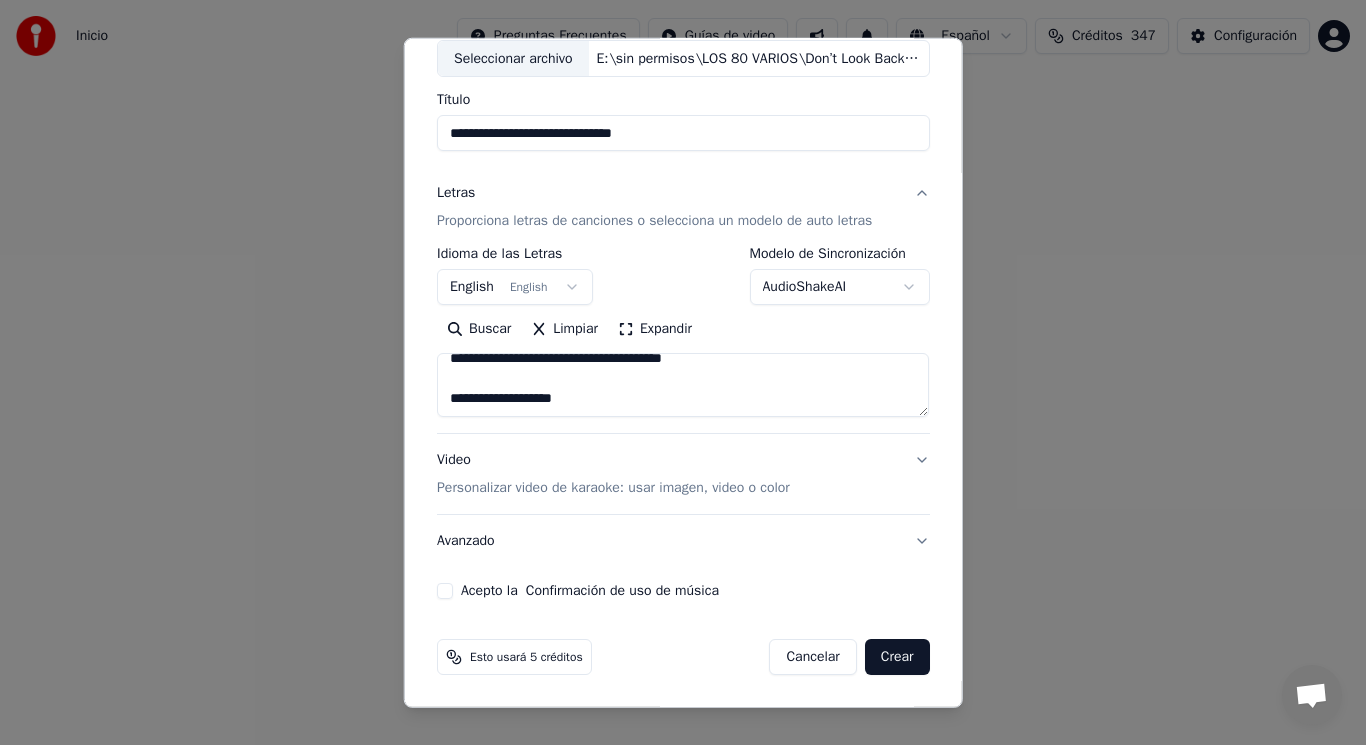 click on "Acepto la   Confirmación de uso de música" at bounding box center (445, 591) 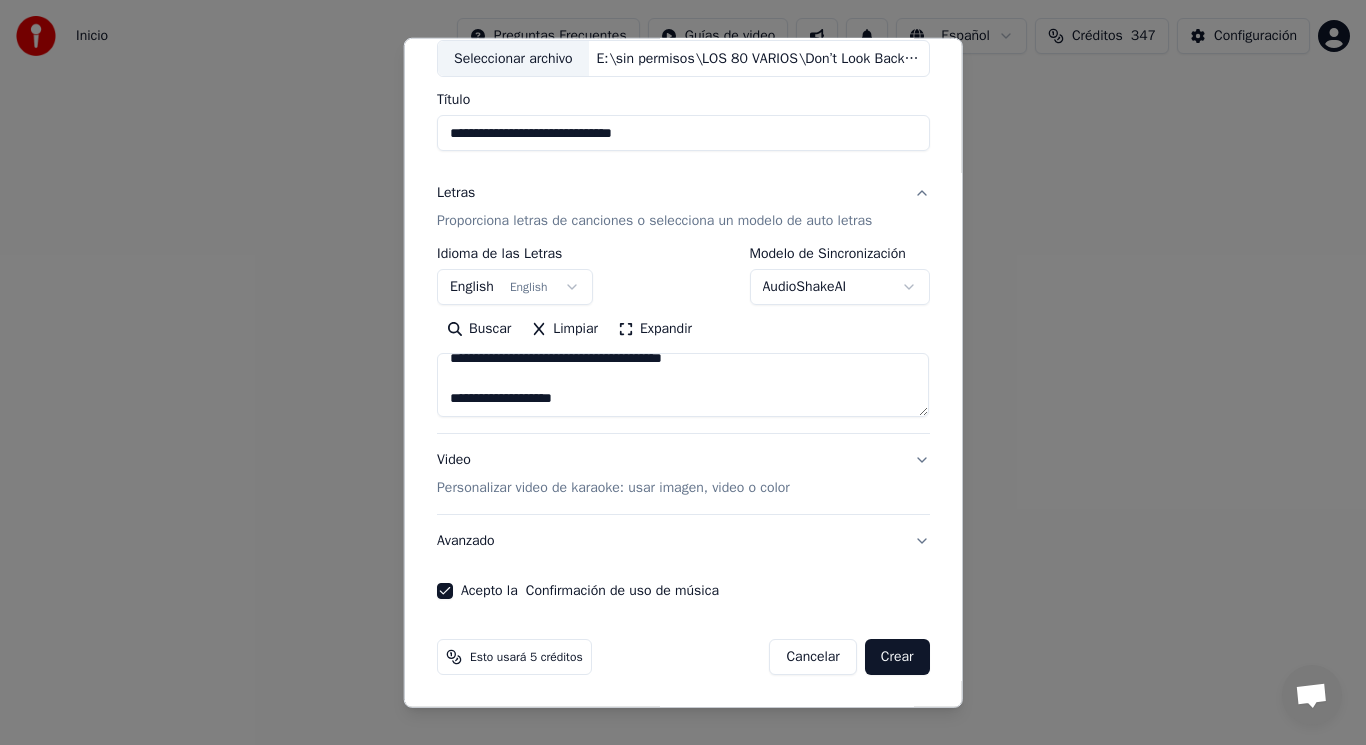 click on "Crear" at bounding box center (897, 657) 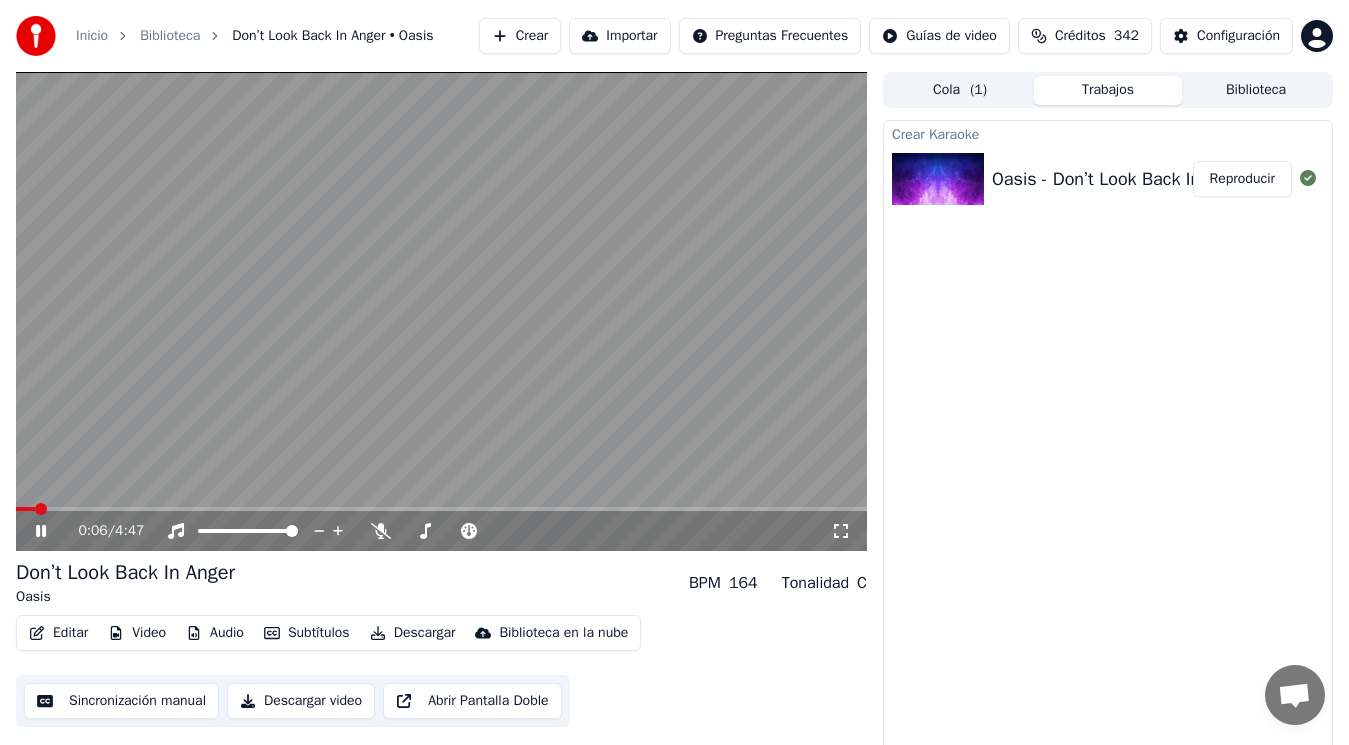 click 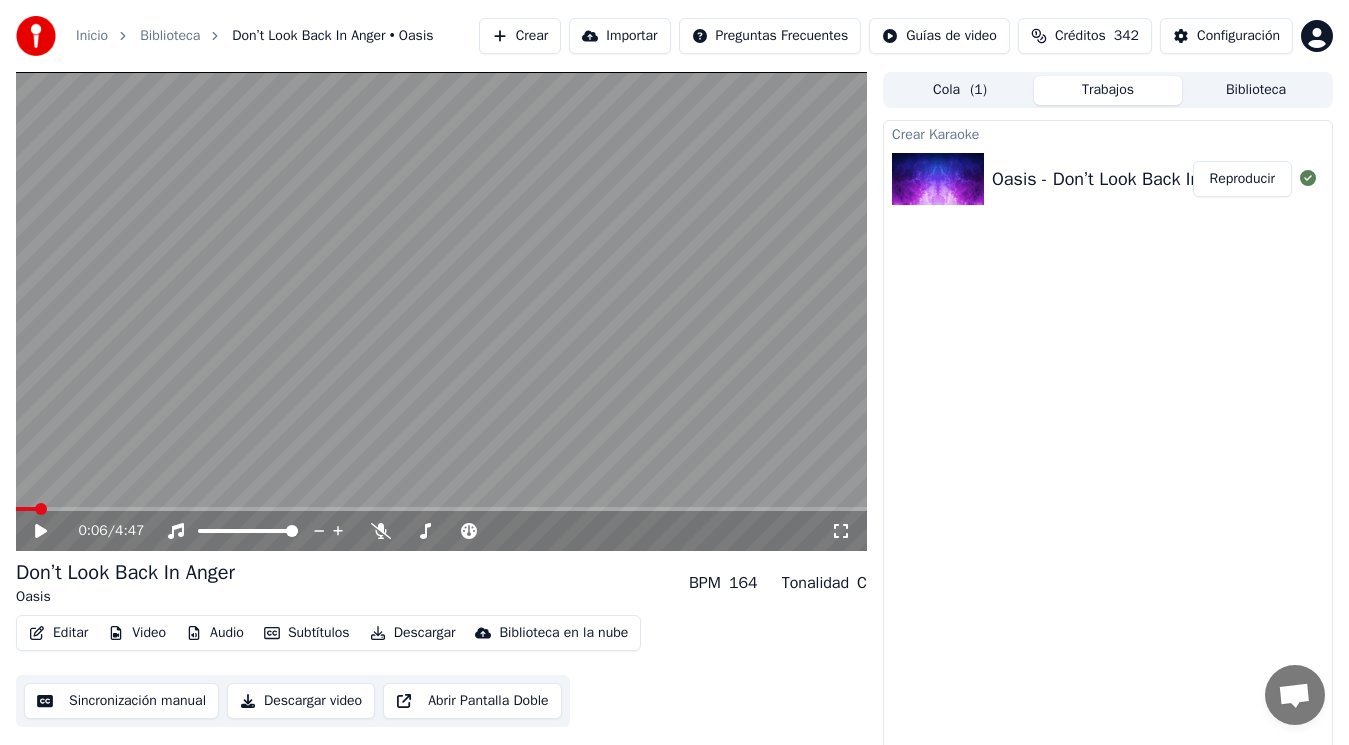 click on "Editar" at bounding box center [58, 633] 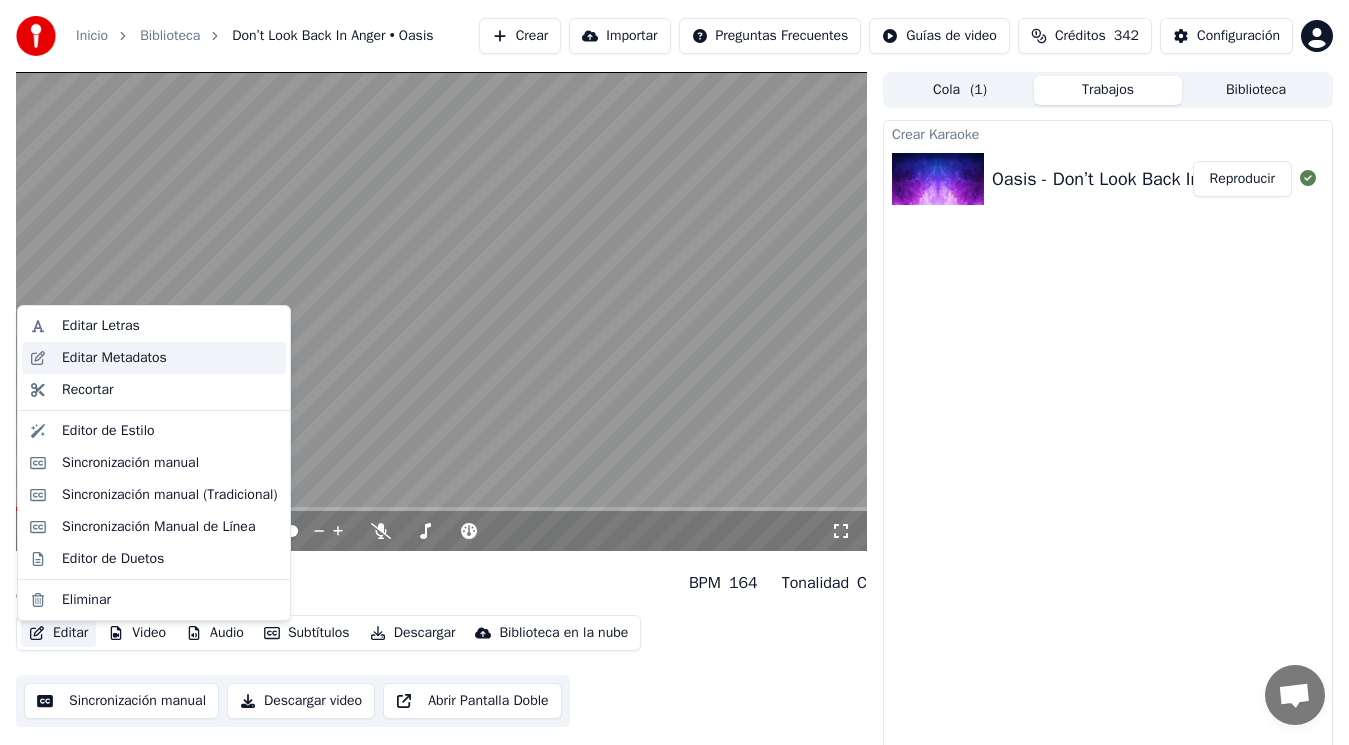 click on "Editar Metadatos" at bounding box center [114, 358] 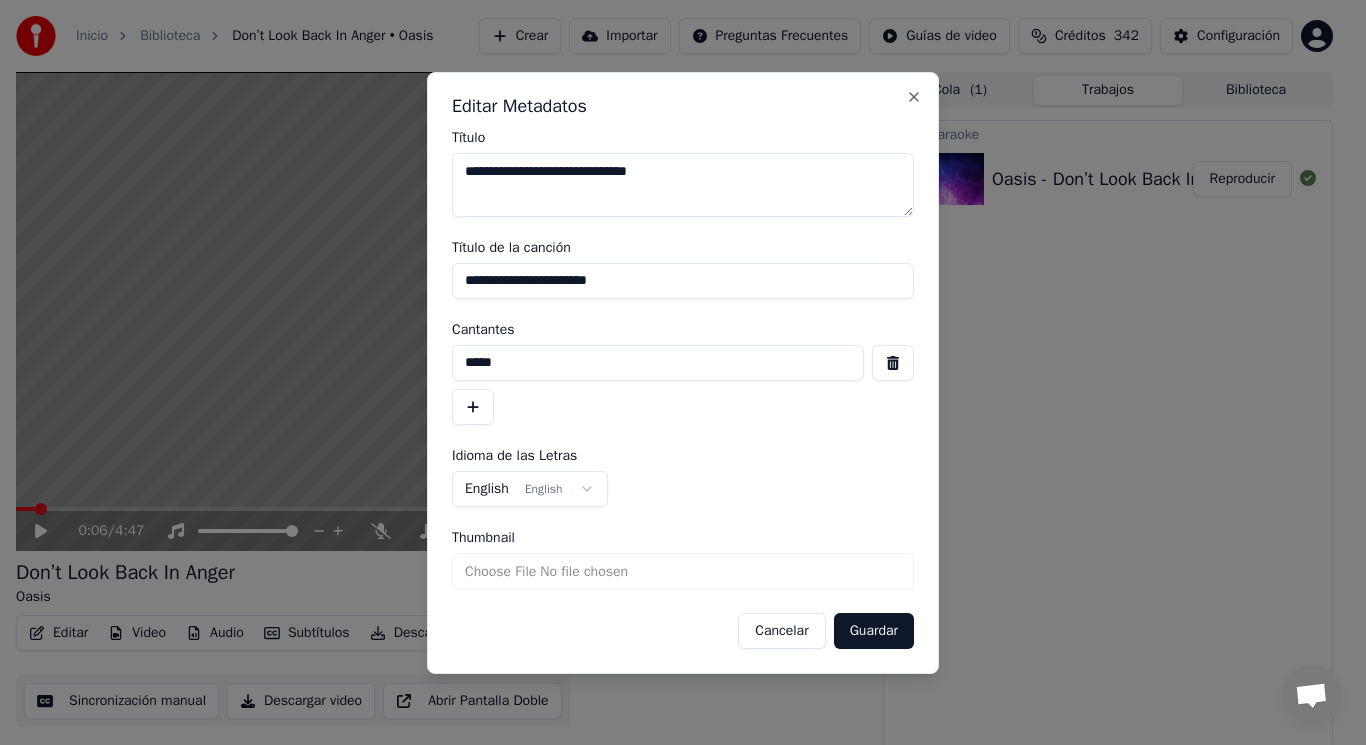 click at bounding box center [893, 363] 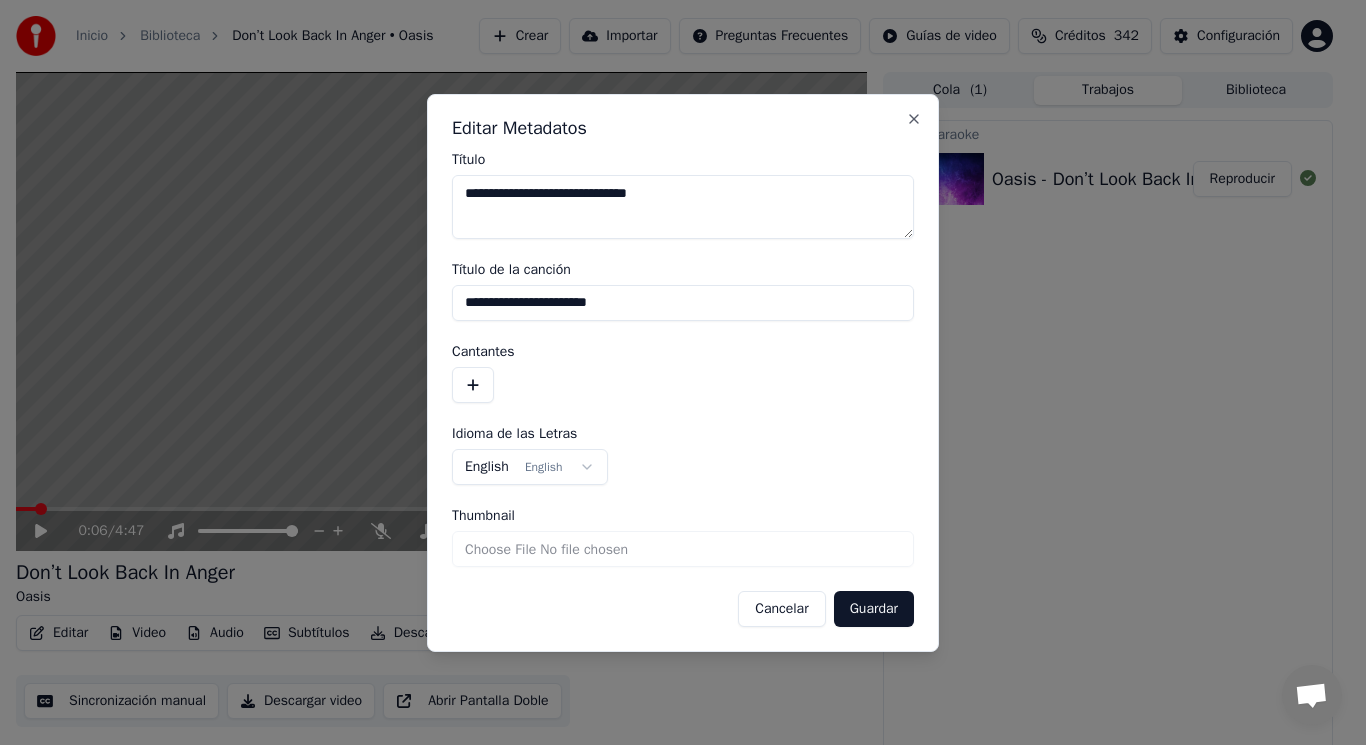 drag, startPoint x: 651, startPoint y: 299, endPoint x: 309, endPoint y: 320, distance: 342.64413 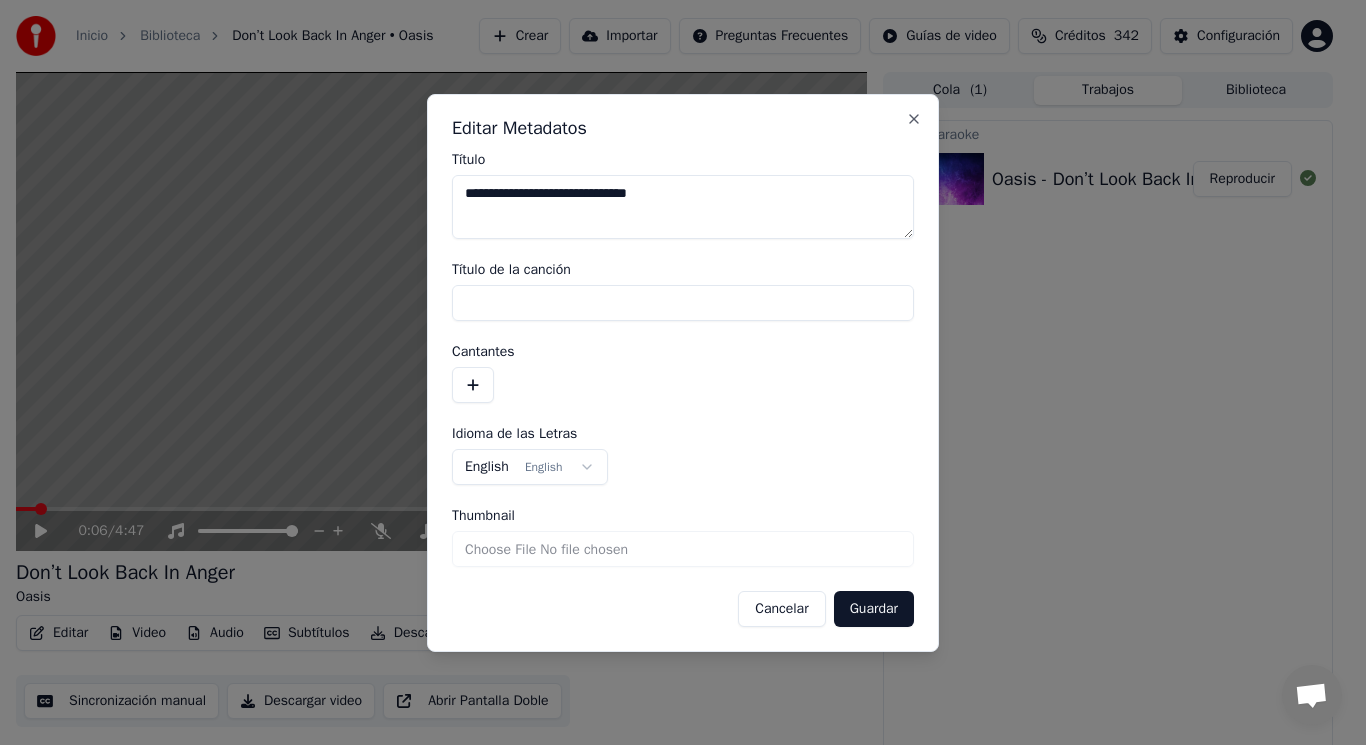 type 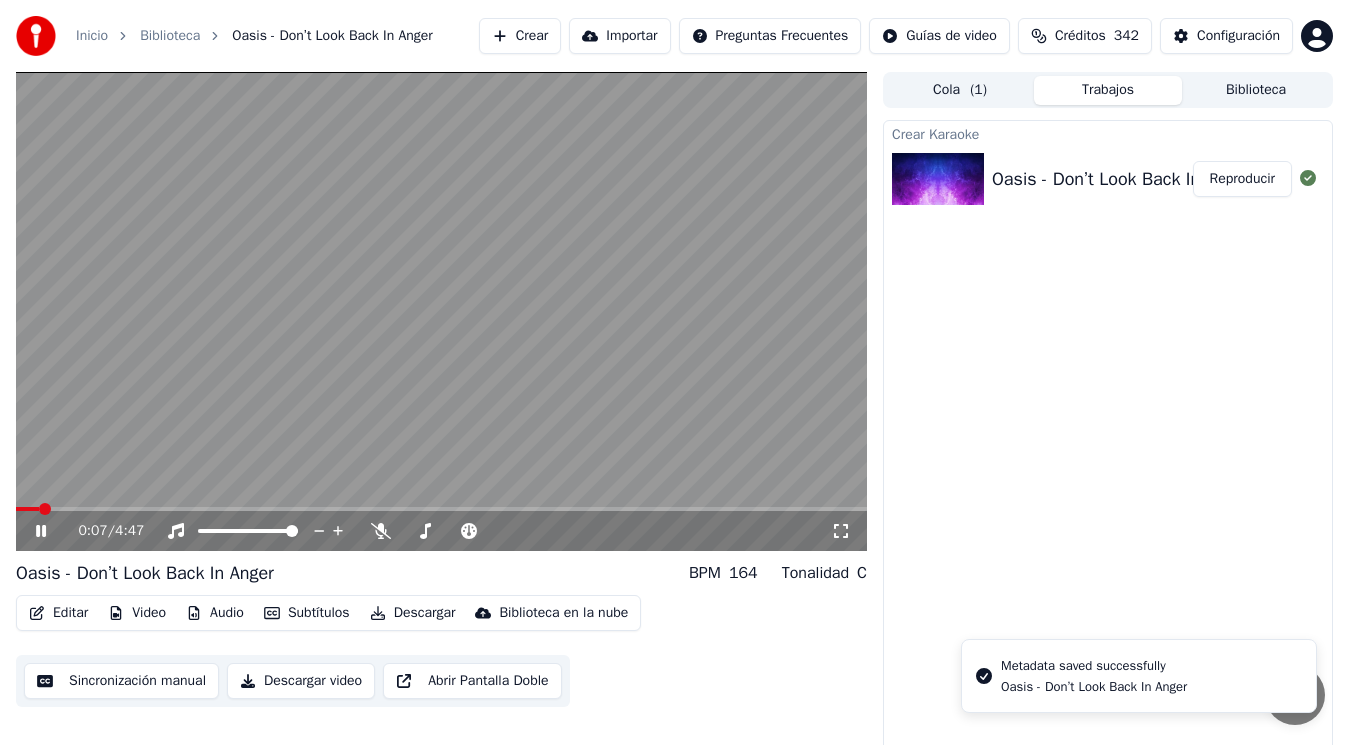 click 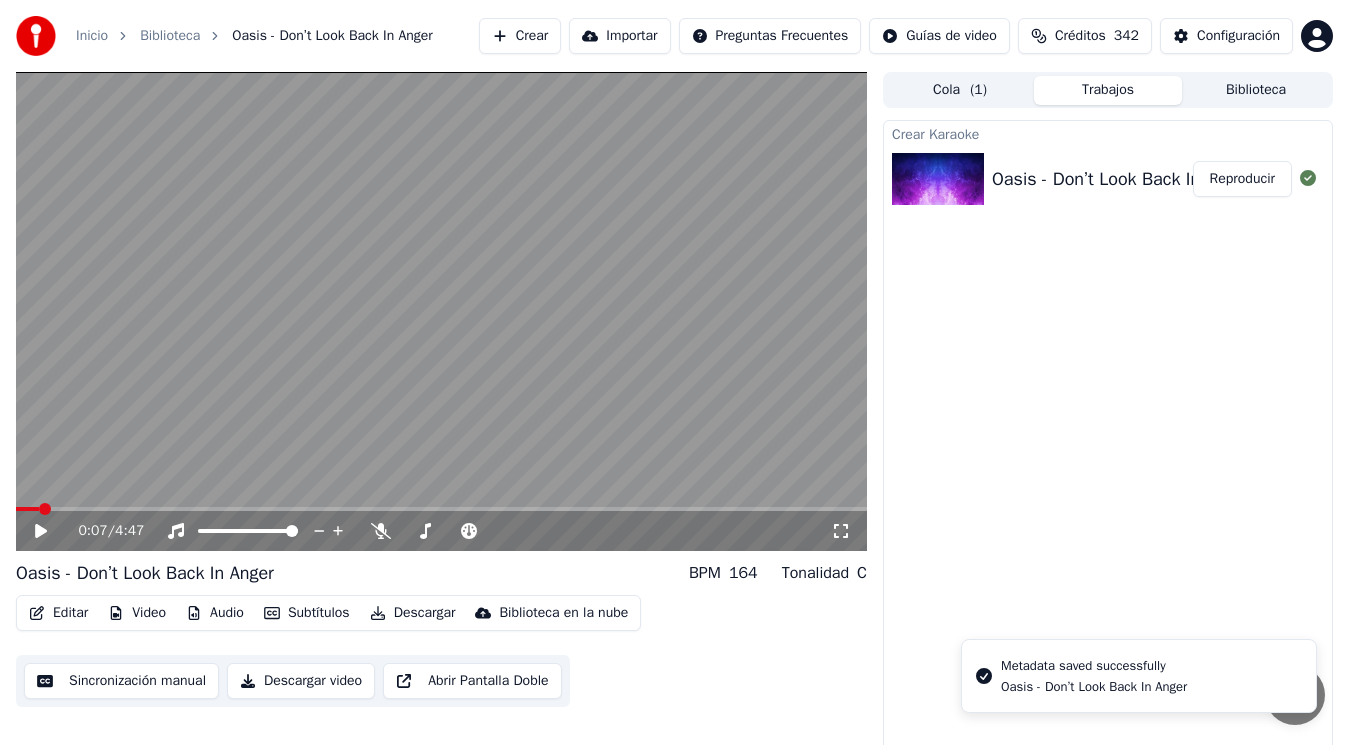 click on "Editar" at bounding box center (58, 613) 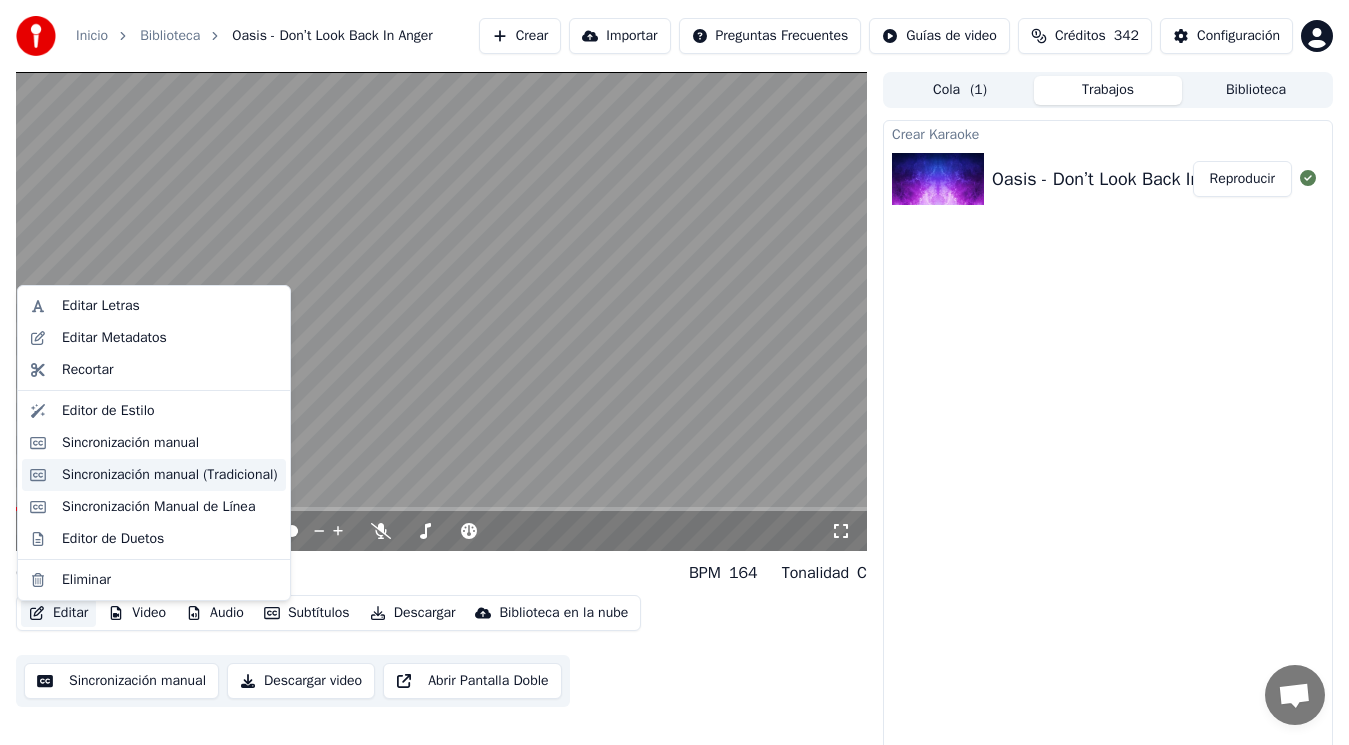 click on "Sincronización manual (Tradicional)" at bounding box center (170, 475) 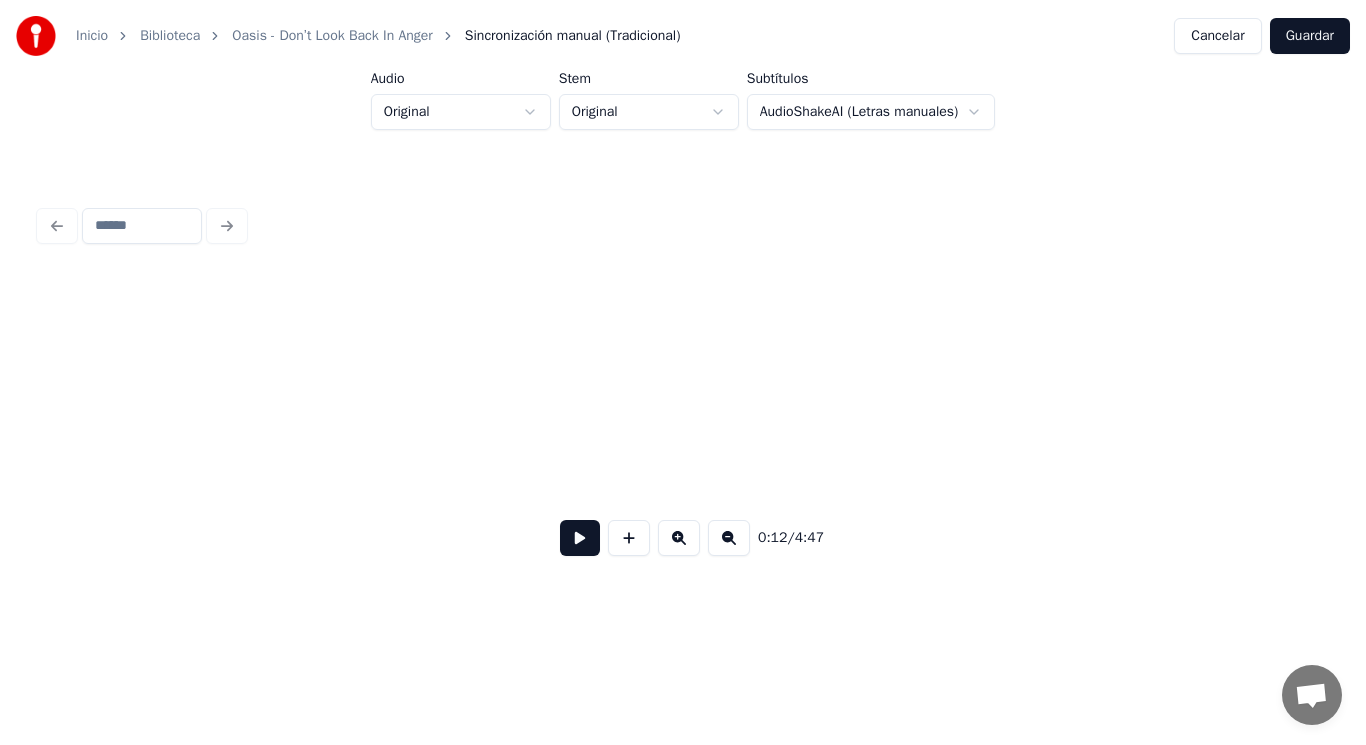 scroll, scrollTop: 0, scrollLeft: 17164, axis: horizontal 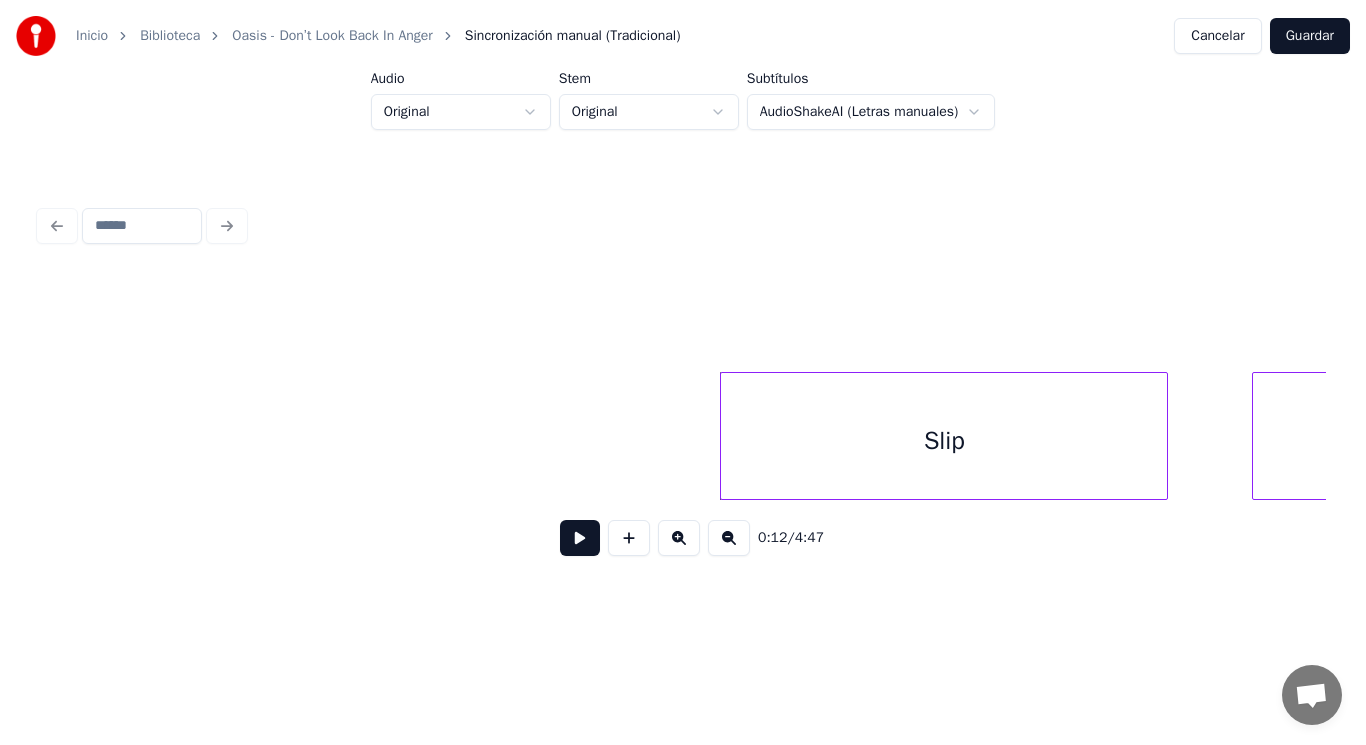 click on "Slip inside" at bounding box center (184992, 436) 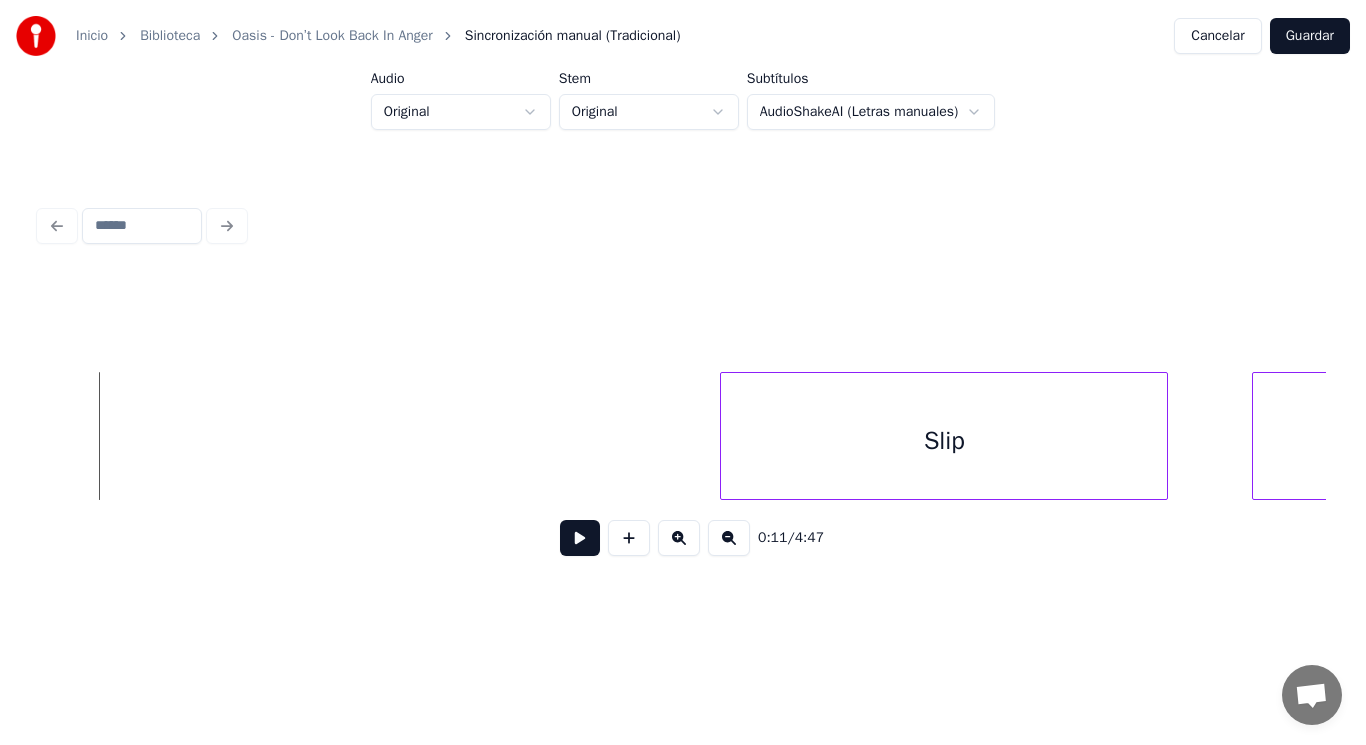 click at bounding box center [580, 538] 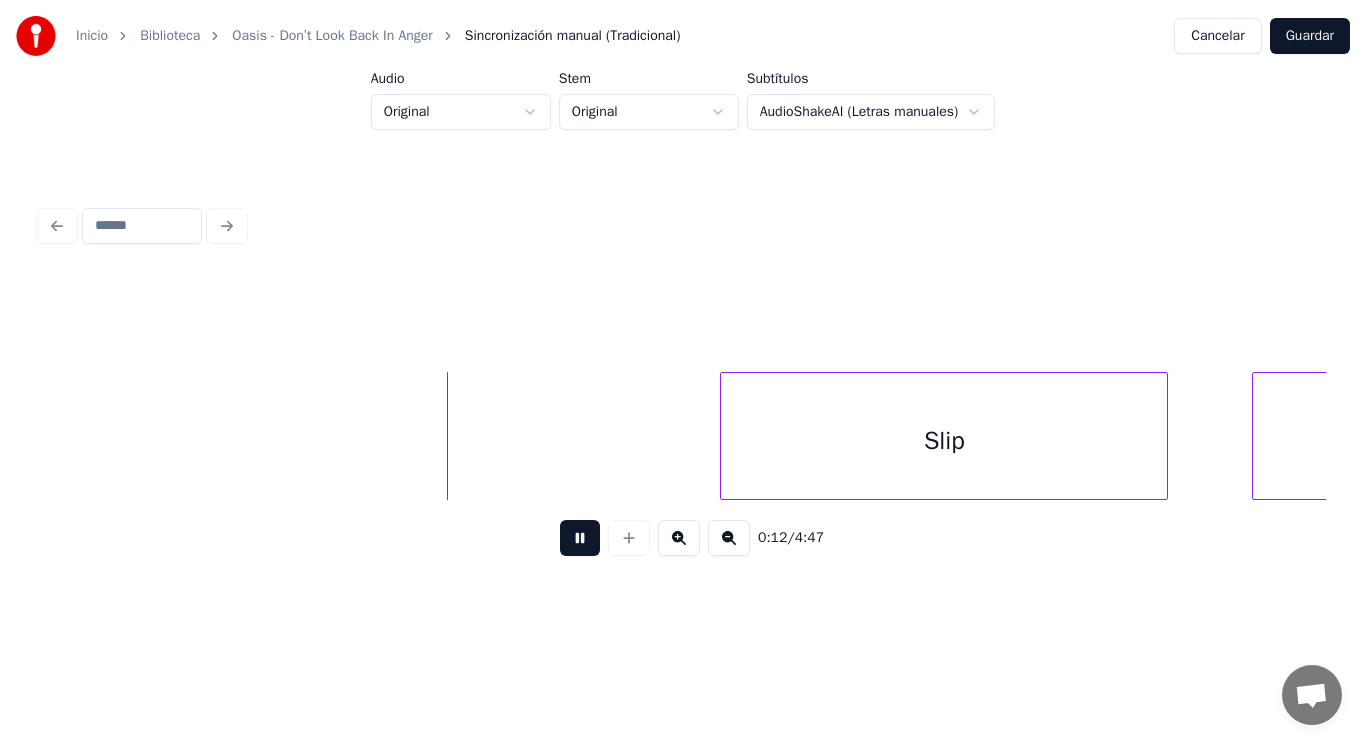 click at bounding box center (580, 538) 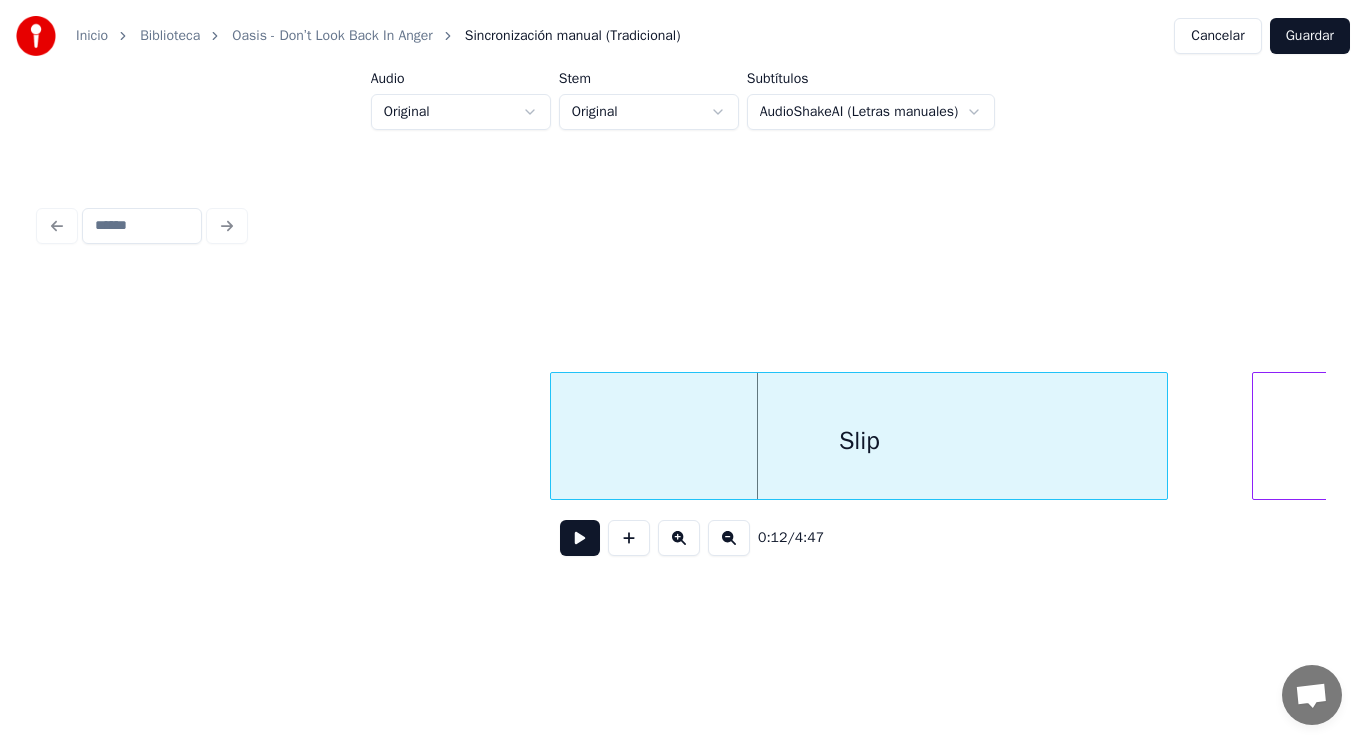 click at bounding box center (554, 436) 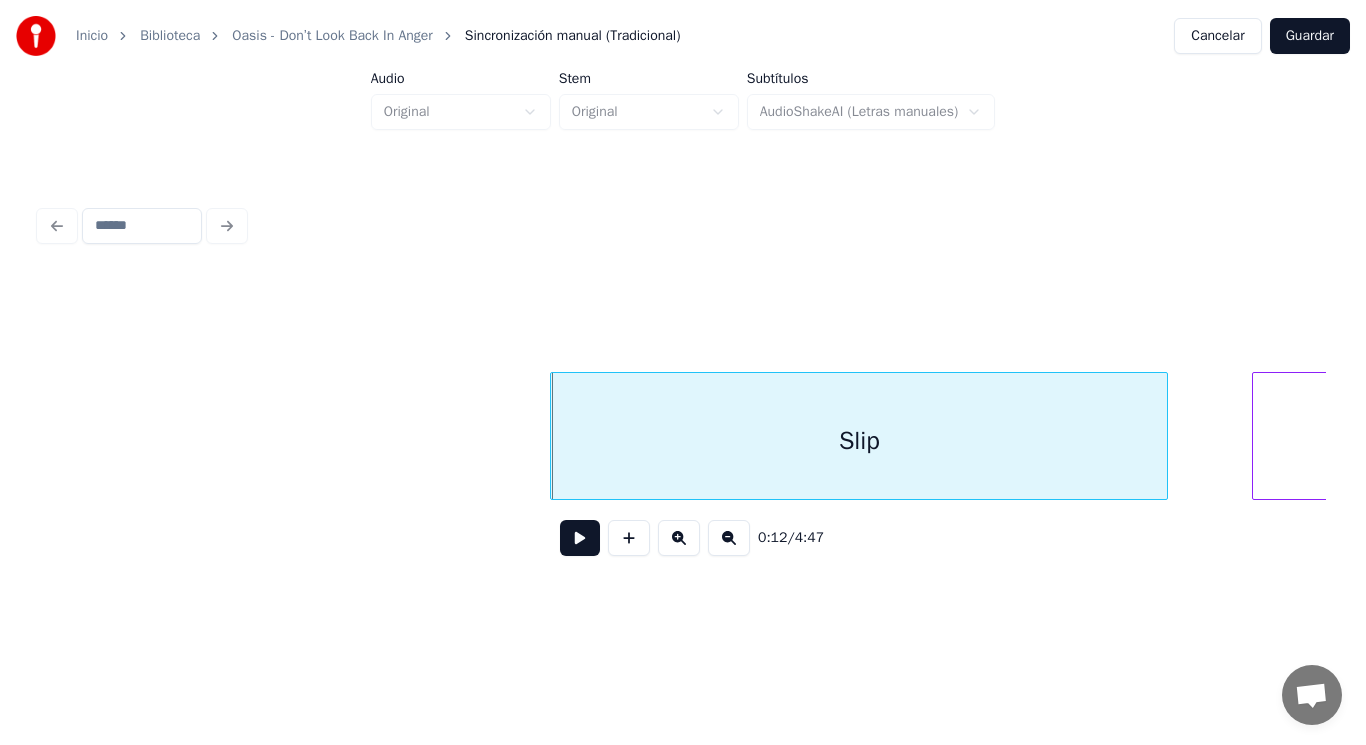 click at bounding box center (580, 538) 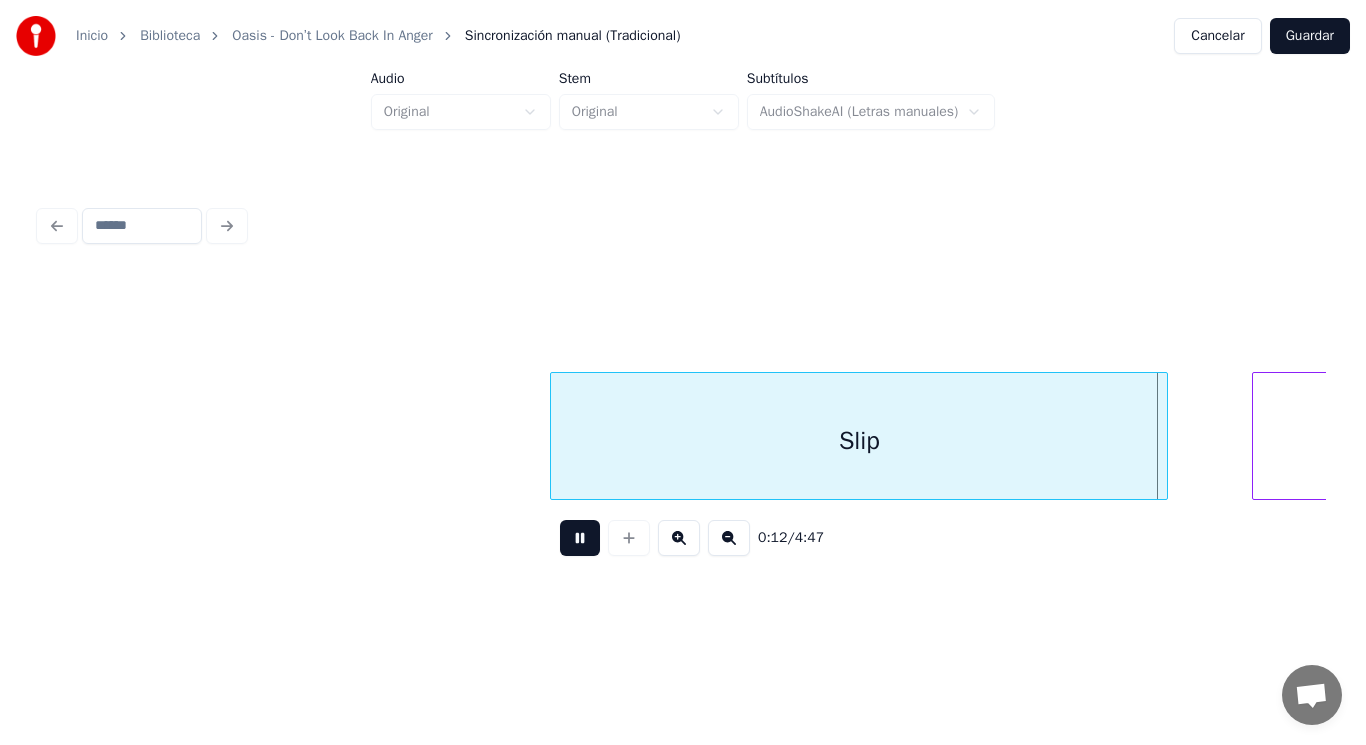 scroll, scrollTop: 0, scrollLeft: 17786, axis: horizontal 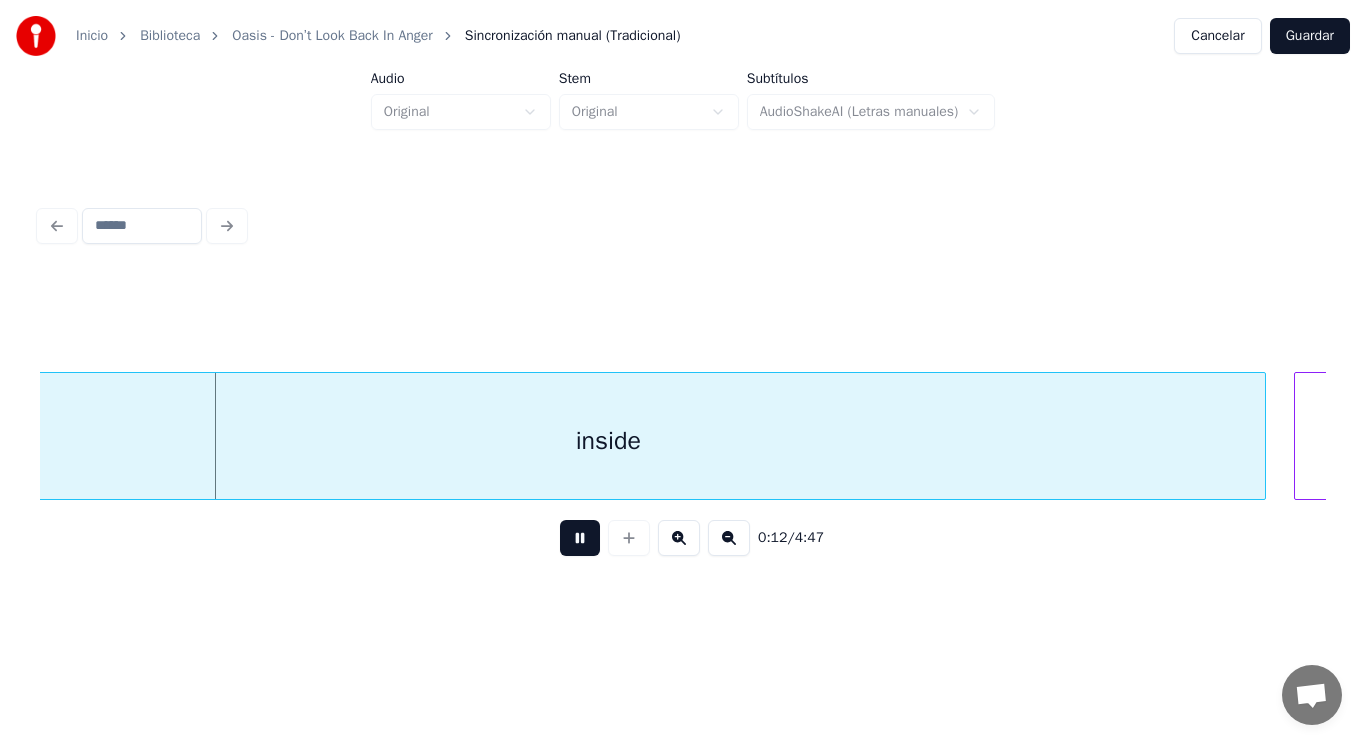 click at bounding box center (580, 538) 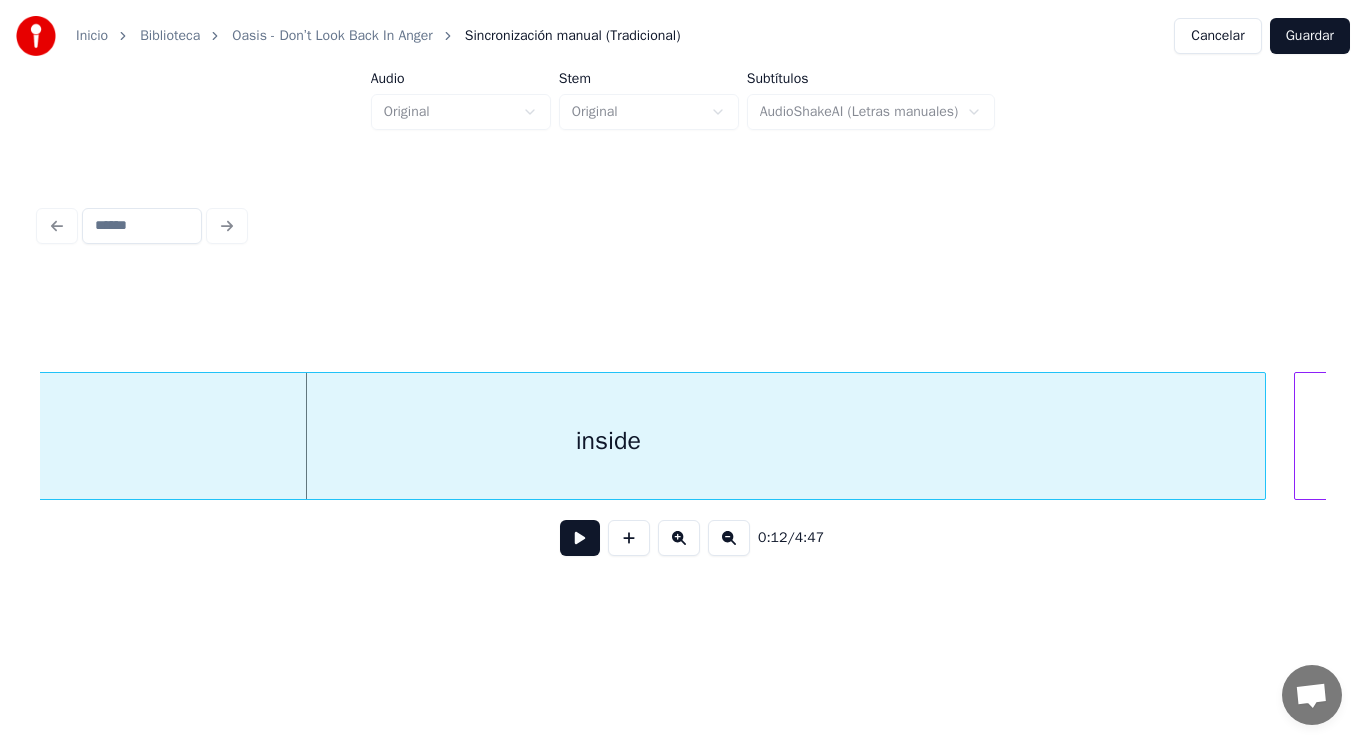click on "inside" at bounding box center [608, 441] 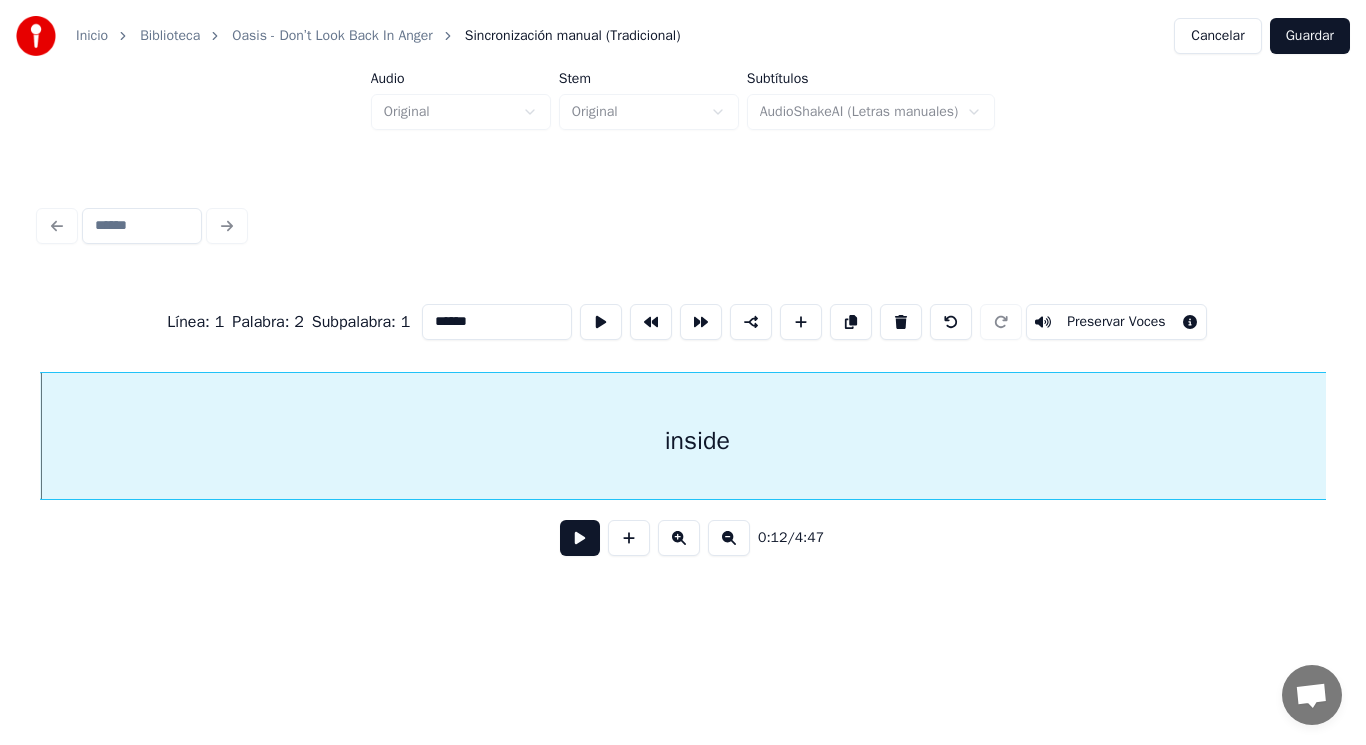 click at bounding box center (580, 538) 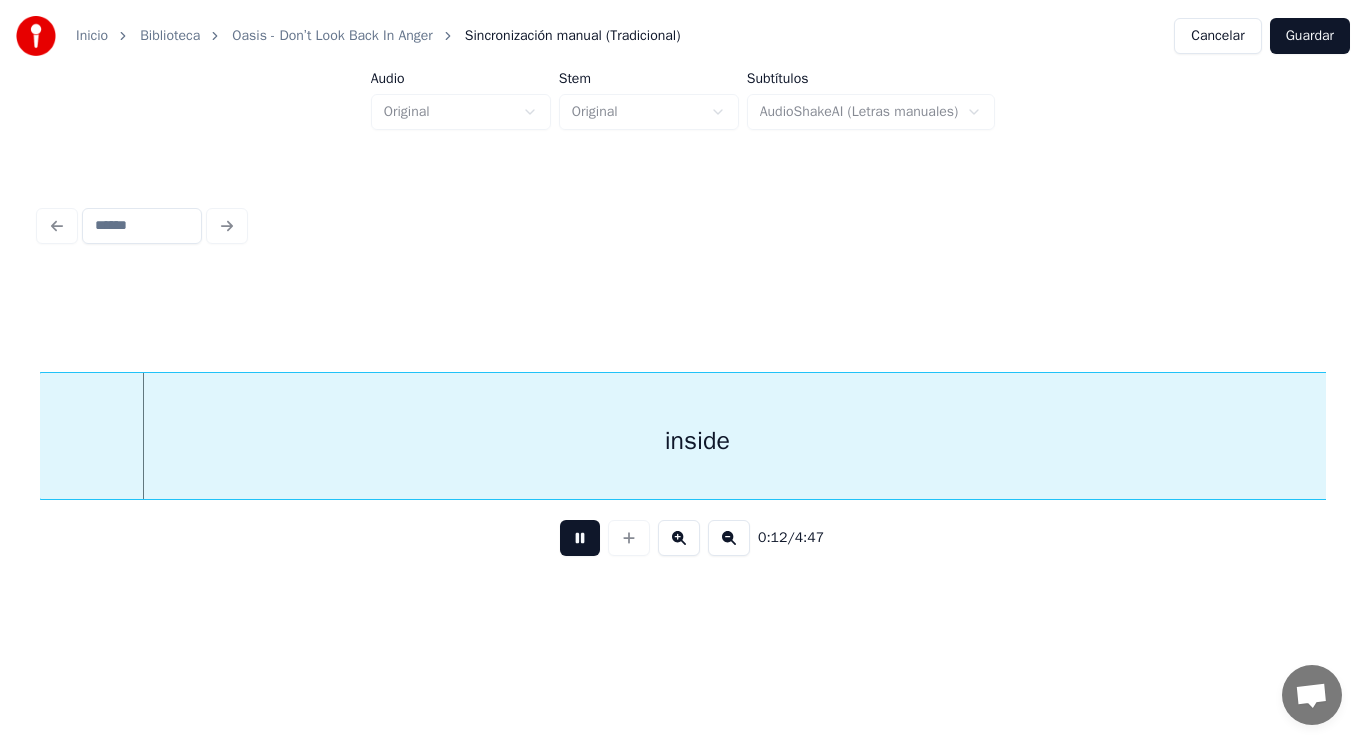 click at bounding box center (580, 538) 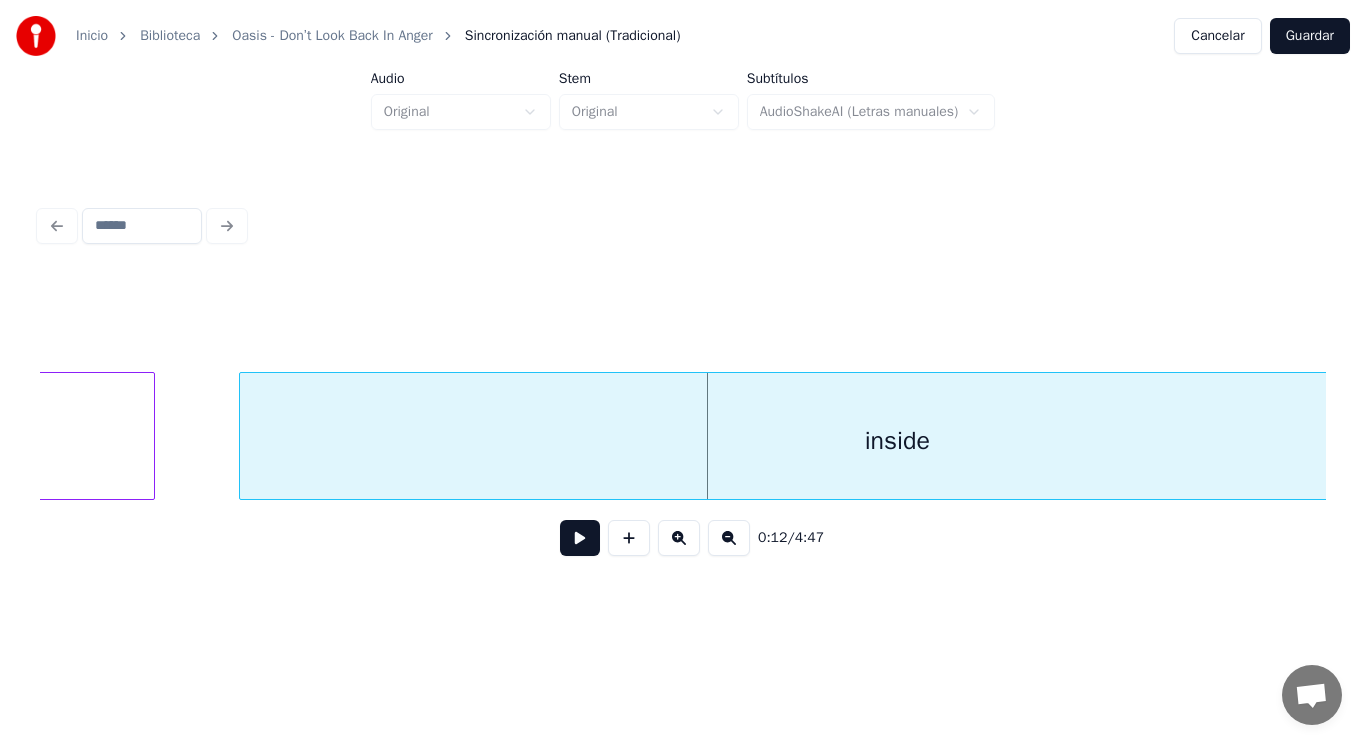 click on "Slip" at bounding box center (-154, 441) 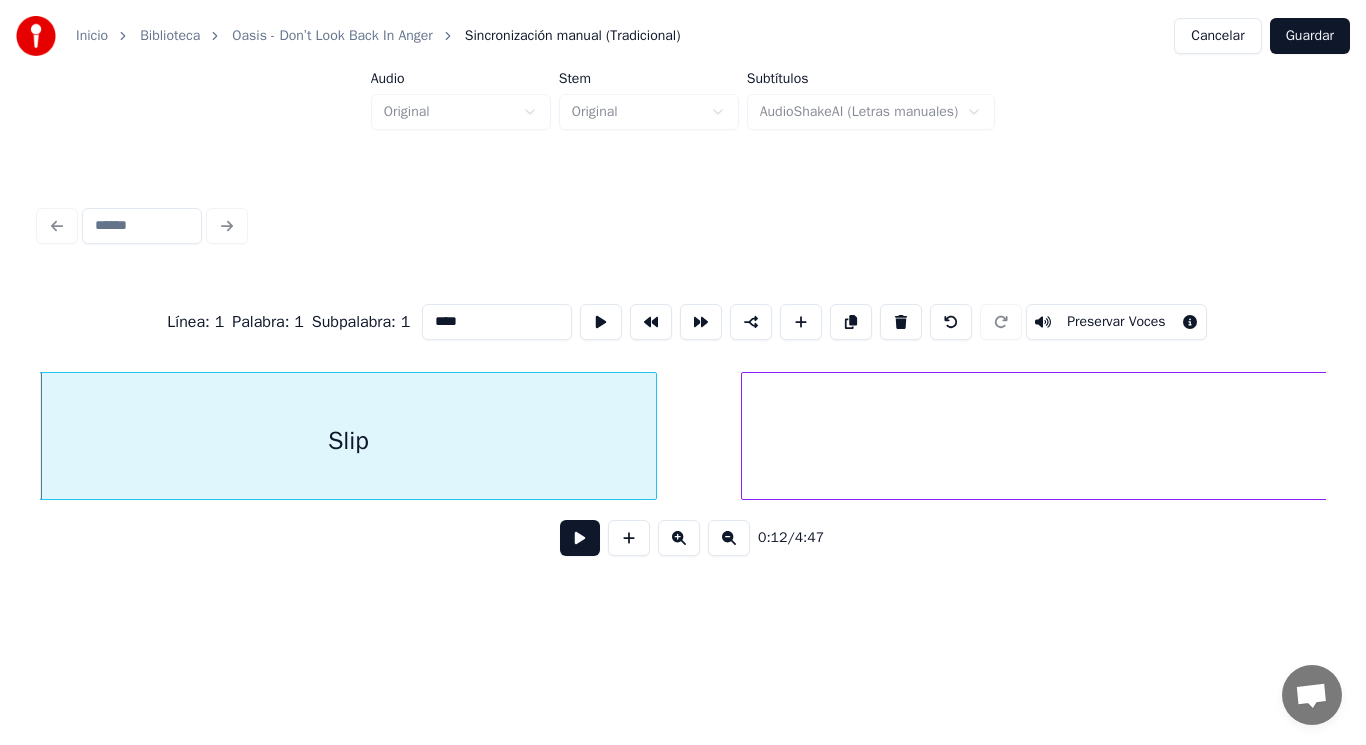 click at bounding box center [580, 538] 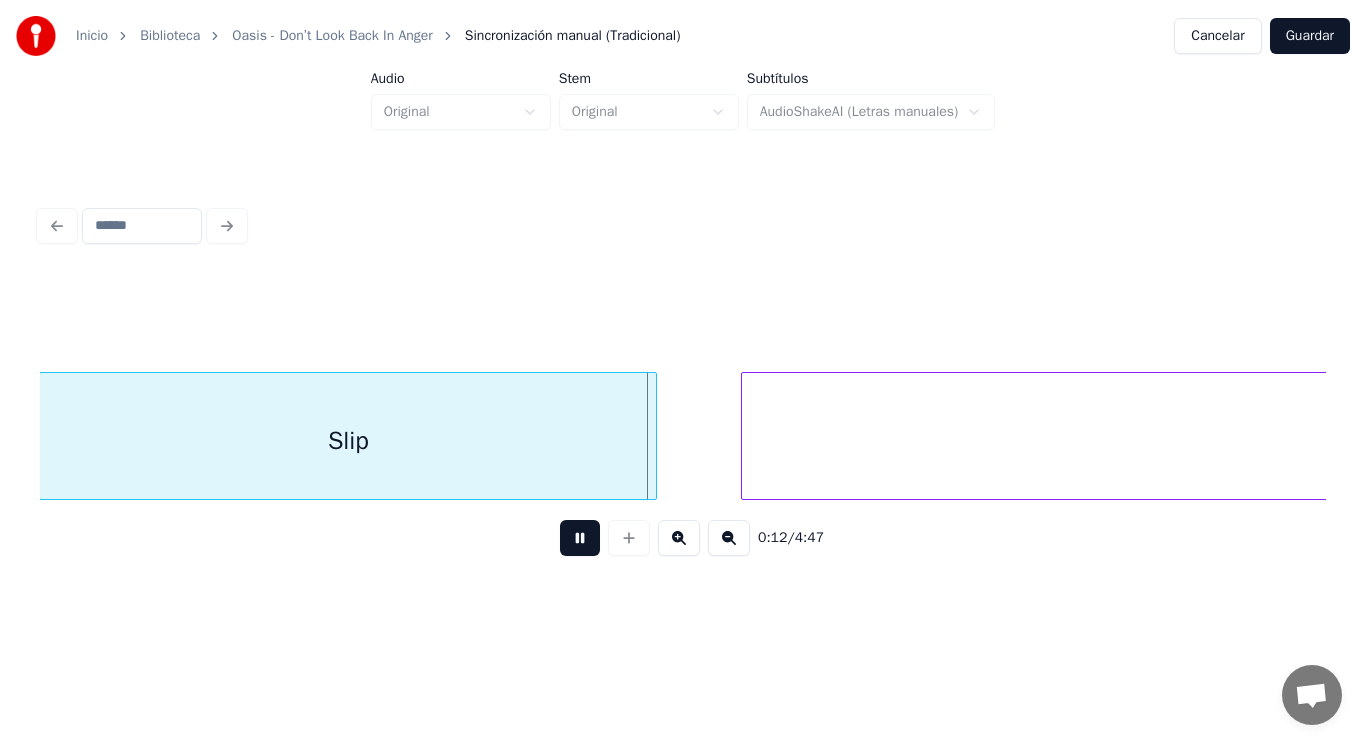 click at bounding box center [580, 538] 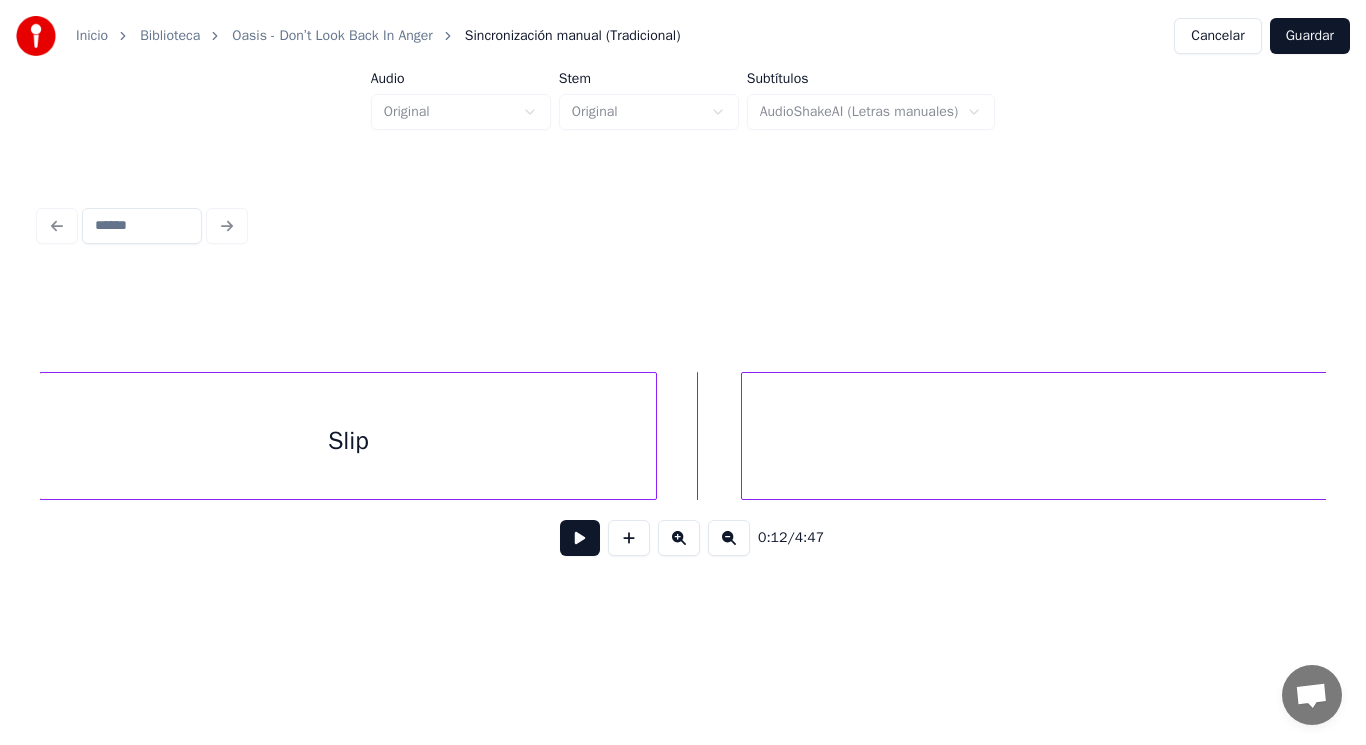 click on "Slip" at bounding box center (348, 441) 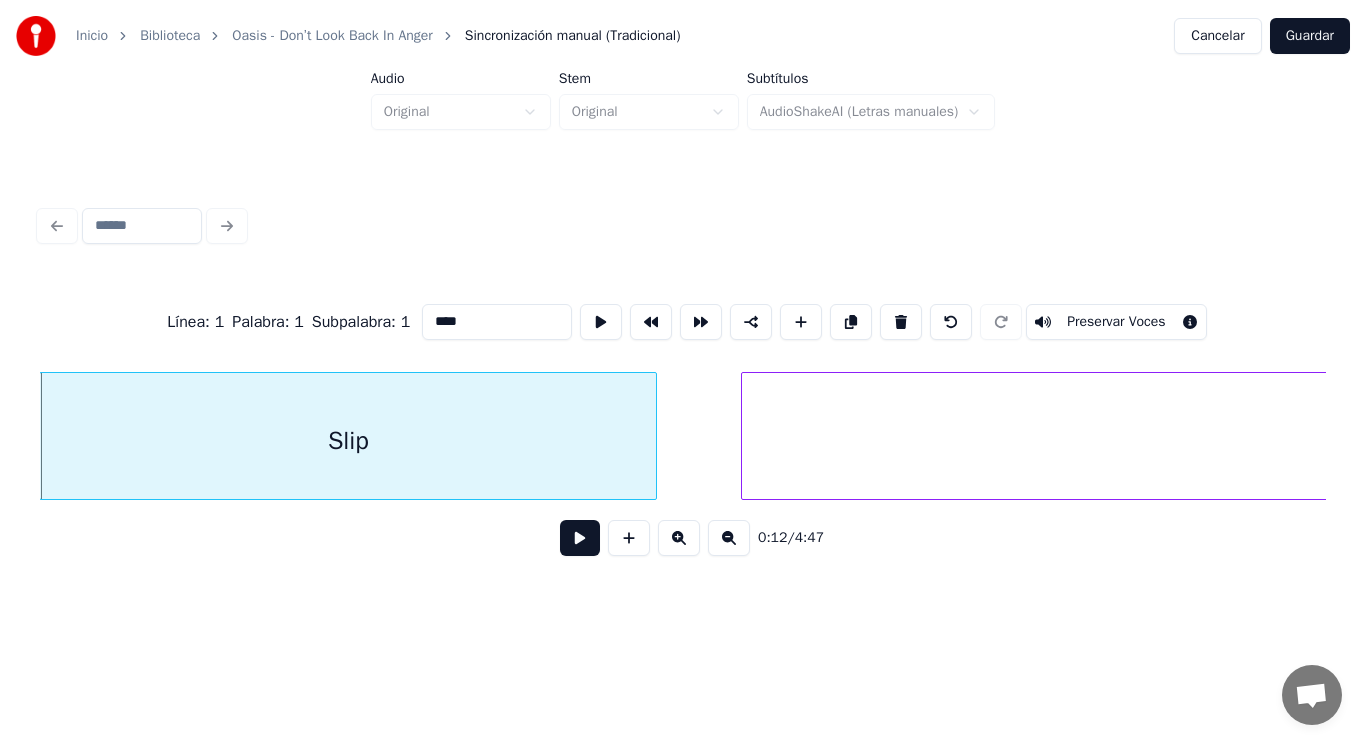 click at bounding box center (580, 538) 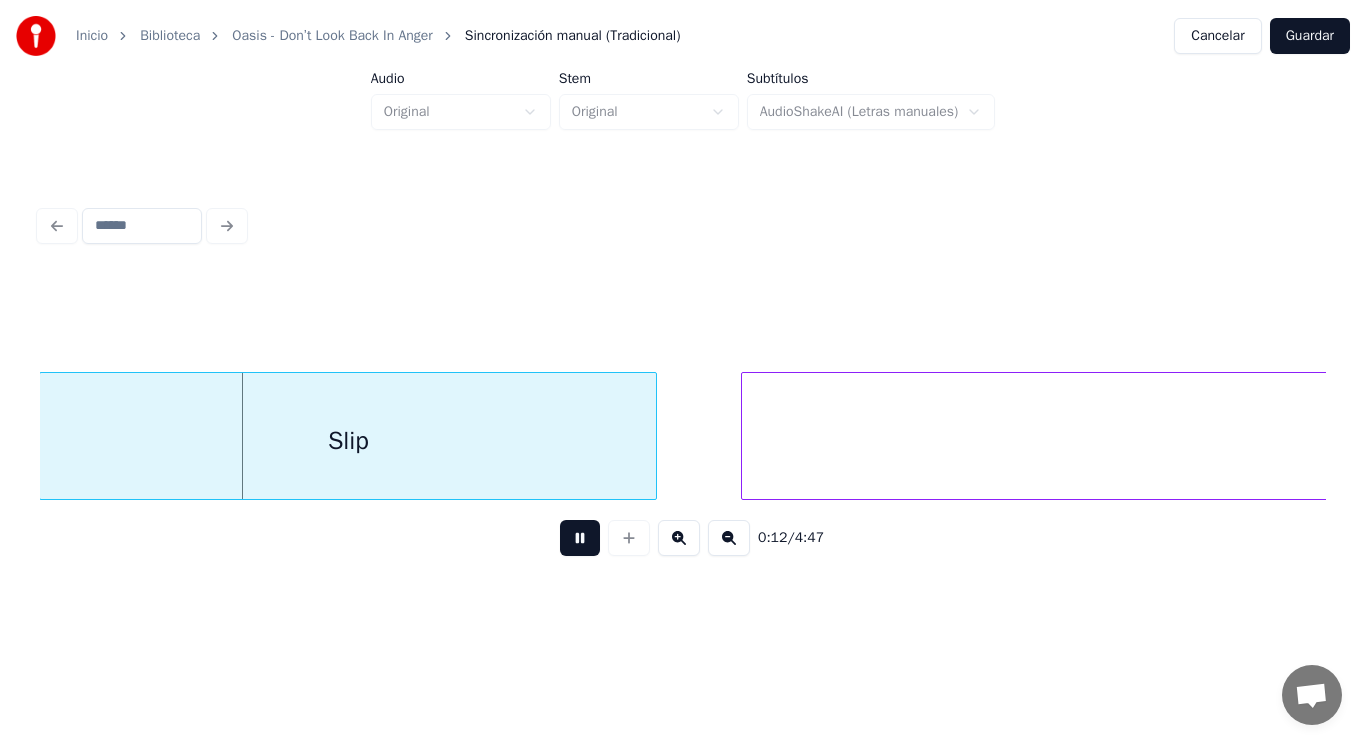 click at bounding box center [580, 538] 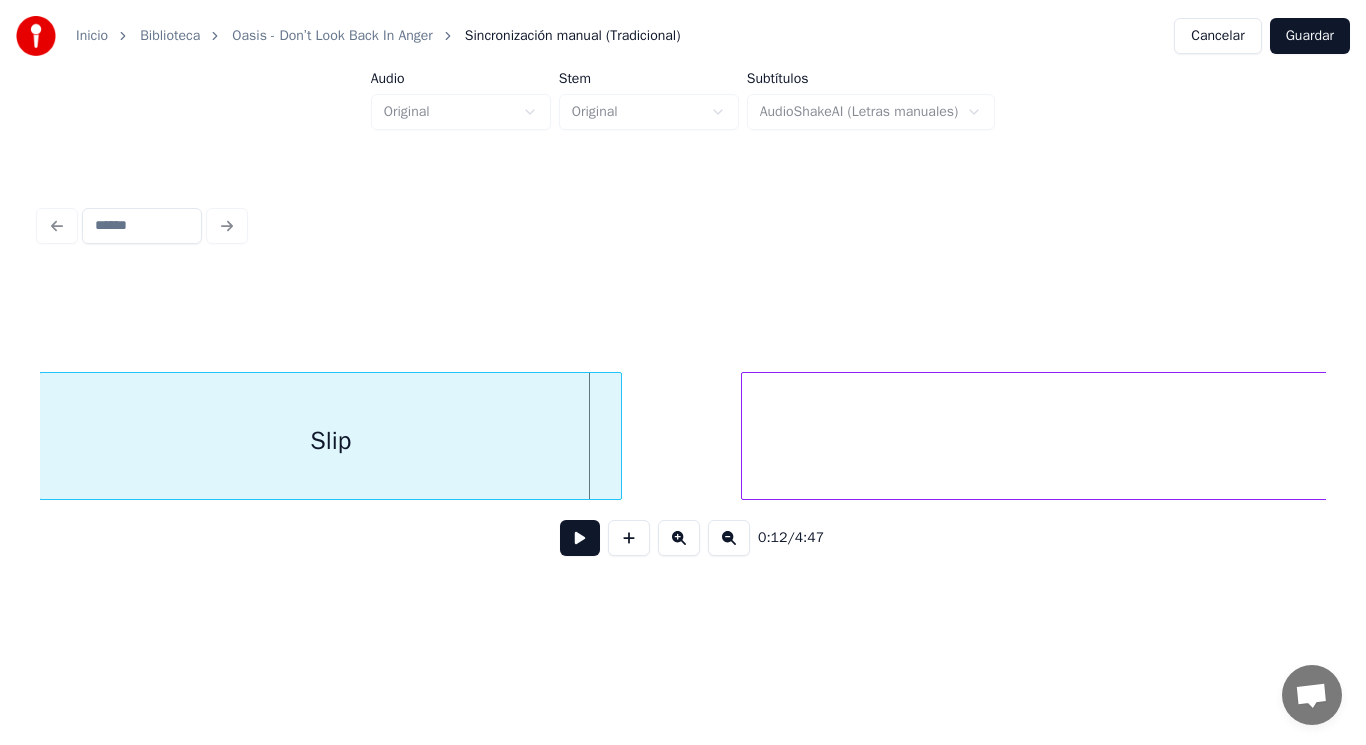 click at bounding box center (618, 436) 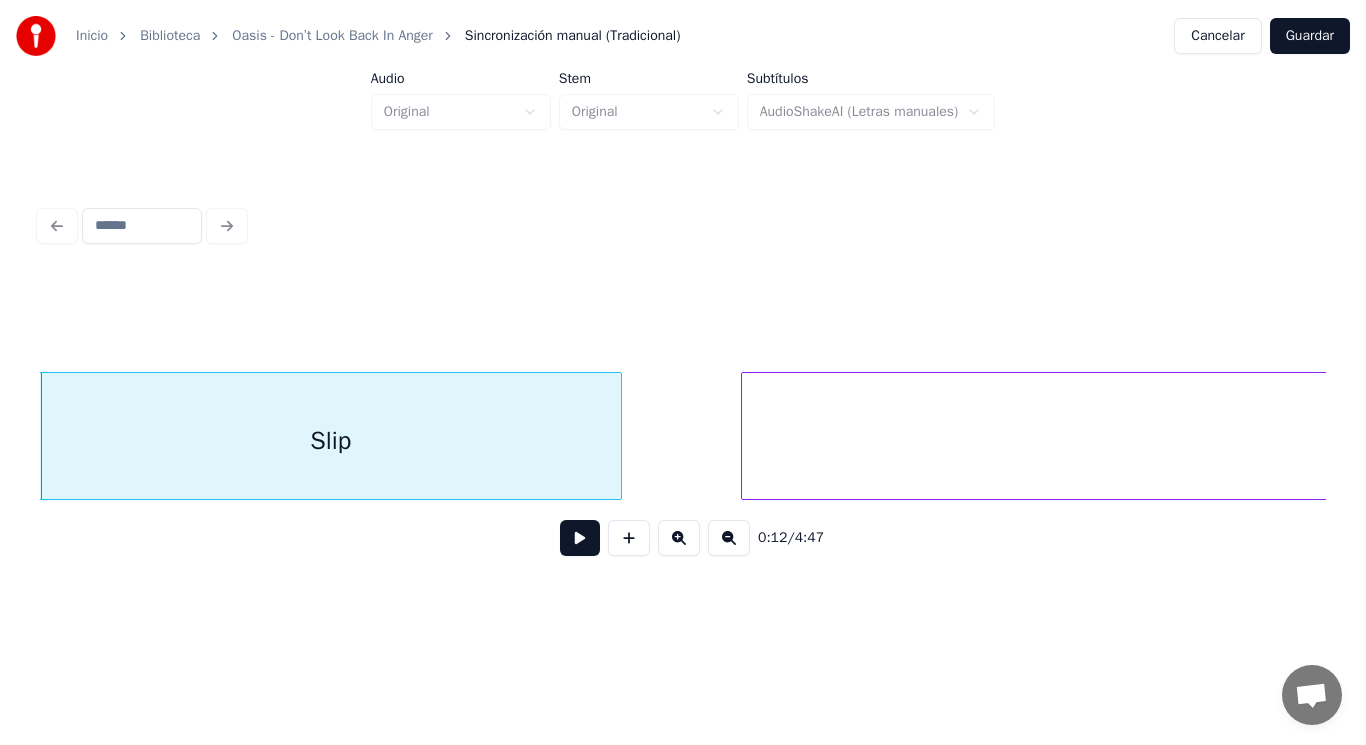 click at bounding box center [580, 538] 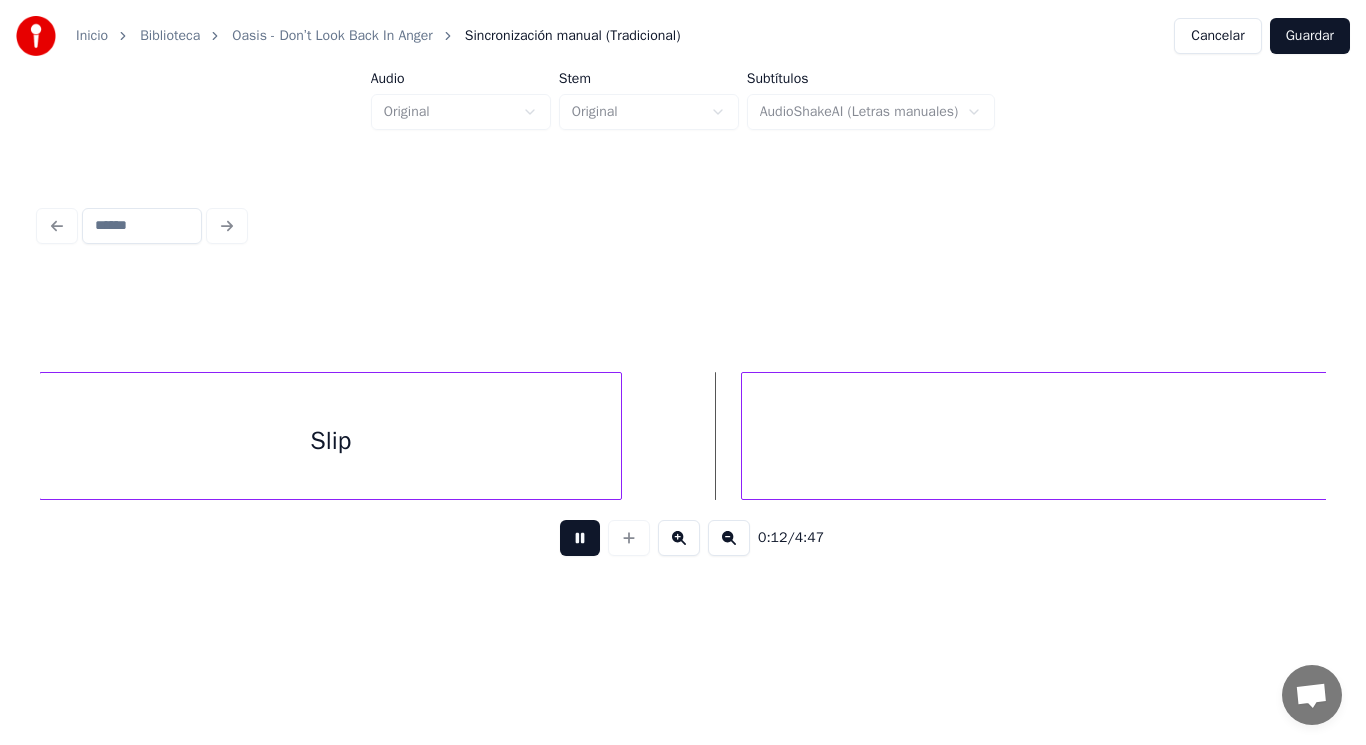 click at bounding box center (580, 538) 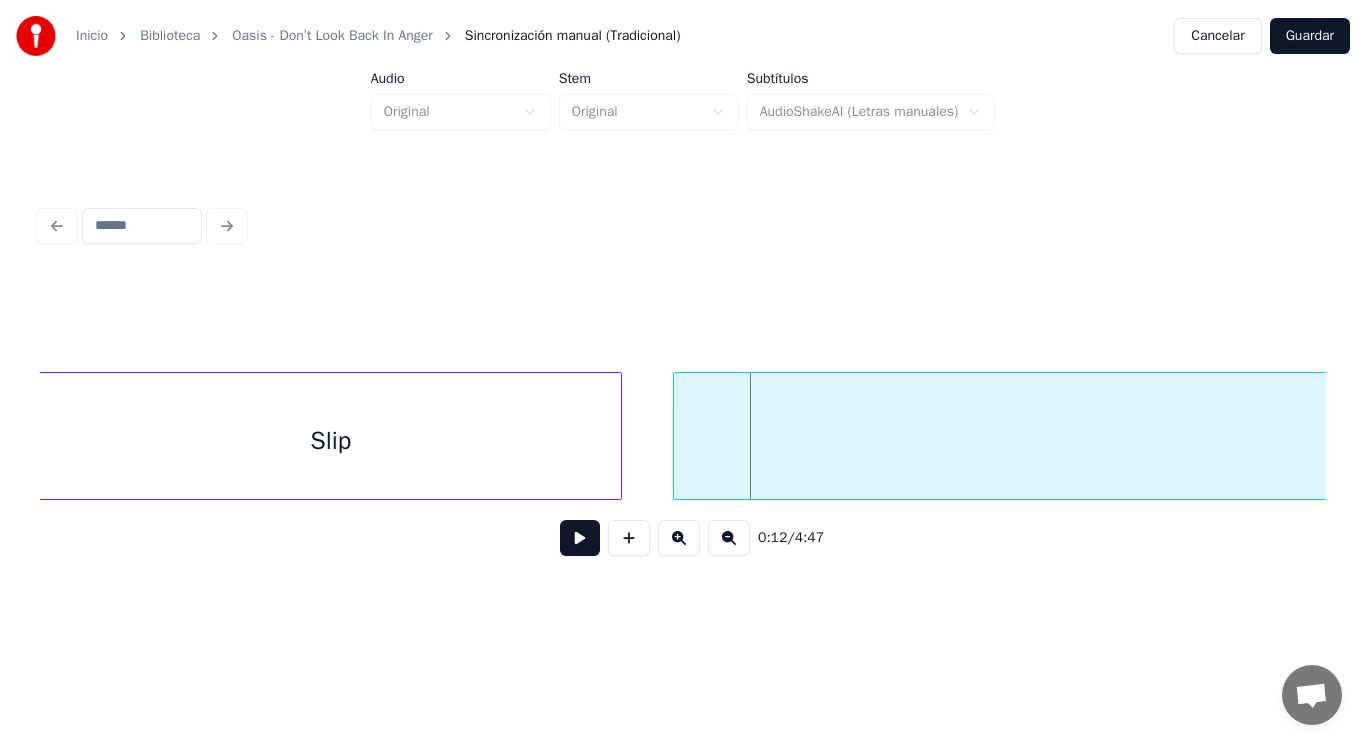click at bounding box center (677, 436) 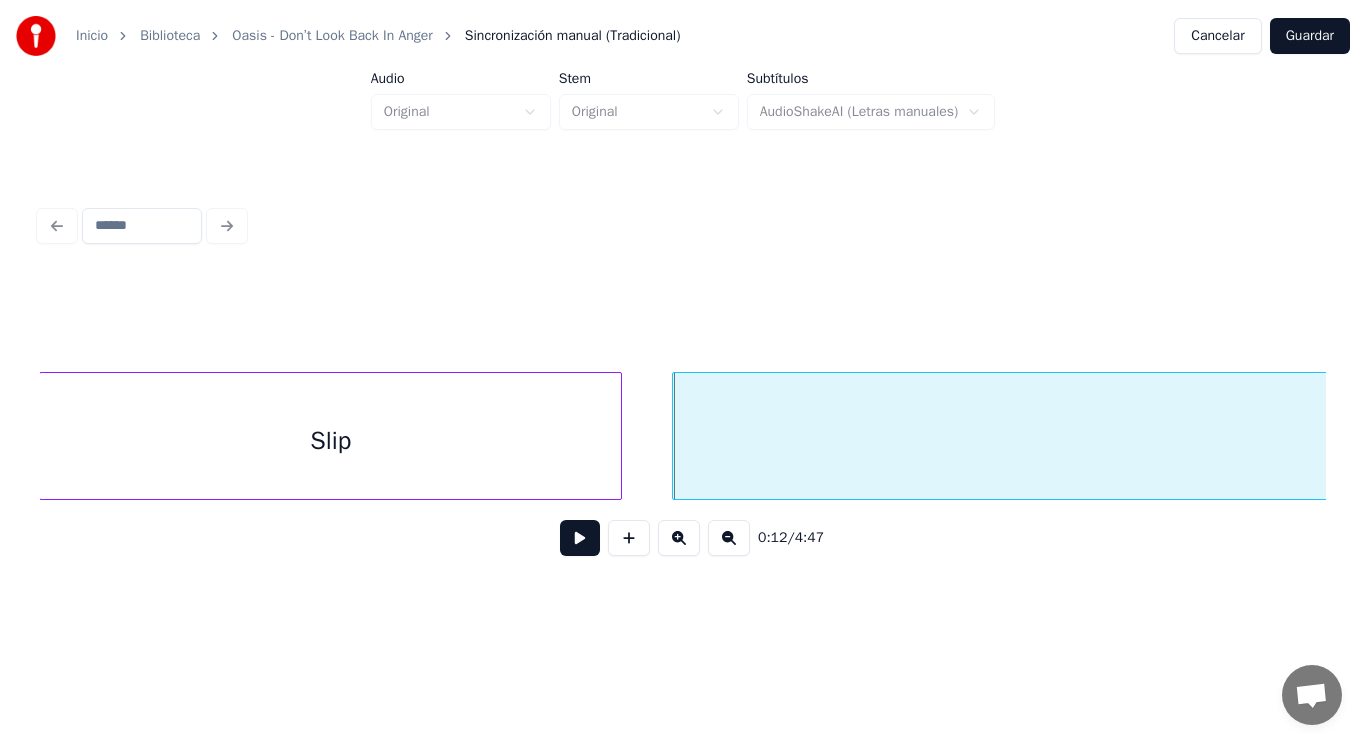 click at bounding box center (580, 538) 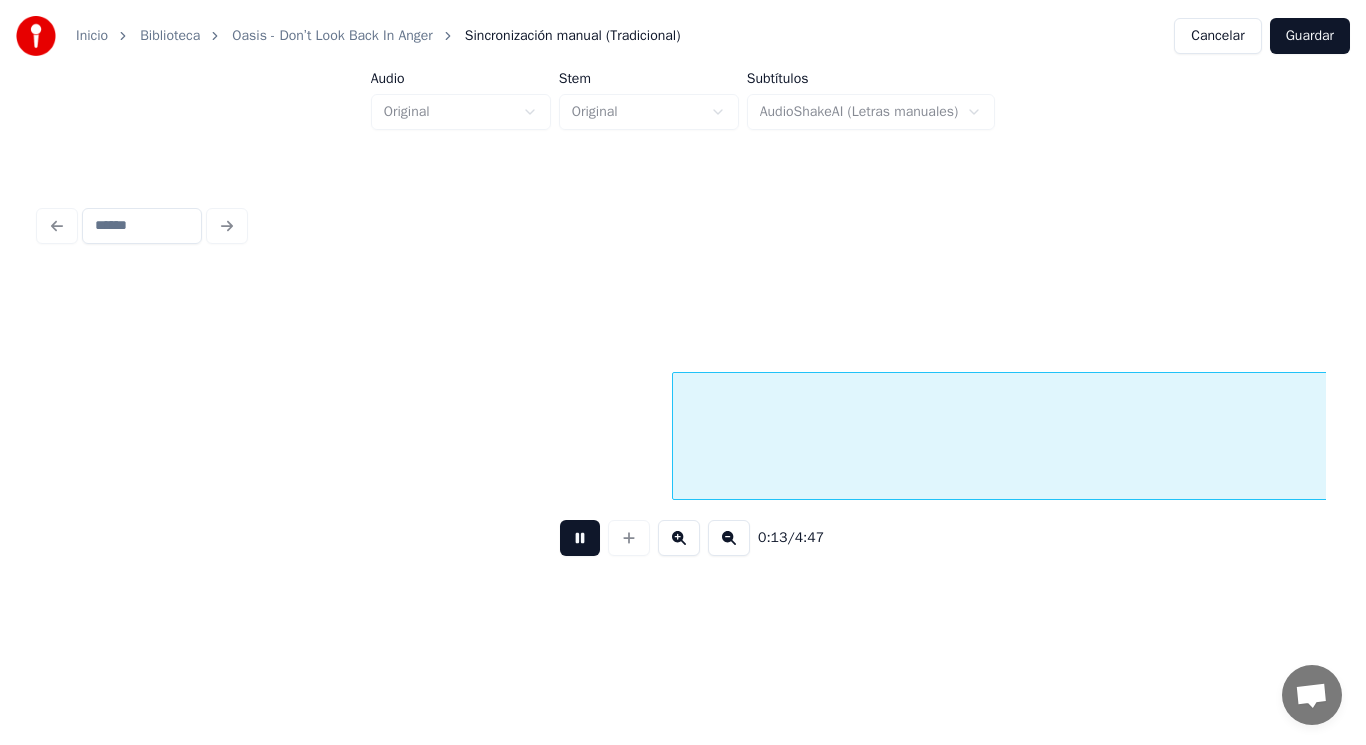 scroll, scrollTop: 0, scrollLeft: 18299, axis: horizontal 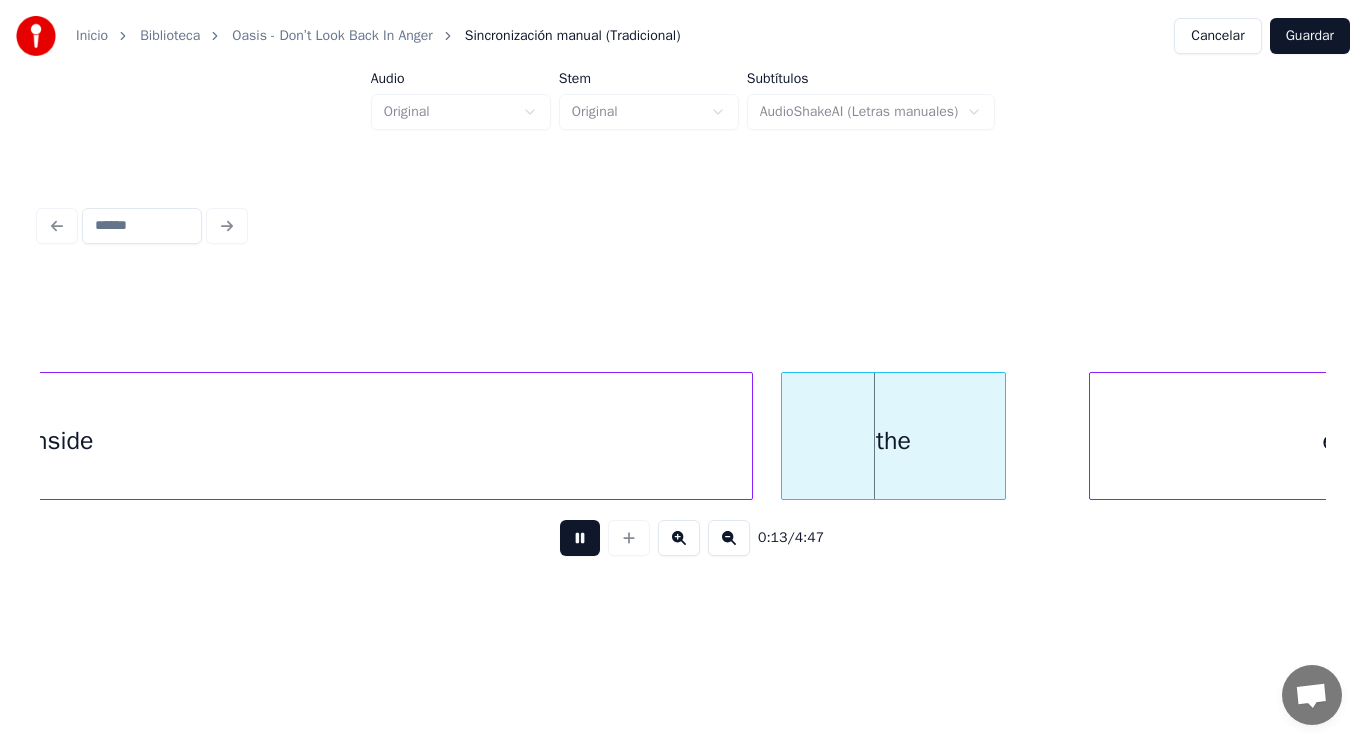 click at bounding box center [580, 538] 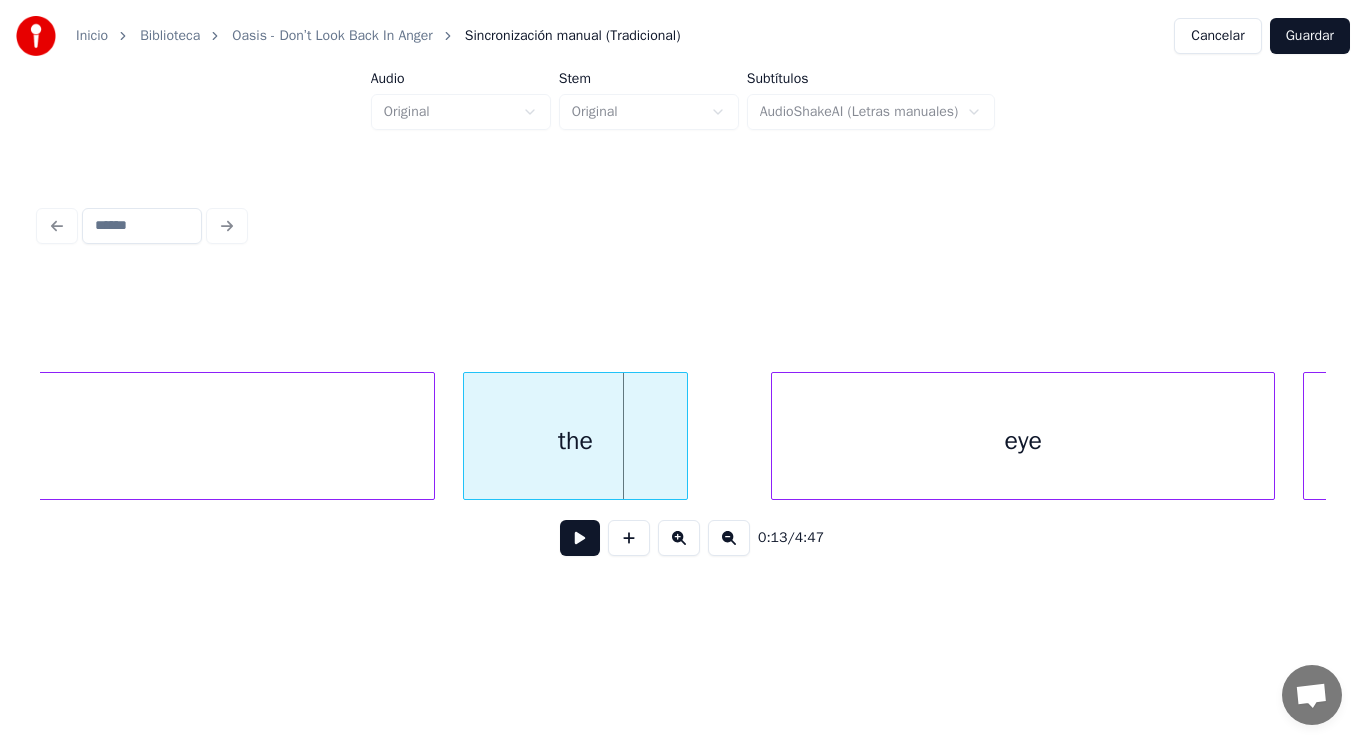 scroll, scrollTop: 0, scrollLeft: 18619, axis: horizontal 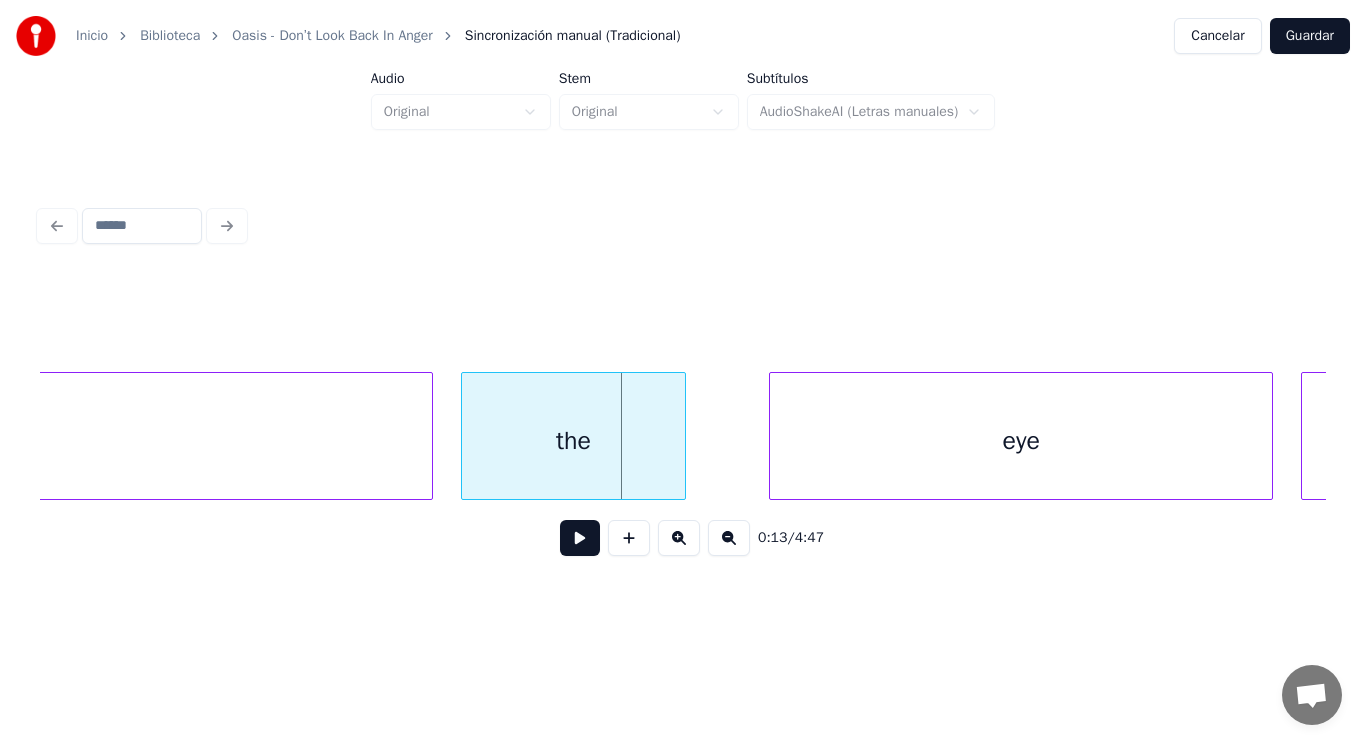 click on "the" at bounding box center [573, 441] 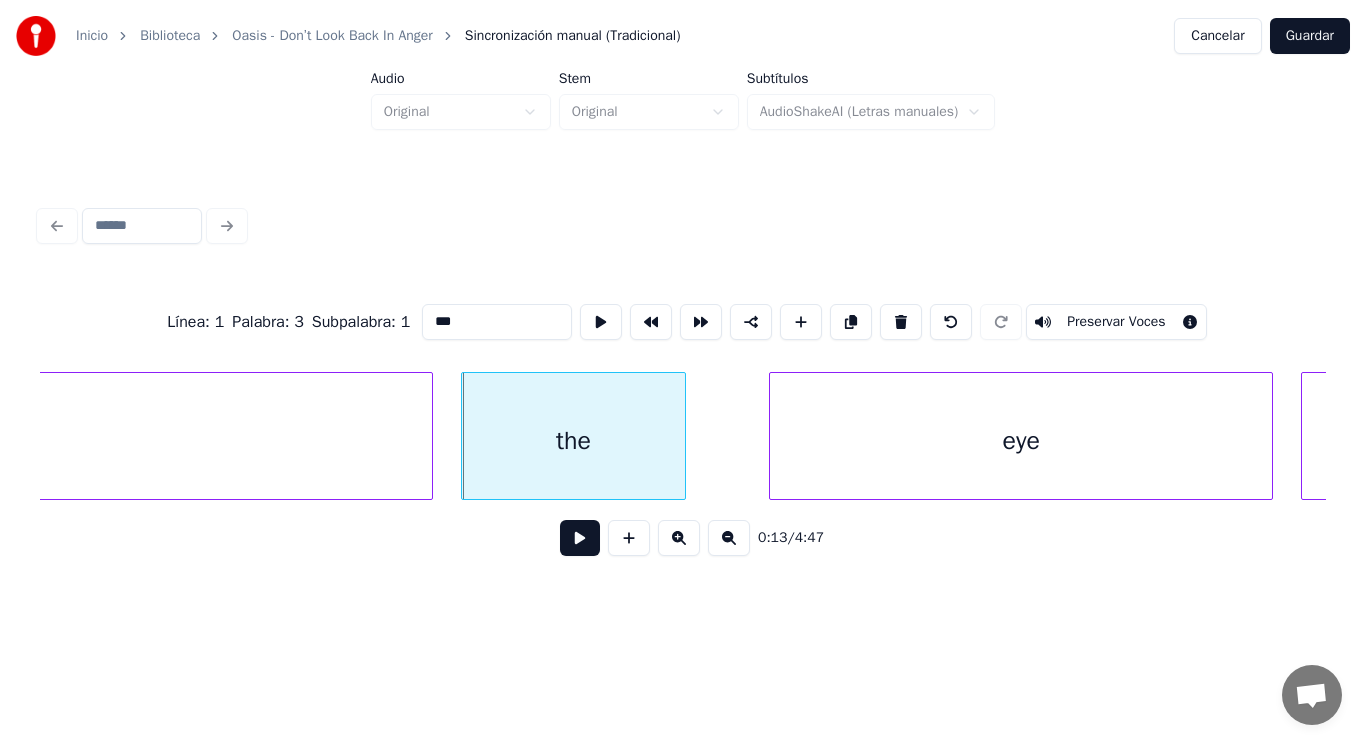 click at bounding box center [580, 538] 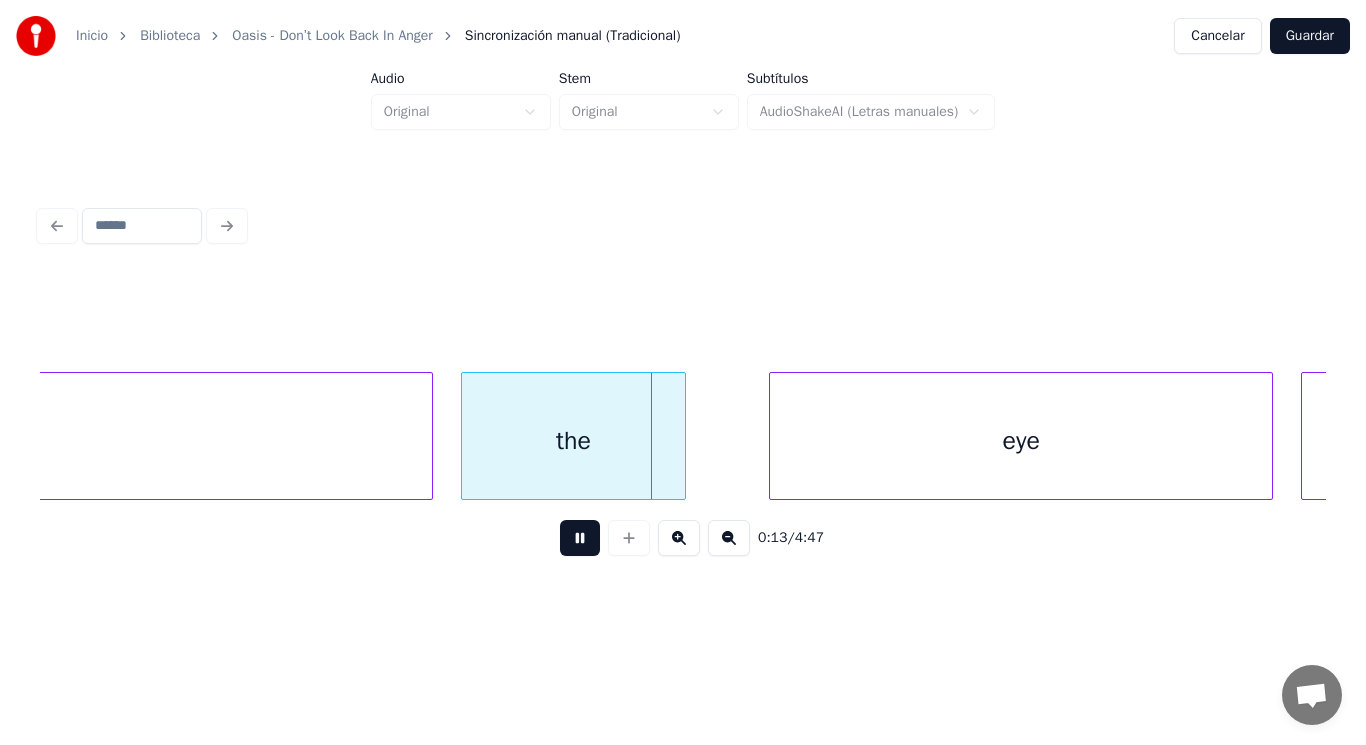 click at bounding box center [580, 538] 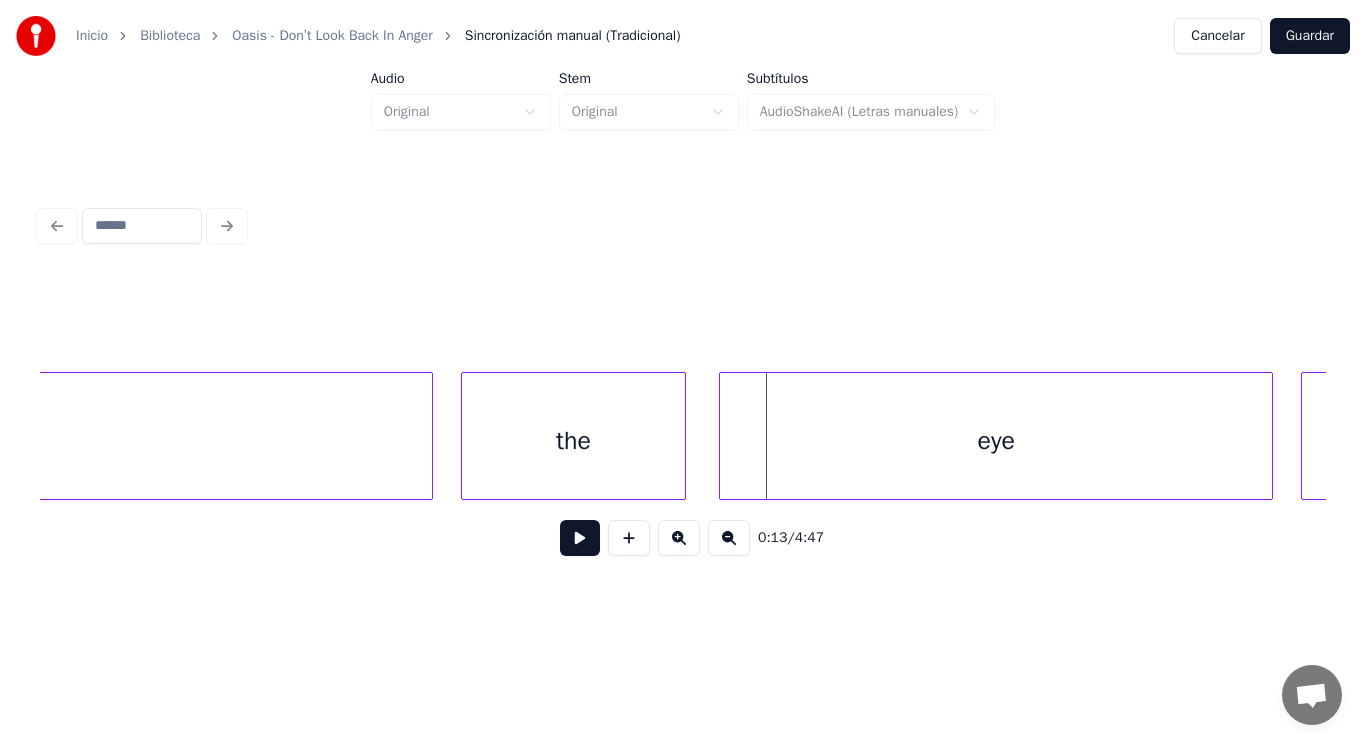click at bounding box center [723, 436] 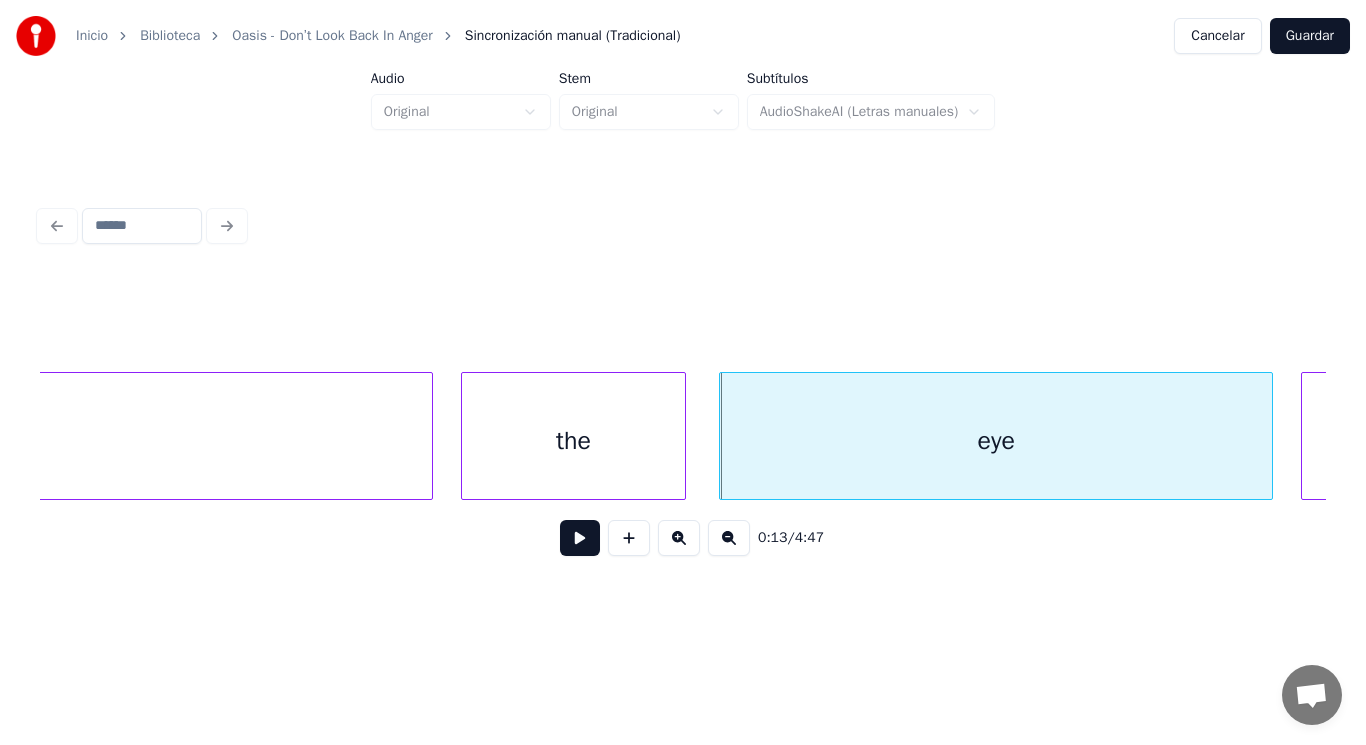 click at bounding box center [580, 538] 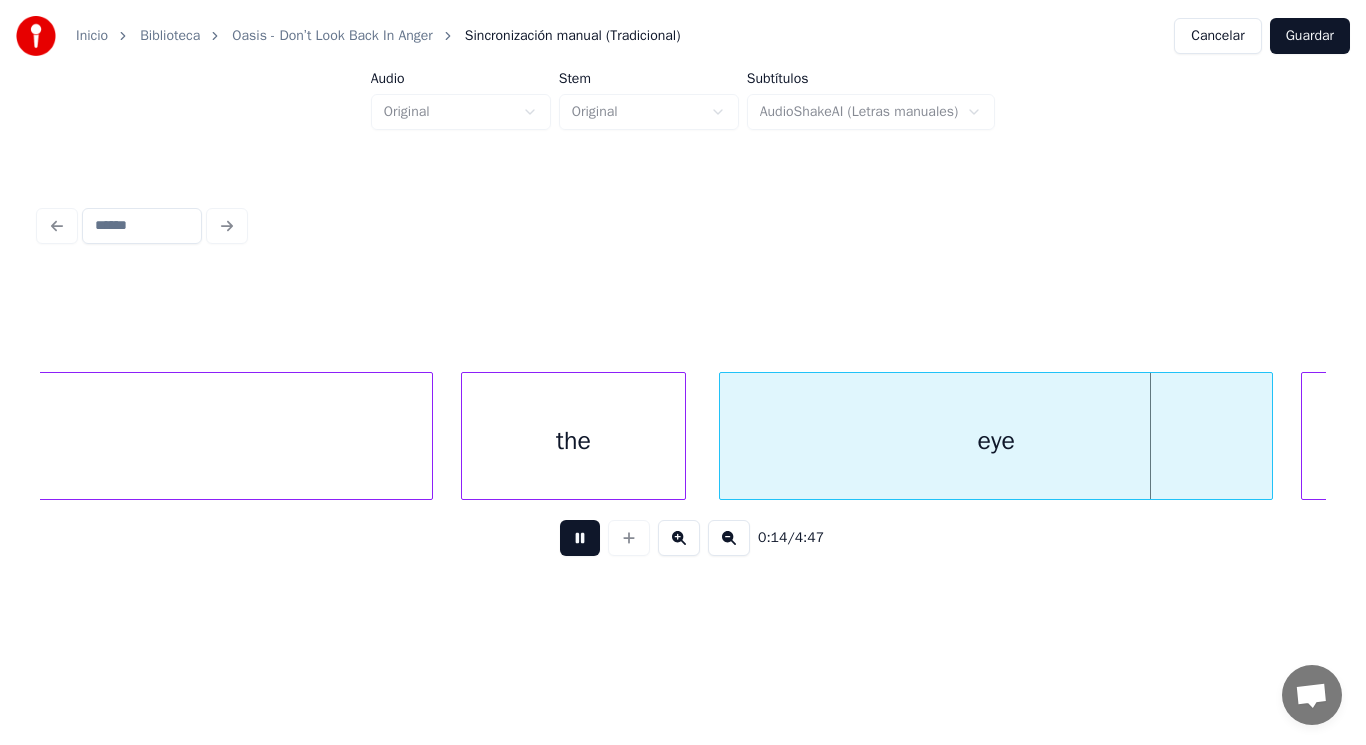 scroll, scrollTop: 0, scrollLeft: 19914, axis: horizontal 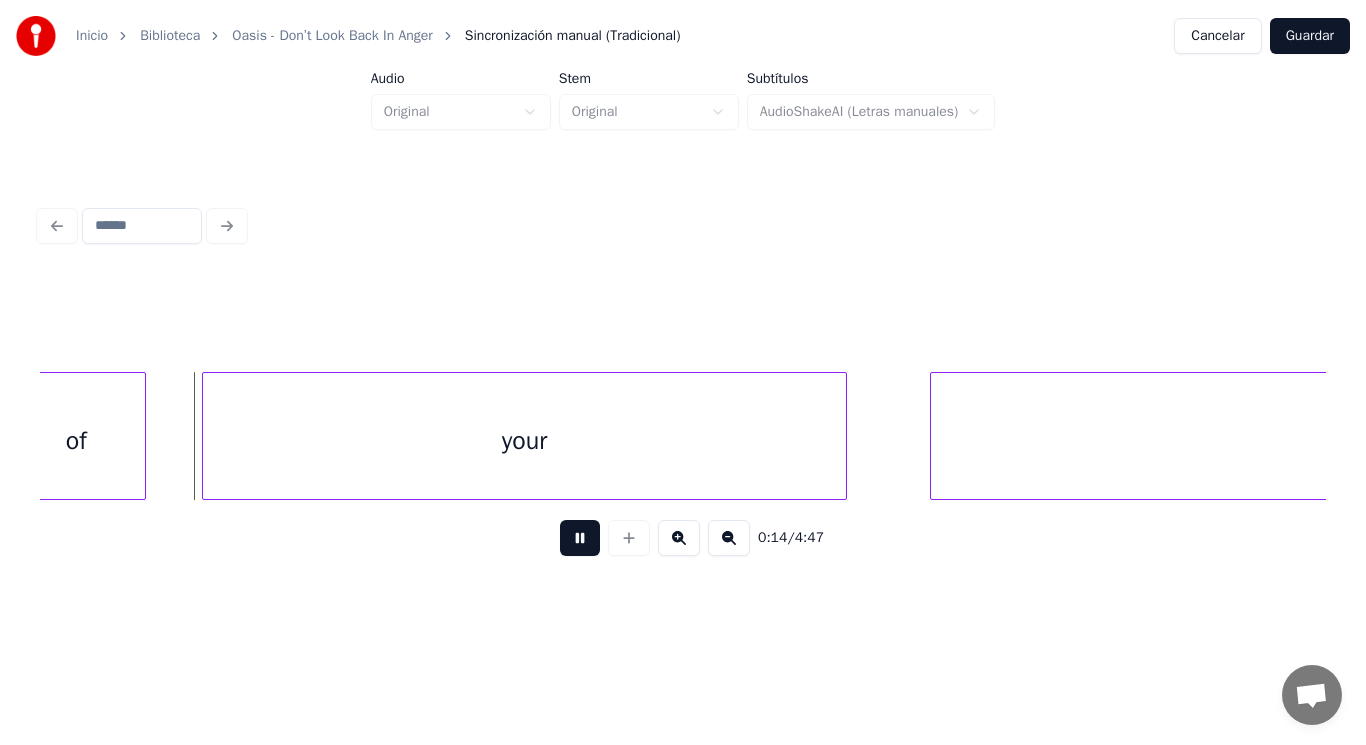 click at bounding box center [580, 538] 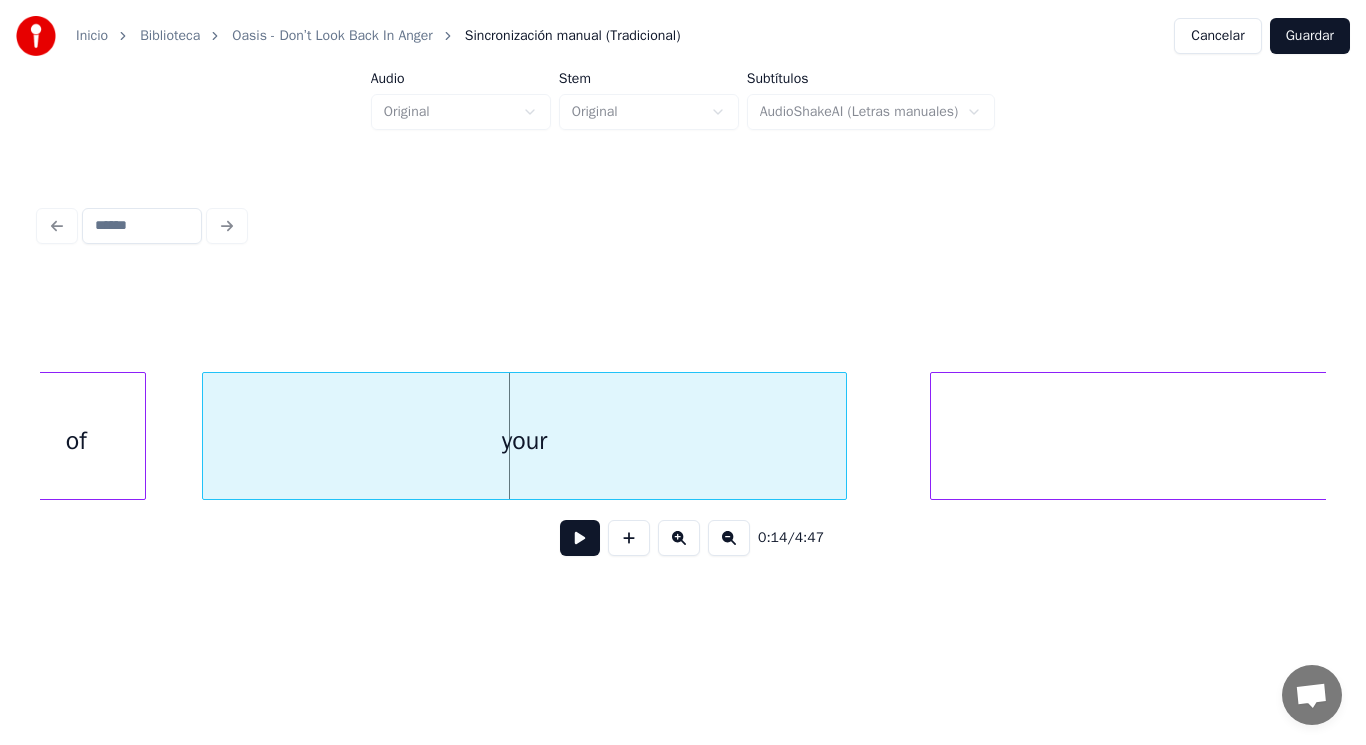 click on "of" at bounding box center (76, 441) 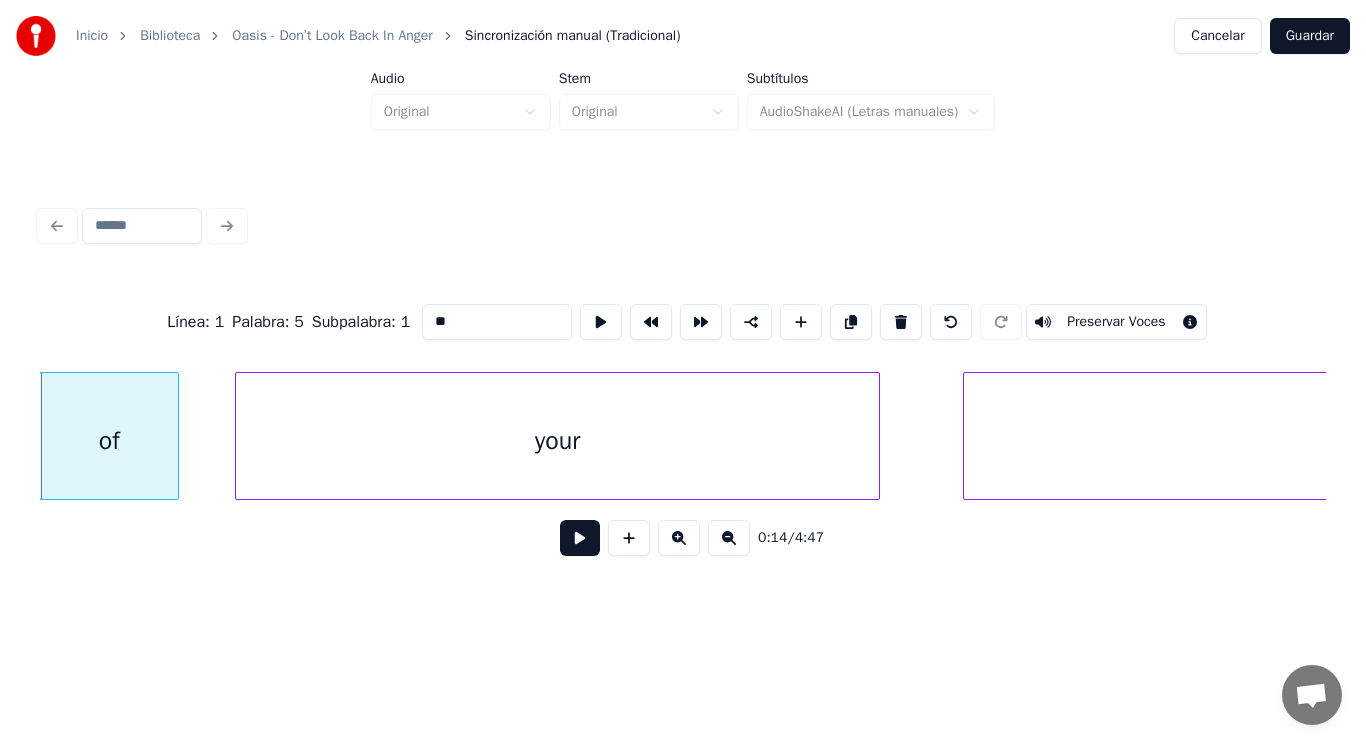 click at bounding box center [580, 538] 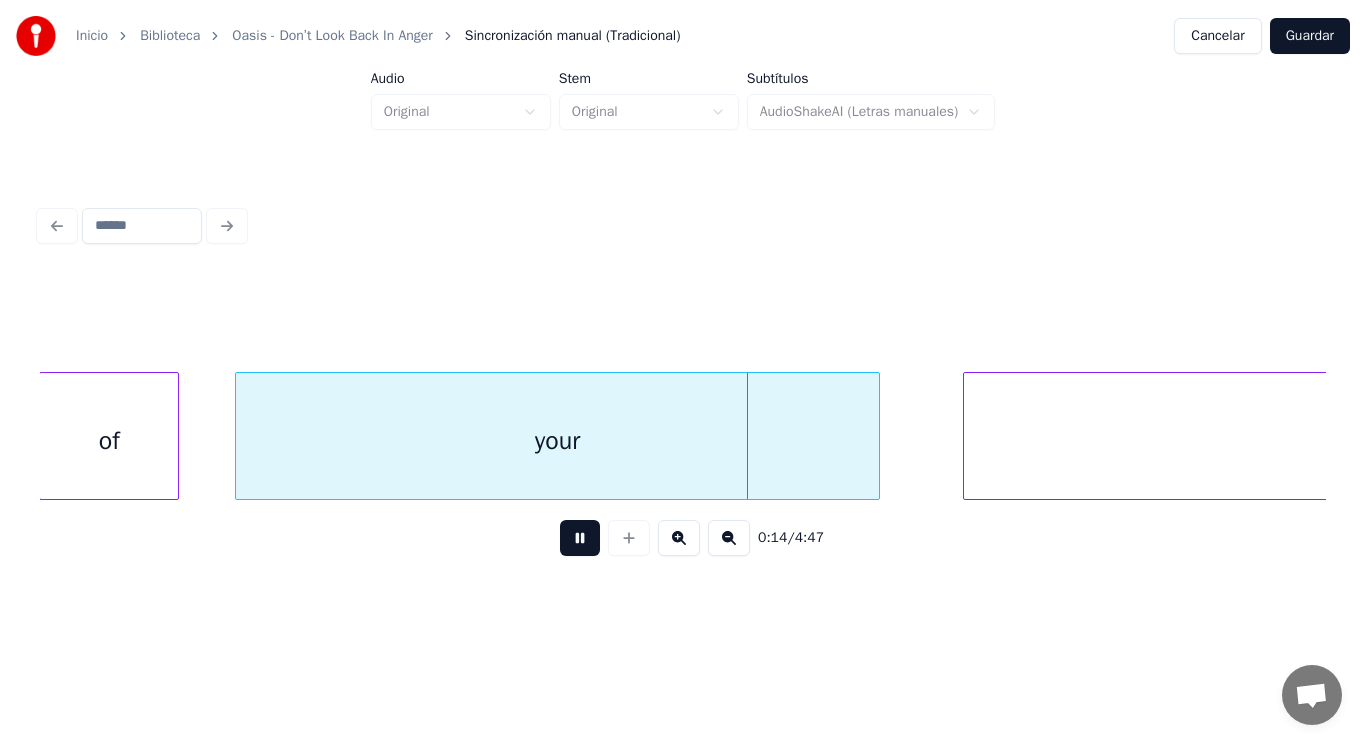 click at bounding box center (580, 538) 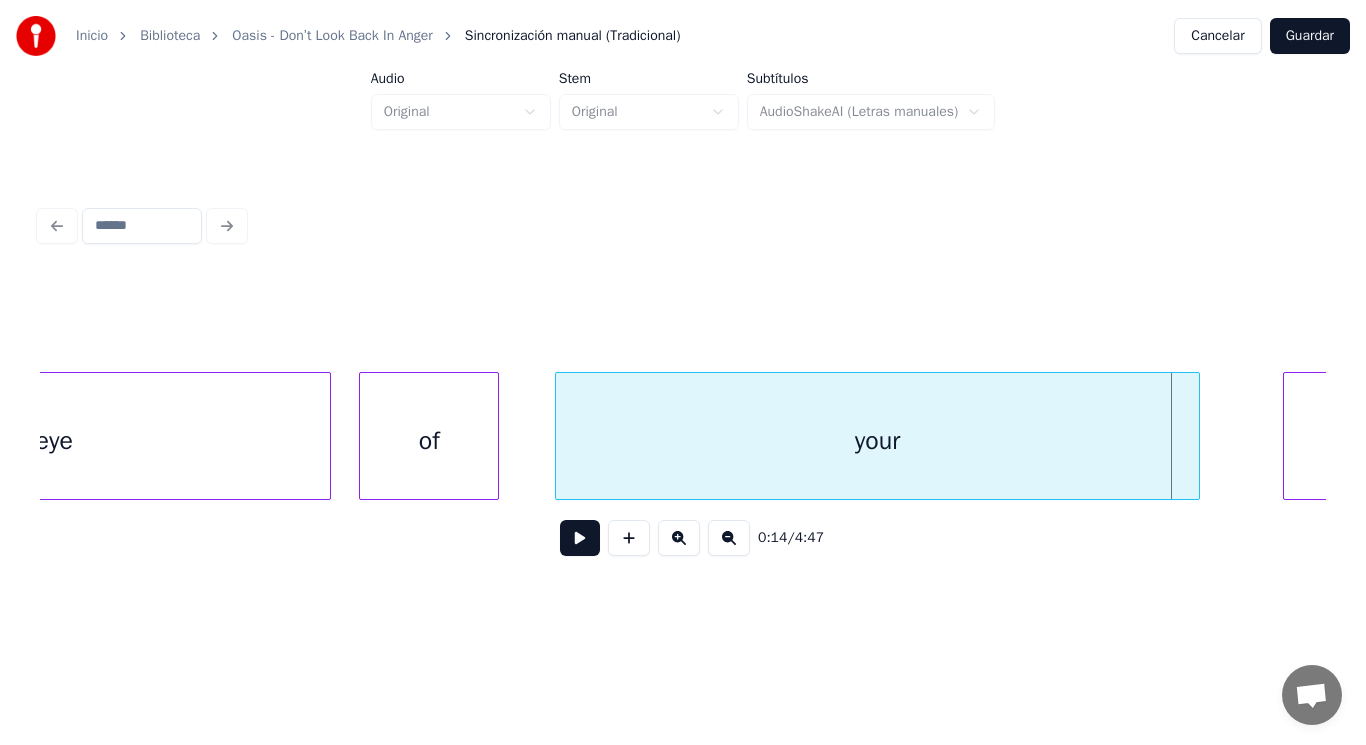 click on "eye" at bounding box center (54, 441) 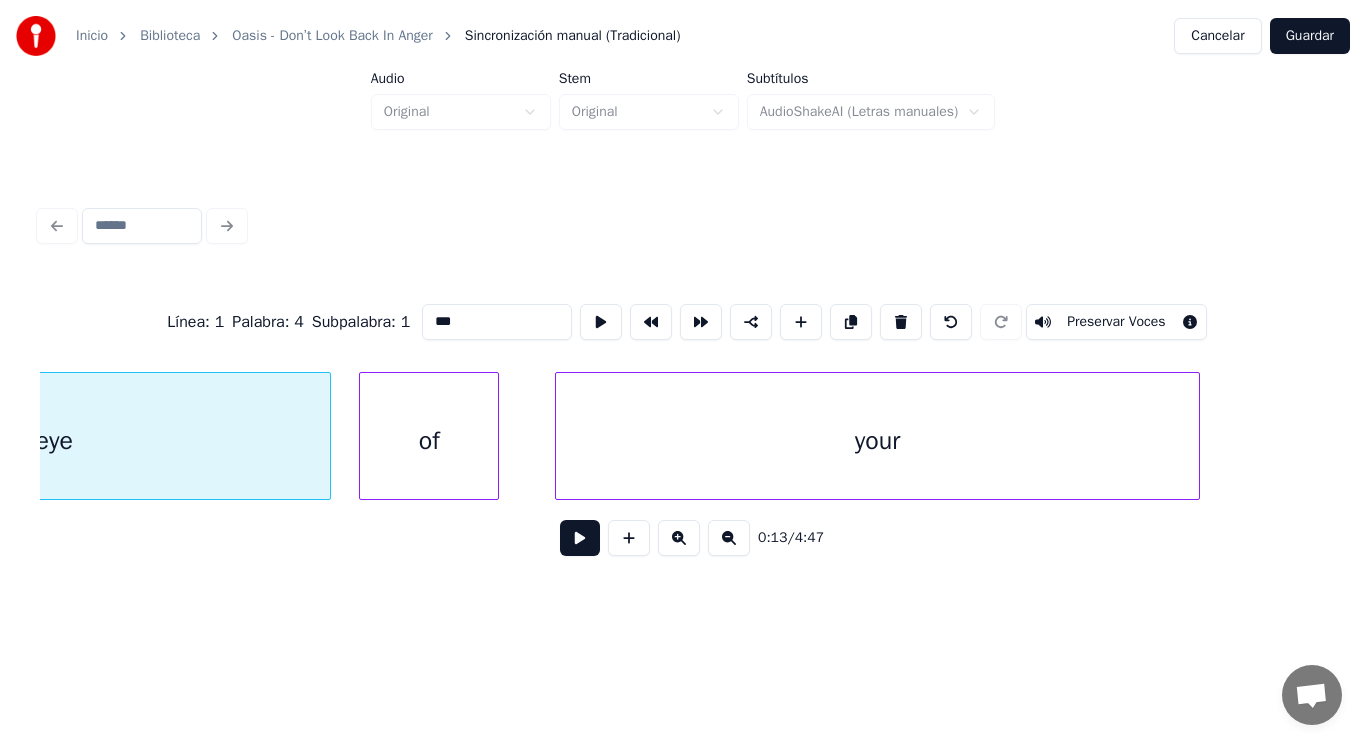 scroll, scrollTop: 0, scrollLeft: 19299, axis: horizontal 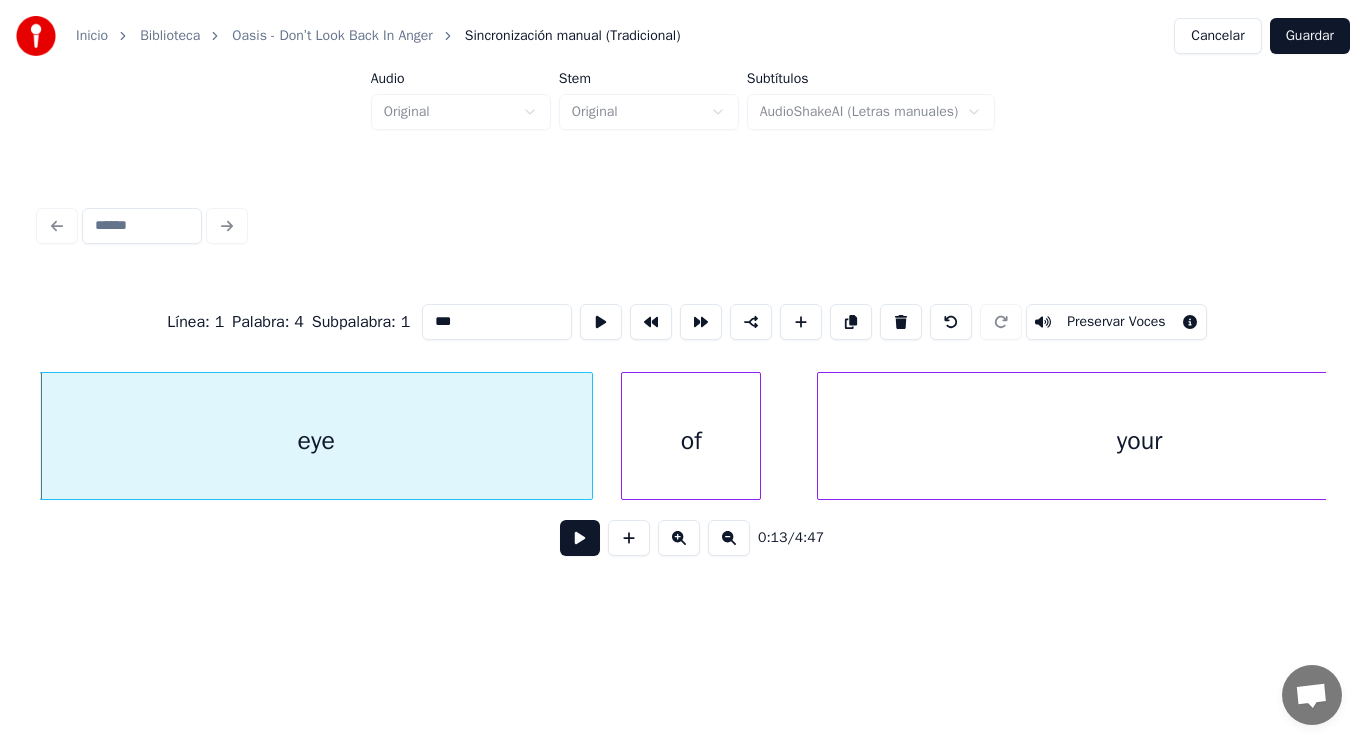 click at bounding box center [580, 538] 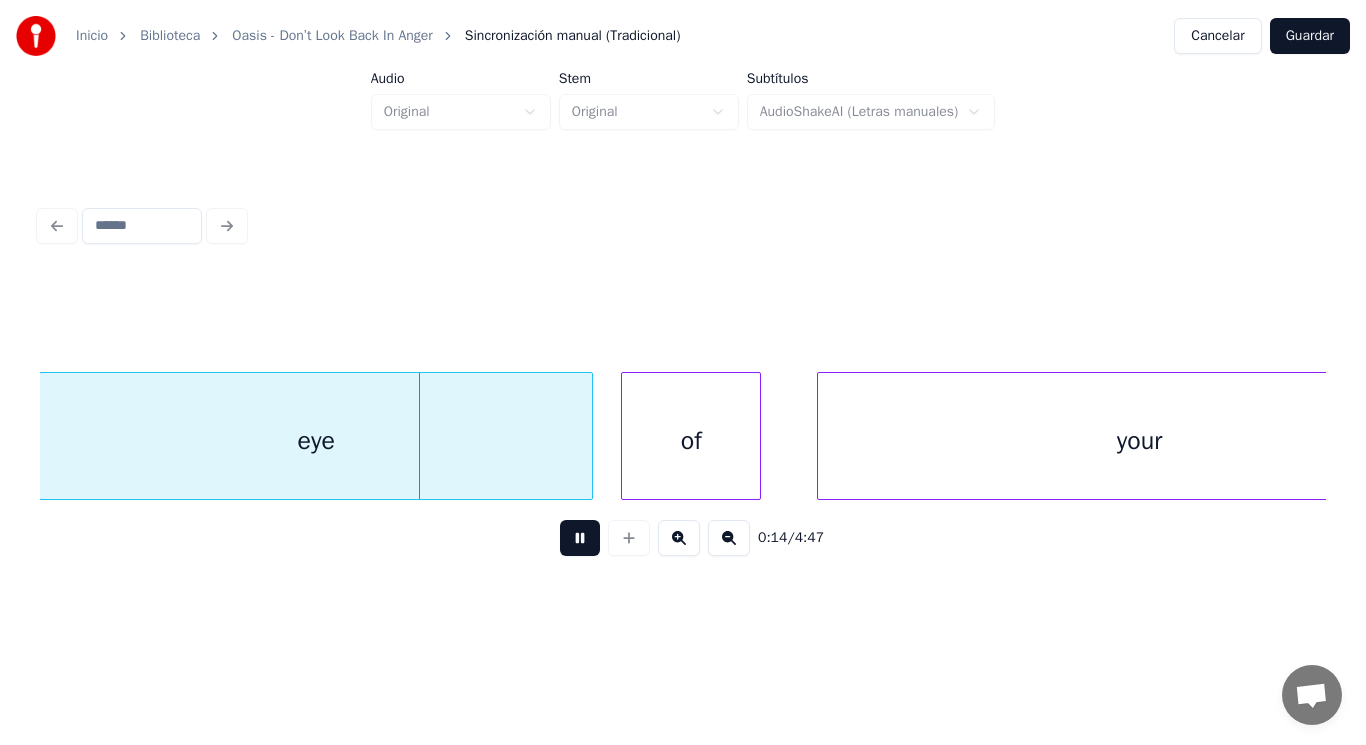 click at bounding box center (580, 538) 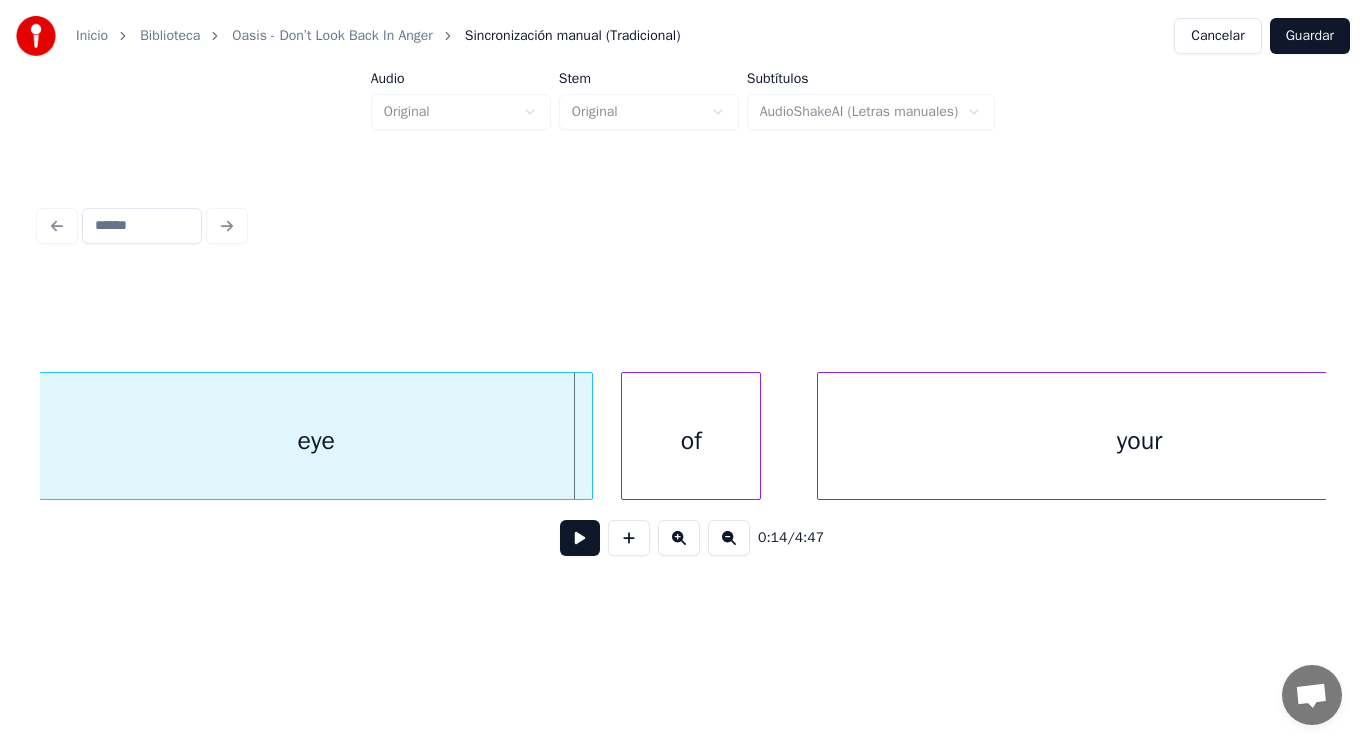 click on "of" at bounding box center (691, 441) 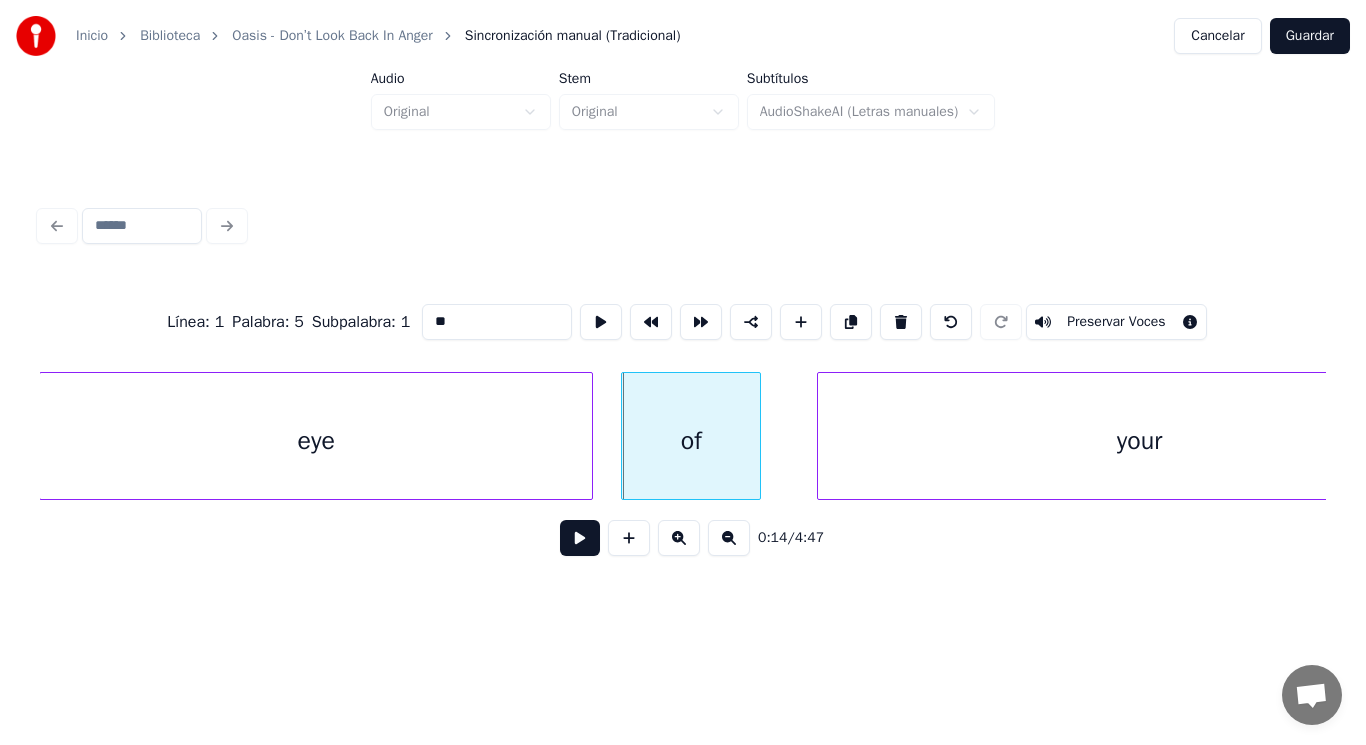 click at bounding box center (580, 538) 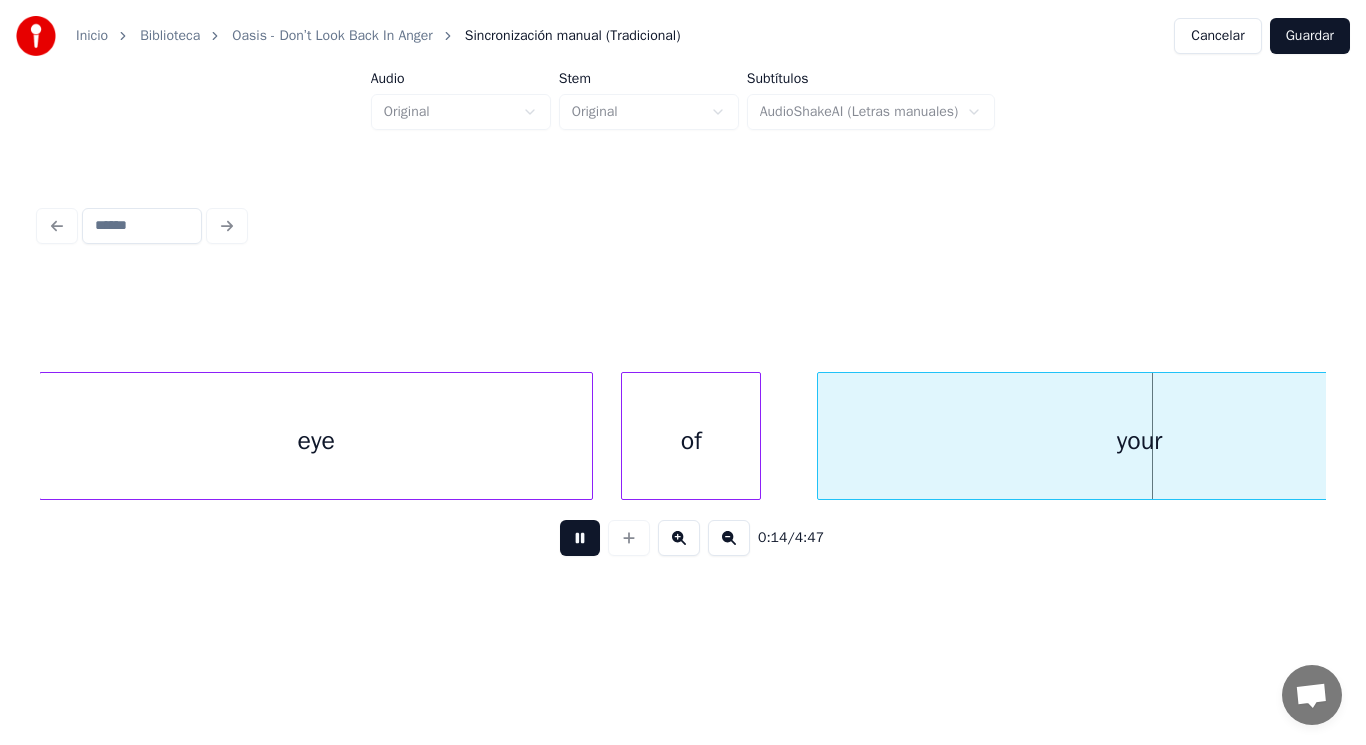 scroll, scrollTop: 0, scrollLeft: 20591, axis: horizontal 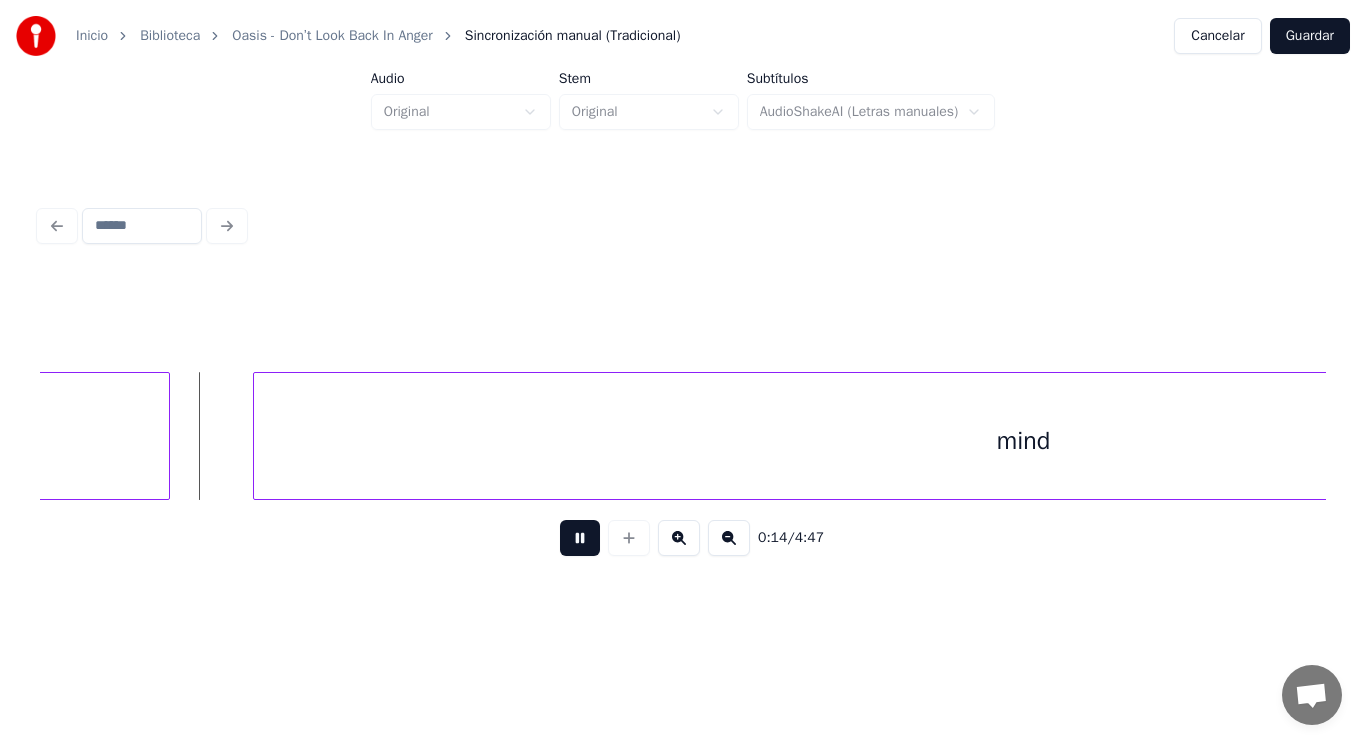 click at bounding box center (580, 538) 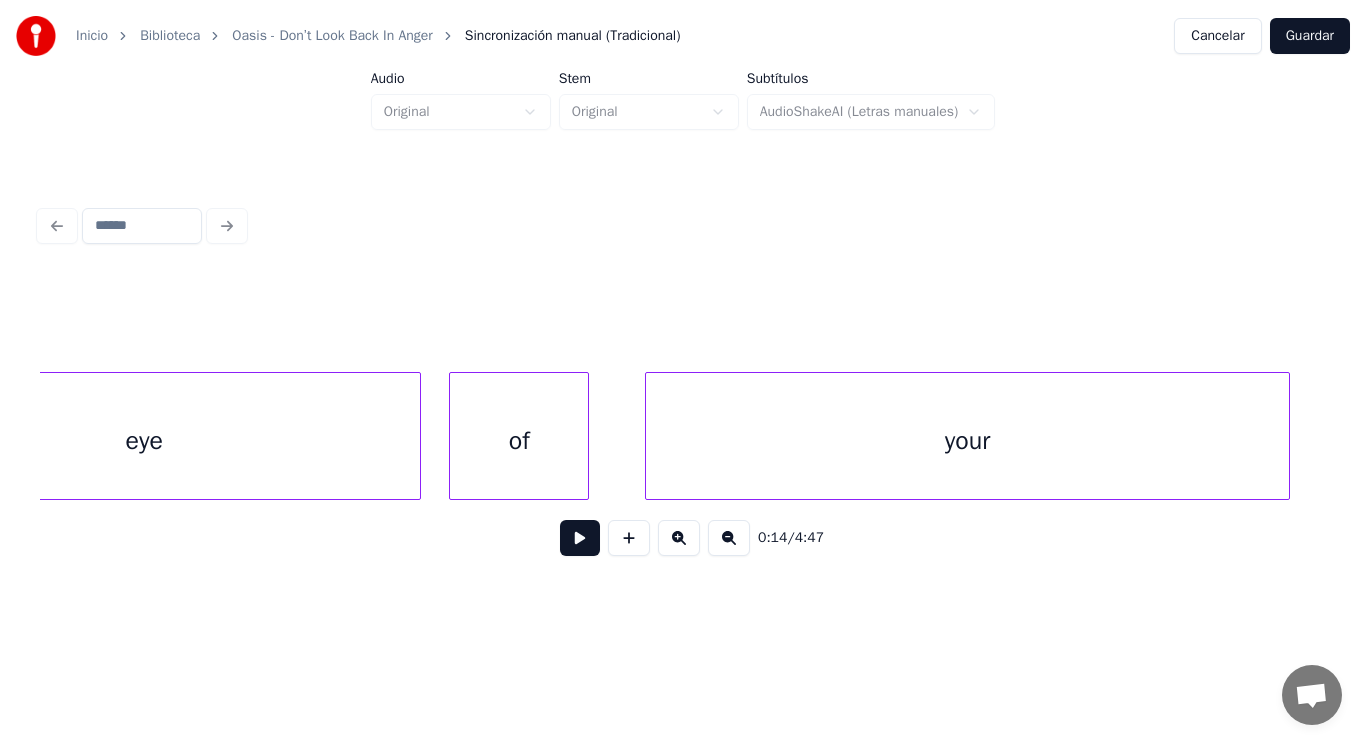 click on "eye" at bounding box center (144, 441) 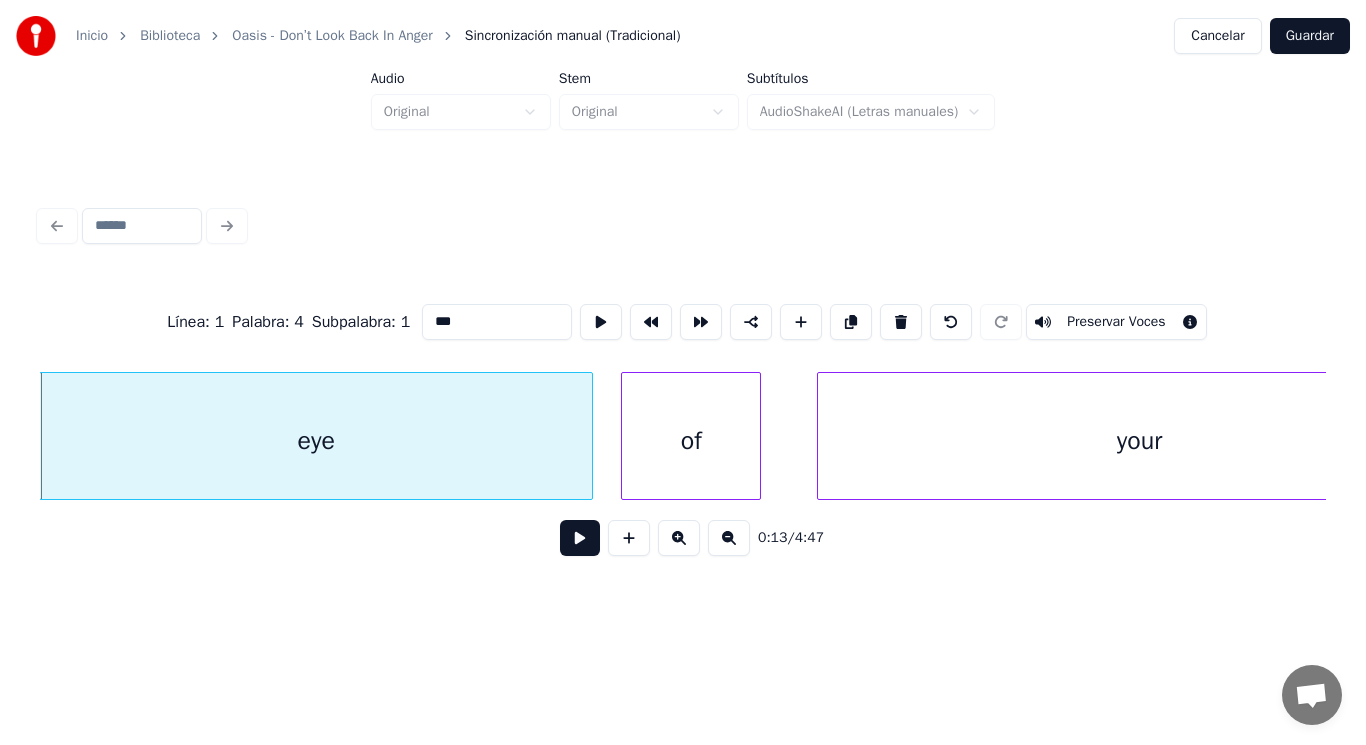 click at bounding box center [580, 538] 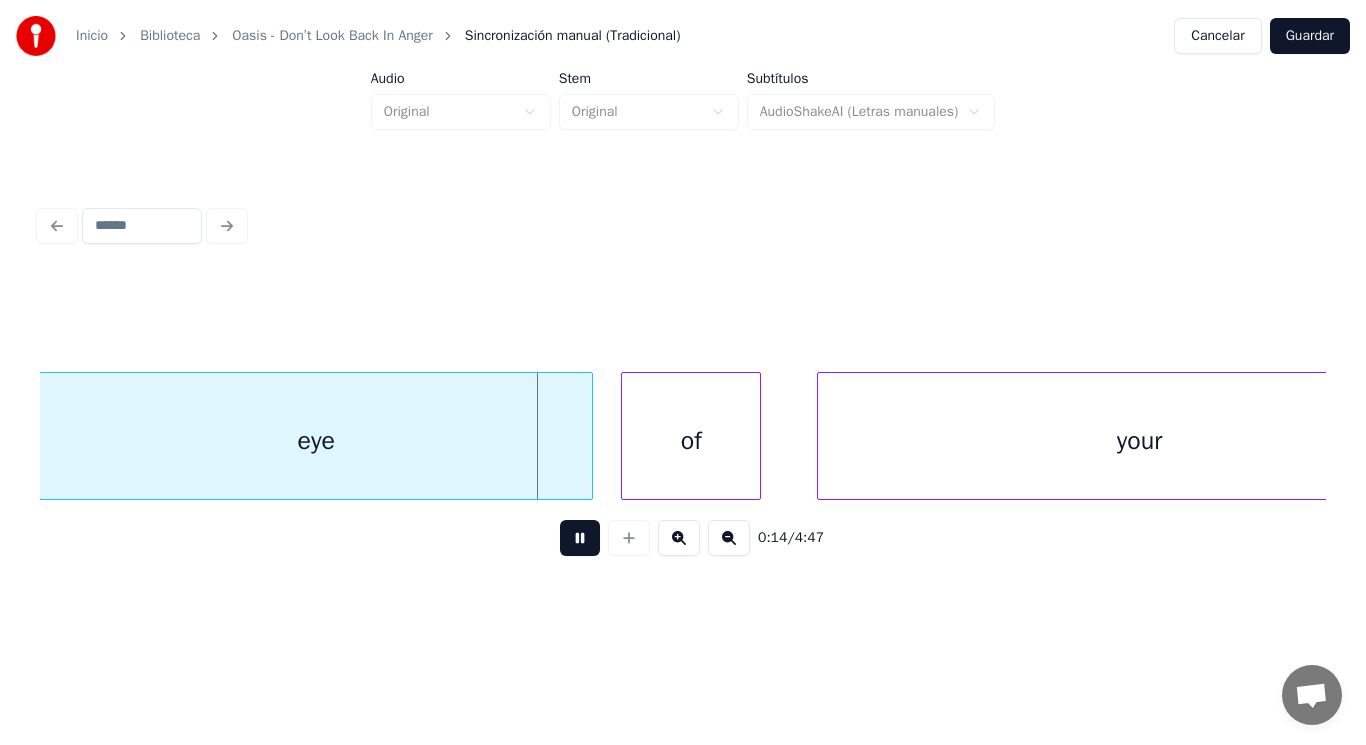 click at bounding box center (580, 538) 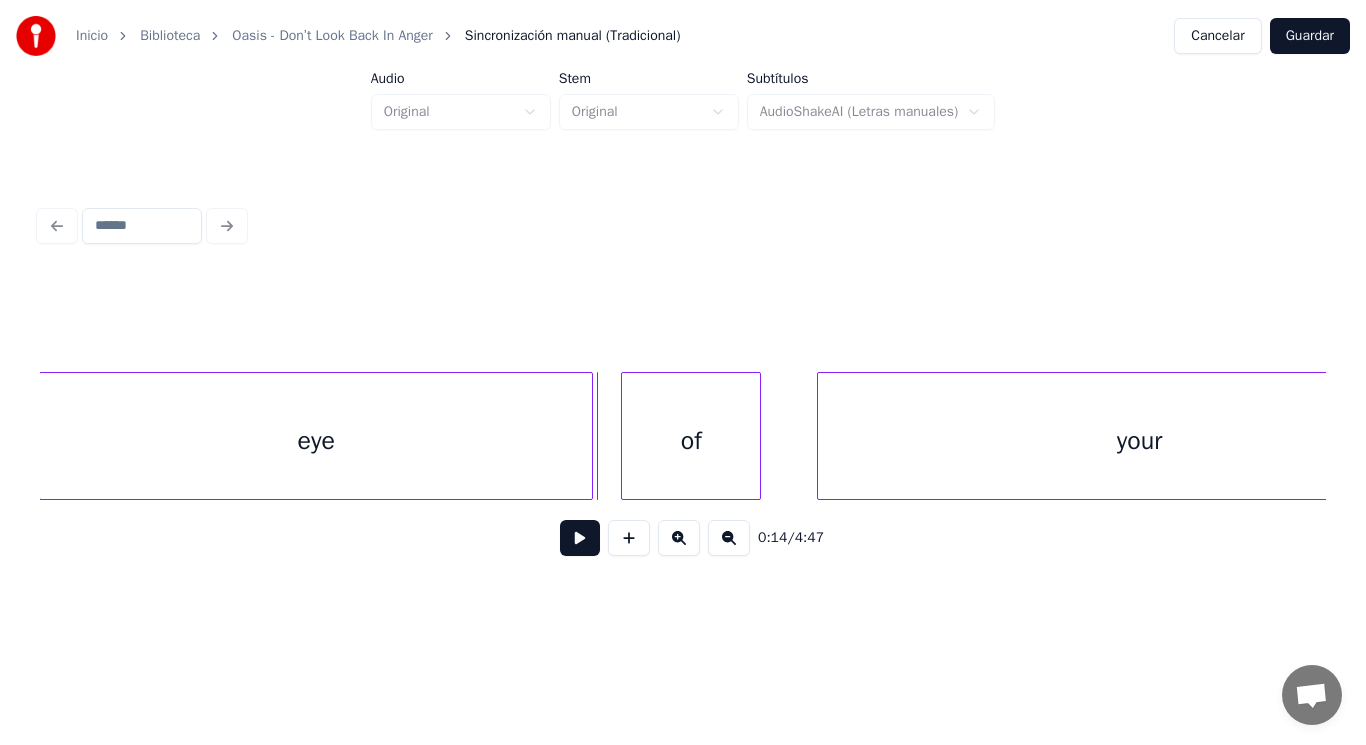click on "eye" at bounding box center [316, 441] 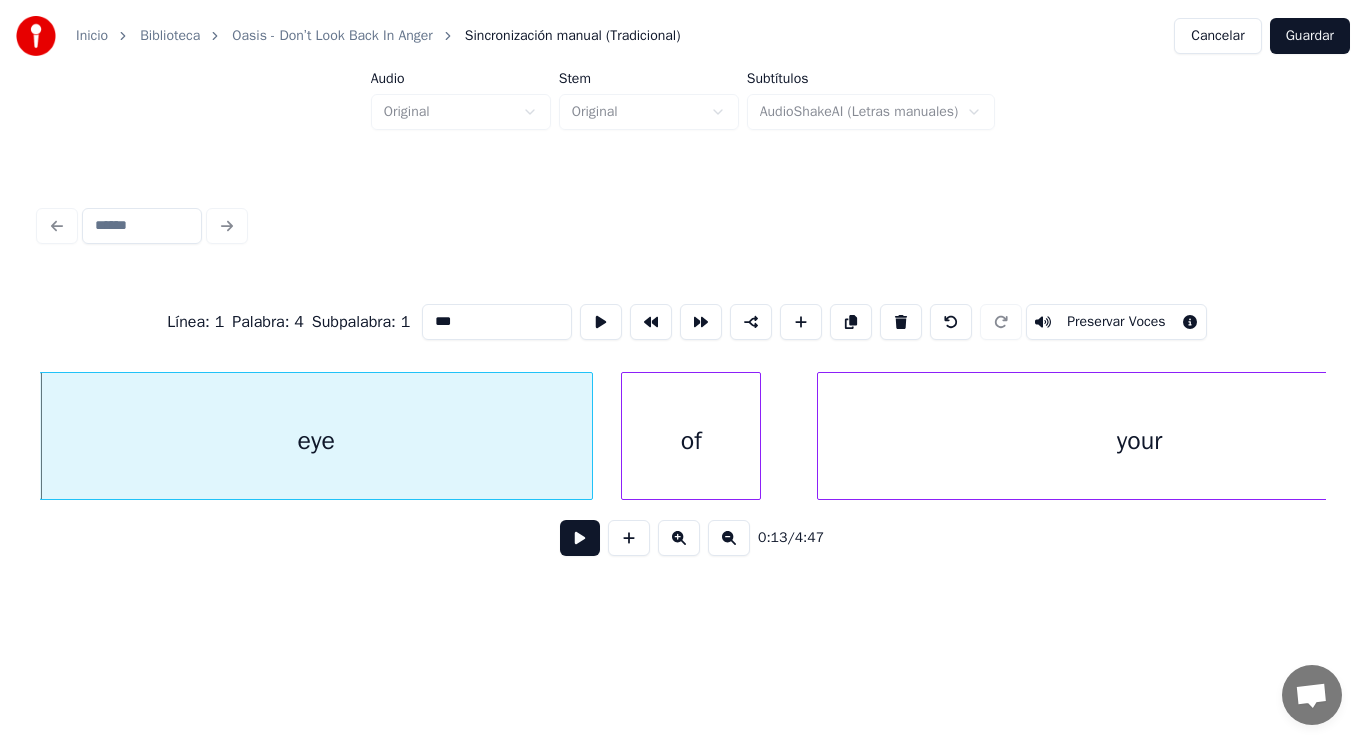 click at bounding box center [580, 538] 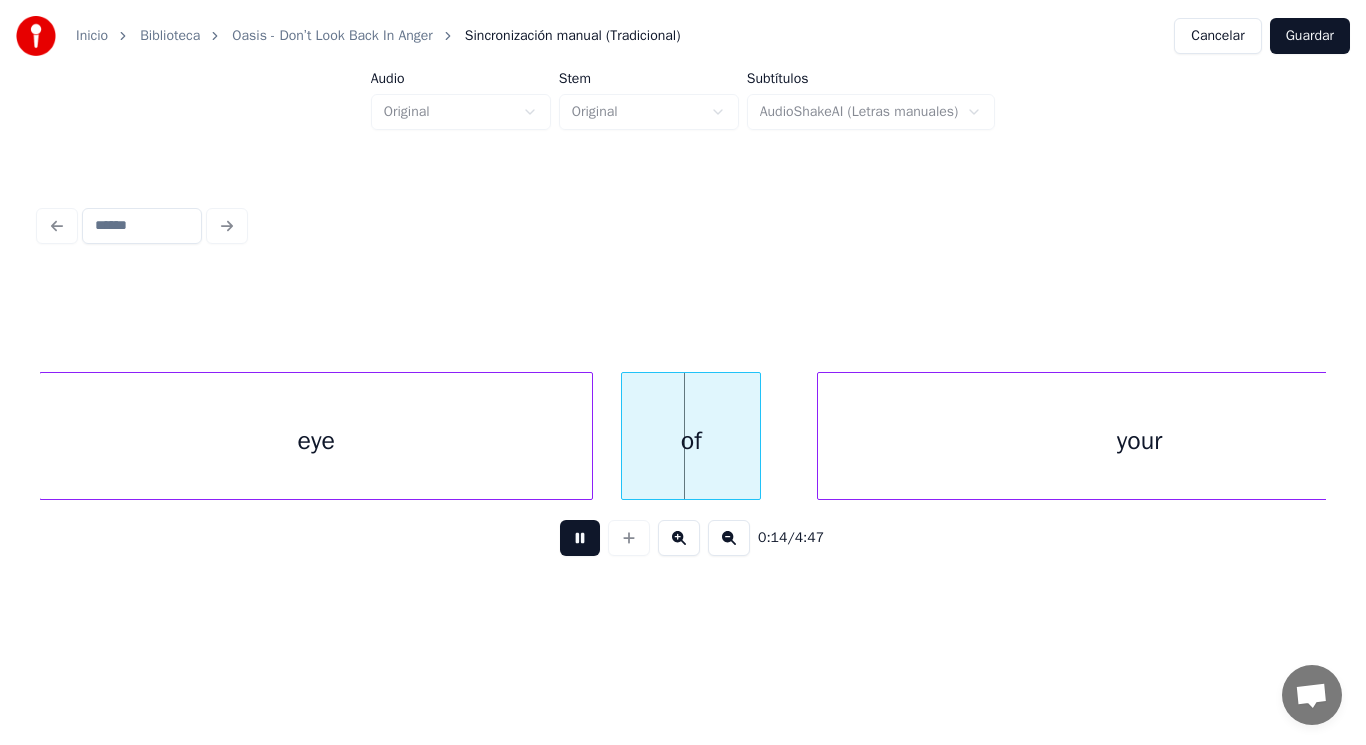 click at bounding box center [580, 538] 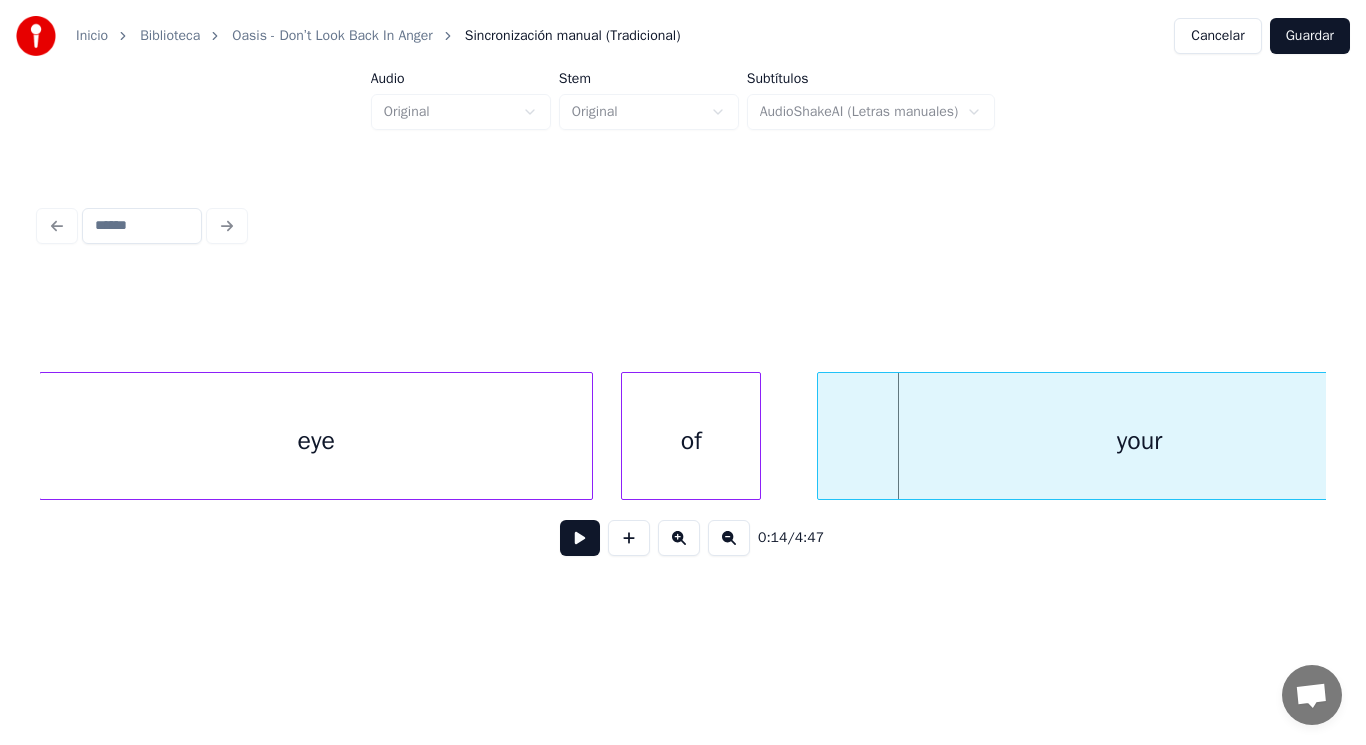 click at bounding box center (580, 538) 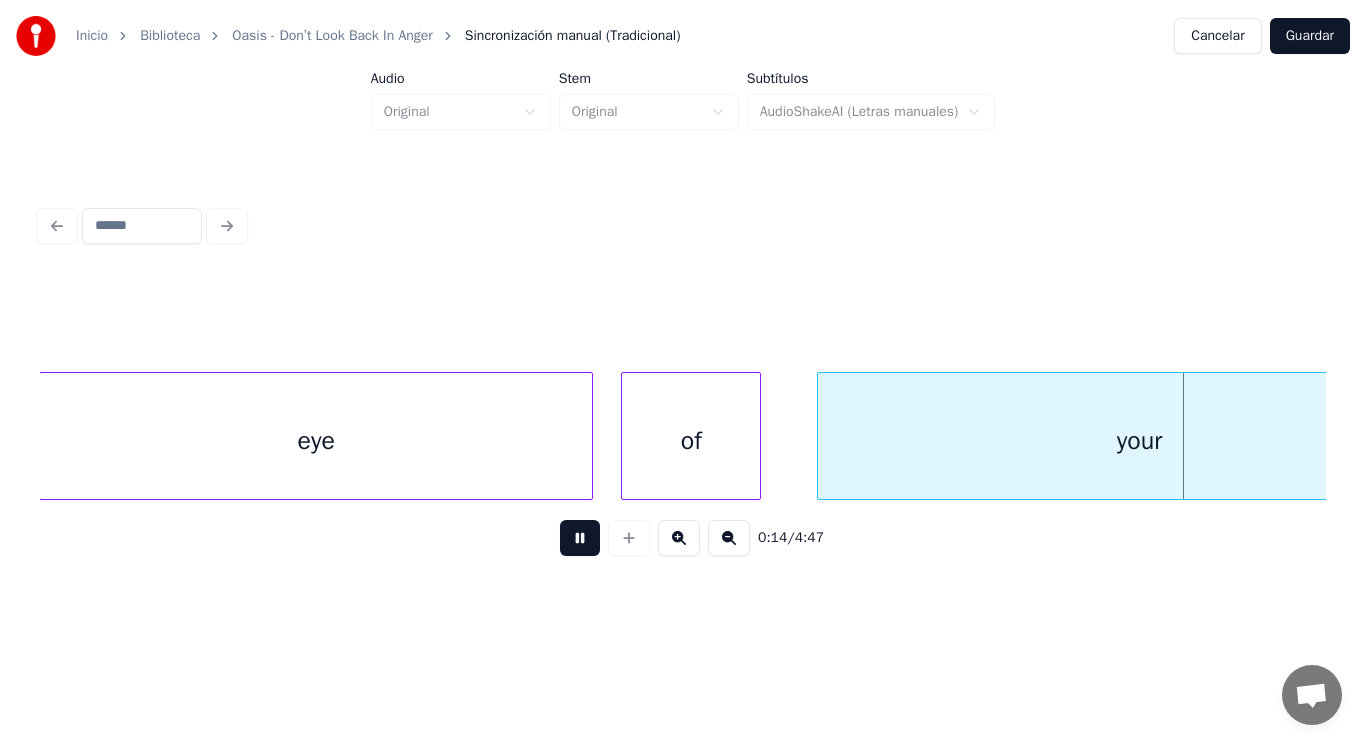 scroll, scrollTop: 0, scrollLeft: 20592, axis: horizontal 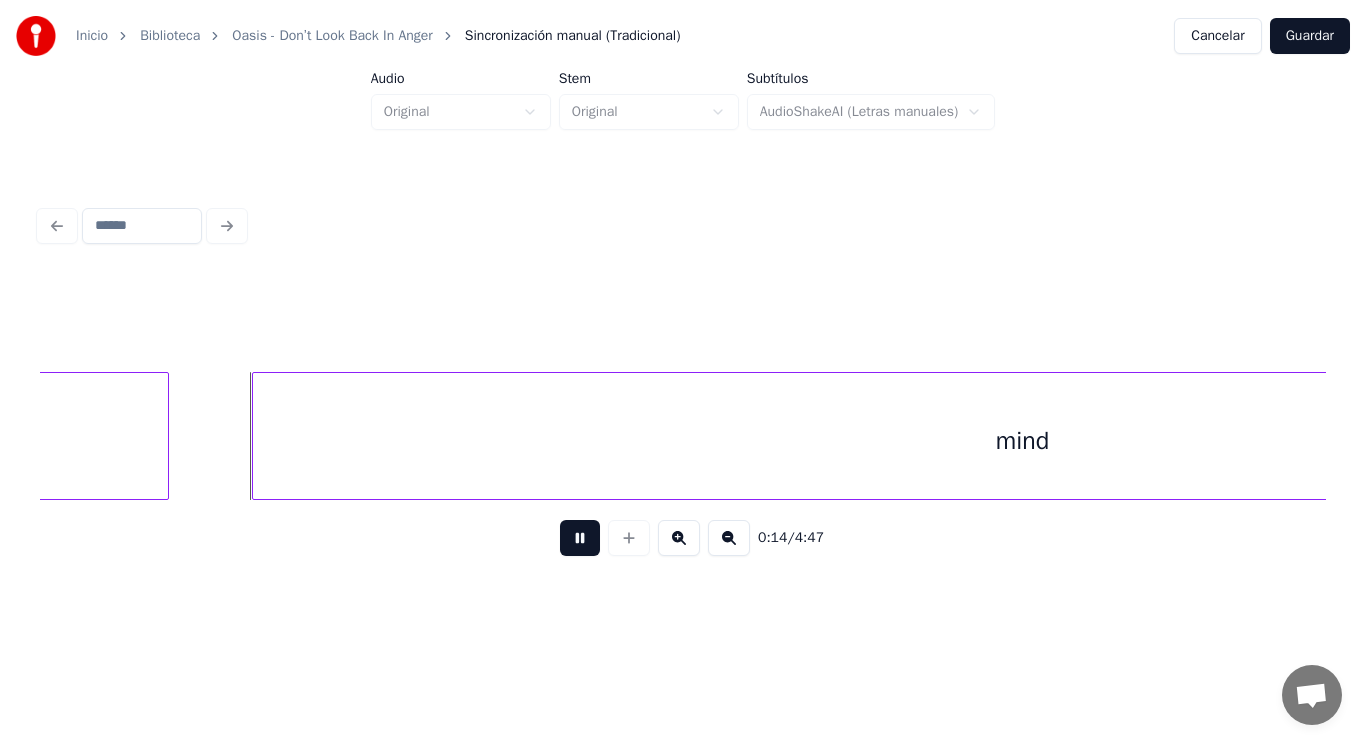 click at bounding box center [580, 538] 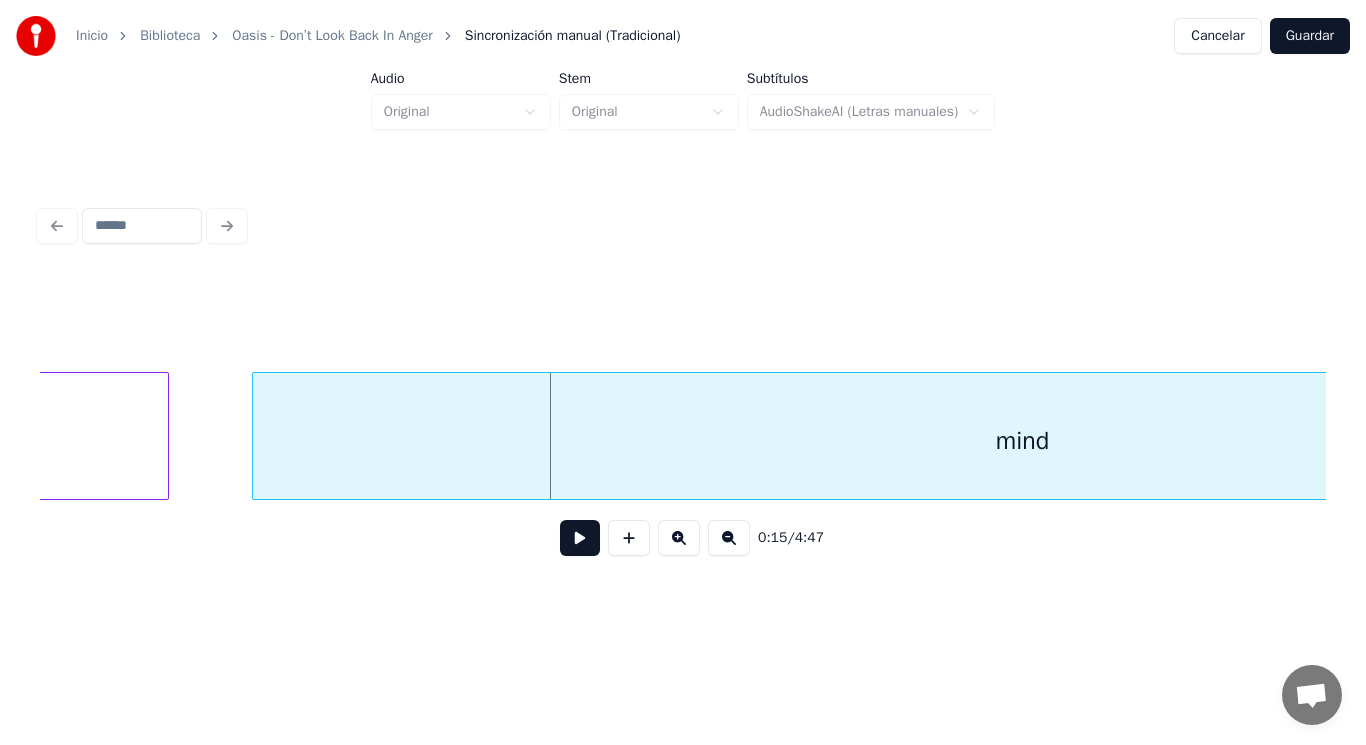 click on "your" at bounding box center (-154, 441) 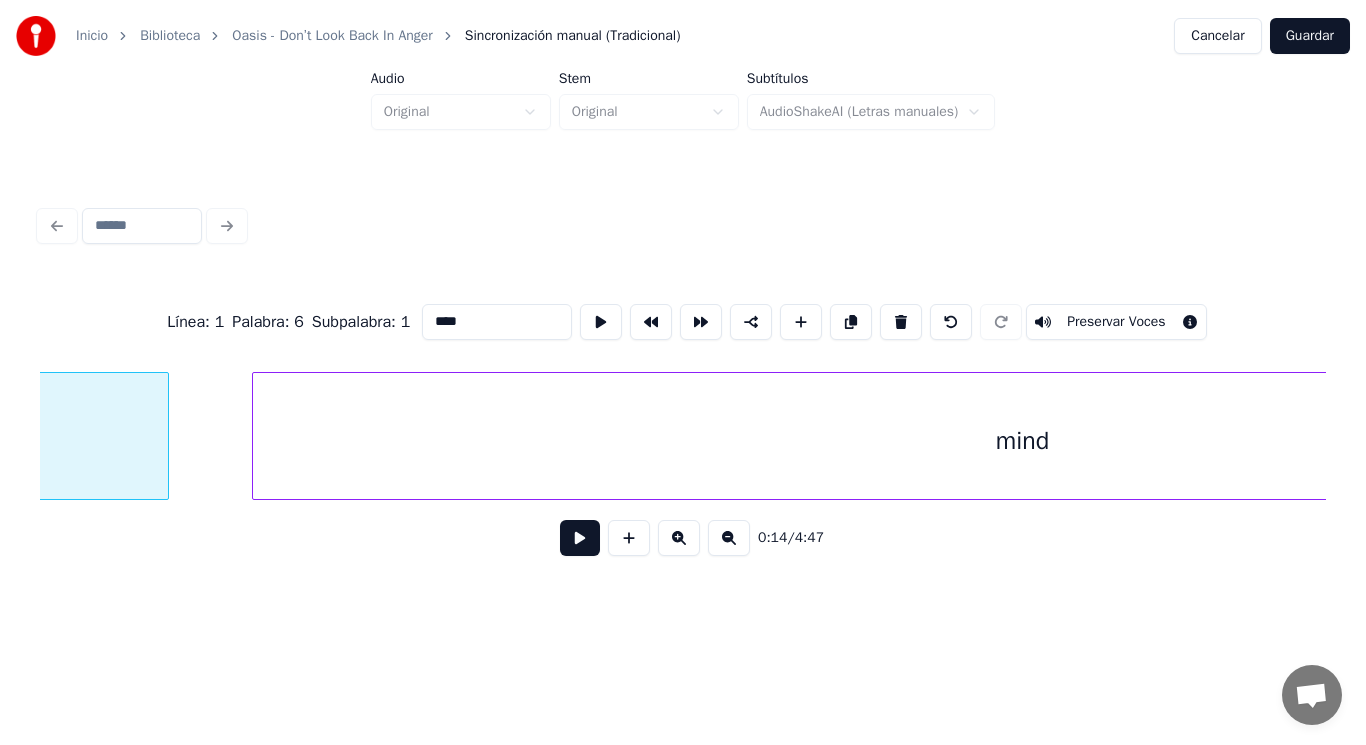 scroll, scrollTop: 0, scrollLeft: 20077, axis: horizontal 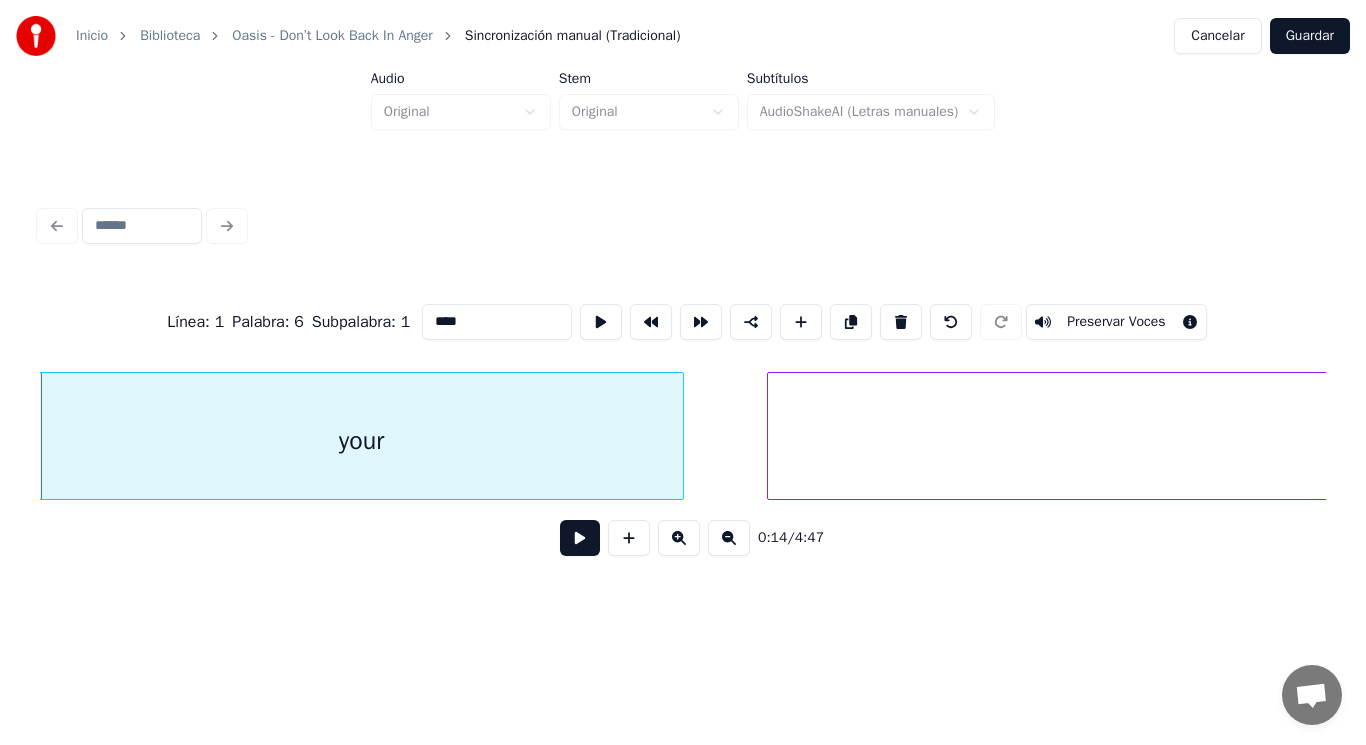 click at bounding box center [580, 538] 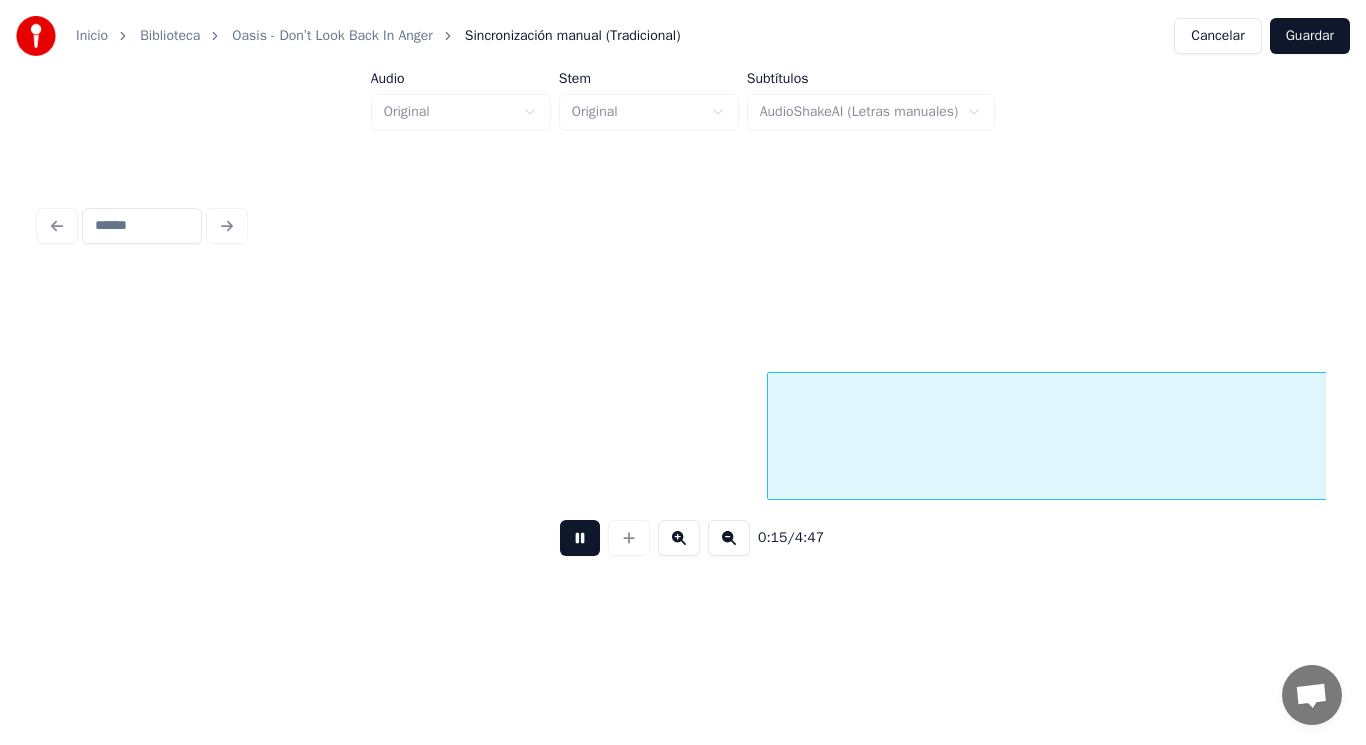 scroll, scrollTop: 0, scrollLeft: 21387, axis: horizontal 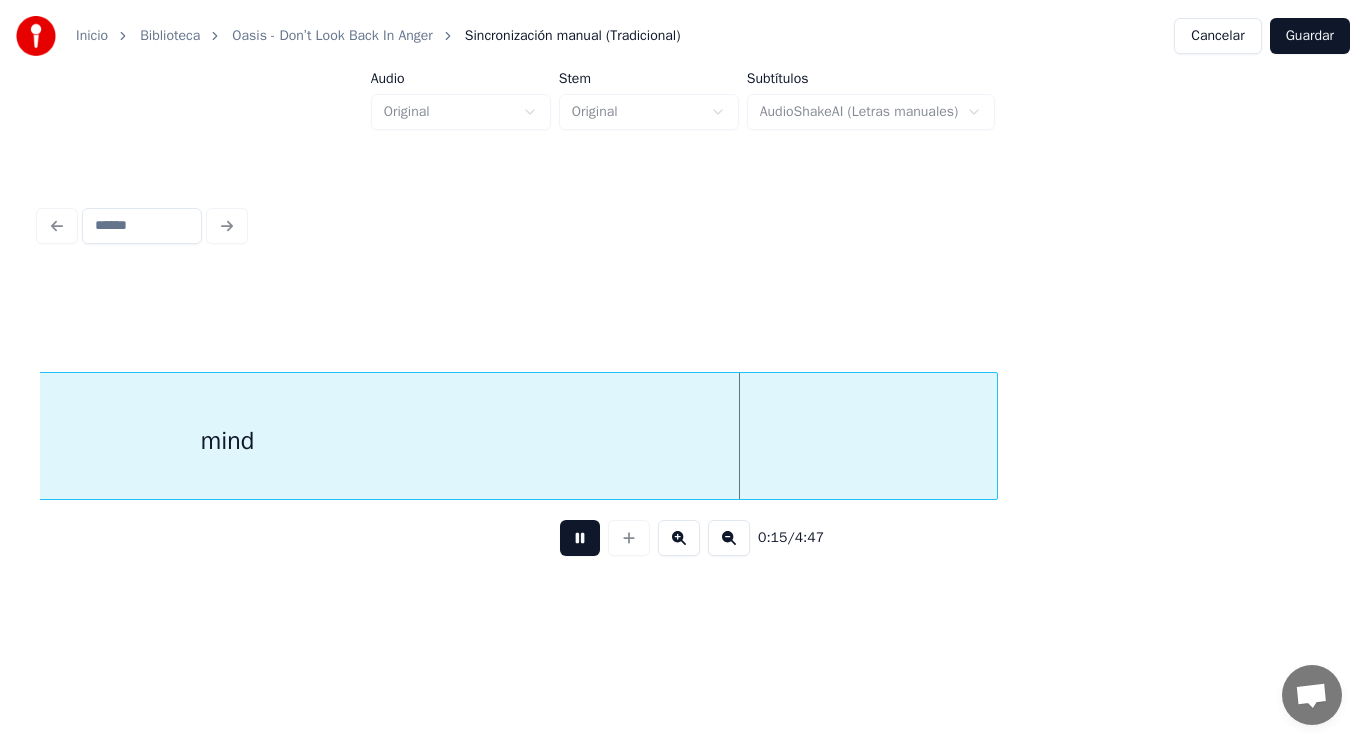 click at bounding box center (580, 538) 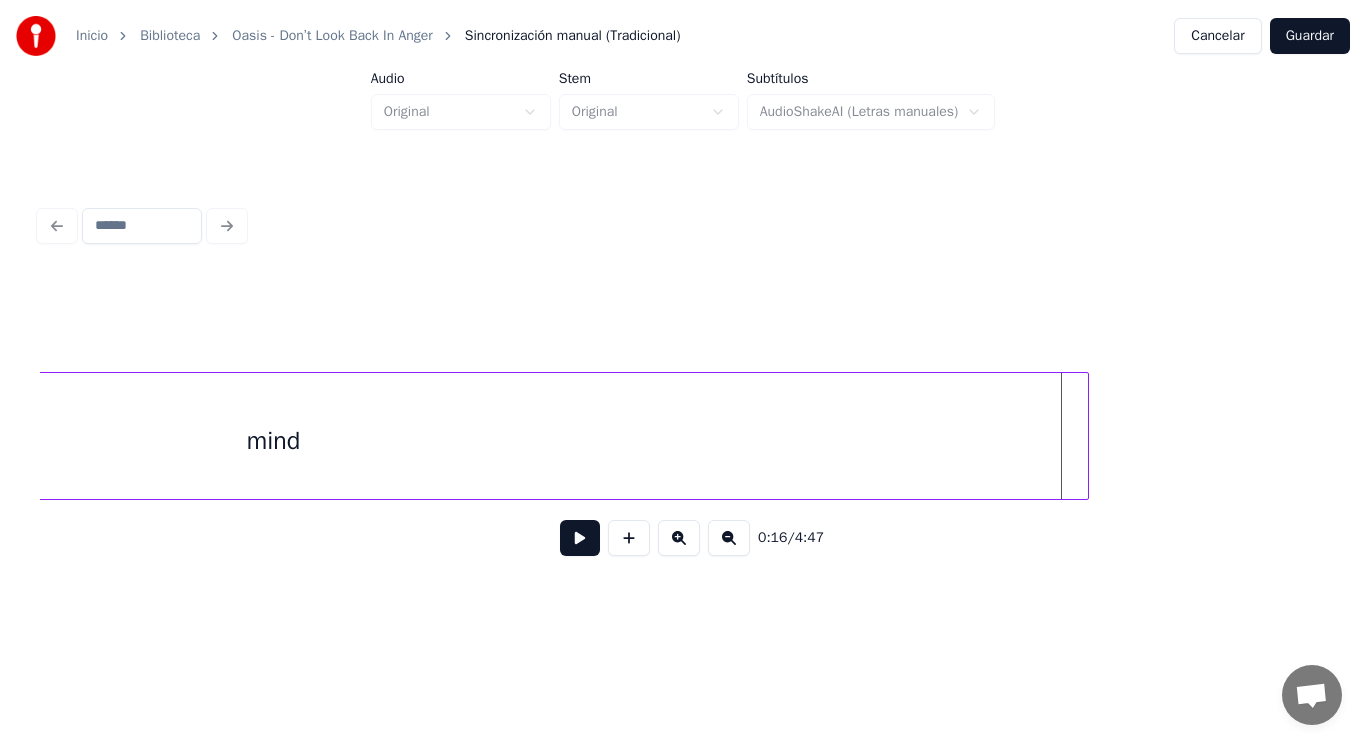 click at bounding box center (1085, 436) 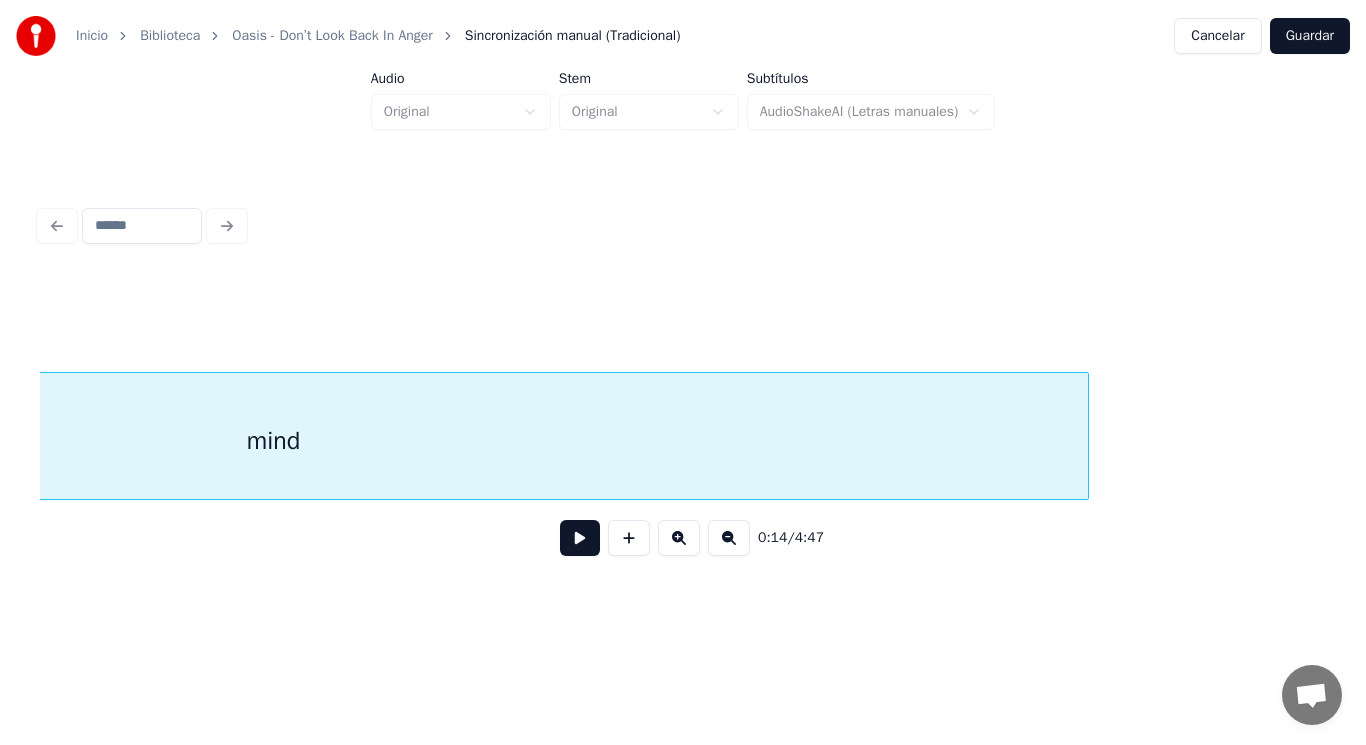 scroll, scrollTop: 0, scrollLeft: 20805, axis: horizontal 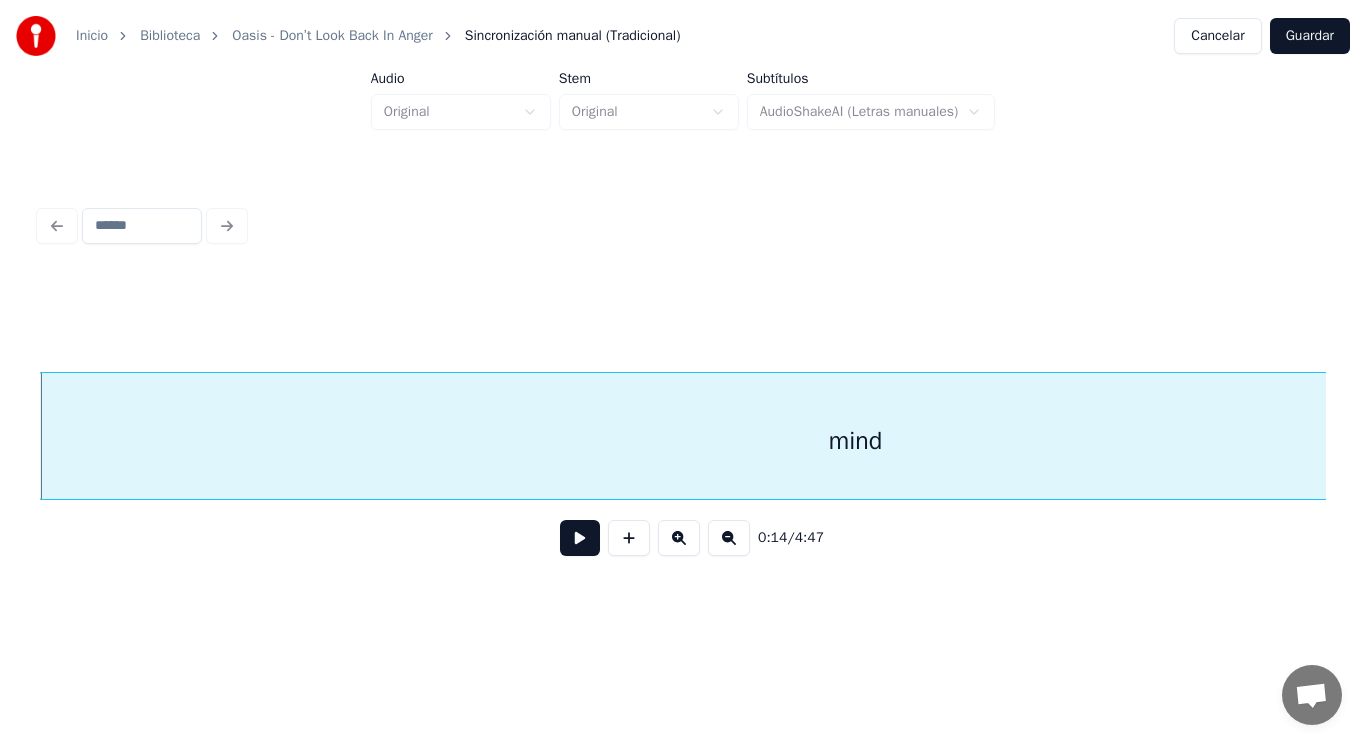 click at bounding box center (580, 538) 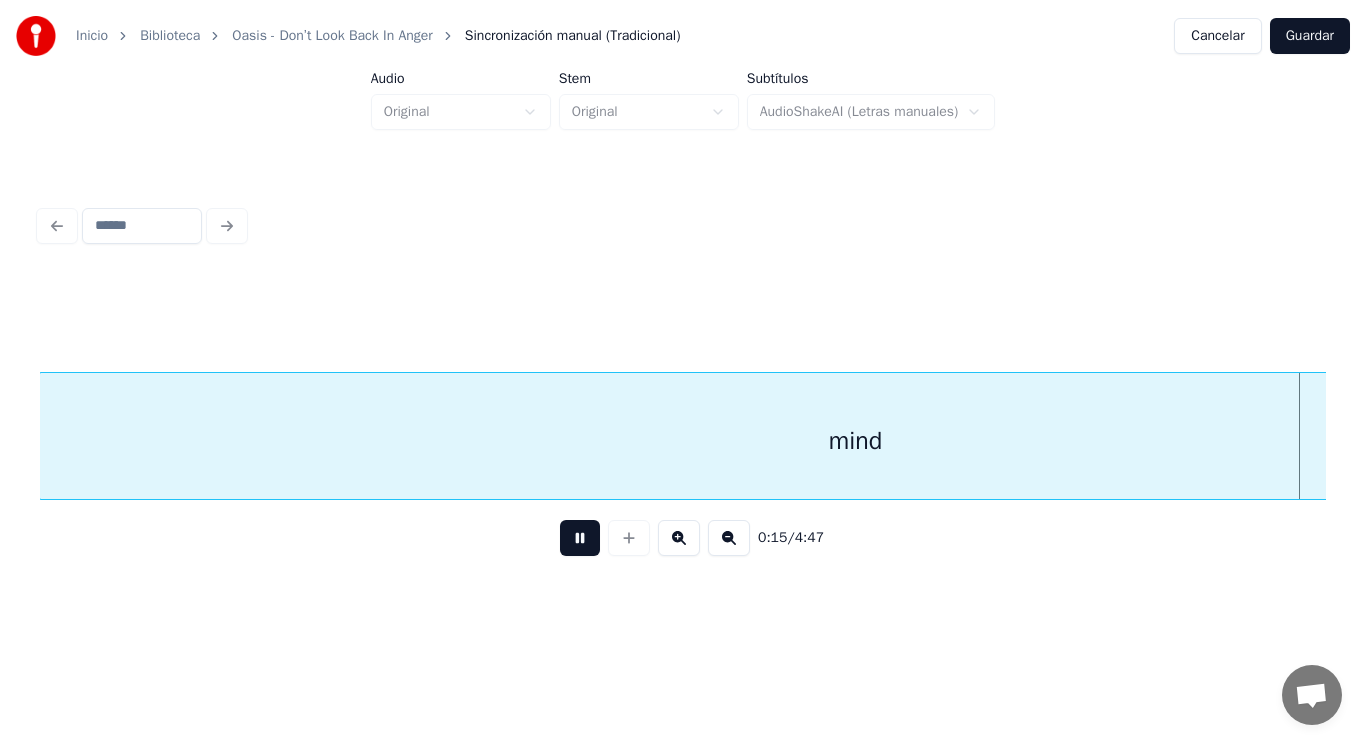 scroll, scrollTop: 0, scrollLeft: 22091, axis: horizontal 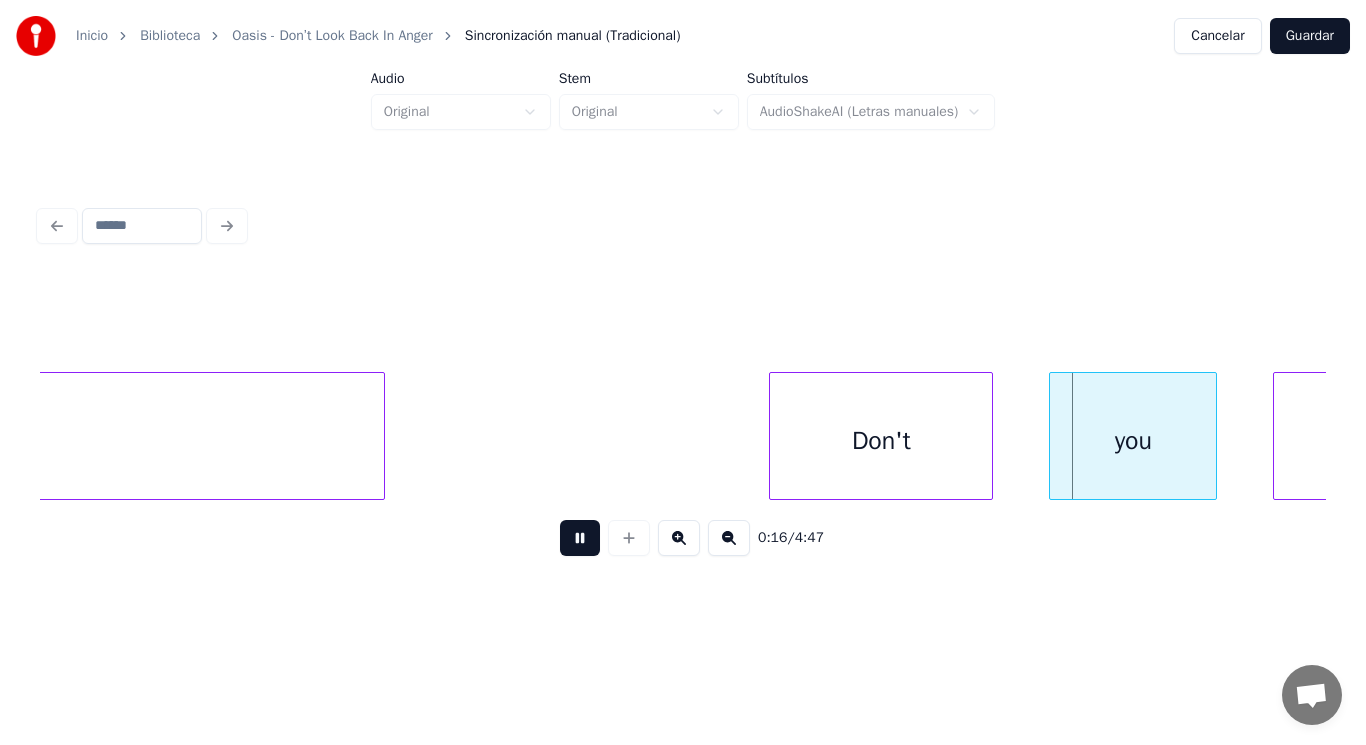click at bounding box center (580, 538) 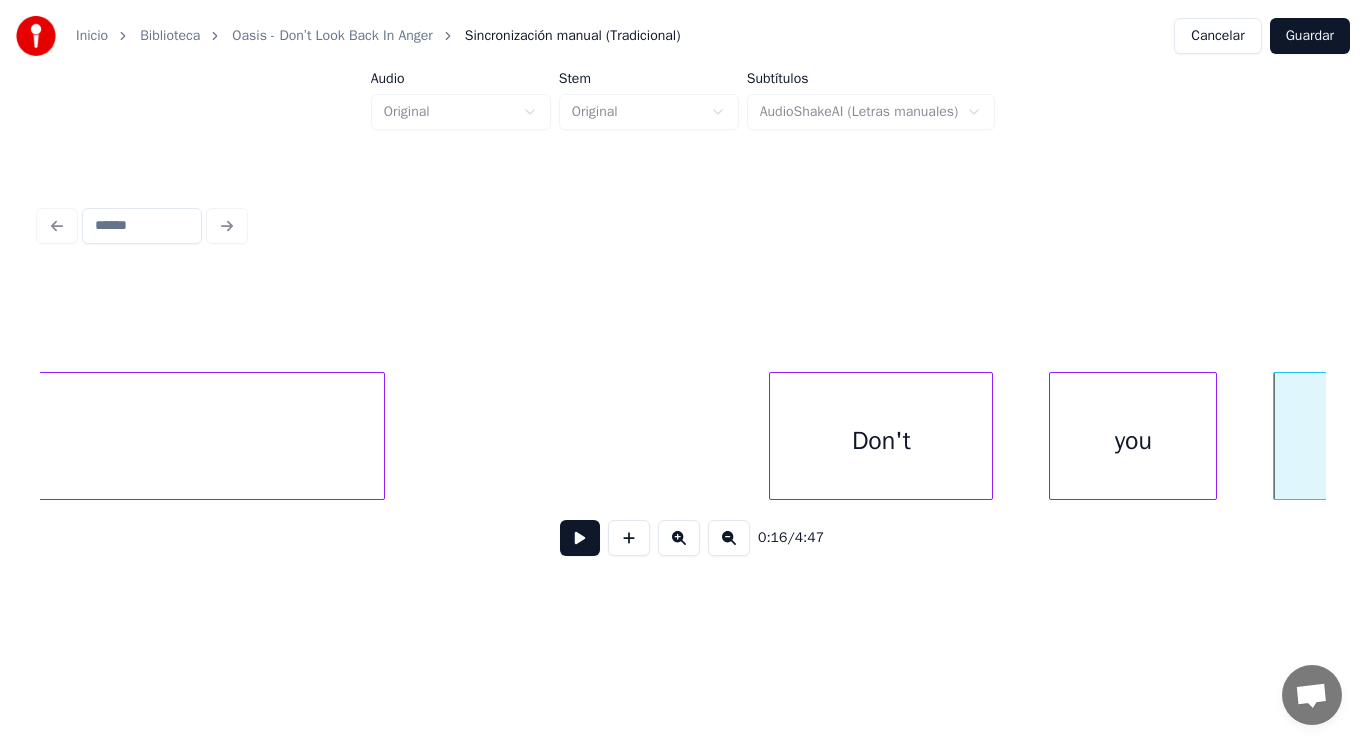 click on "mind Don't you know" at bounding box center [179385, 436] 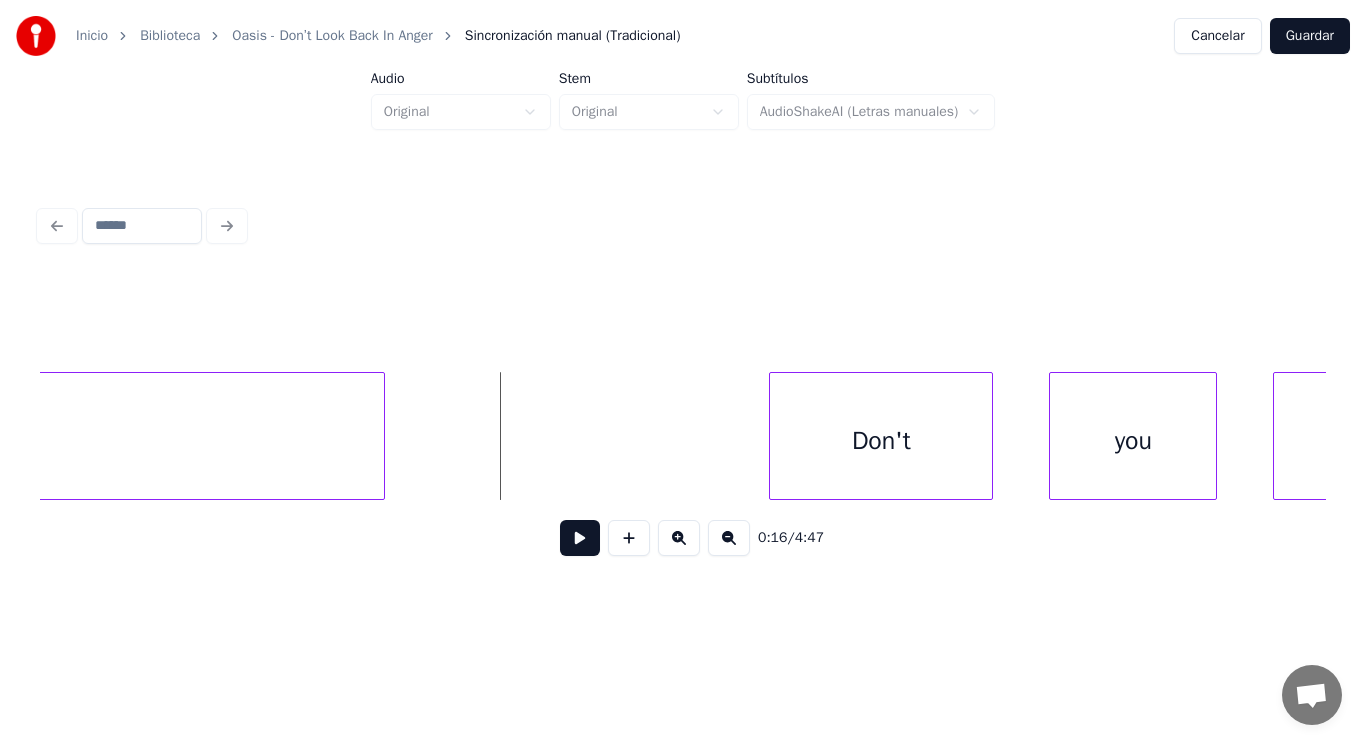 click at bounding box center (580, 538) 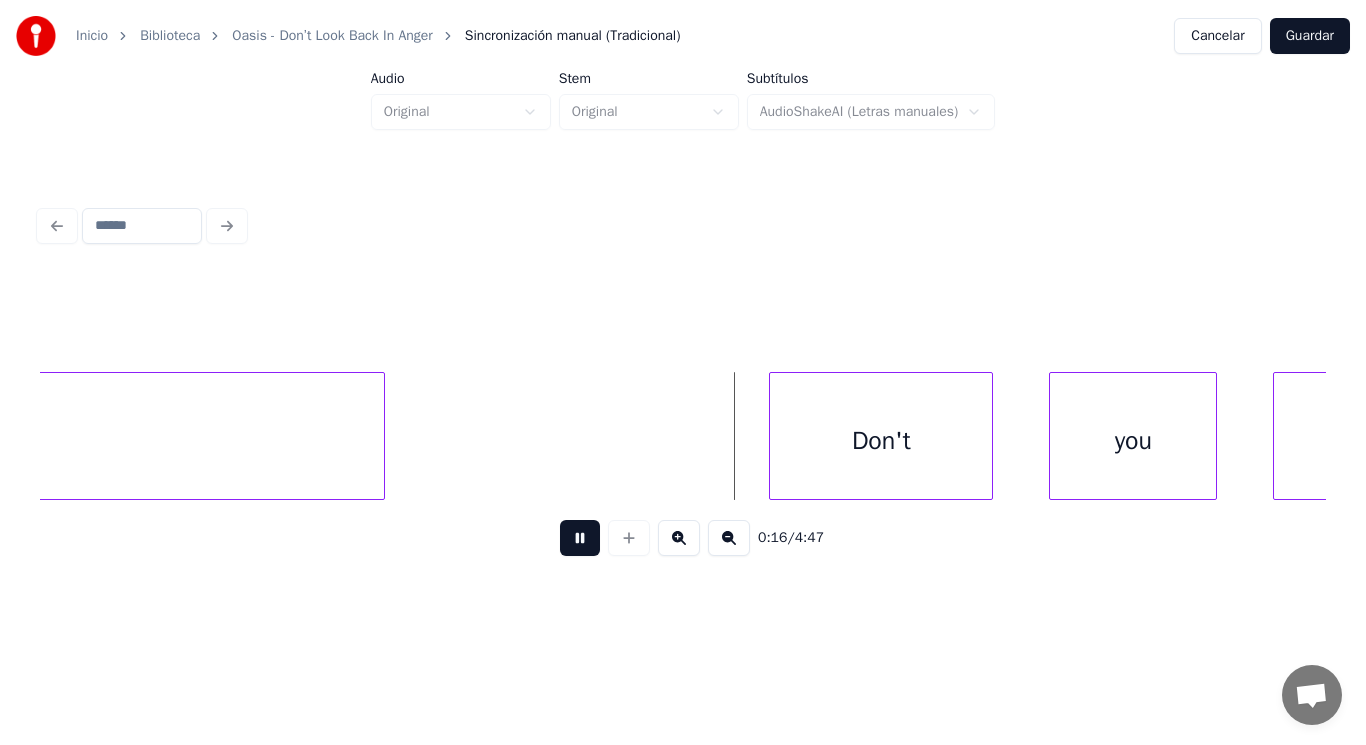click at bounding box center (580, 538) 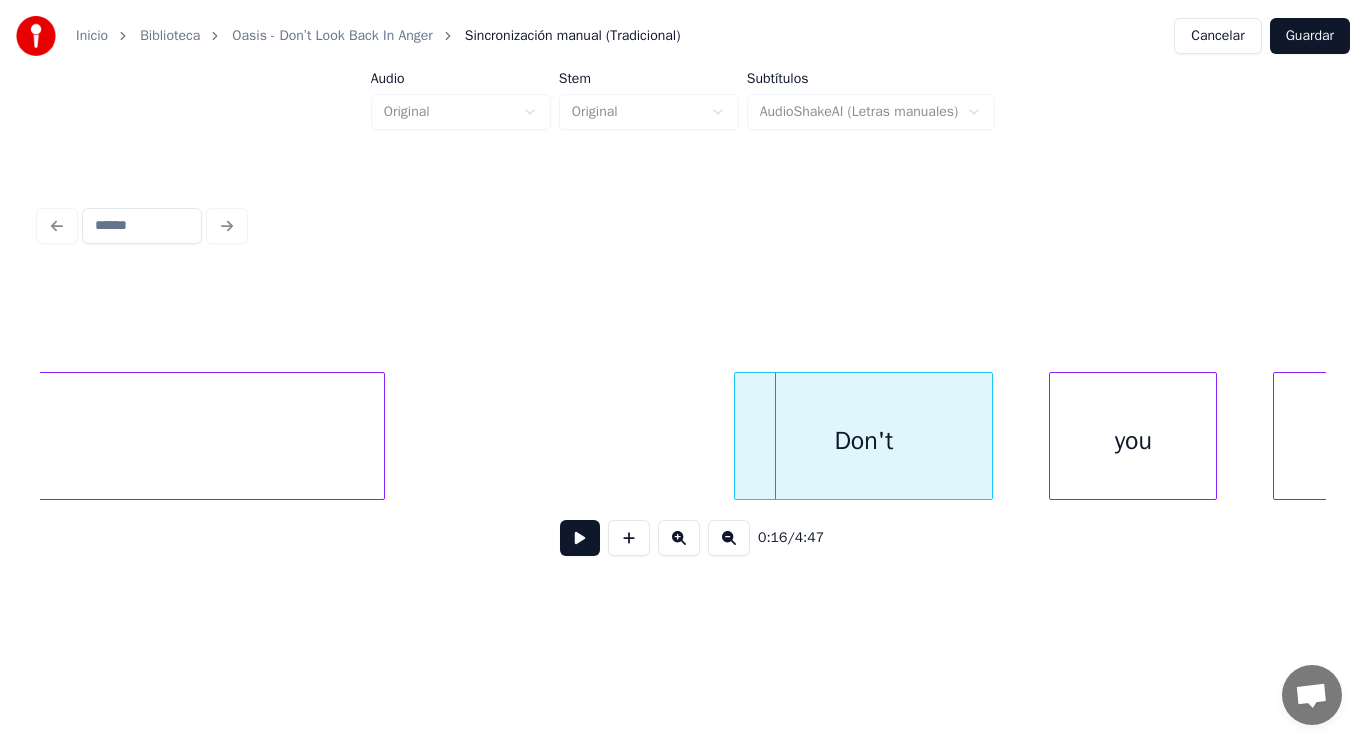 click at bounding box center [738, 436] 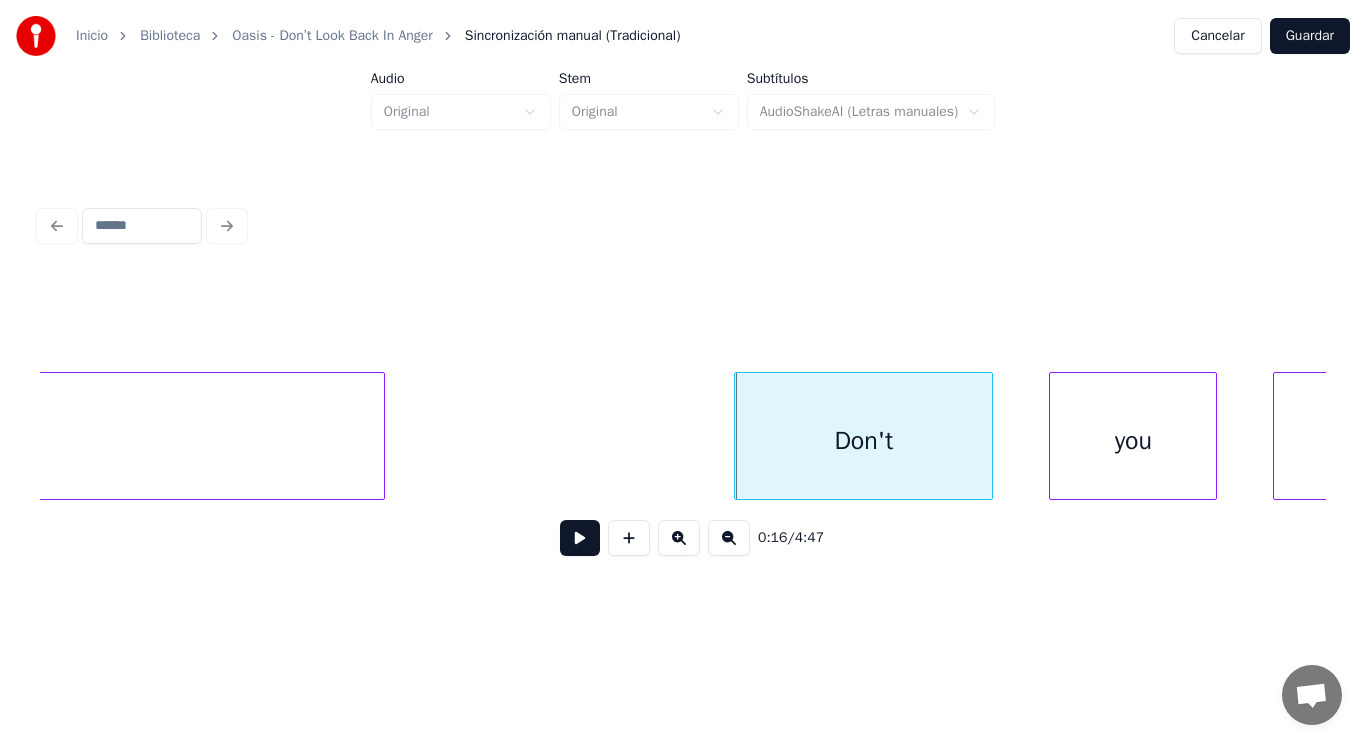 click at bounding box center (580, 538) 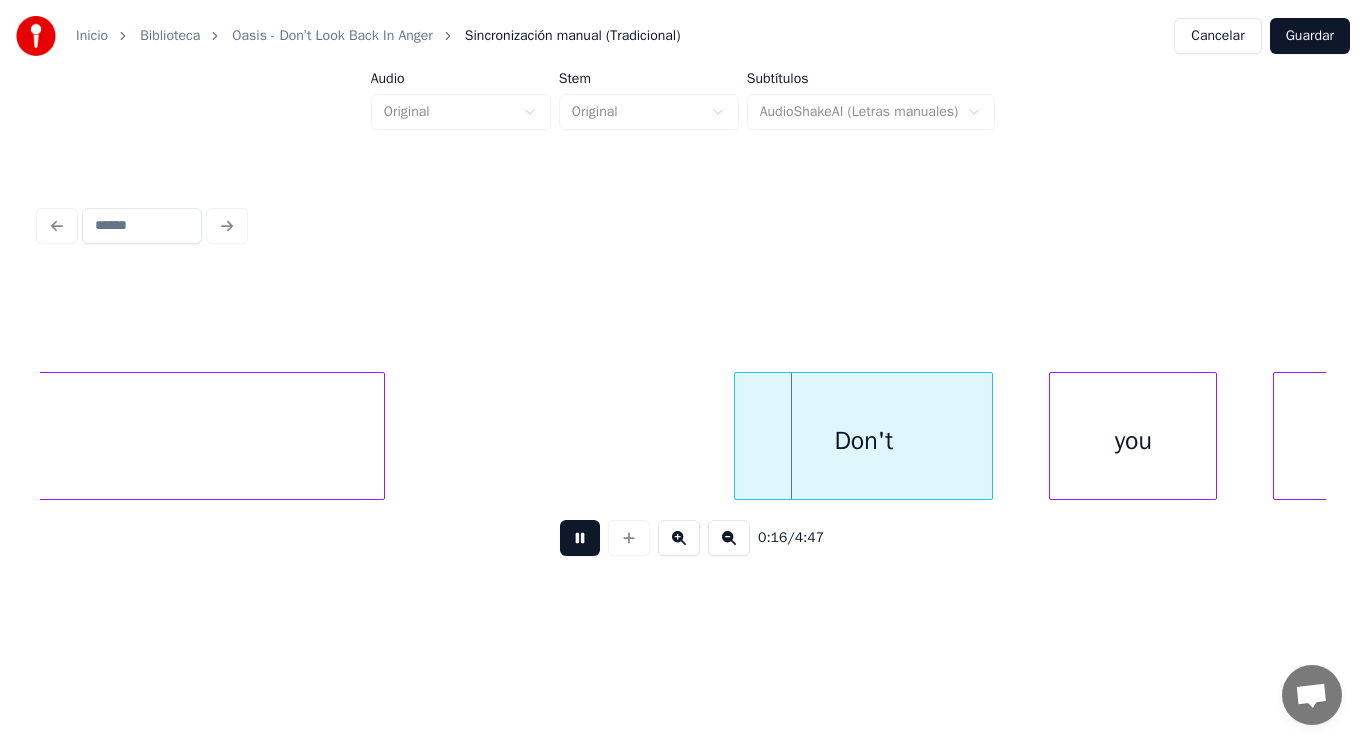 click at bounding box center (580, 538) 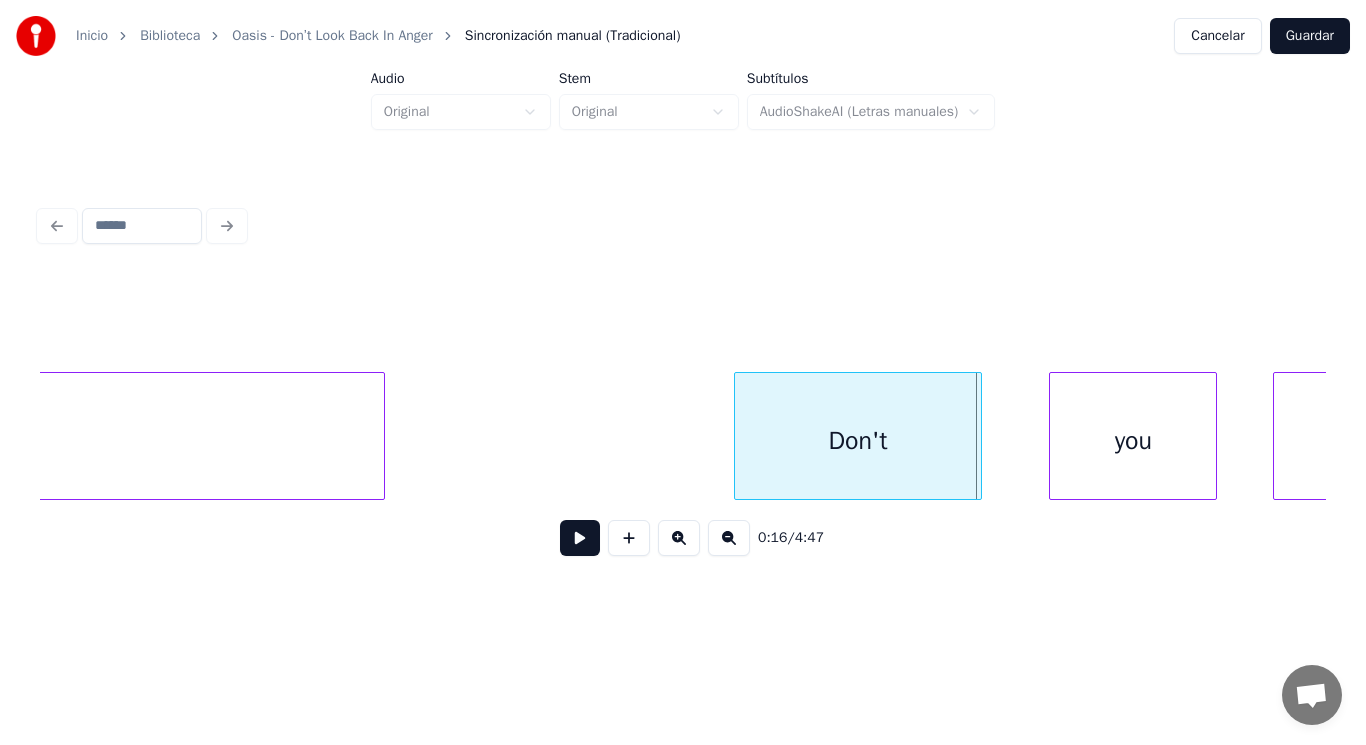 click at bounding box center (978, 436) 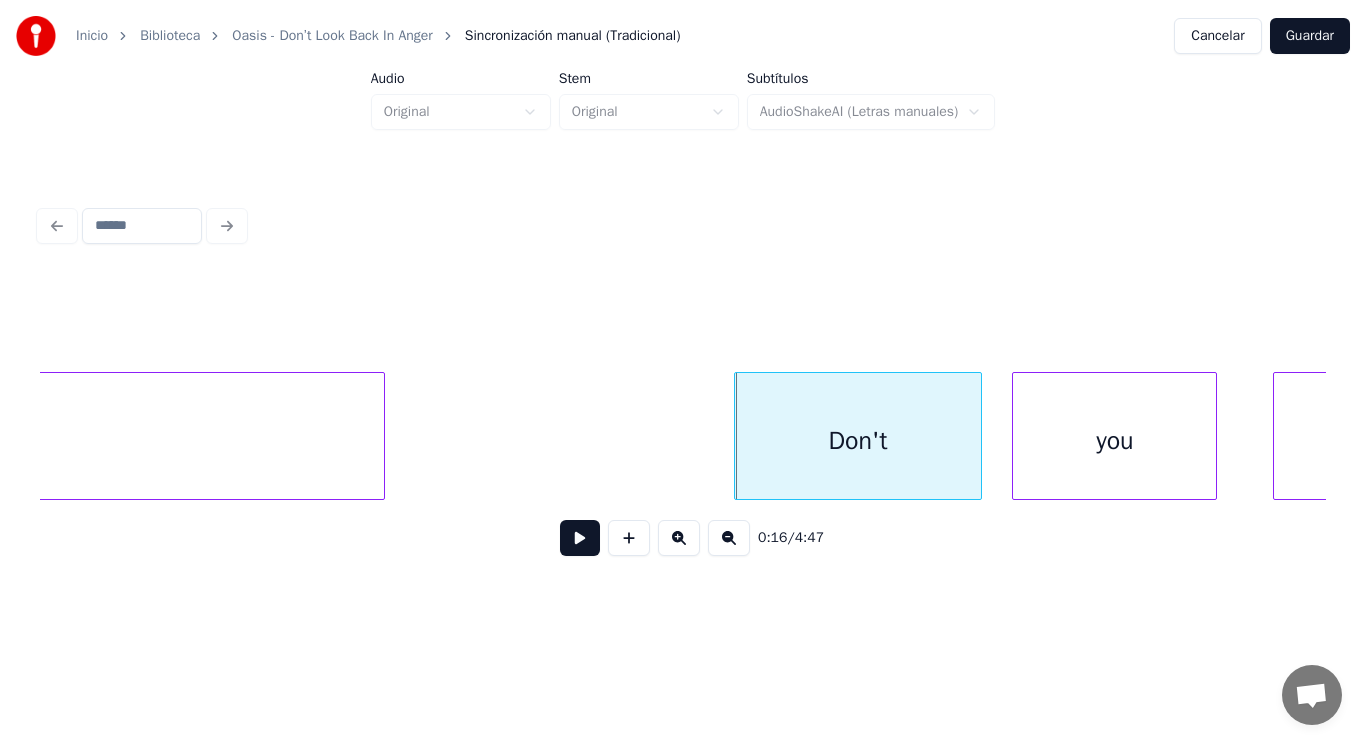click at bounding box center (1016, 436) 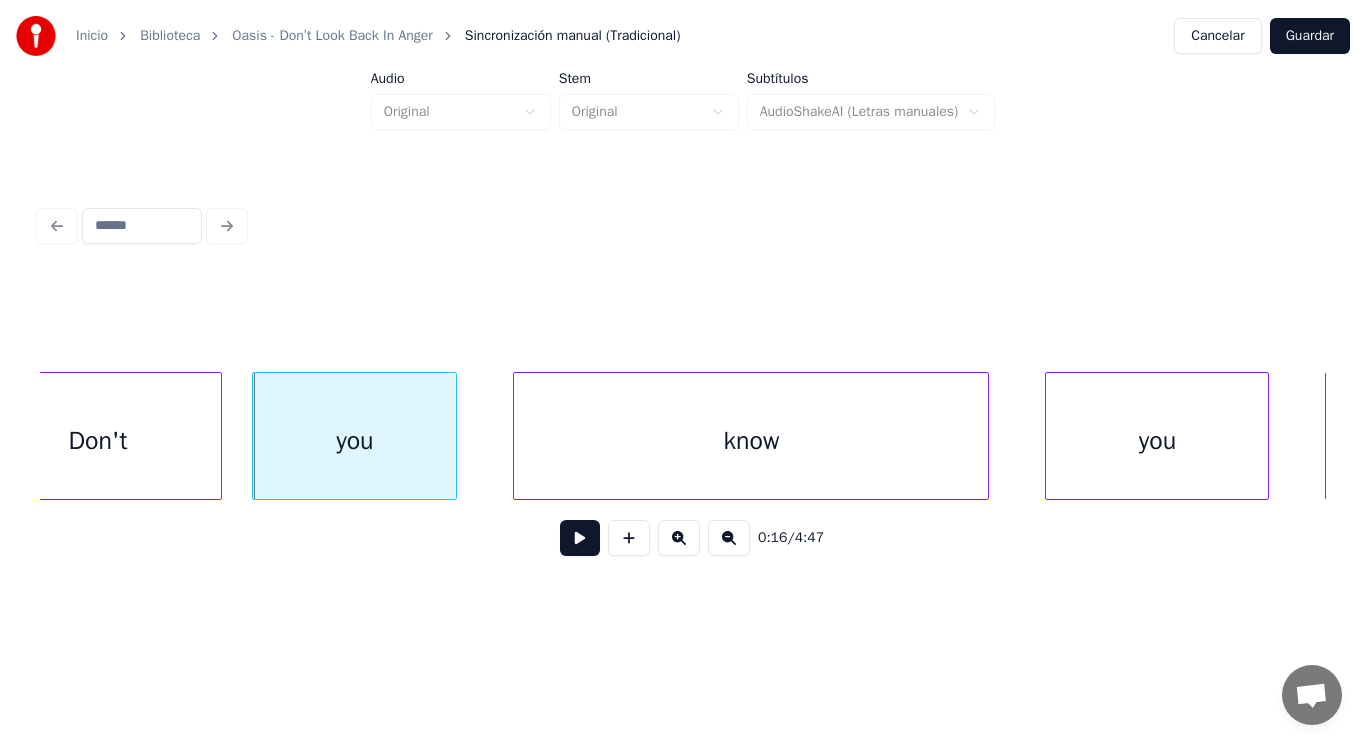 scroll, scrollTop: 0, scrollLeft: 22891, axis: horizontal 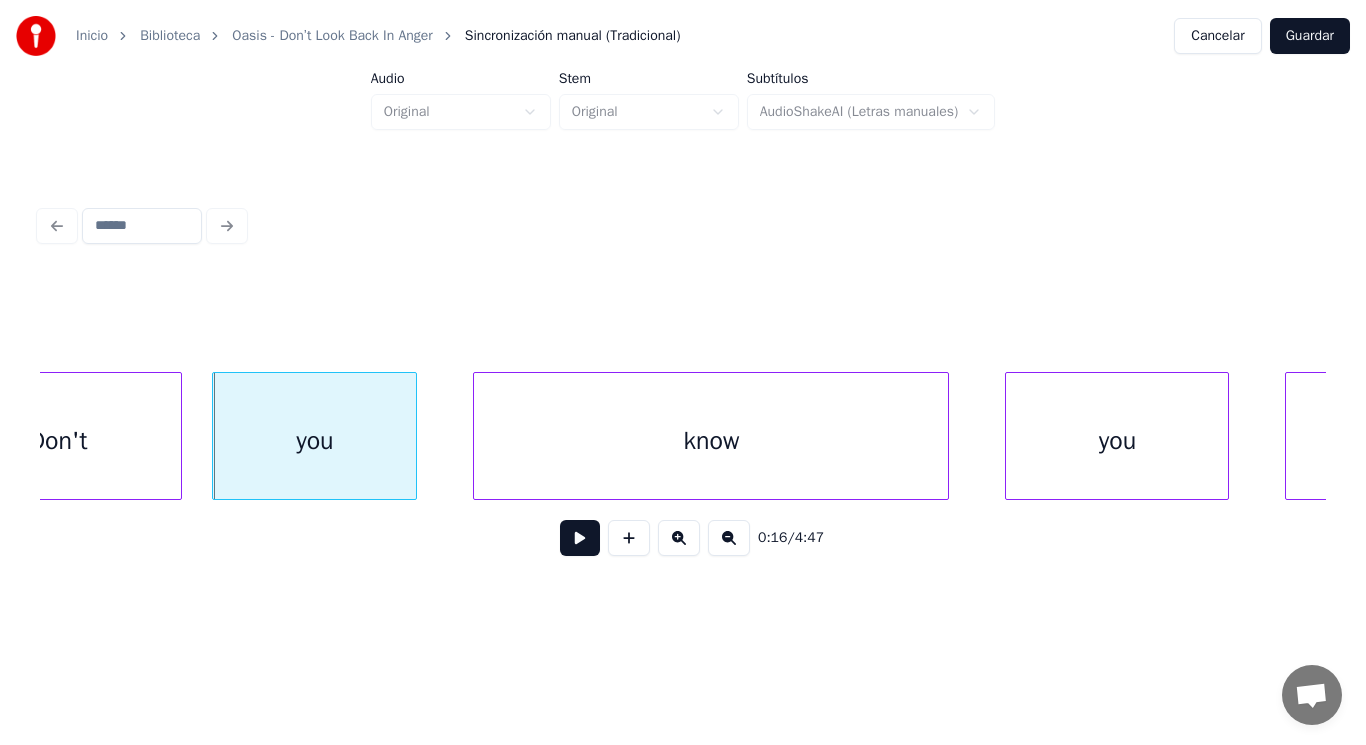 click at bounding box center (580, 538) 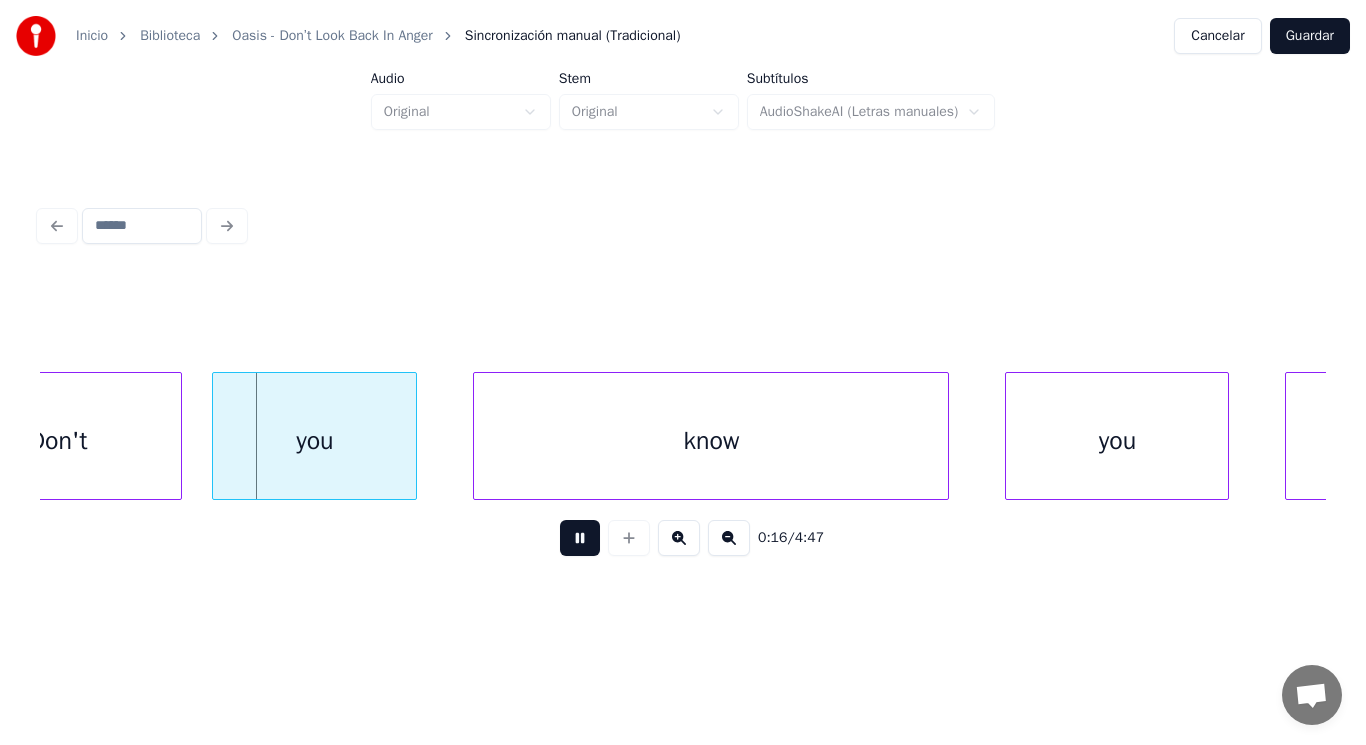 click at bounding box center (580, 538) 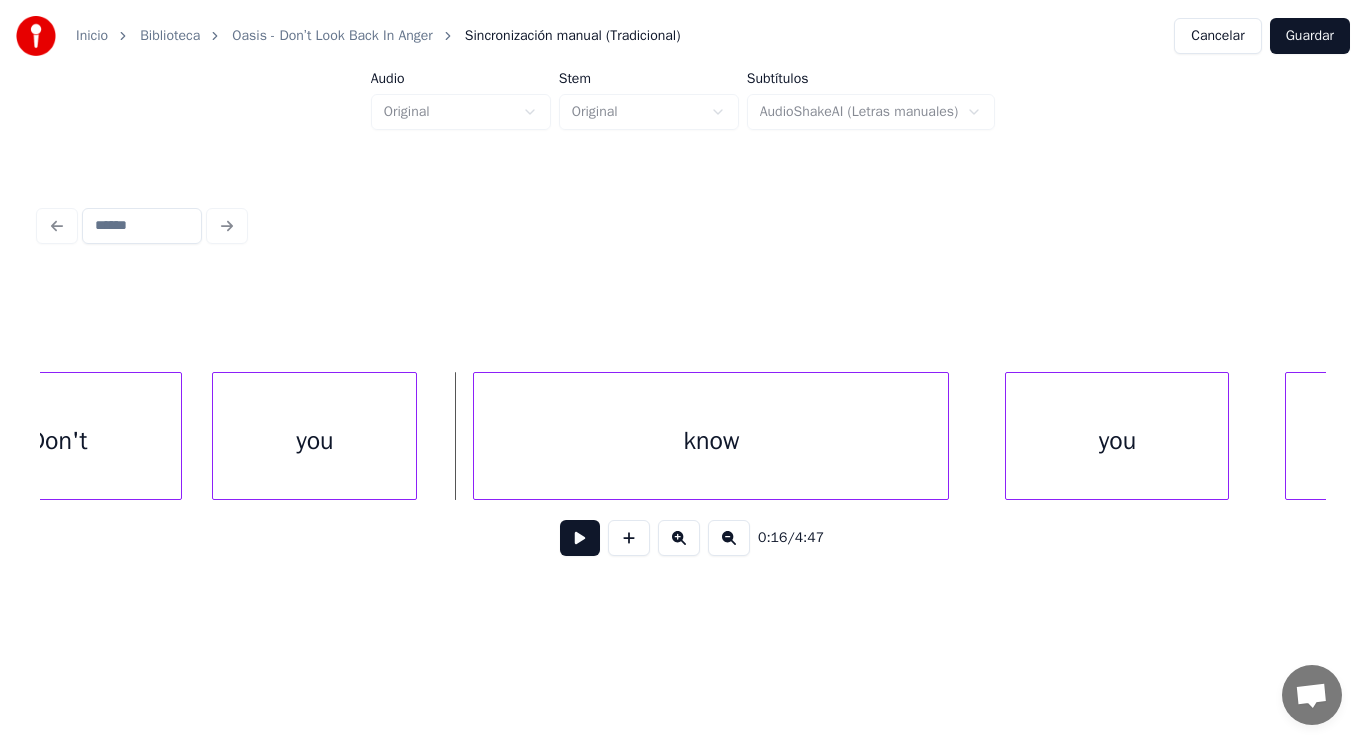 click on "you" at bounding box center [314, 441] 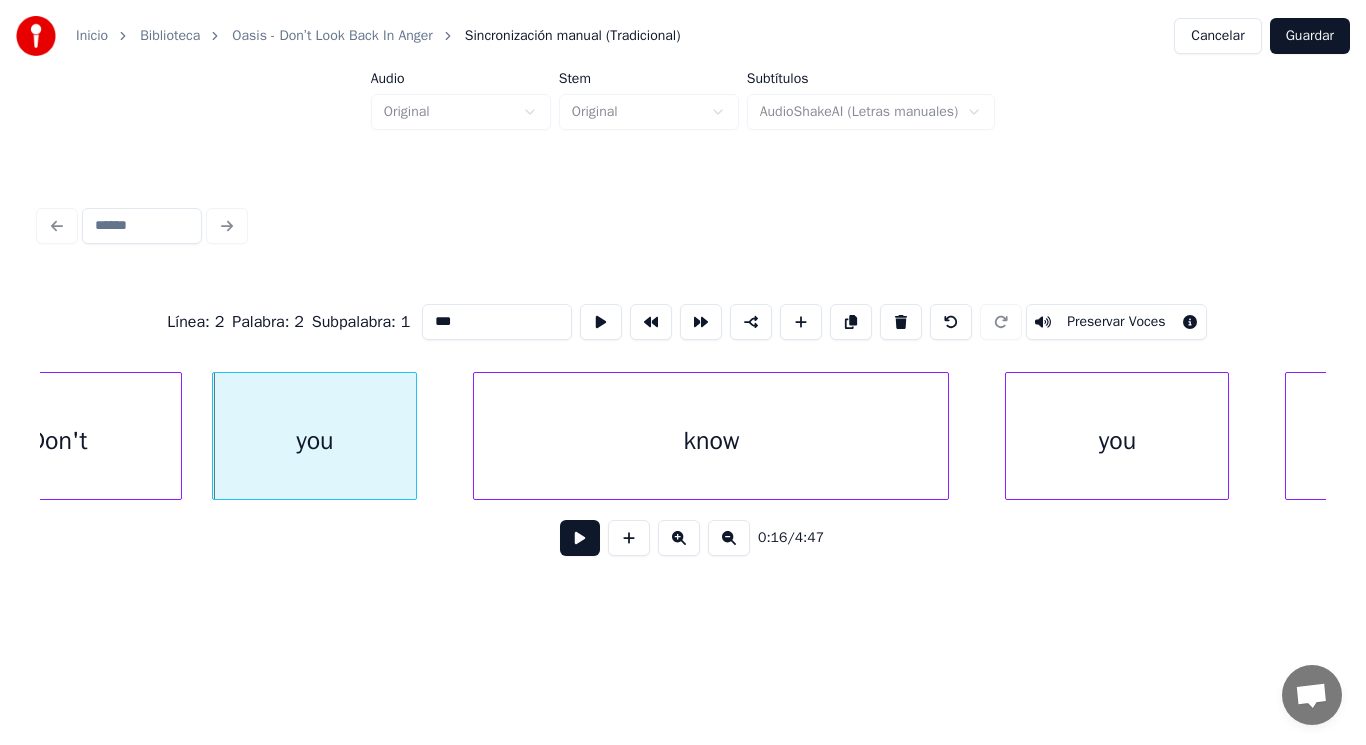 click at bounding box center [580, 538] 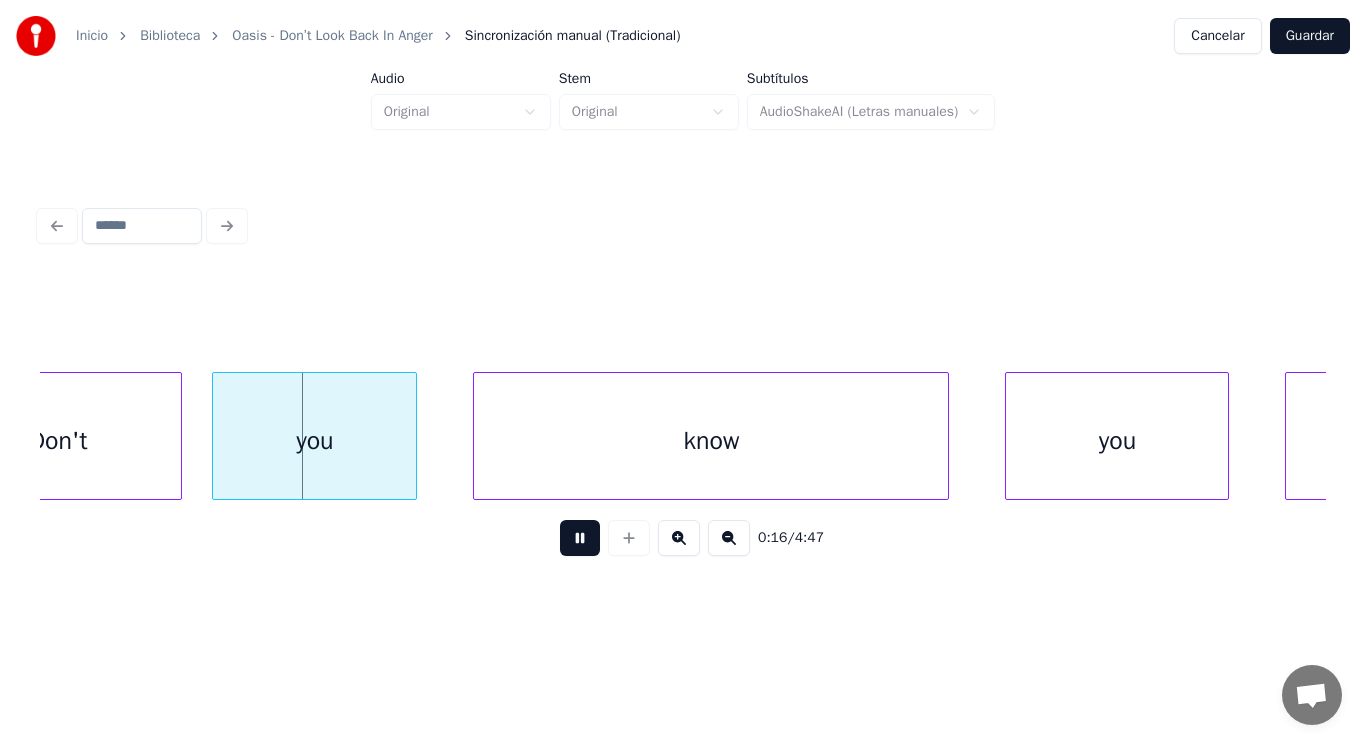 click at bounding box center (580, 538) 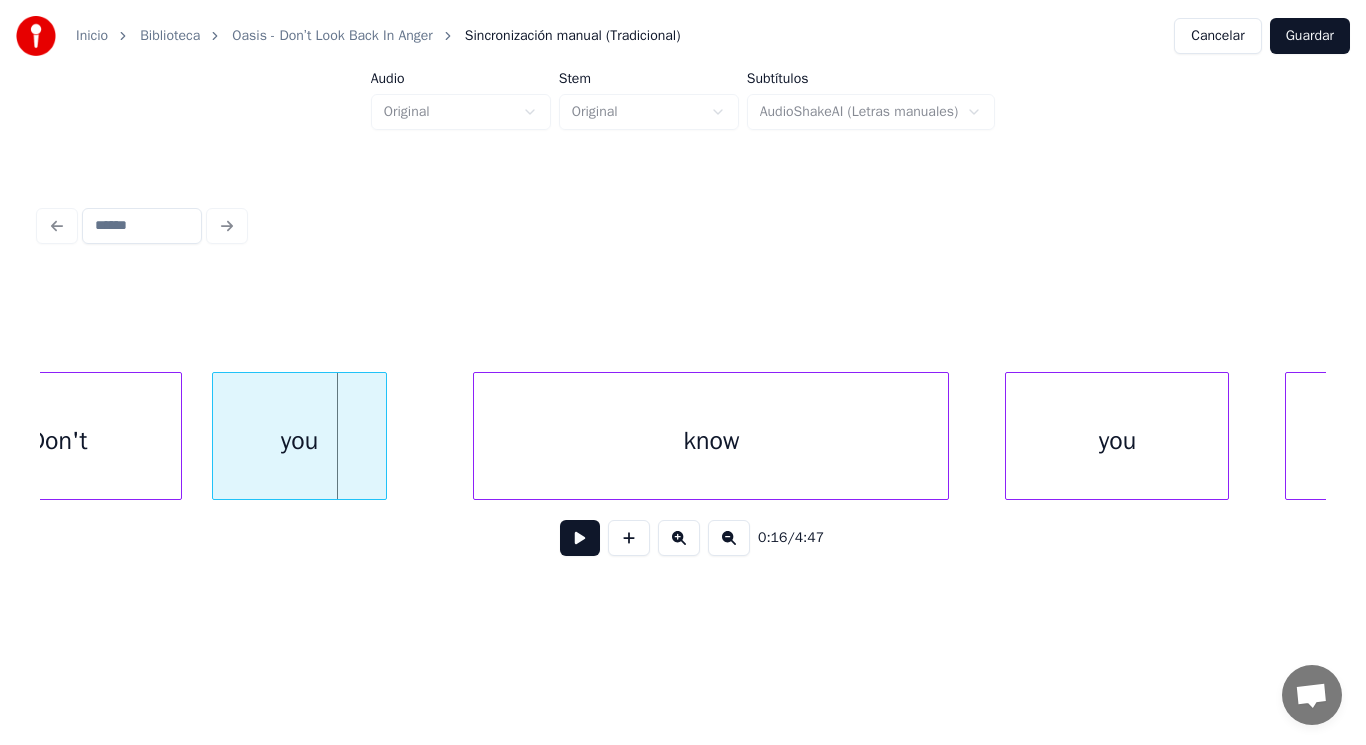 click at bounding box center [383, 436] 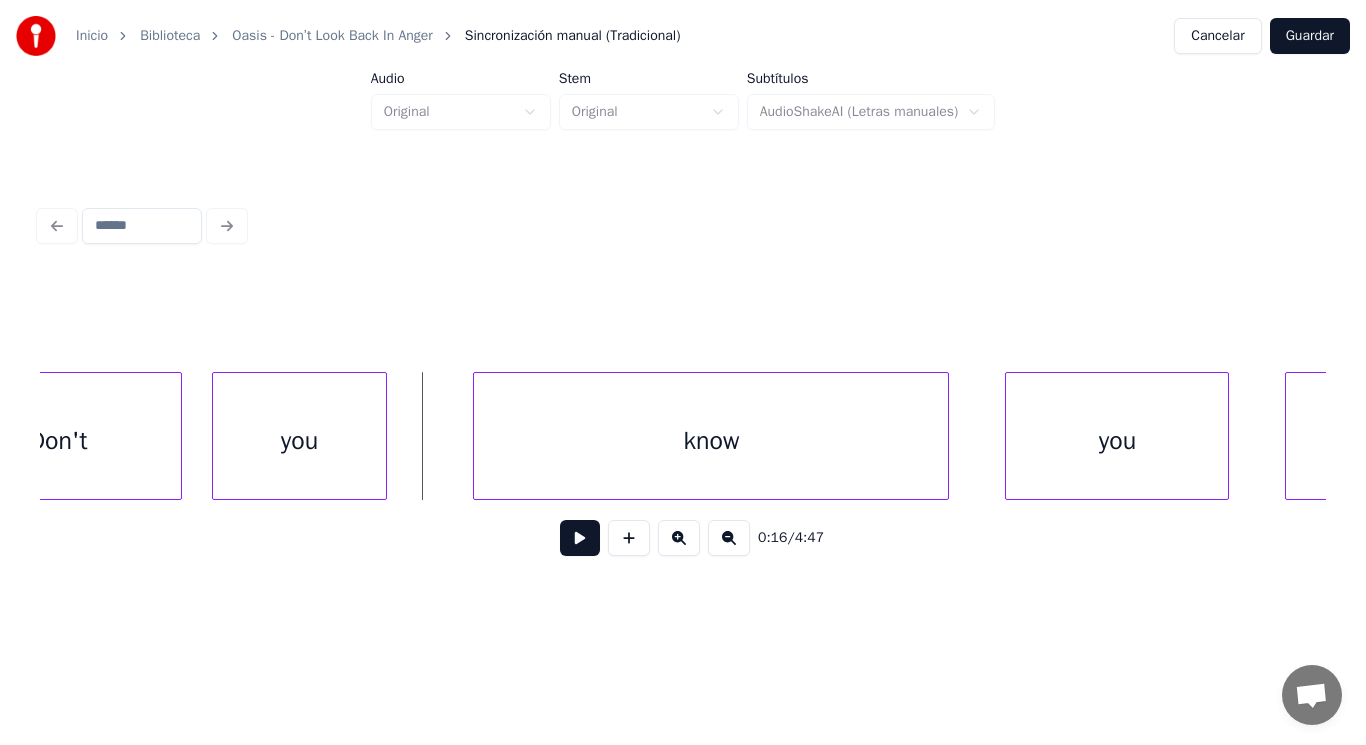 click at bounding box center [580, 538] 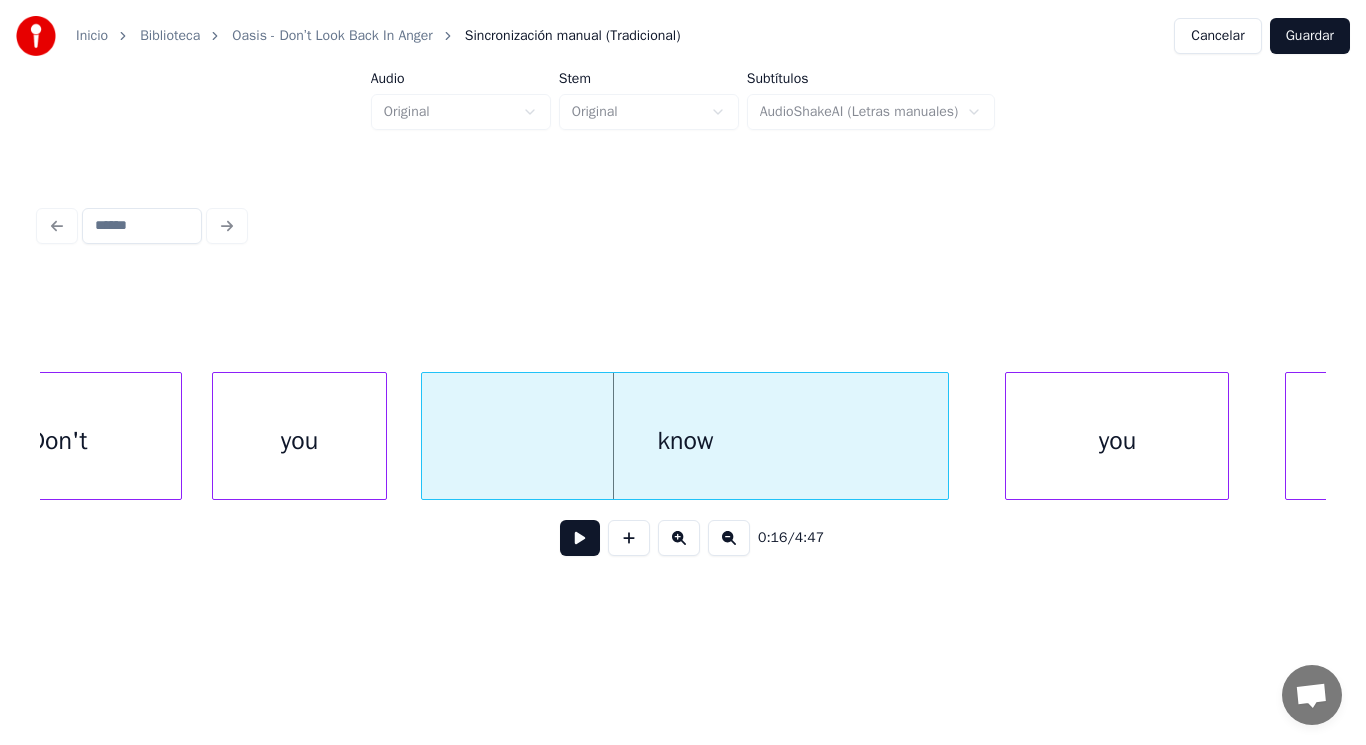 click at bounding box center [425, 436] 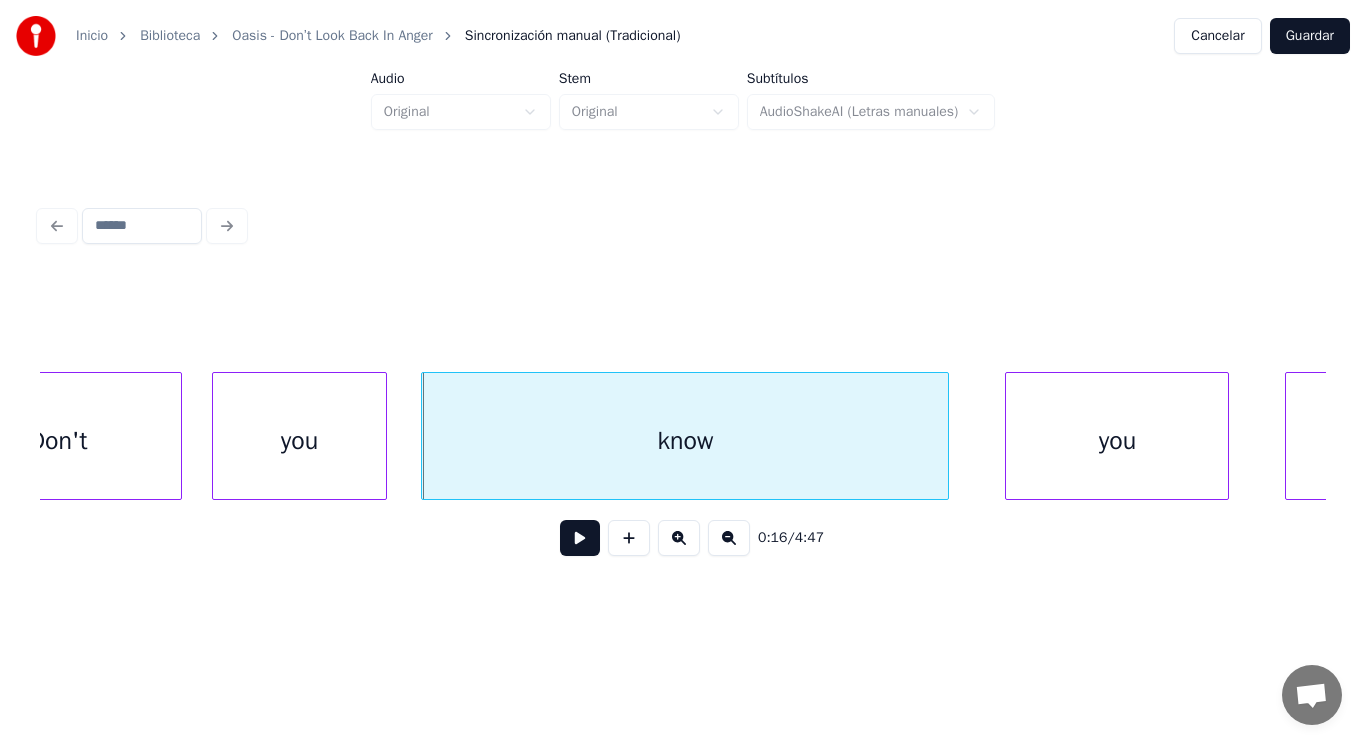 click at bounding box center [580, 538] 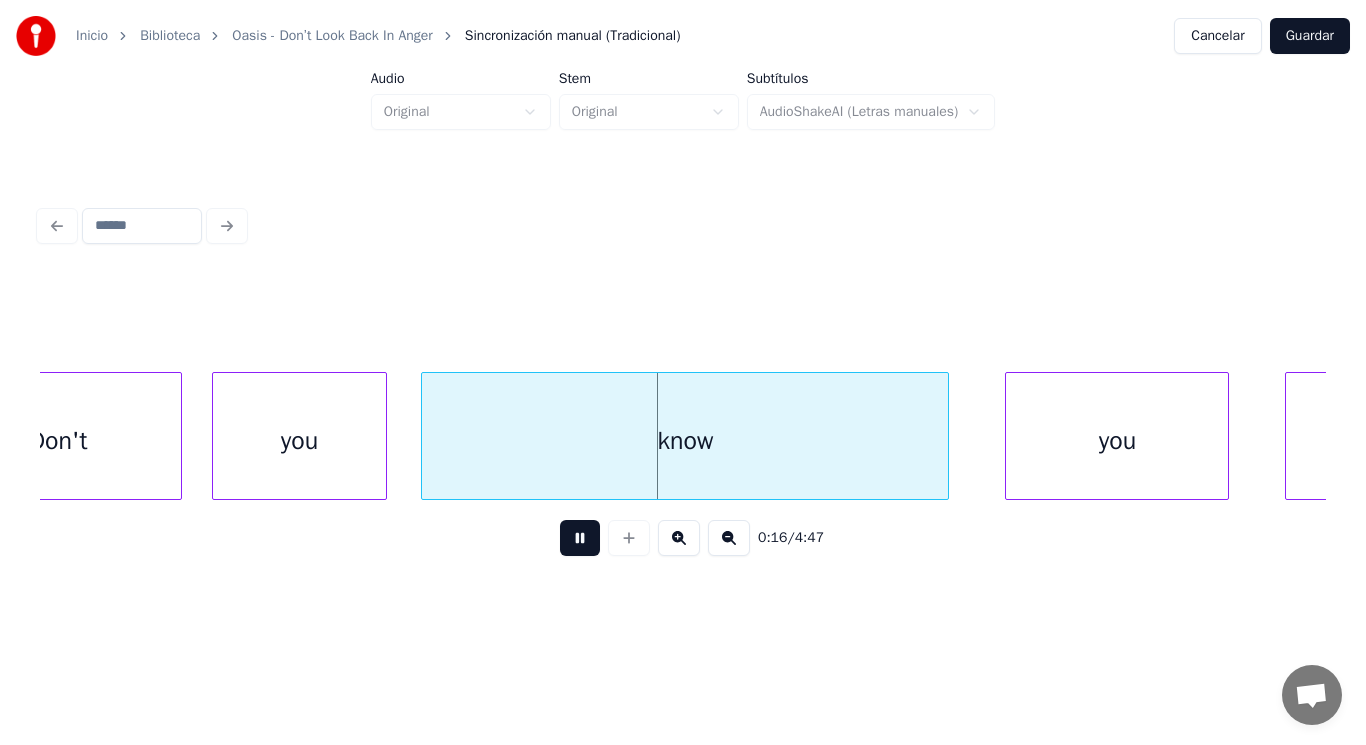 click at bounding box center [580, 538] 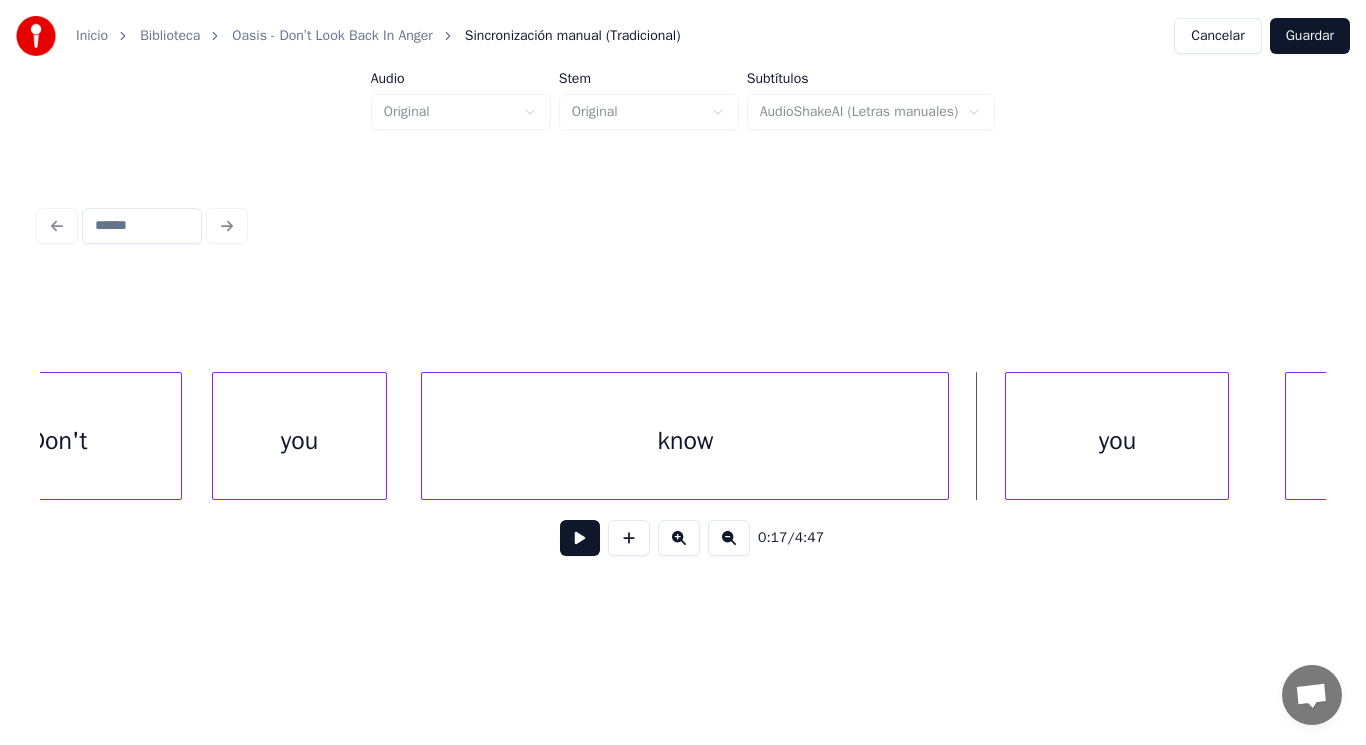 click on "know" at bounding box center [685, 441] 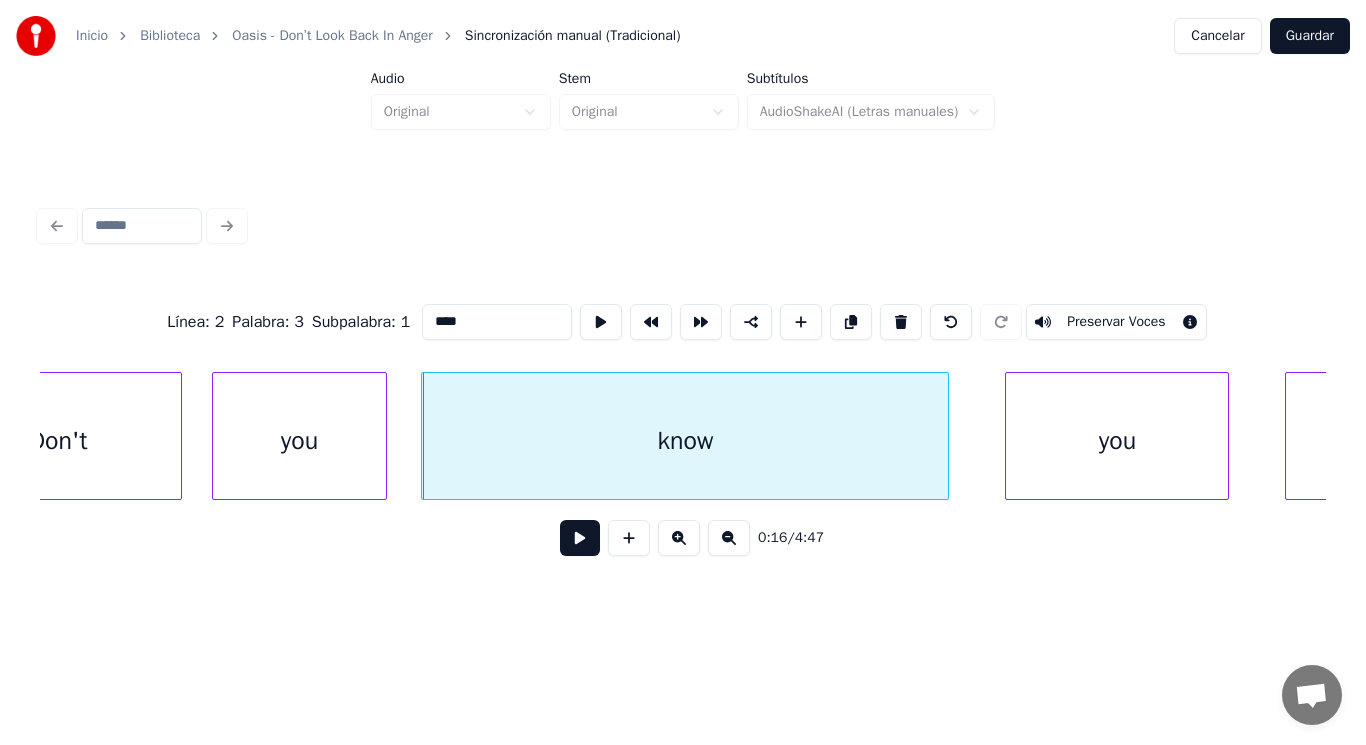 click at bounding box center (580, 538) 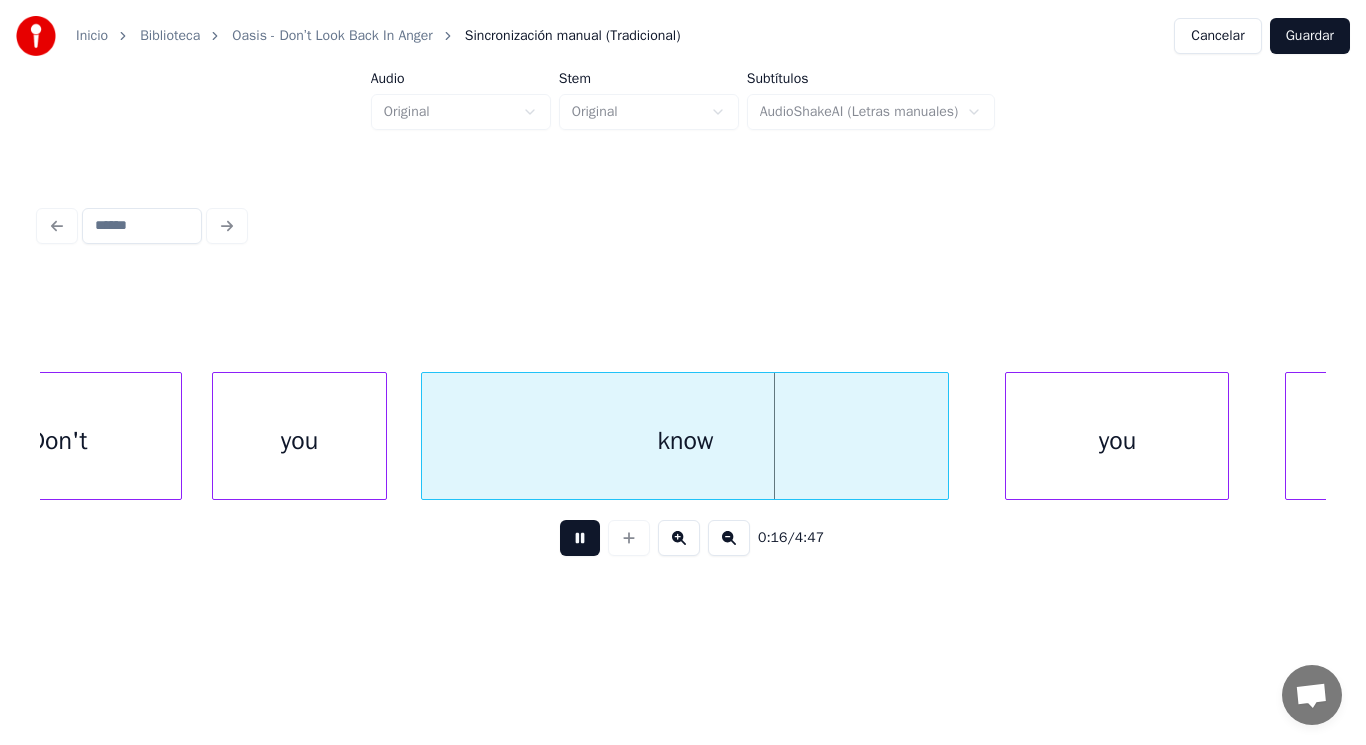 click at bounding box center [580, 538] 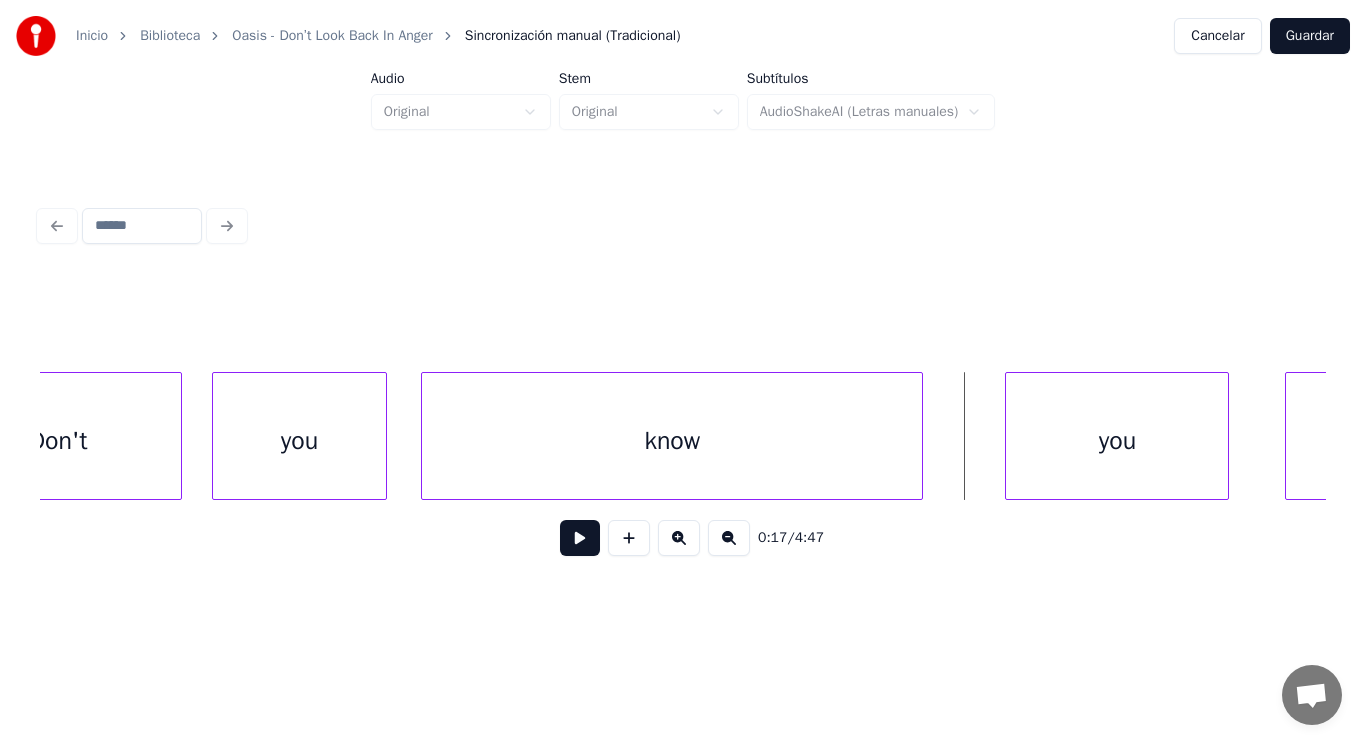 click at bounding box center [919, 436] 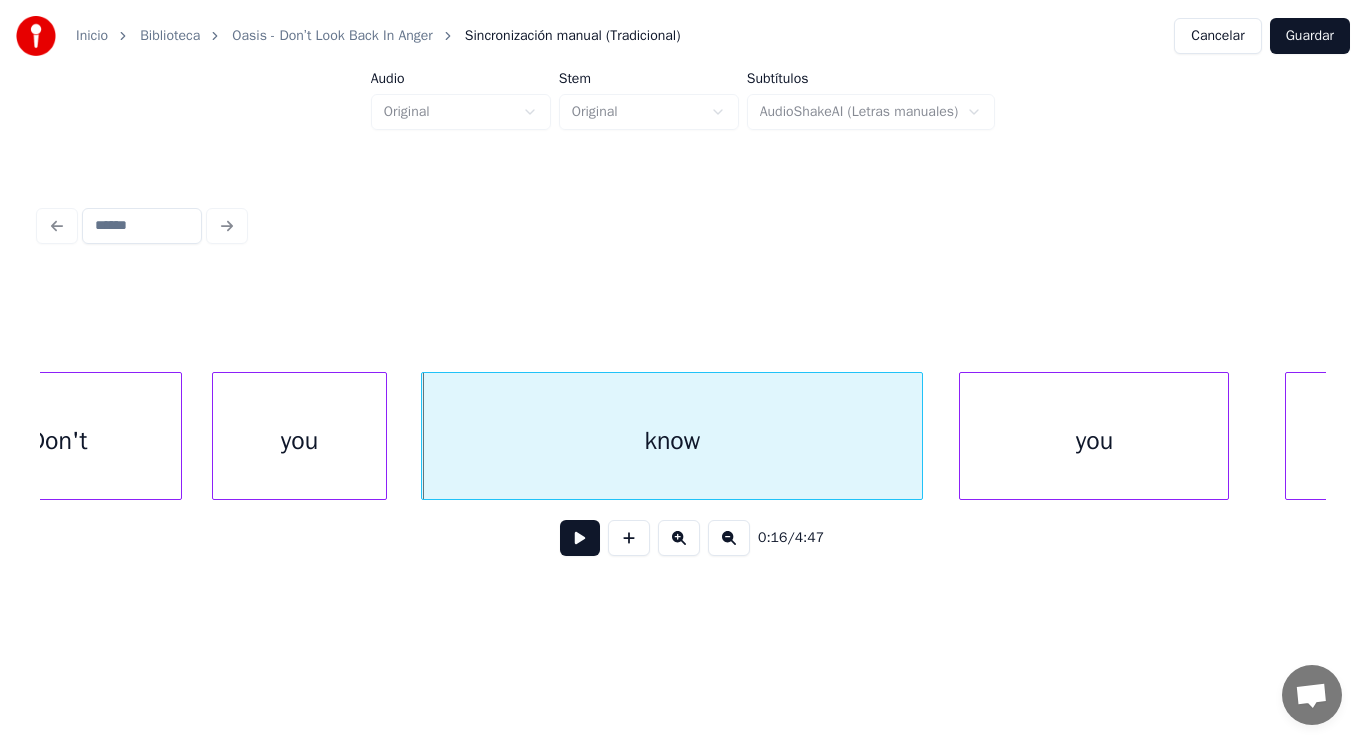 click at bounding box center [963, 436] 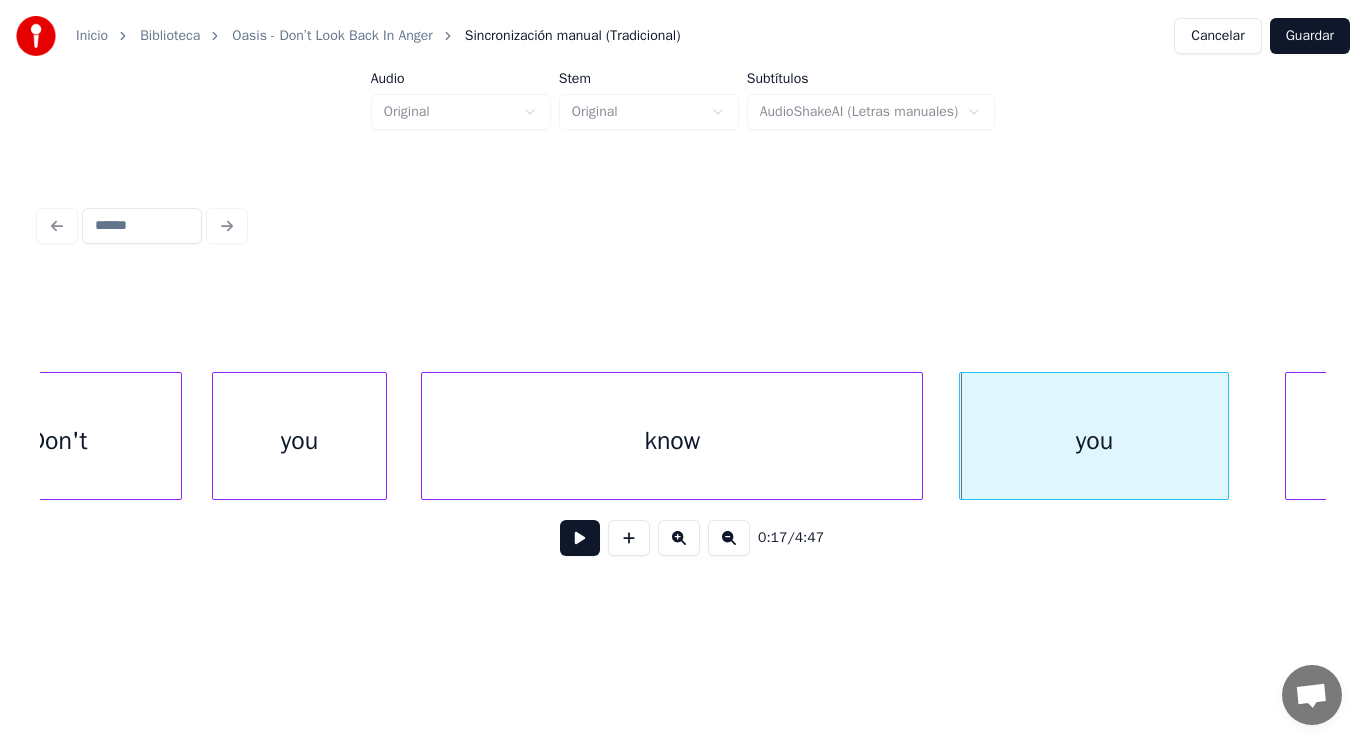 click at bounding box center (580, 538) 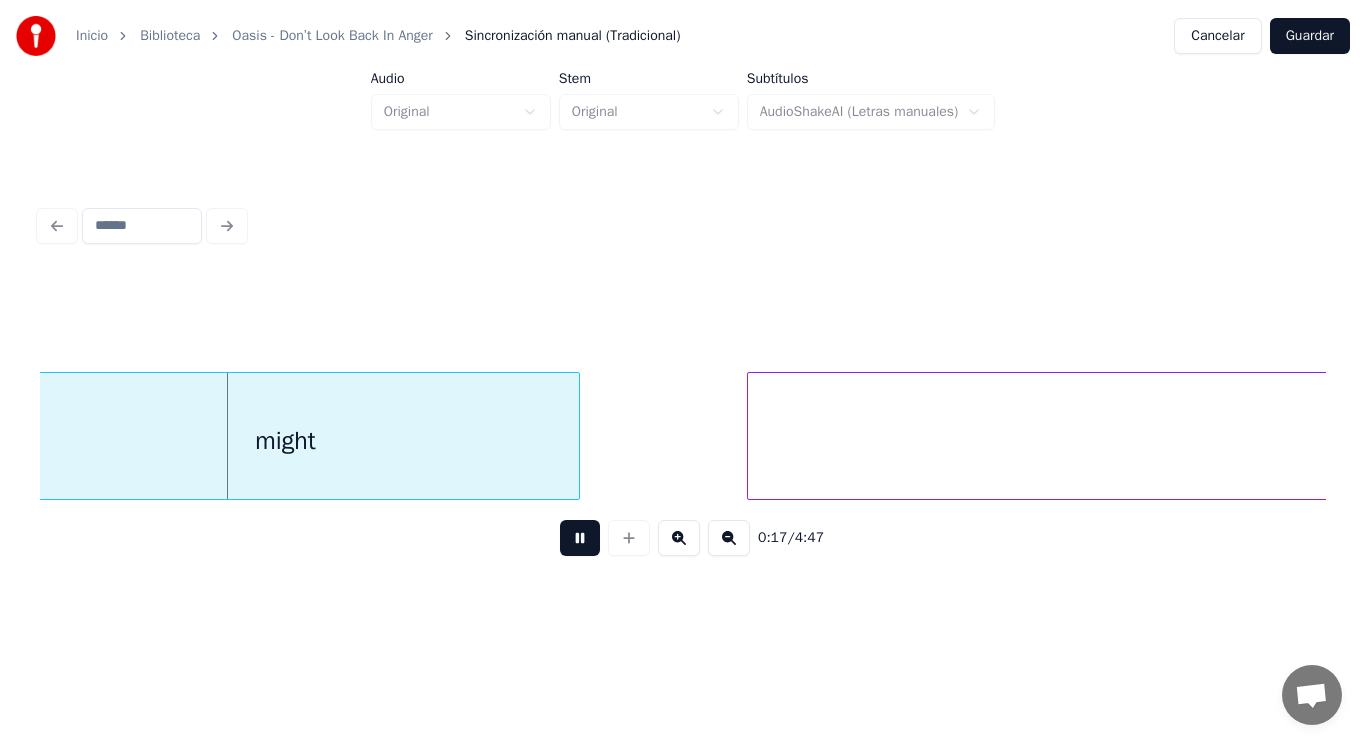 click at bounding box center [580, 538] 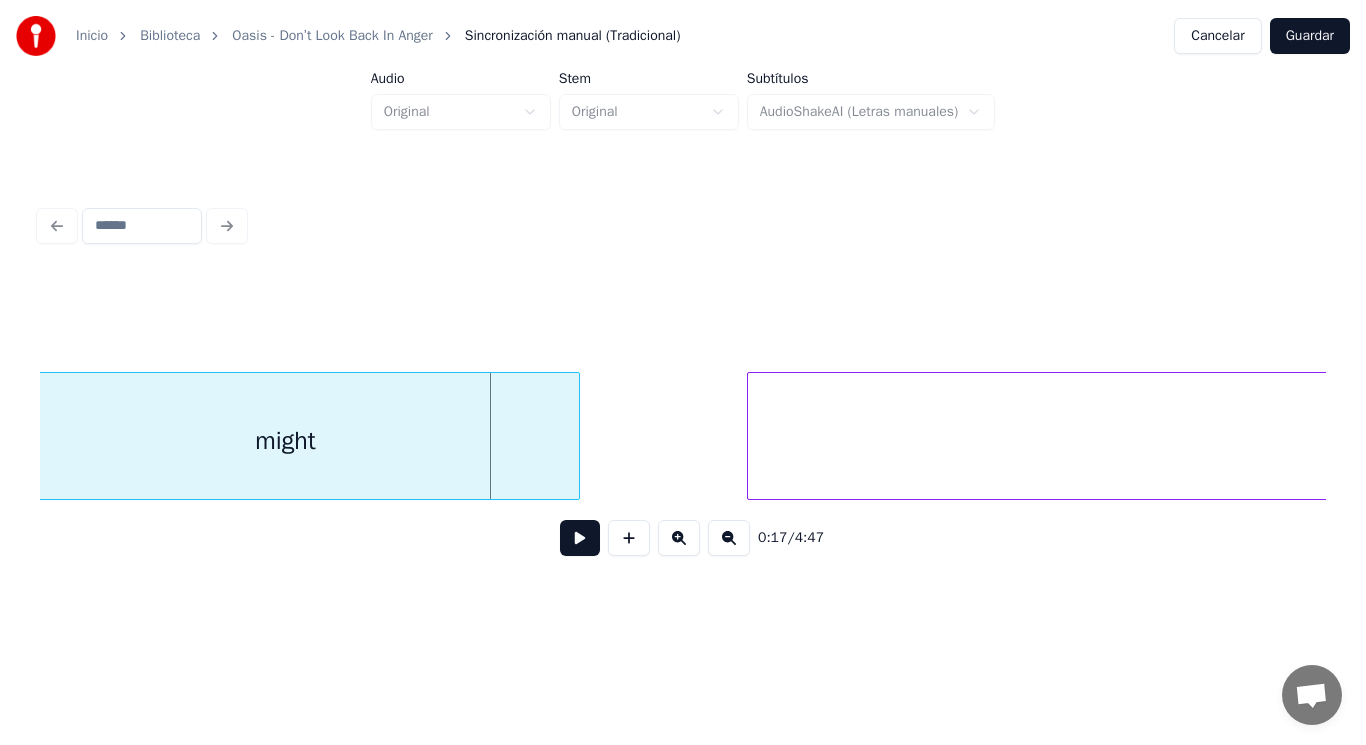 click on "might" at bounding box center [285, 441] 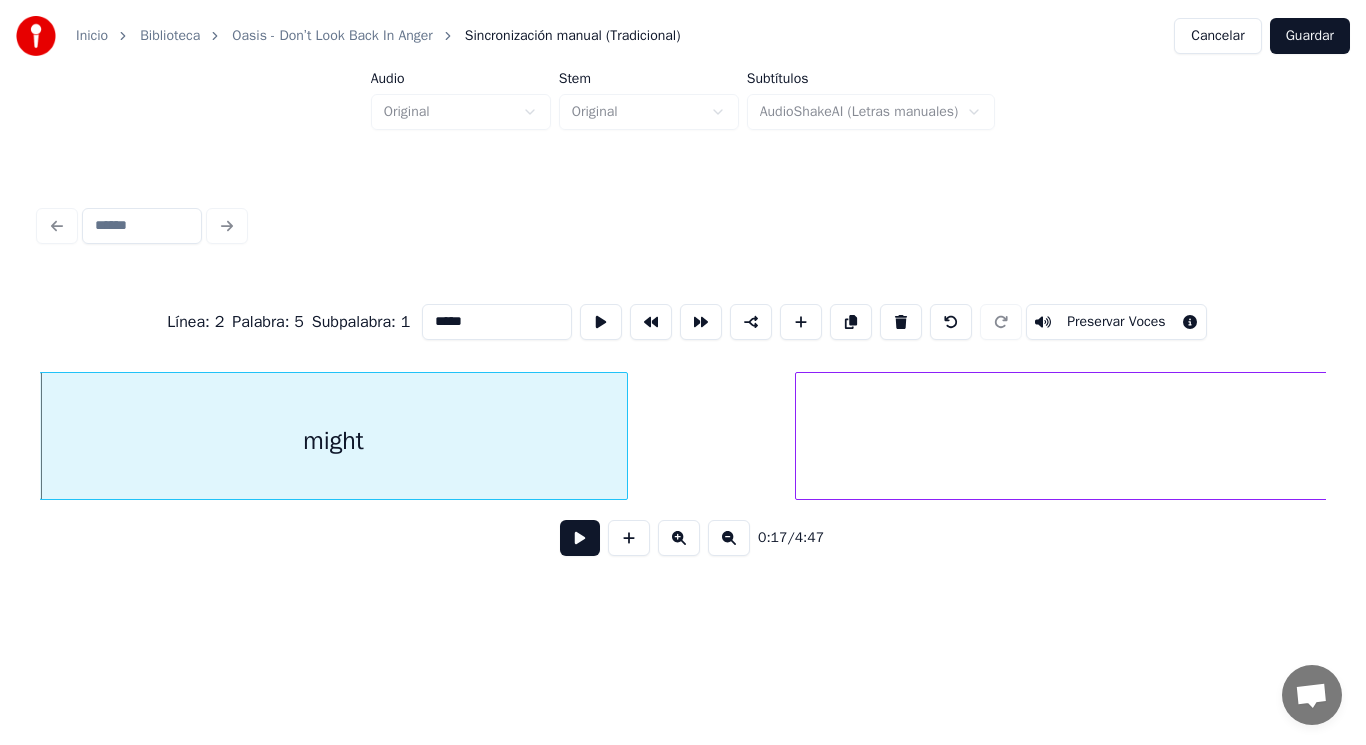 click at bounding box center (580, 538) 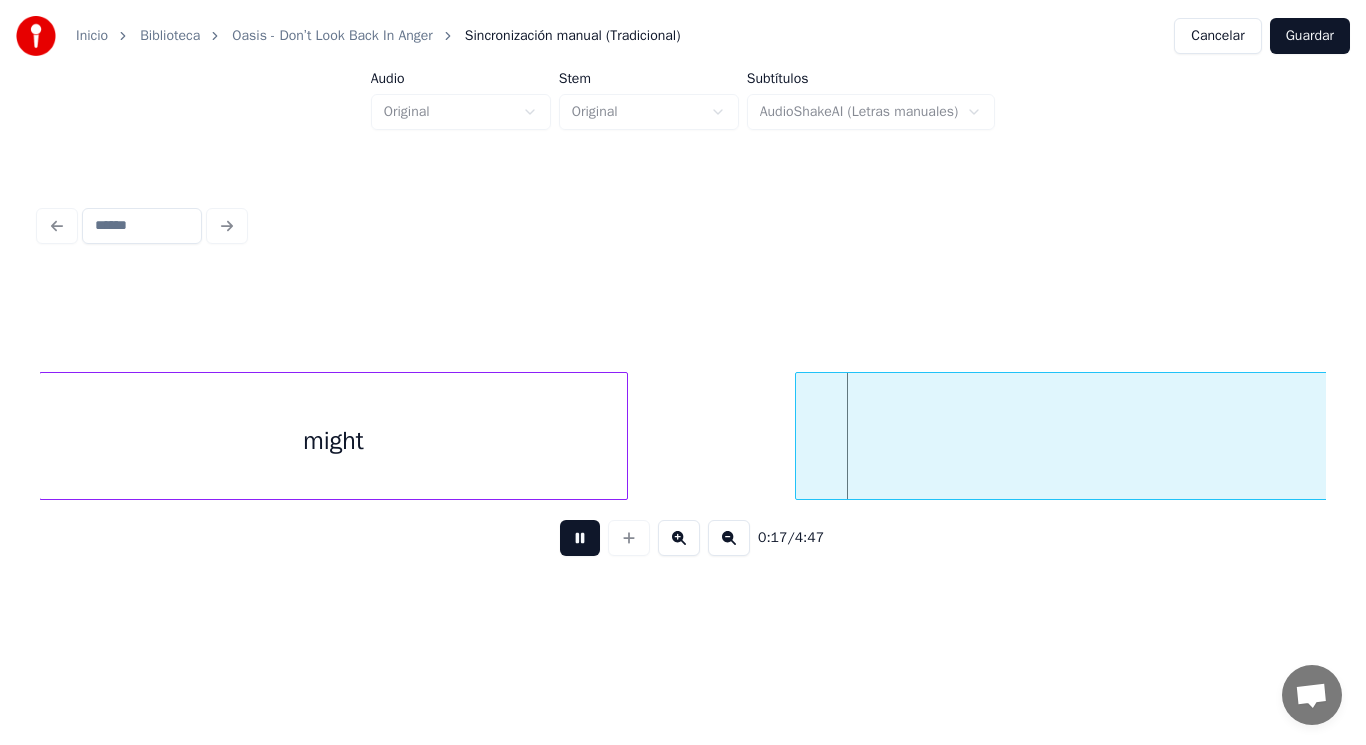 click at bounding box center (580, 538) 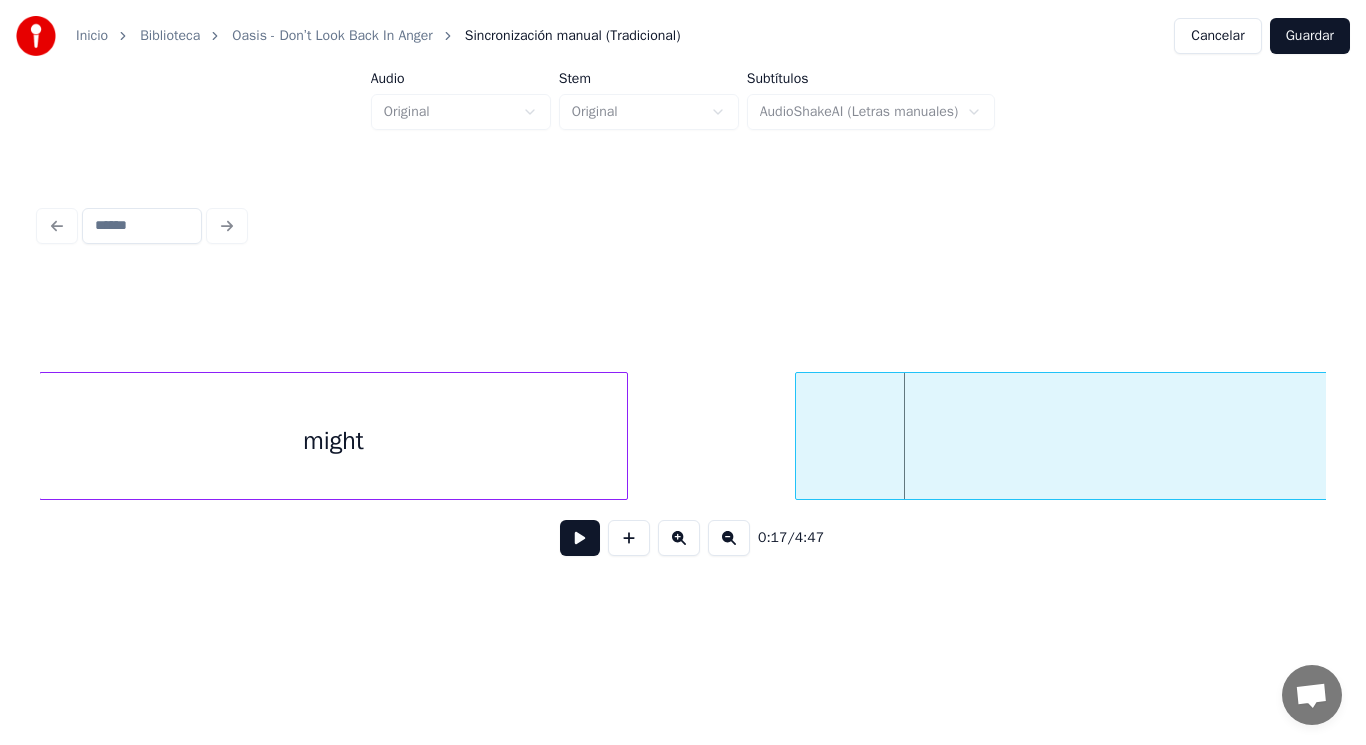 click at bounding box center (580, 538) 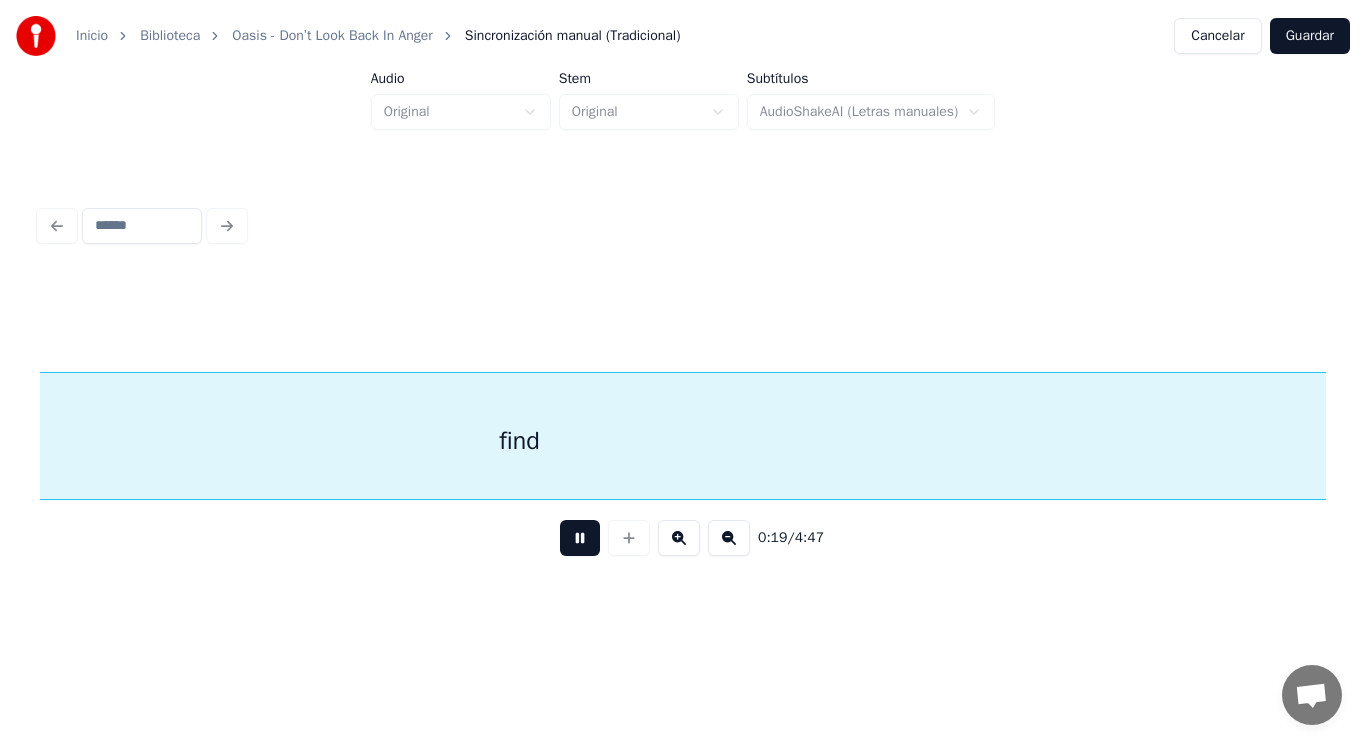 scroll, scrollTop: 0, scrollLeft: 26757, axis: horizontal 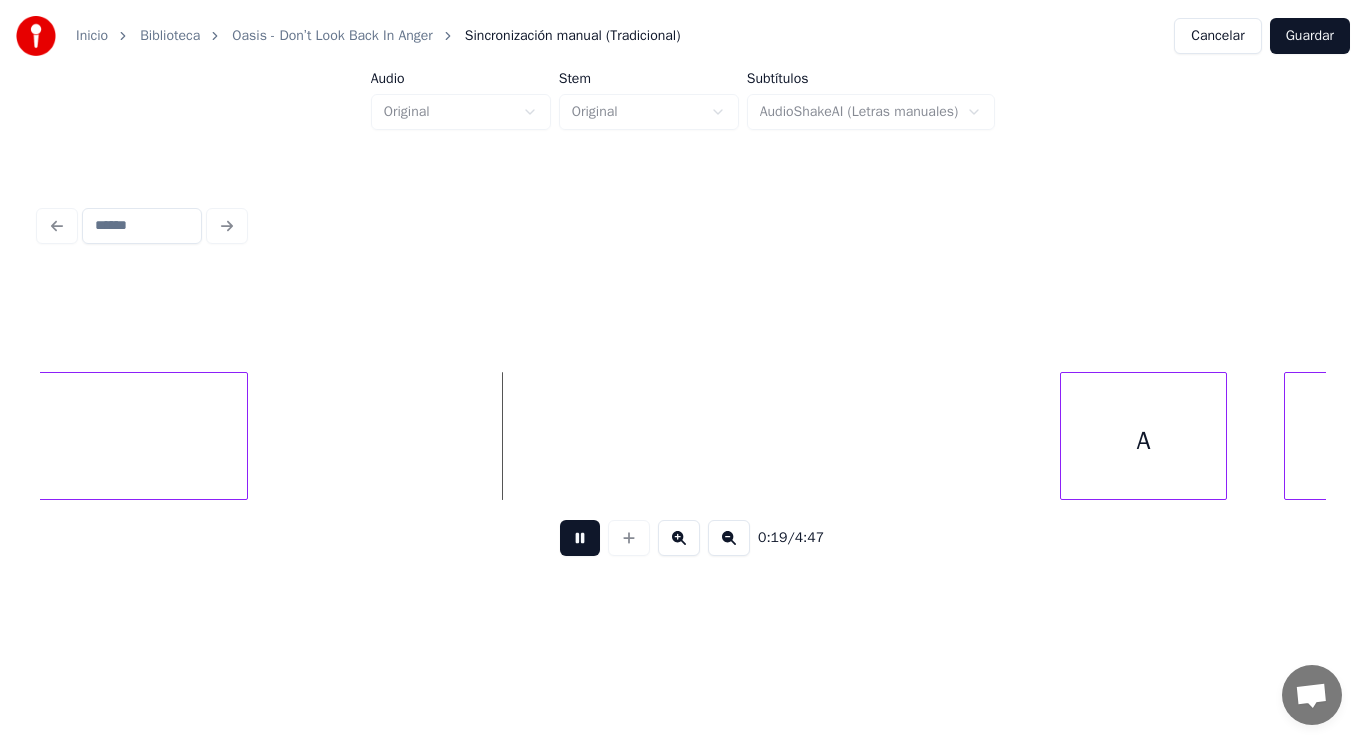 click at bounding box center [580, 538] 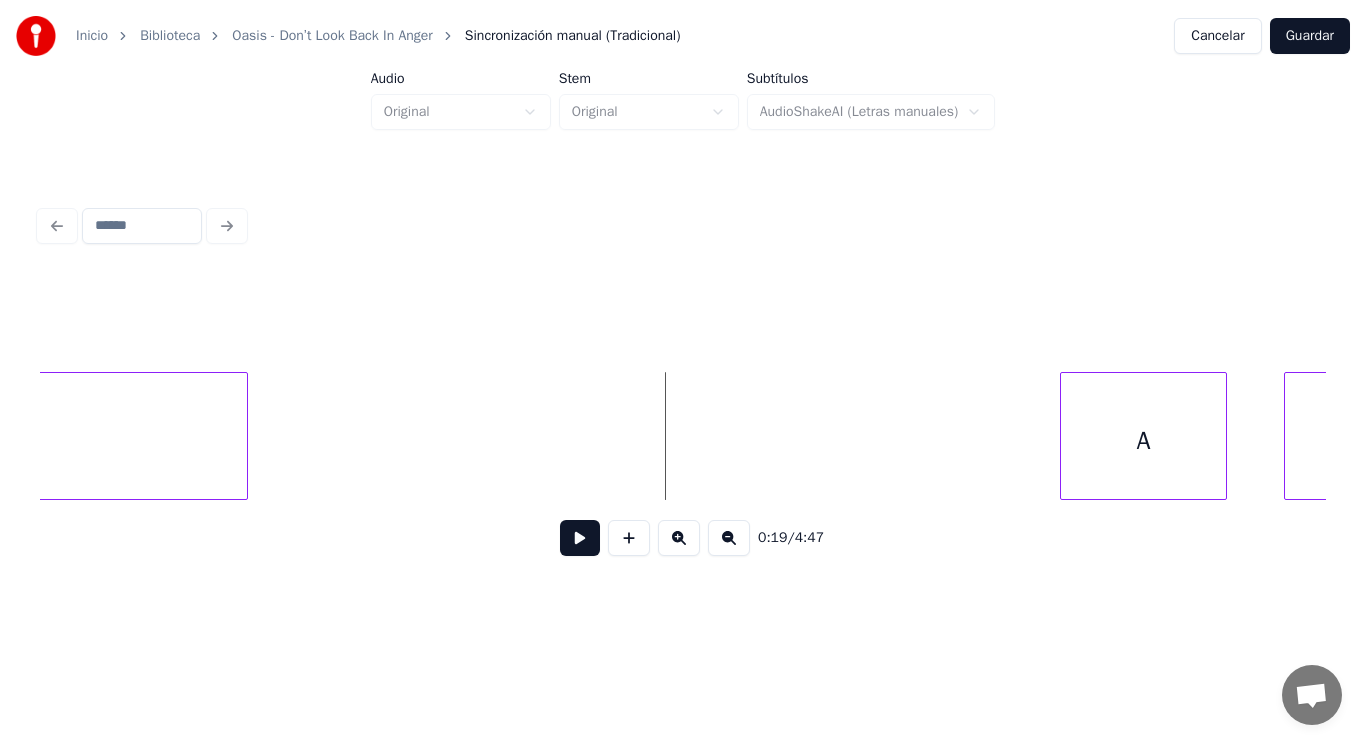 click on "find" at bounding box center [-789, 441] 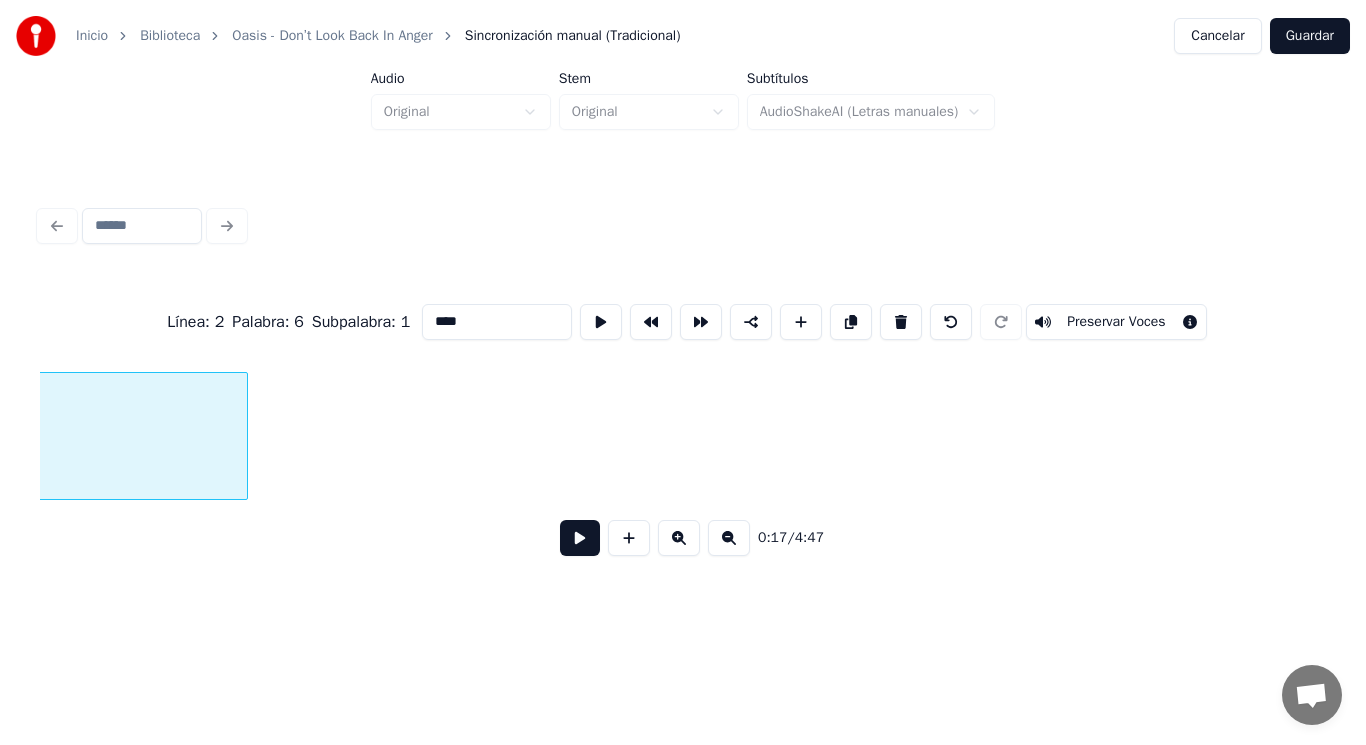 scroll, scrollTop: 0, scrollLeft: 24893, axis: horizontal 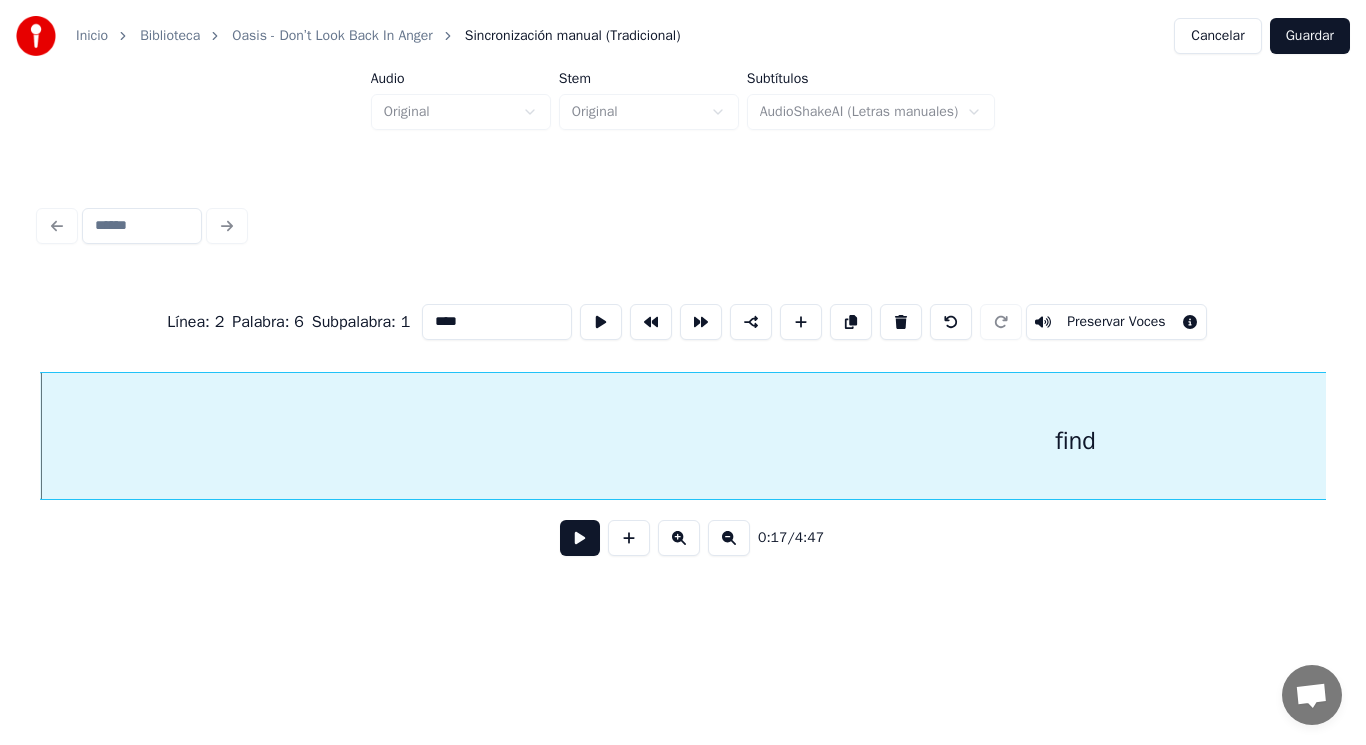 click at bounding box center [580, 538] 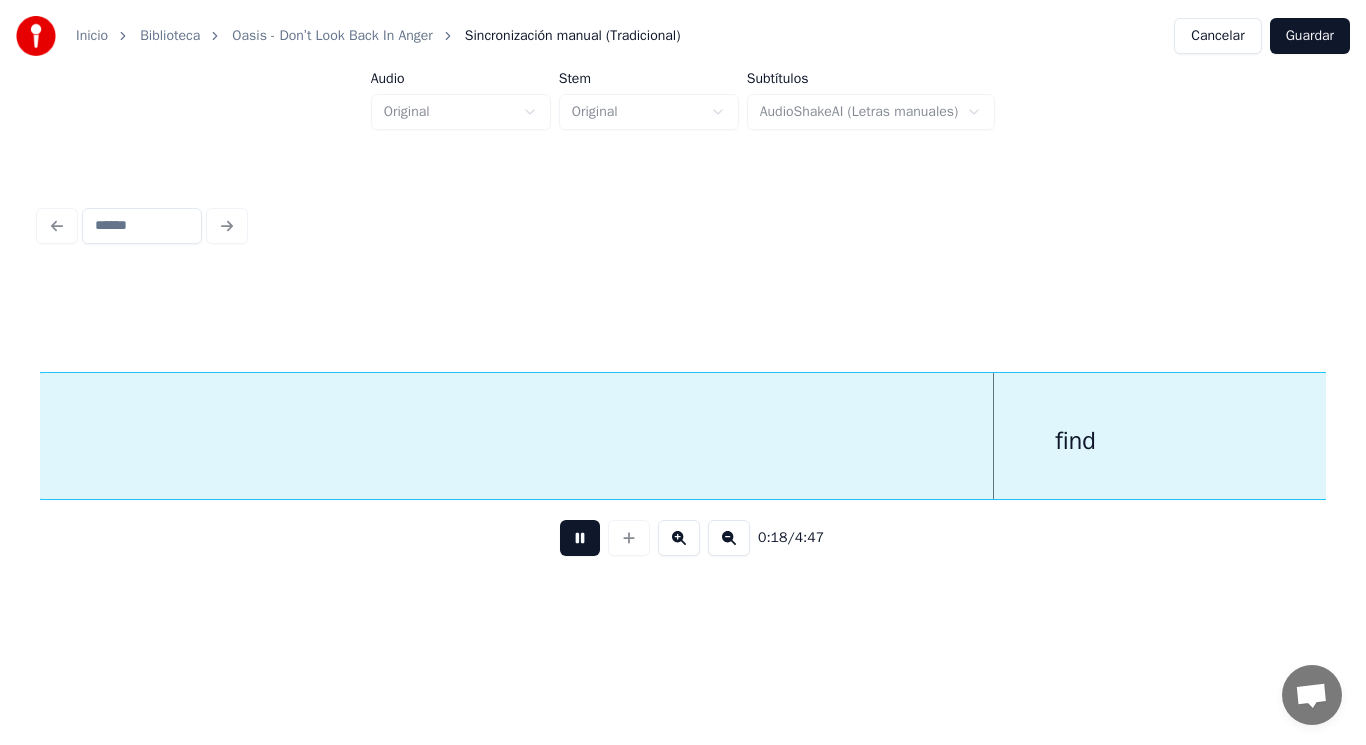 click at bounding box center [580, 538] 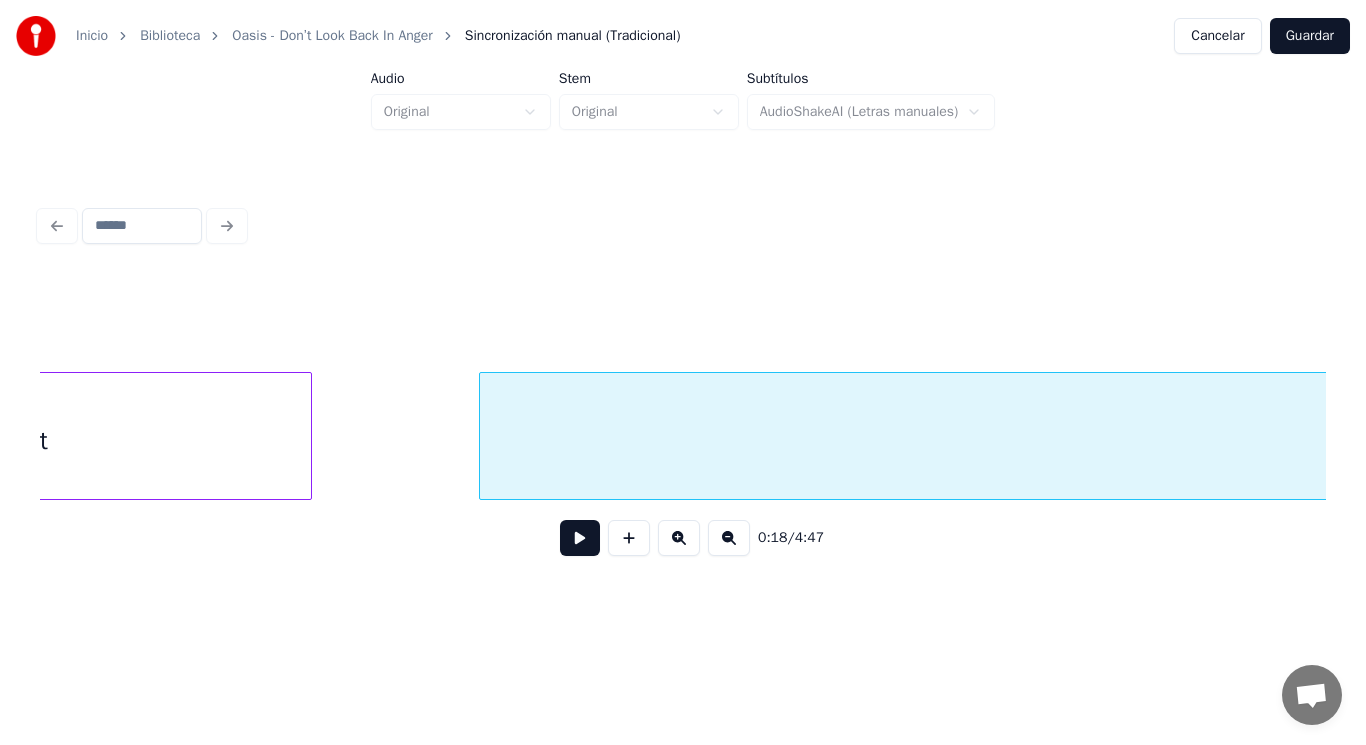 click on "might" at bounding box center [17, 441] 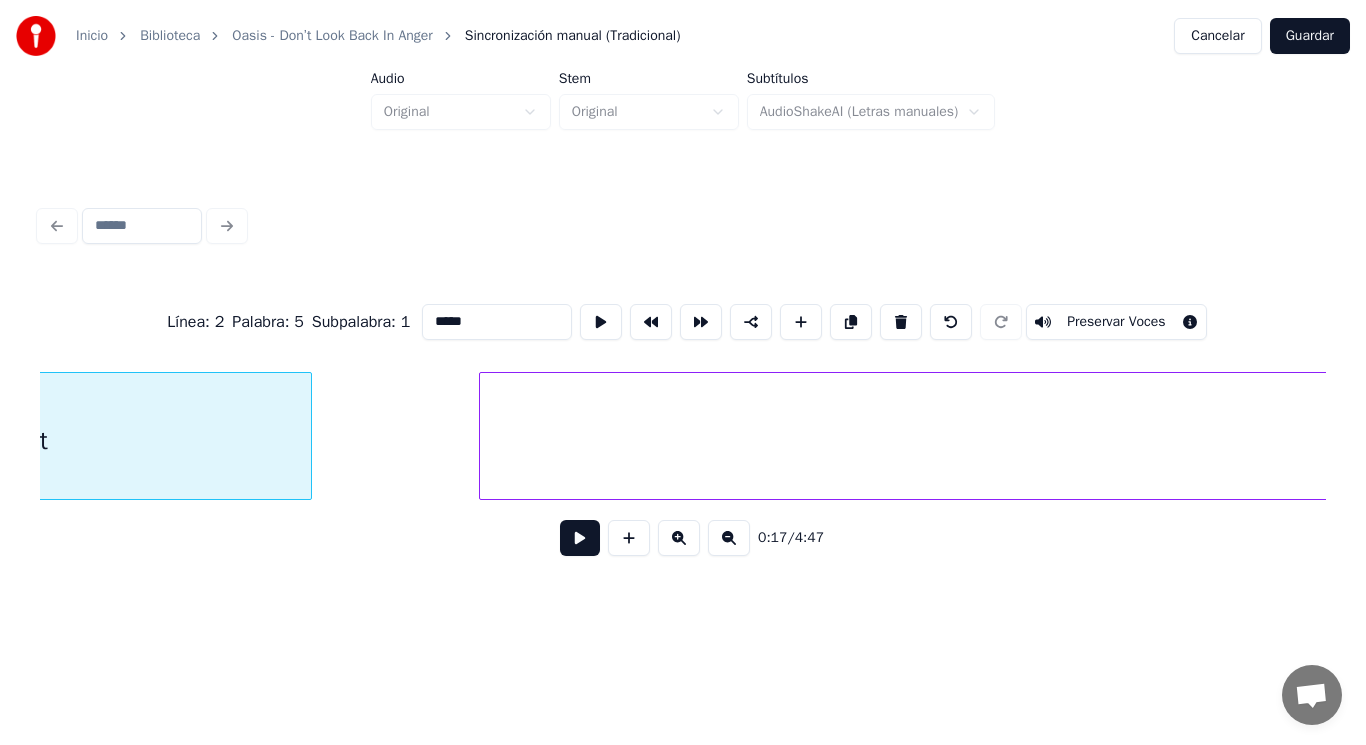scroll, scrollTop: 0, scrollLeft: 24137, axis: horizontal 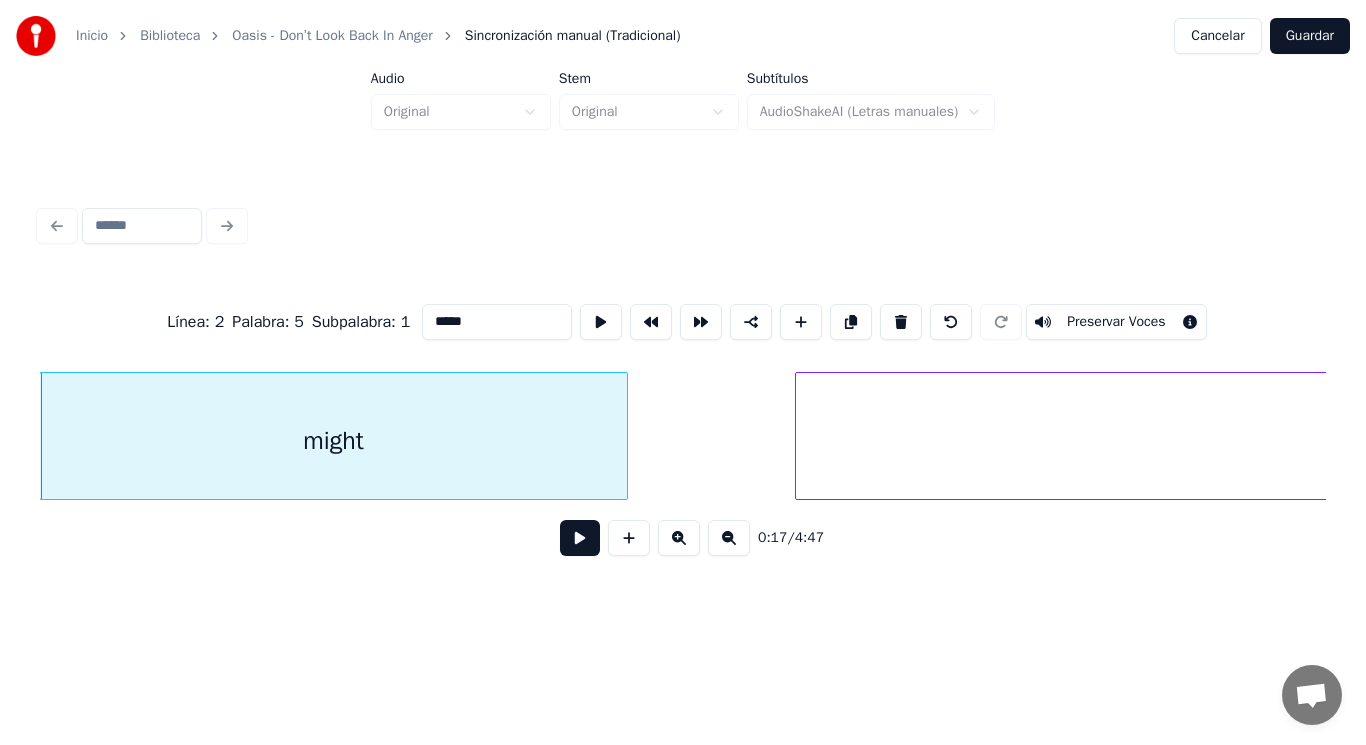 click at bounding box center [580, 538] 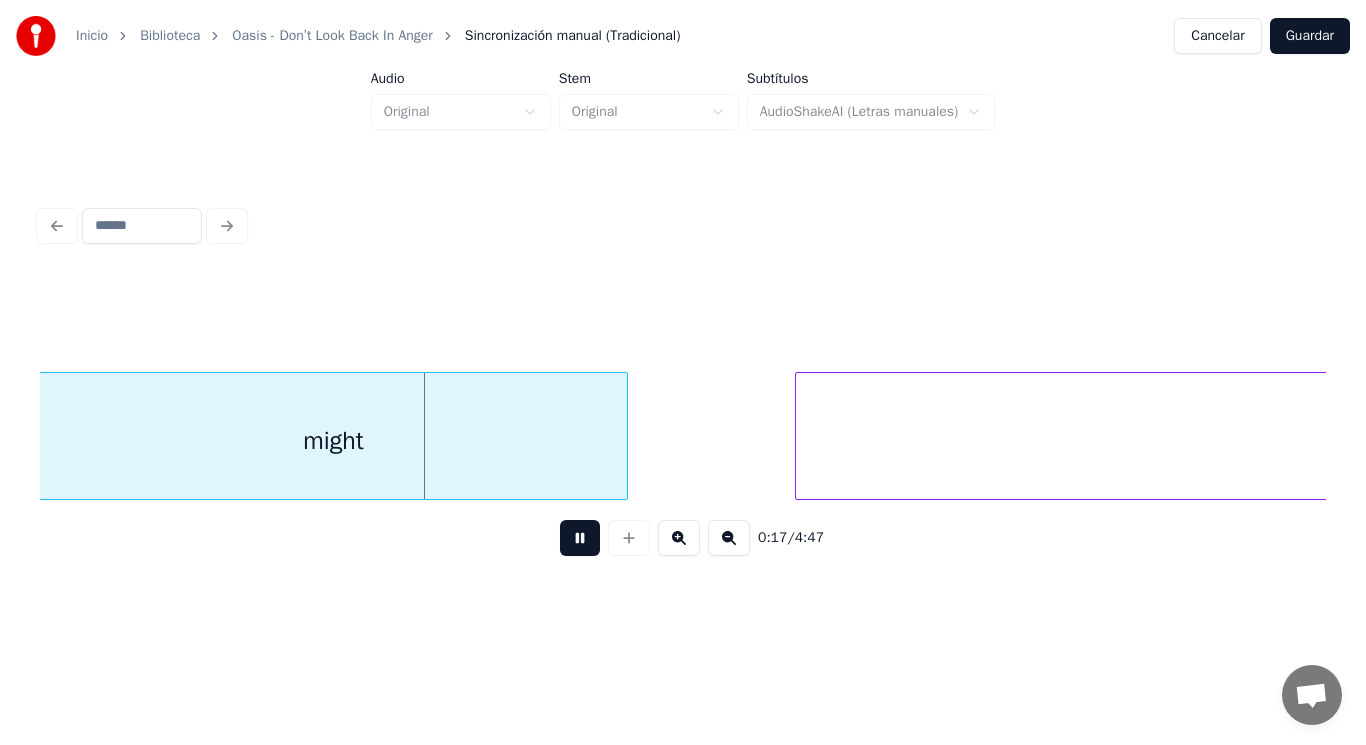 click at bounding box center [580, 538] 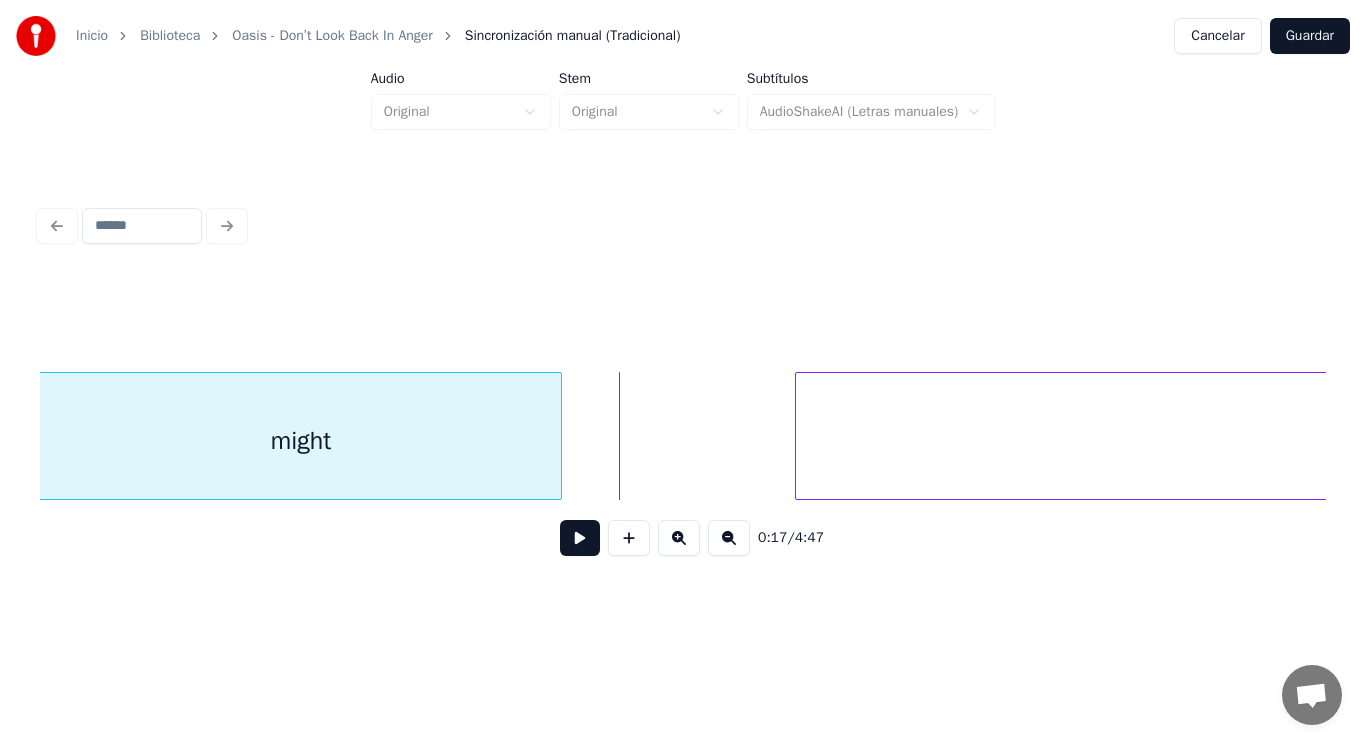 click at bounding box center [558, 436] 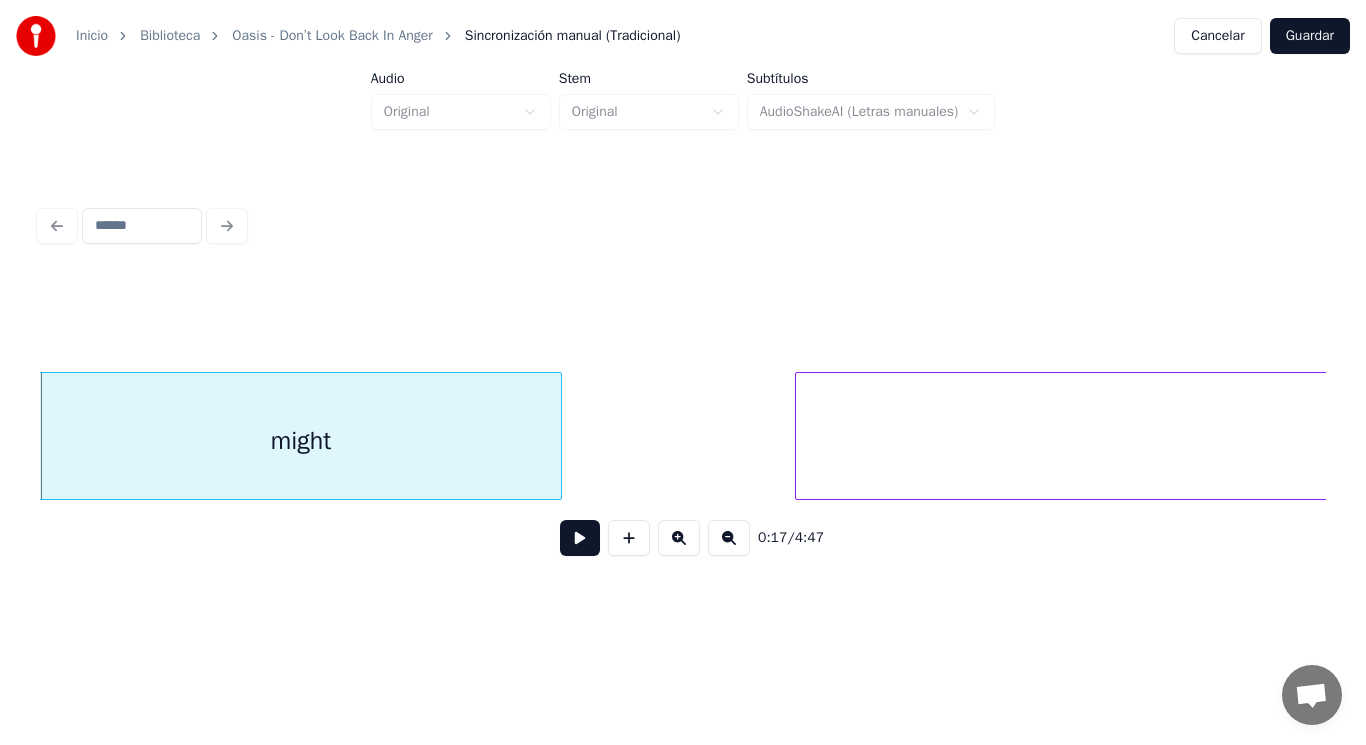click at bounding box center [580, 538] 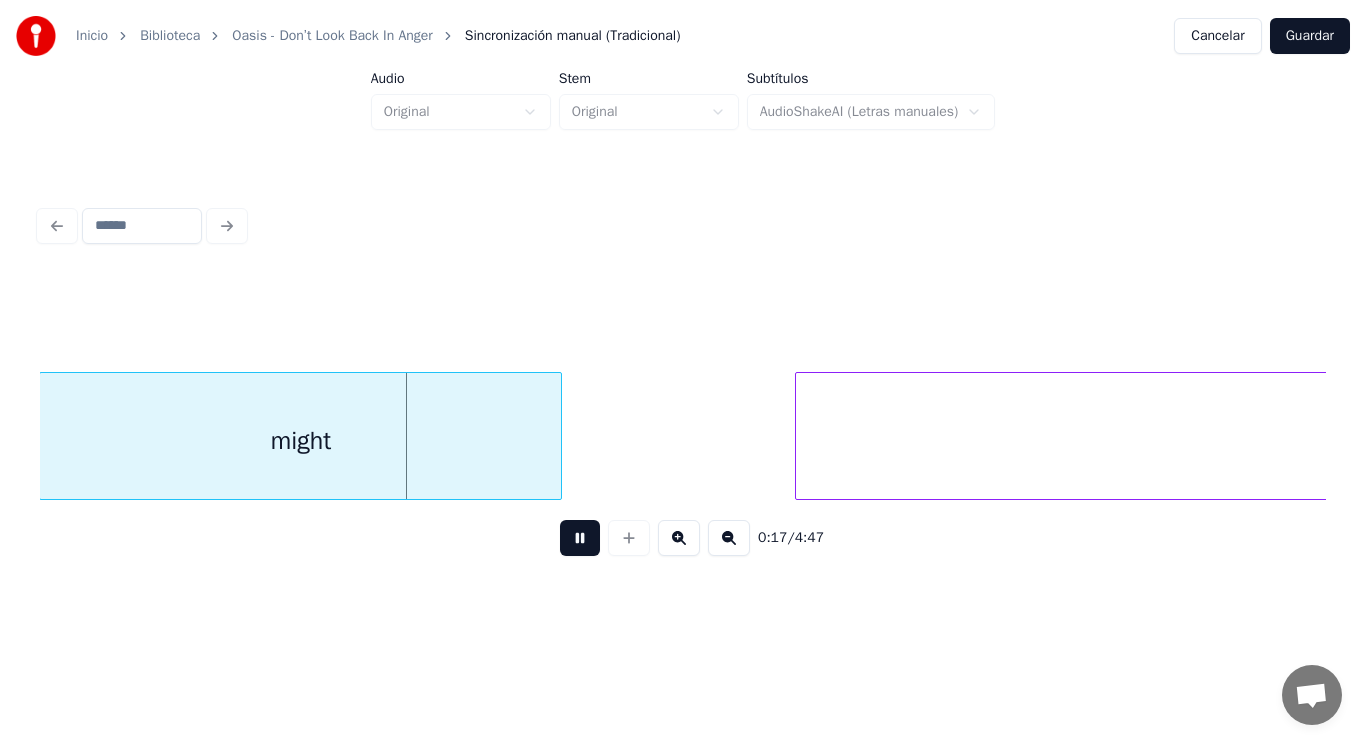 click at bounding box center (580, 538) 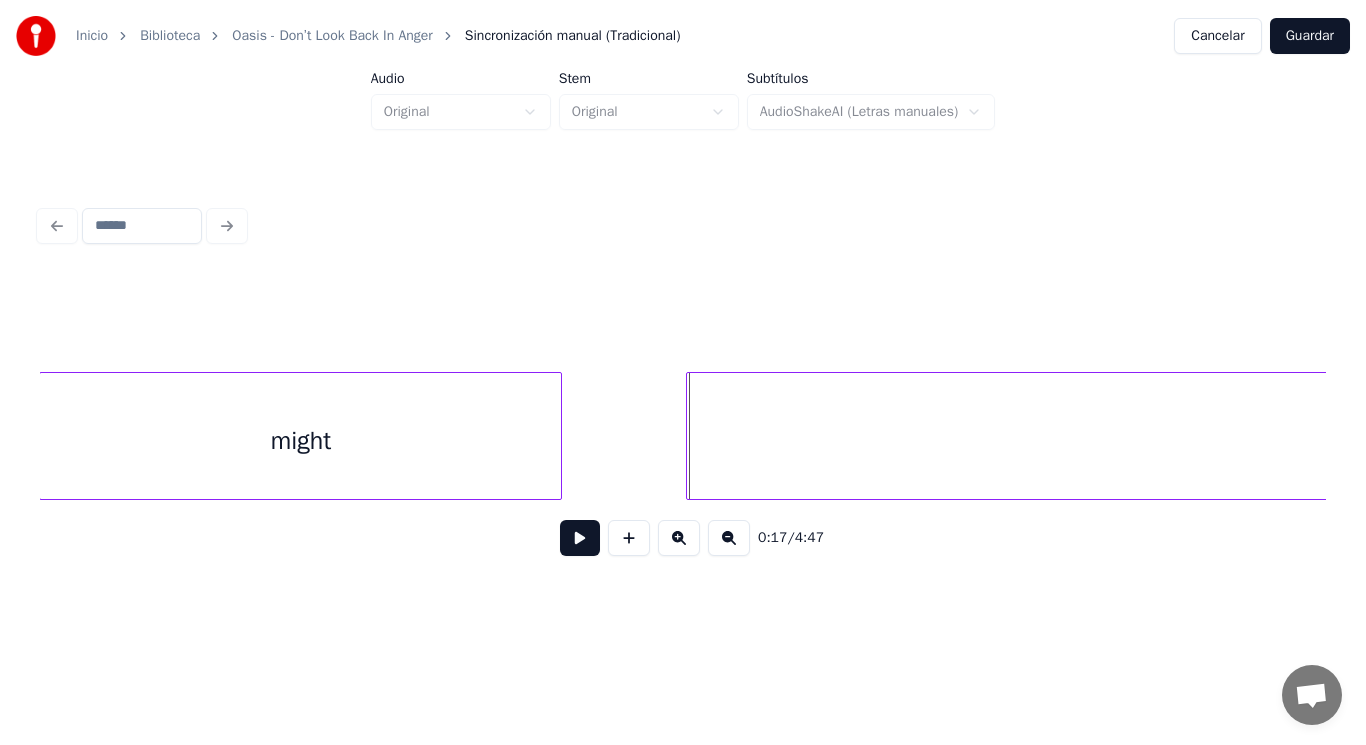 click at bounding box center (690, 436) 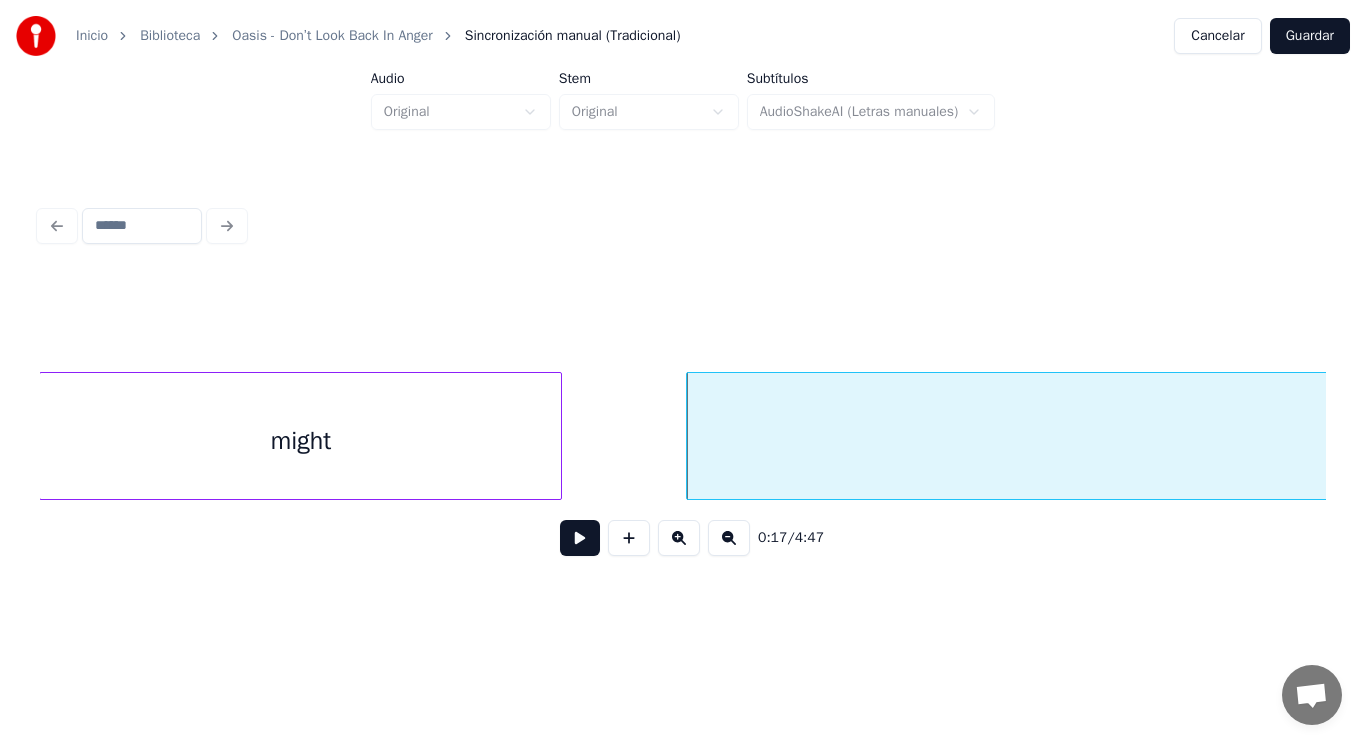 click at bounding box center [580, 538] 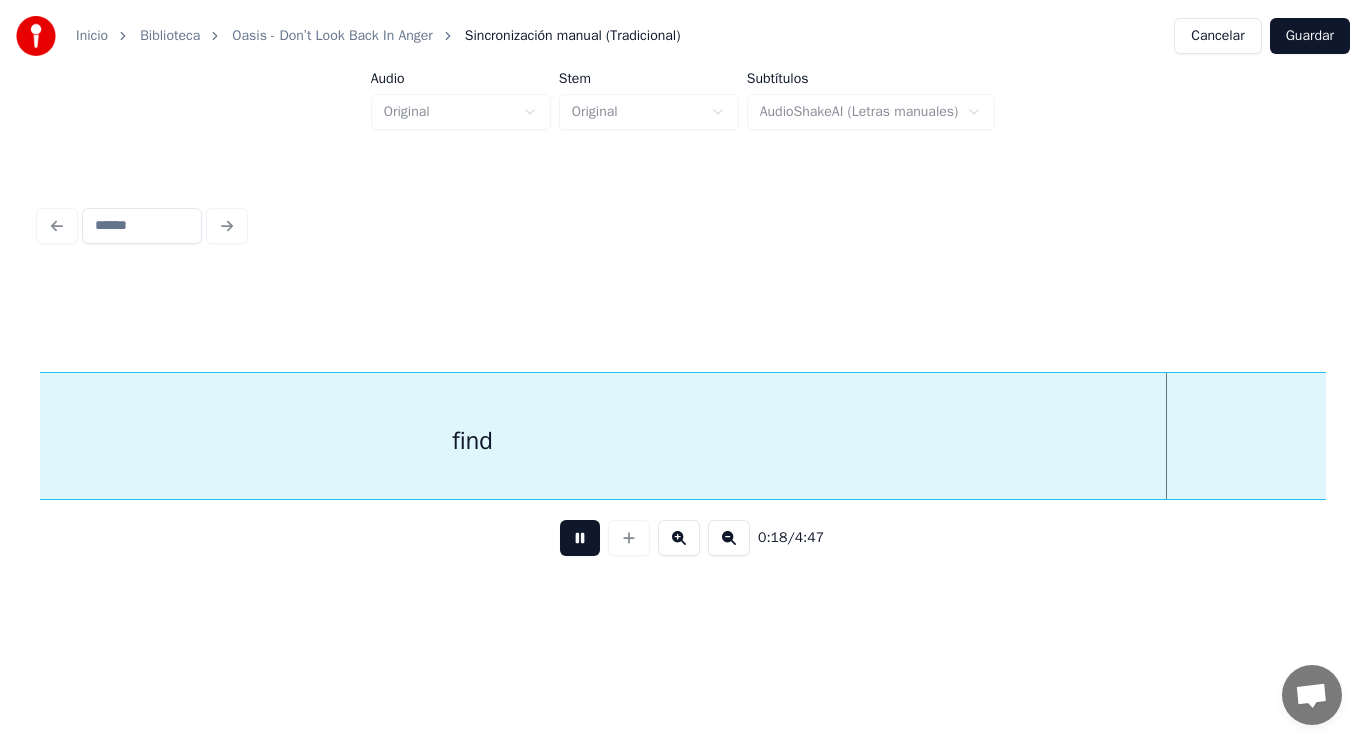 scroll, scrollTop: 0, scrollLeft: 26748, axis: horizontal 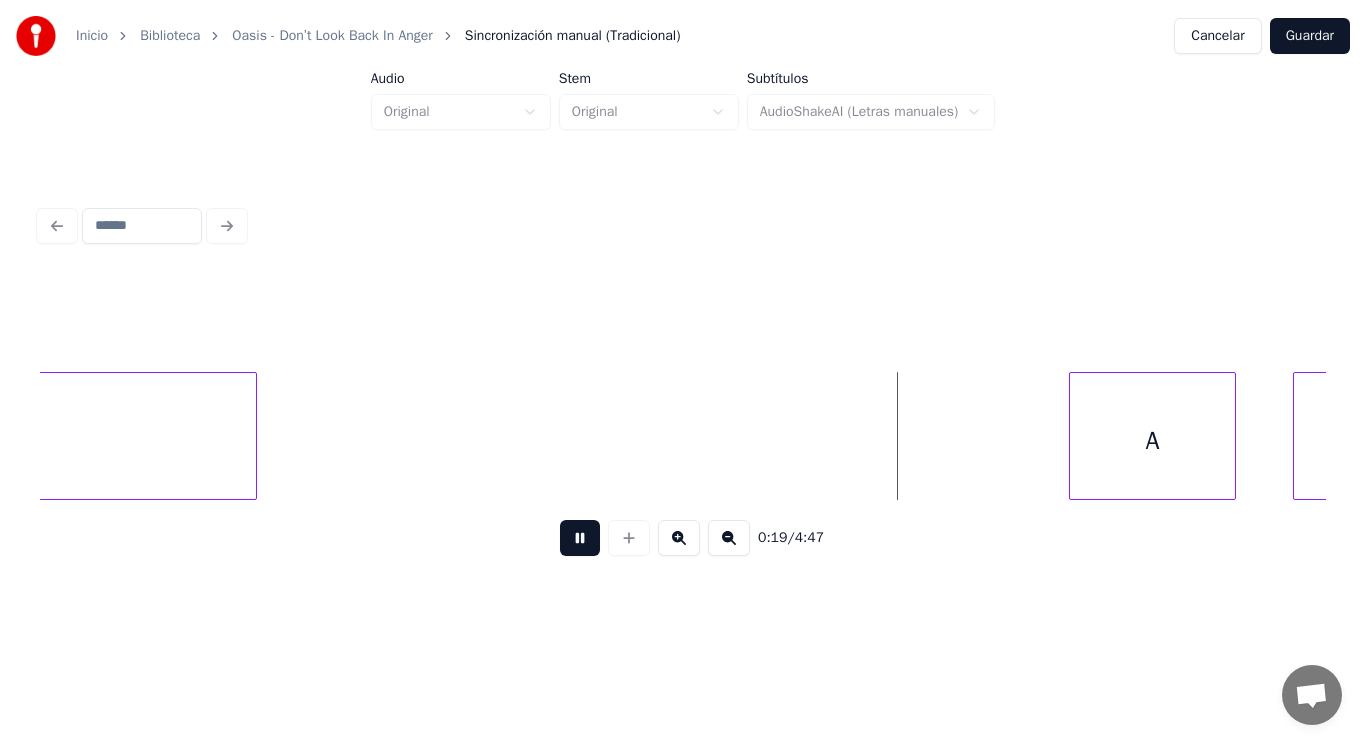 click at bounding box center [580, 538] 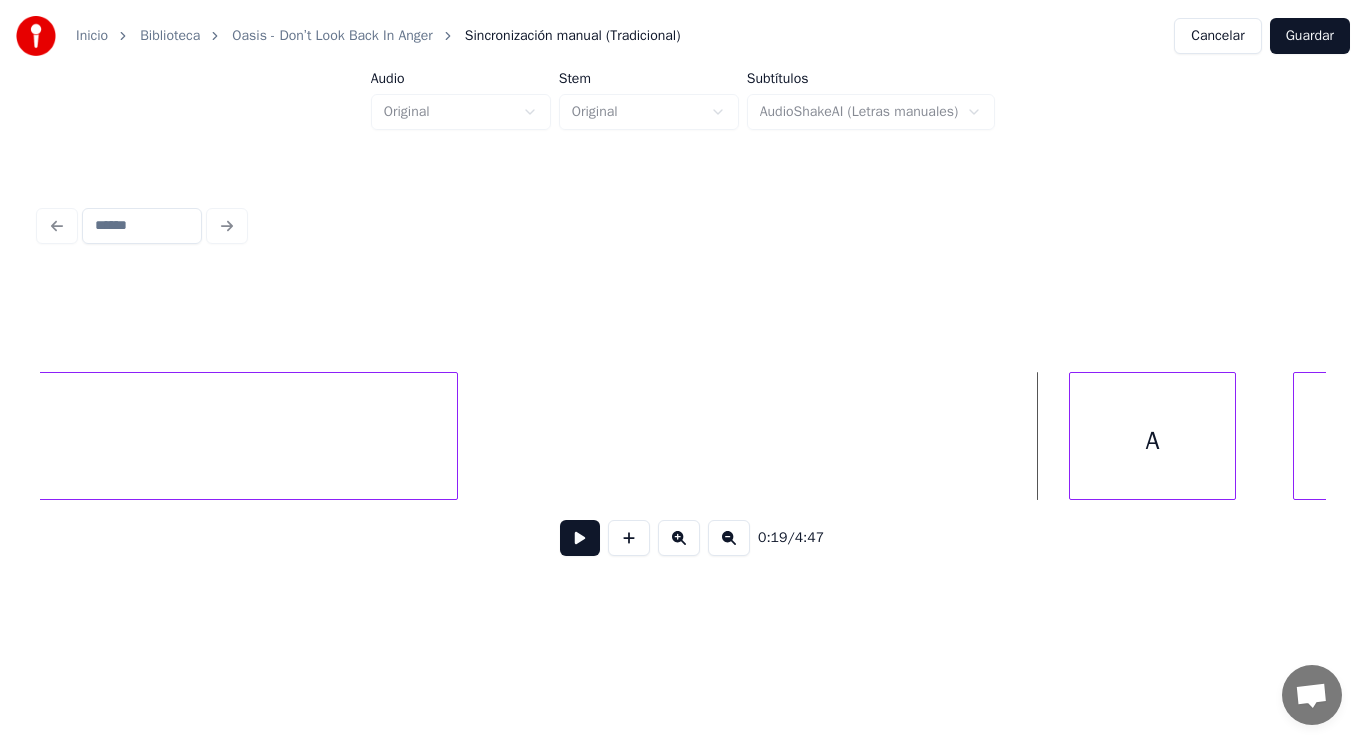 click at bounding box center (454, 436) 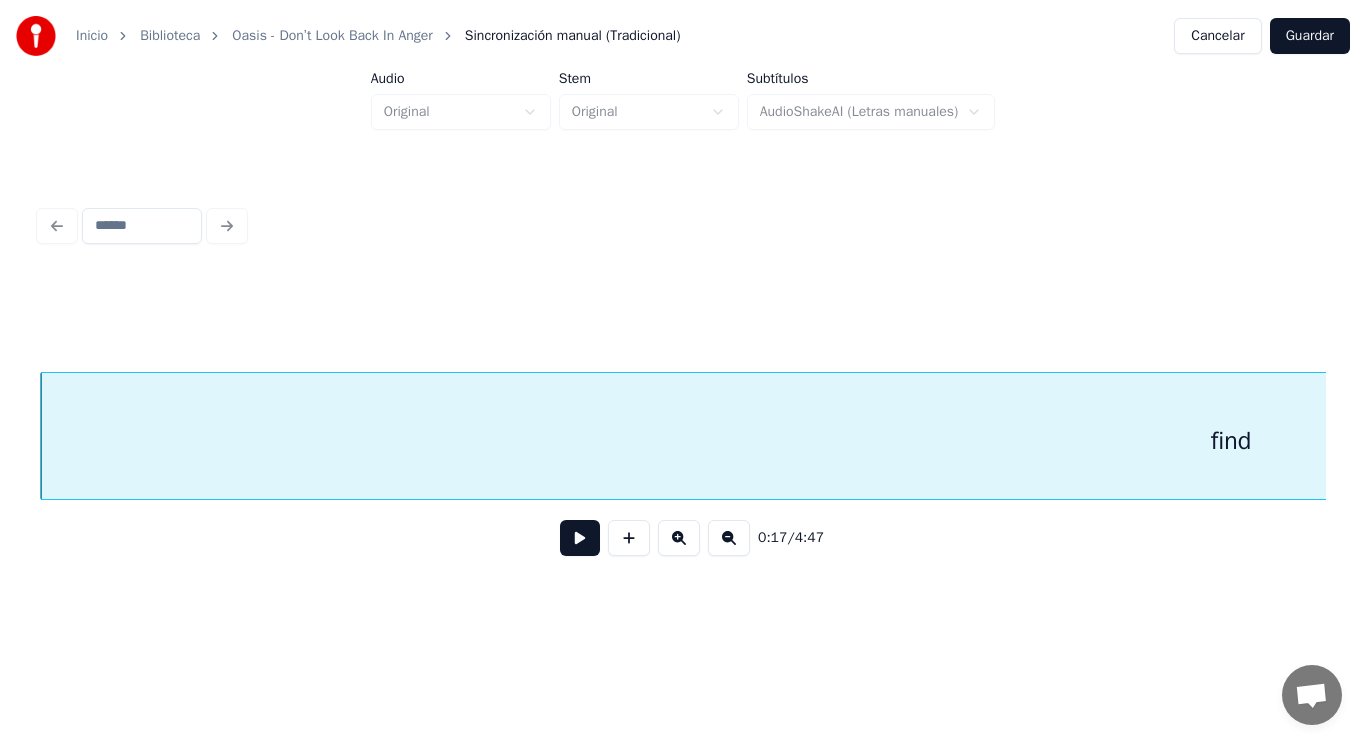 click at bounding box center [580, 538] 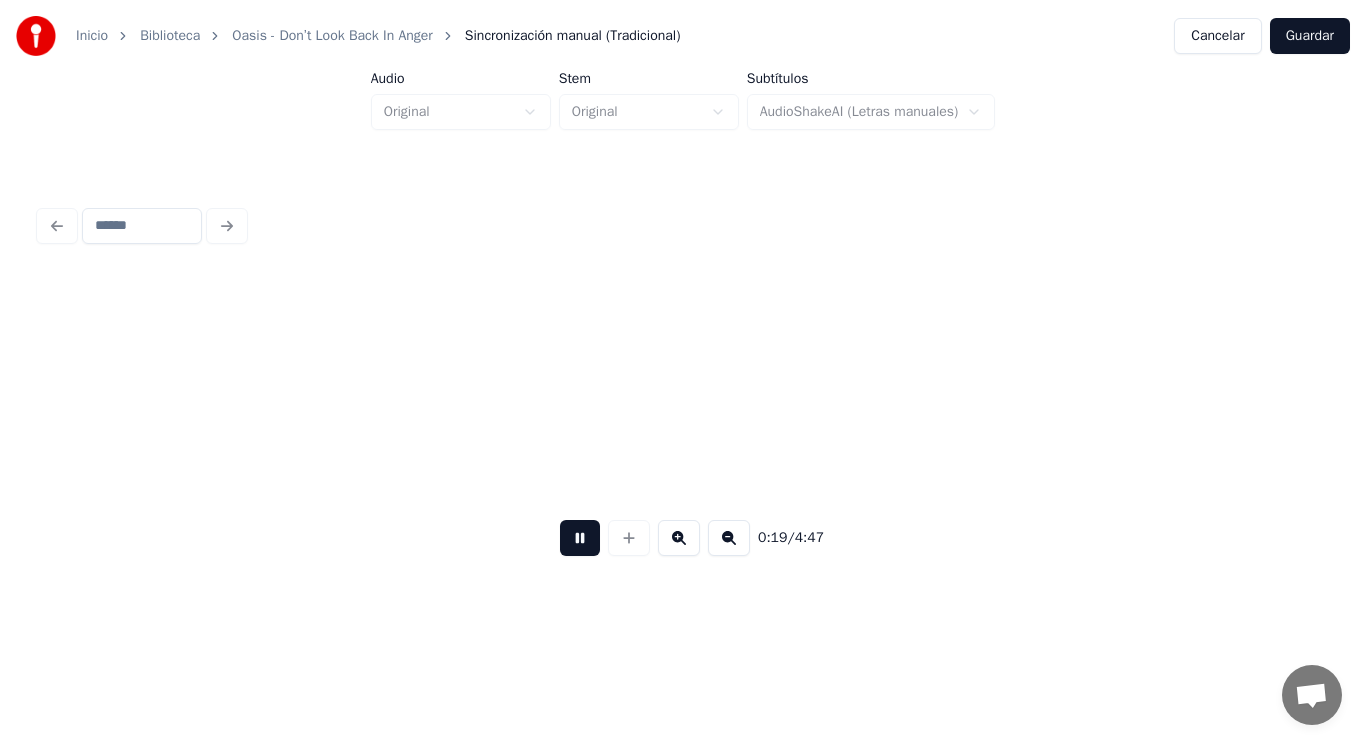 scroll, scrollTop: 0, scrollLeft: 27396, axis: horizontal 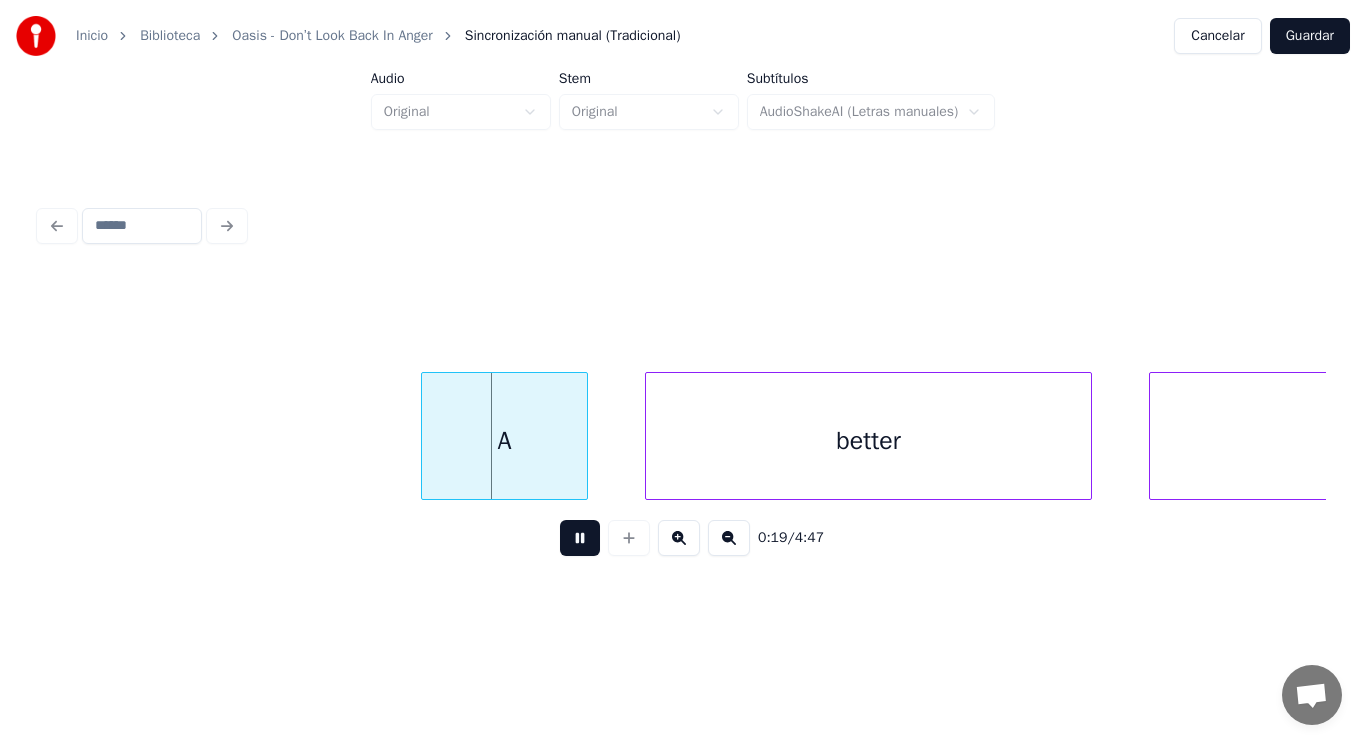 click at bounding box center [580, 538] 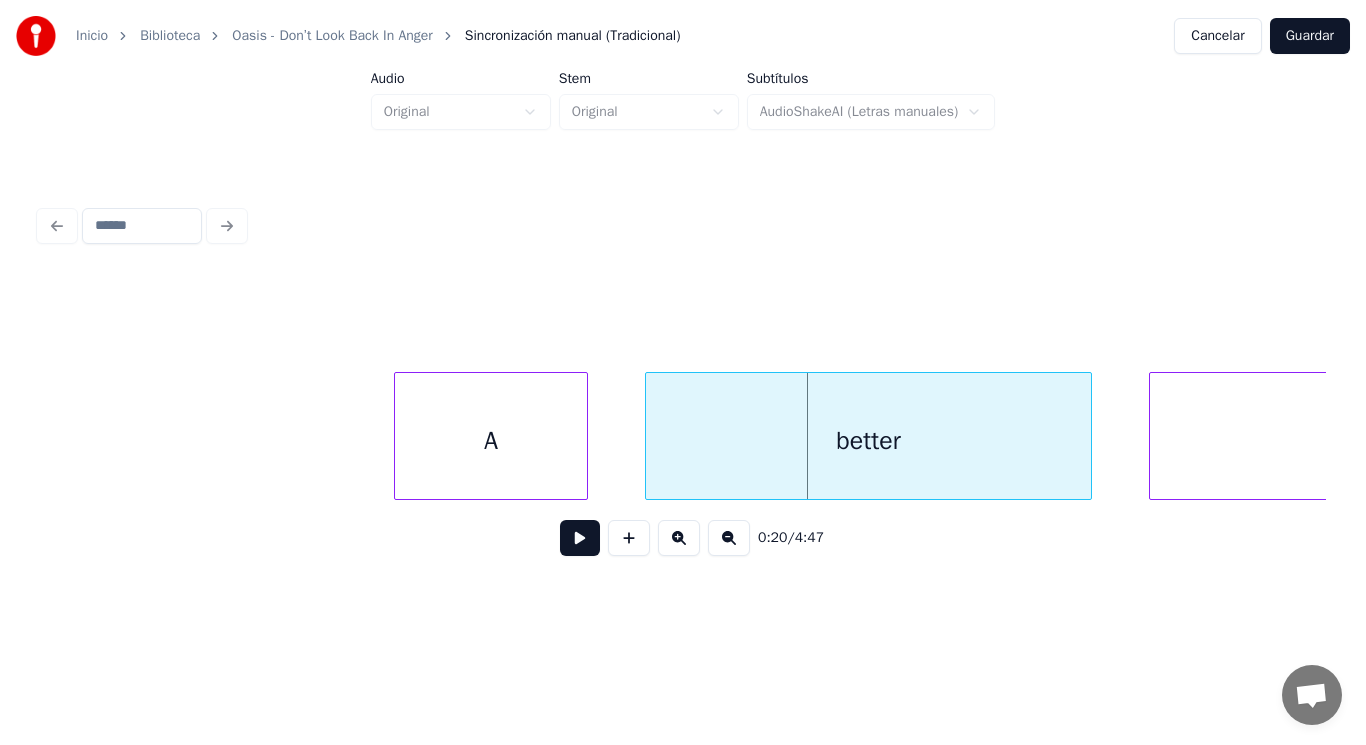 click at bounding box center (398, 436) 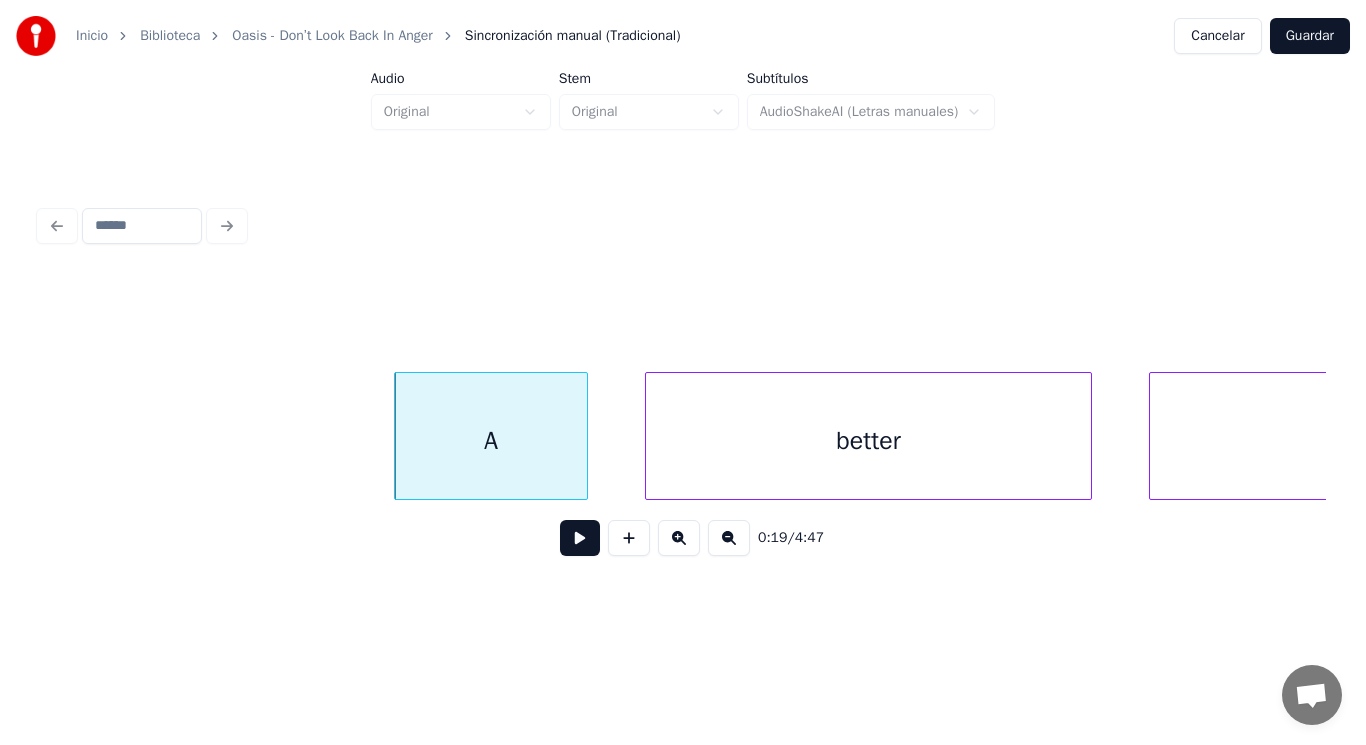 click on "better" at bounding box center (869, 441) 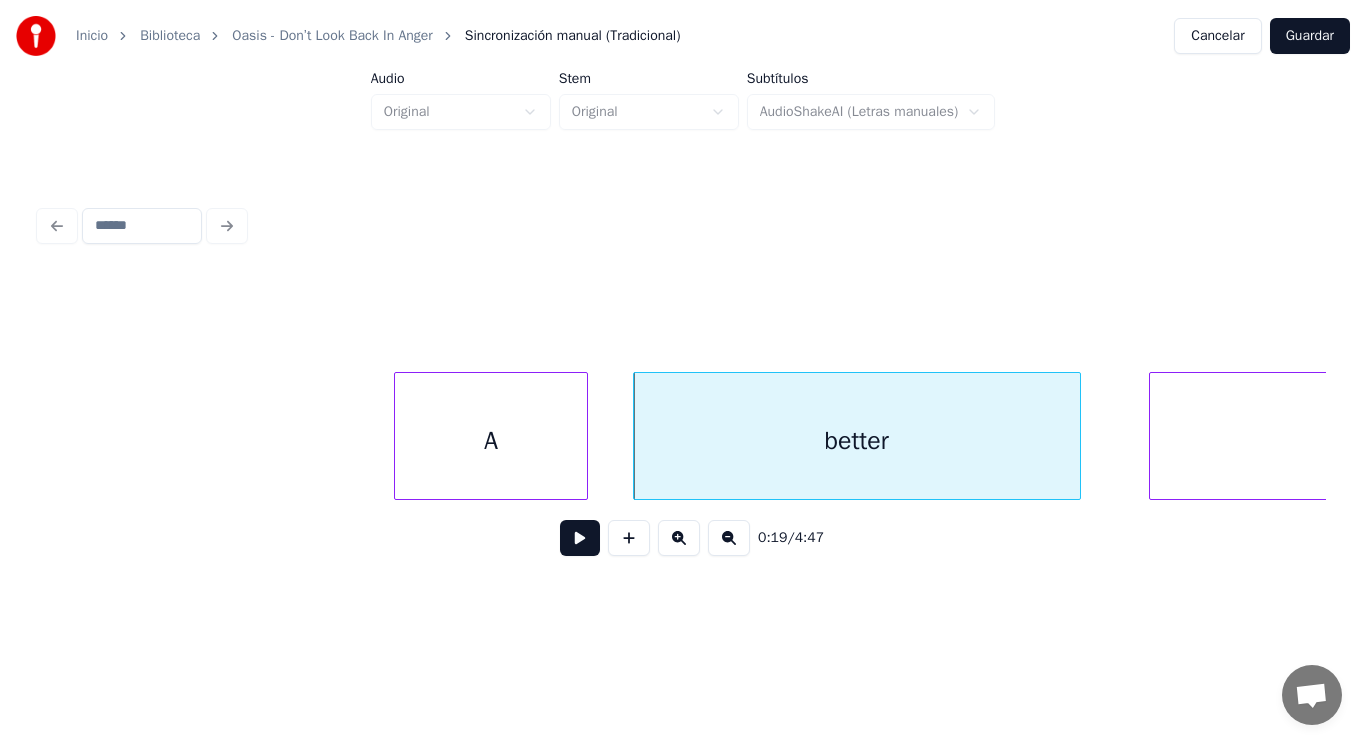 click at bounding box center [580, 538] 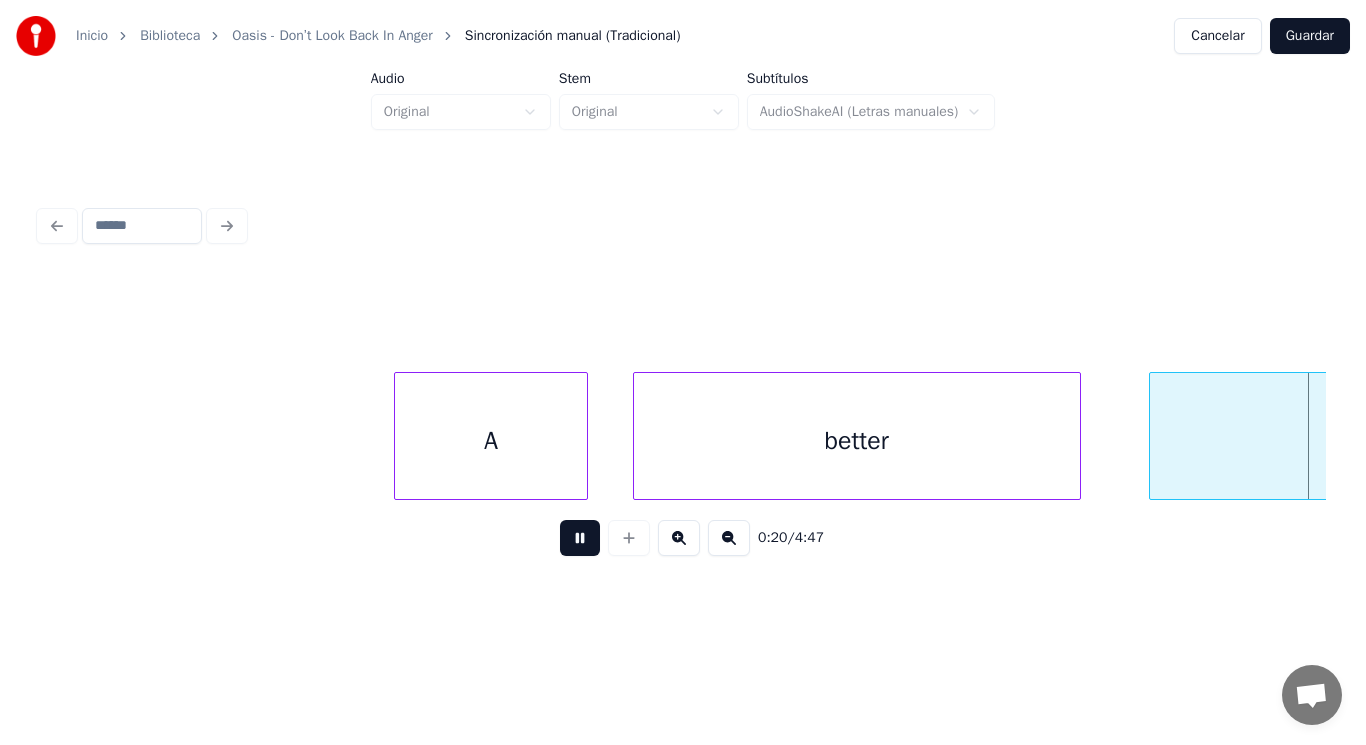 scroll, scrollTop: 0, scrollLeft: 28691, axis: horizontal 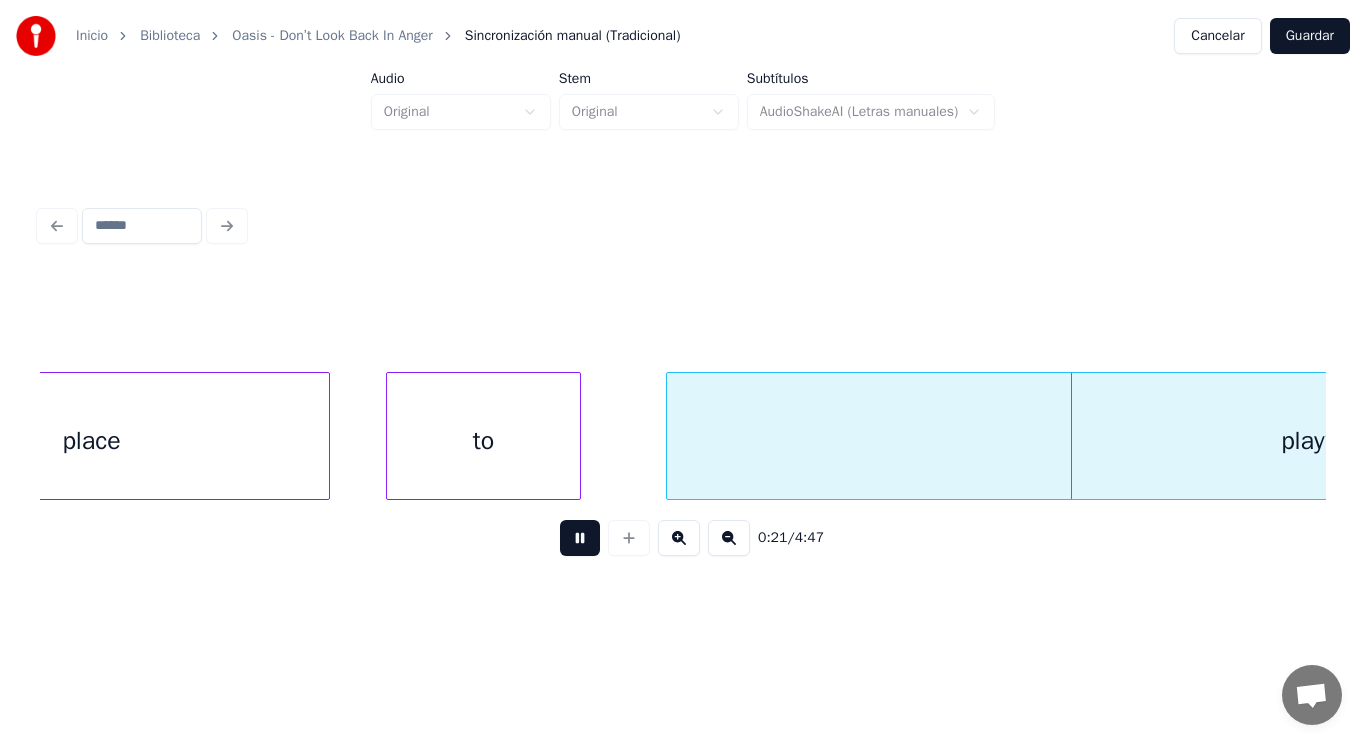 click at bounding box center (580, 538) 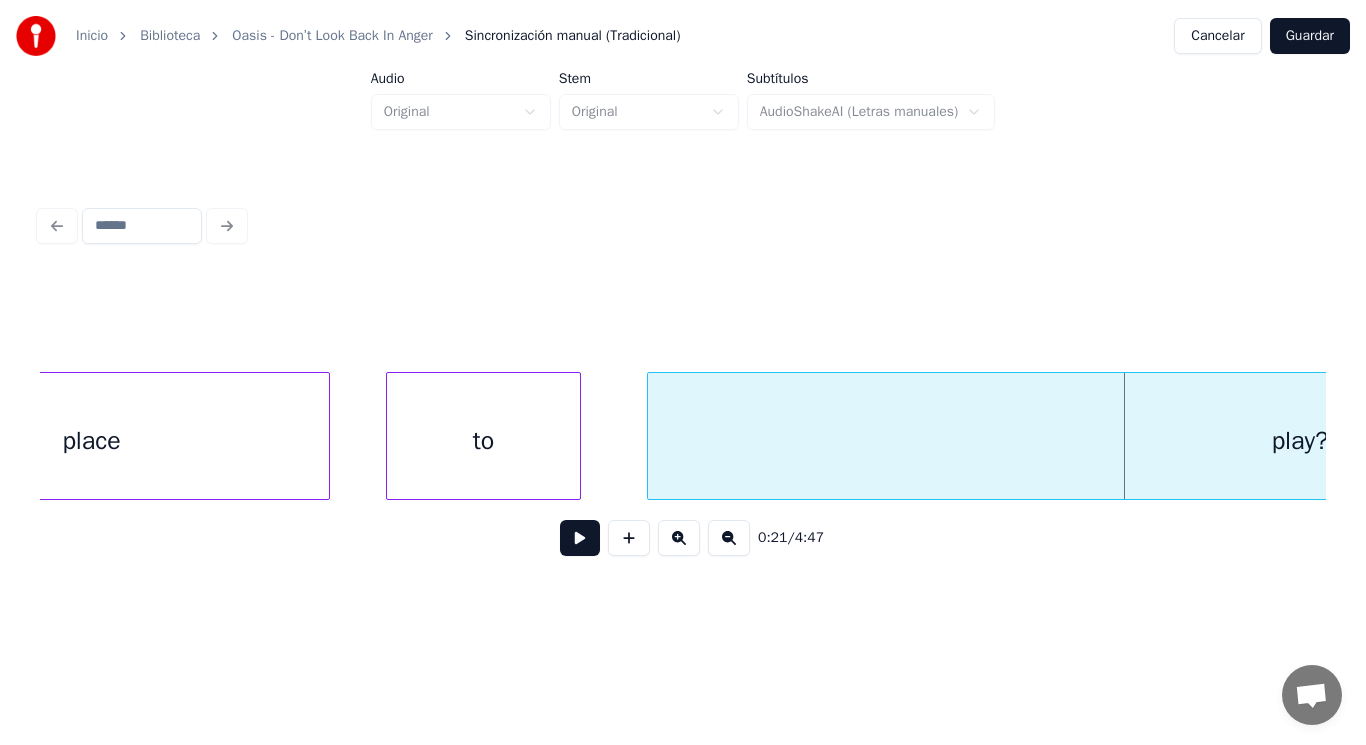 click at bounding box center [651, 436] 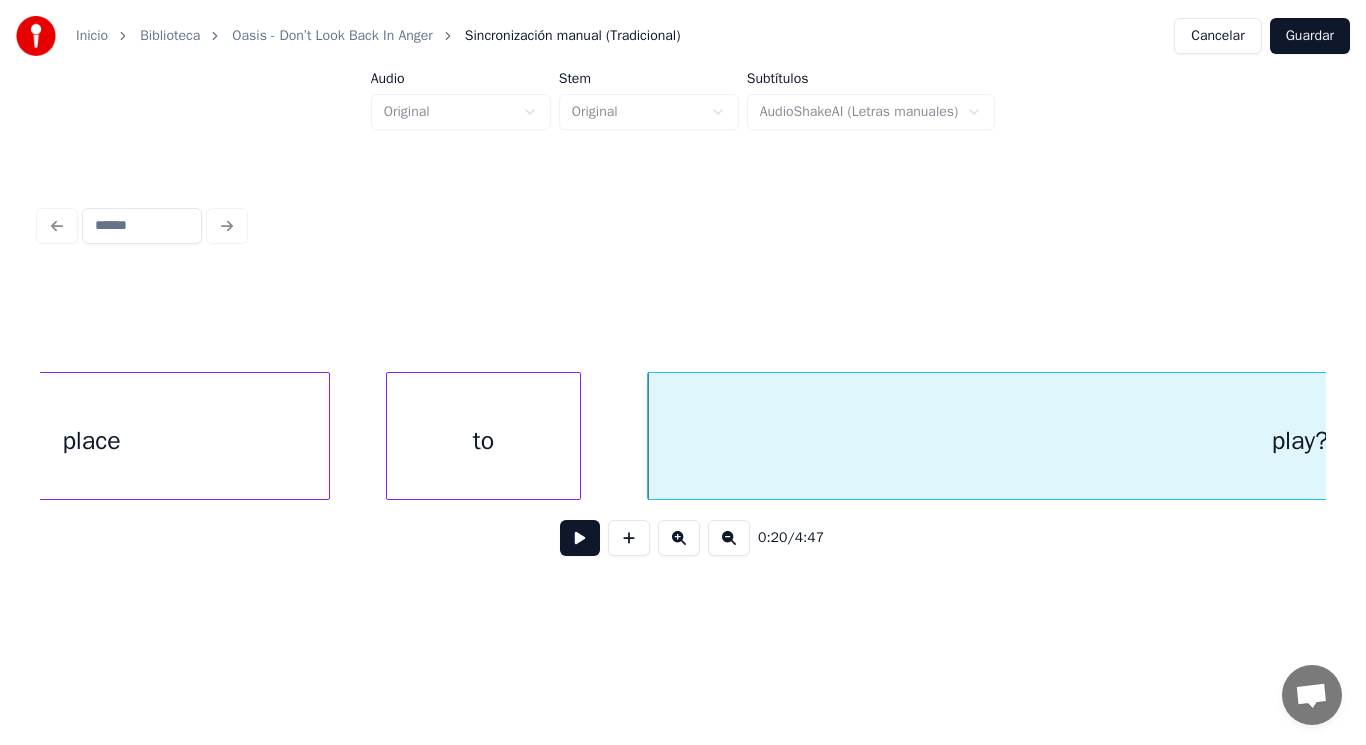 click at bounding box center [580, 538] 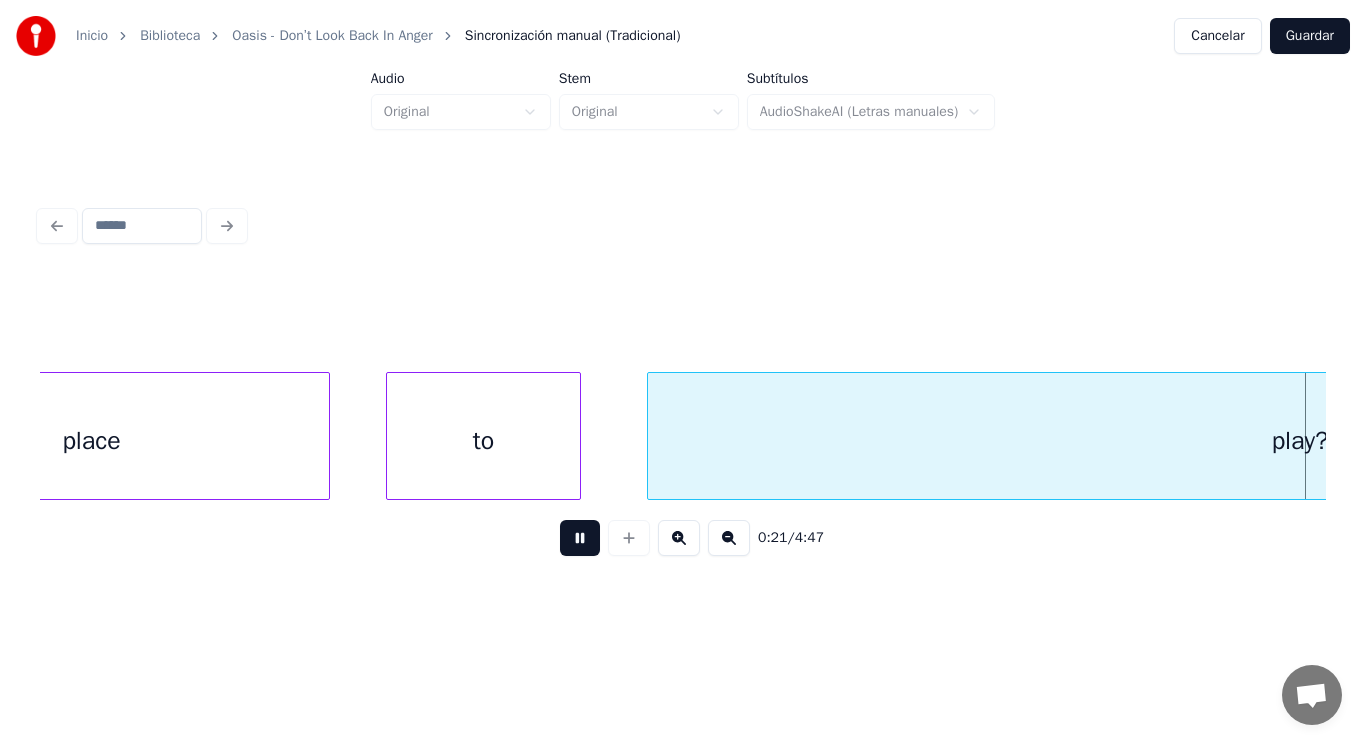 scroll, scrollTop: 0, scrollLeft: 29995, axis: horizontal 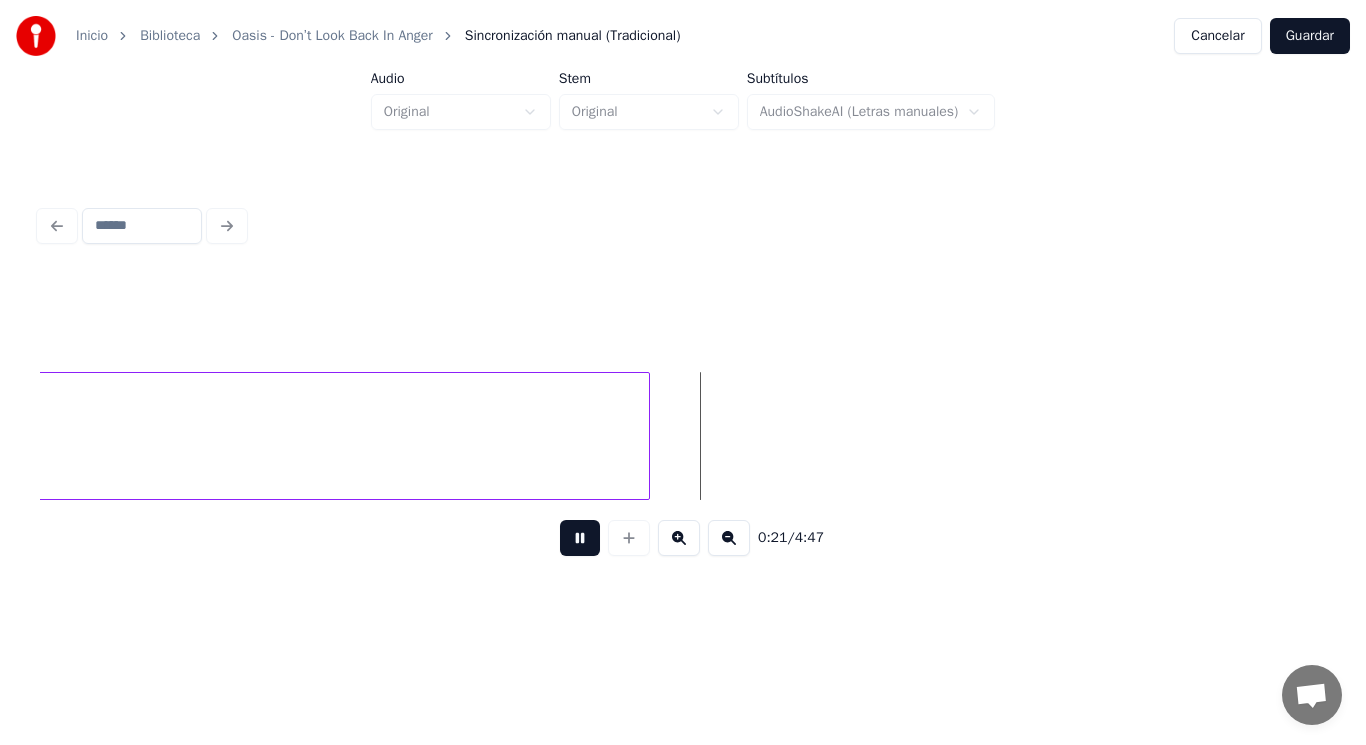 click at bounding box center (580, 538) 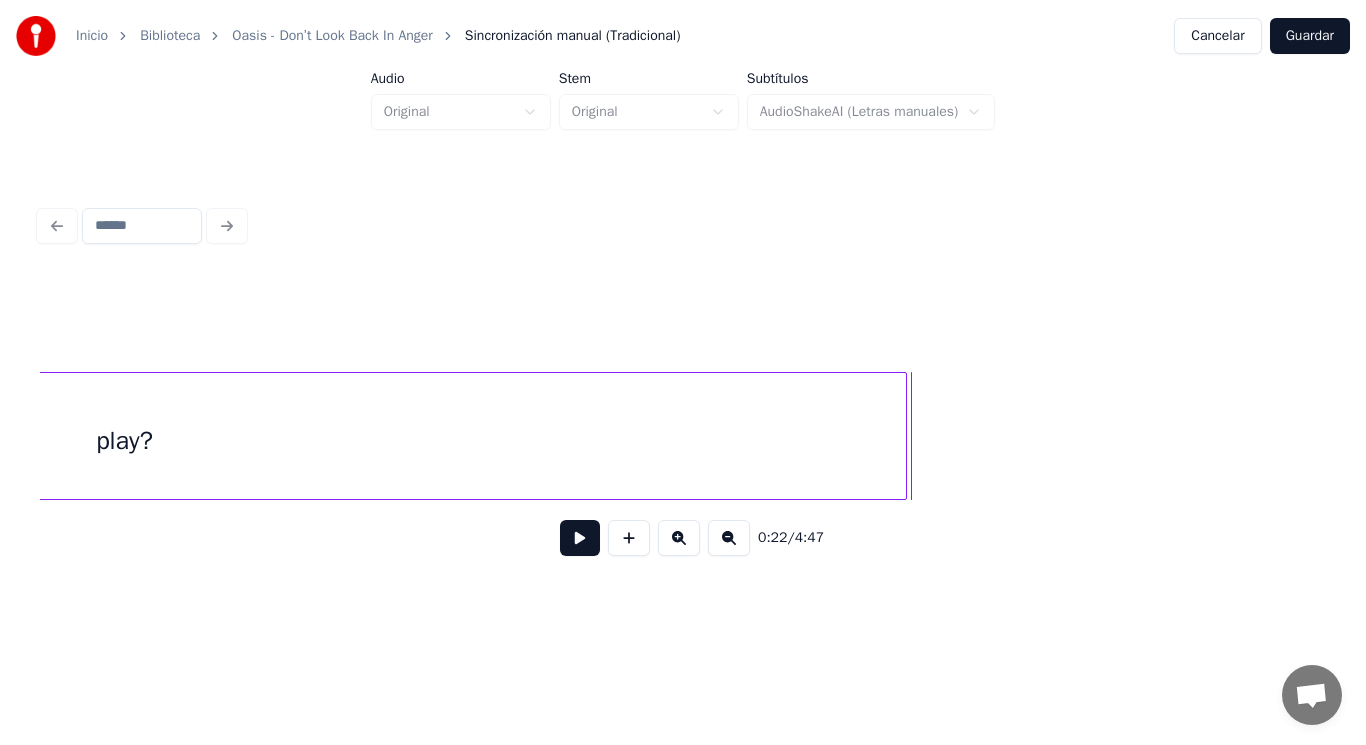 click at bounding box center [903, 436] 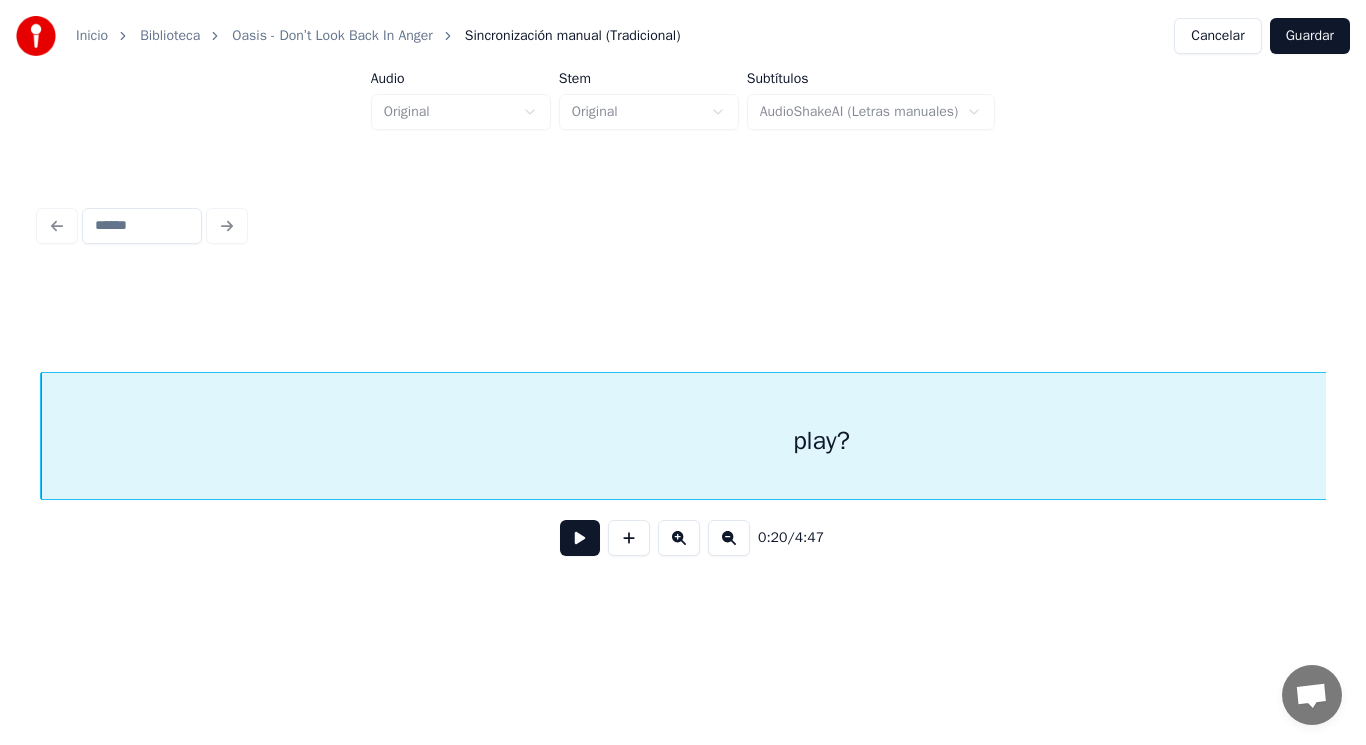 click at bounding box center [580, 538] 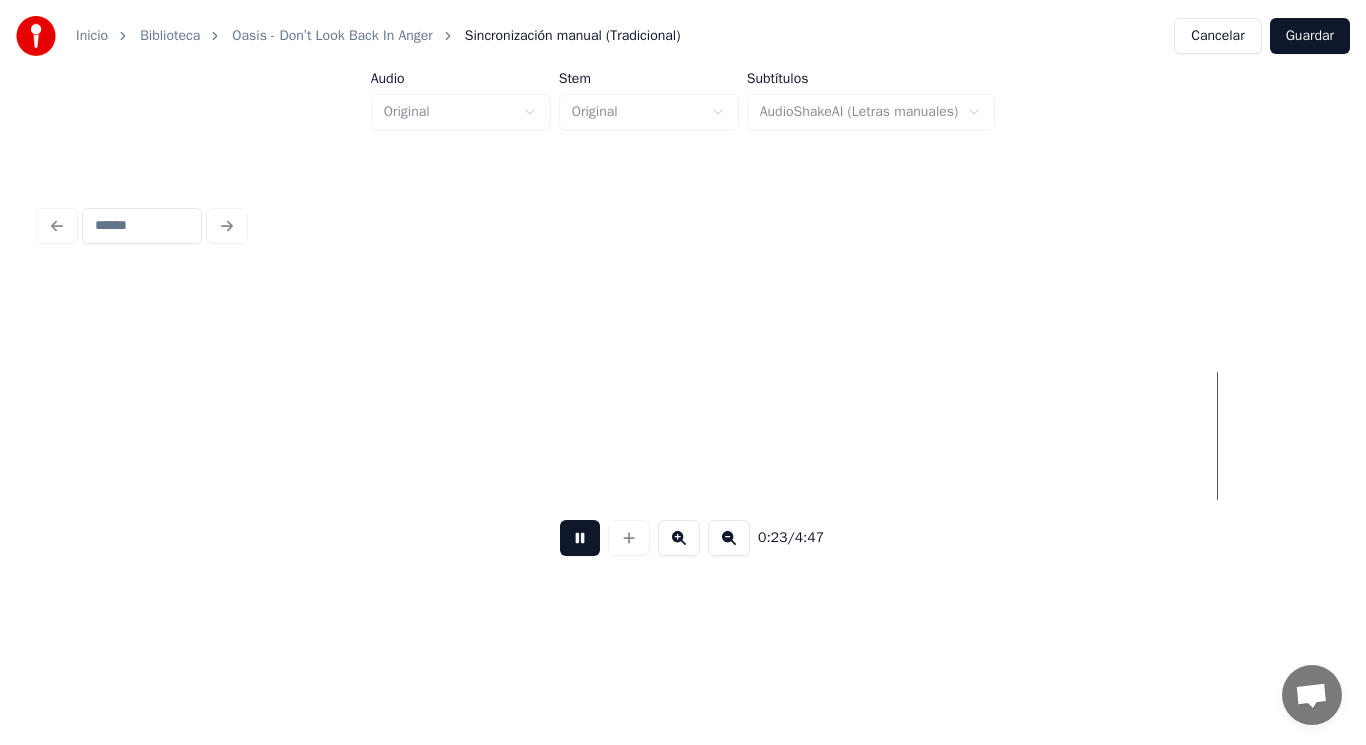 scroll, scrollTop: 0, scrollLeft: 33209, axis: horizontal 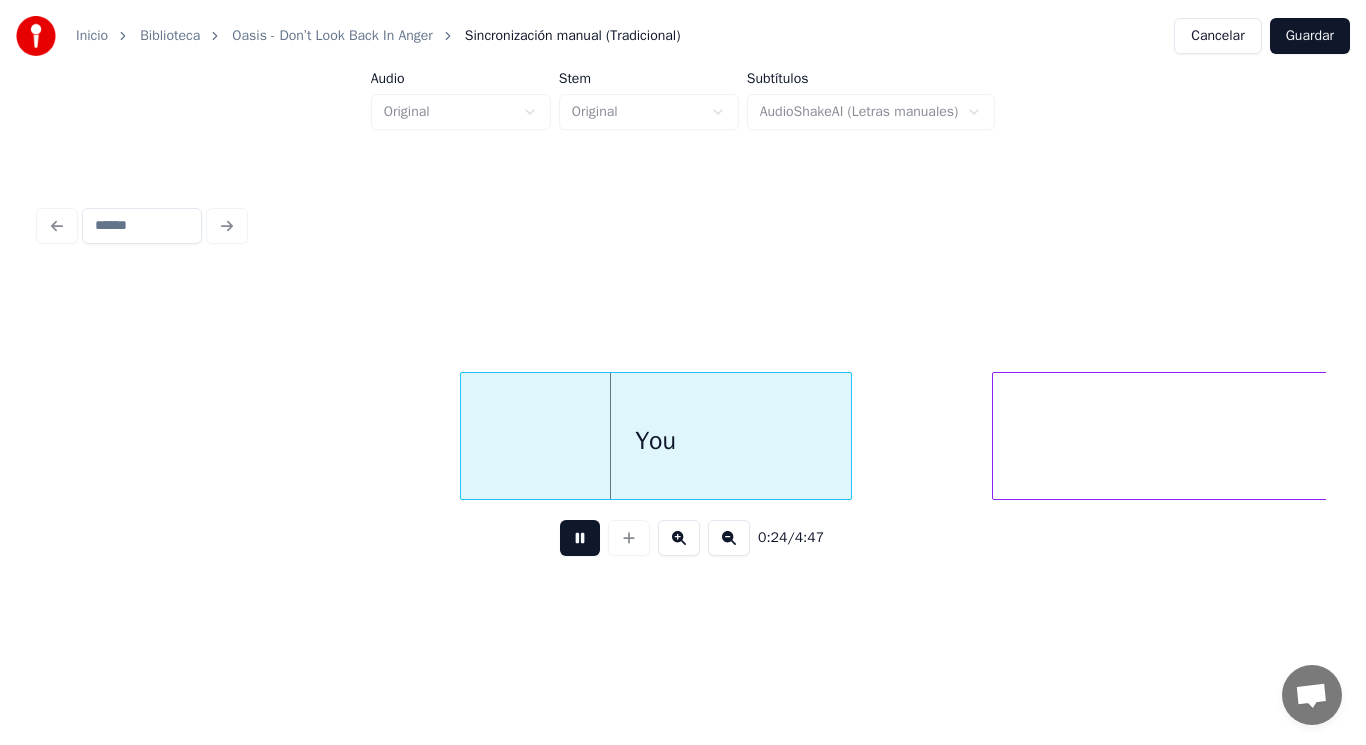 click at bounding box center (580, 538) 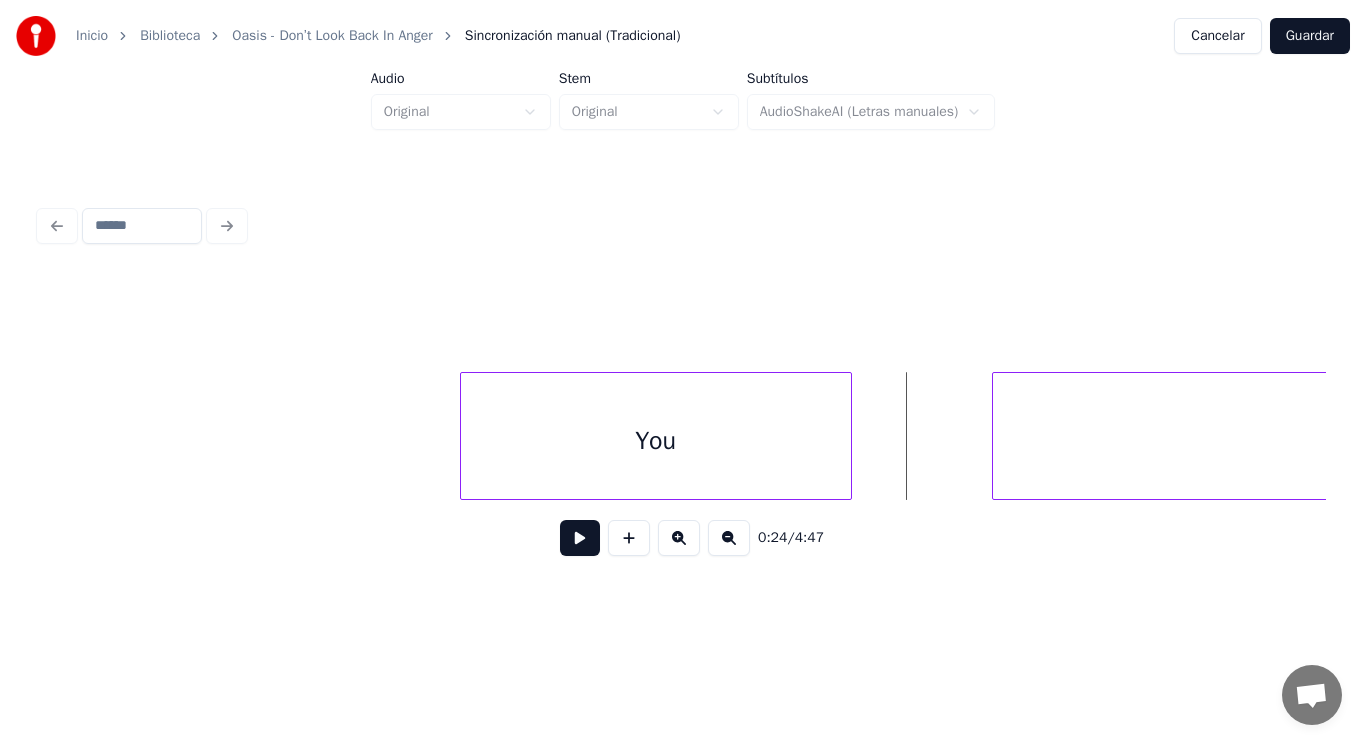 click on "You said" at bounding box center (168267, 436) 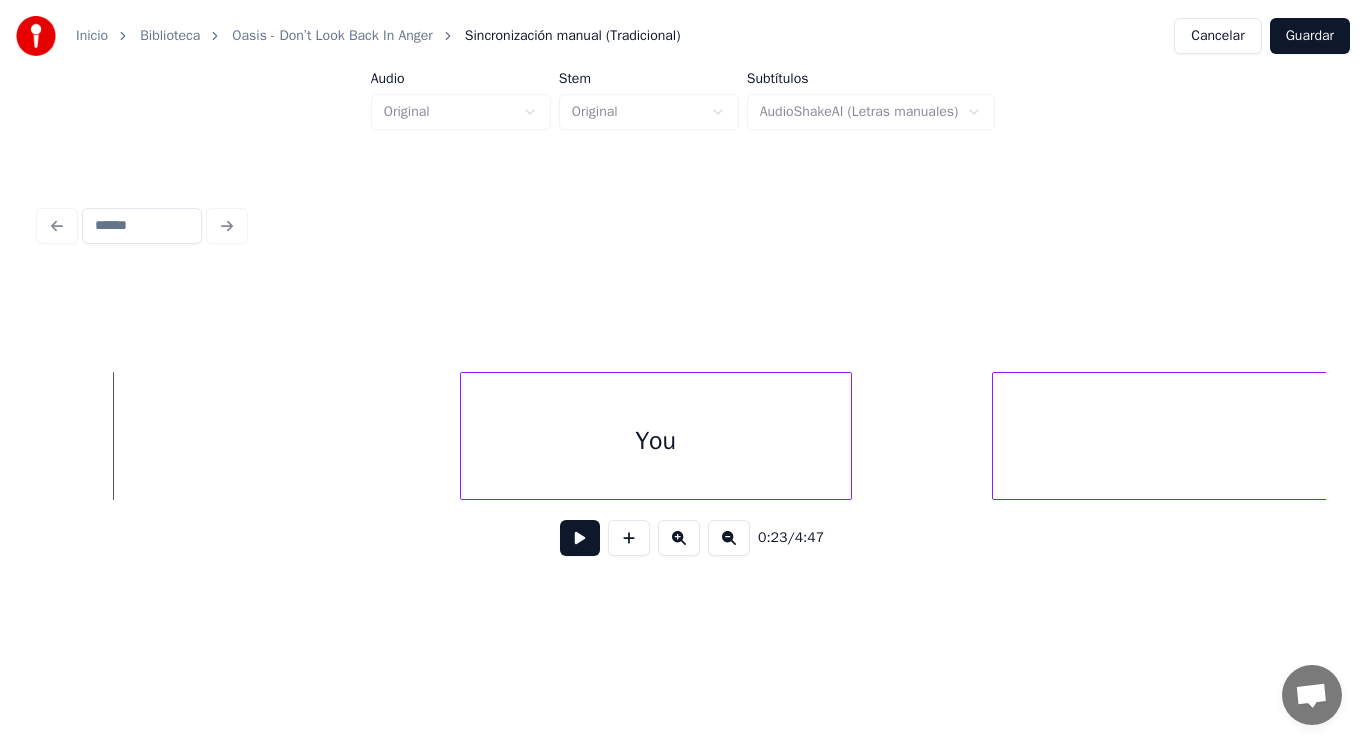 click at bounding box center (580, 538) 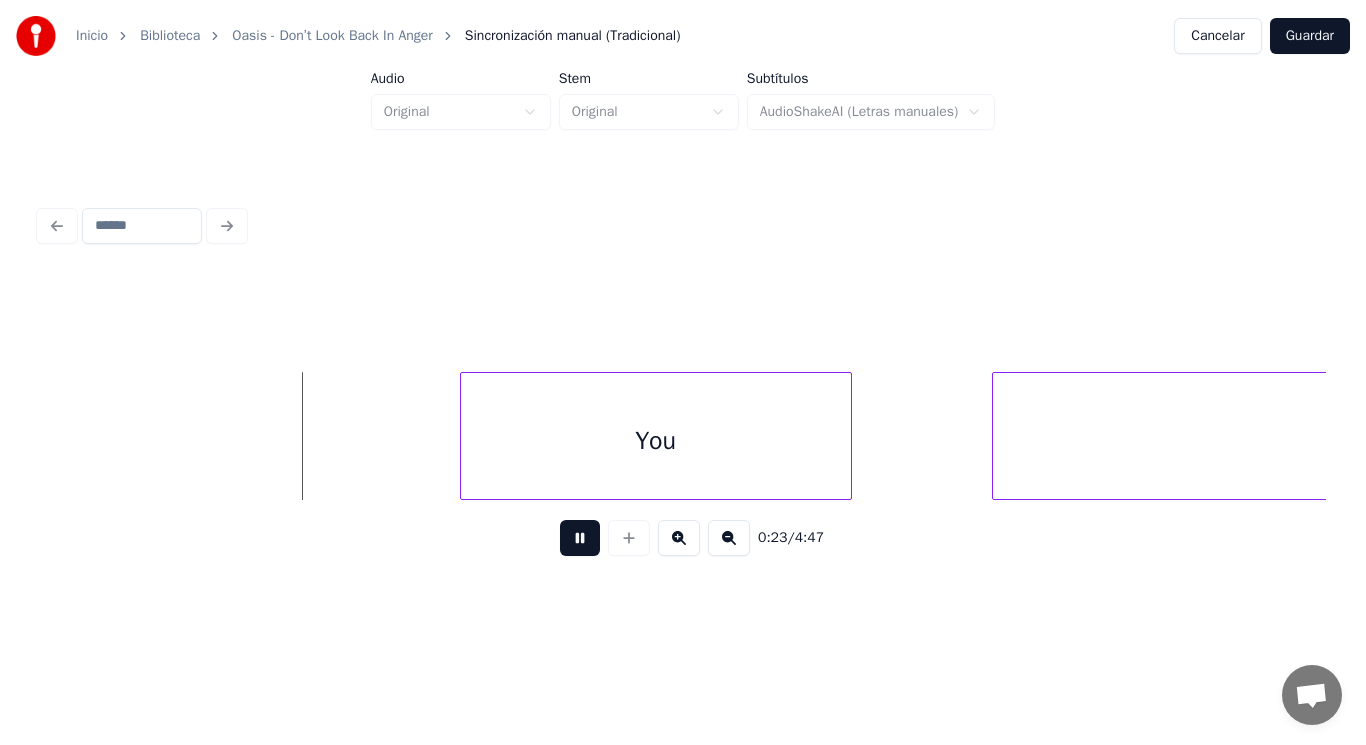 click at bounding box center [580, 538] 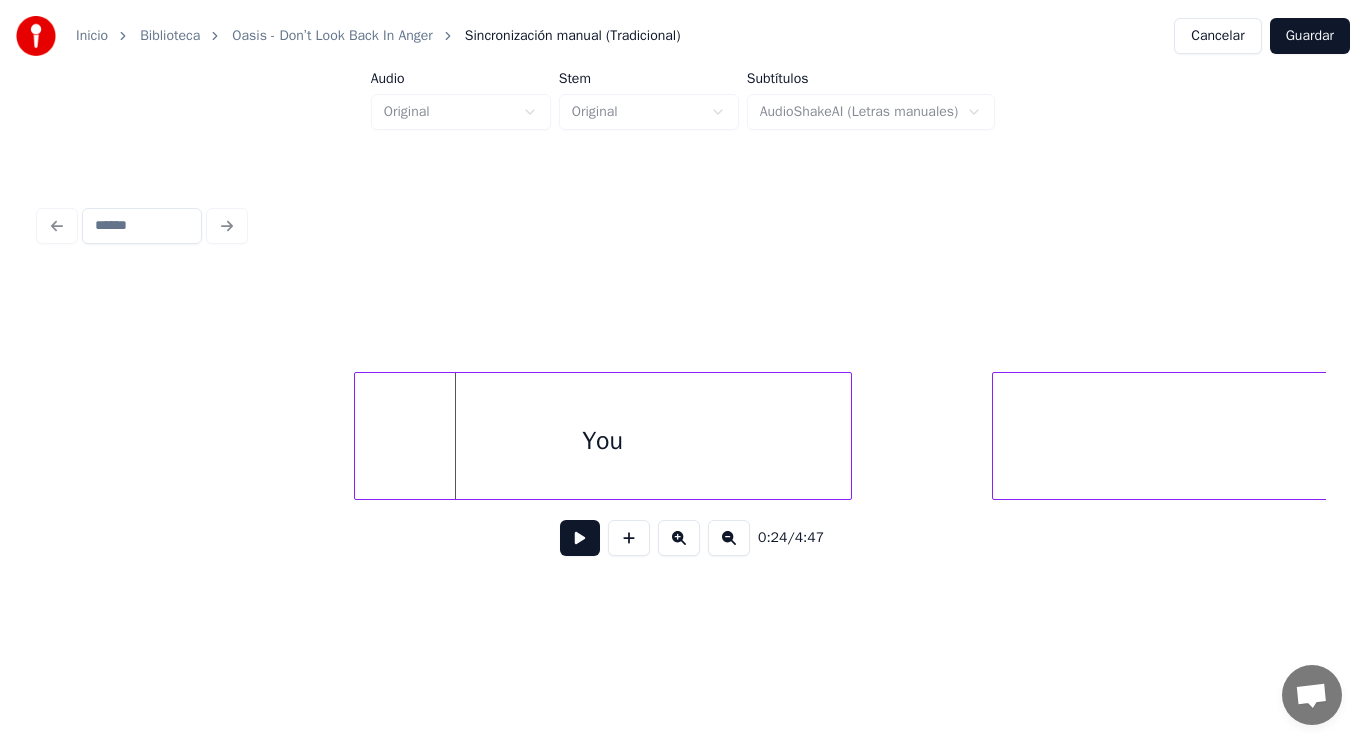 click at bounding box center [358, 436] 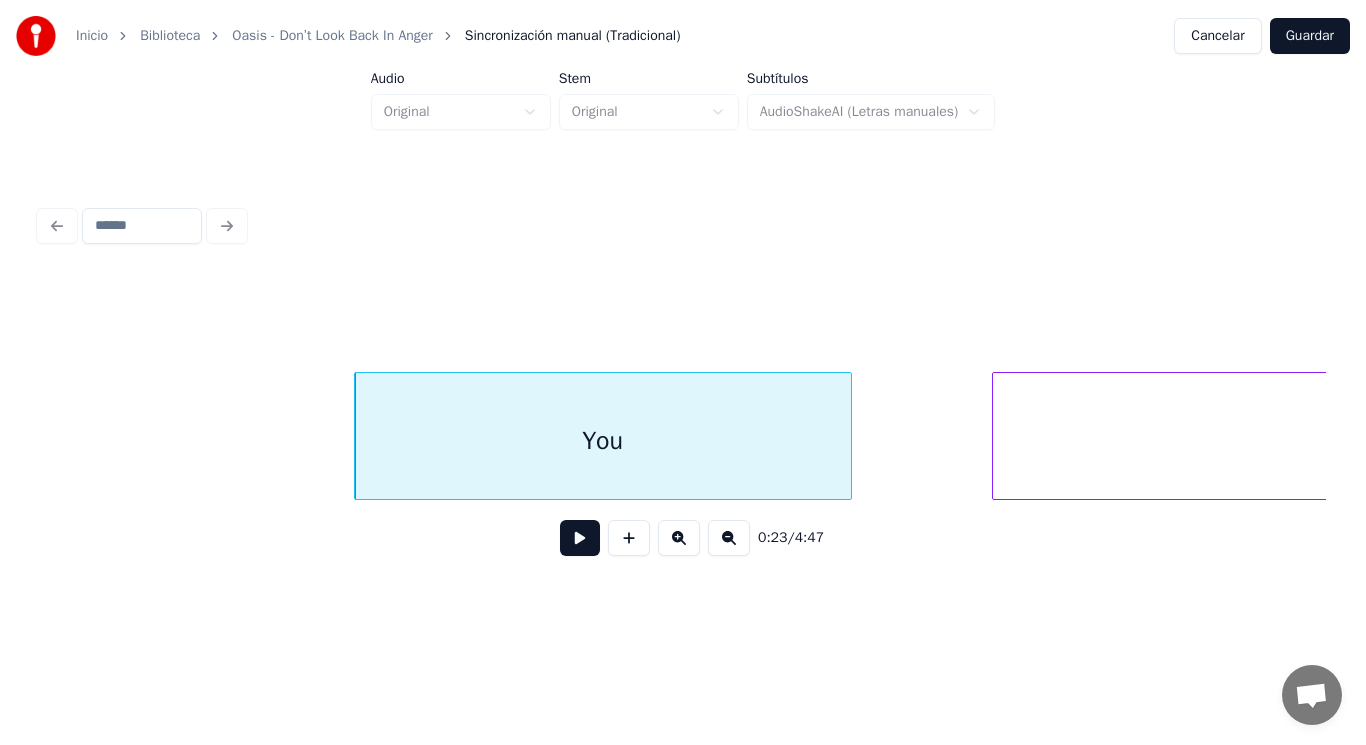 click at bounding box center (580, 538) 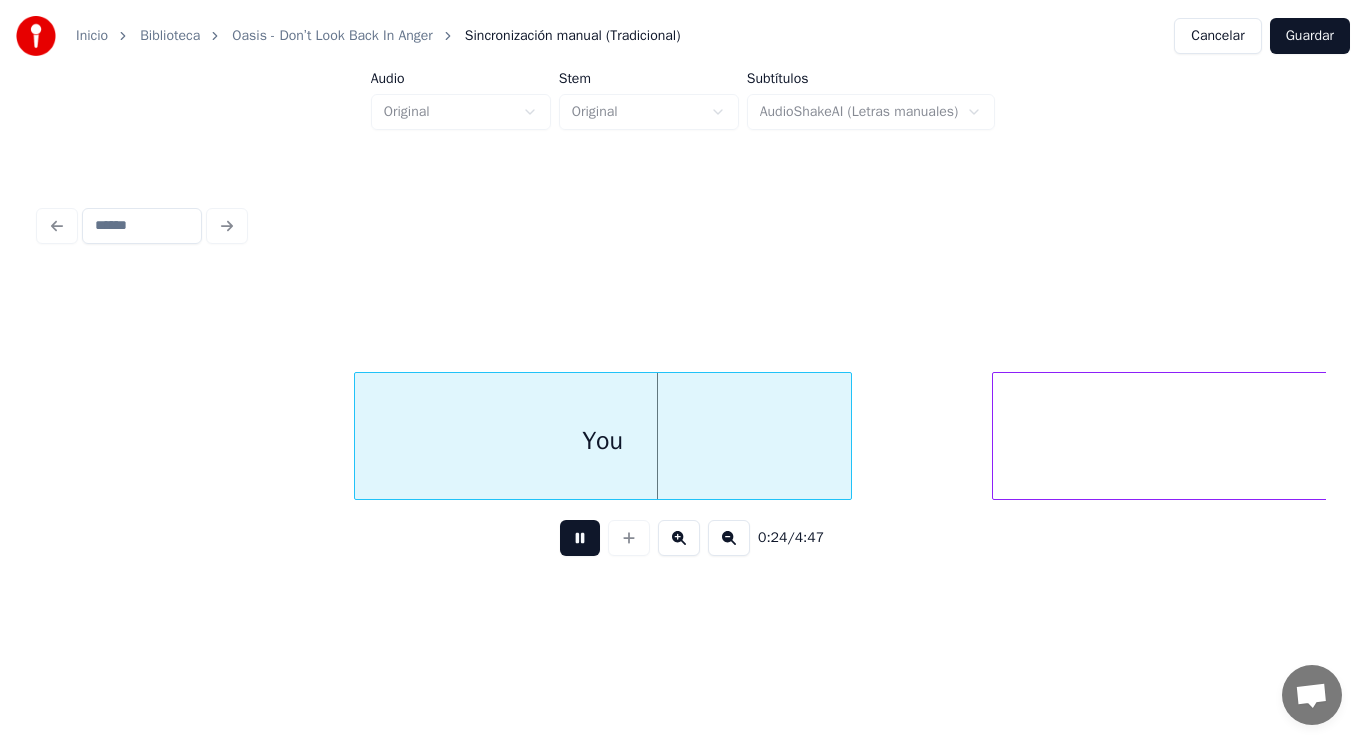 click at bounding box center (580, 538) 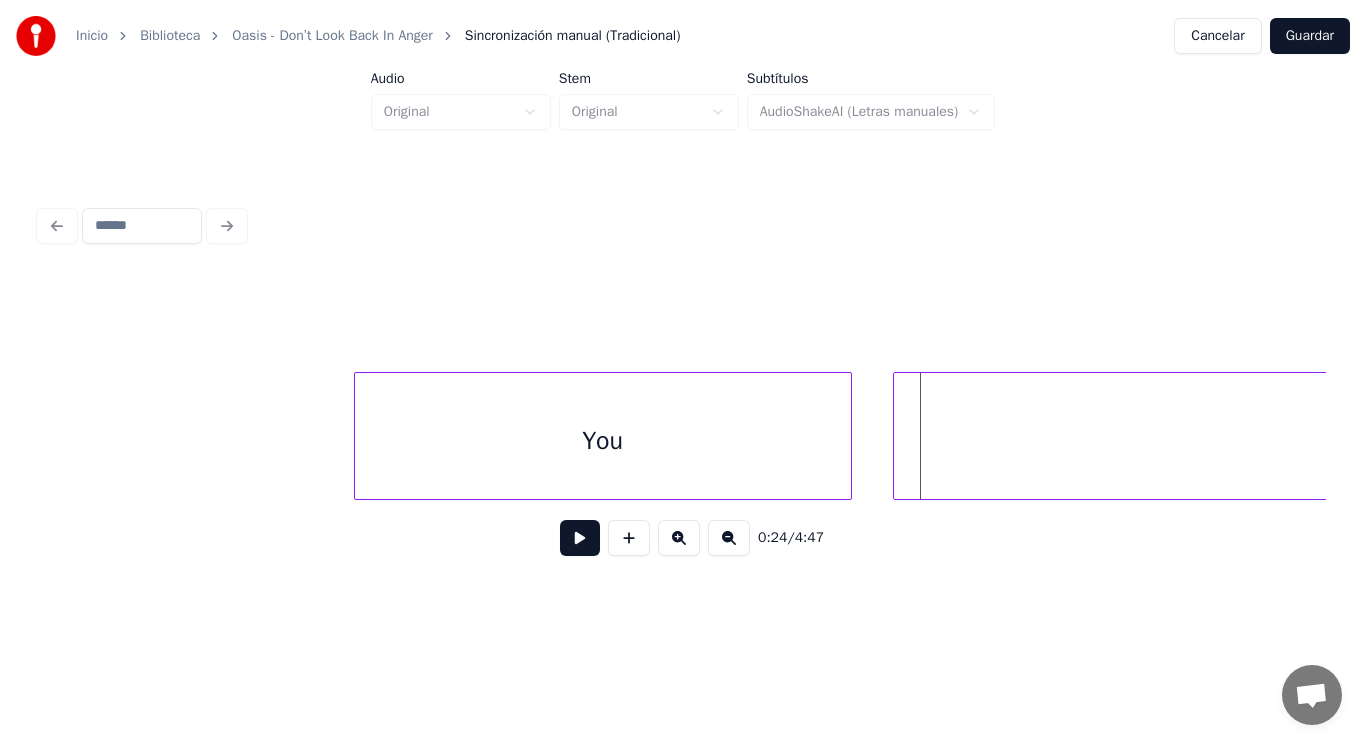 click at bounding box center (897, 436) 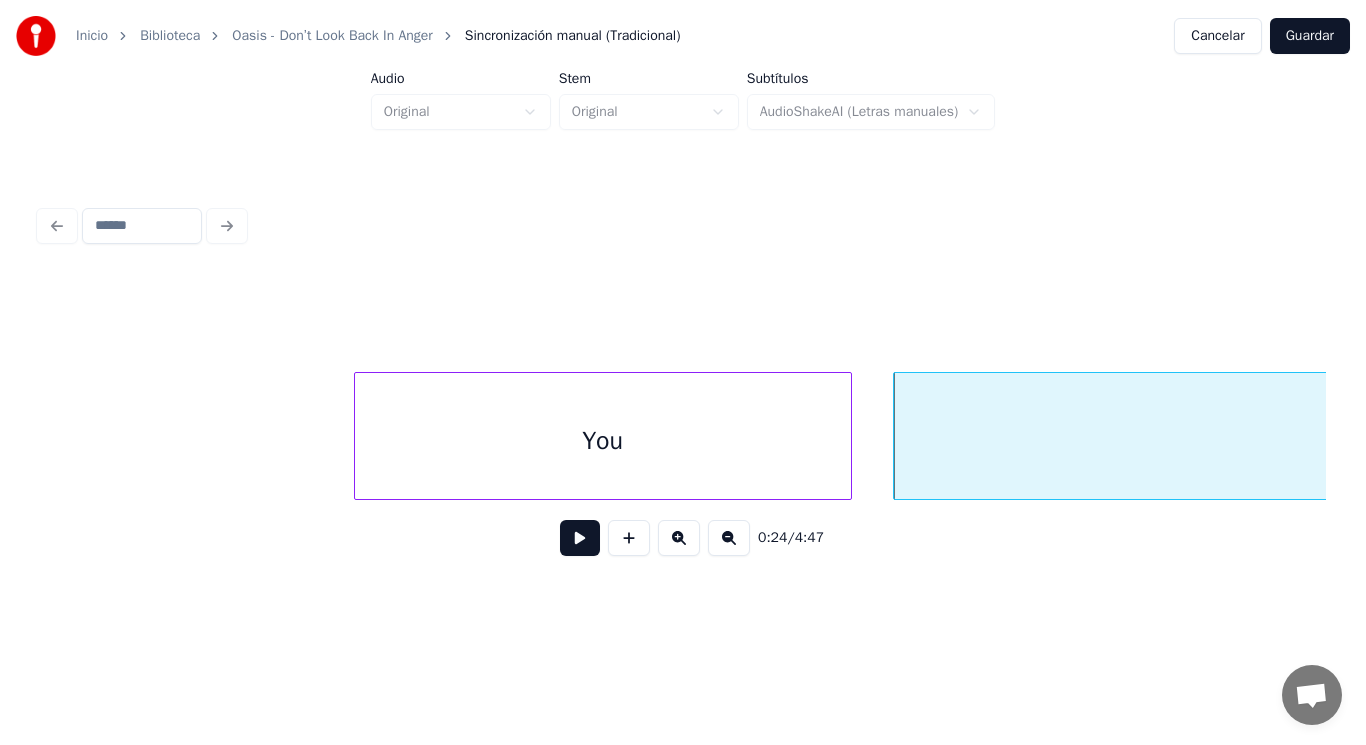 click on "You" at bounding box center [603, 441] 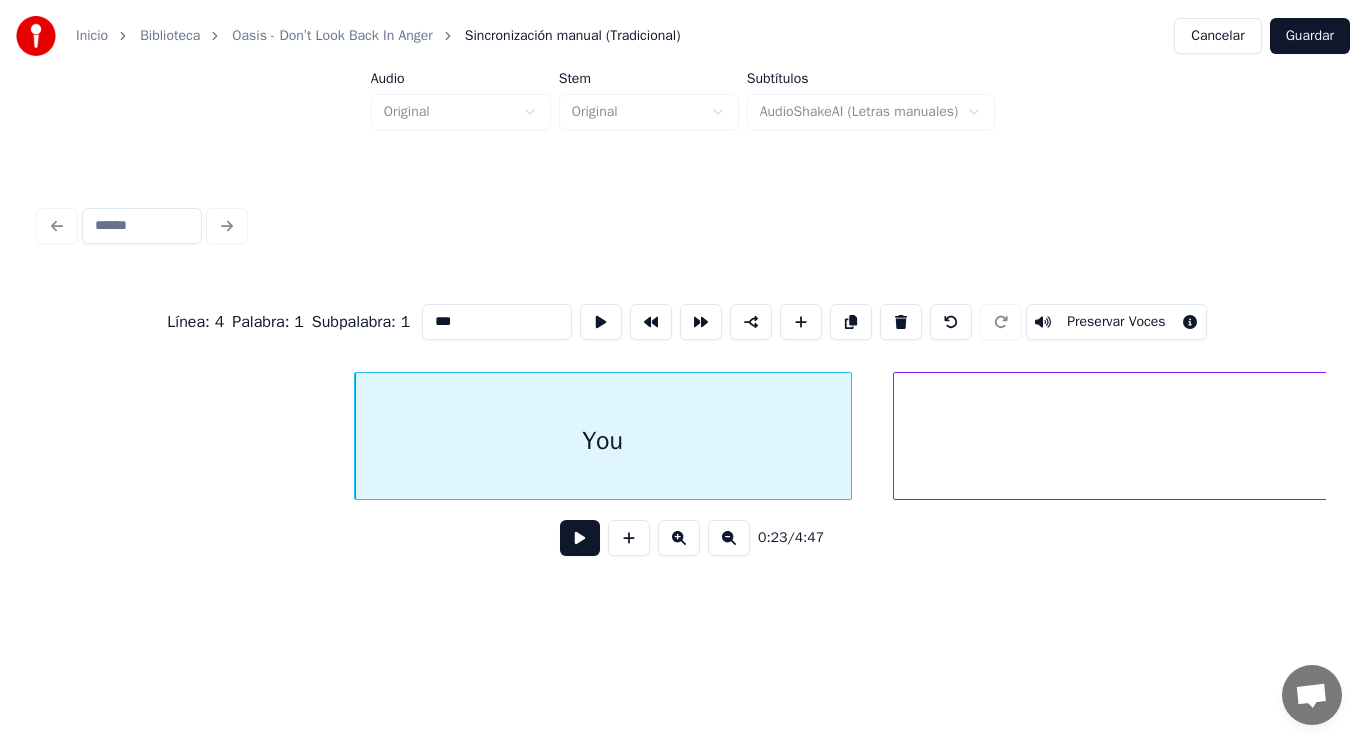 click at bounding box center [580, 538] 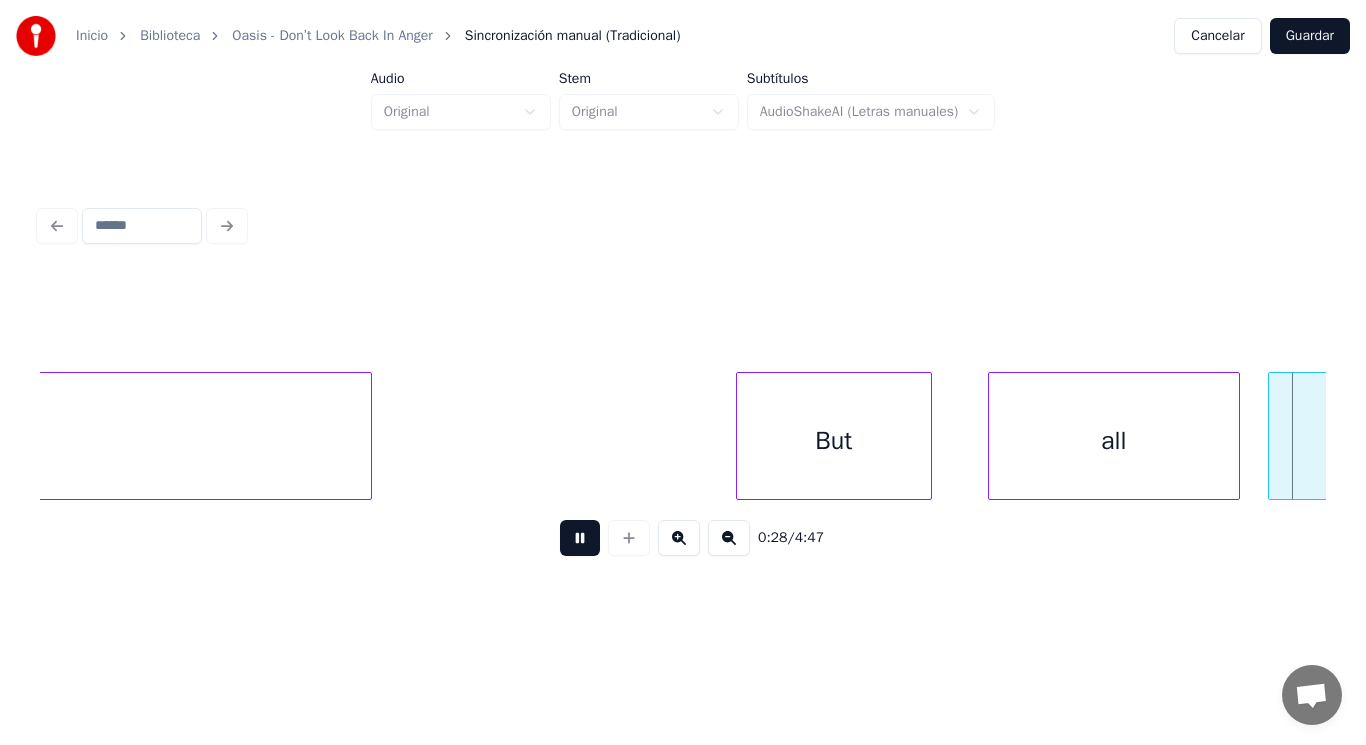 click at bounding box center [580, 538] 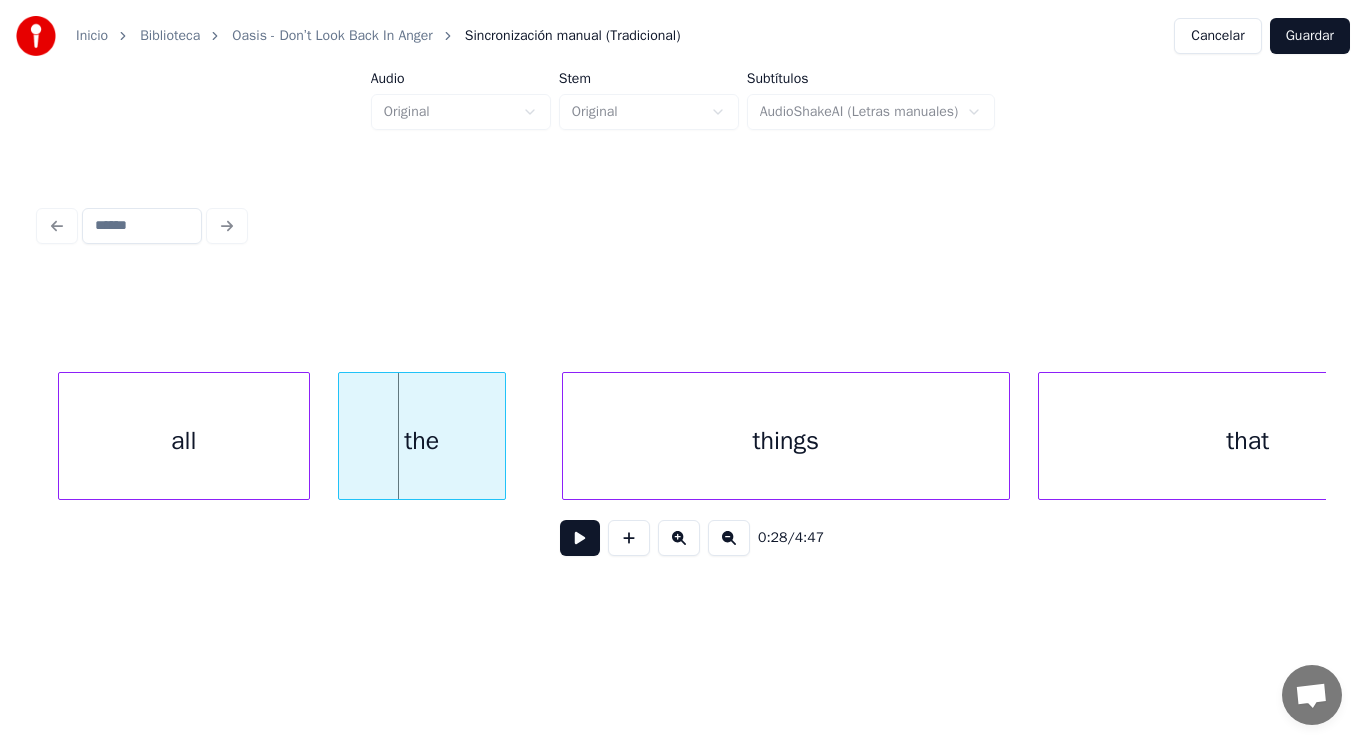 scroll, scrollTop: 0, scrollLeft: 39281, axis: horizontal 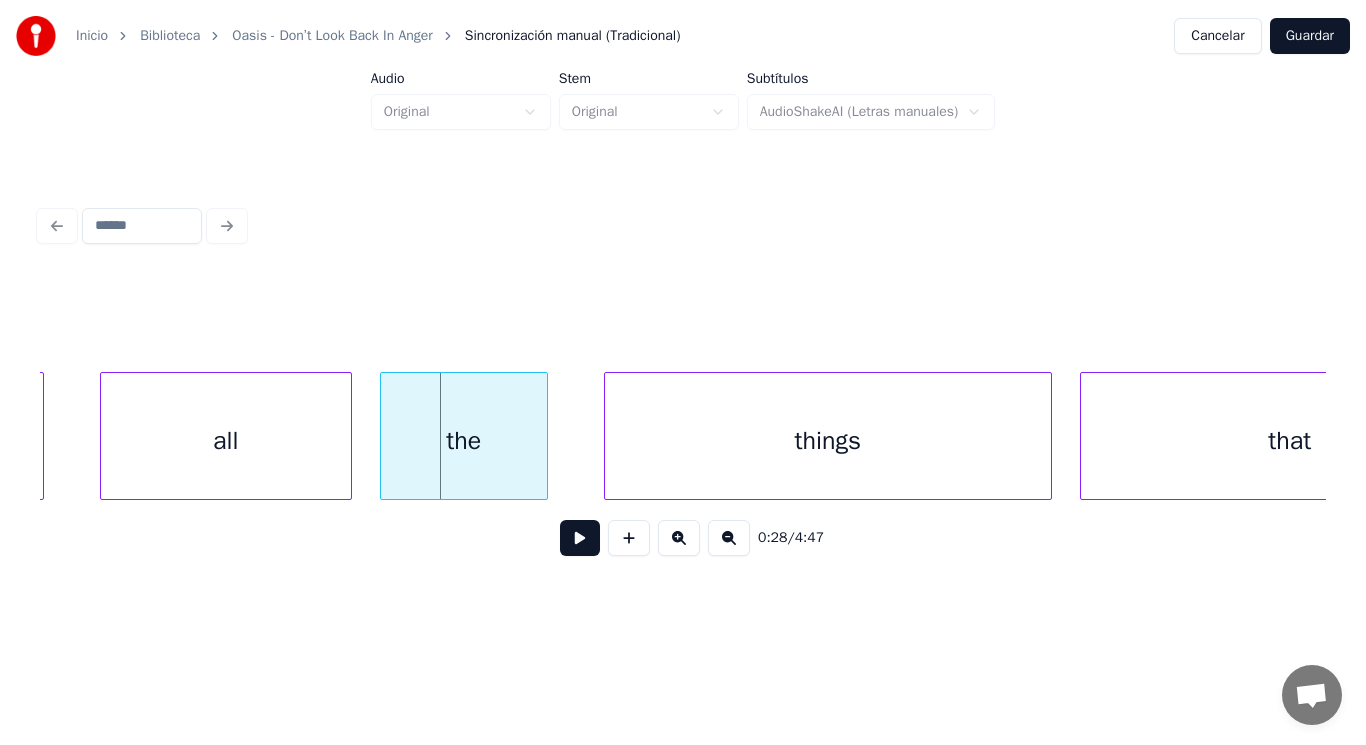 click on "all" at bounding box center [226, 441] 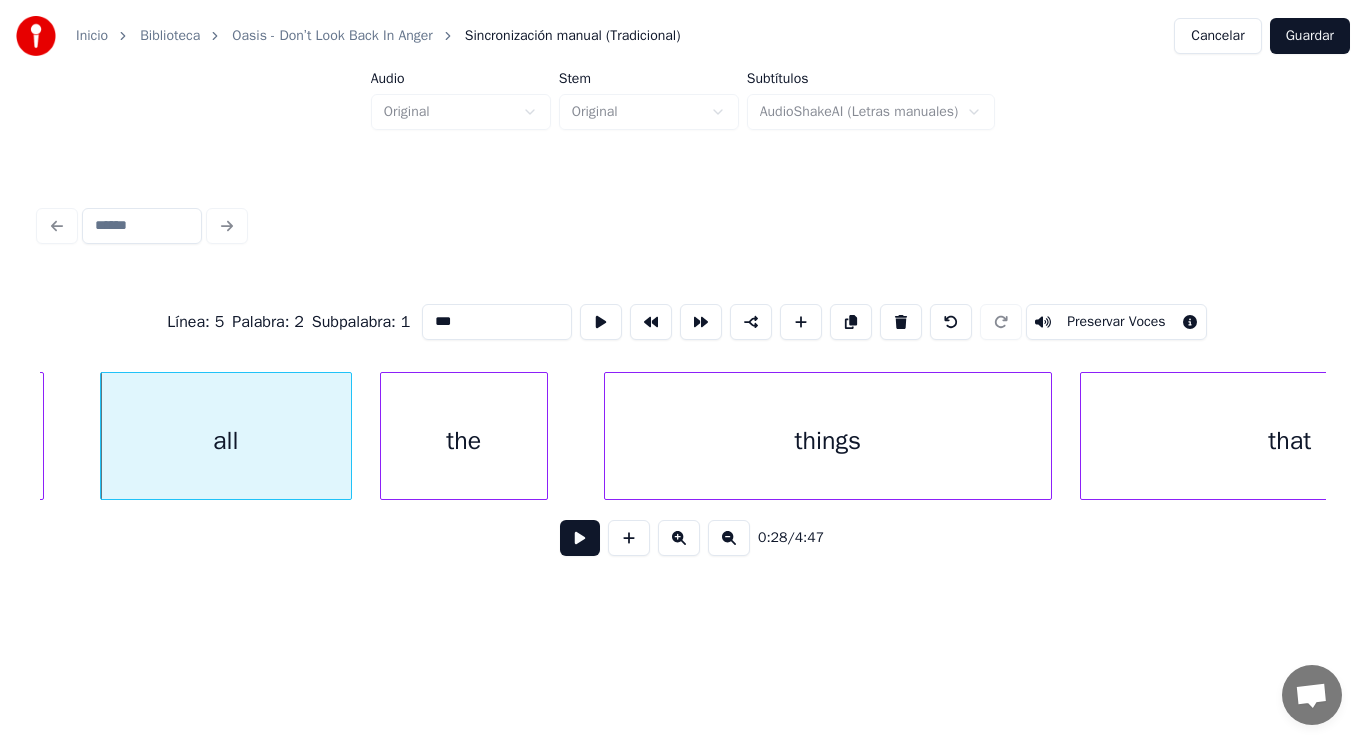 click at bounding box center (580, 538) 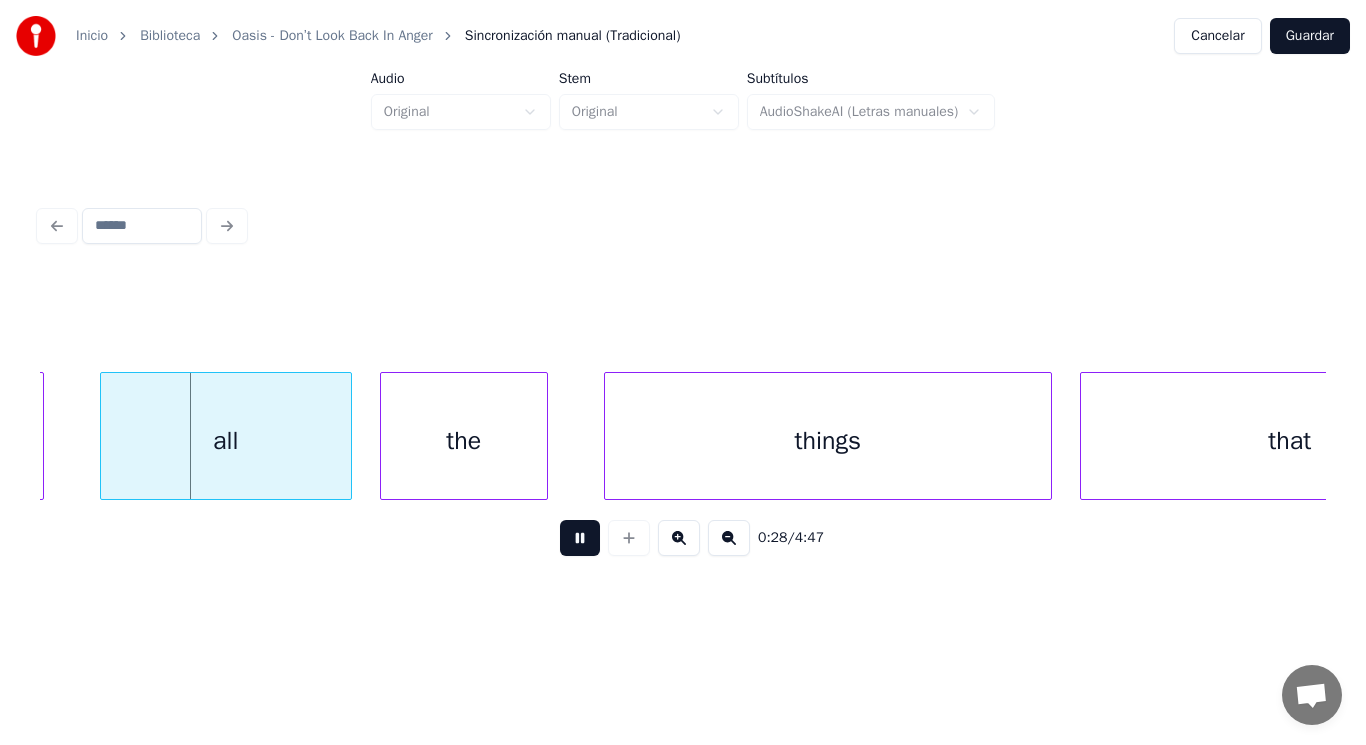 click at bounding box center (580, 538) 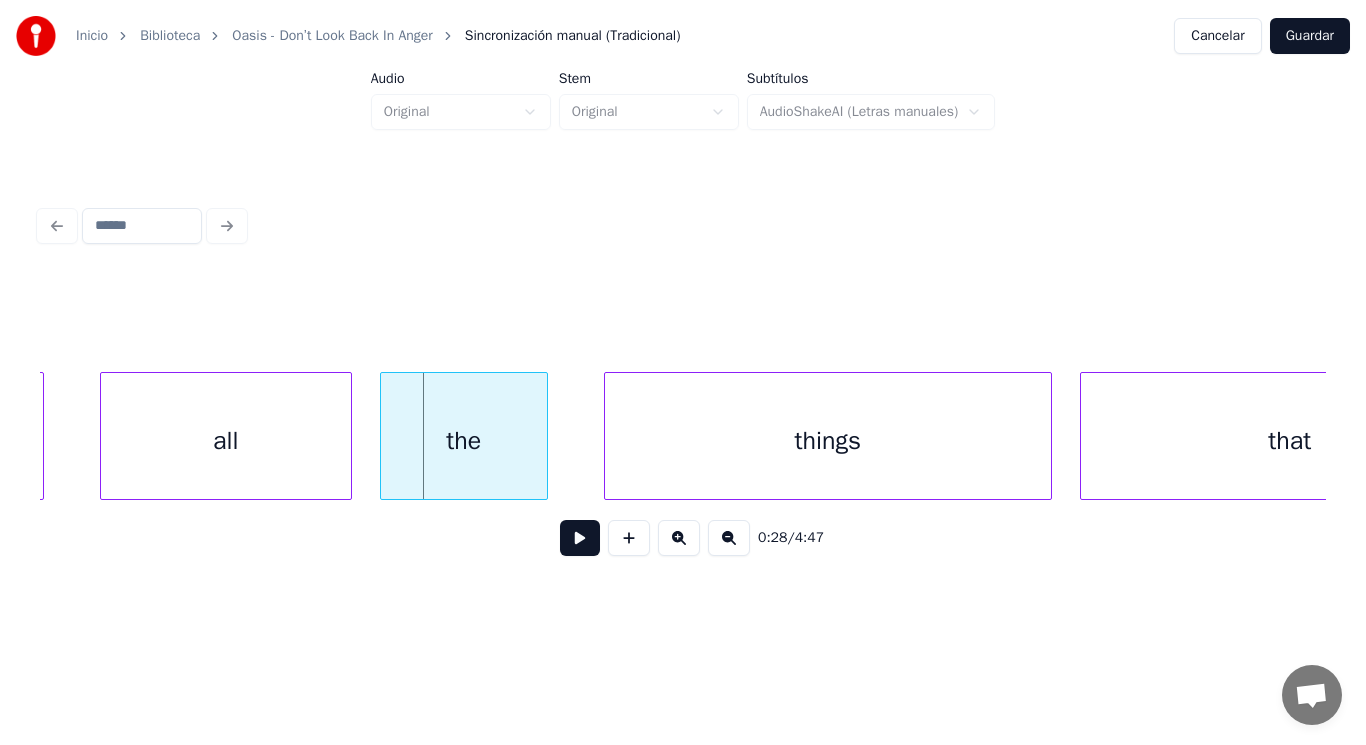 click on "the" at bounding box center [464, 441] 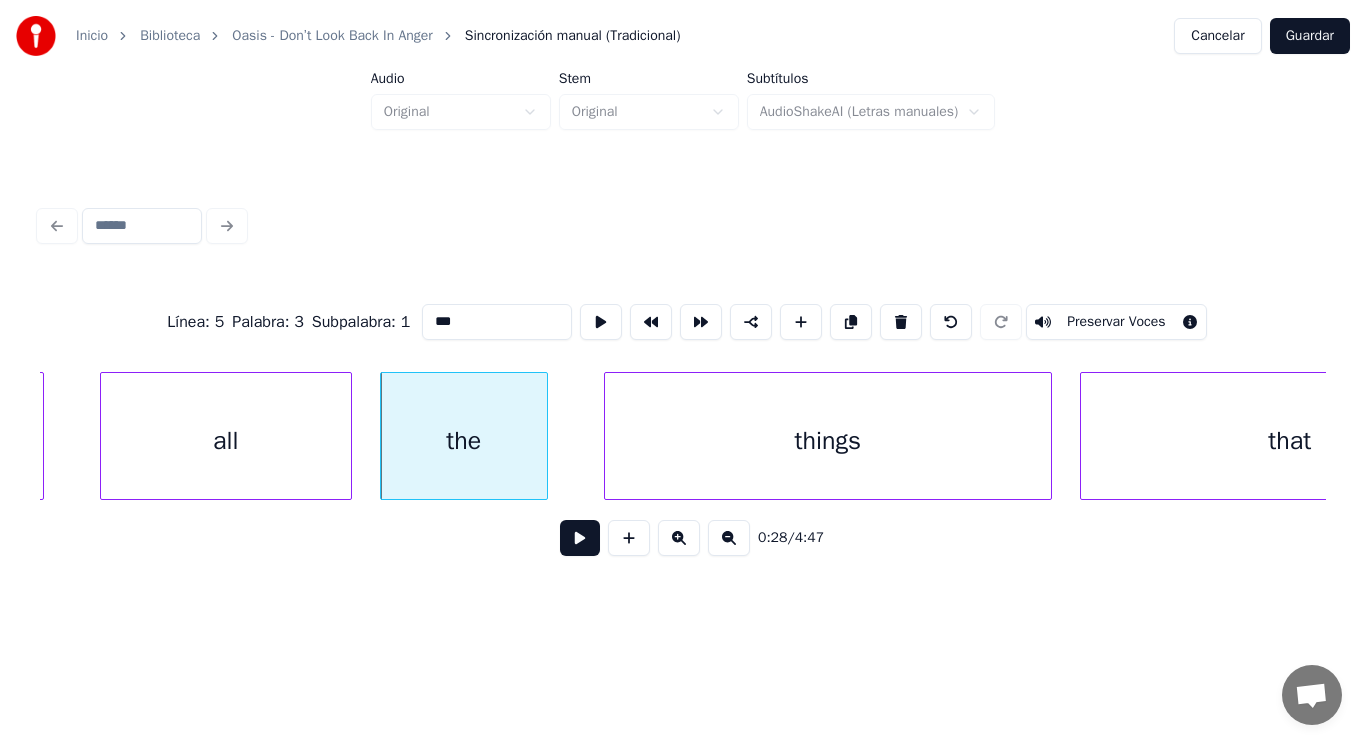 click at bounding box center [580, 538] 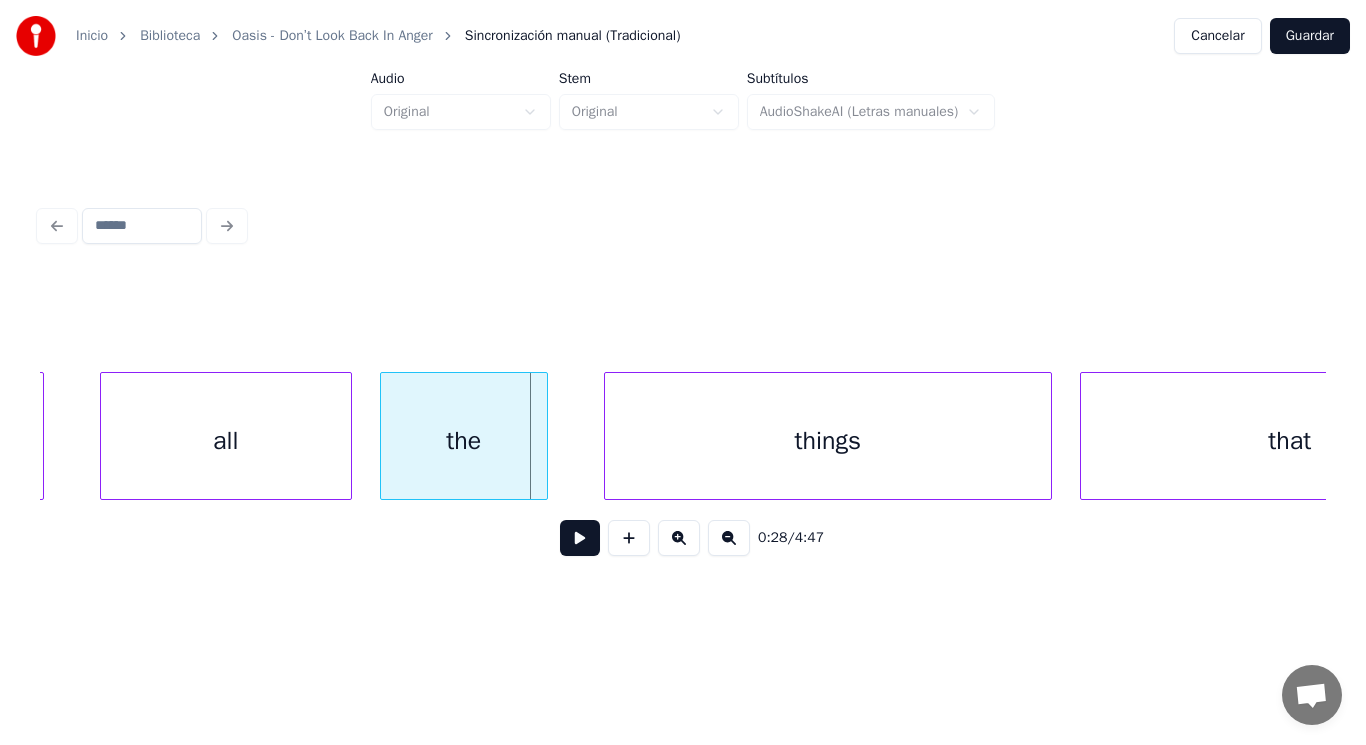 click on "all" at bounding box center (226, 441) 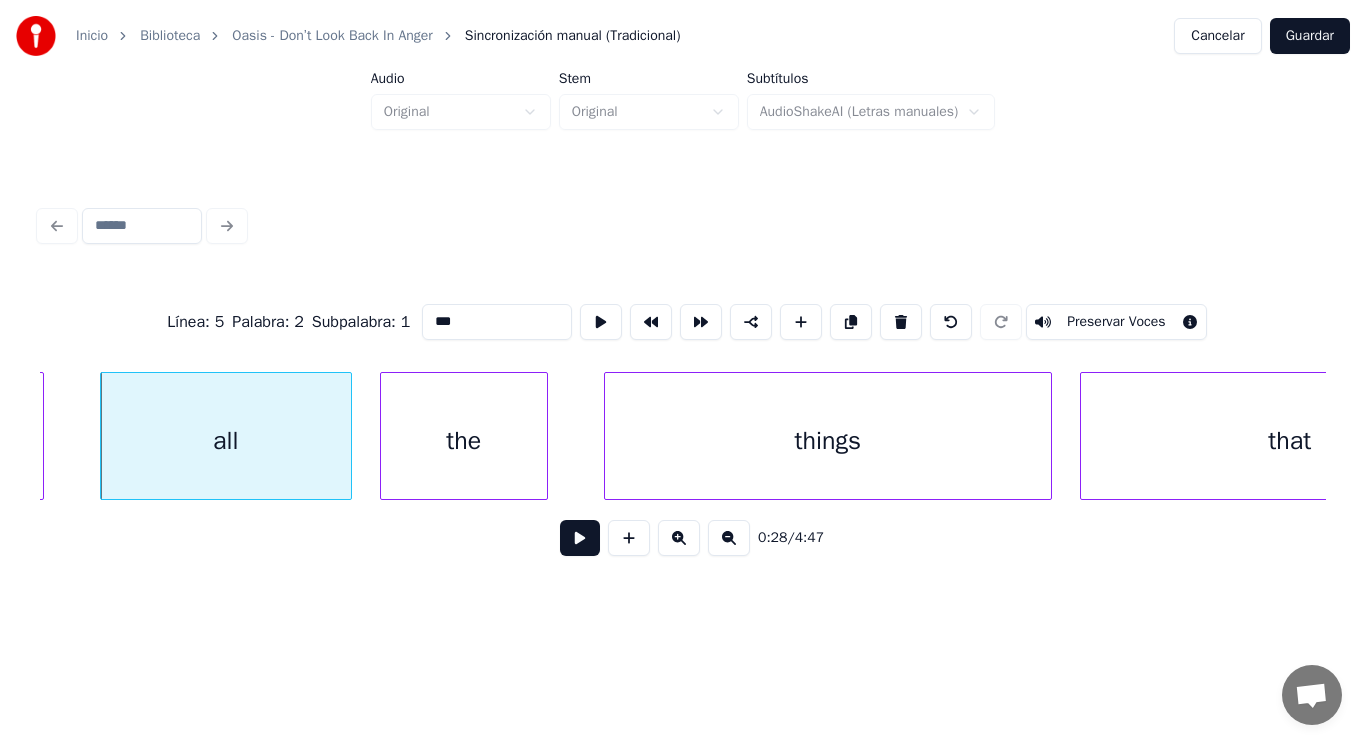 click at bounding box center (580, 538) 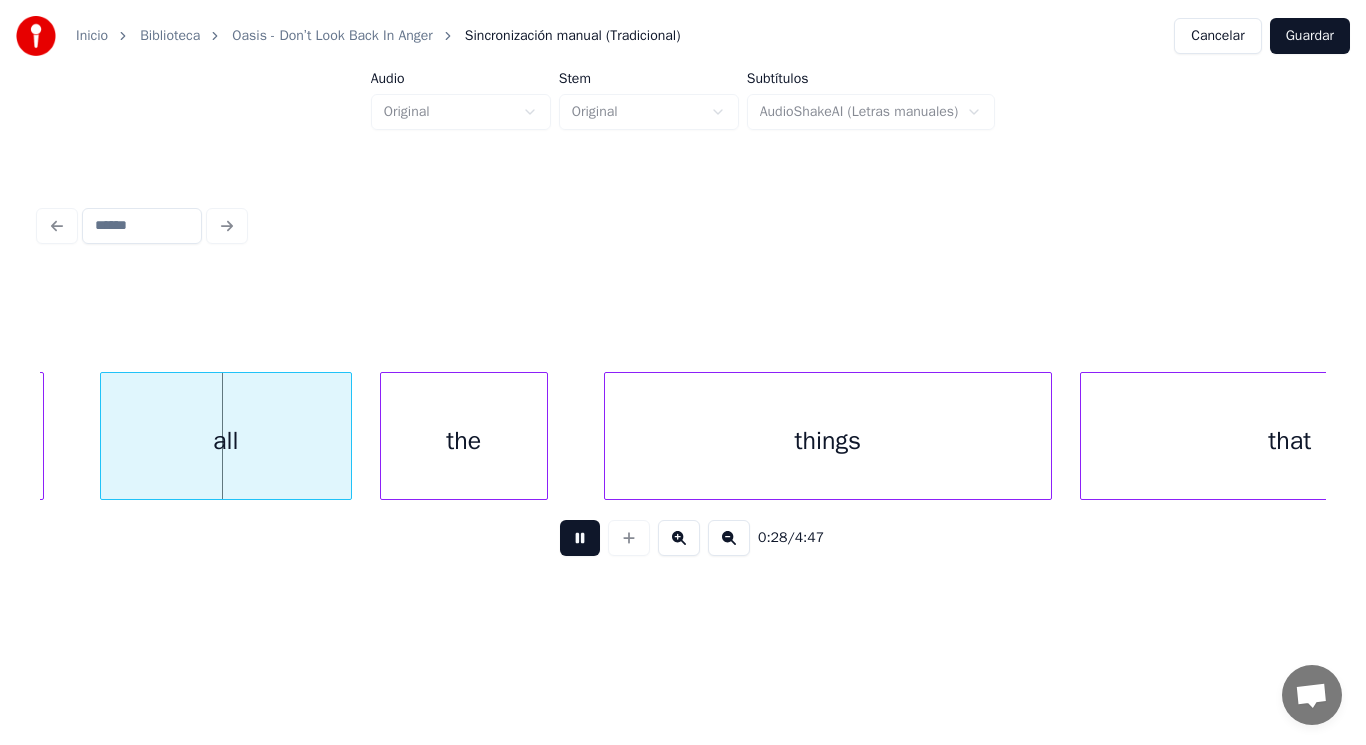 click at bounding box center [580, 538] 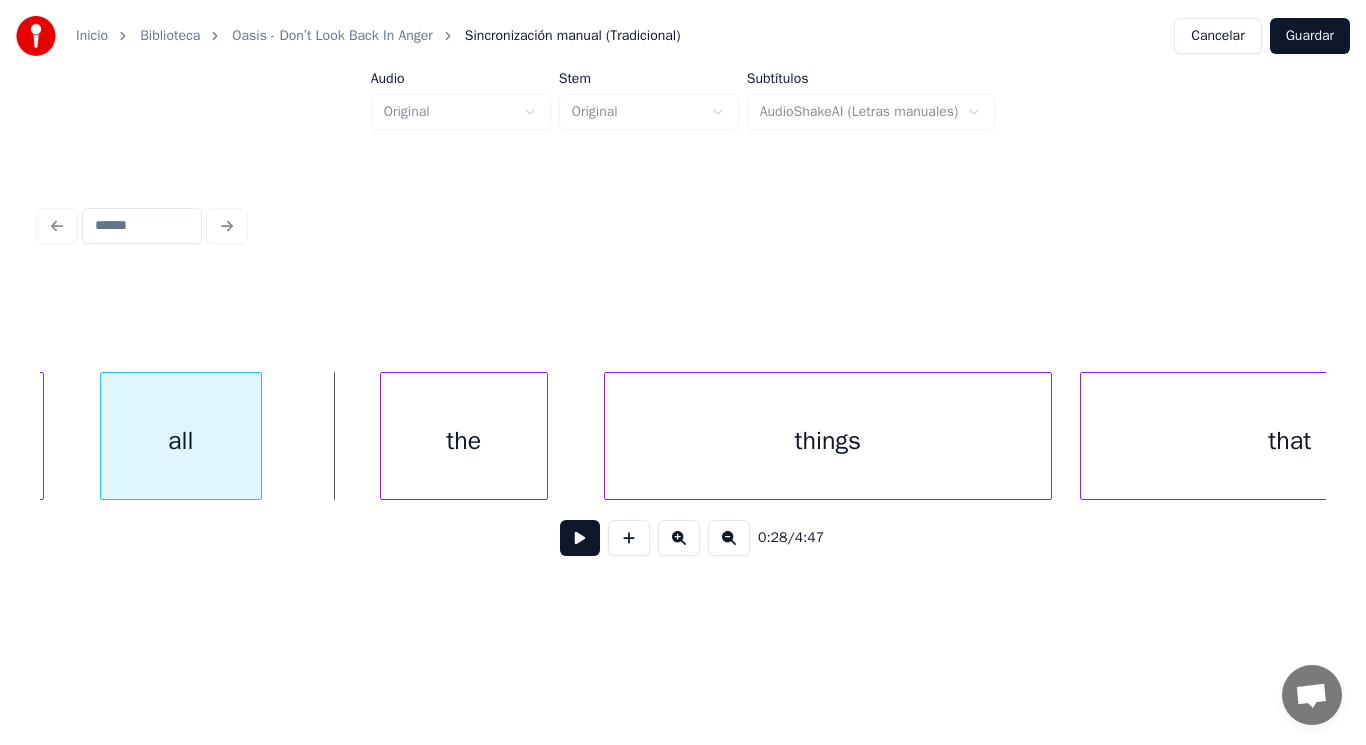click at bounding box center [258, 436] 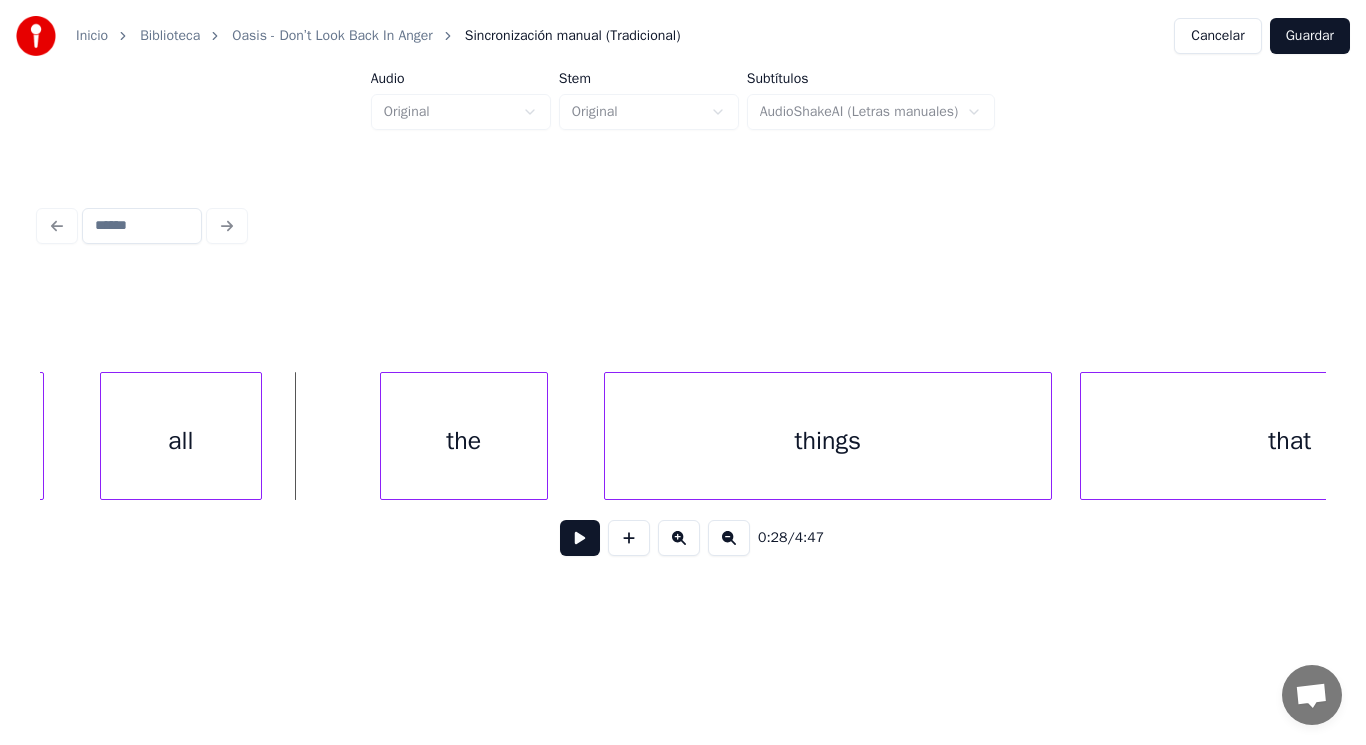 click at bounding box center [580, 538] 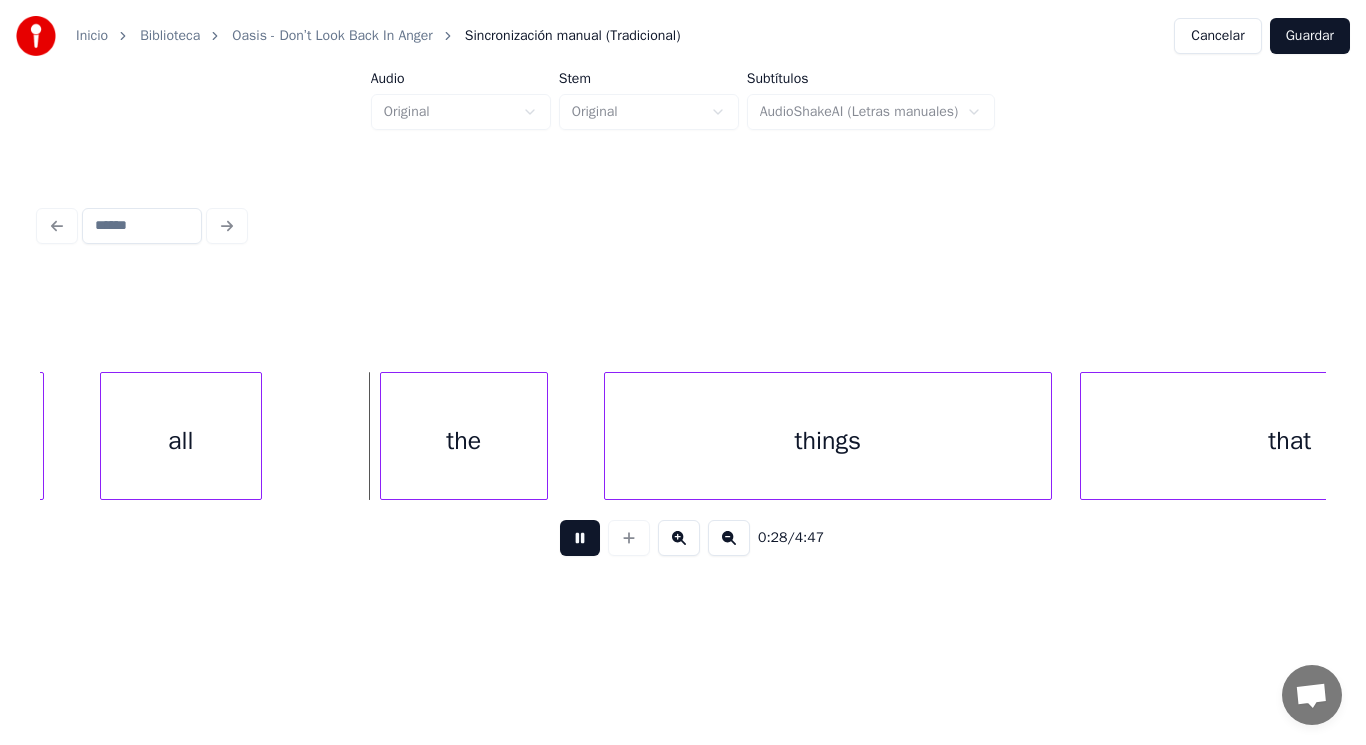 click at bounding box center (580, 538) 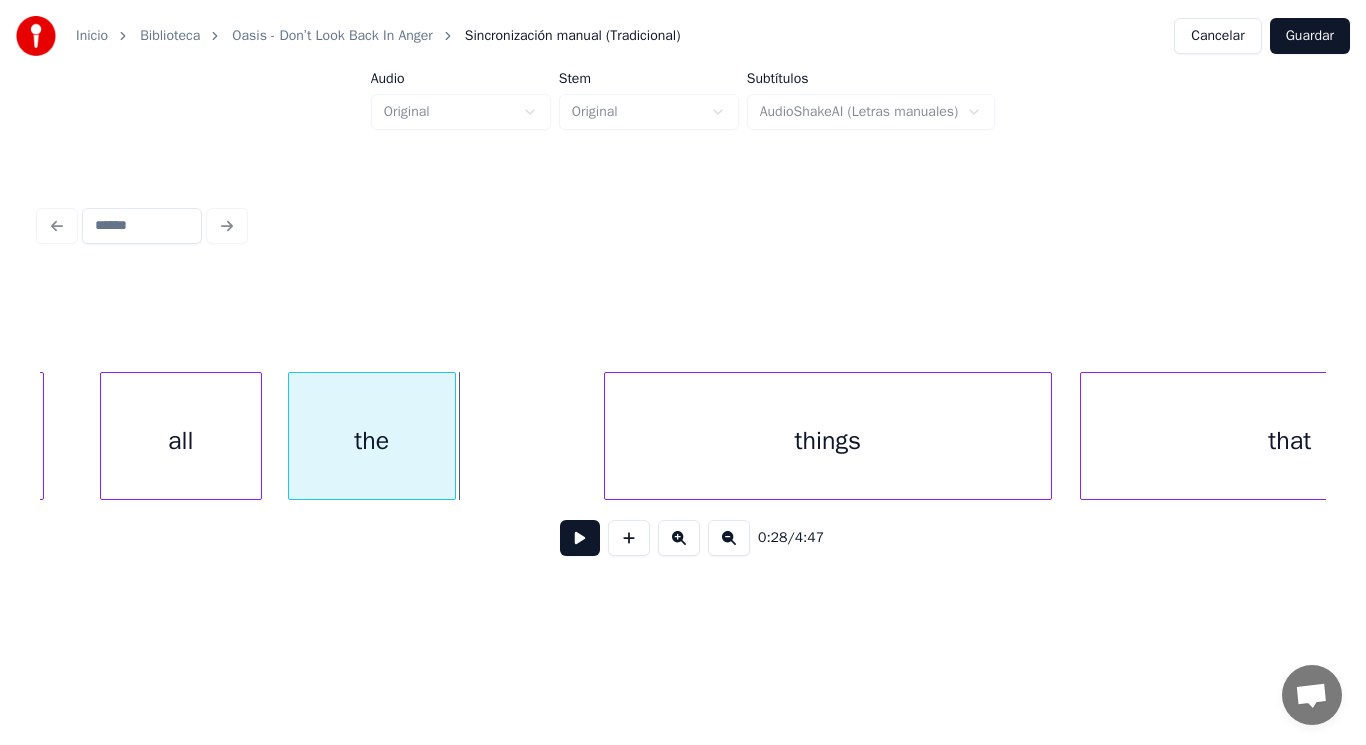 click on "the" at bounding box center [372, 441] 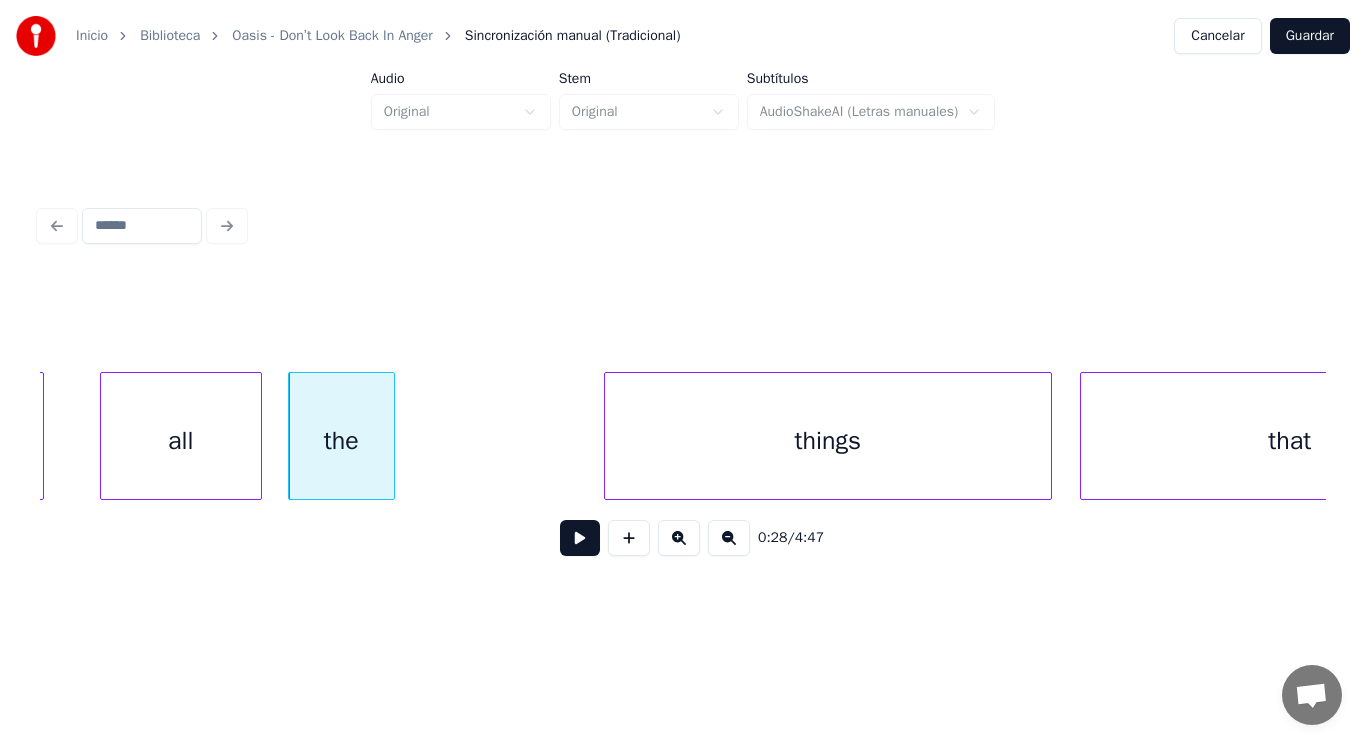 click at bounding box center [391, 436] 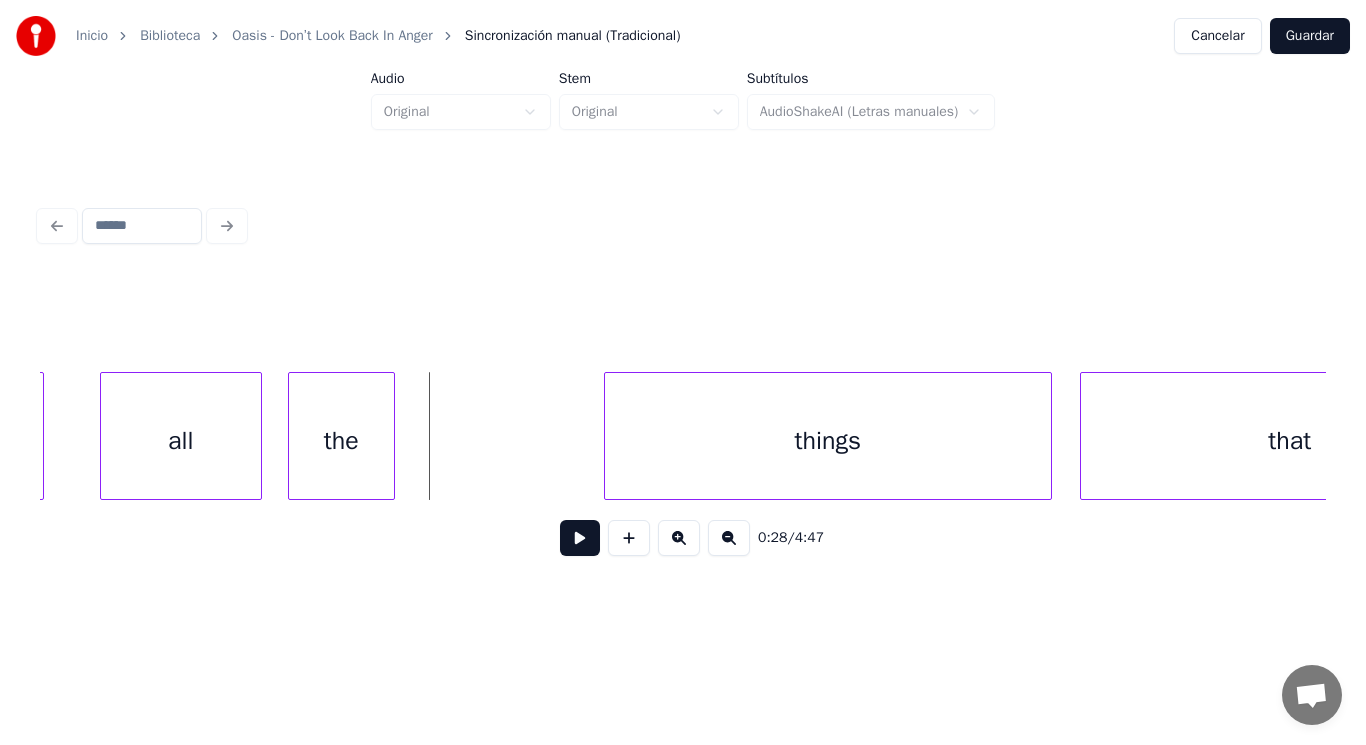 click at bounding box center (580, 538) 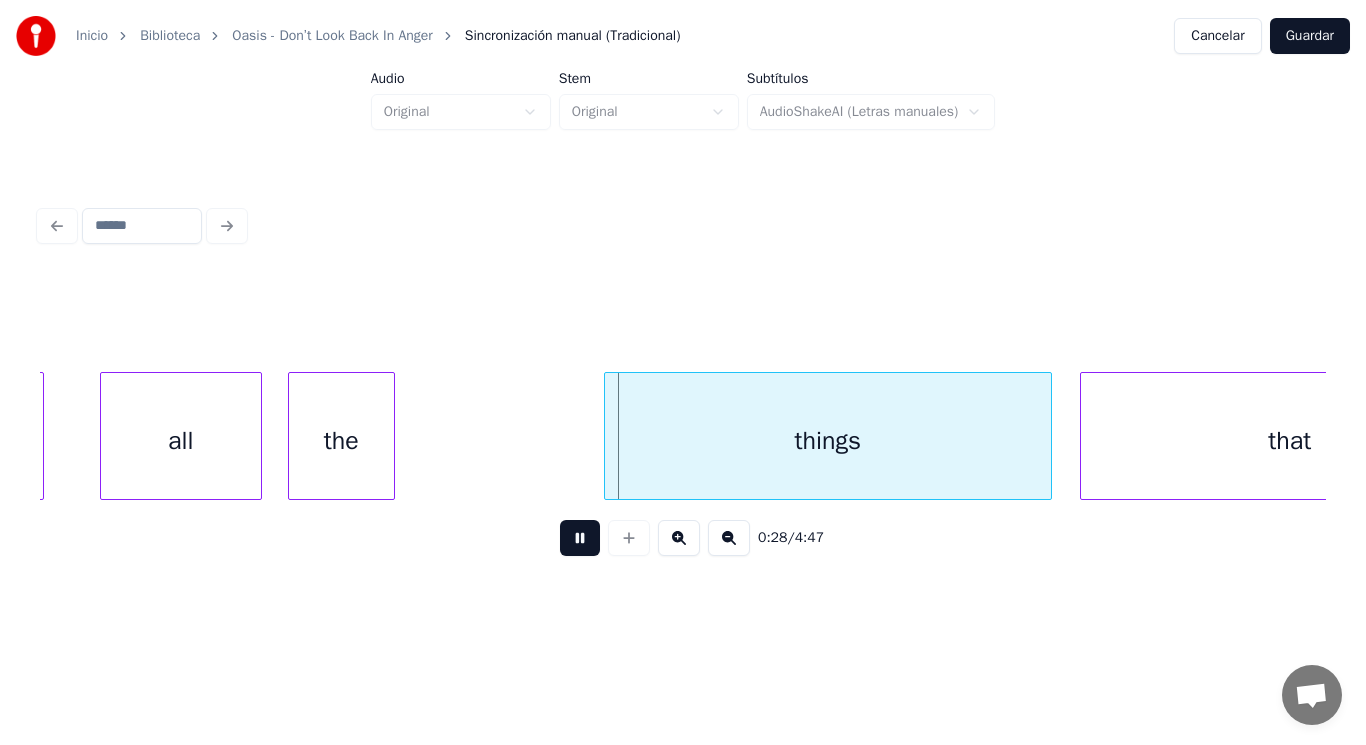 click at bounding box center [580, 538] 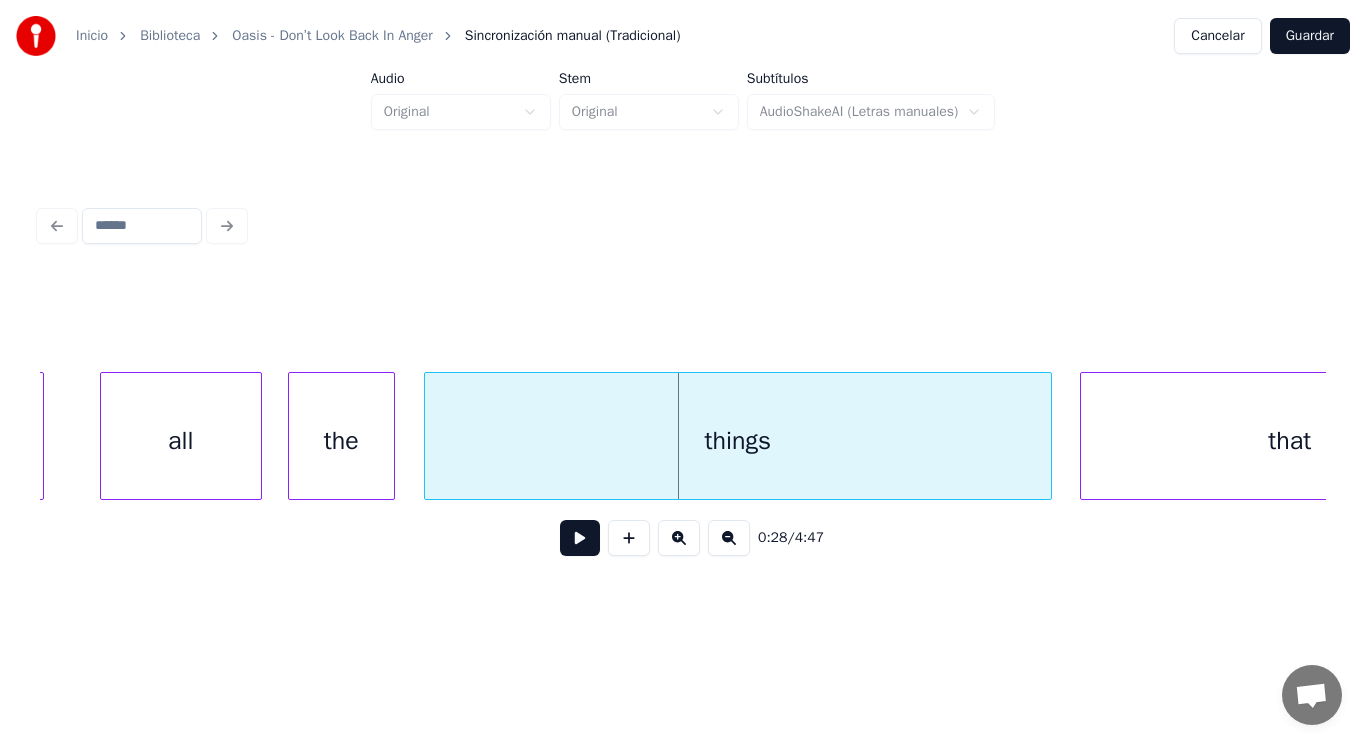 click at bounding box center (428, 436) 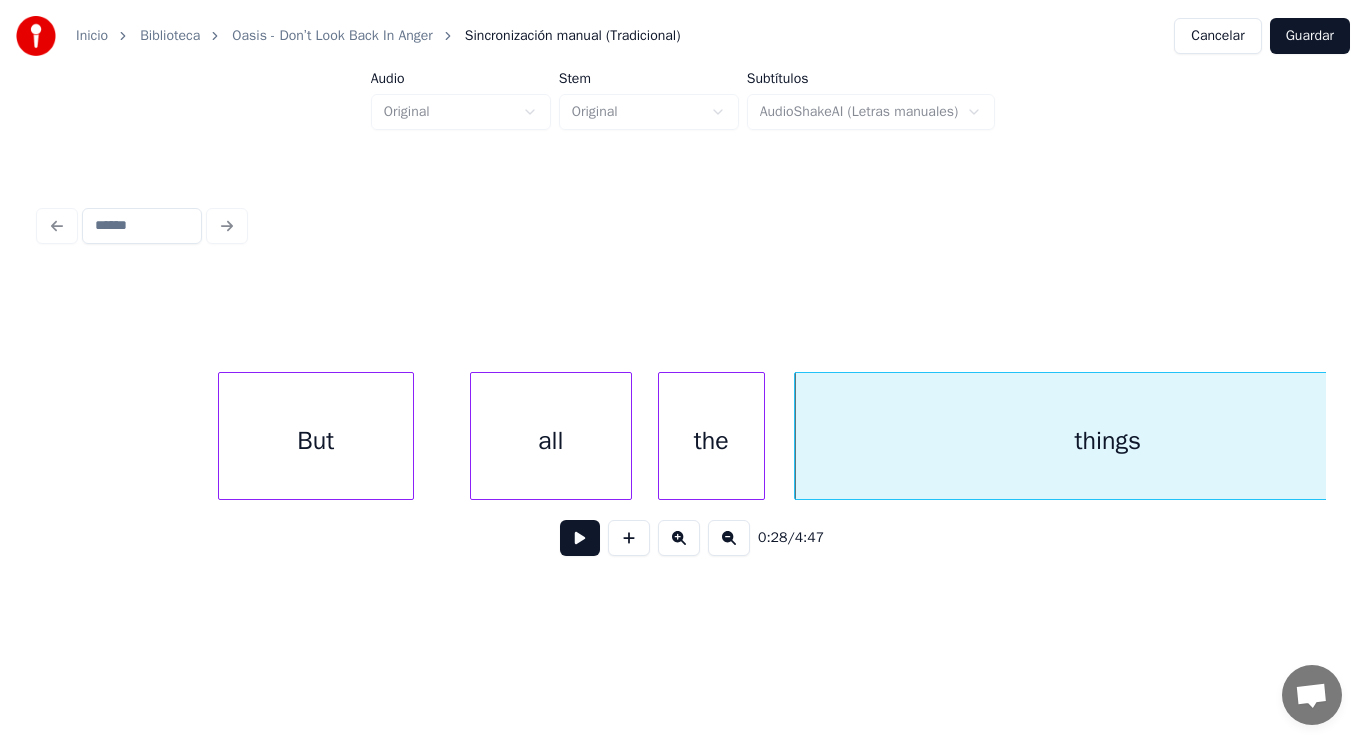 scroll, scrollTop: 0, scrollLeft: 38881, axis: horizontal 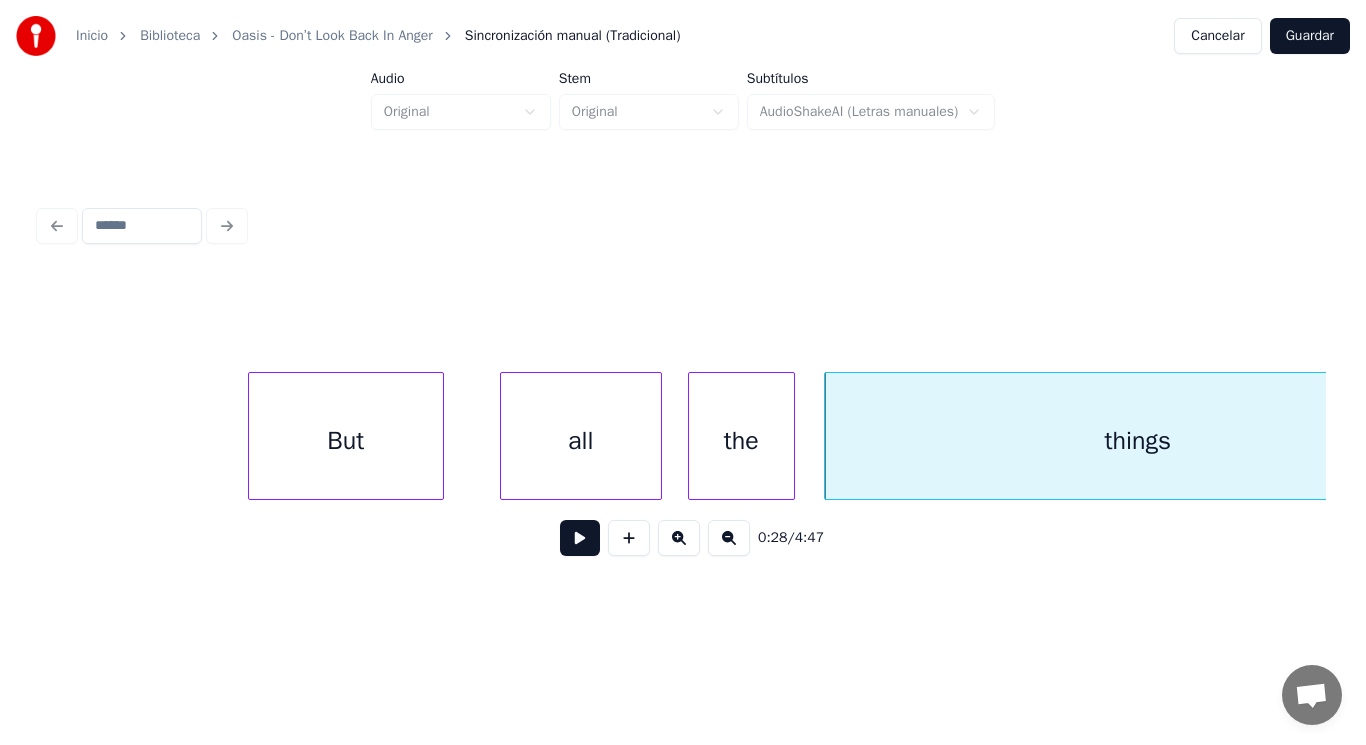 click on "But" at bounding box center [346, 441] 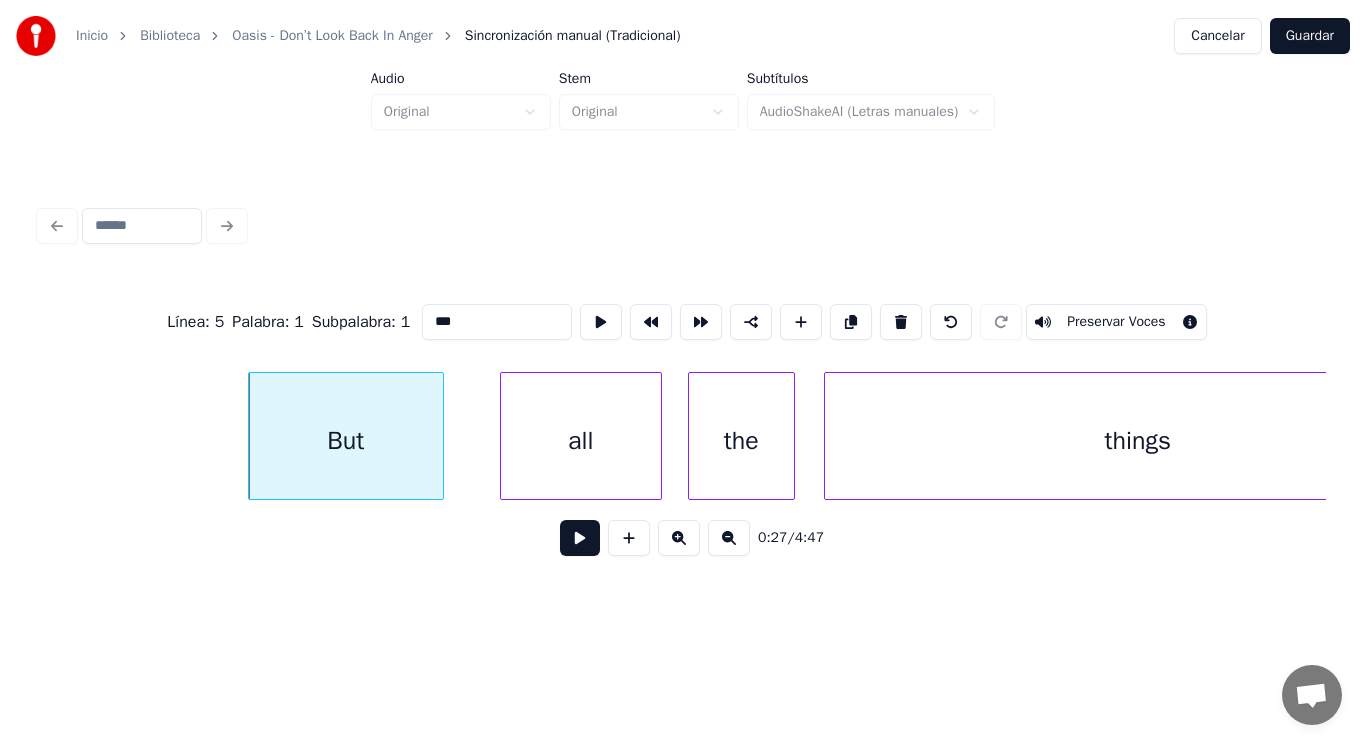 click at bounding box center [580, 538] 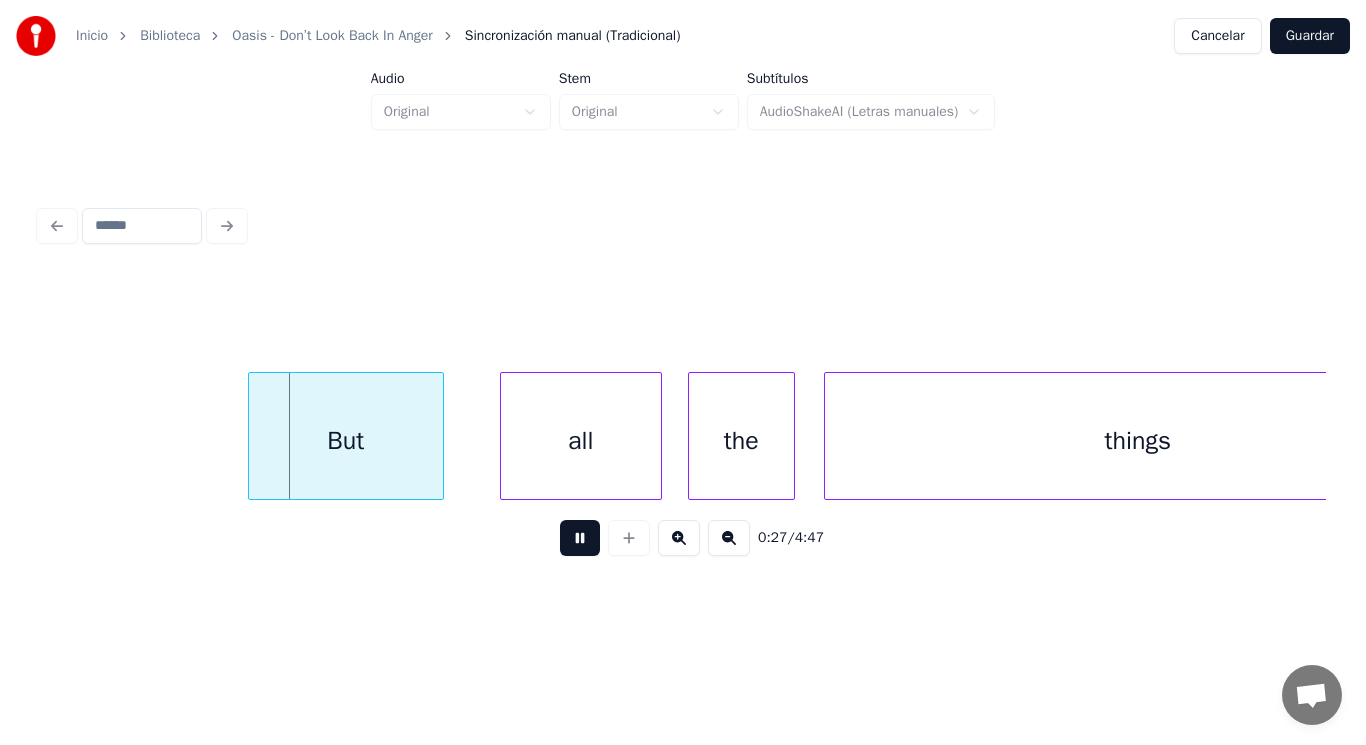 click at bounding box center [580, 538] 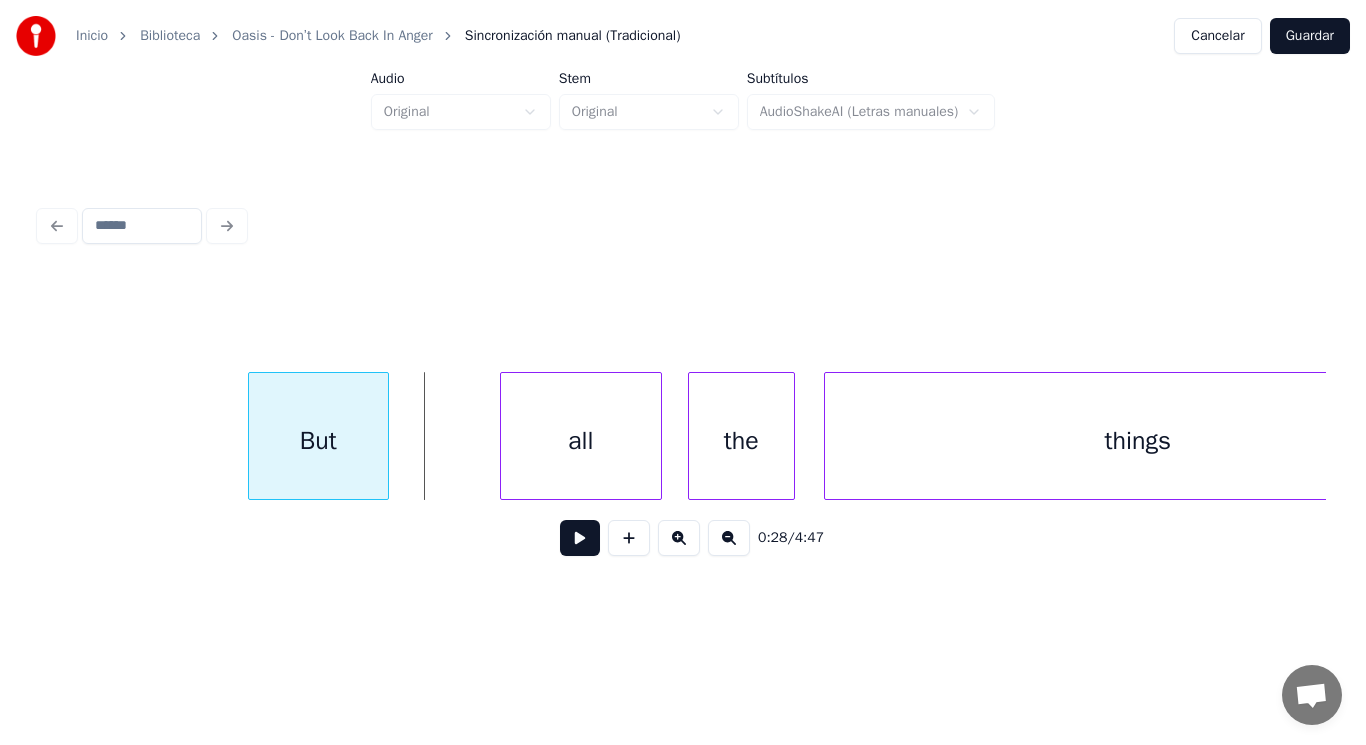 click at bounding box center (385, 436) 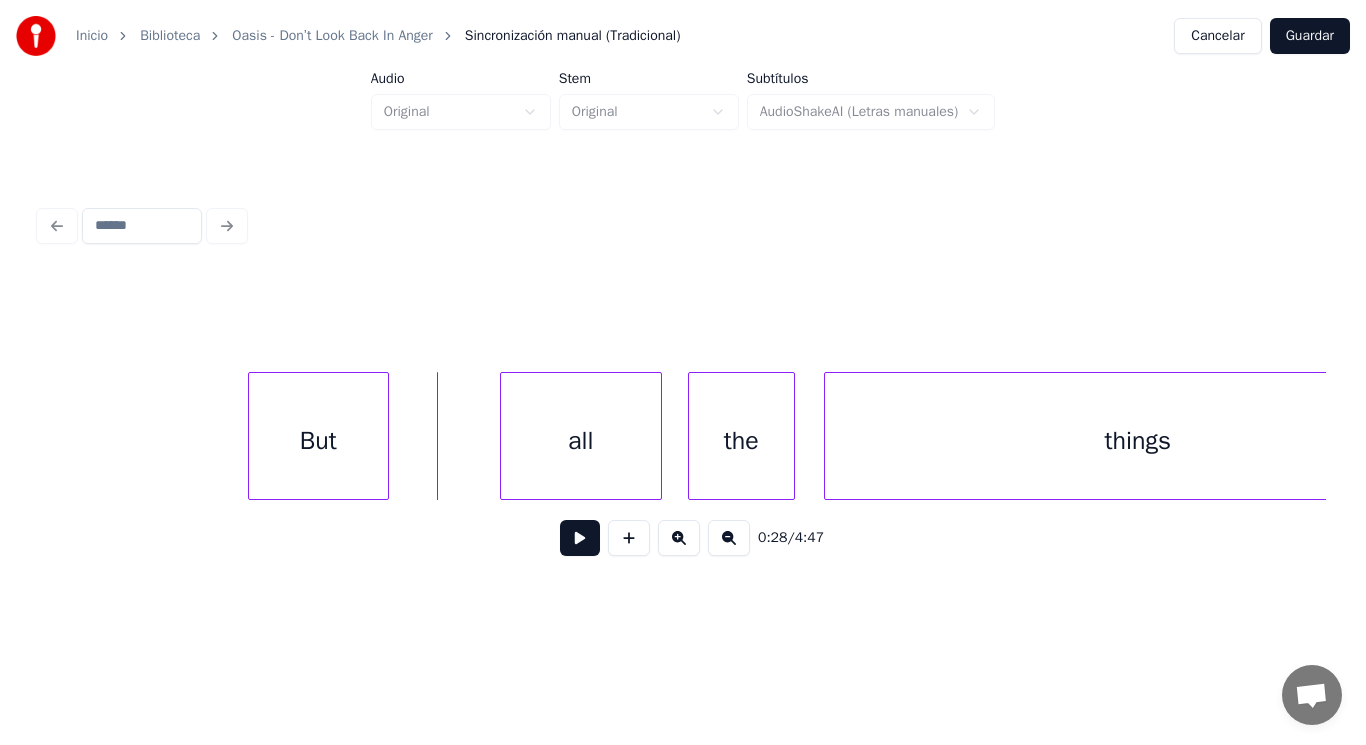 click at bounding box center [580, 538] 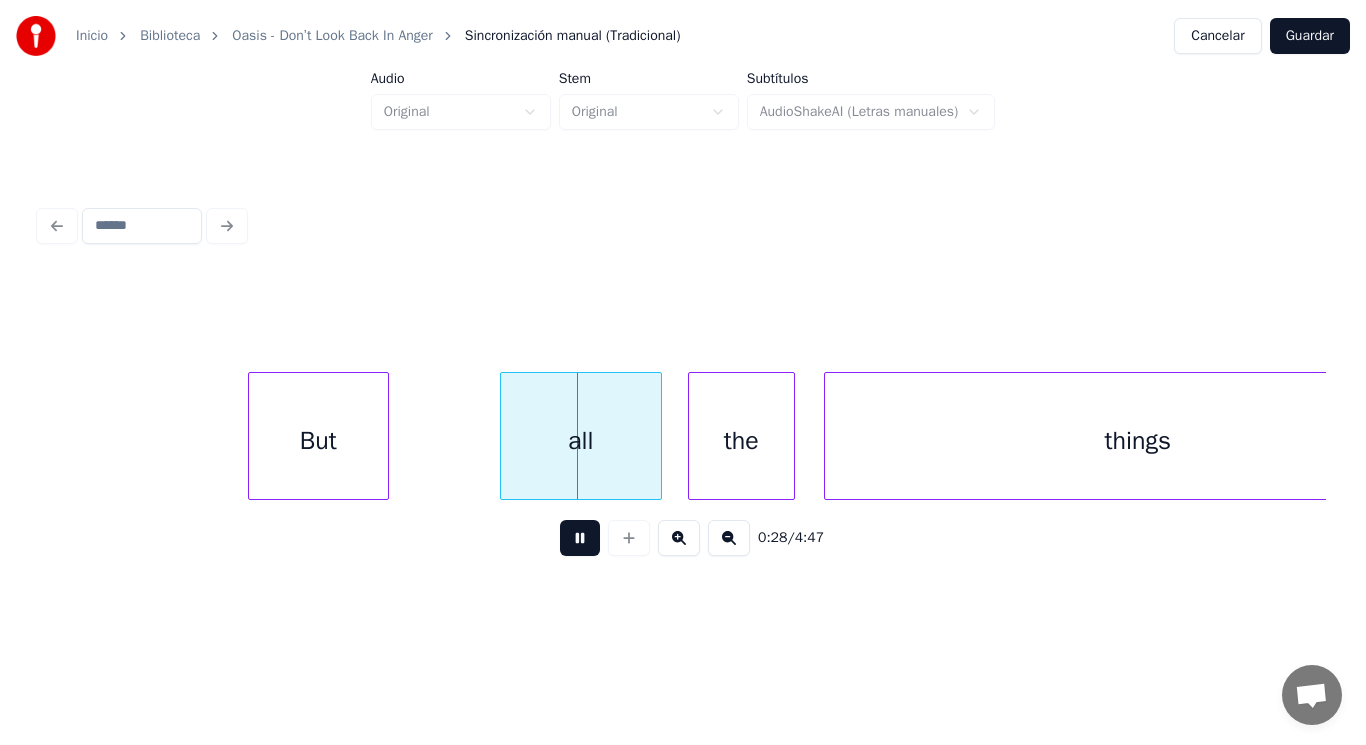 click at bounding box center (580, 538) 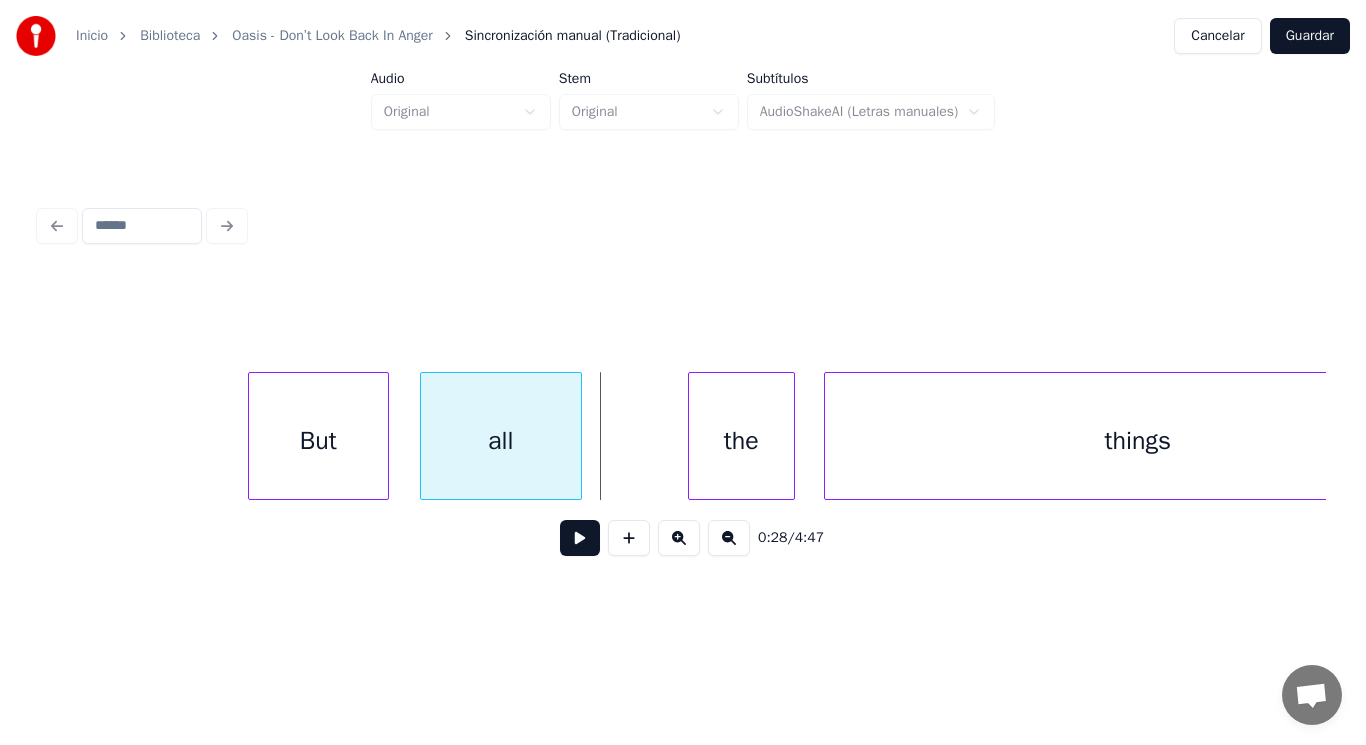 click on "all" at bounding box center (501, 441) 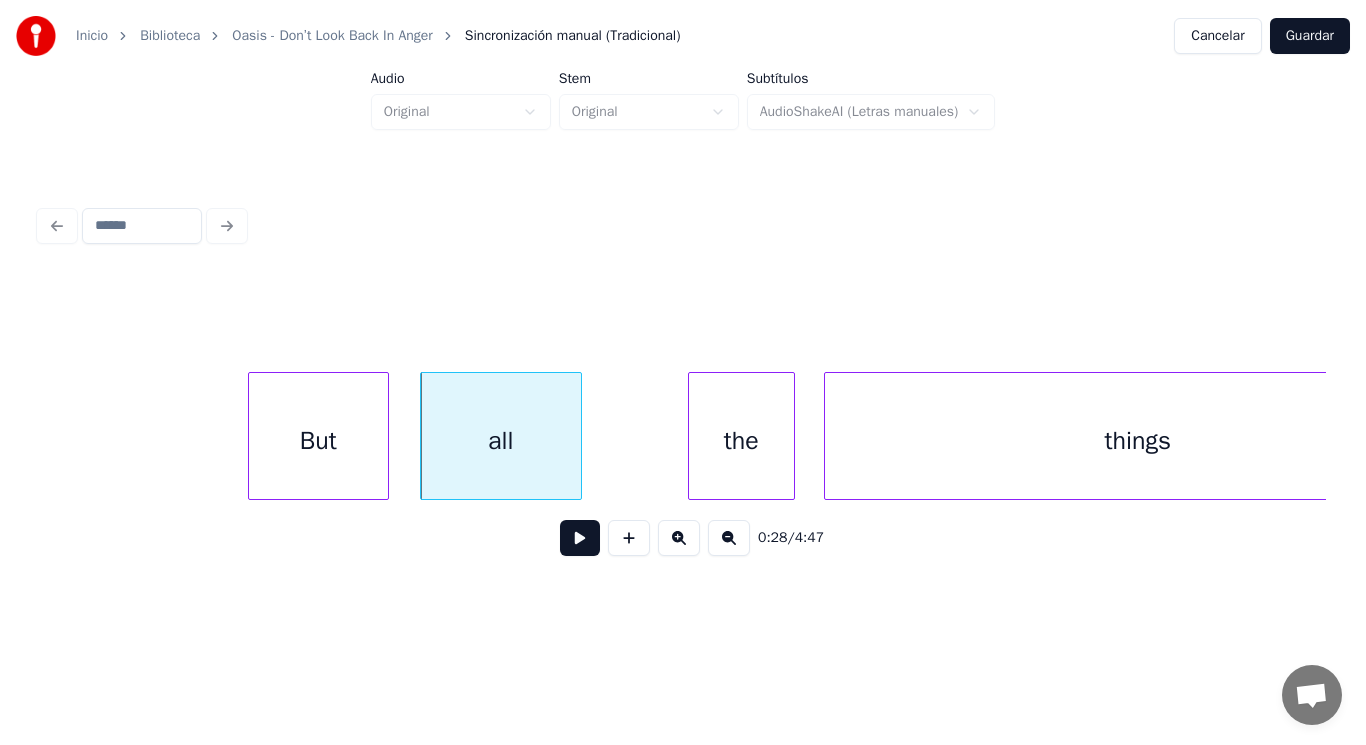 click at bounding box center [580, 538] 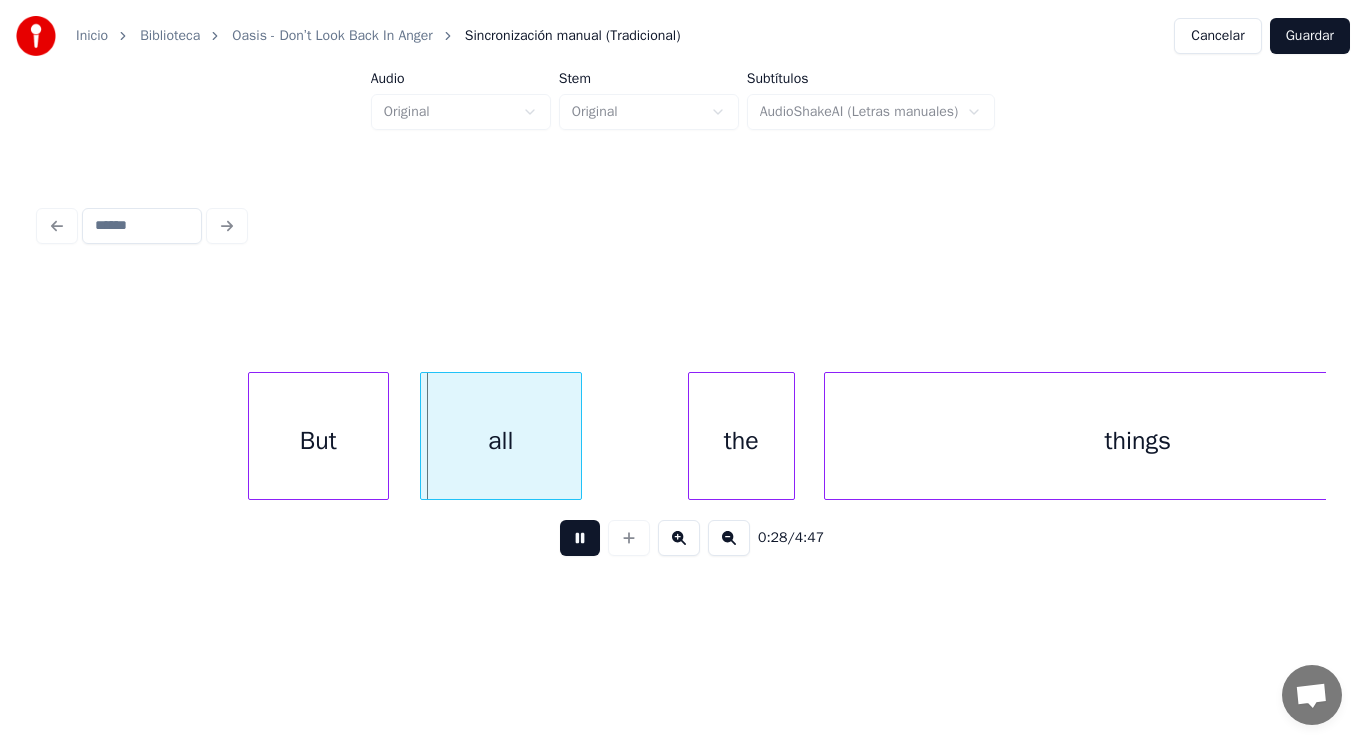 click at bounding box center [580, 538] 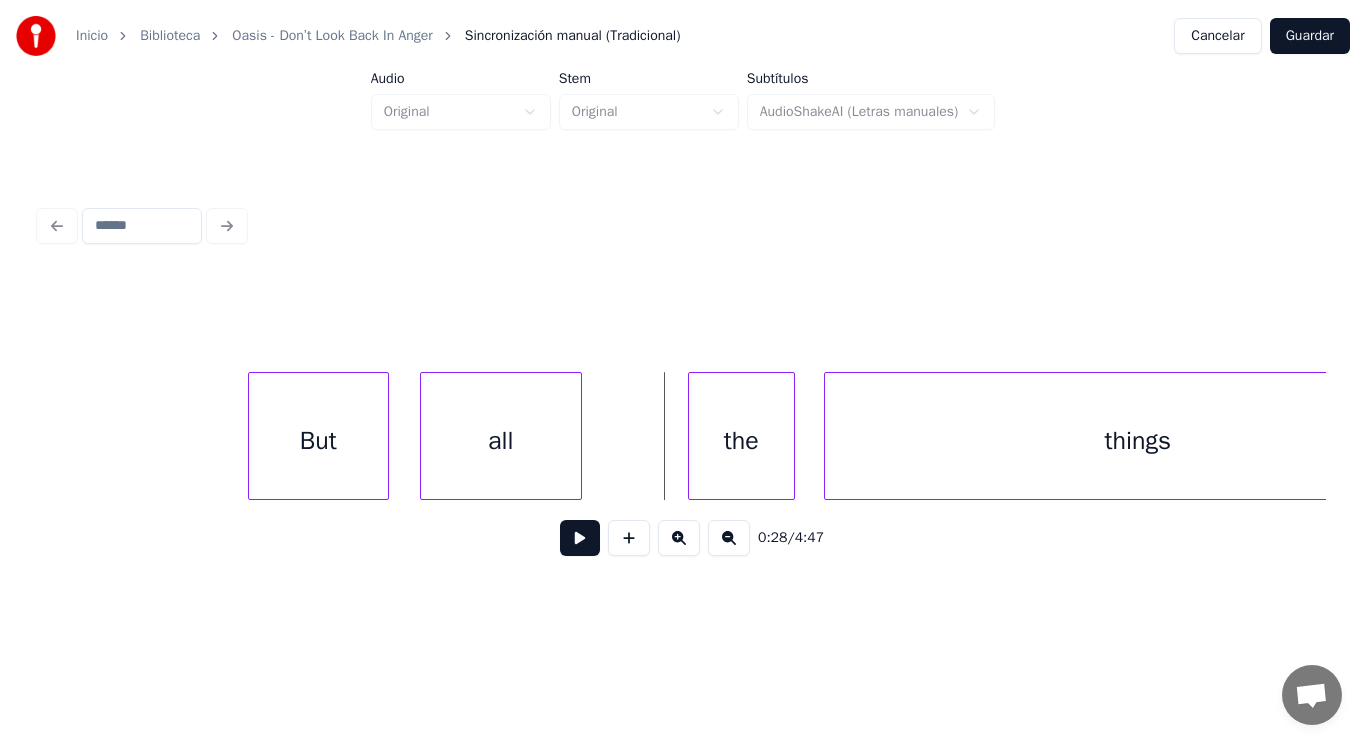 click on "all" at bounding box center [501, 441] 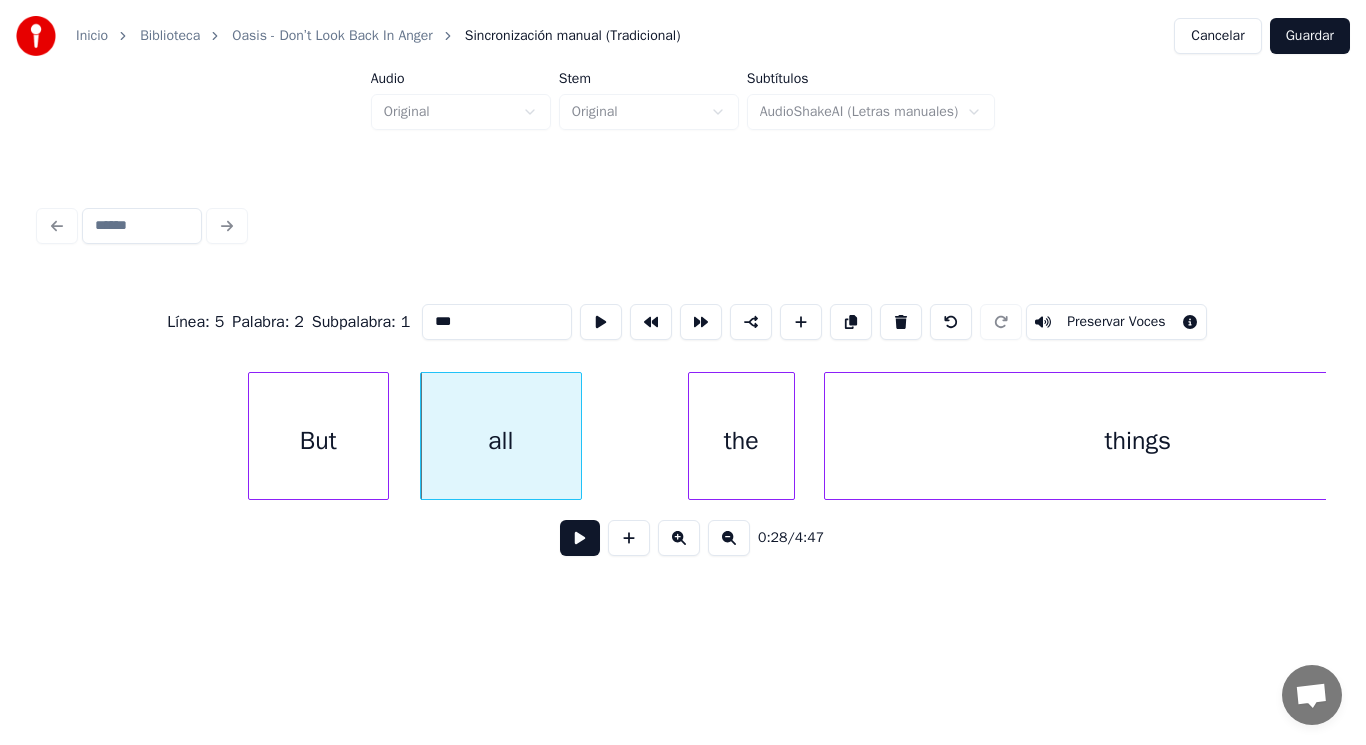 click at bounding box center [580, 538] 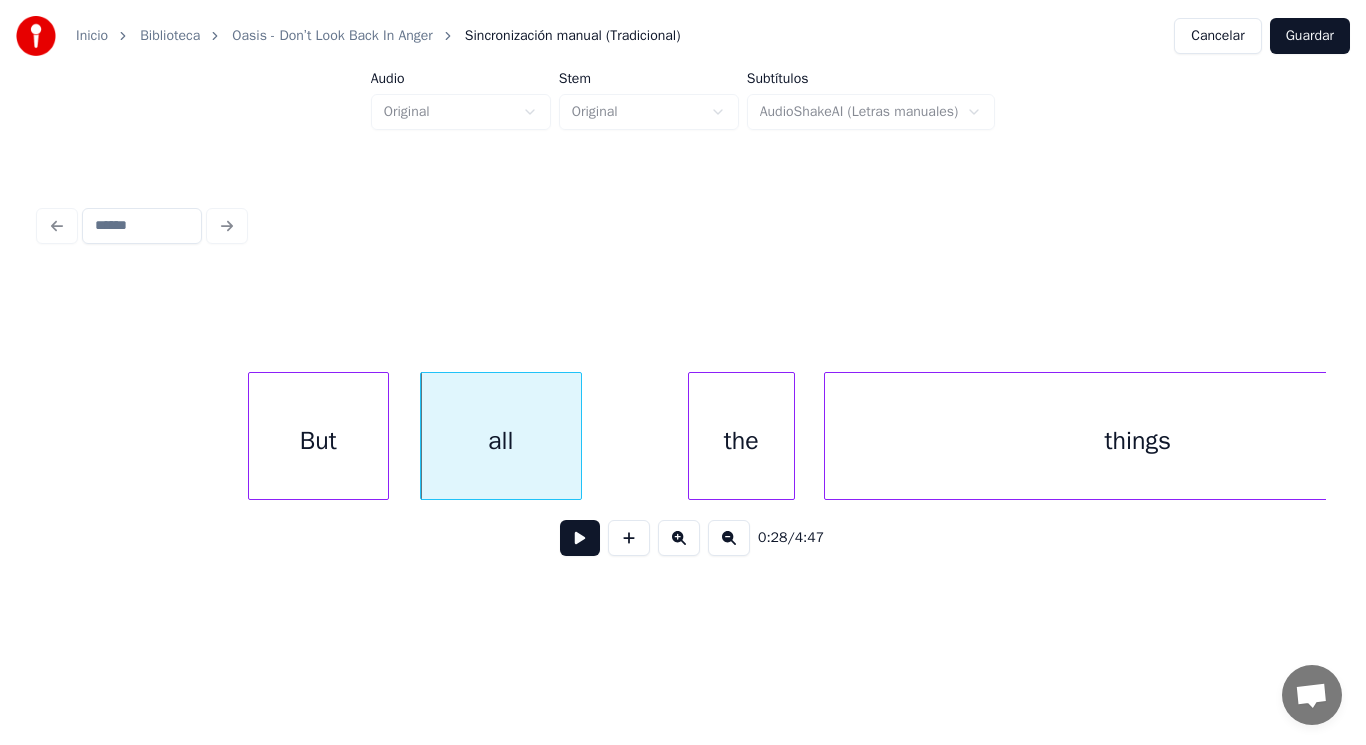 click at bounding box center [580, 538] 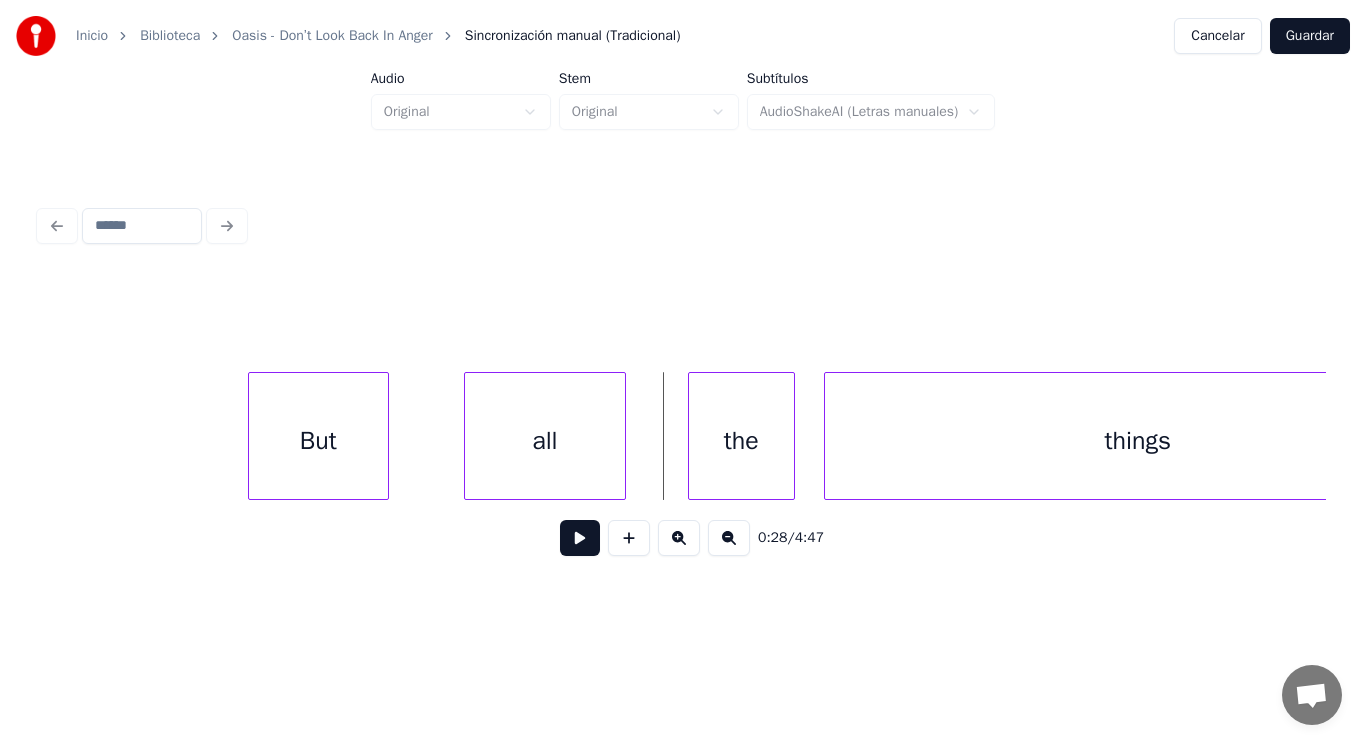 click on "all" at bounding box center [545, 441] 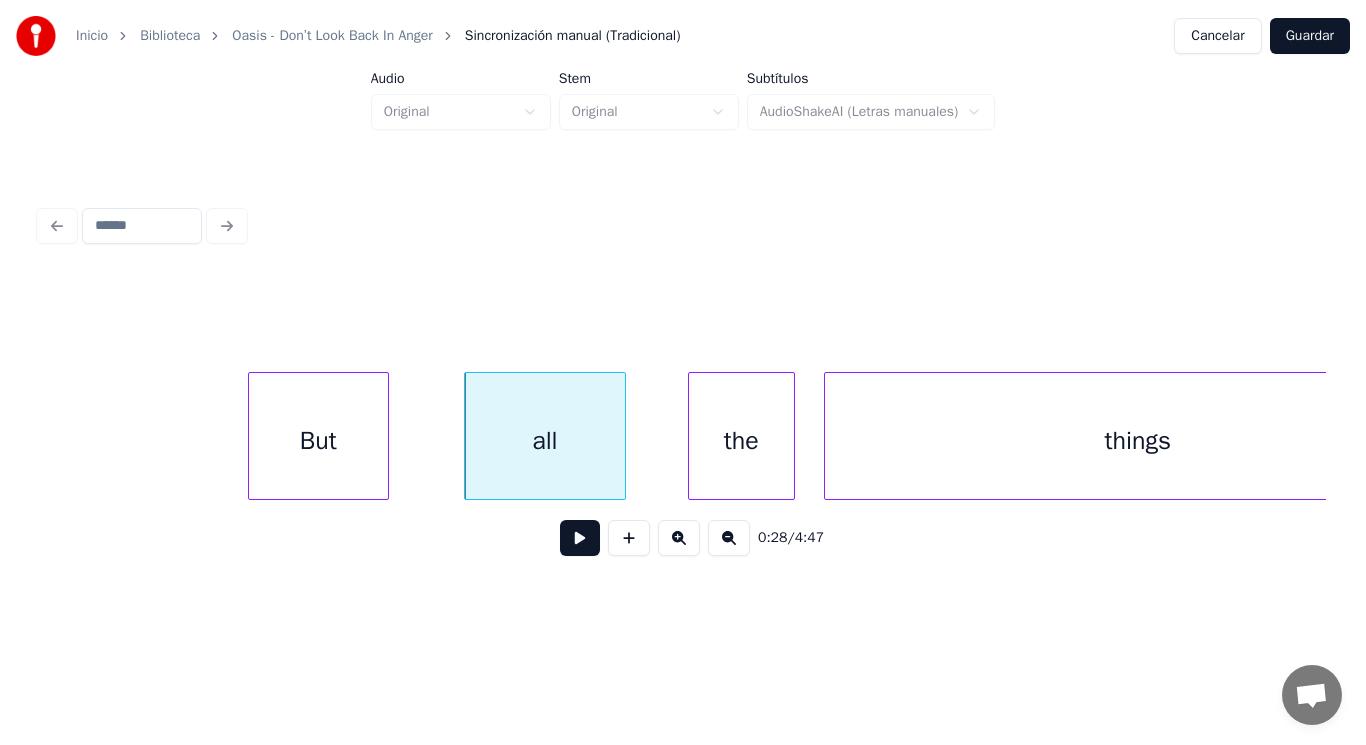 click at bounding box center [580, 538] 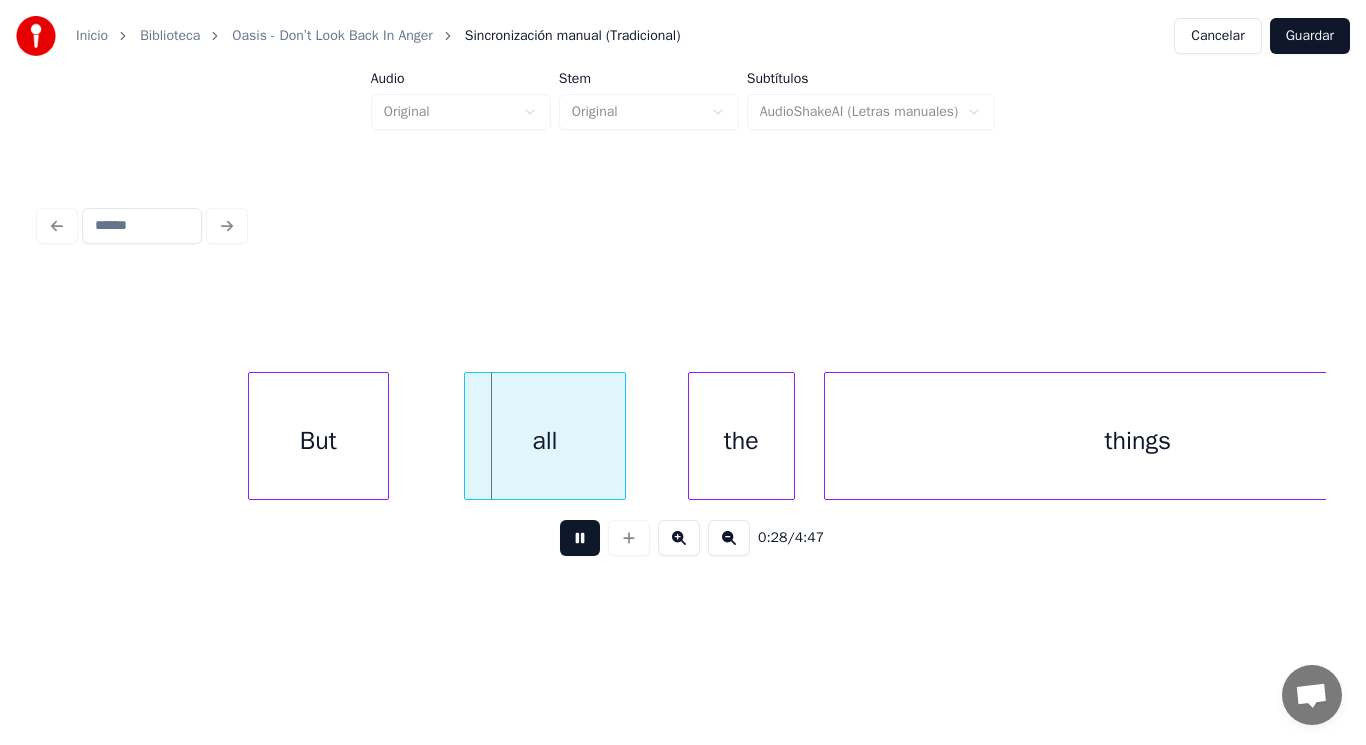click at bounding box center [580, 538] 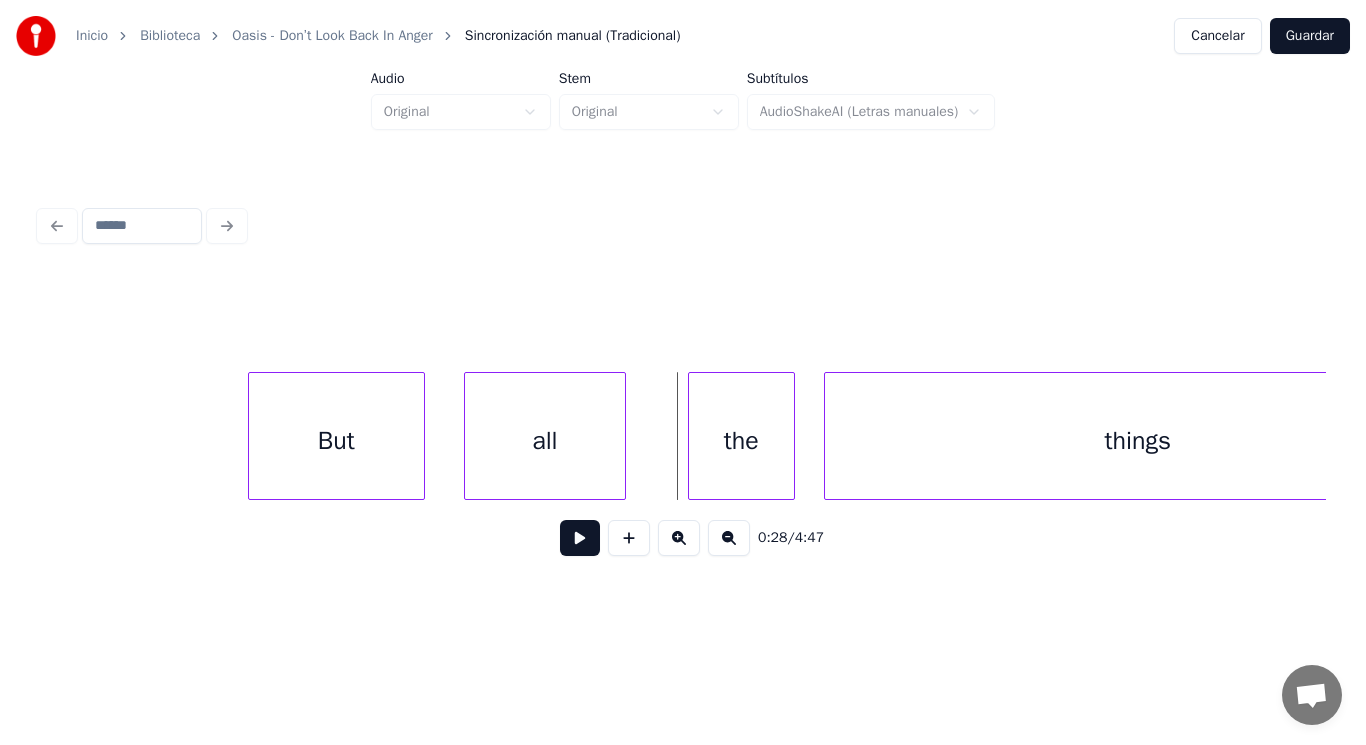 click at bounding box center [421, 436] 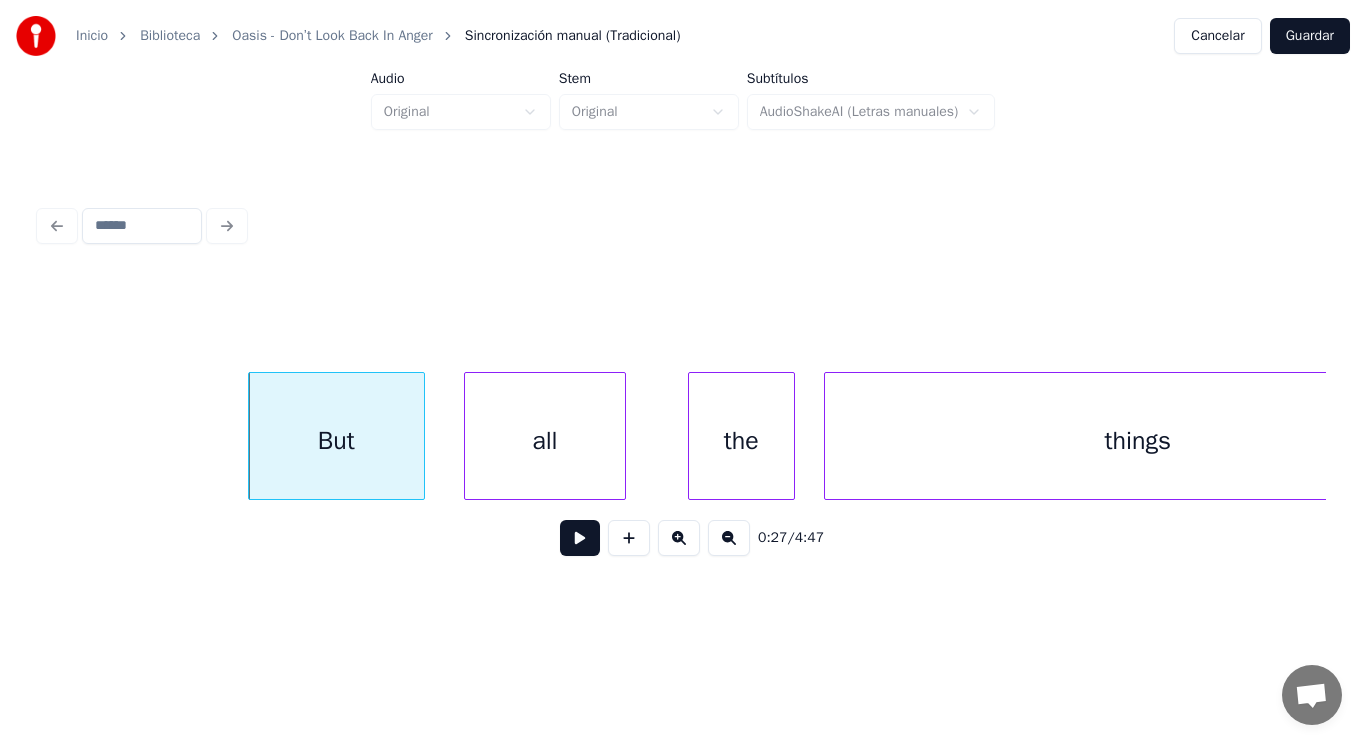 click at bounding box center [580, 538] 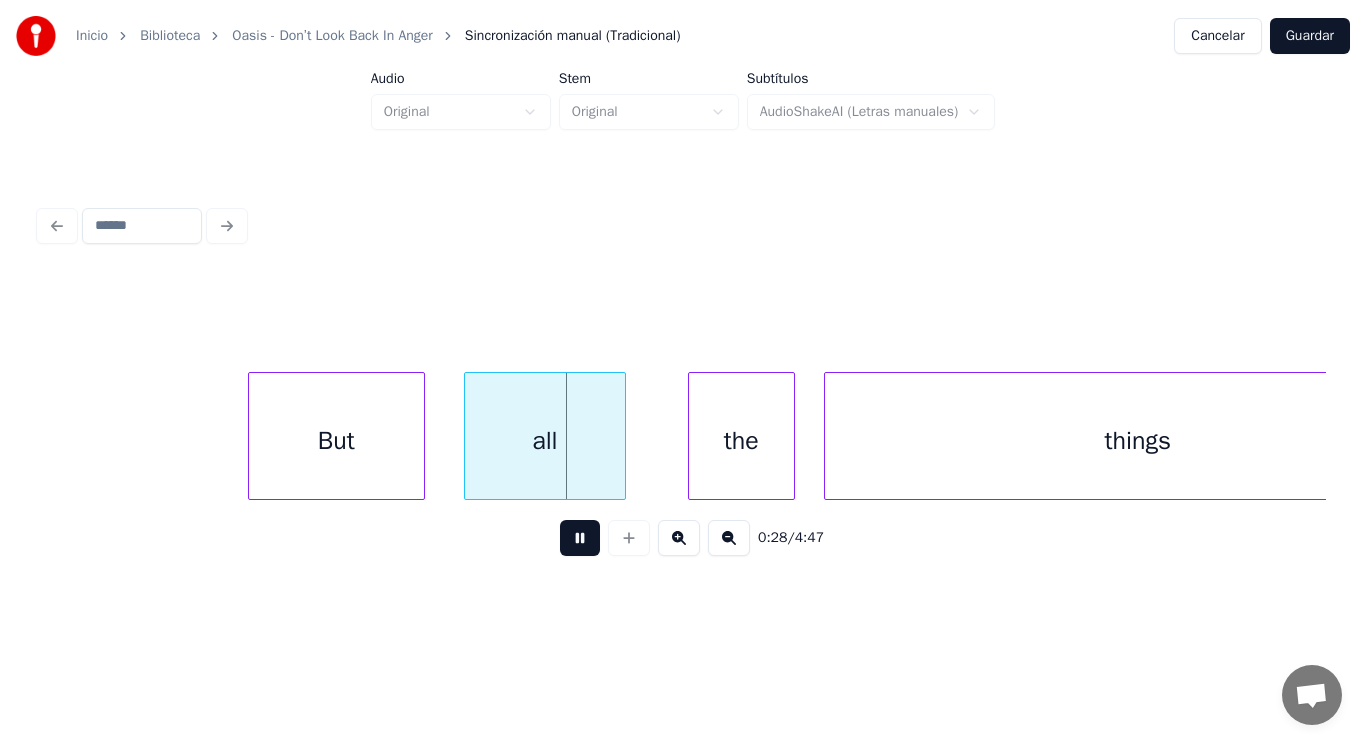click at bounding box center (580, 538) 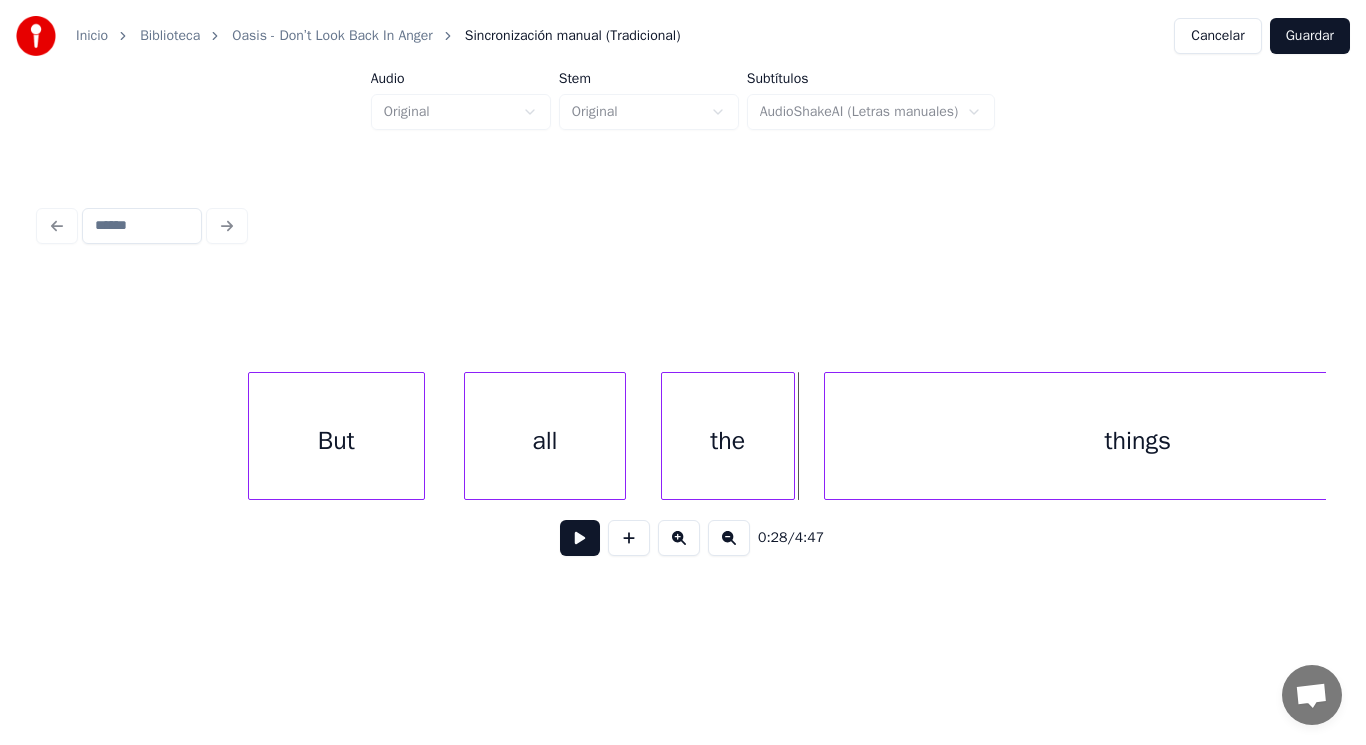 click at bounding box center (665, 436) 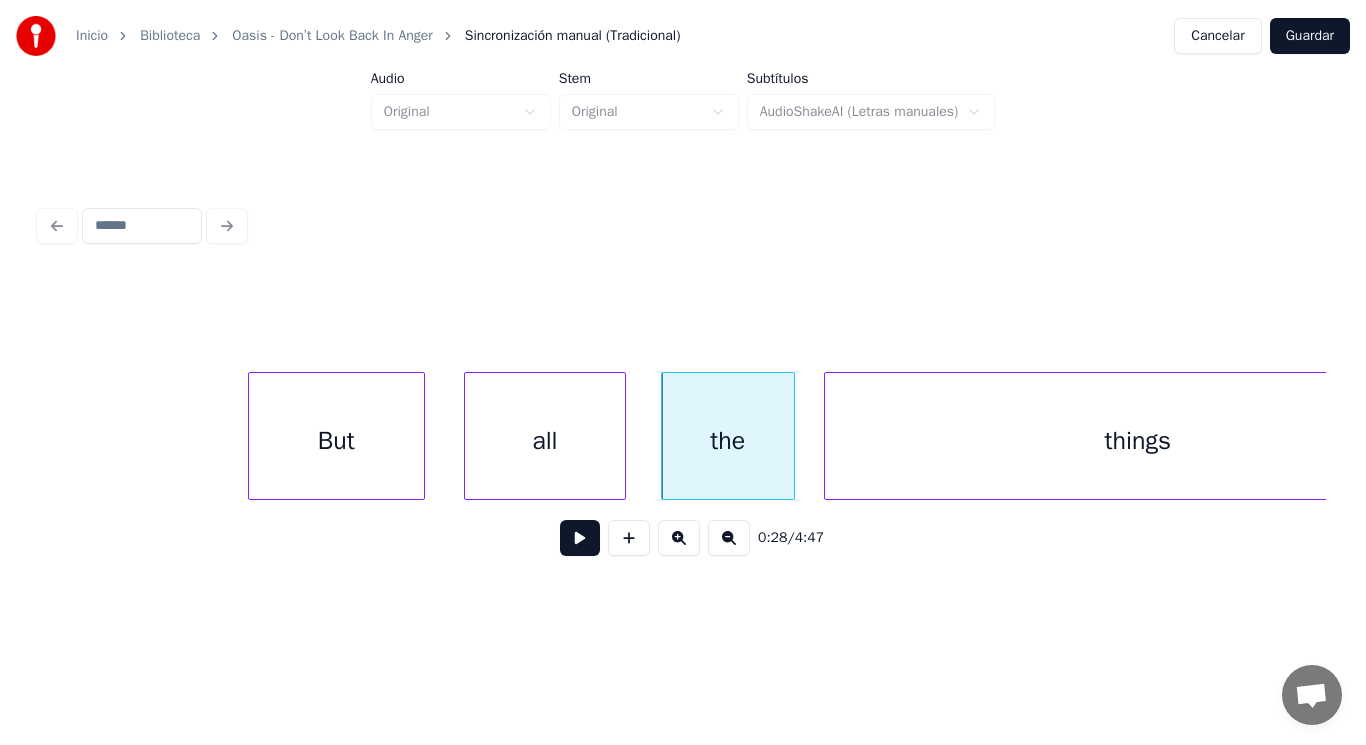 click at bounding box center (580, 538) 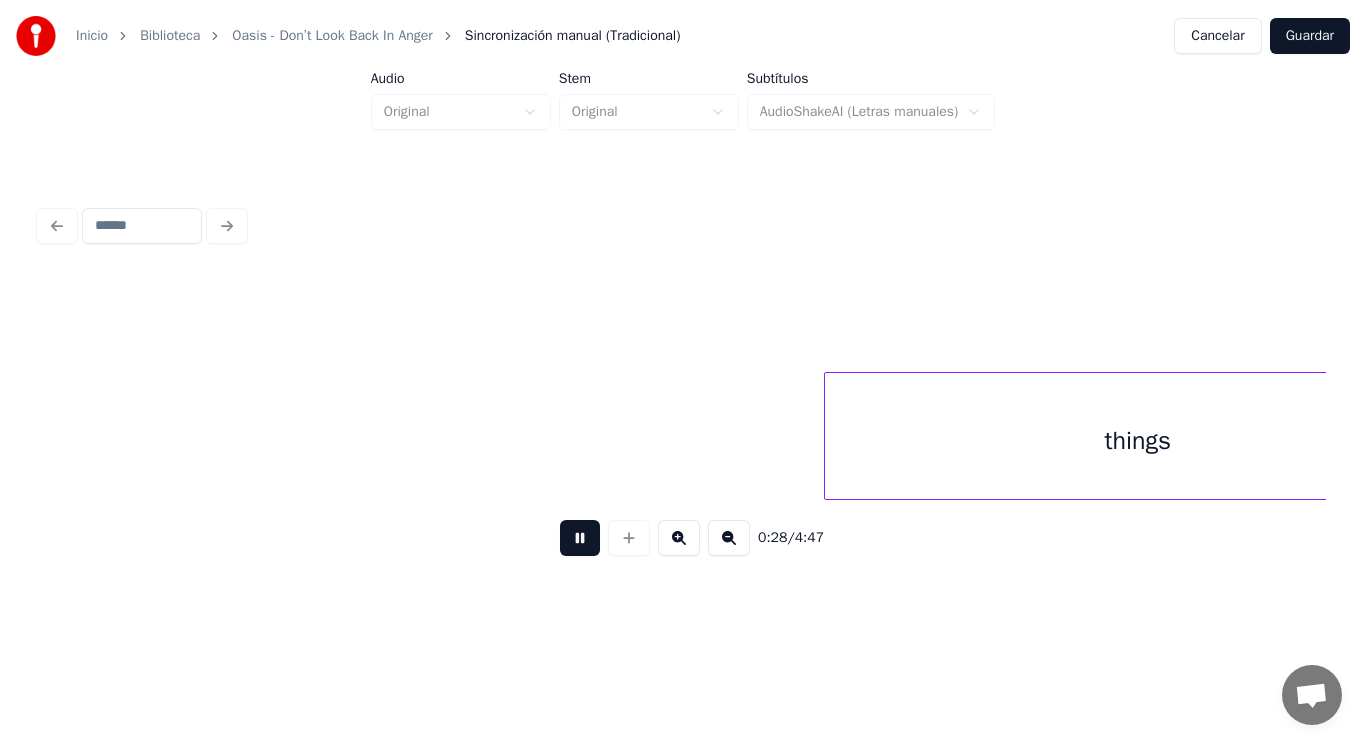 scroll, scrollTop: 0, scrollLeft: 40177, axis: horizontal 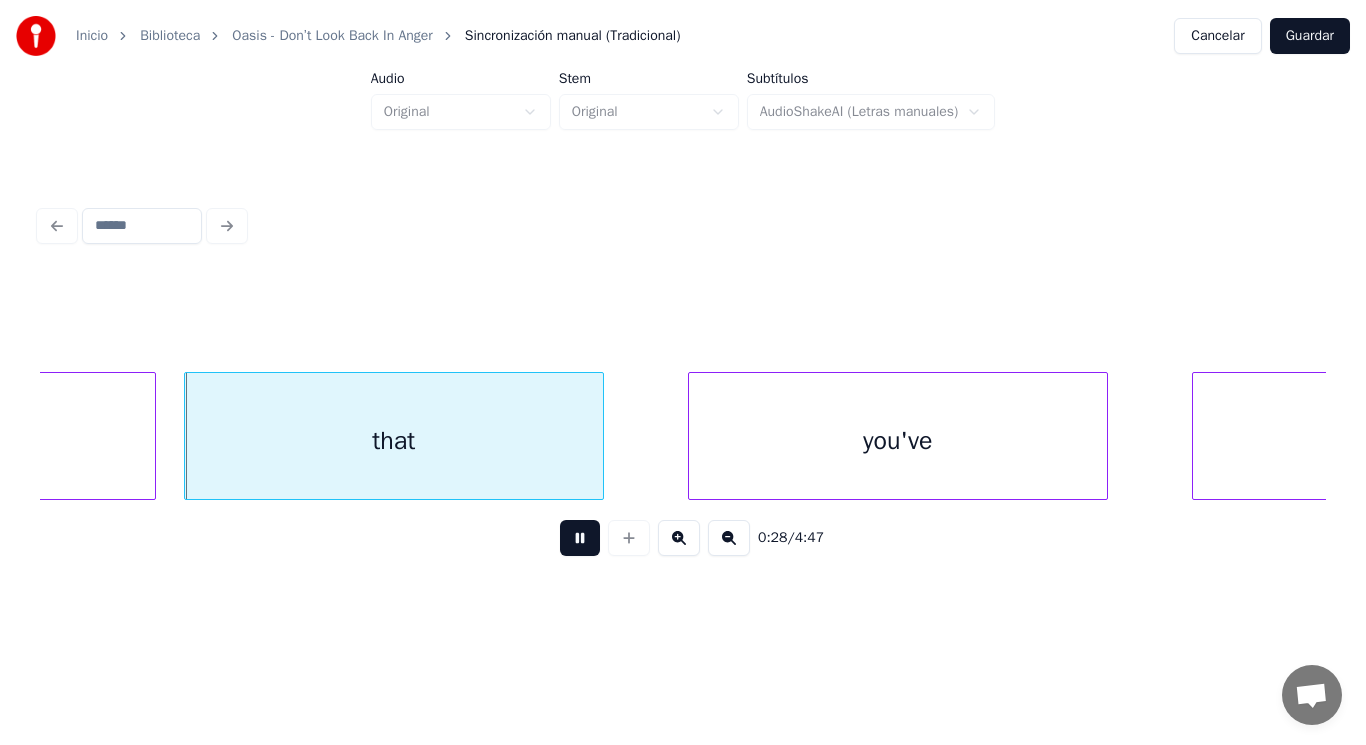 click at bounding box center [580, 538] 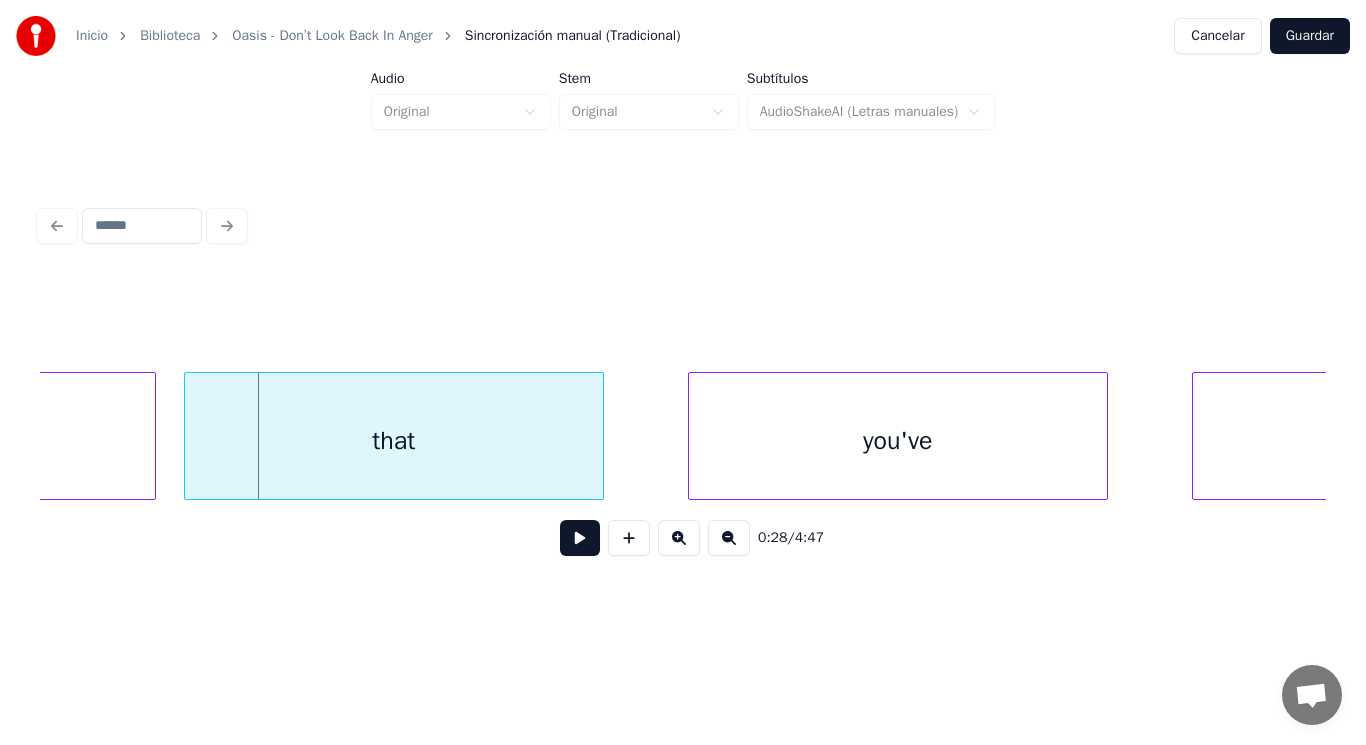 click on "things" at bounding box center (-158, 441) 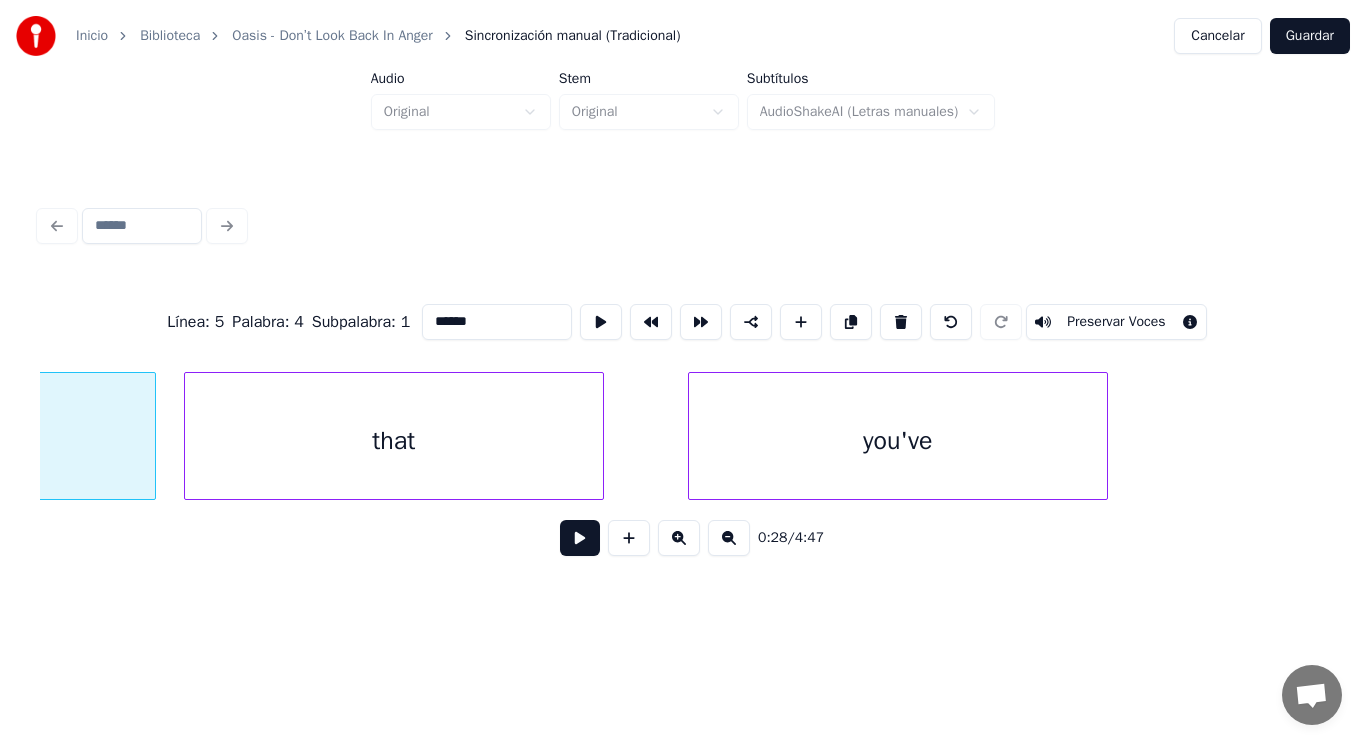 scroll, scrollTop: 0, scrollLeft: 39666, axis: horizontal 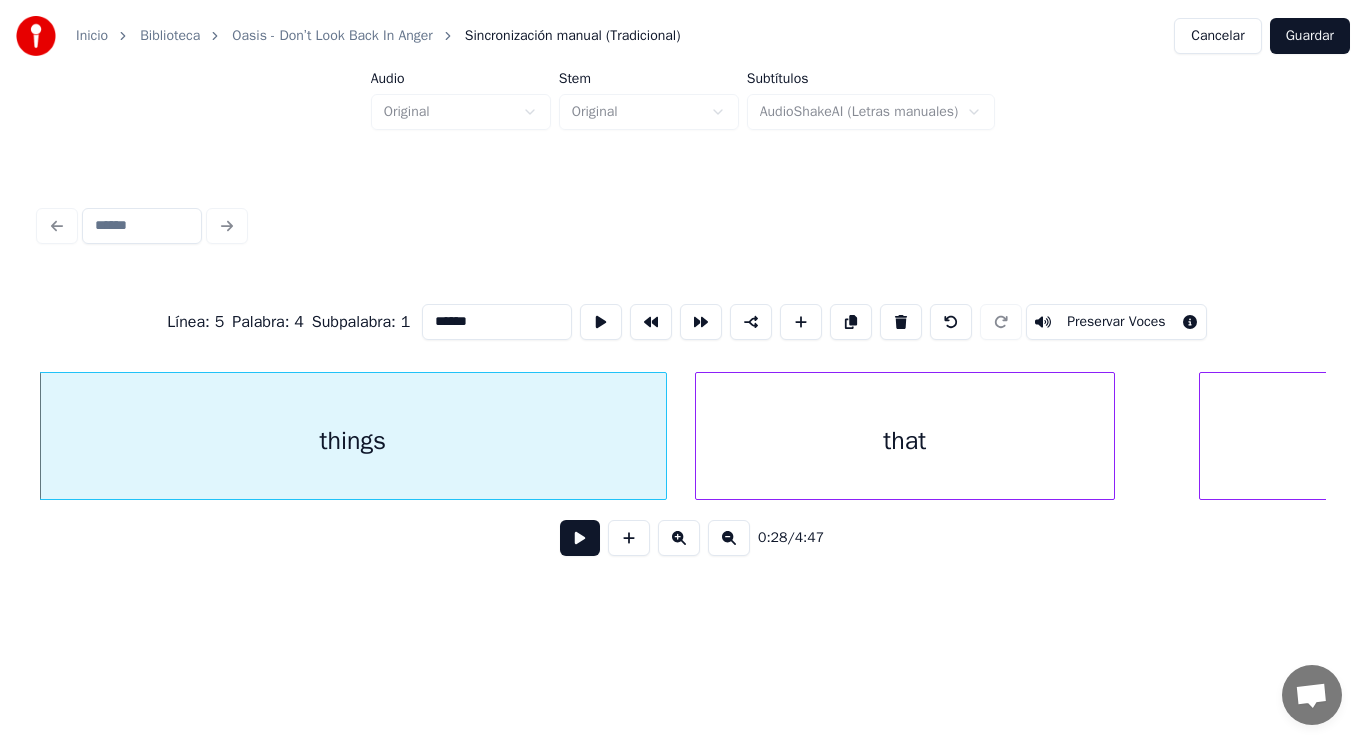 click at bounding box center [580, 538] 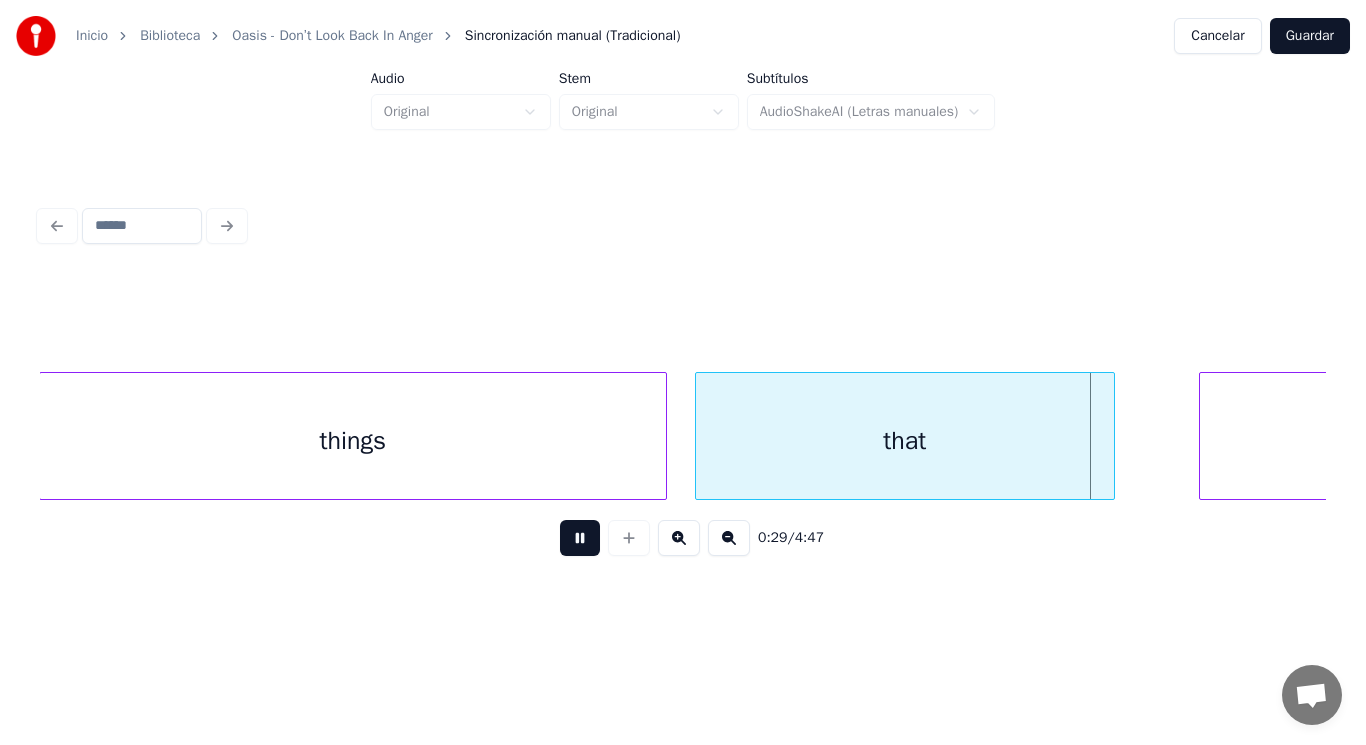click at bounding box center (580, 538) 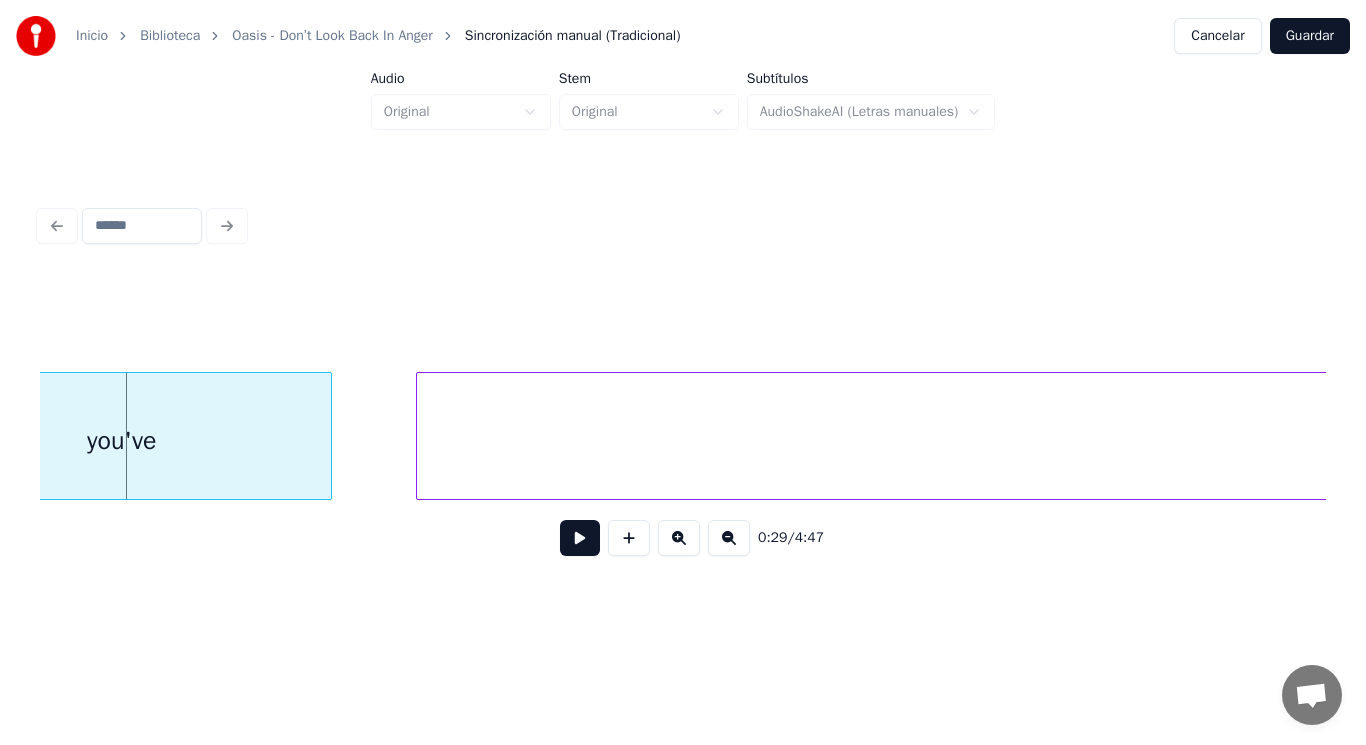 click on "you've" at bounding box center (122, 441) 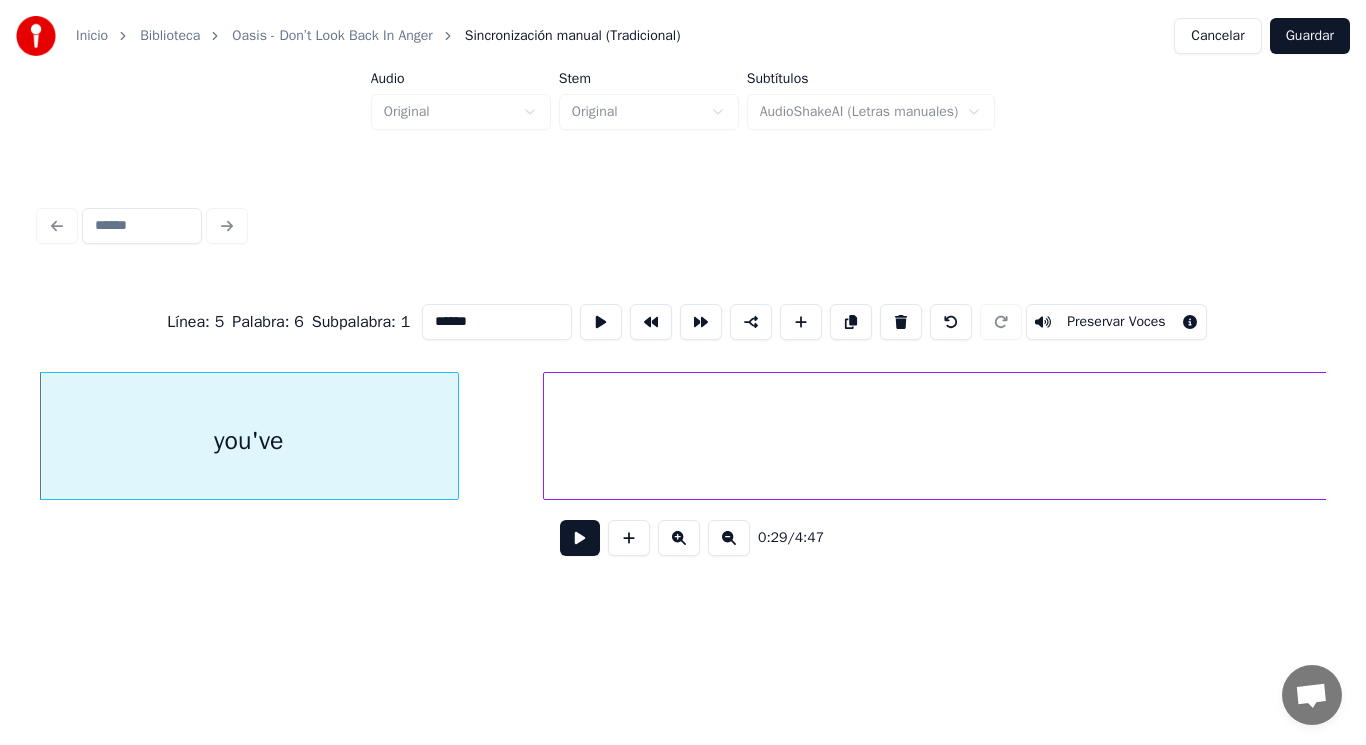 click at bounding box center [580, 538] 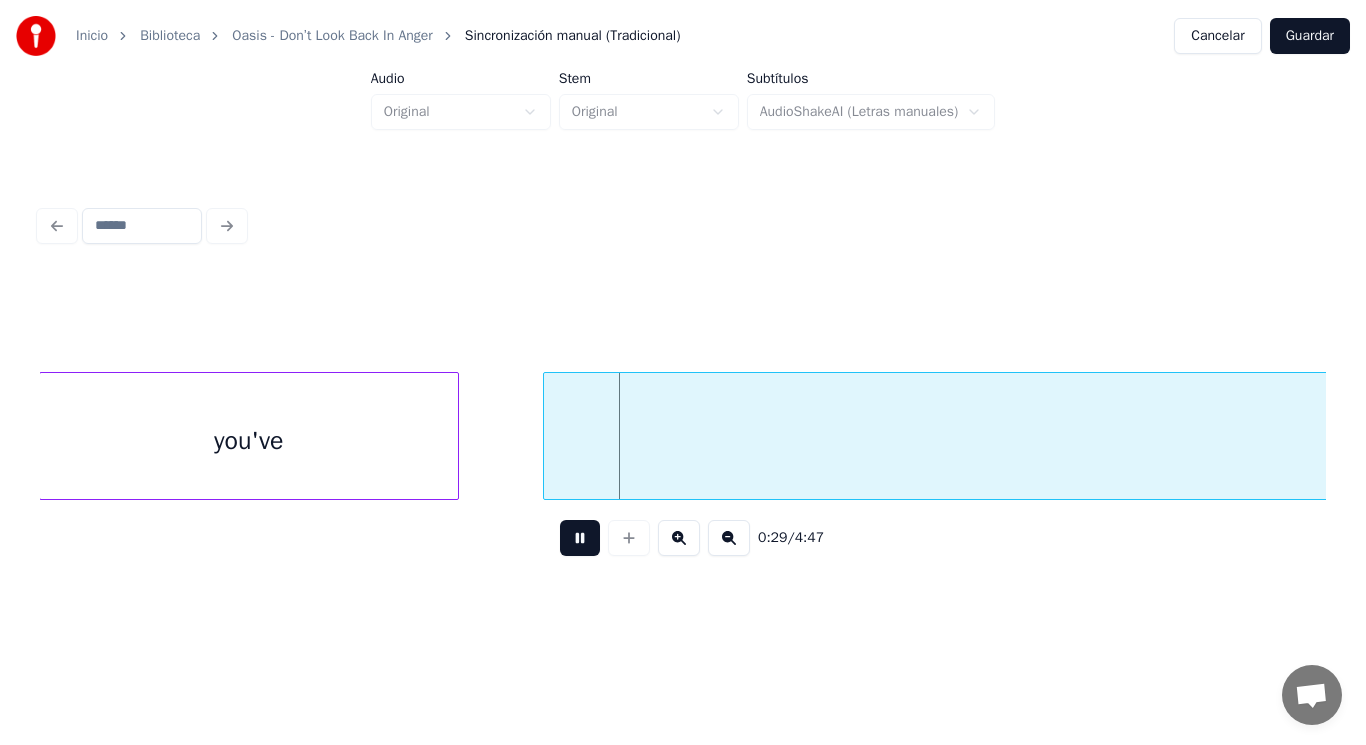 click at bounding box center [580, 538] 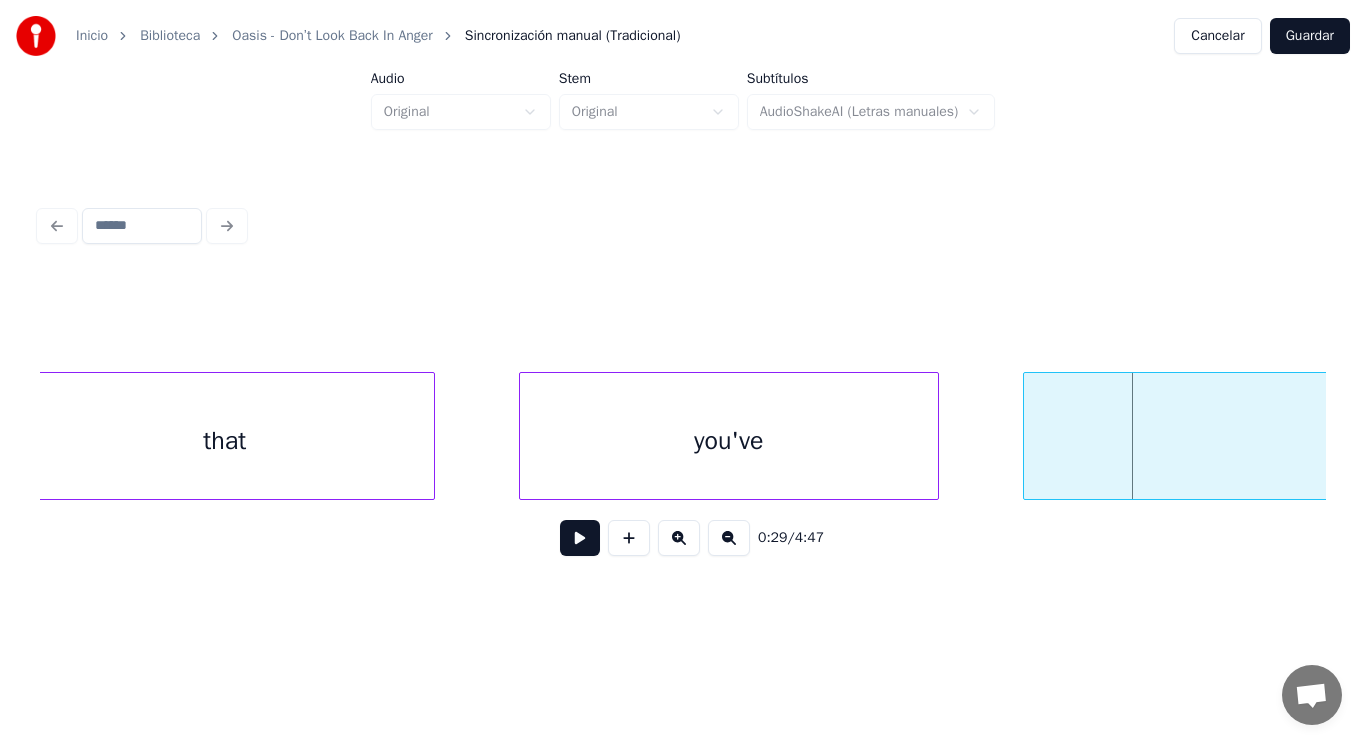 click on "that" at bounding box center (225, 441) 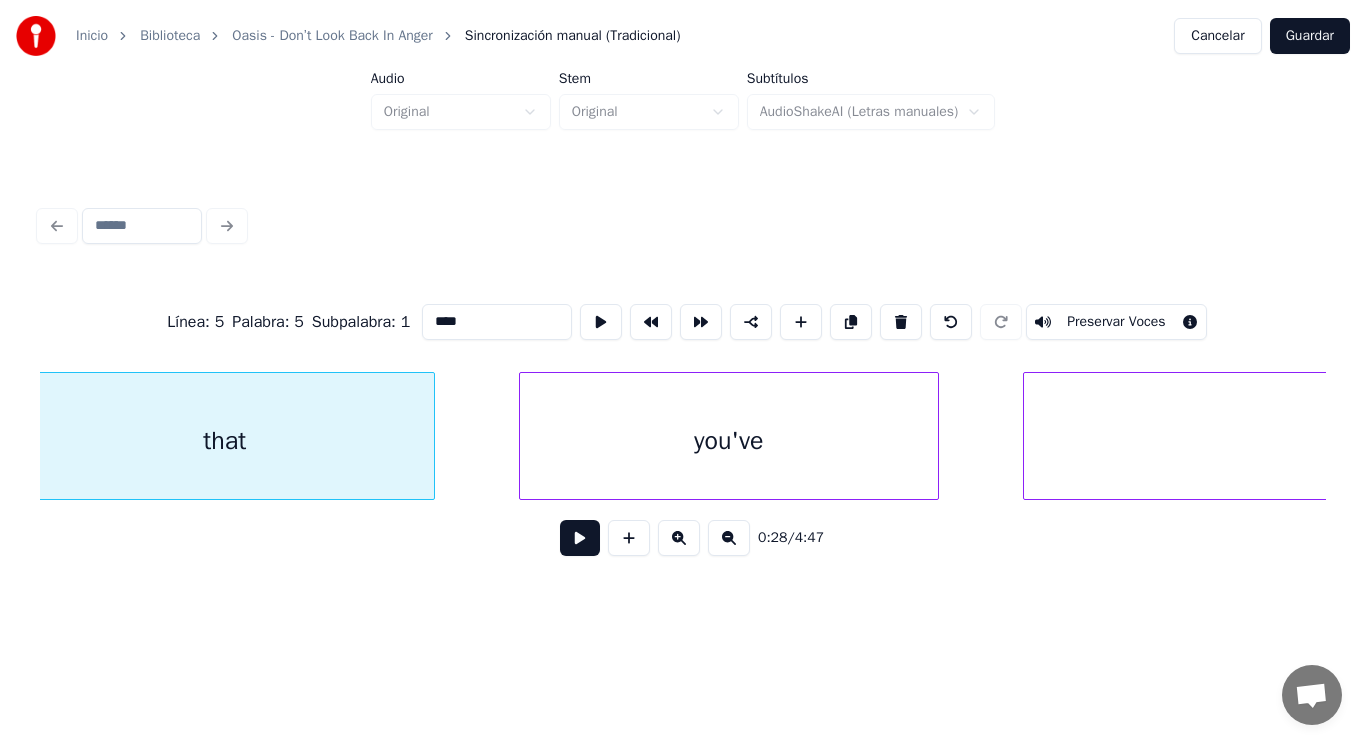 scroll, scrollTop: 0, scrollLeft: 40322, axis: horizontal 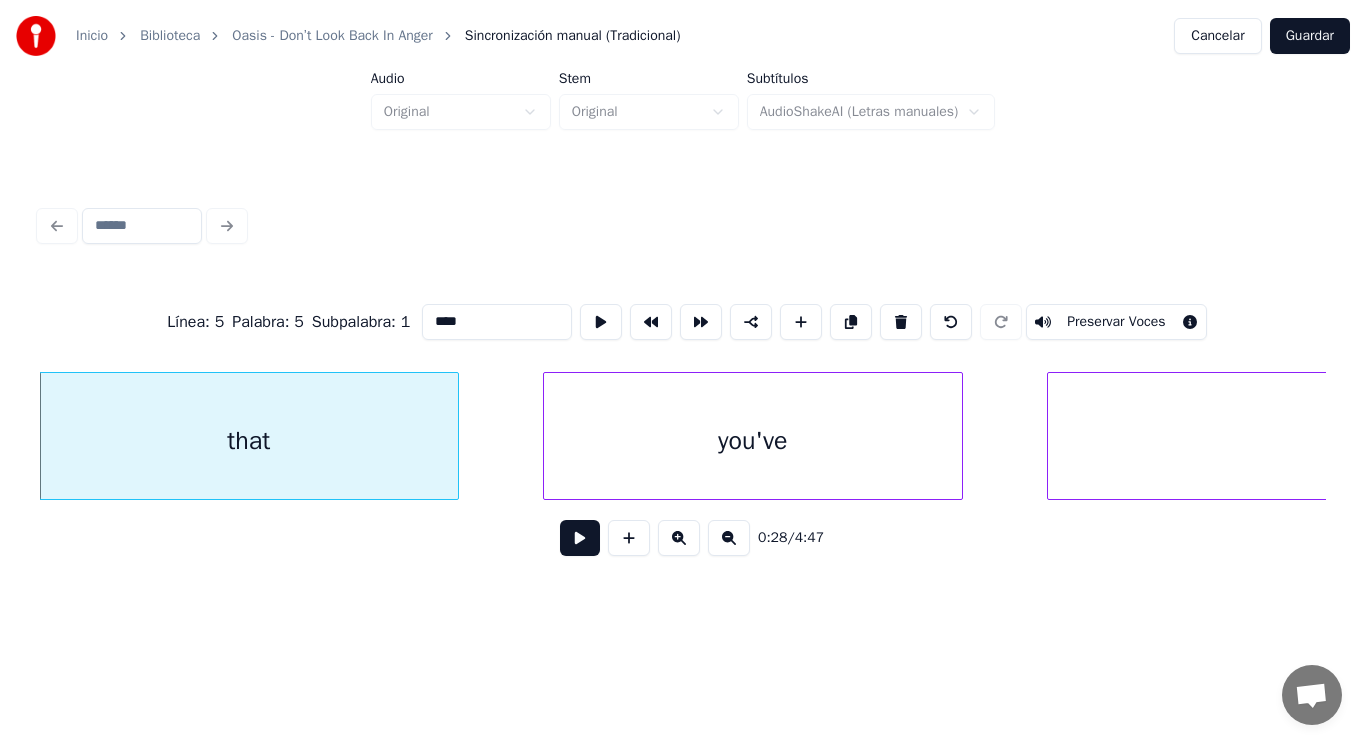 click at bounding box center (580, 538) 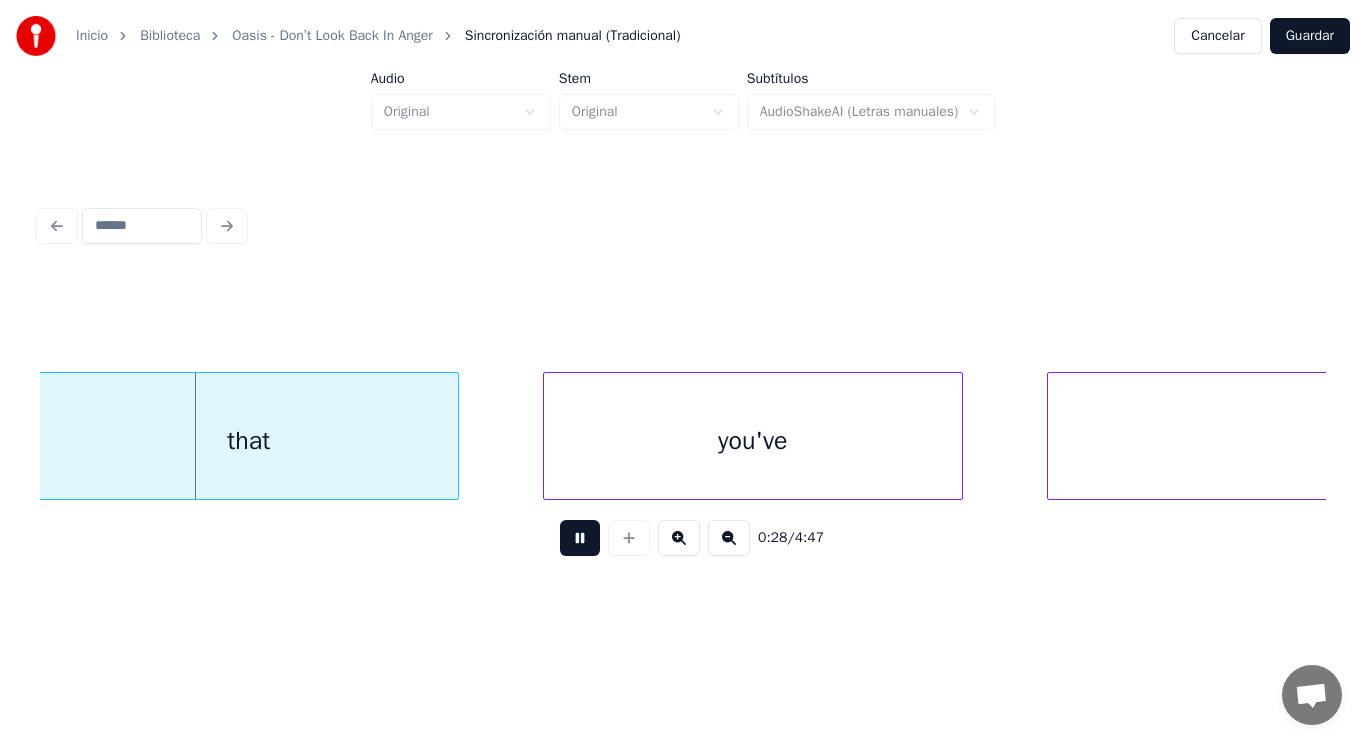 click at bounding box center (580, 538) 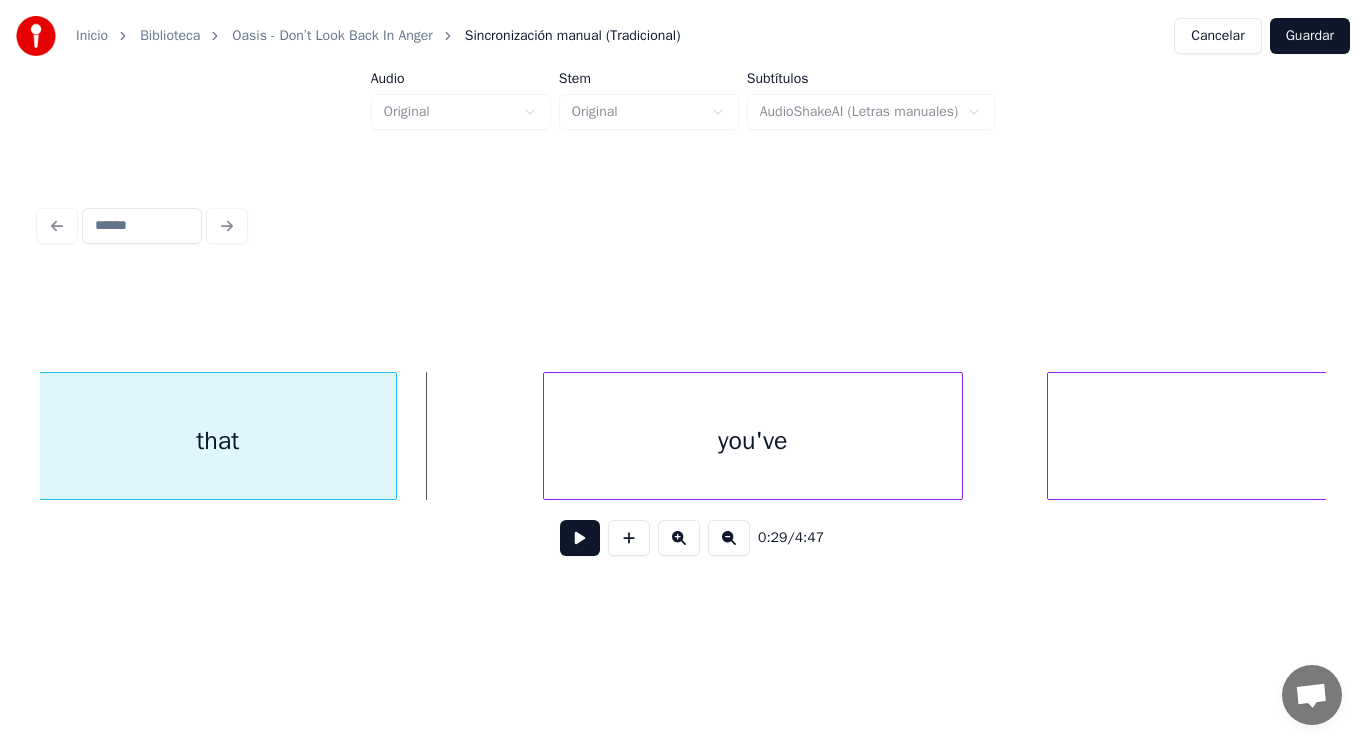 click at bounding box center (393, 436) 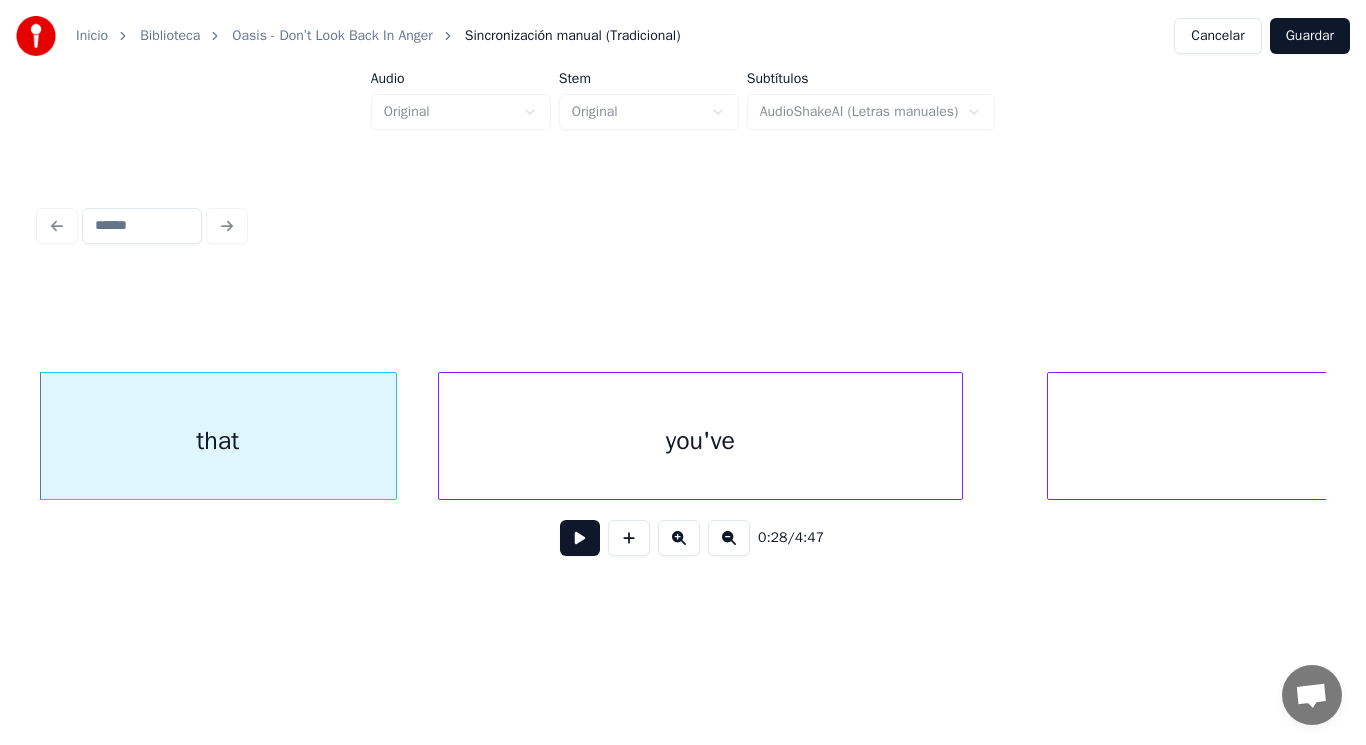 click at bounding box center (442, 436) 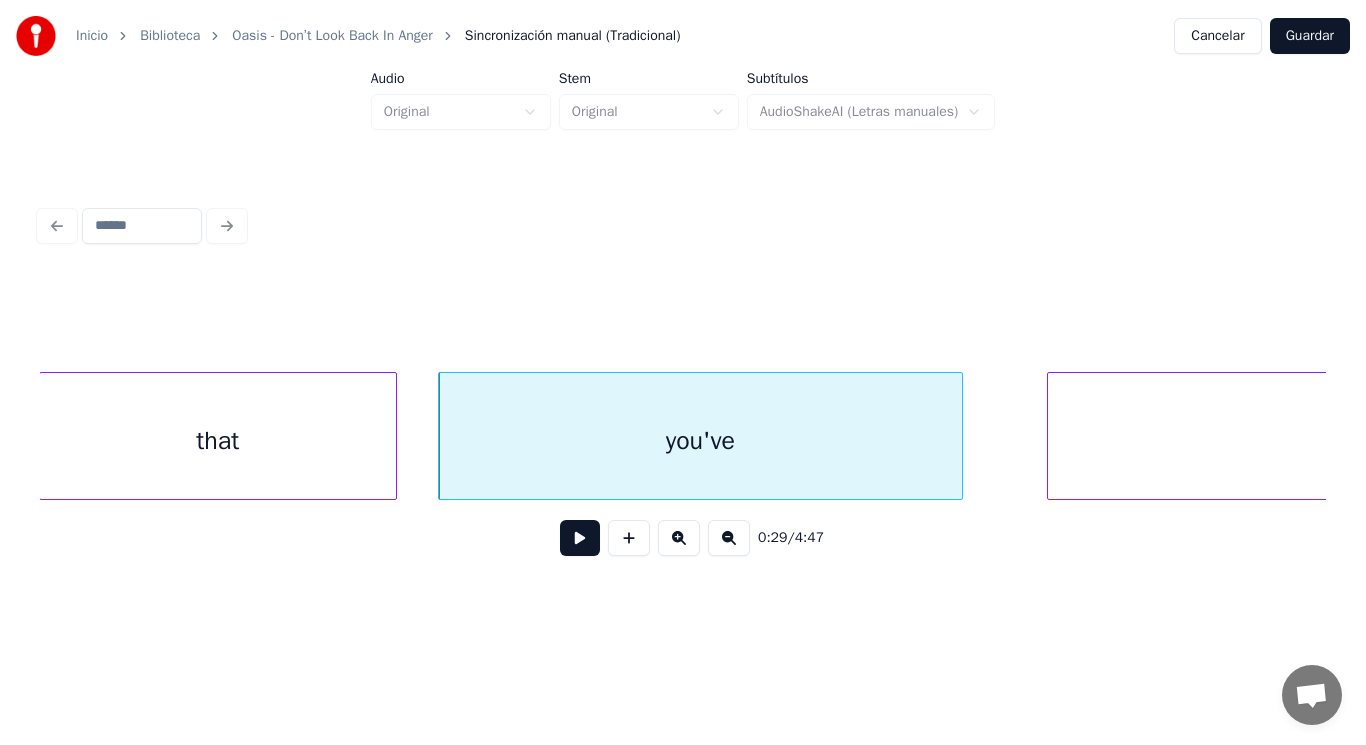 click at bounding box center (580, 538) 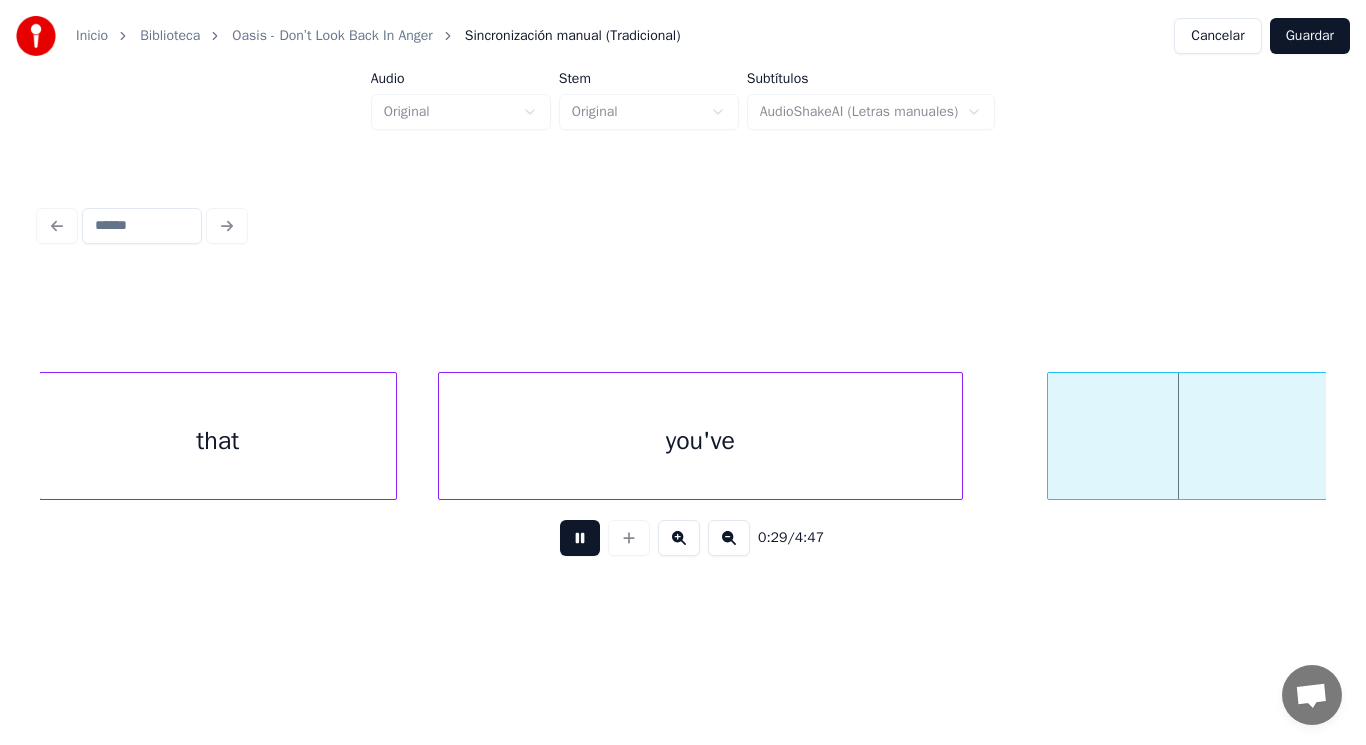 scroll, scrollTop: 0, scrollLeft: 41618, axis: horizontal 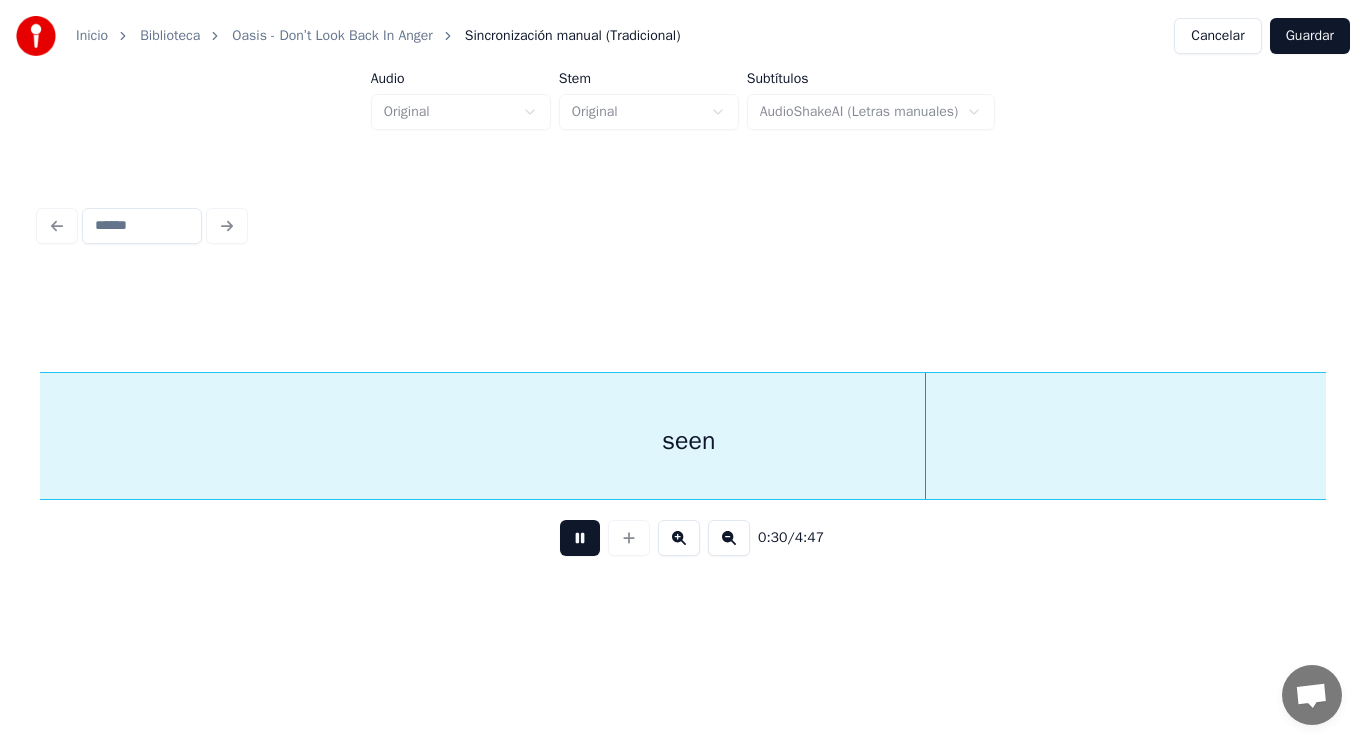 drag, startPoint x: 562, startPoint y: 547, endPoint x: 547, endPoint y: 447, distance: 101.118744 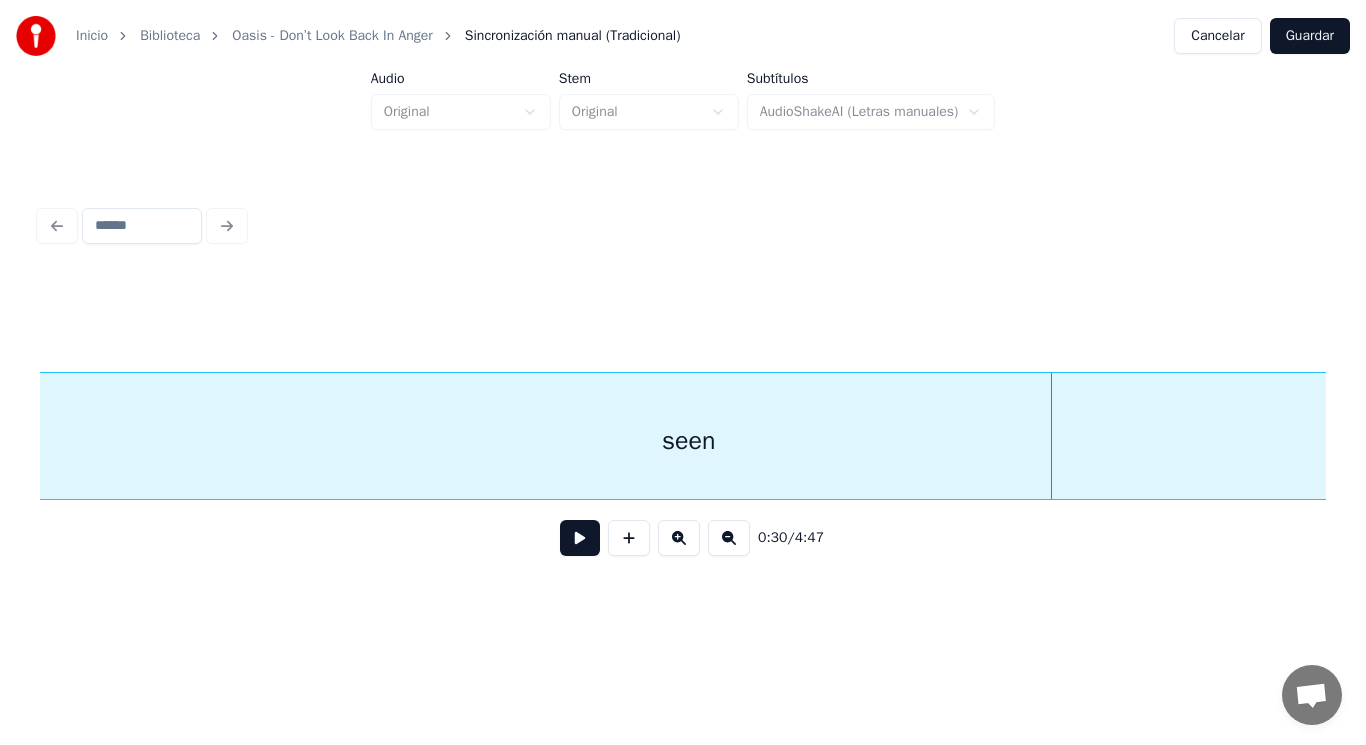 click on "seen" at bounding box center (689, 441) 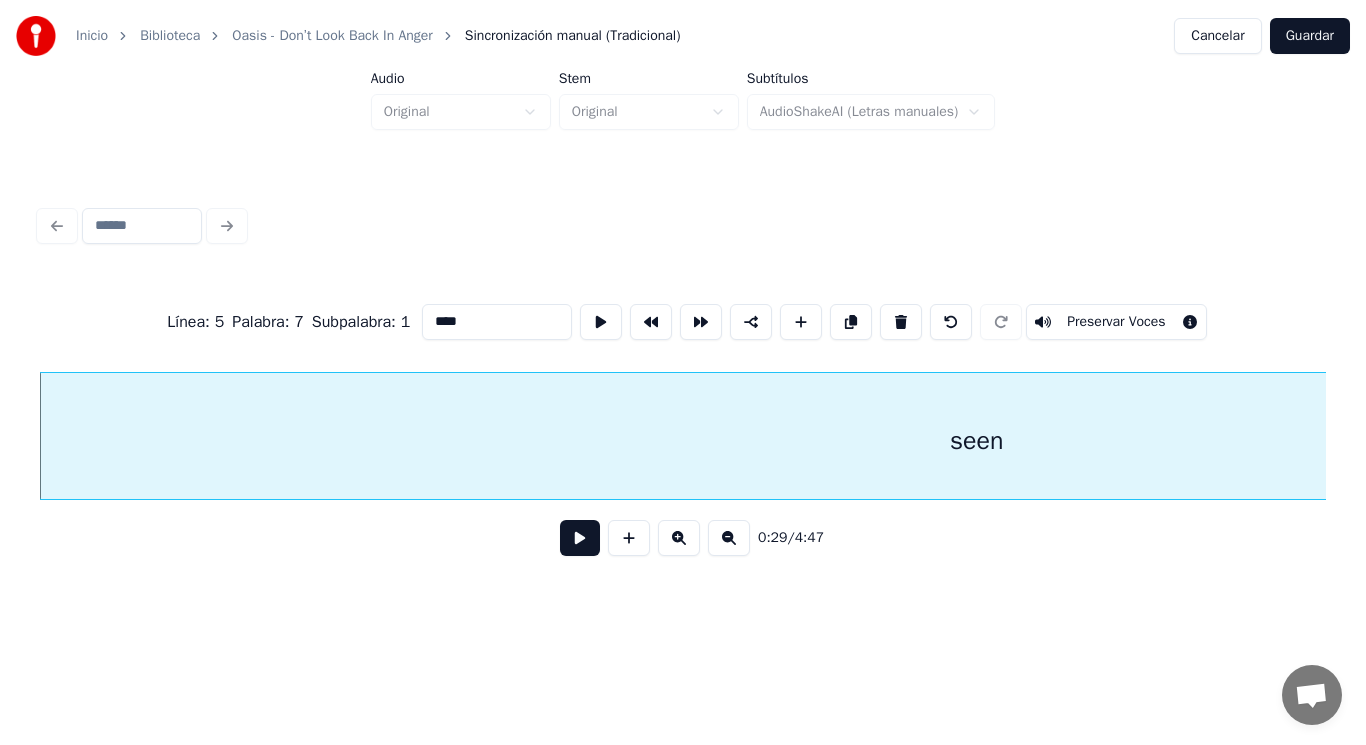 click at bounding box center [580, 538] 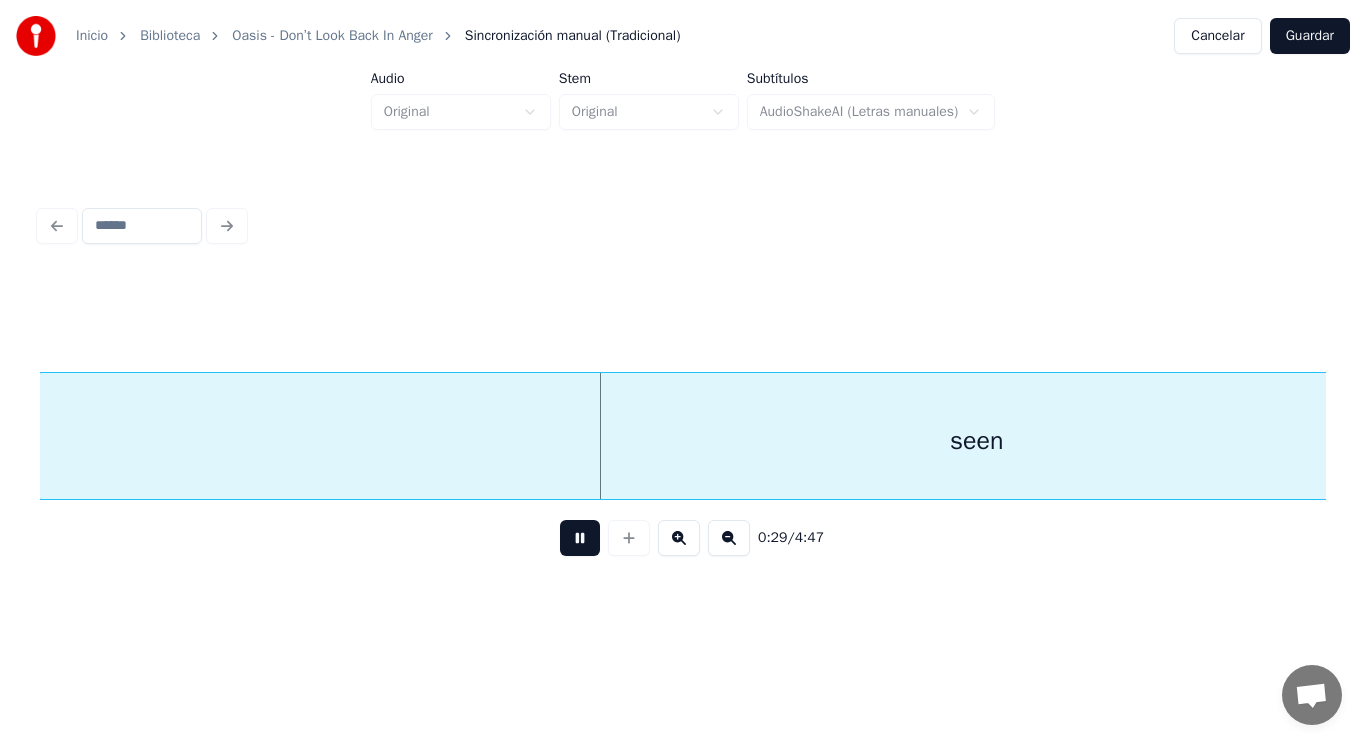 click at bounding box center (580, 538) 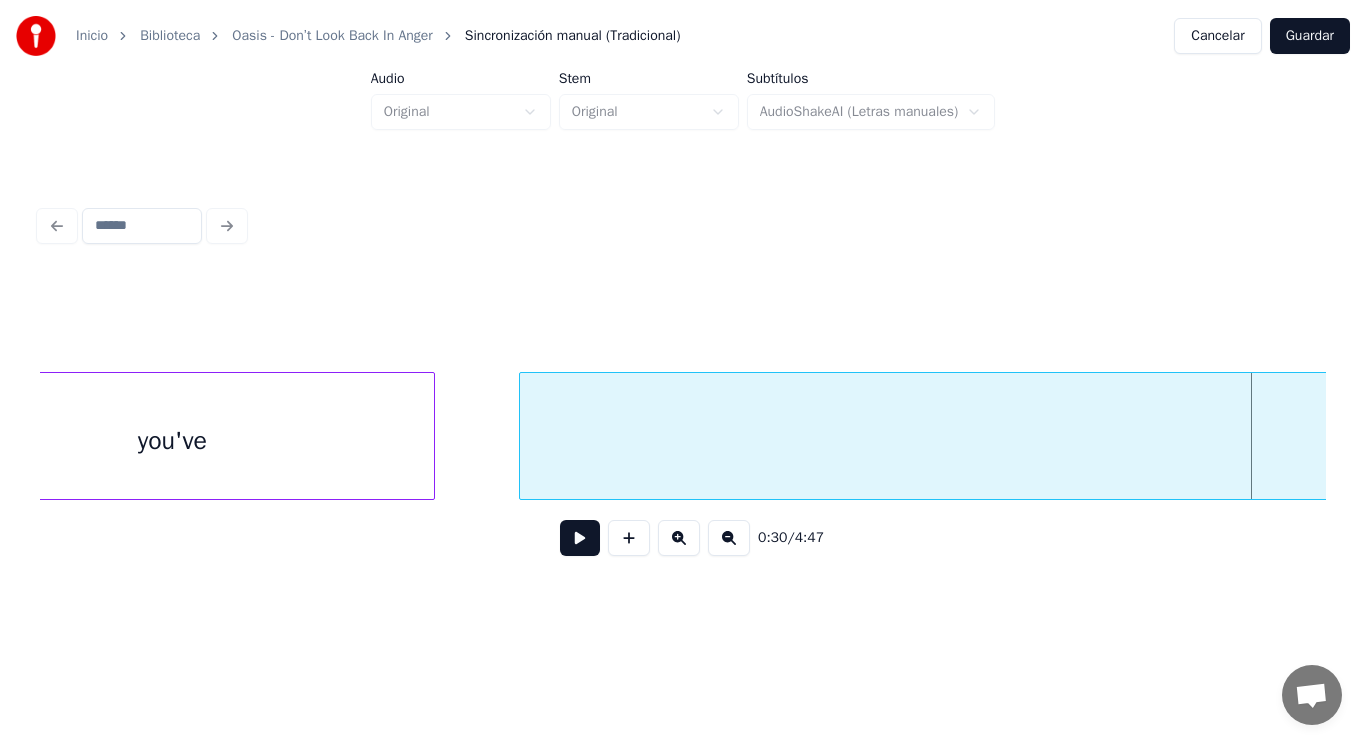 click on "you've" at bounding box center (172, 441) 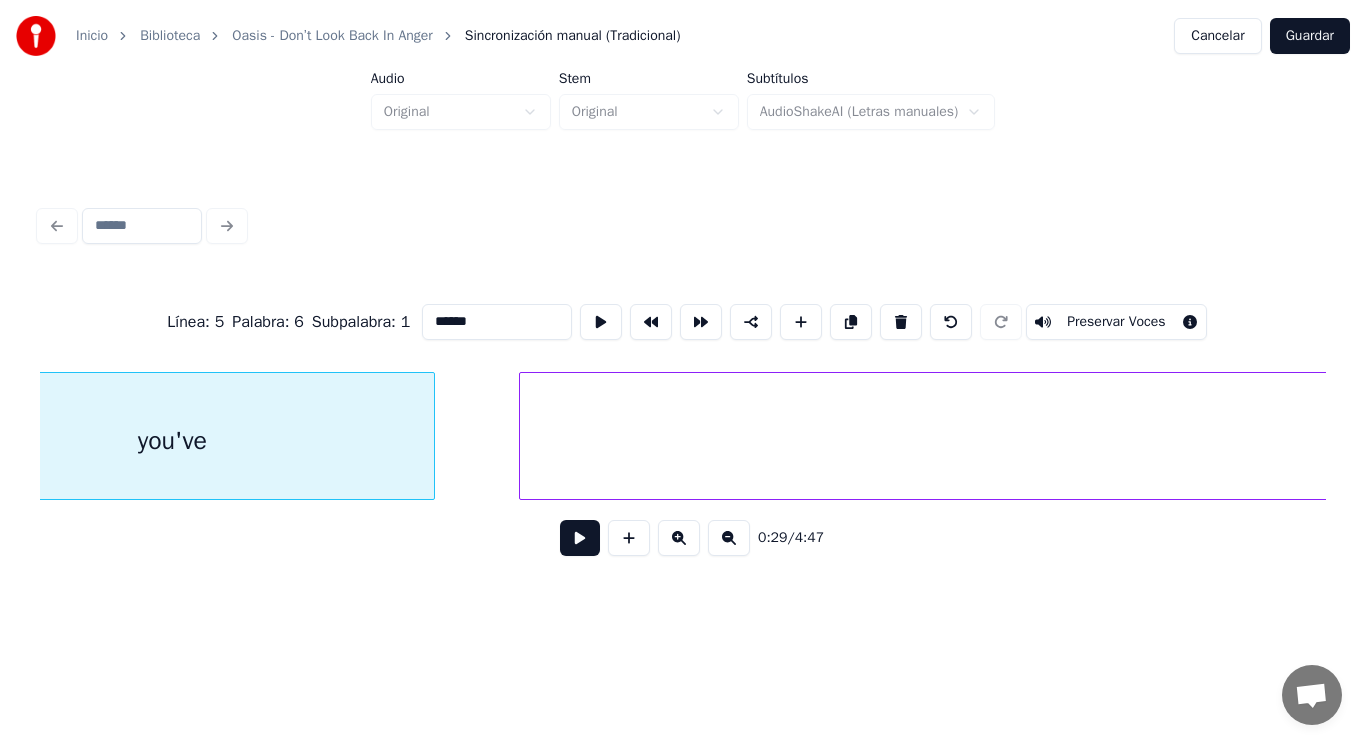 scroll, scrollTop: 0, scrollLeft: 40721, axis: horizontal 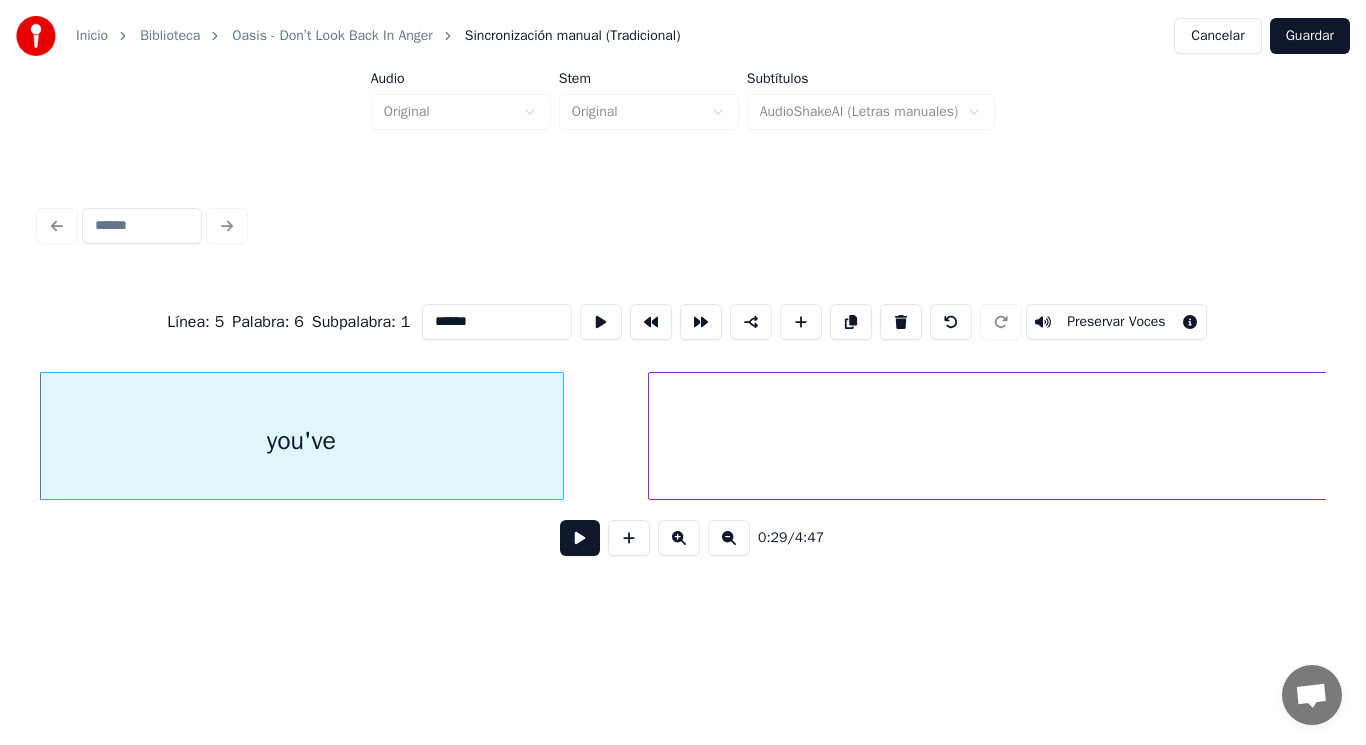click at bounding box center (580, 538) 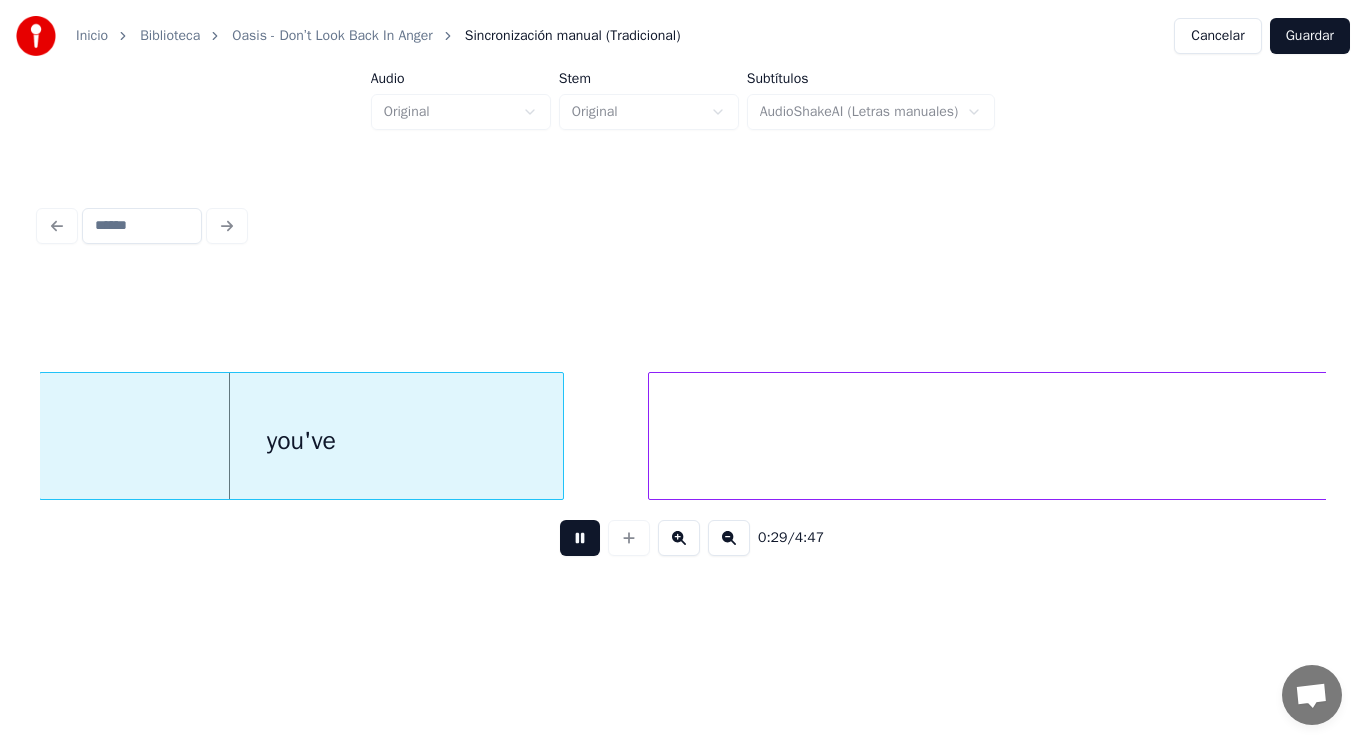 click at bounding box center [580, 538] 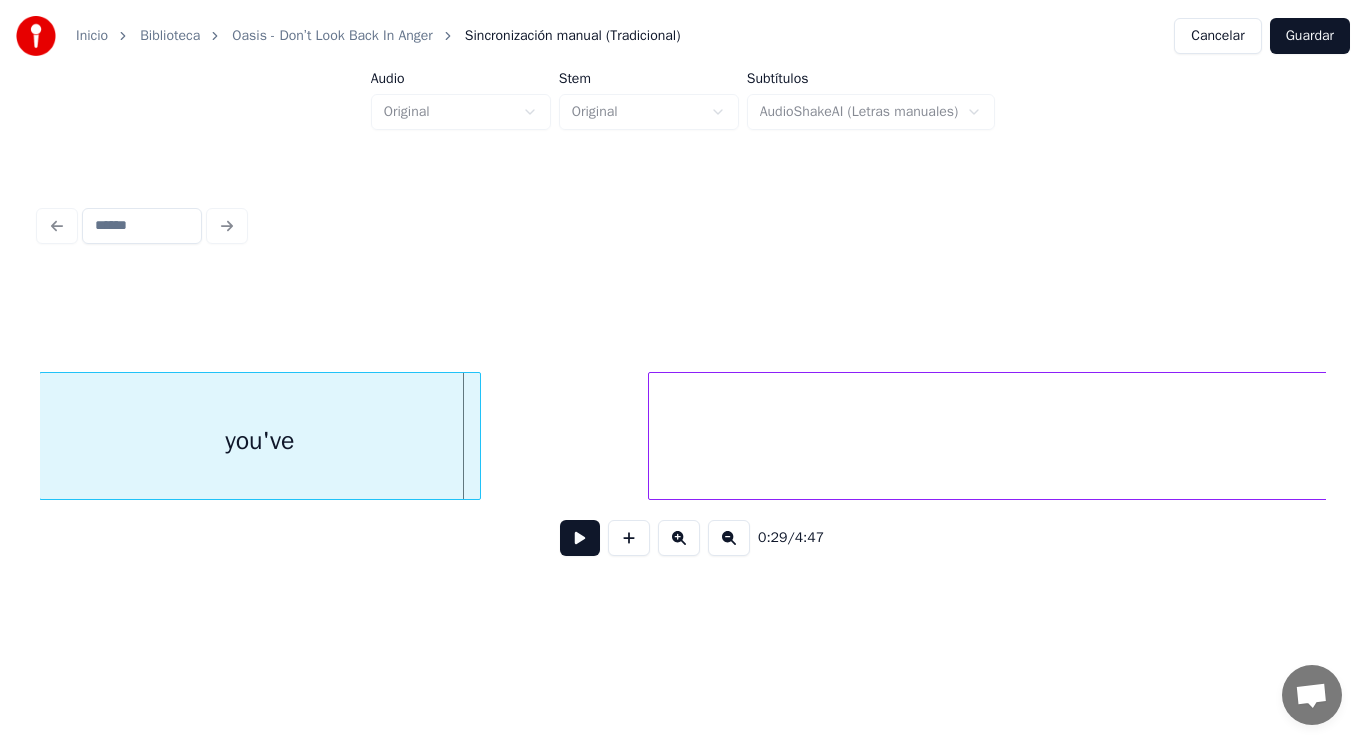 click at bounding box center (477, 436) 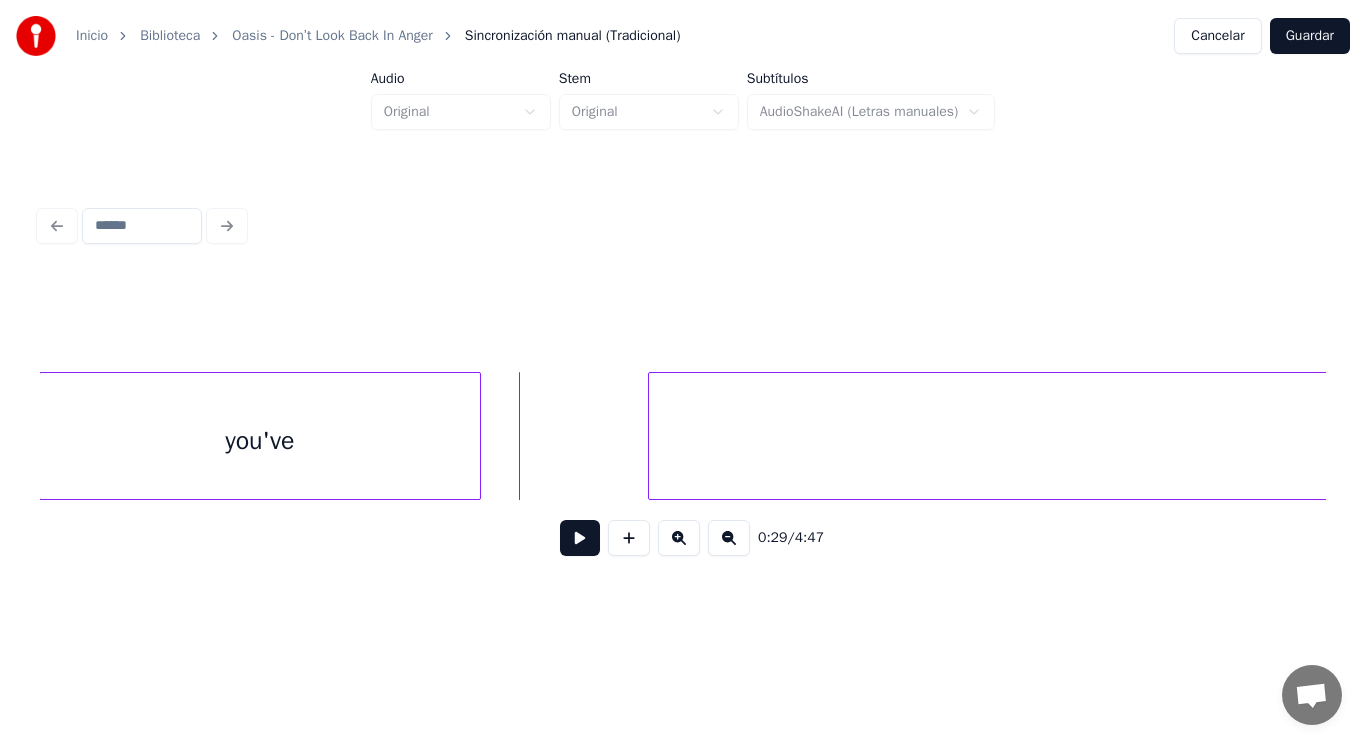 click at bounding box center (580, 538) 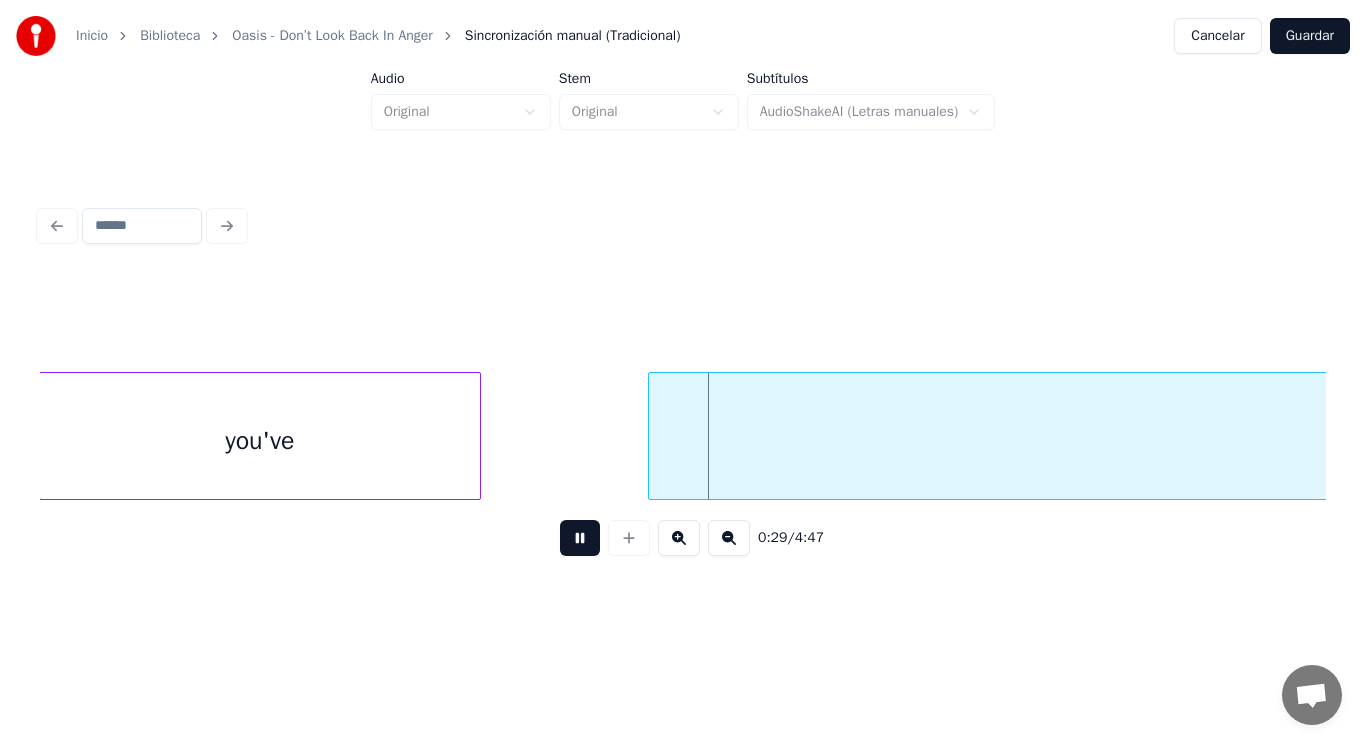 click at bounding box center (580, 538) 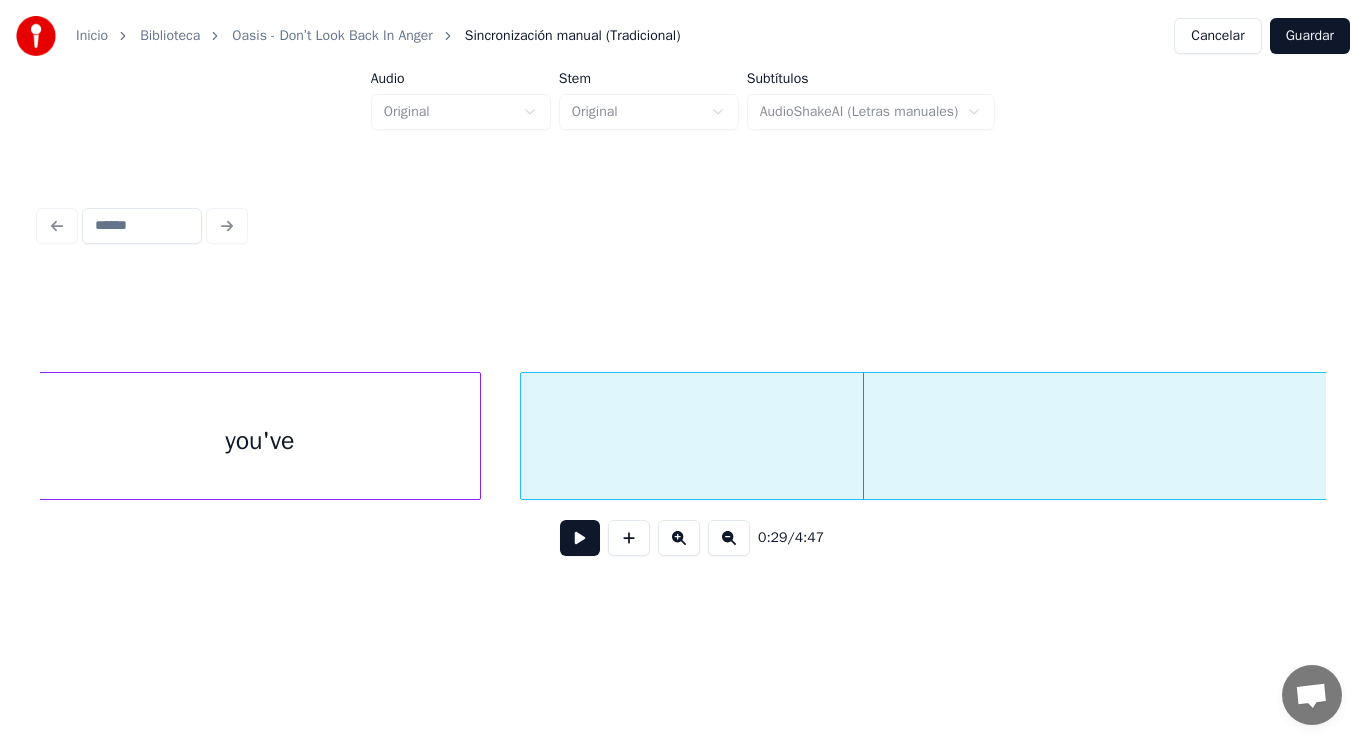 click at bounding box center [524, 436] 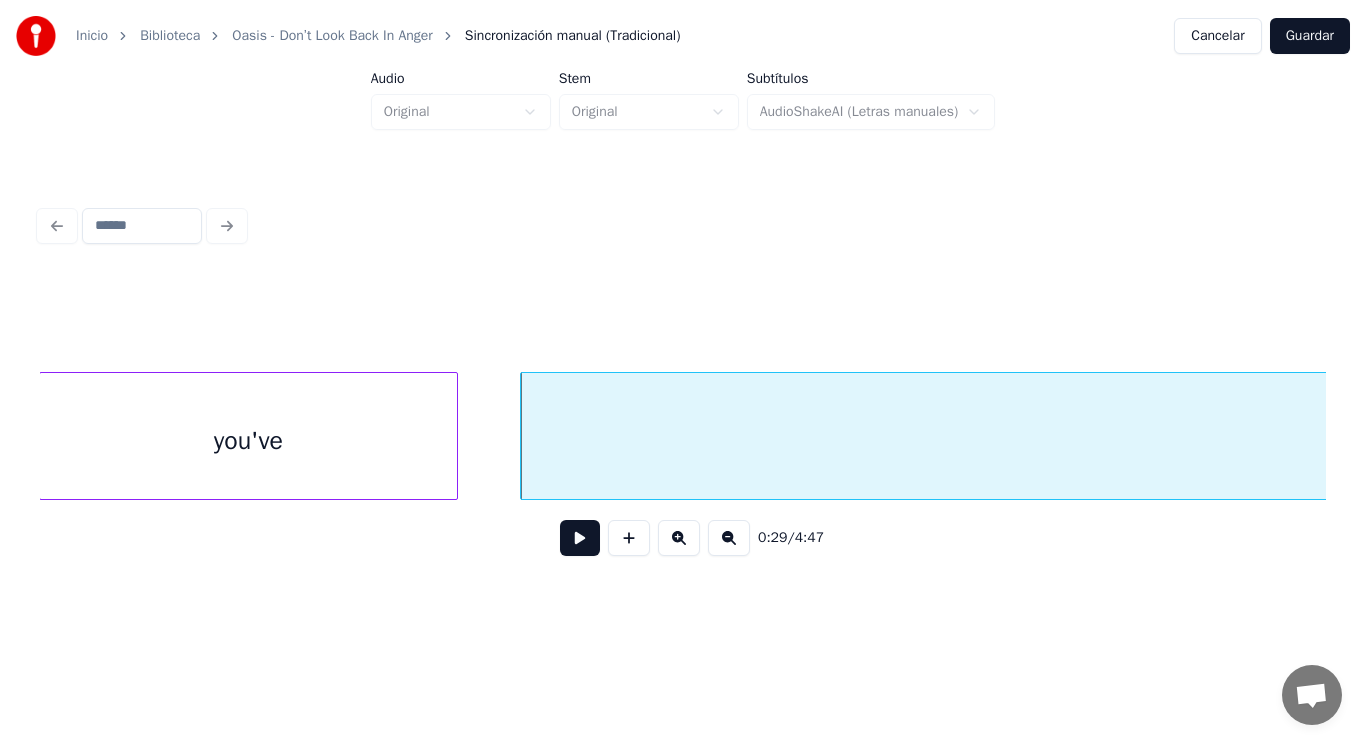 click at bounding box center (454, 436) 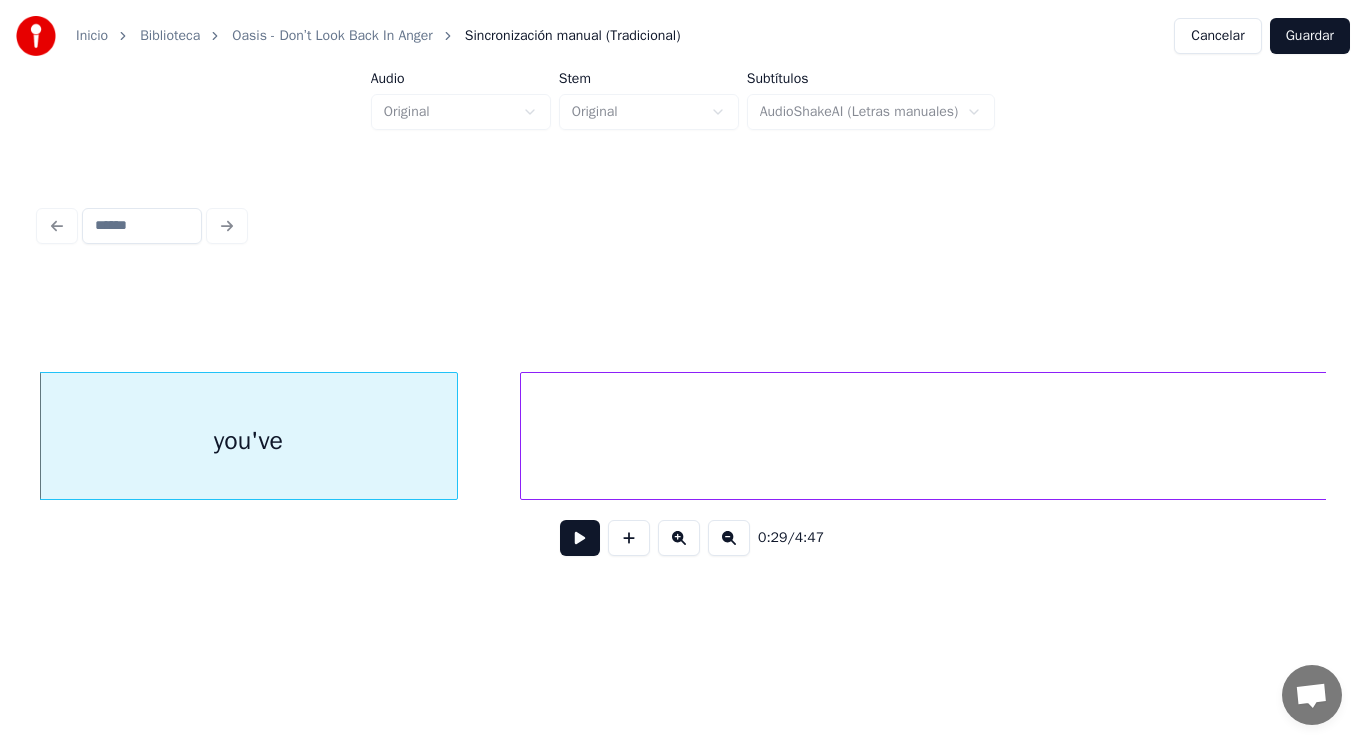 click at bounding box center (580, 538) 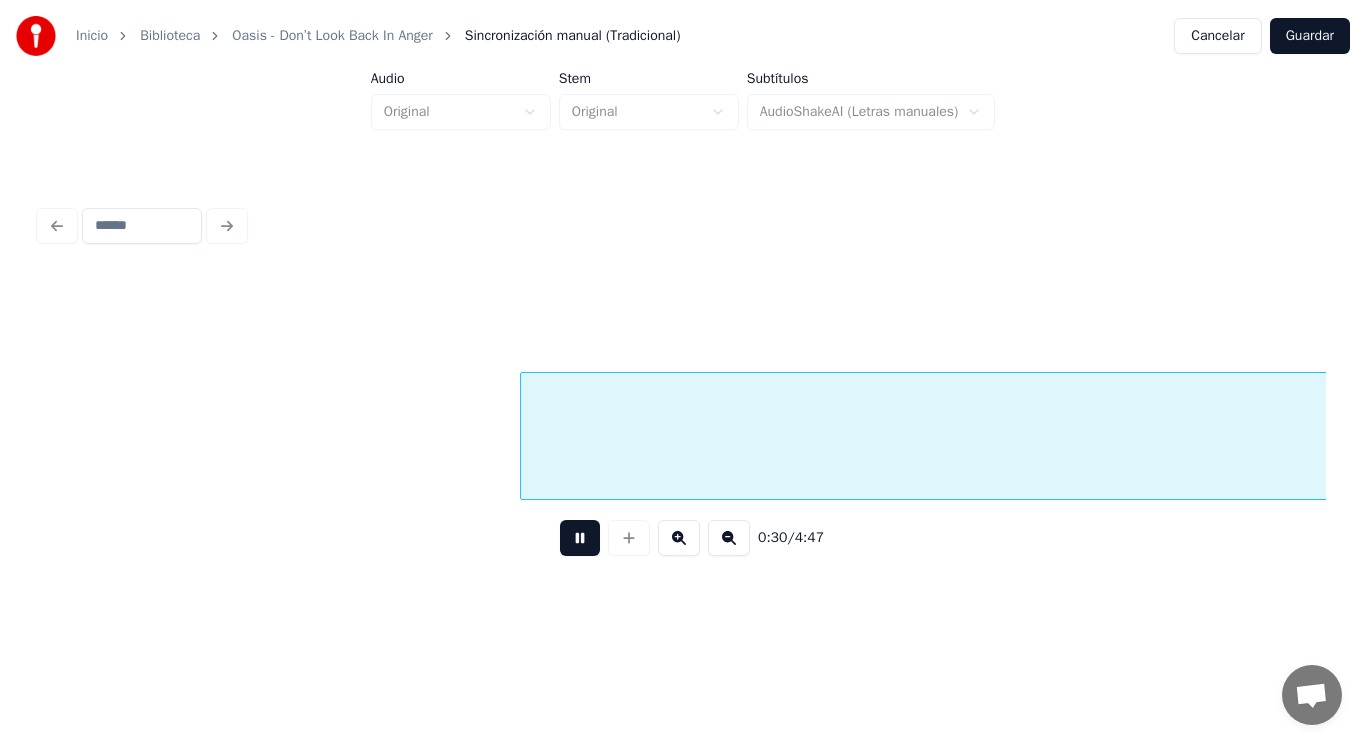 scroll, scrollTop: 0, scrollLeft: 42022, axis: horizontal 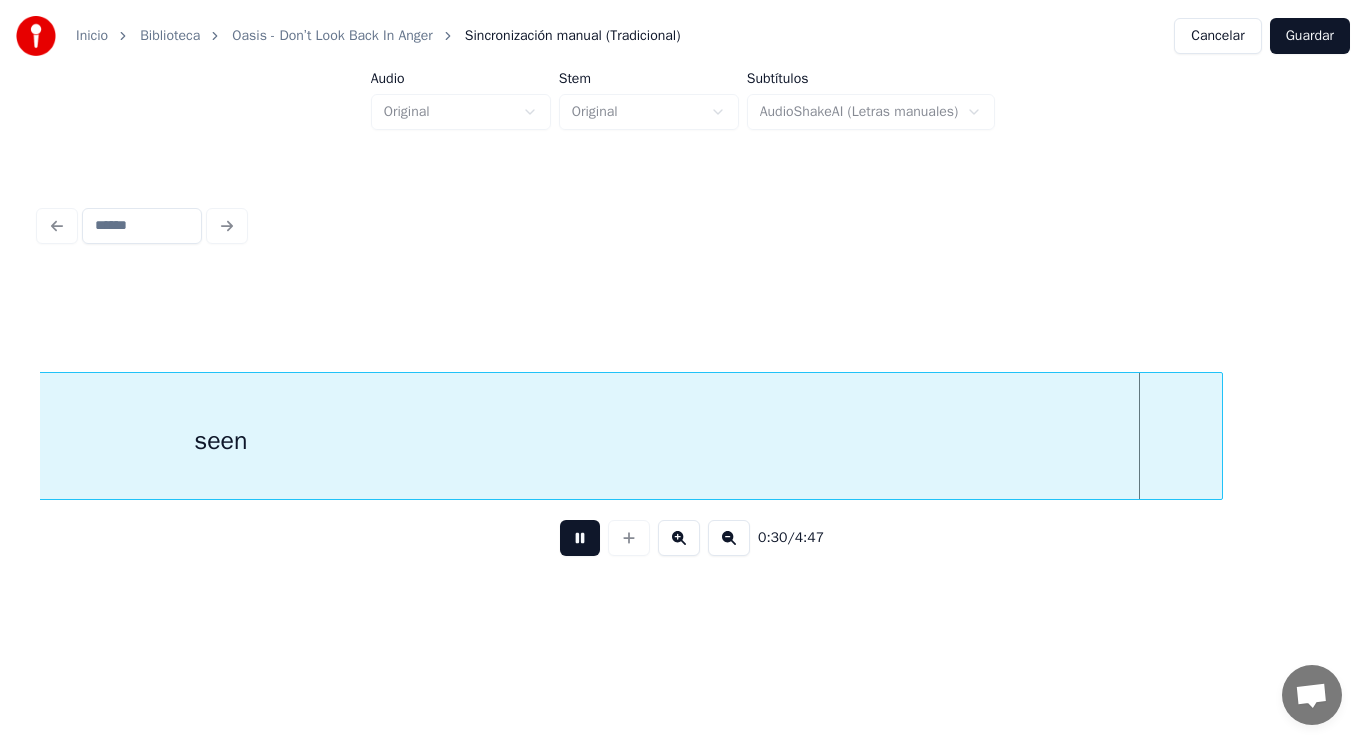 click at bounding box center [580, 538] 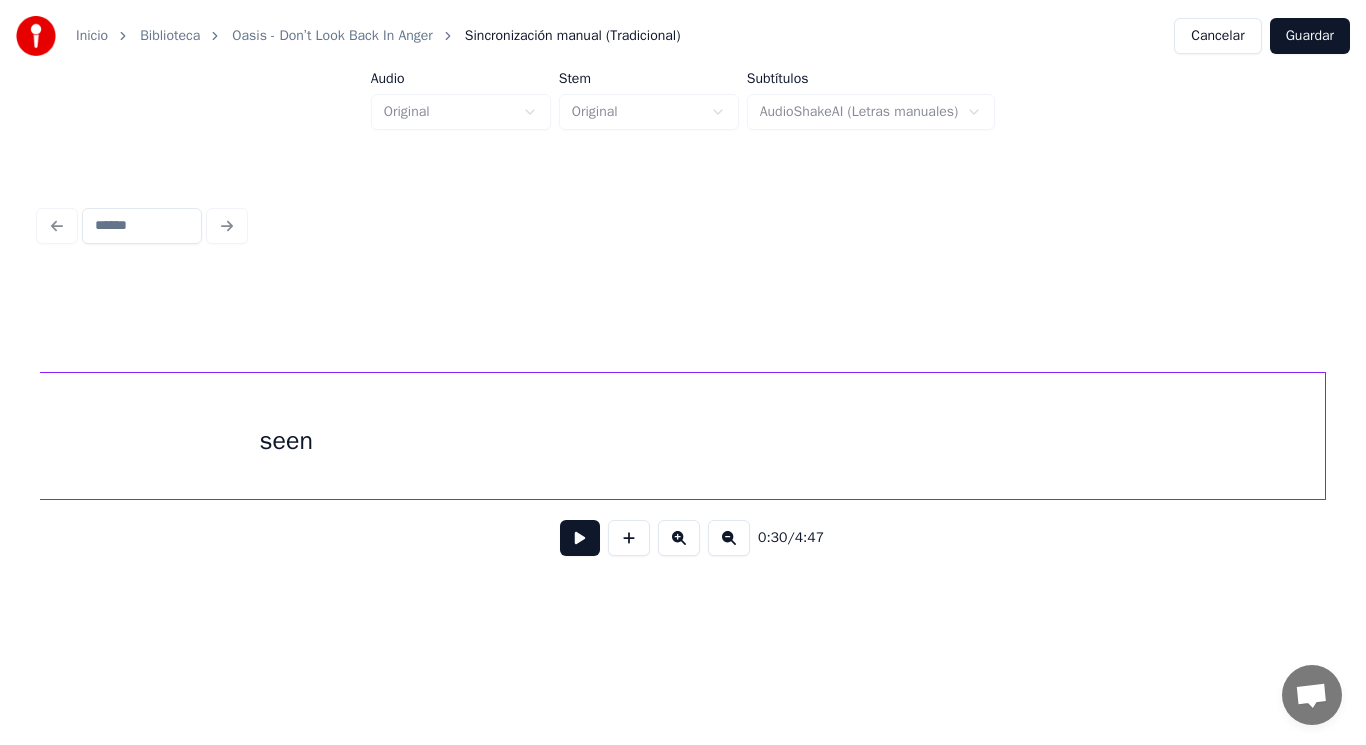 click on "Inicio Biblioteca Oasis - Don’t Look Back In Anger Sincronización manual (Tradicional) Cancelar Guardar Audio Original Stem Original Subtítulos AudioShakeAI (Letras manuales) 0:30  /  4:47" at bounding box center [683, 304] 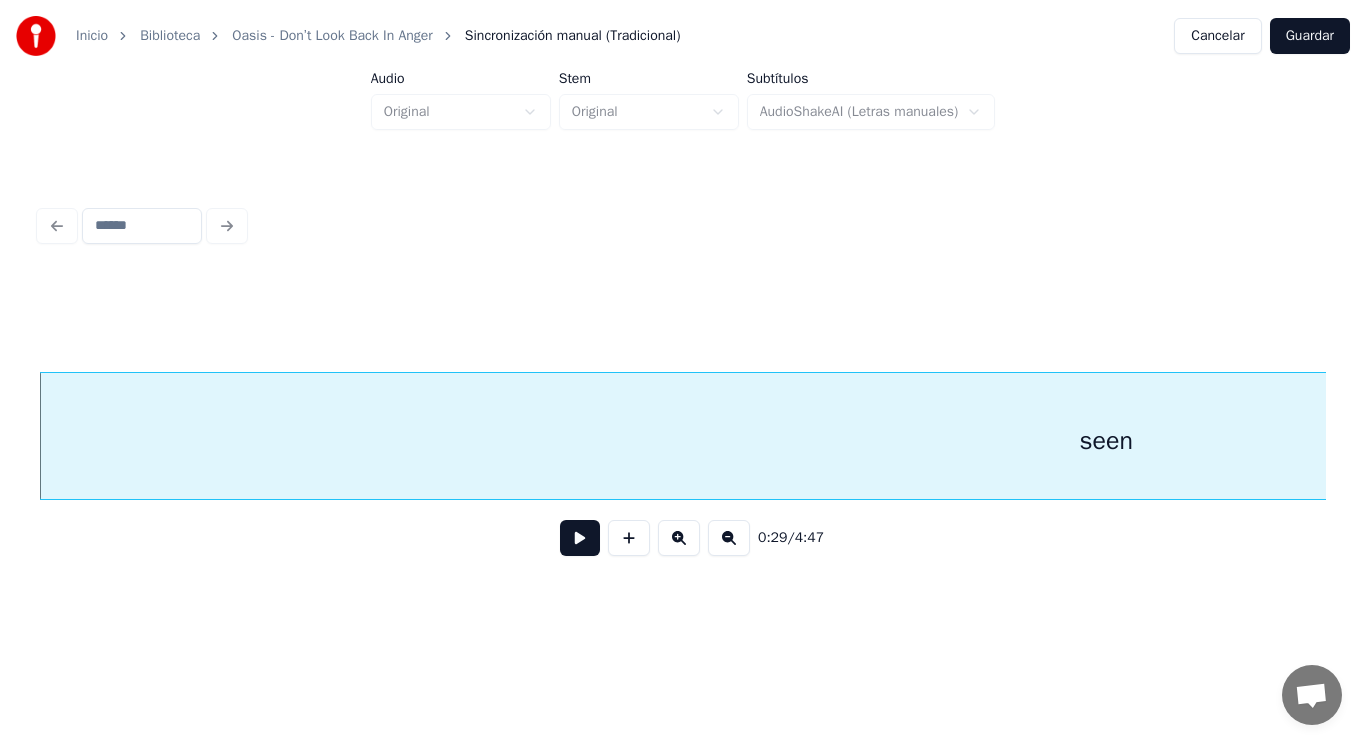 click at bounding box center [580, 538] 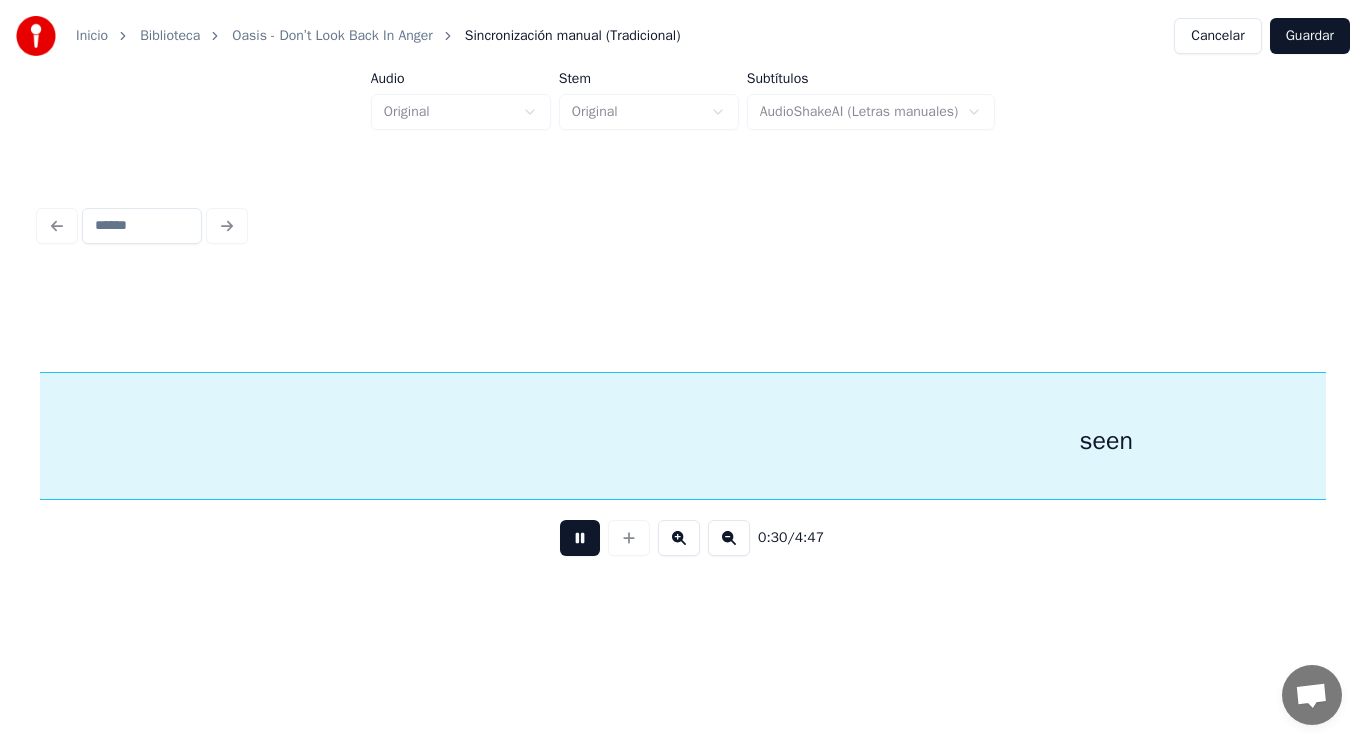 scroll, scrollTop: 0, scrollLeft: 42503, axis: horizontal 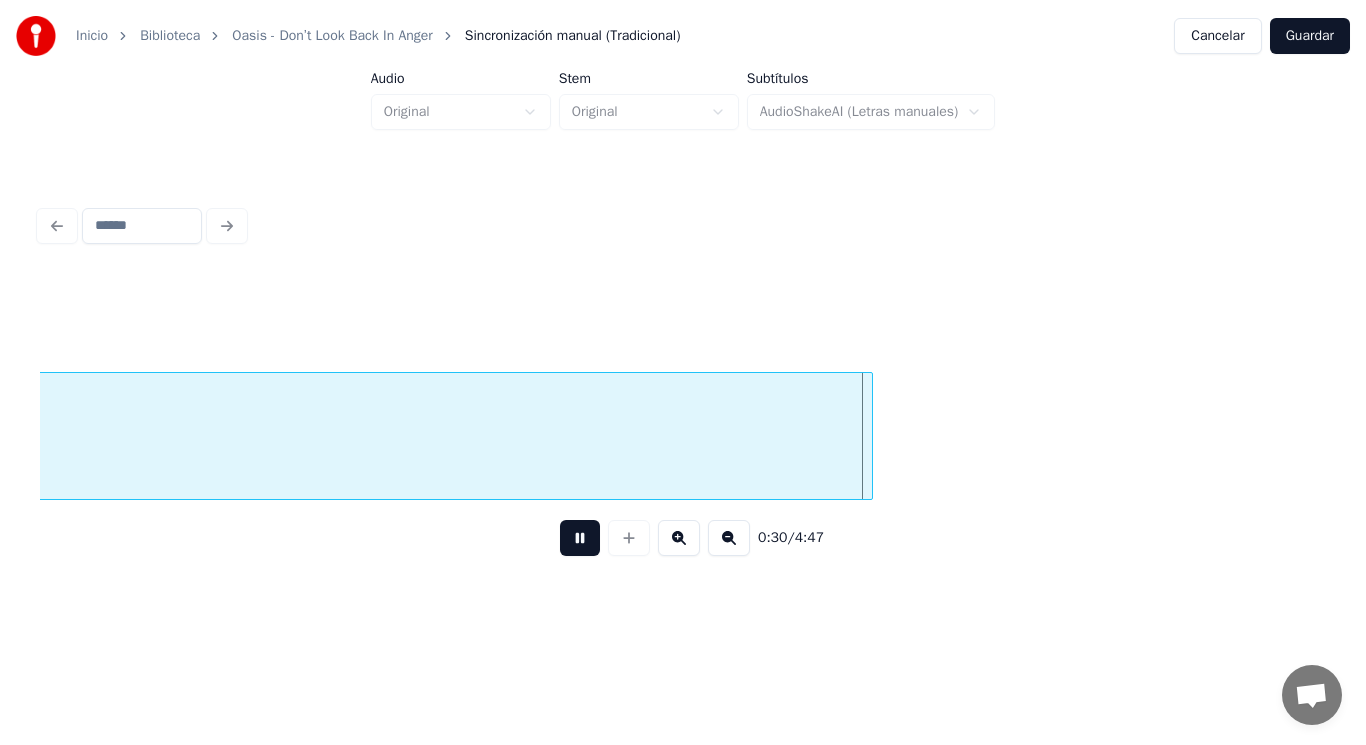 click at bounding box center (580, 538) 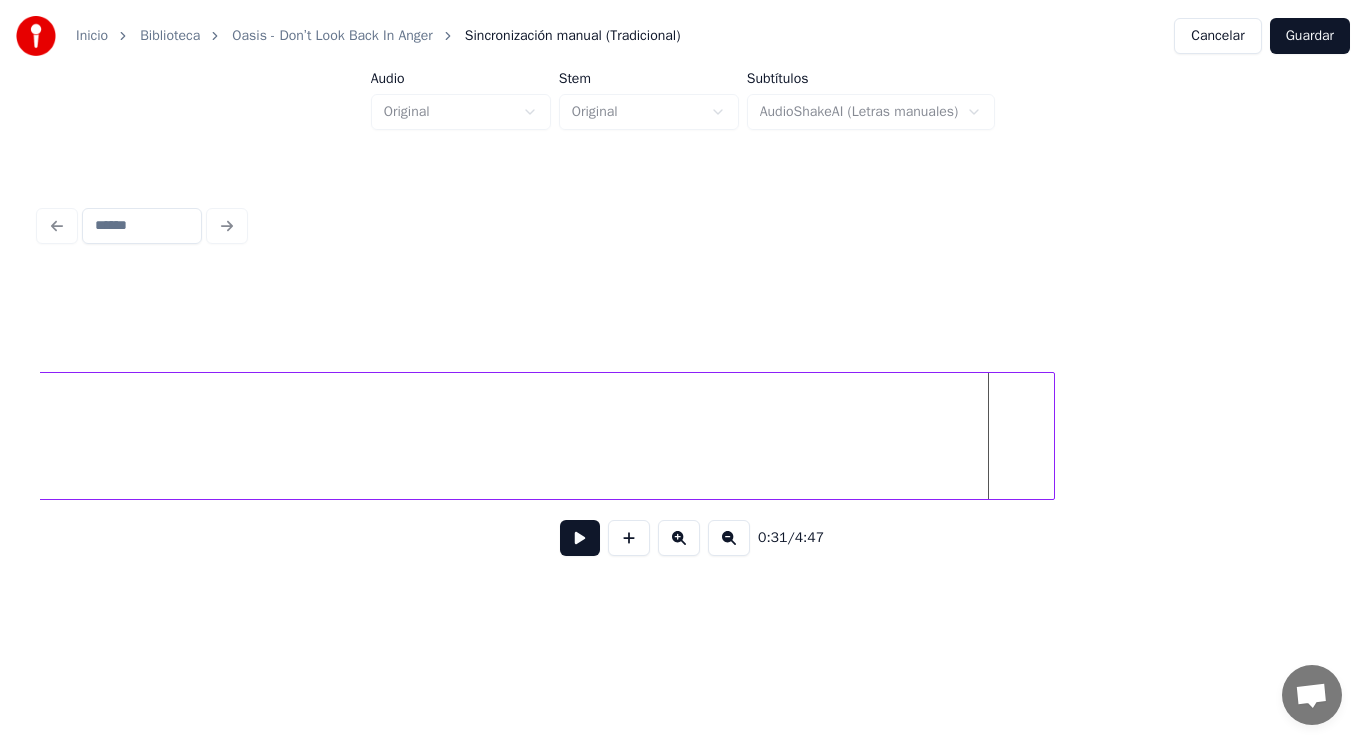 click at bounding box center (1051, 436) 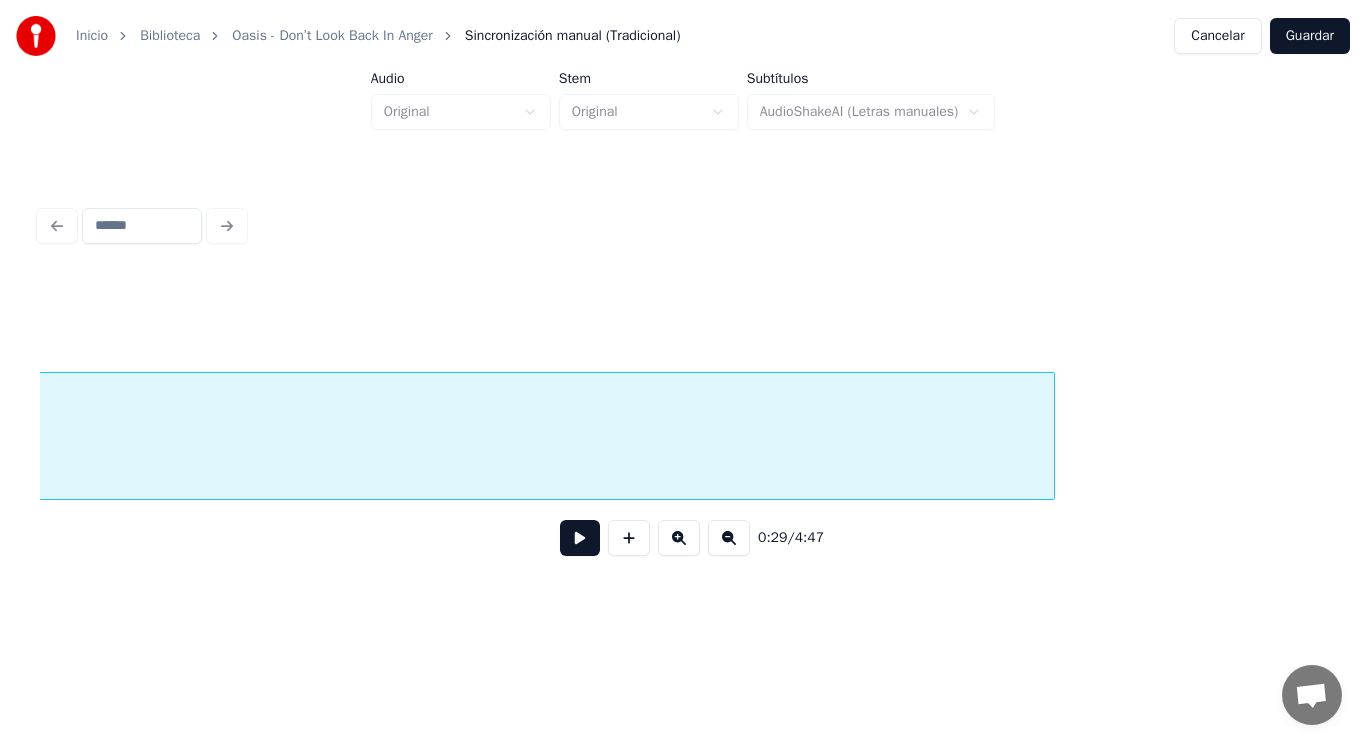 scroll, scrollTop: 0, scrollLeft: 41202, axis: horizontal 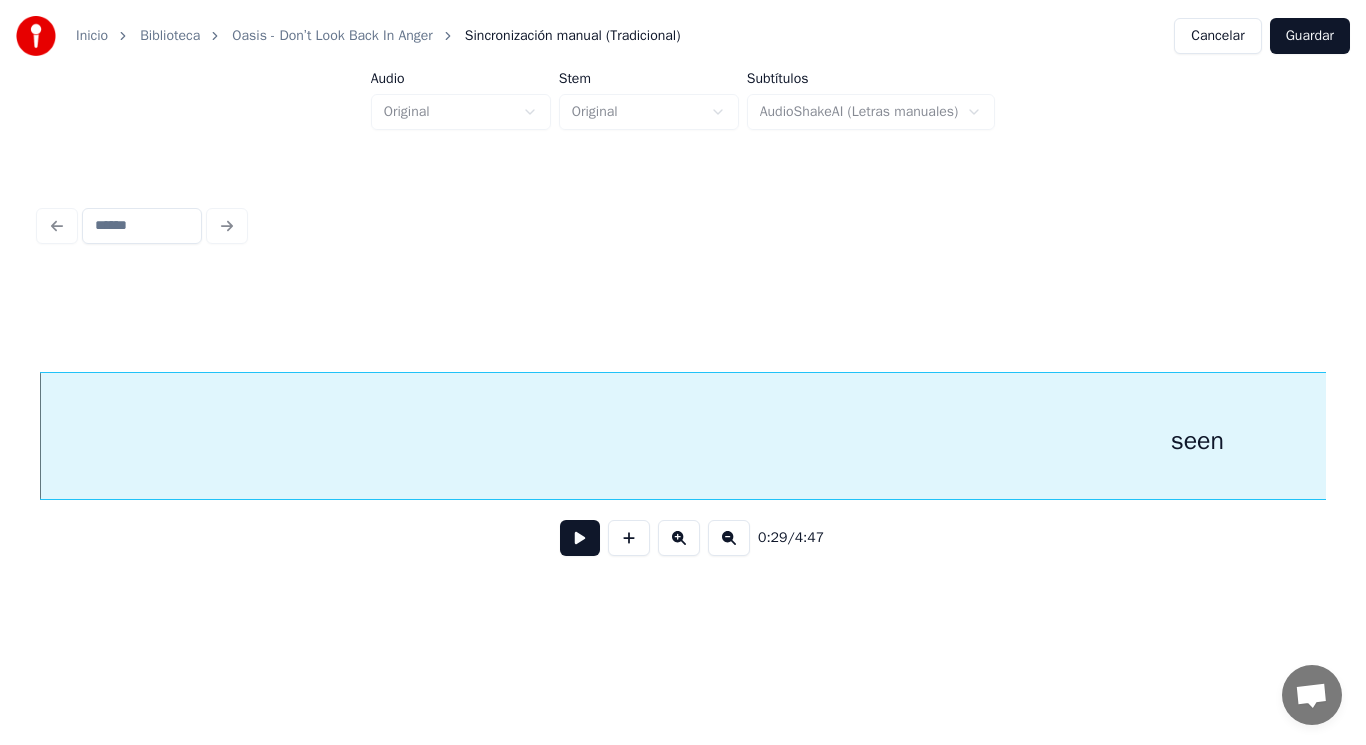 click at bounding box center (580, 538) 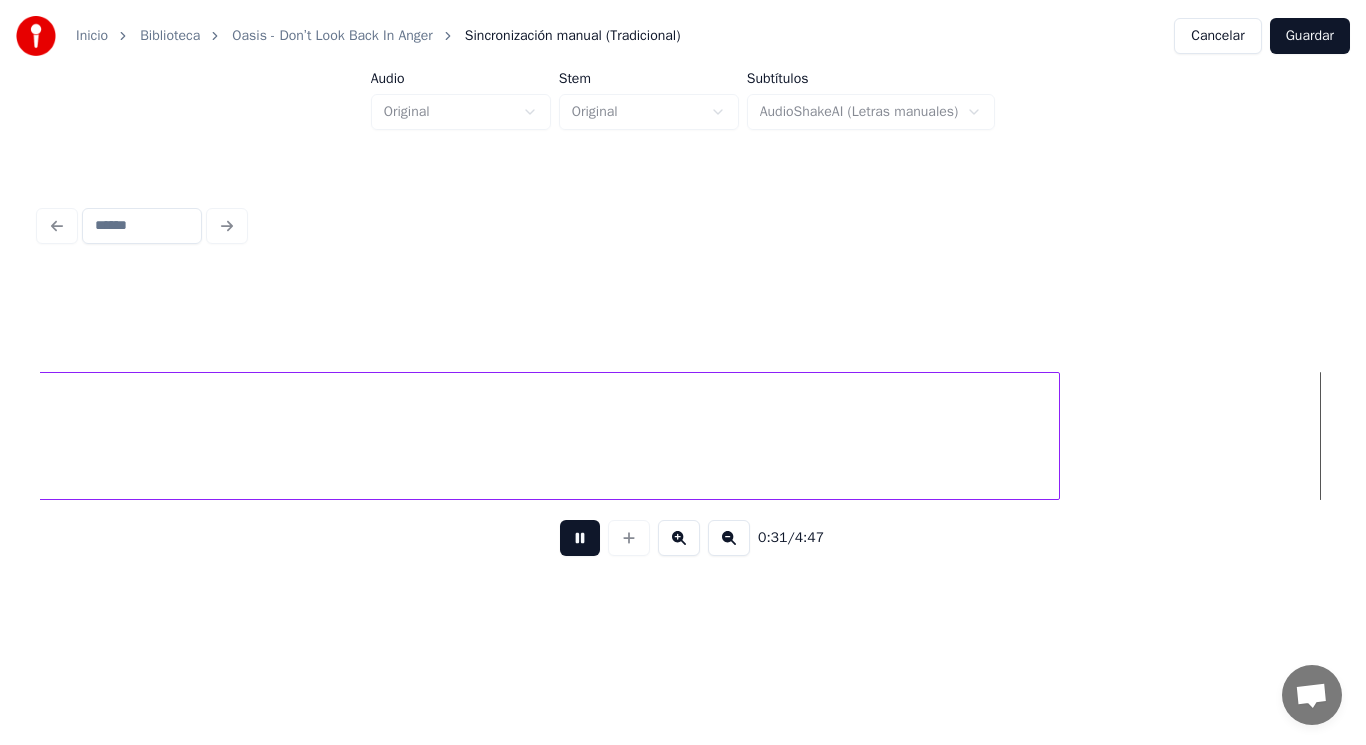 scroll, scrollTop: 0, scrollLeft: 43806, axis: horizontal 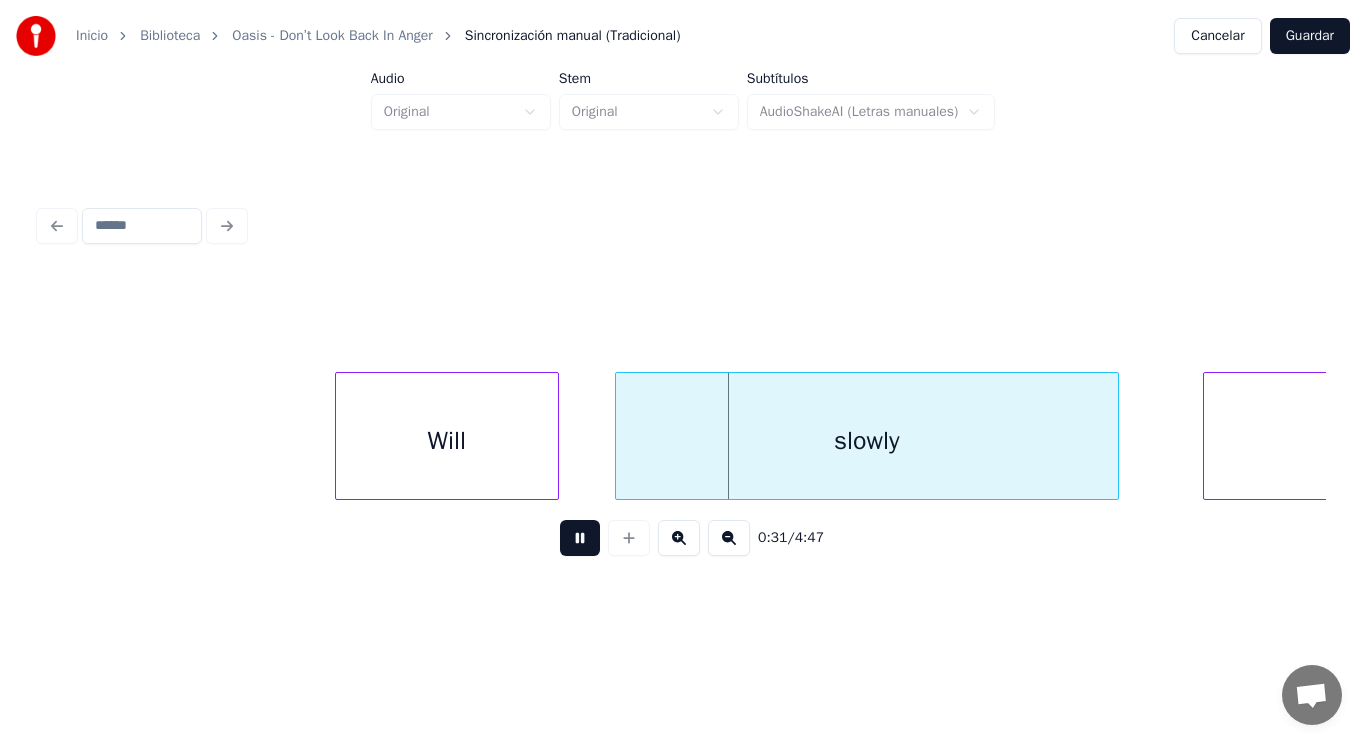 click at bounding box center [580, 538] 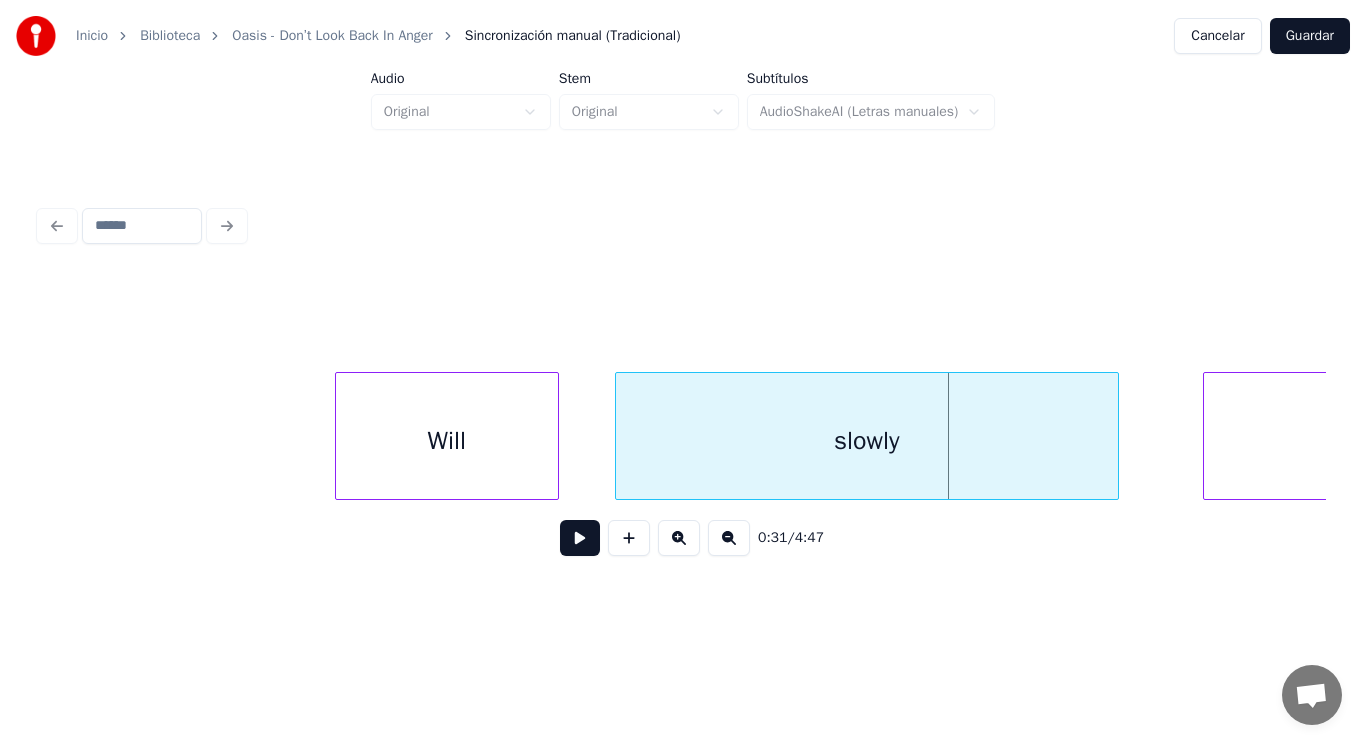 click on "Will" at bounding box center (447, 441) 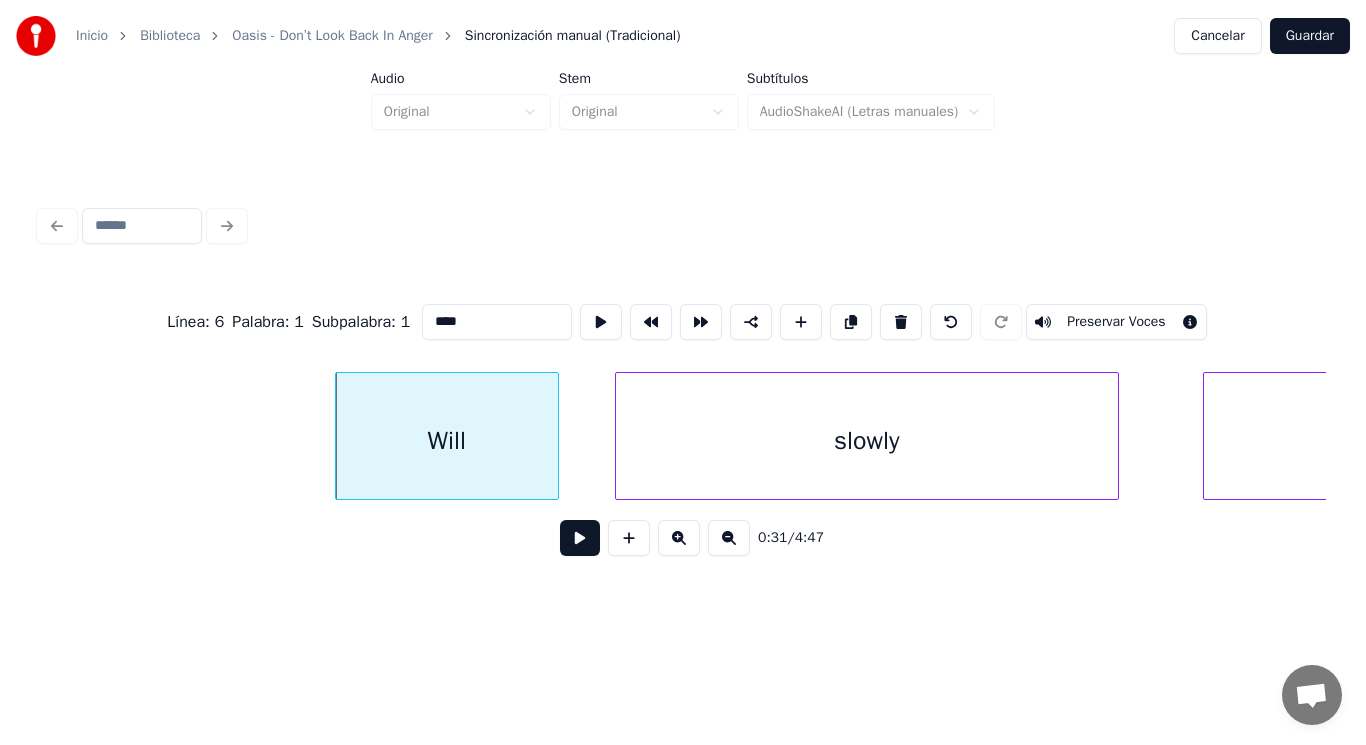 click at bounding box center (580, 538) 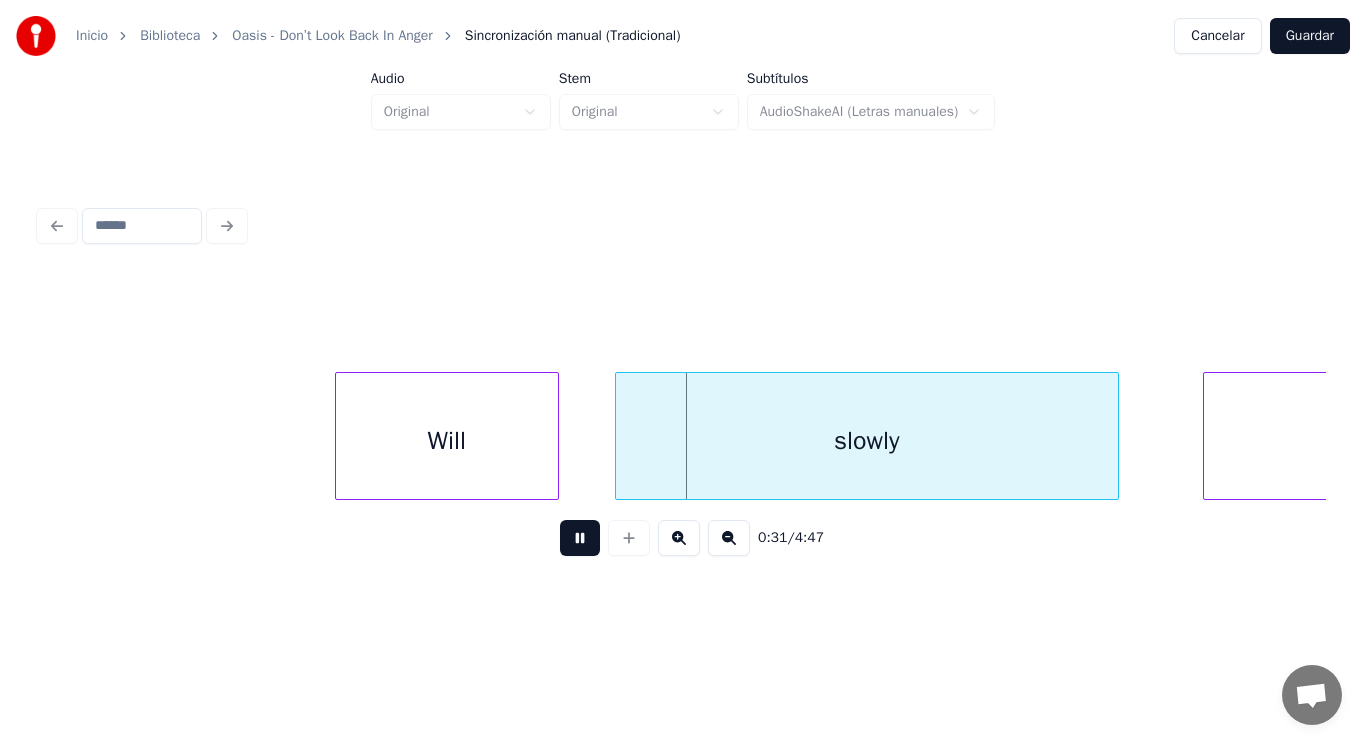 click at bounding box center (580, 538) 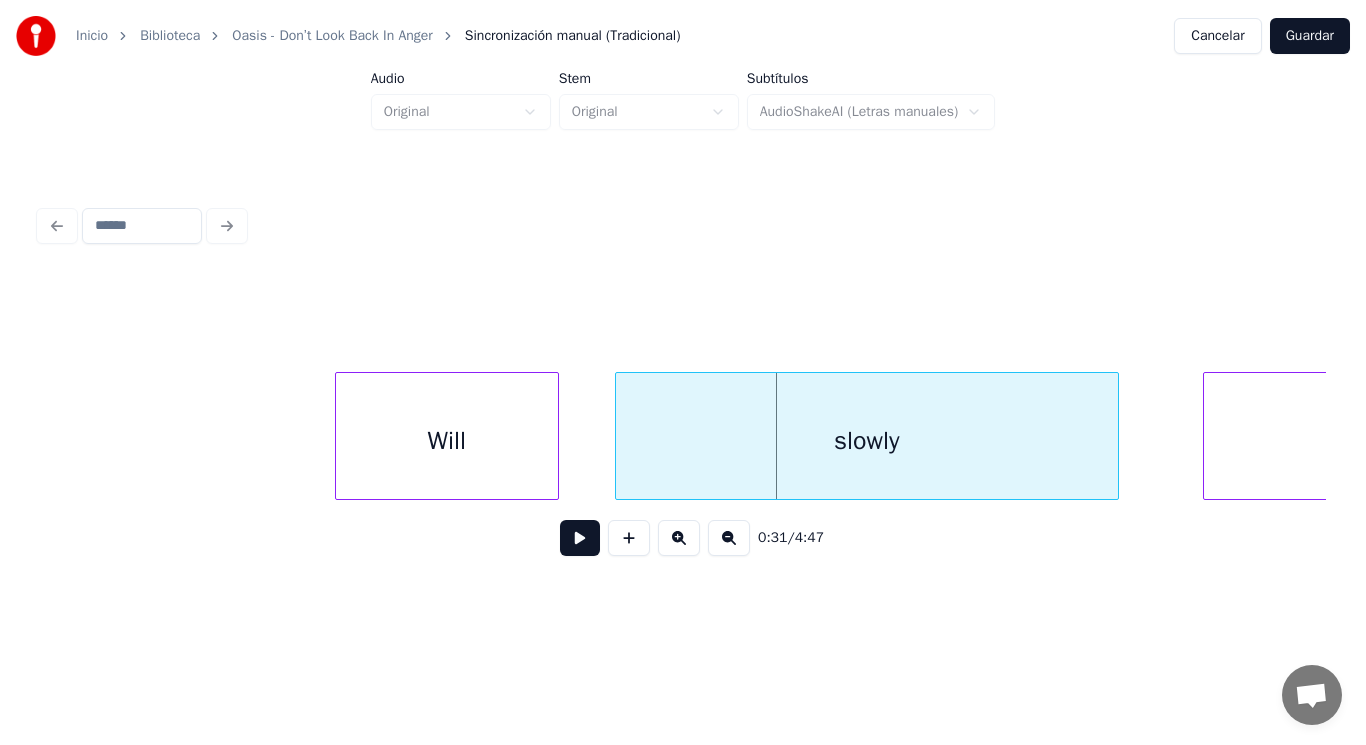 click on "slowly" at bounding box center (867, 441) 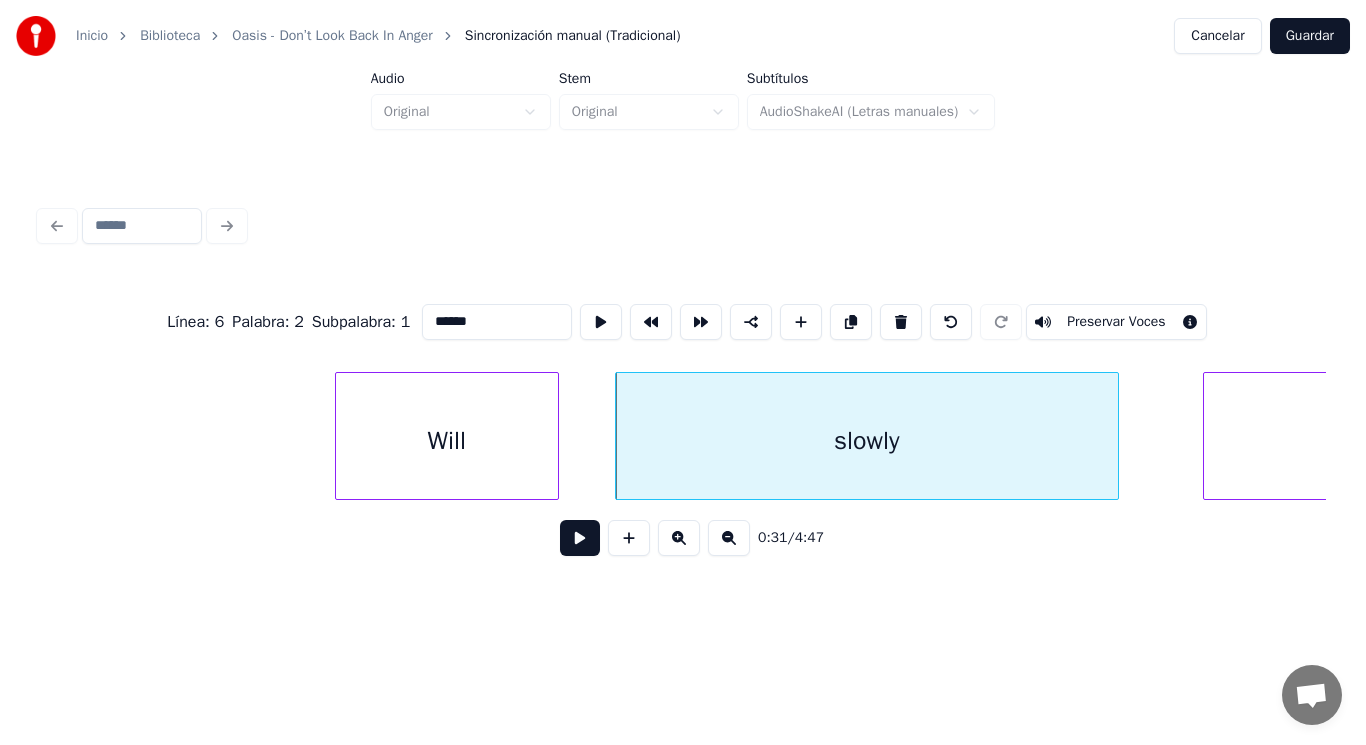 click at bounding box center [580, 538] 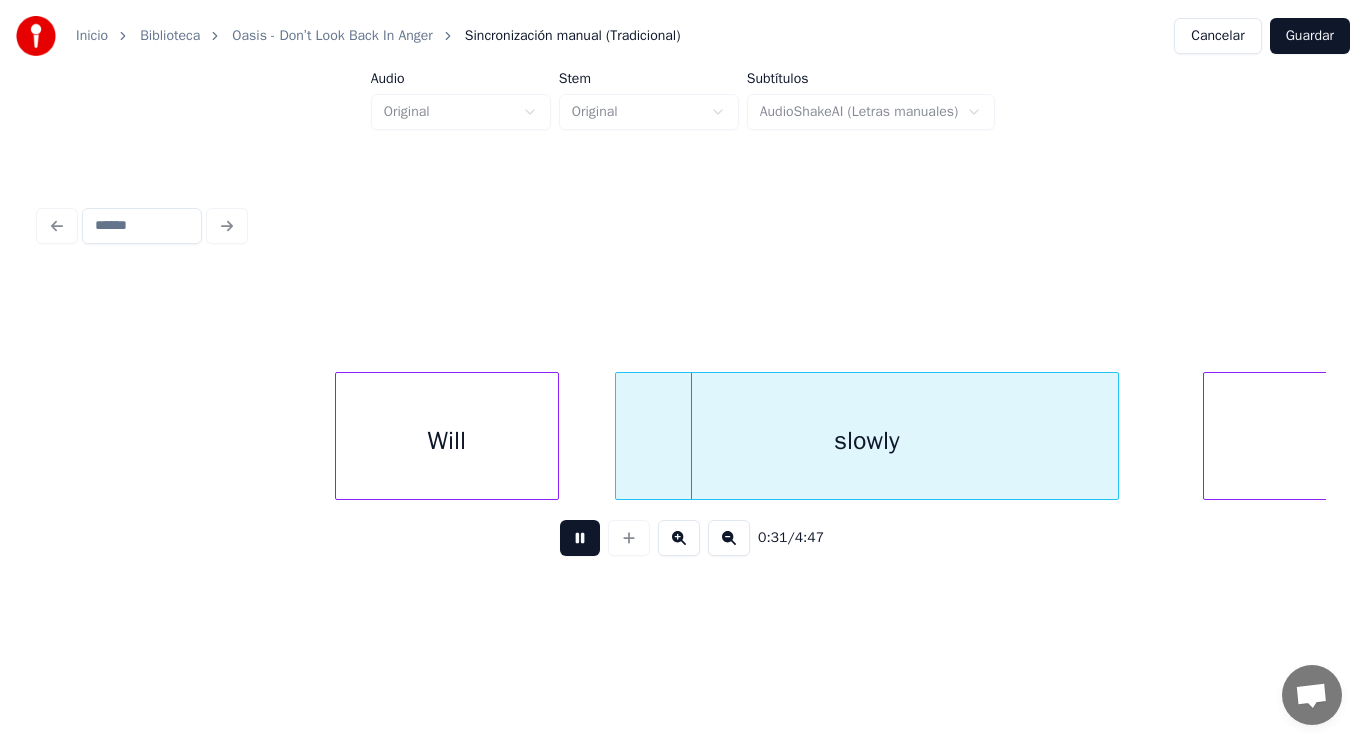 click at bounding box center [580, 538] 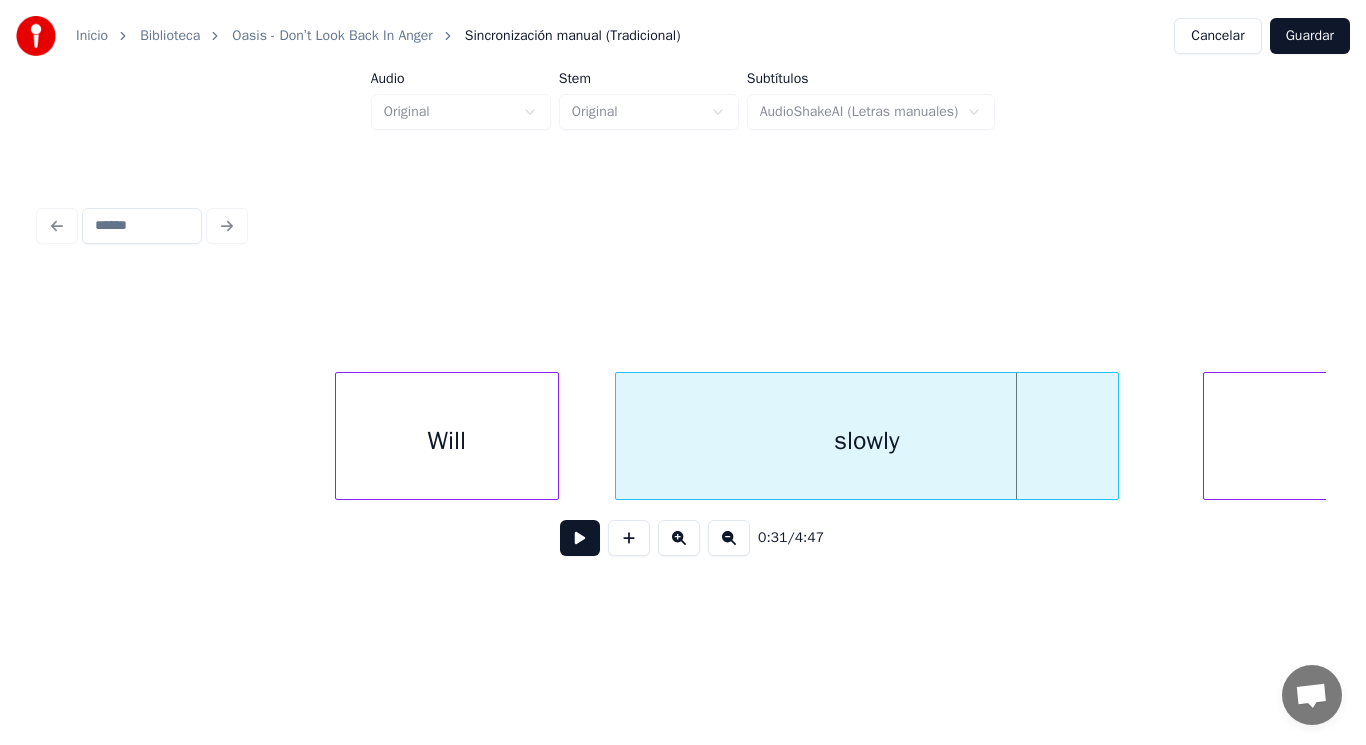click on "Will" at bounding box center [447, 441] 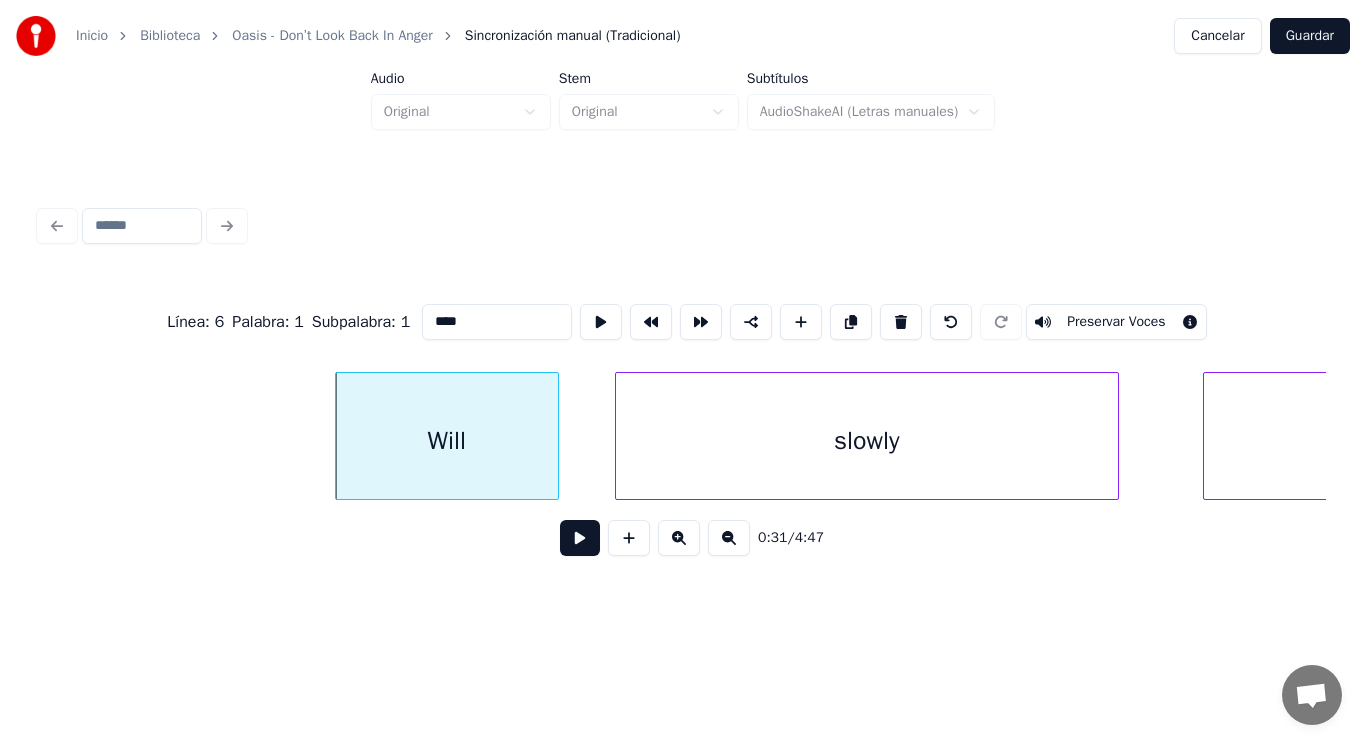 click at bounding box center (580, 538) 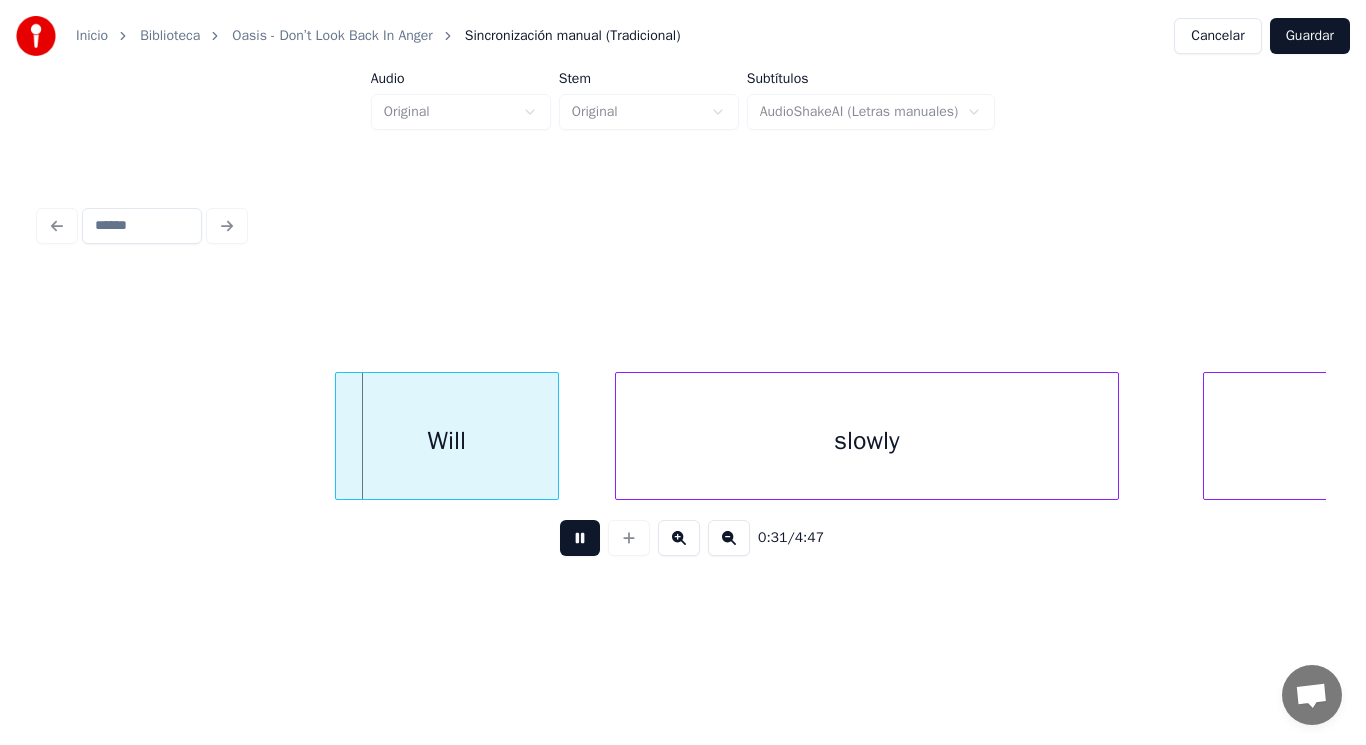 click at bounding box center (580, 538) 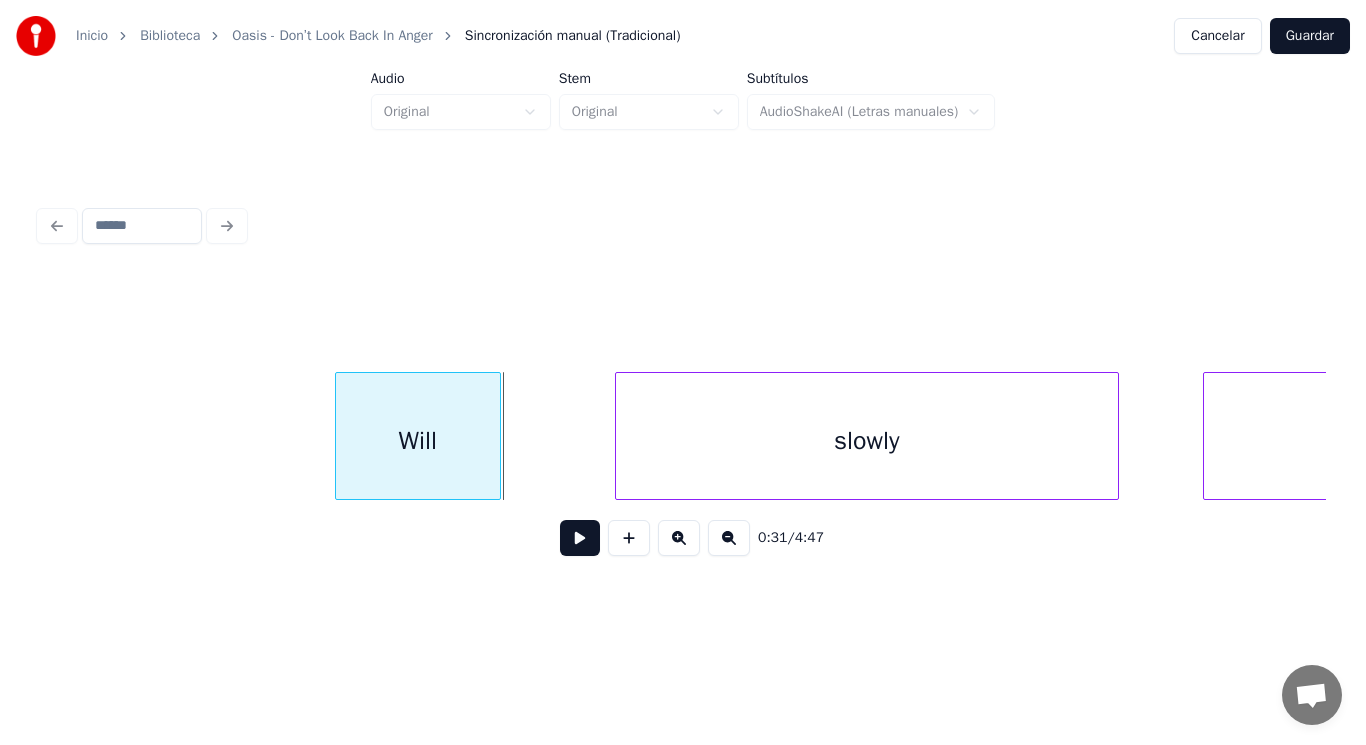 click at bounding box center [497, 436] 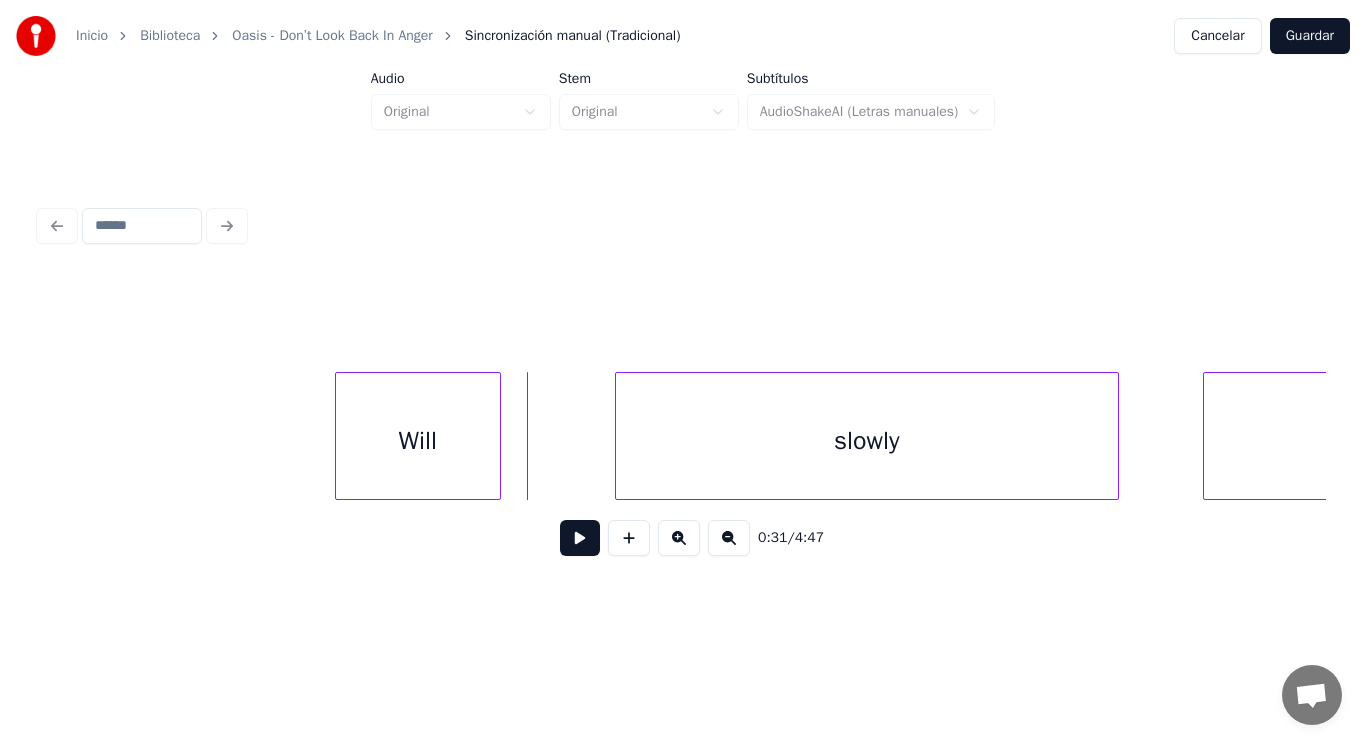 click at bounding box center [580, 538] 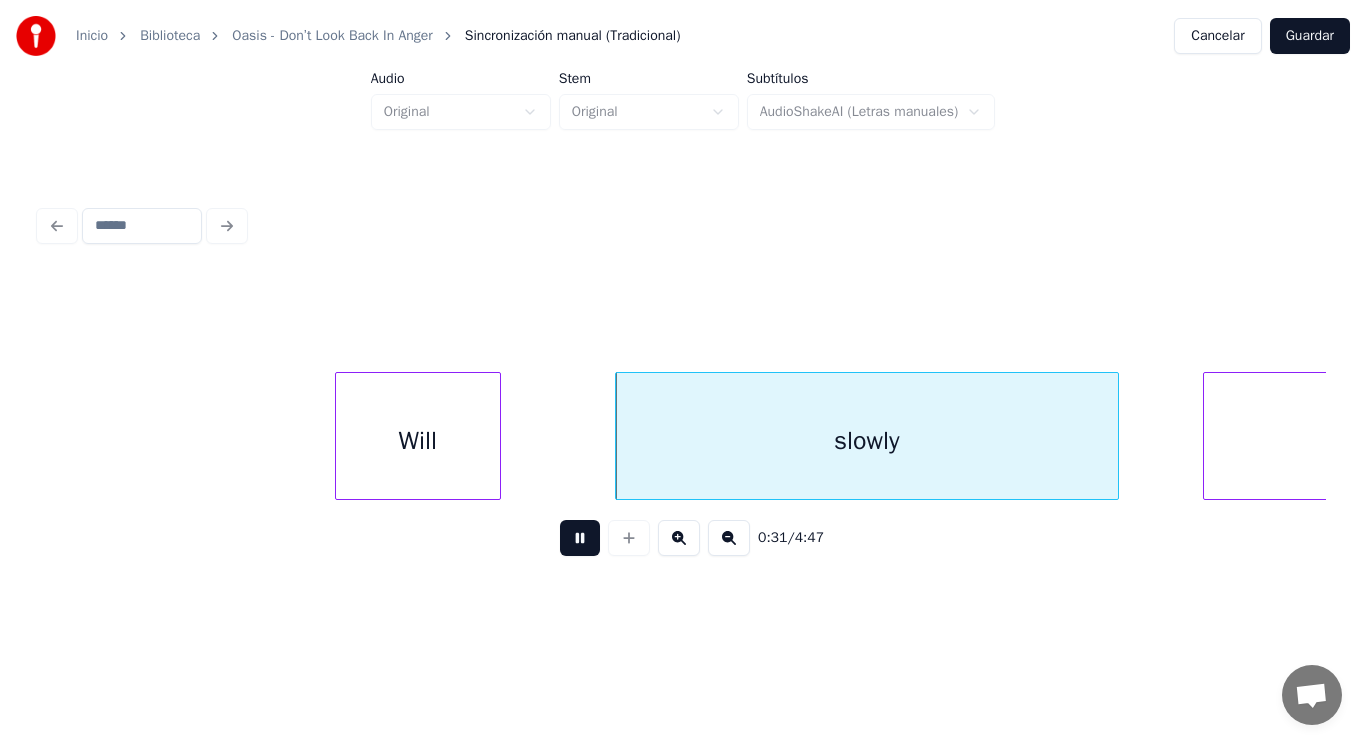 click at bounding box center [580, 538] 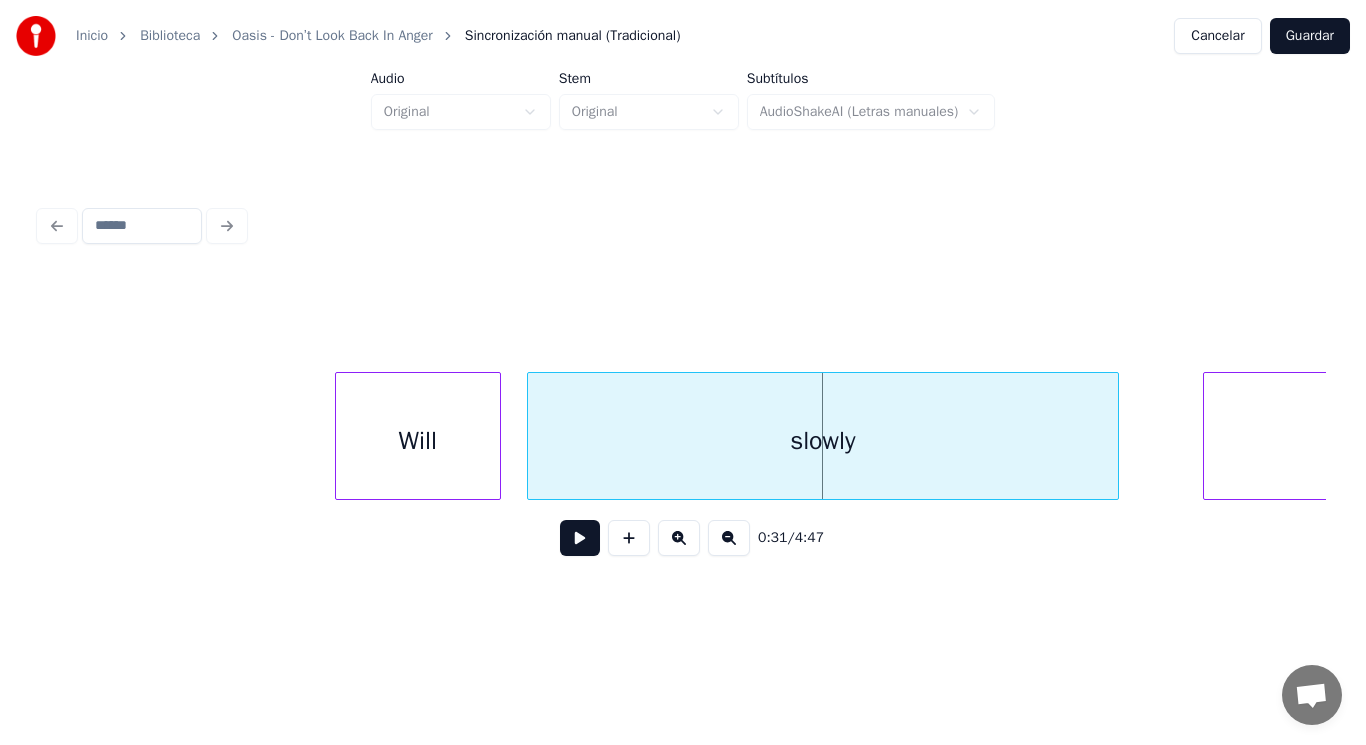 click at bounding box center (531, 436) 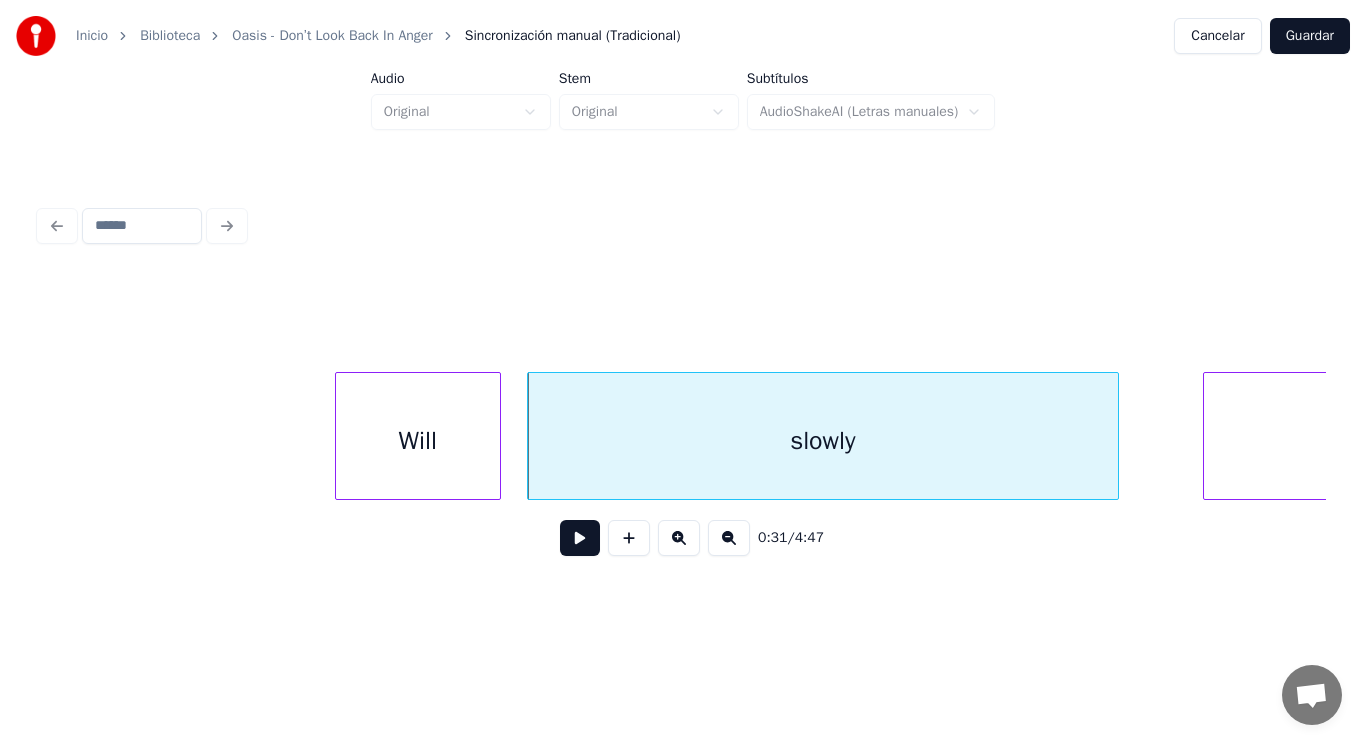 click at bounding box center [580, 538] 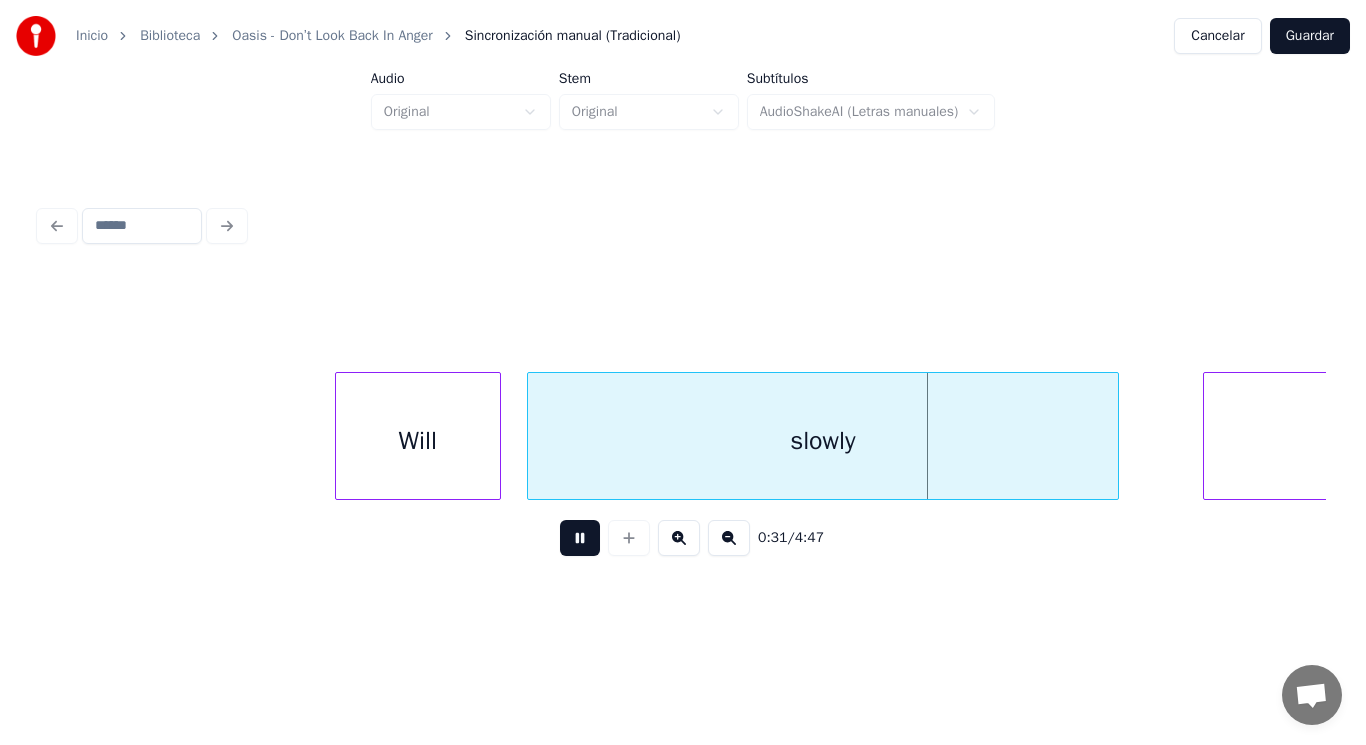 click at bounding box center (580, 538) 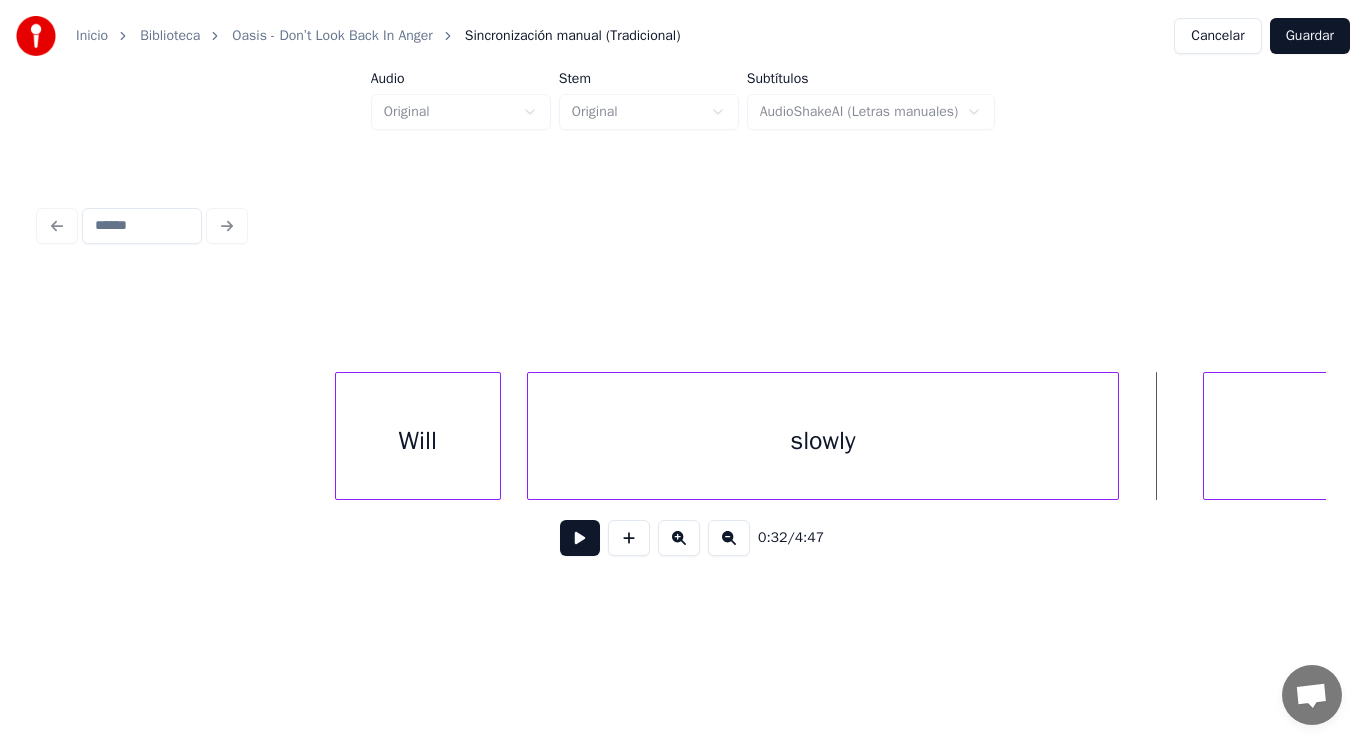 click on "slowly" at bounding box center [823, 441] 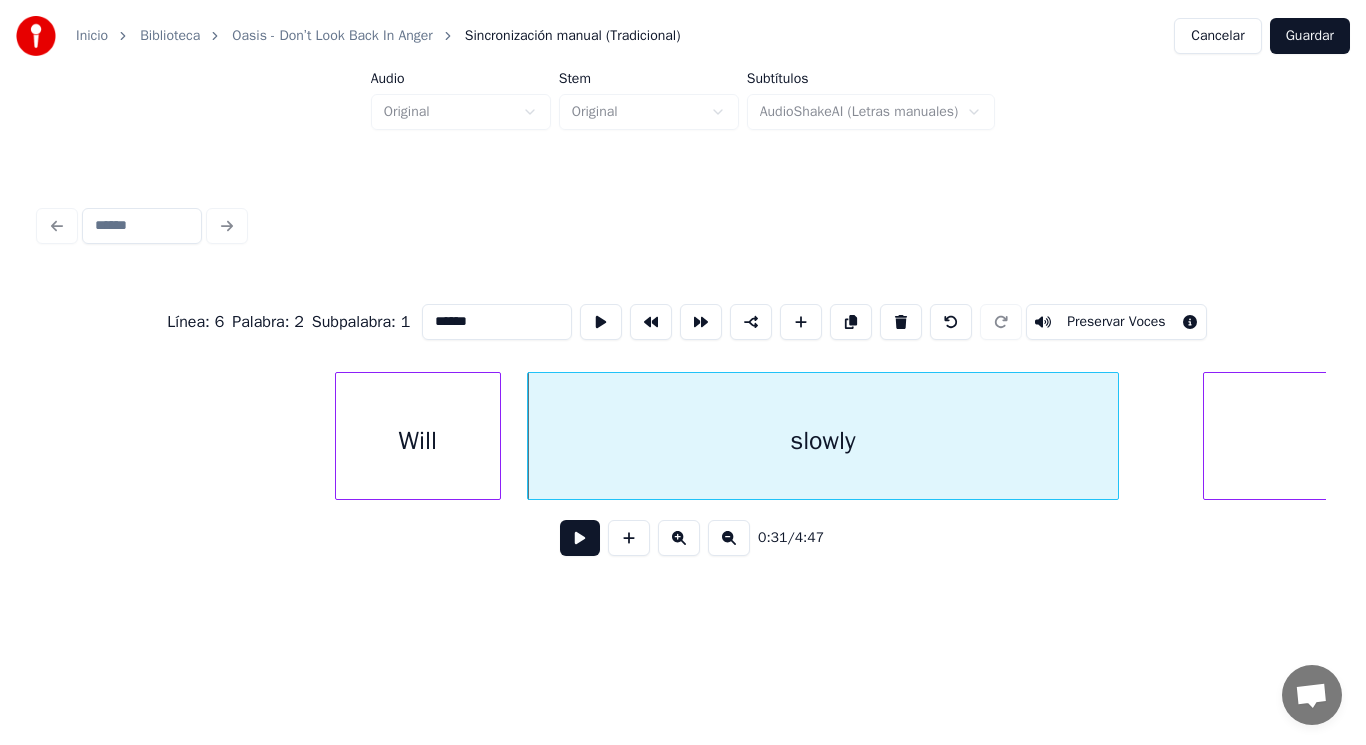 click at bounding box center (580, 538) 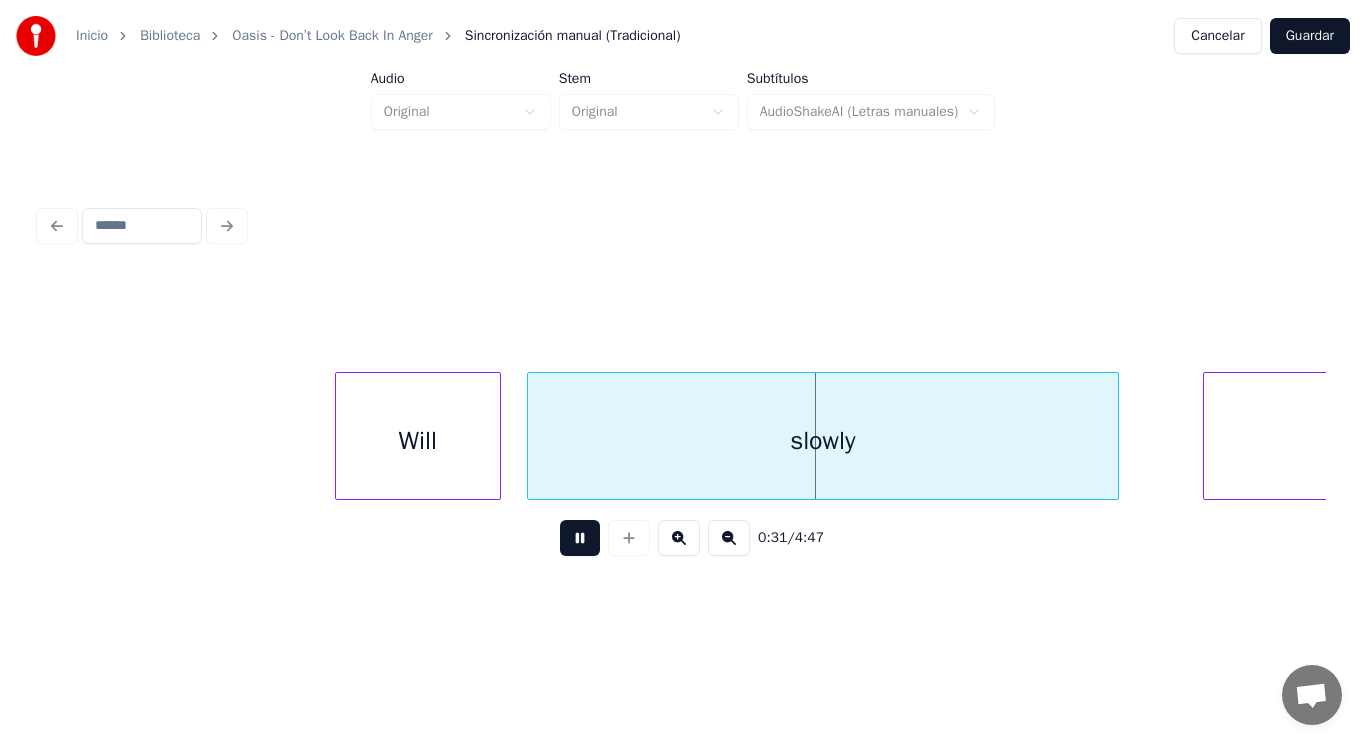 click at bounding box center [580, 538] 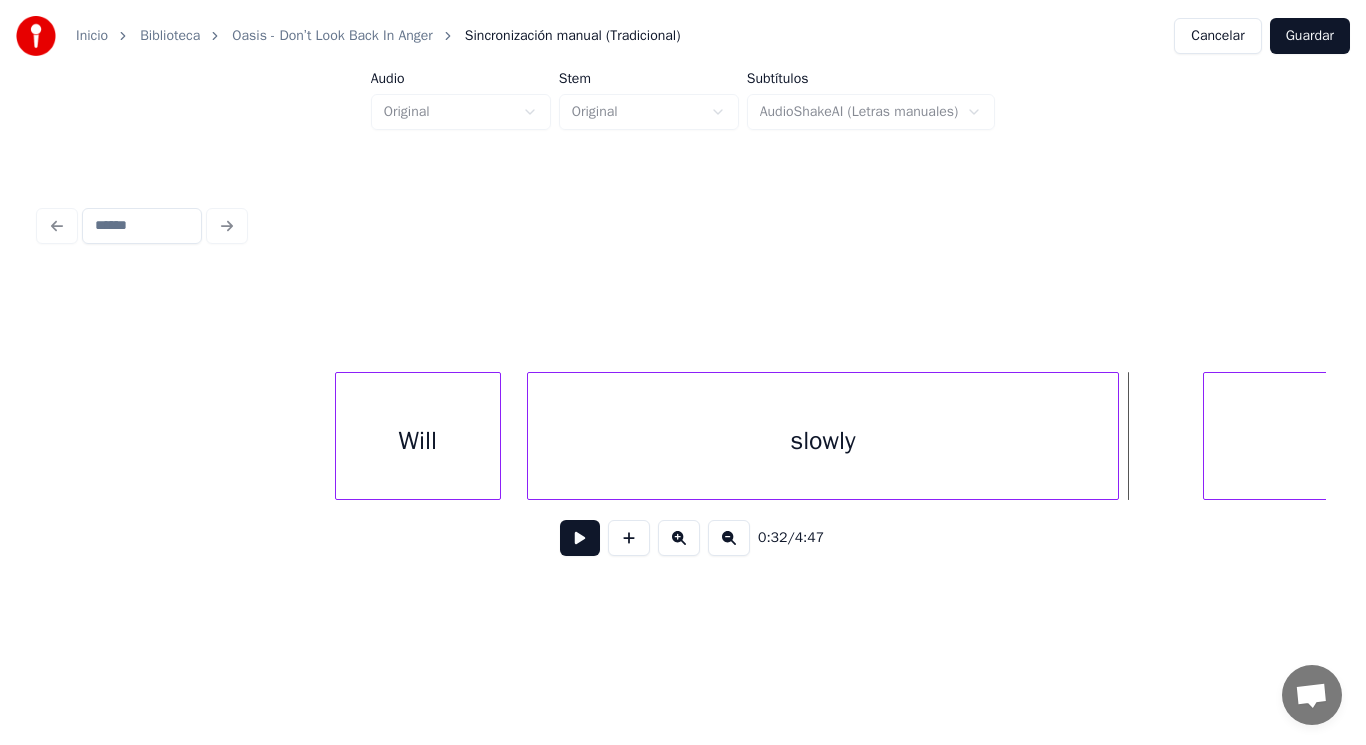 click on "slowly" at bounding box center [823, 441] 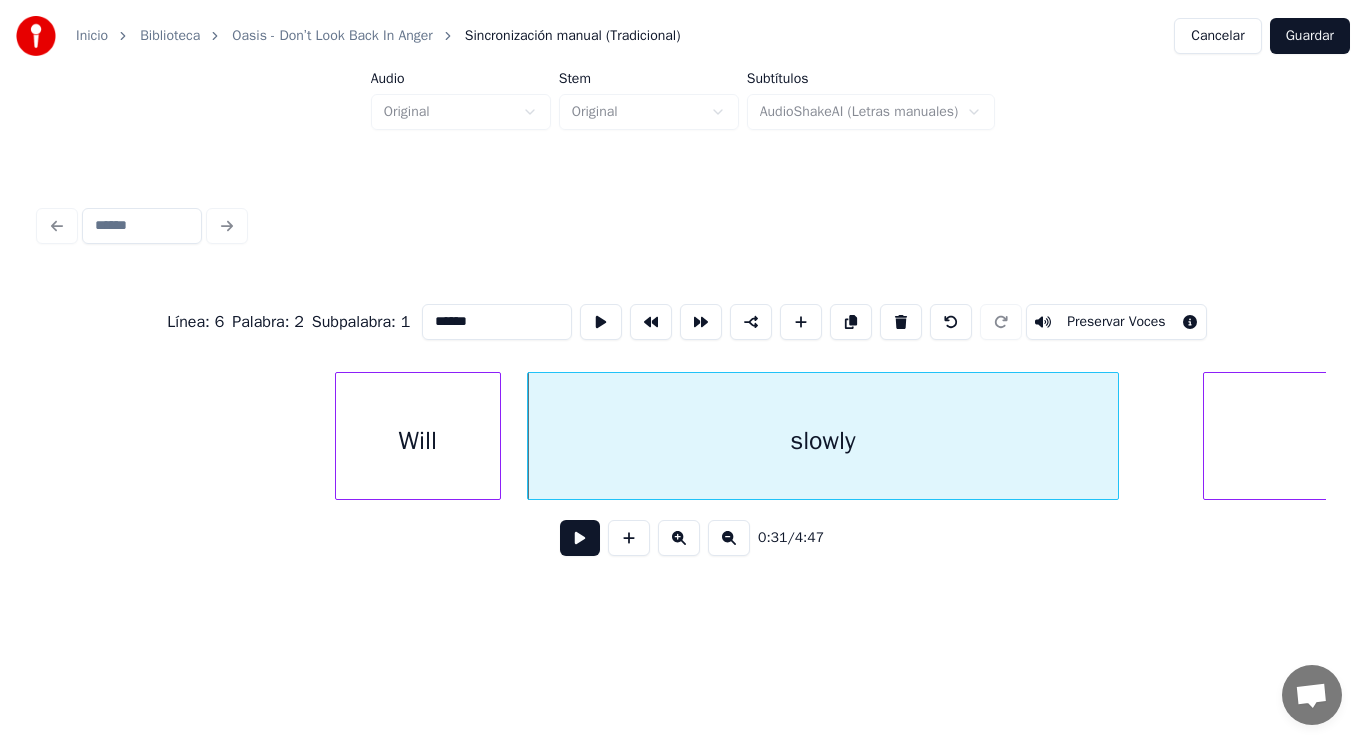 click at bounding box center [580, 538] 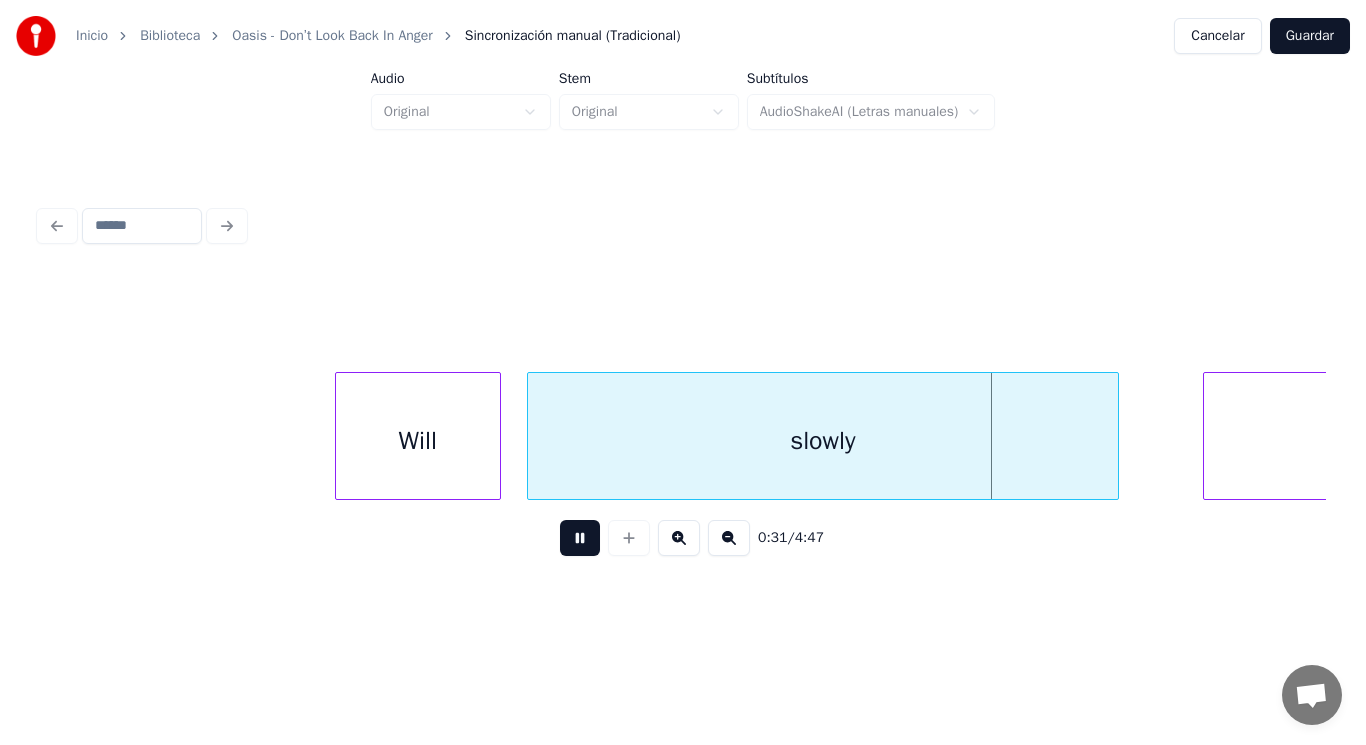 click at bounding box center (580, 538) 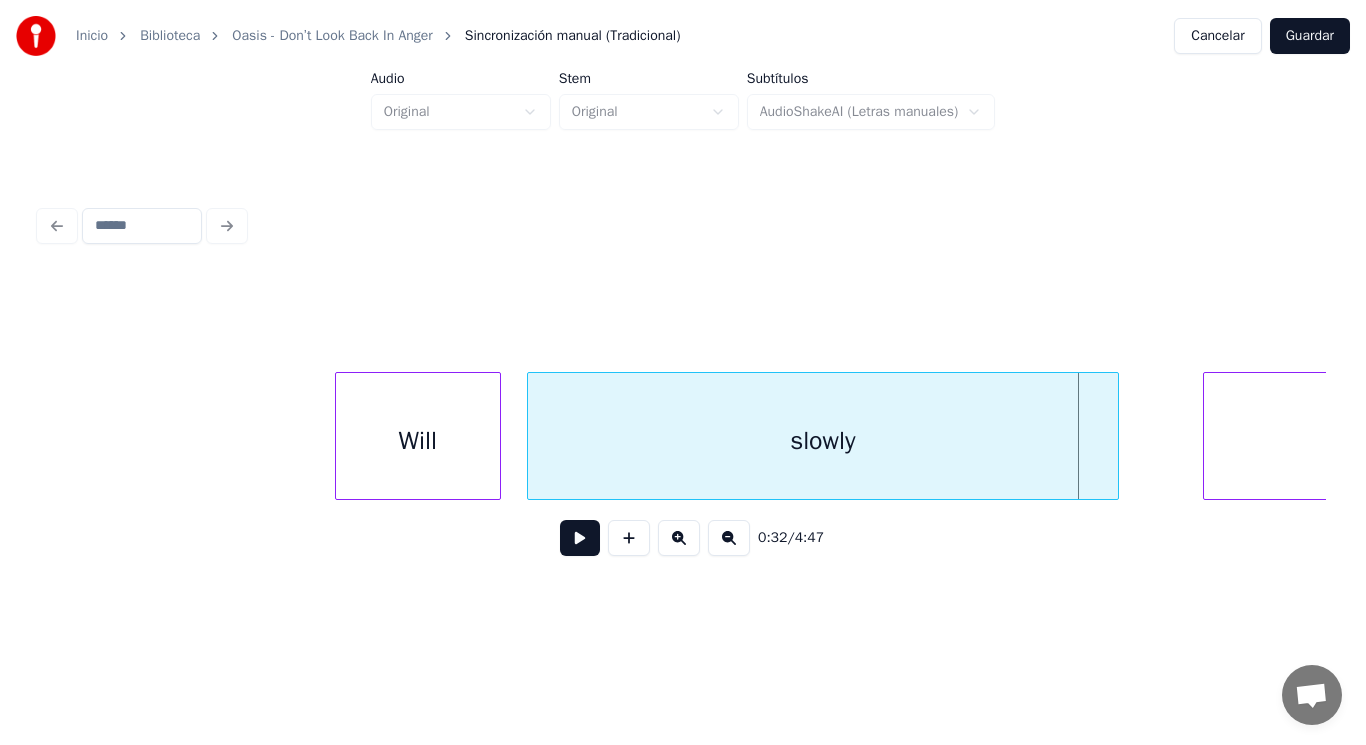 click on "slowly" at bounding box center [823, 436] 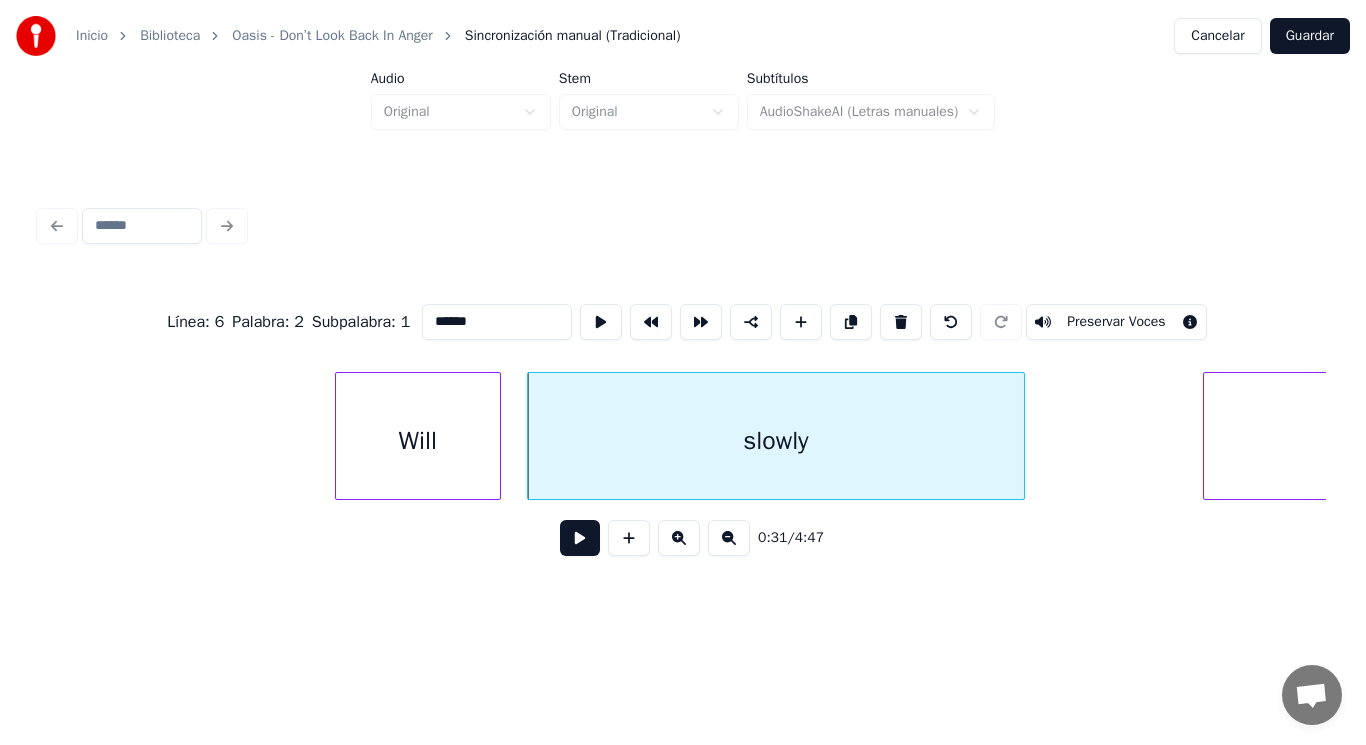 click at bounding box center (1021, 436) 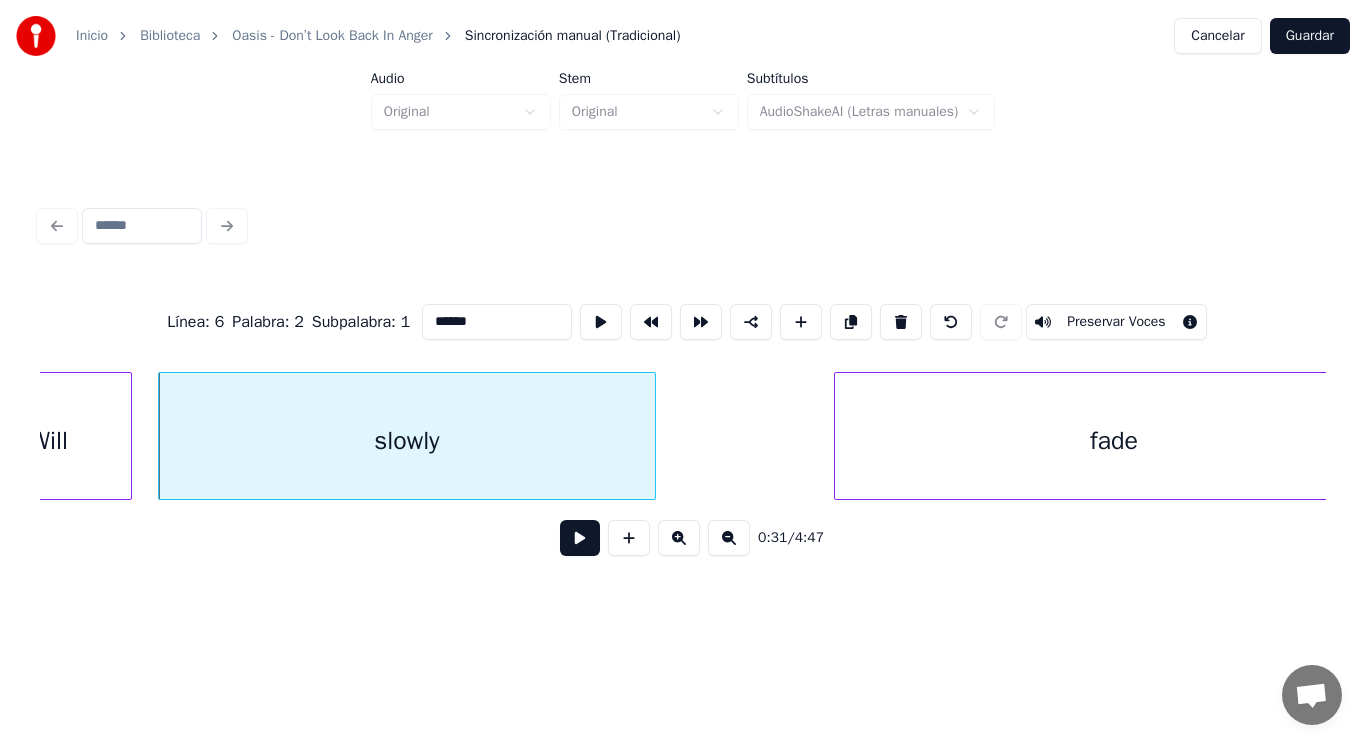 scroll, scrollTop: 0, scrollLeft: 44246, axis: horizontal 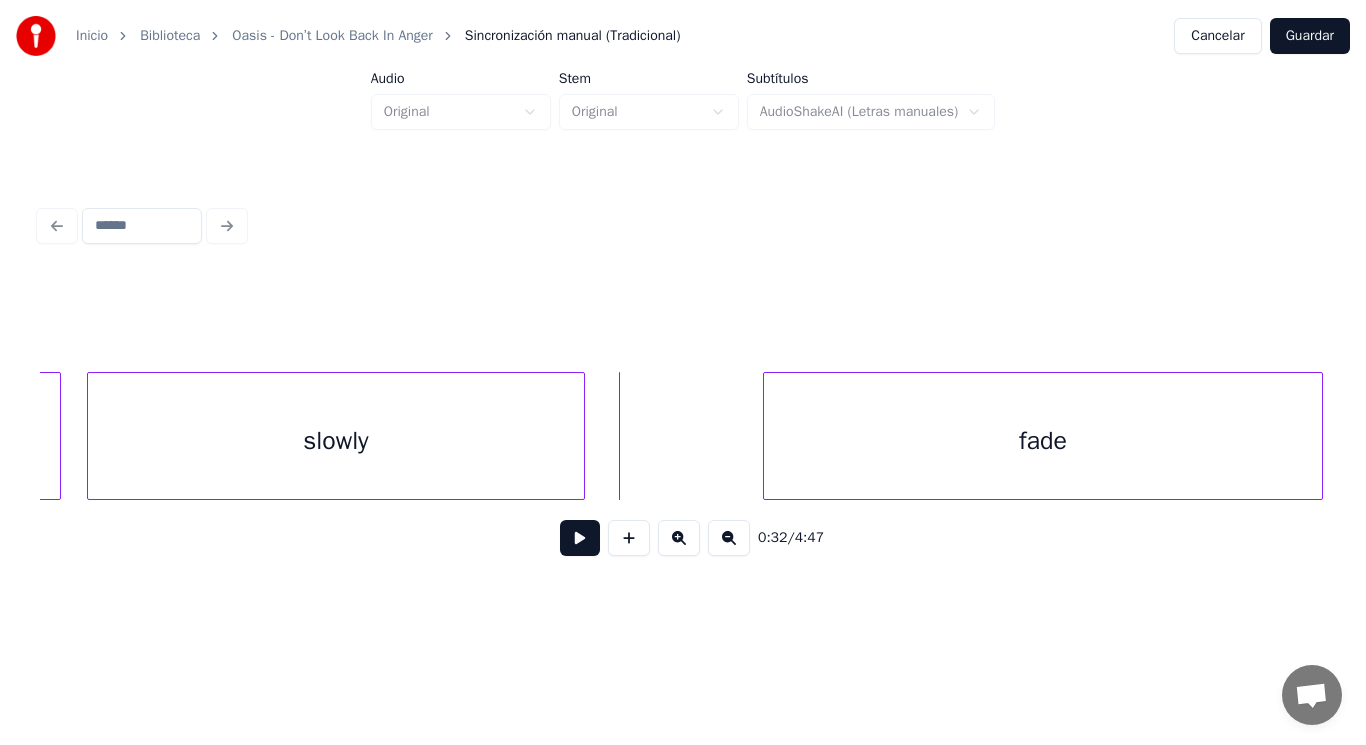 click at bounding box center (580, 538) 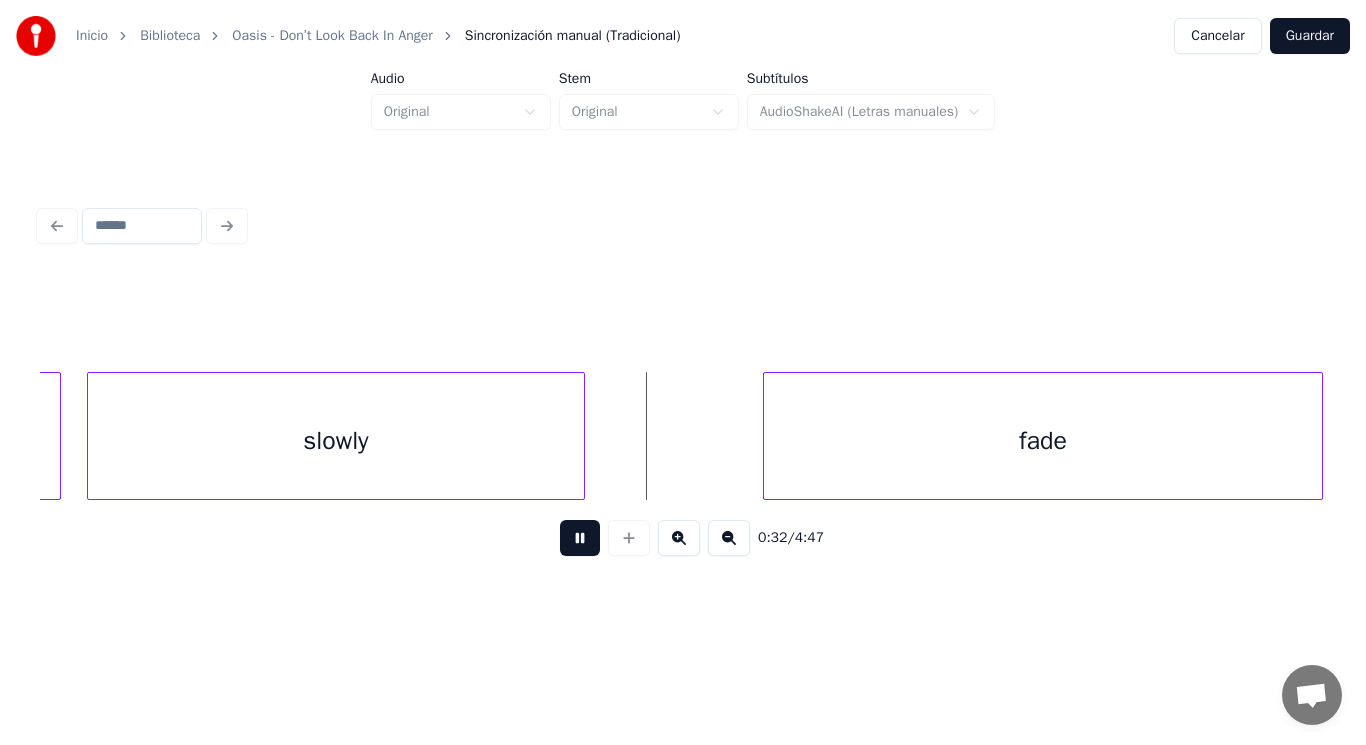 click at bounding box center [580, 538] 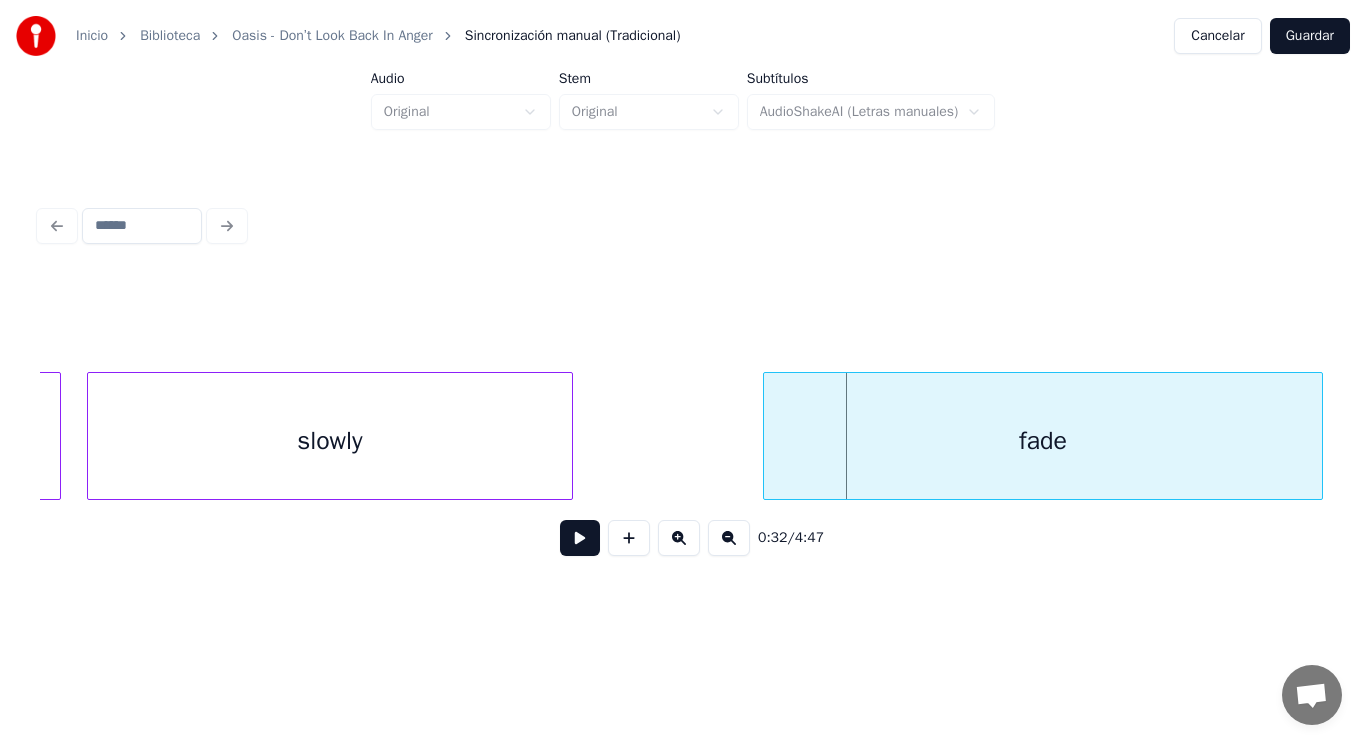click at bounding box center (569, 436) 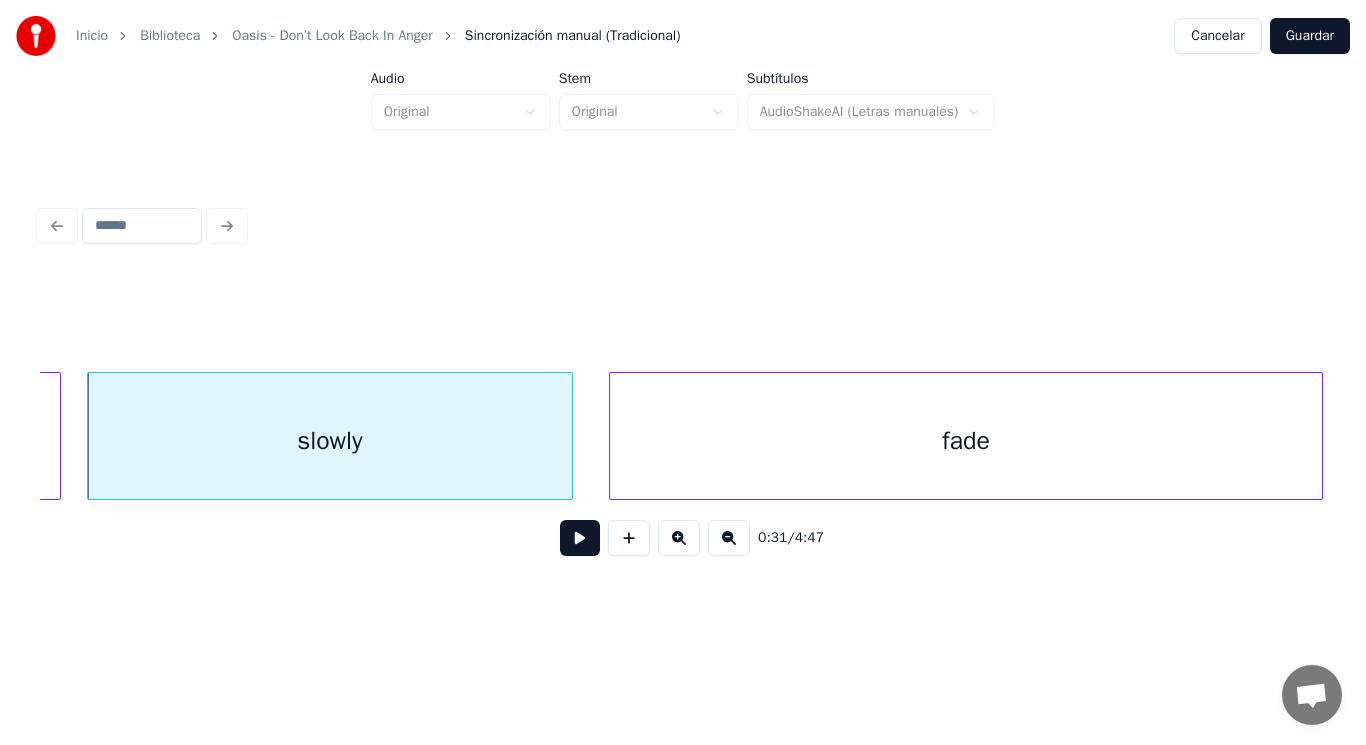 click at bounding box center (613, 436) 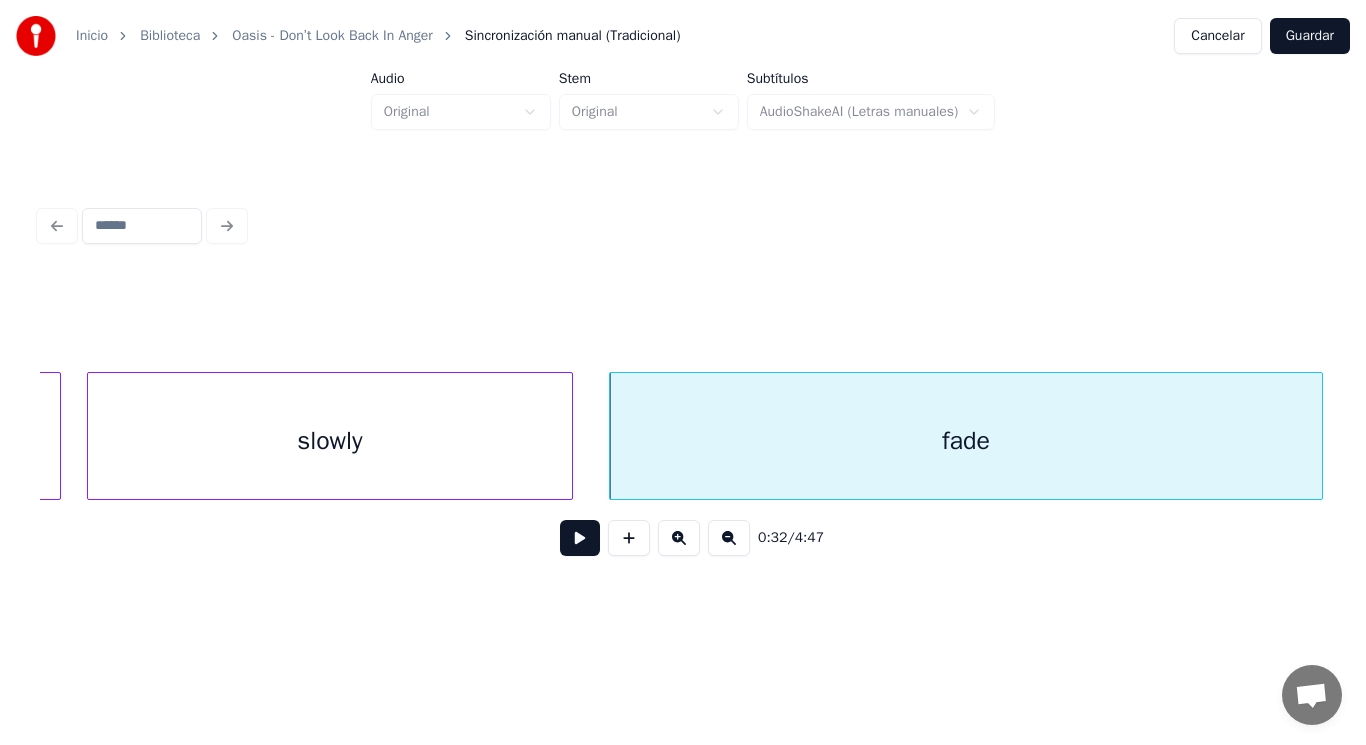 click at bounding box center [580, 538] 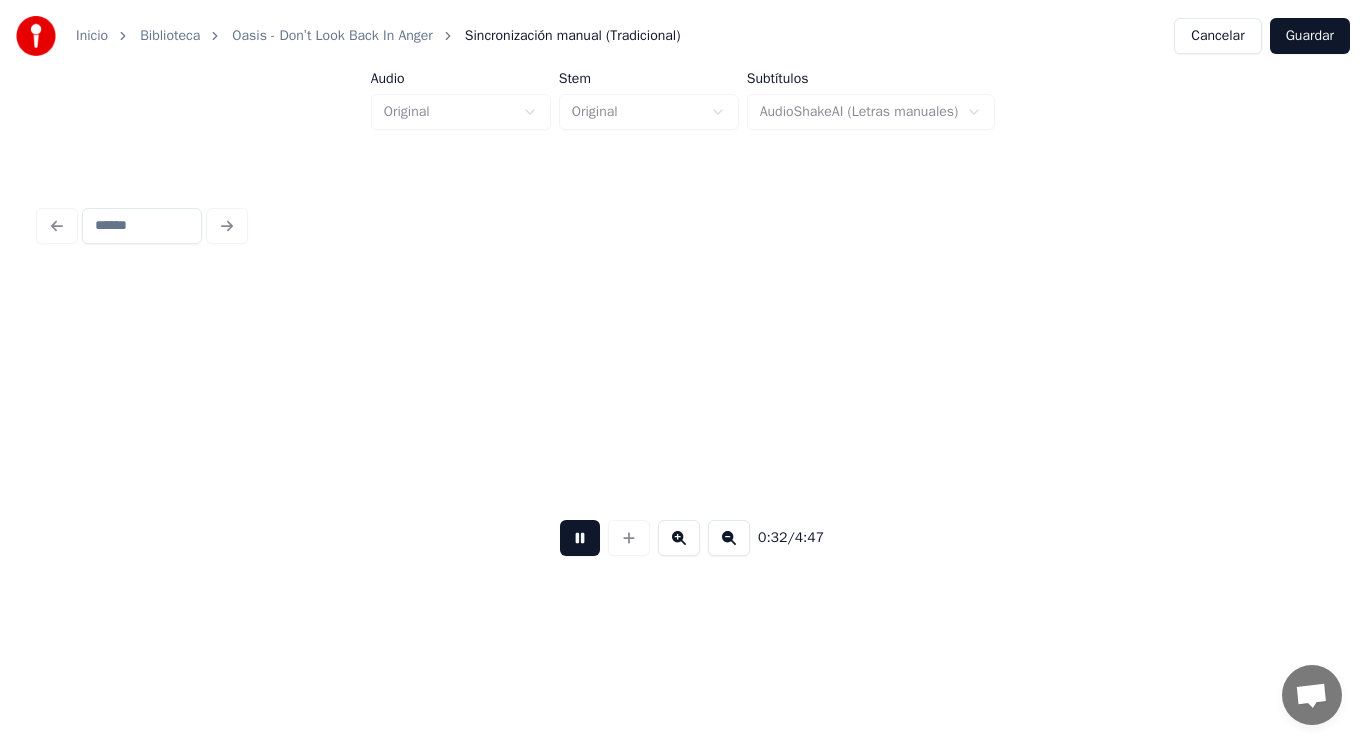 scroll, scrollTop: 0, scrollLeft: 45542, axis: horizontal 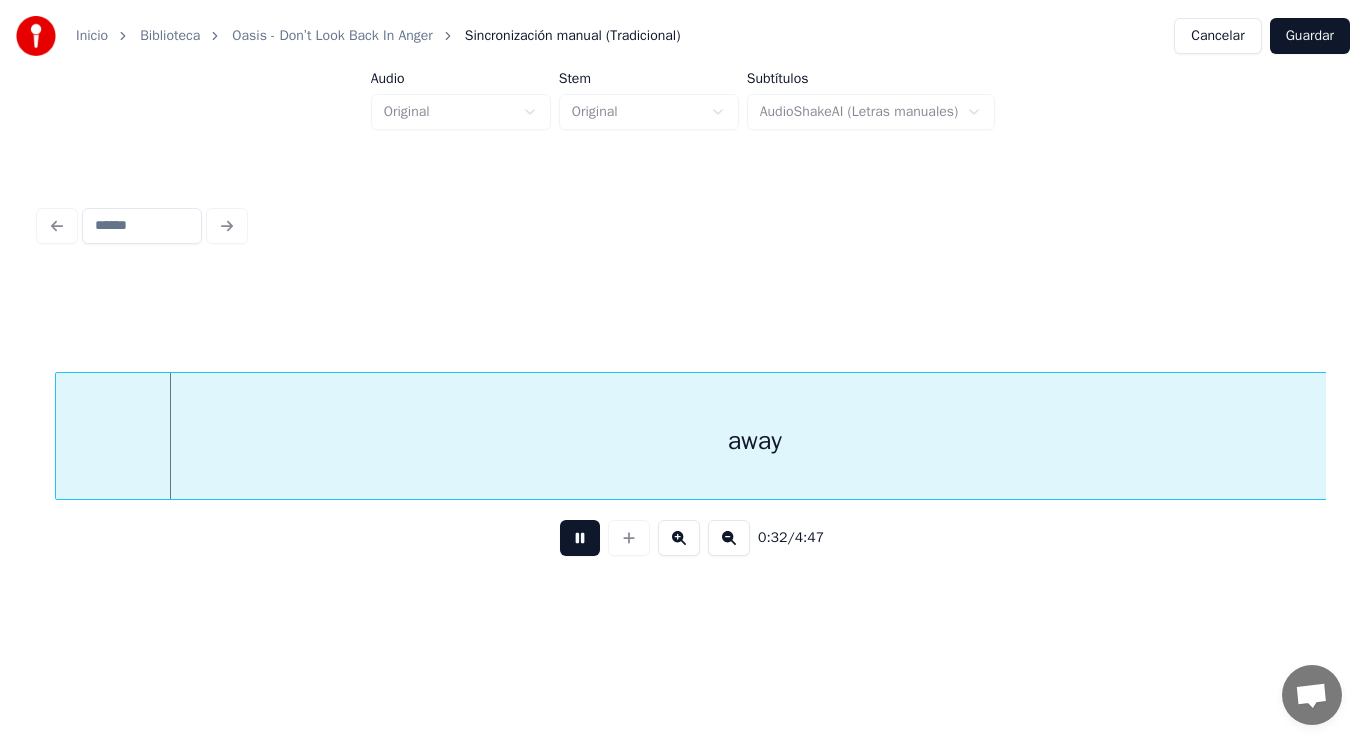 click at bounding box center [580, 538] 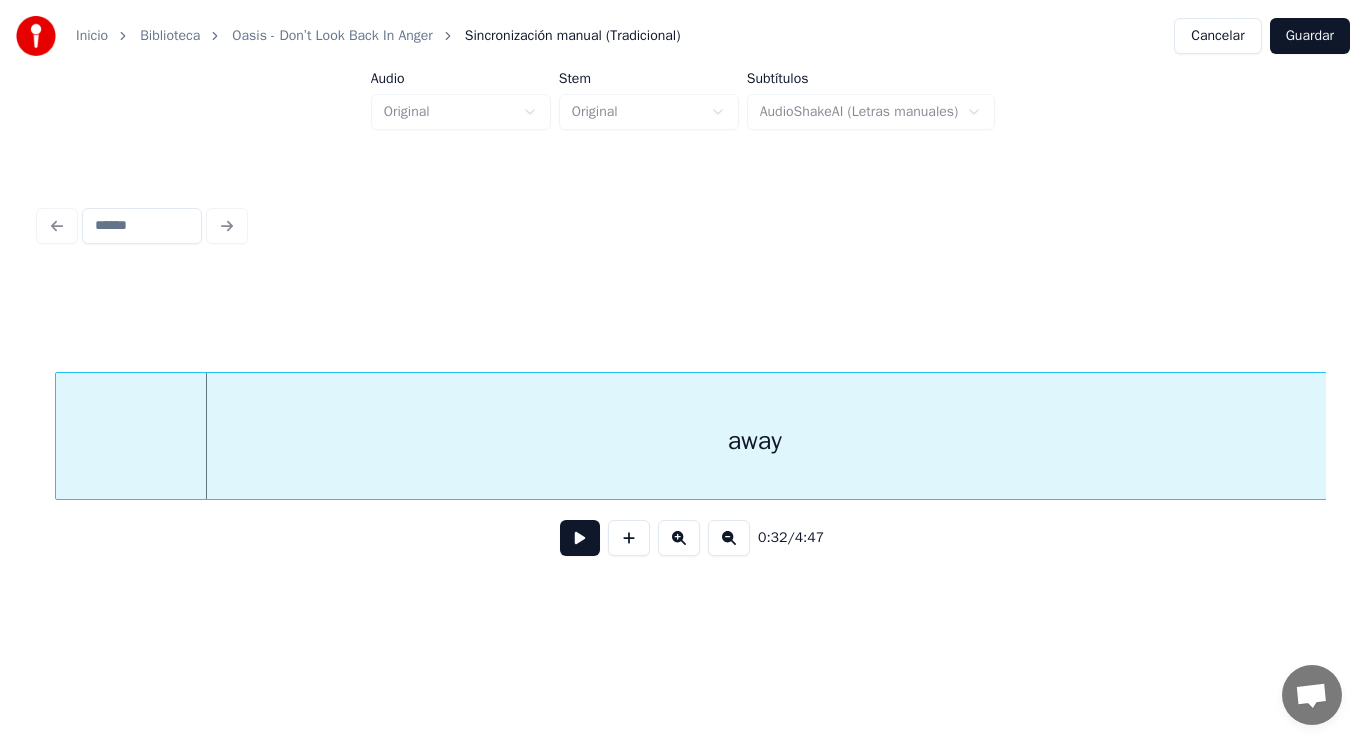 click on "away" at bounding box center [755, 441] 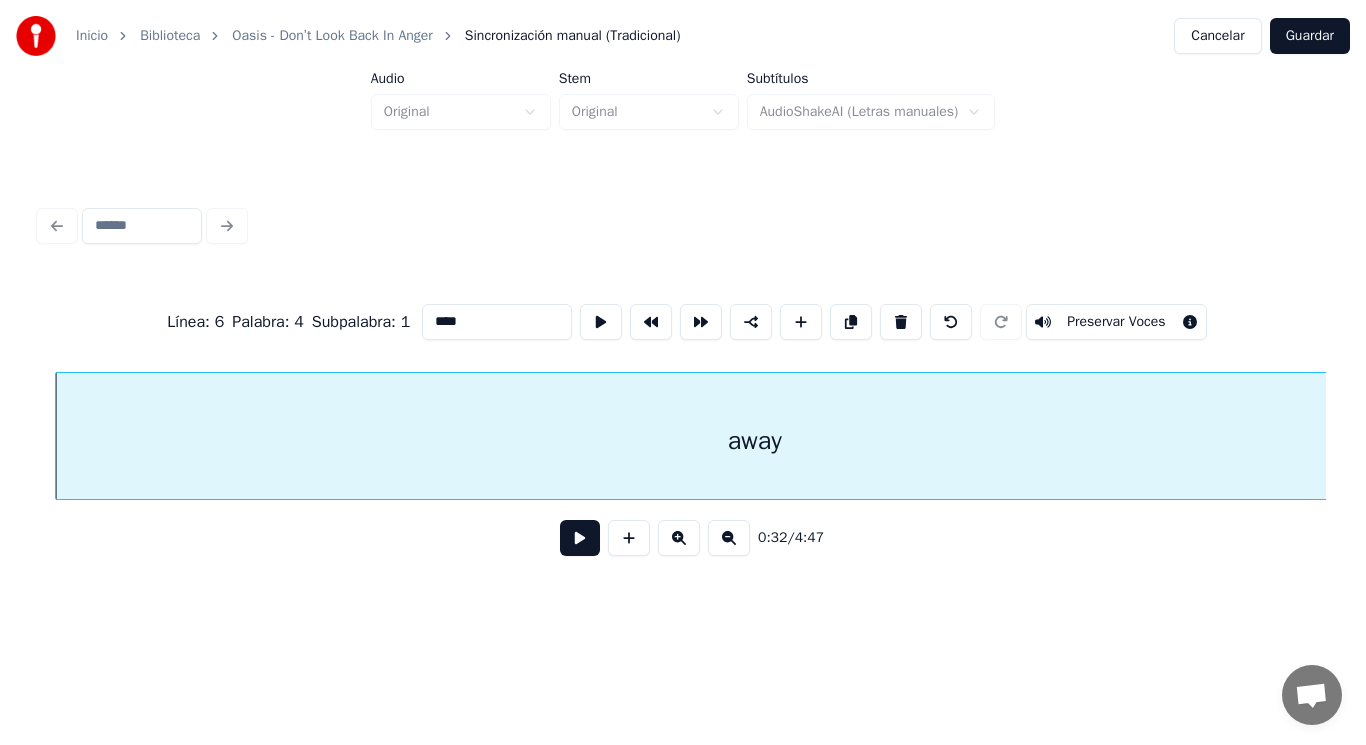 click at bounding box center [580, 538] 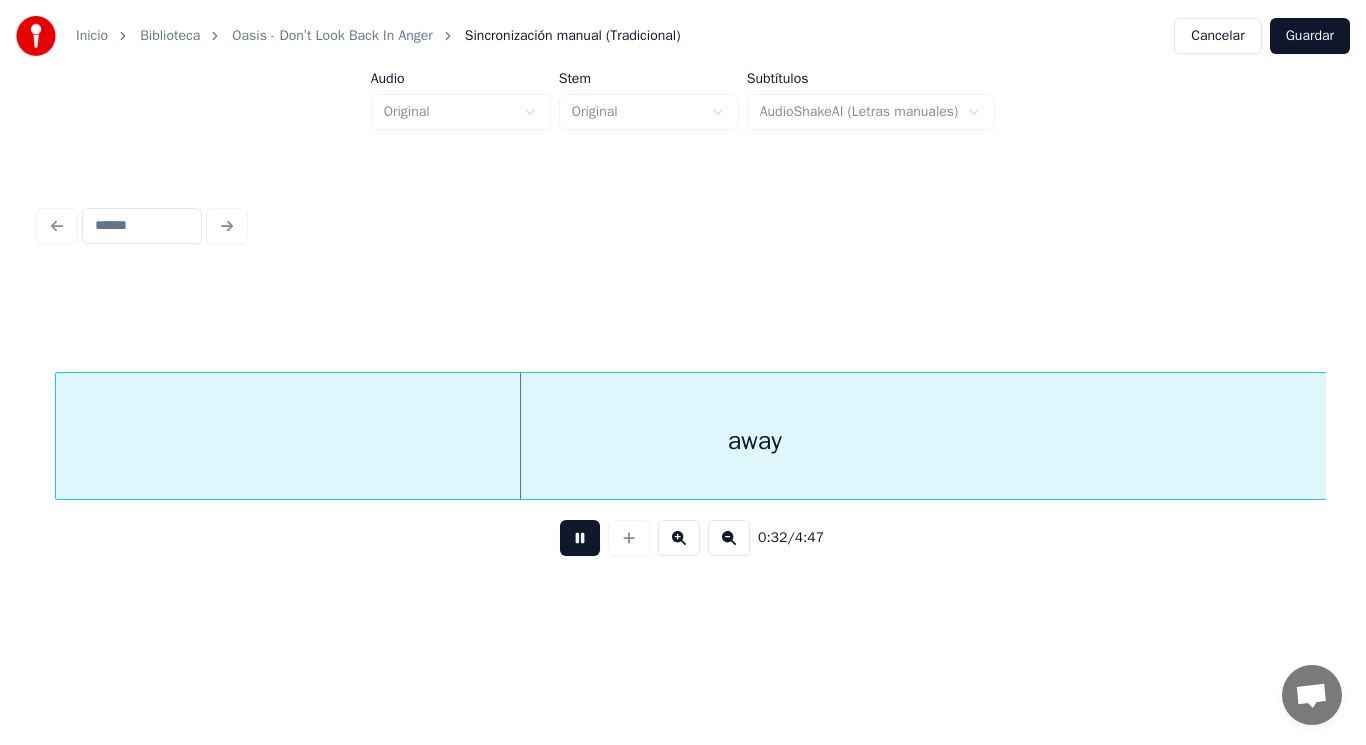 click at bounding box center (580, 538) 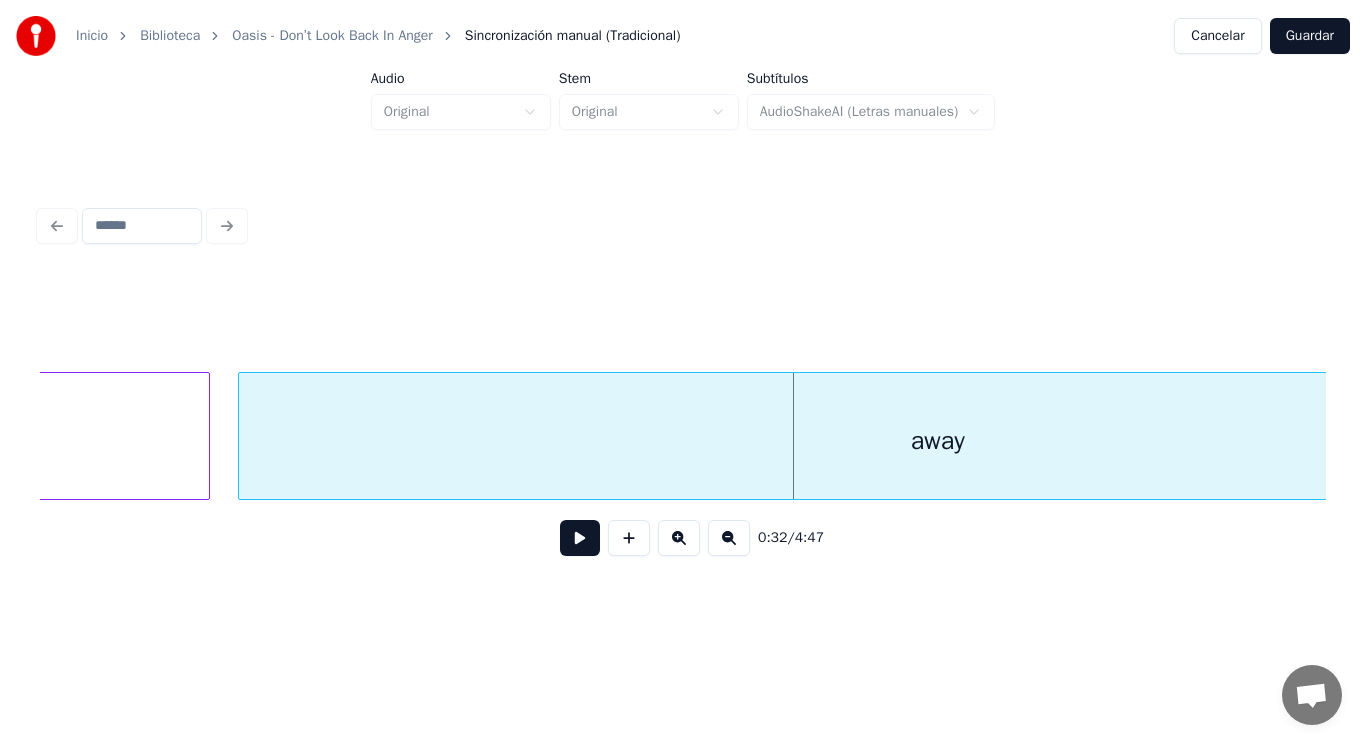 scroll, scrollTop: 0, scrollLeft: 45302, axis: horizontal 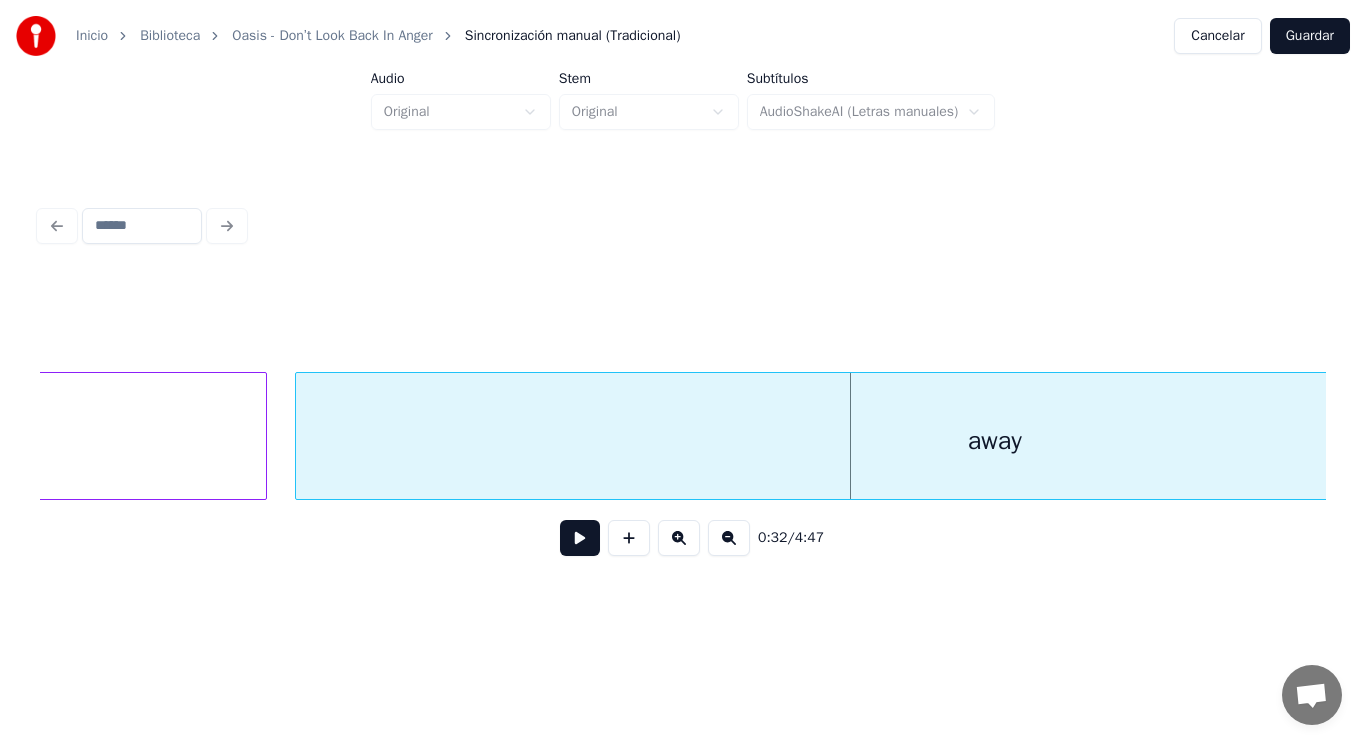 click at bounding box center (580, 538) 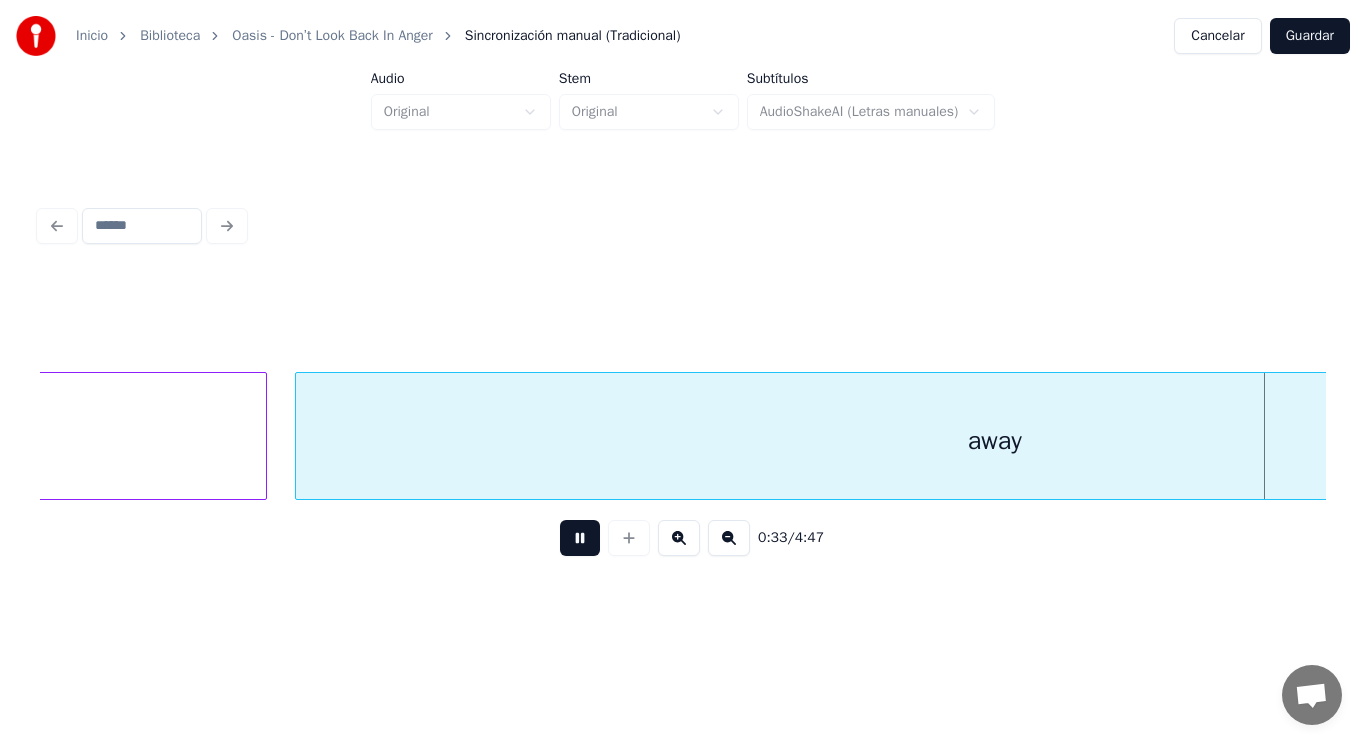 scroll, scrollTop: 0, scrollLeft: 46592, axis: horizontal 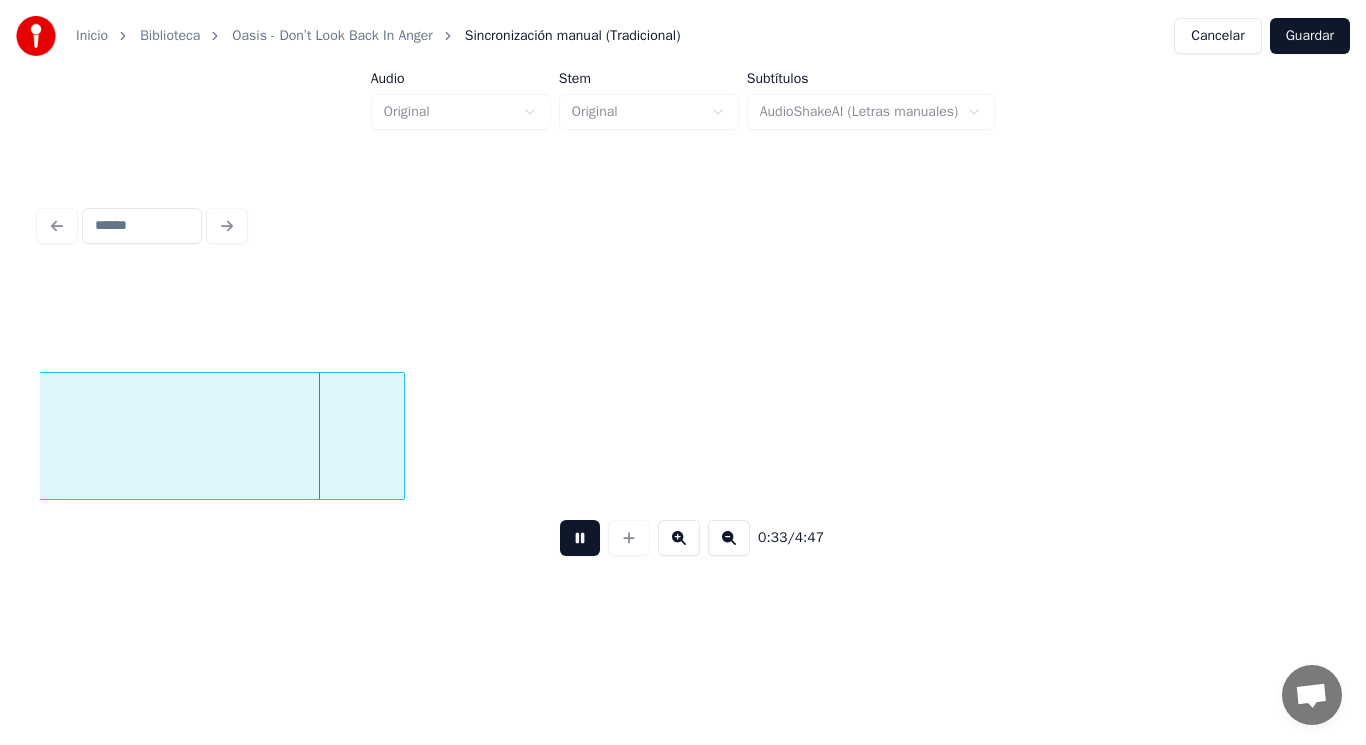 click at bounding box center (580, 538) 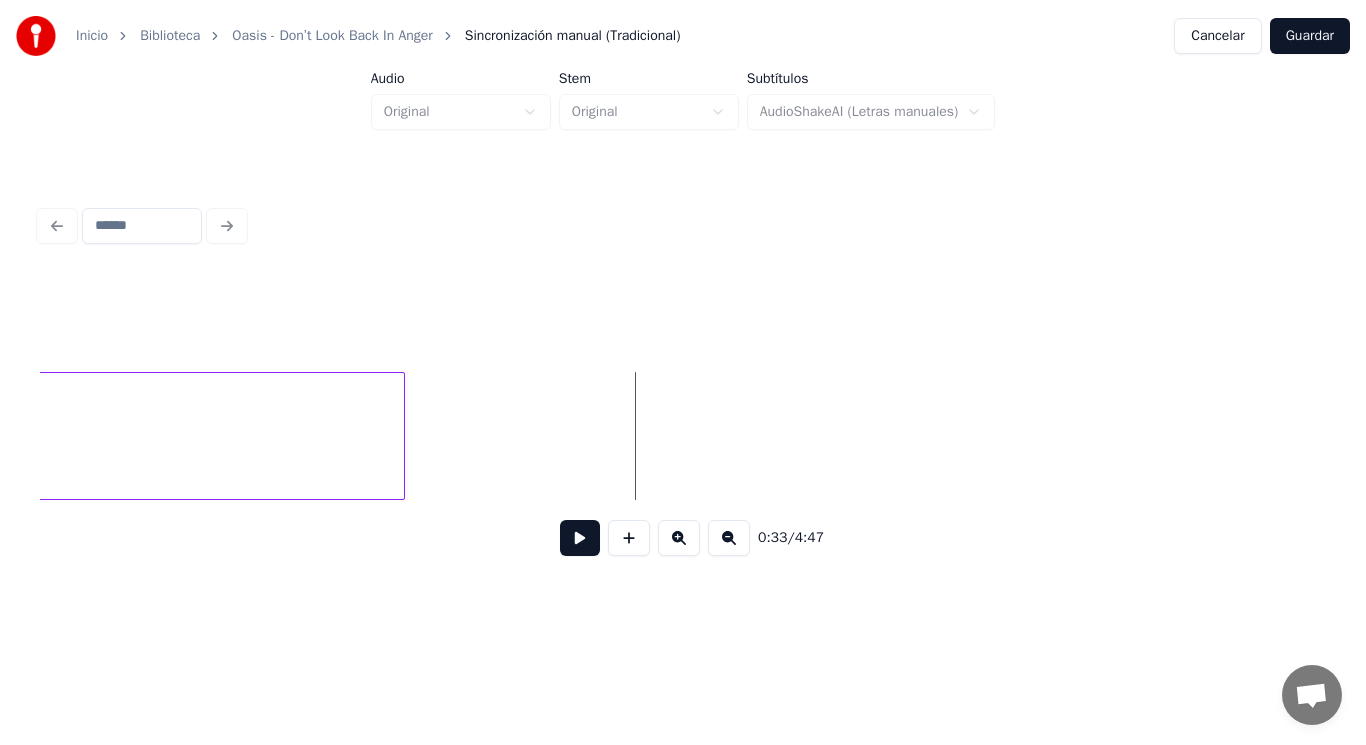 click at bounding box center (401, 436) 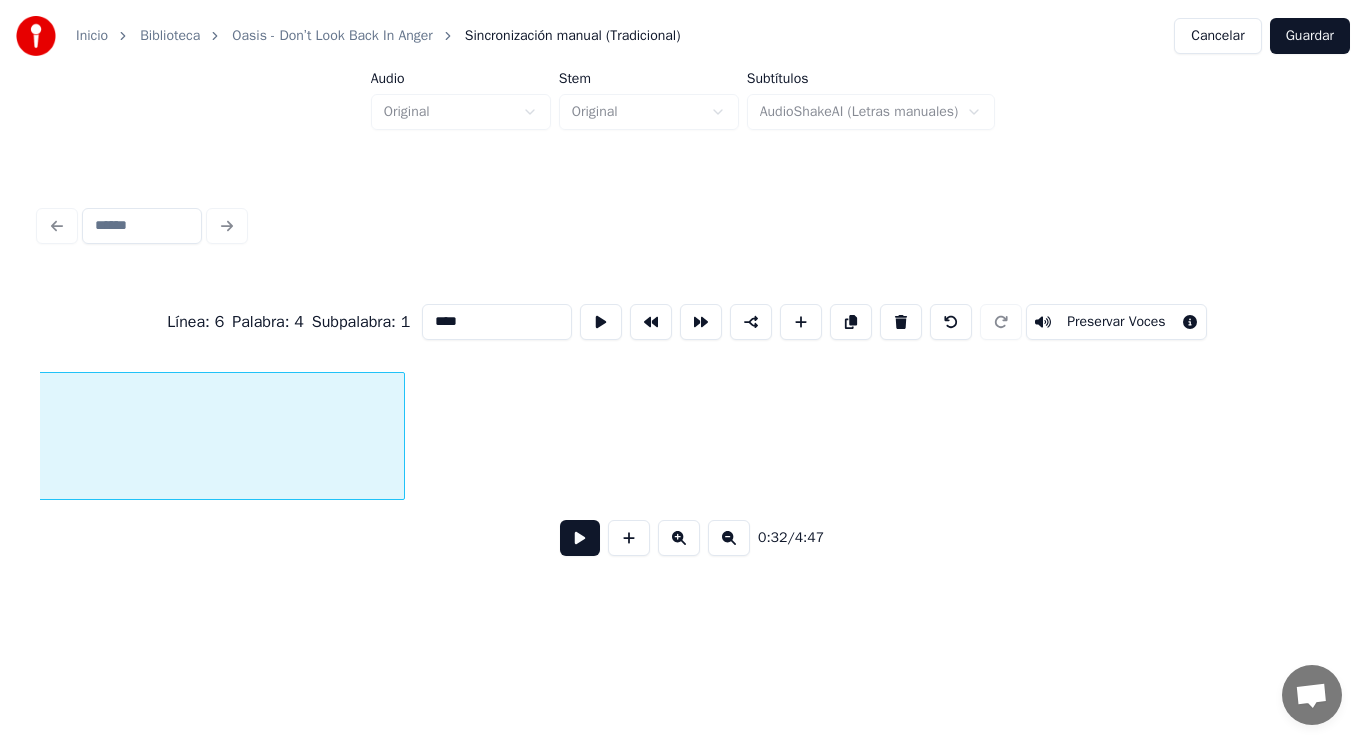 scroll, scrollTop: 0, scrollLeft: 45558, axis: horizontal 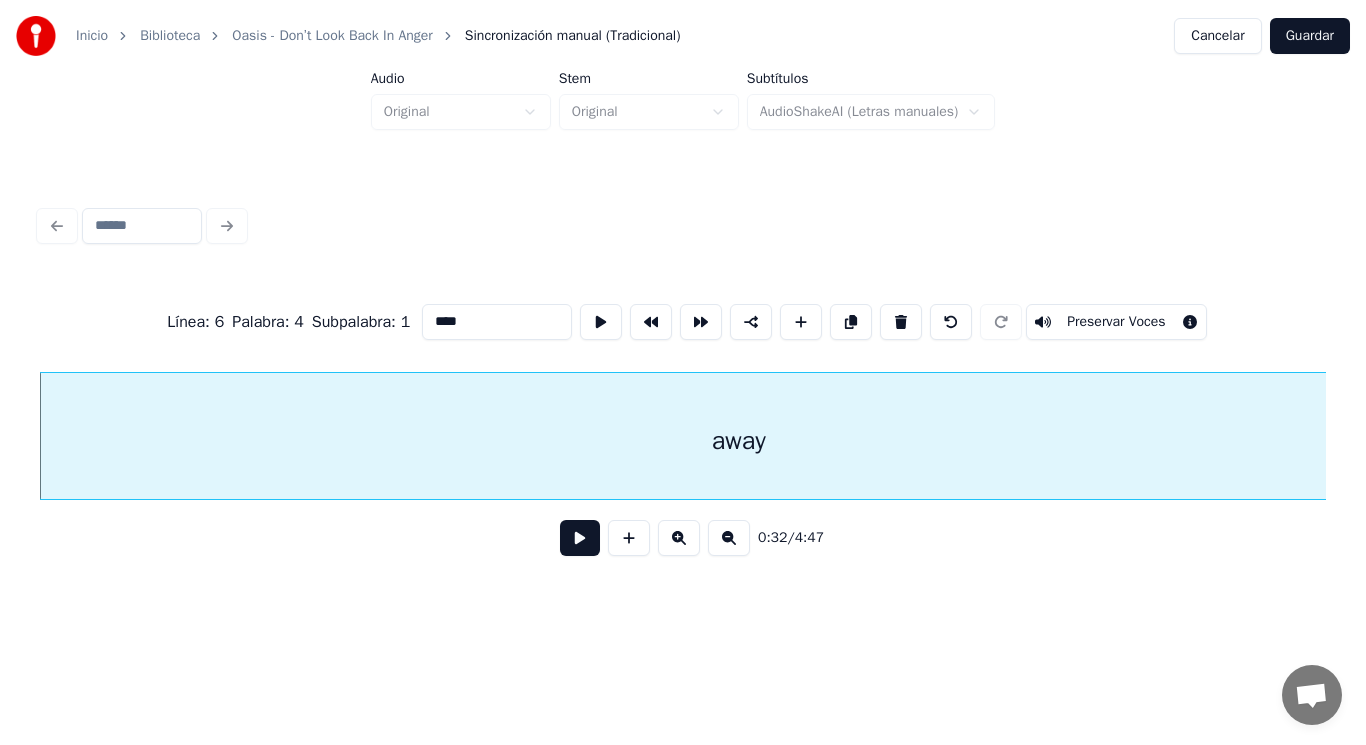 click at bounding box center [580, 538] 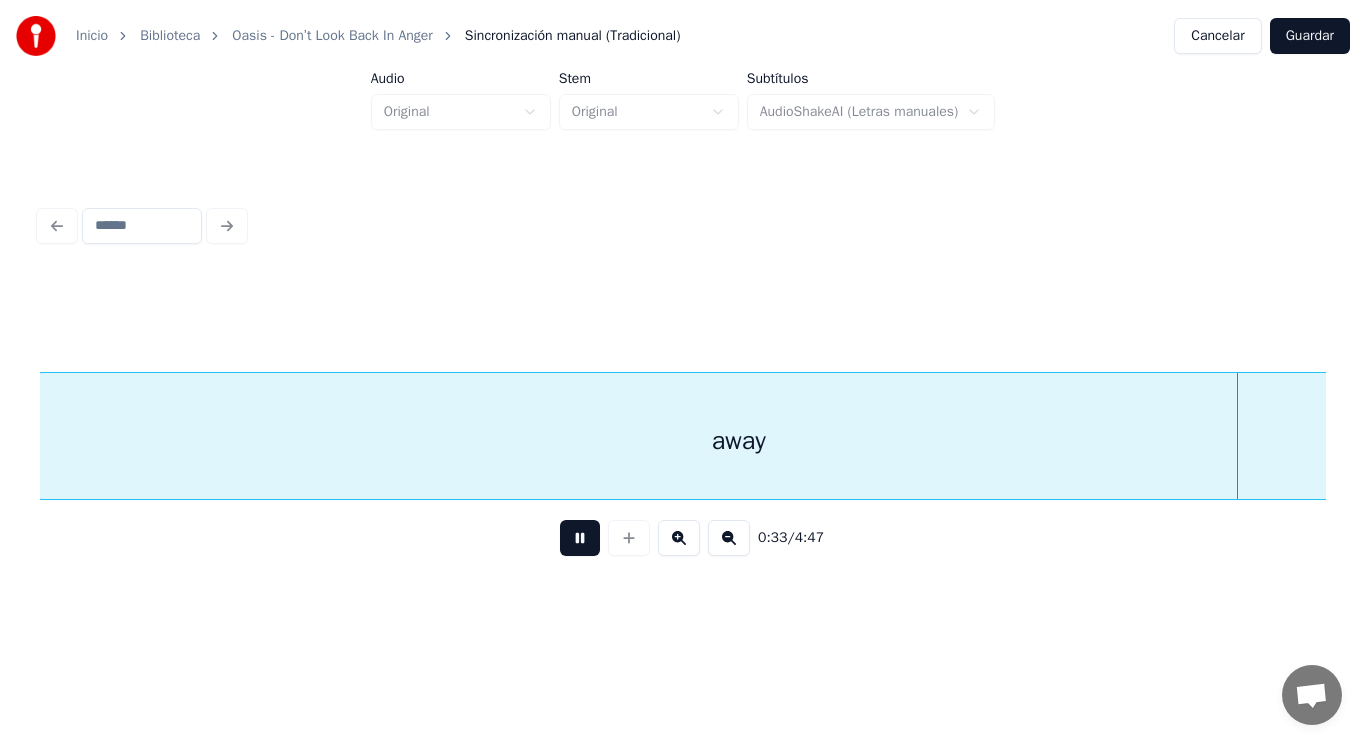 scroll, scrollTop: 0, scrollLeft: 46845, axis: horizontal 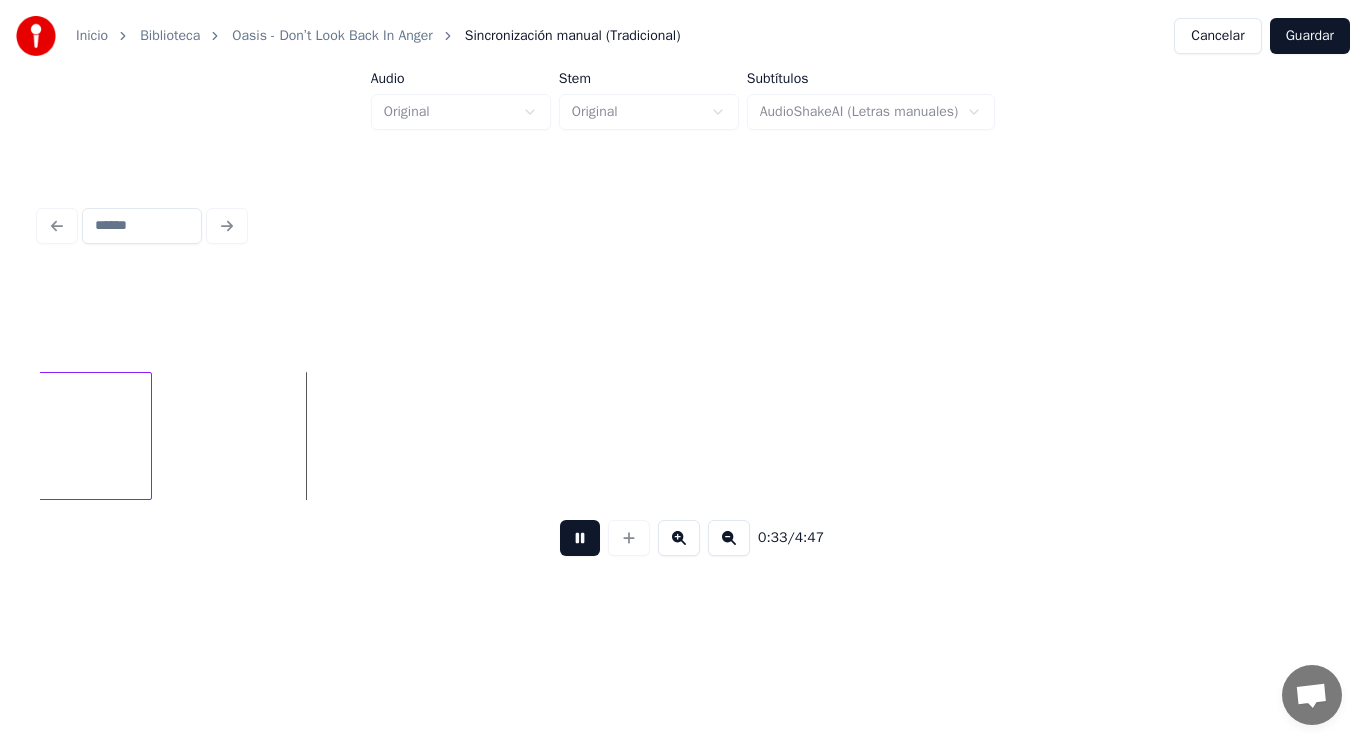 click at bounding box center [580, 538] 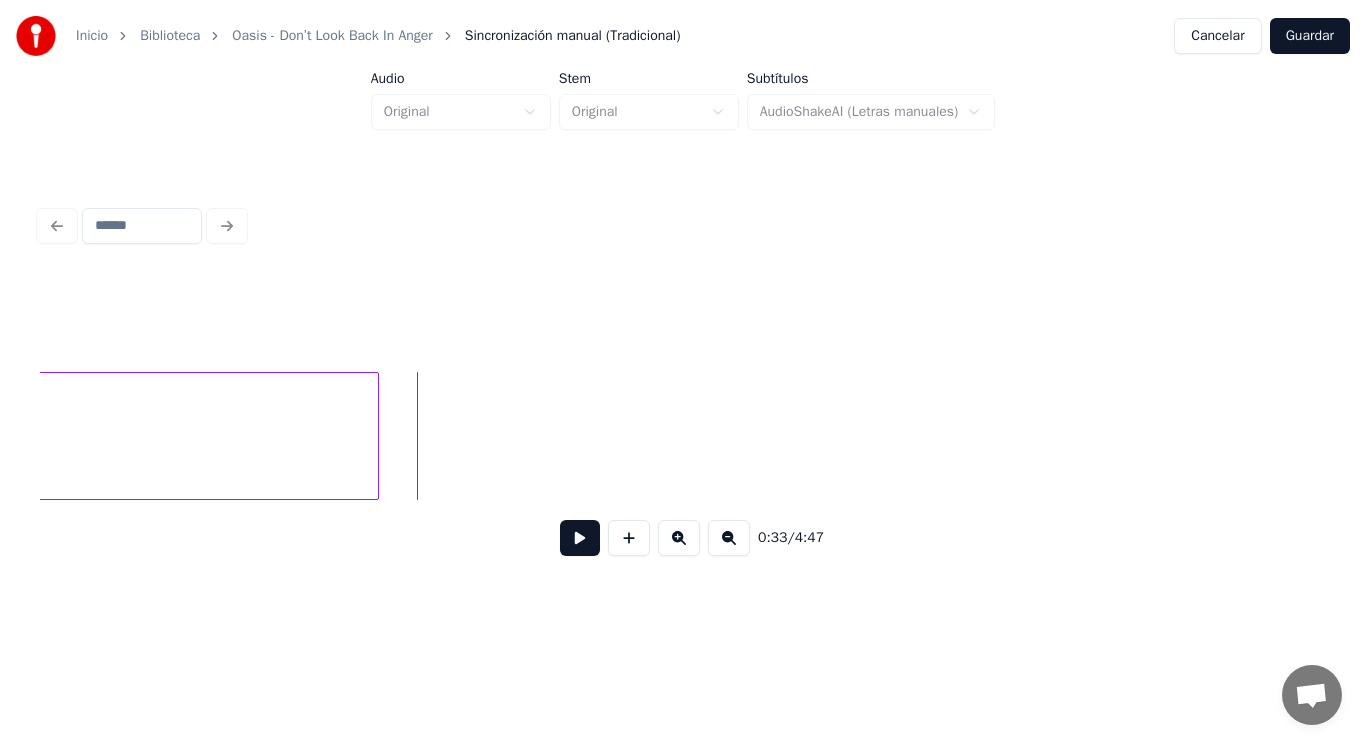 click at bounding box center [375, 436] 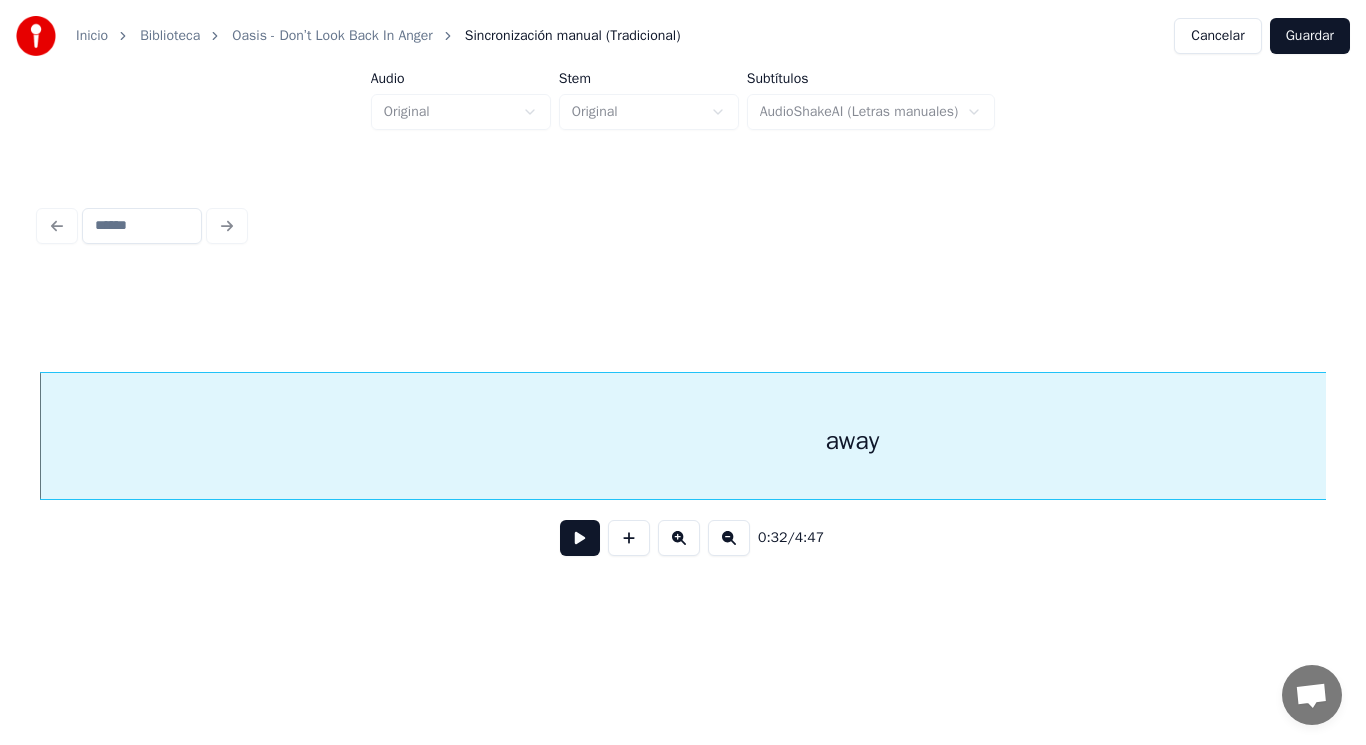 click at bounding box center [580, 538] 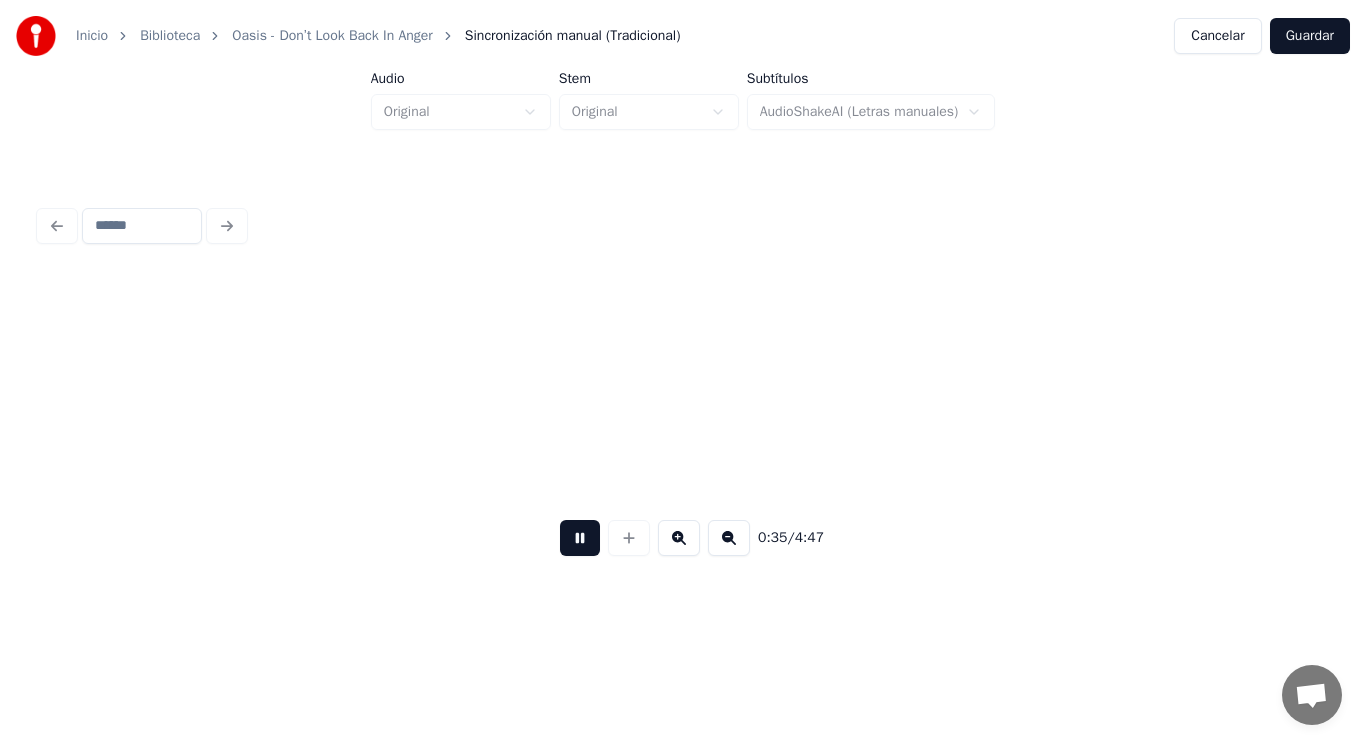 scroll, scrollTop: 0, scrollLeft: 49460, axis: horizontal 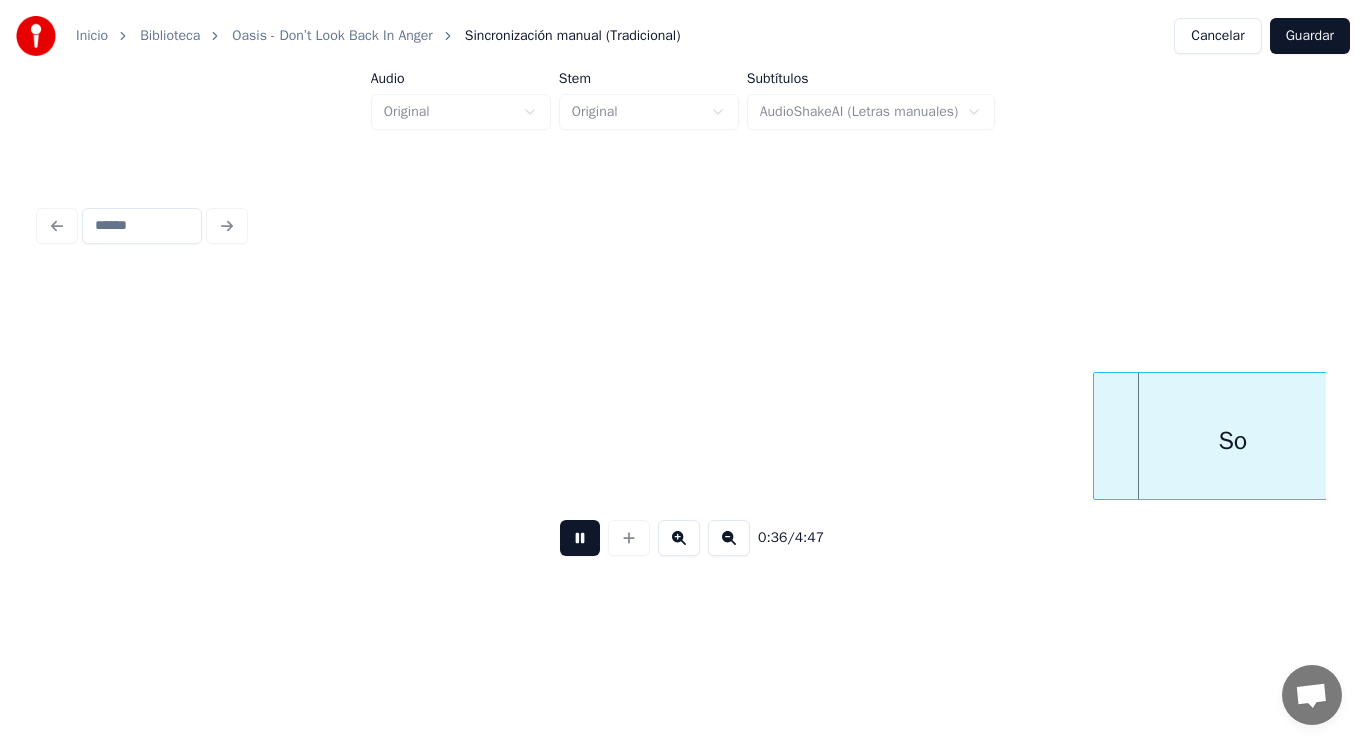 click at bounding box center (580, 538) 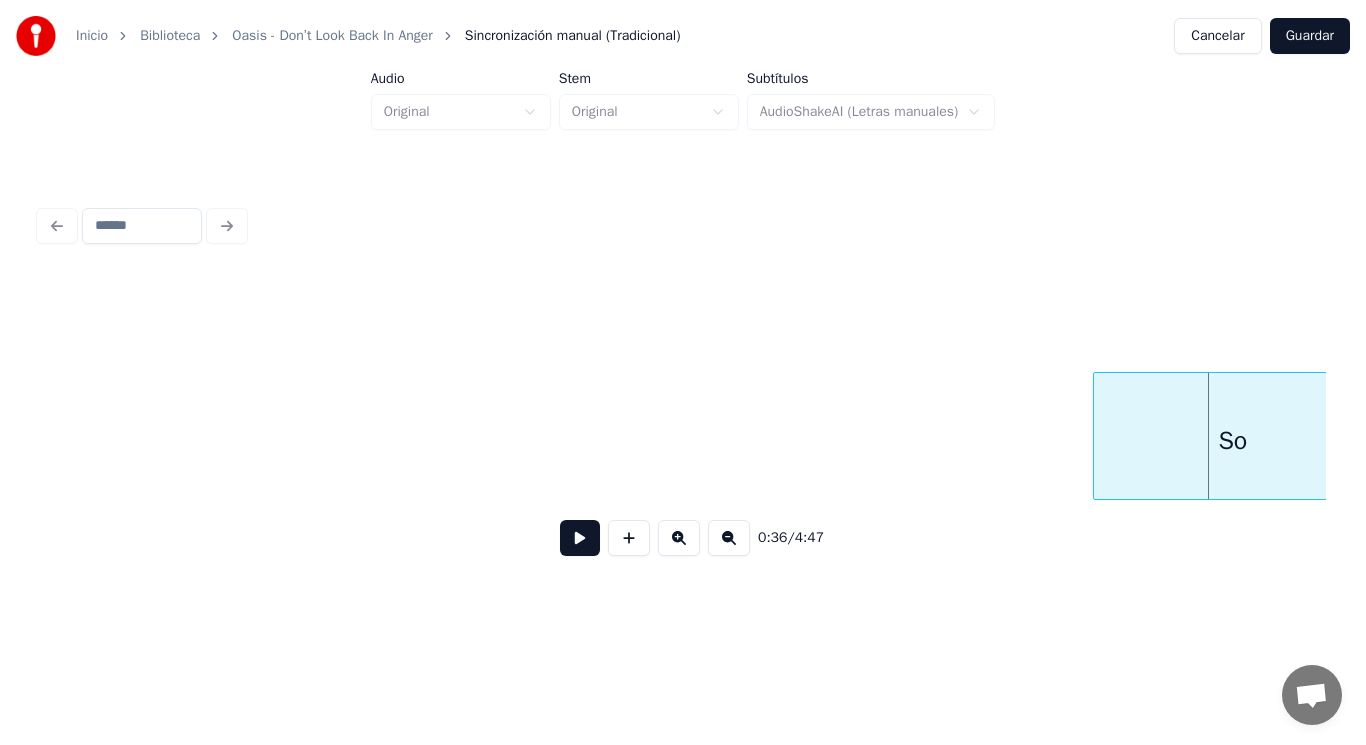 click on "So" at bounding box center (152016, 436) 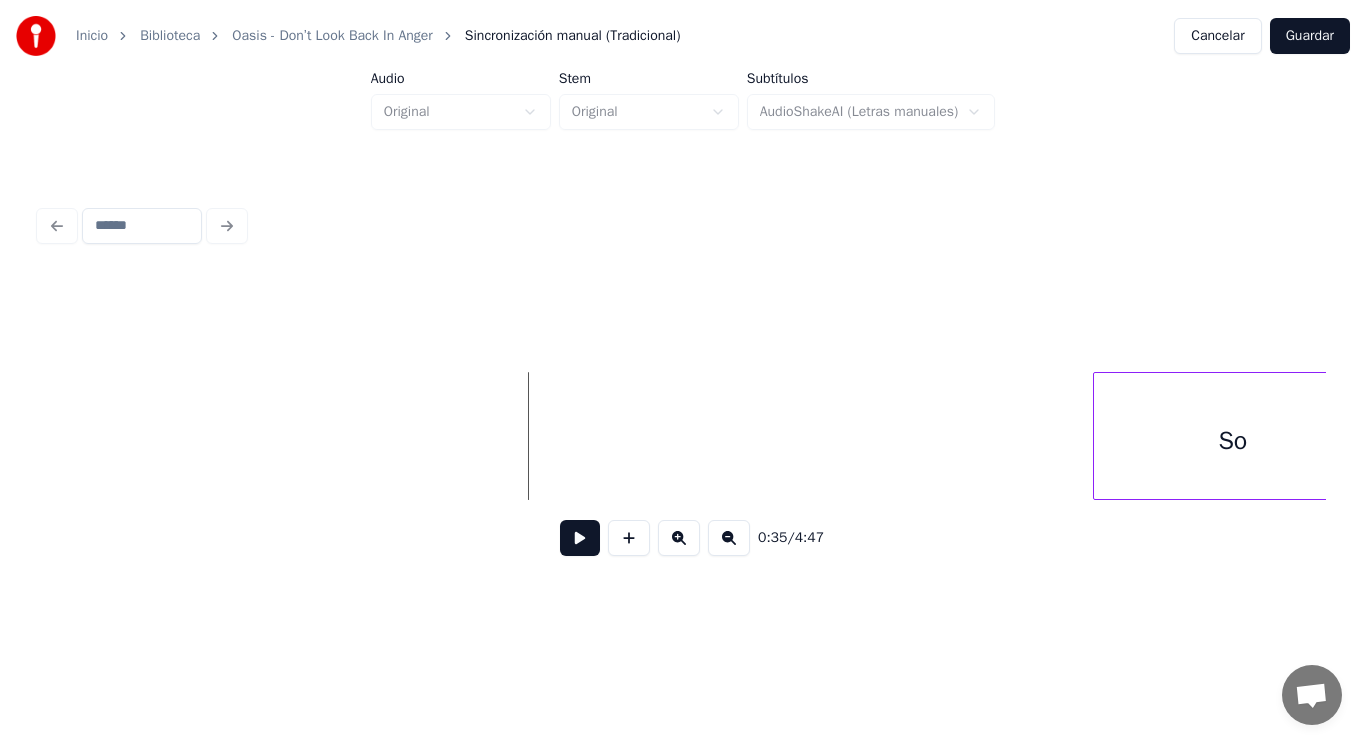 click at bounding box center [580, 538] 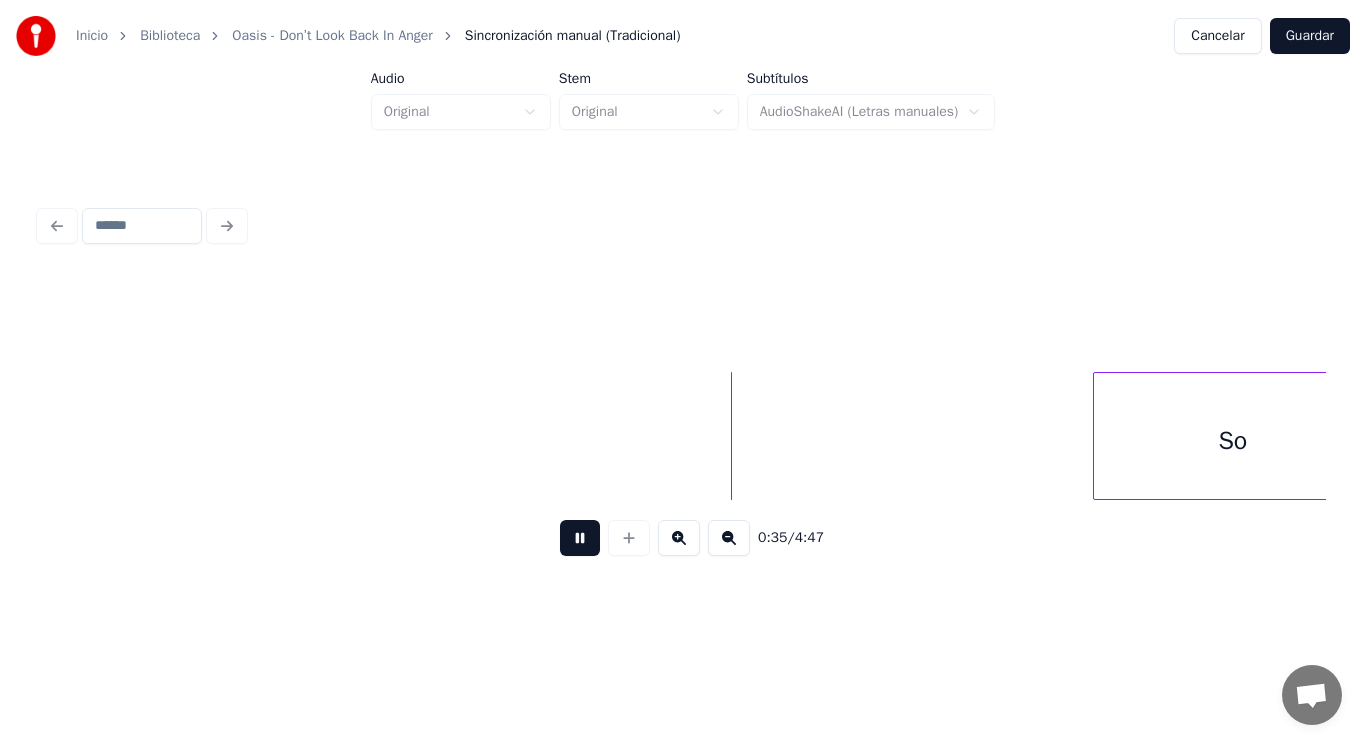 click at bounding box center (580, 538) 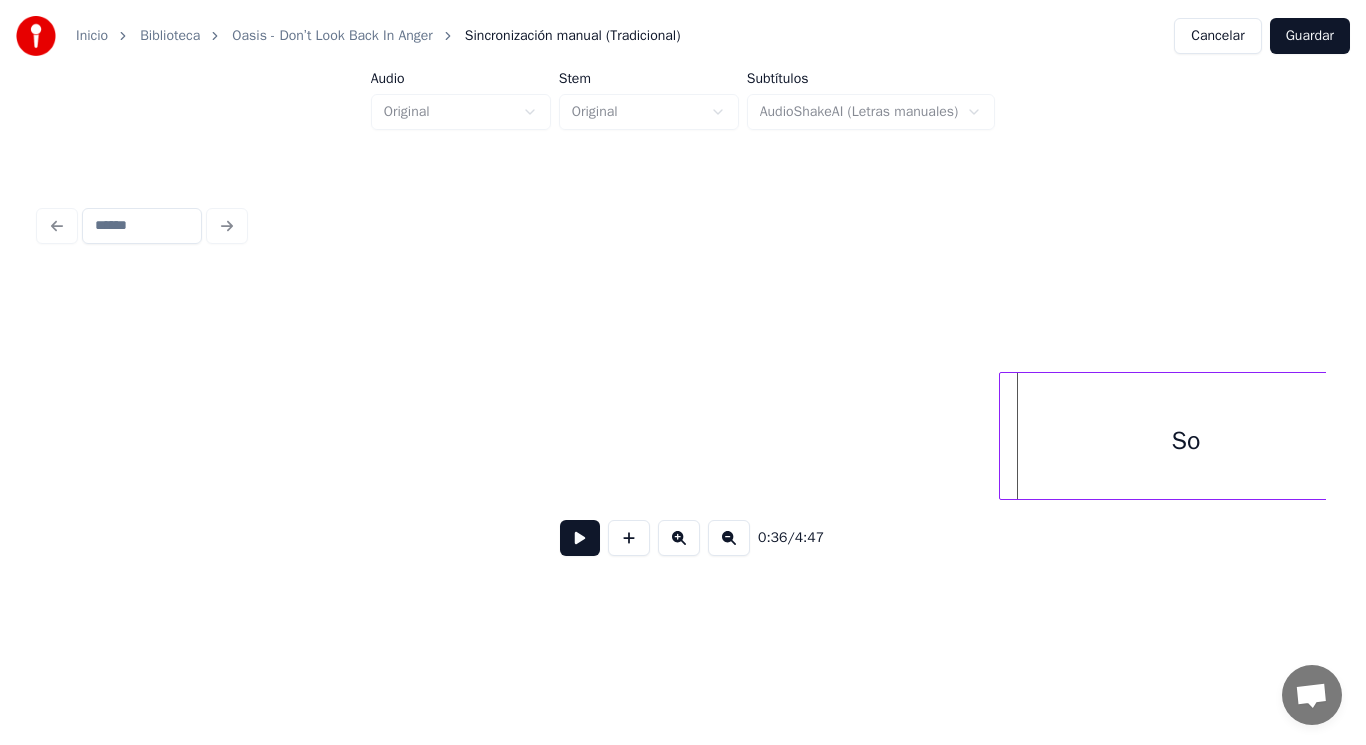 click at bounding box center (1003, 436) 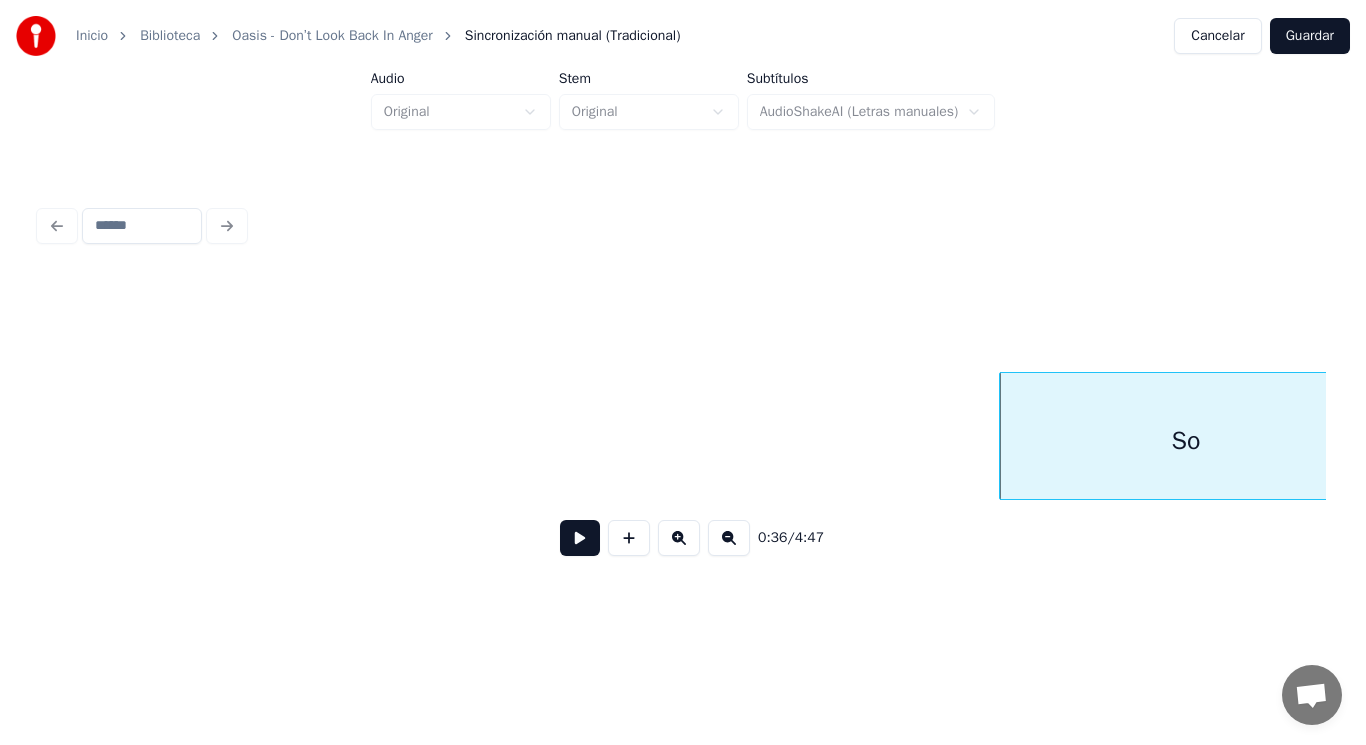click at bounding box center (580, 538) 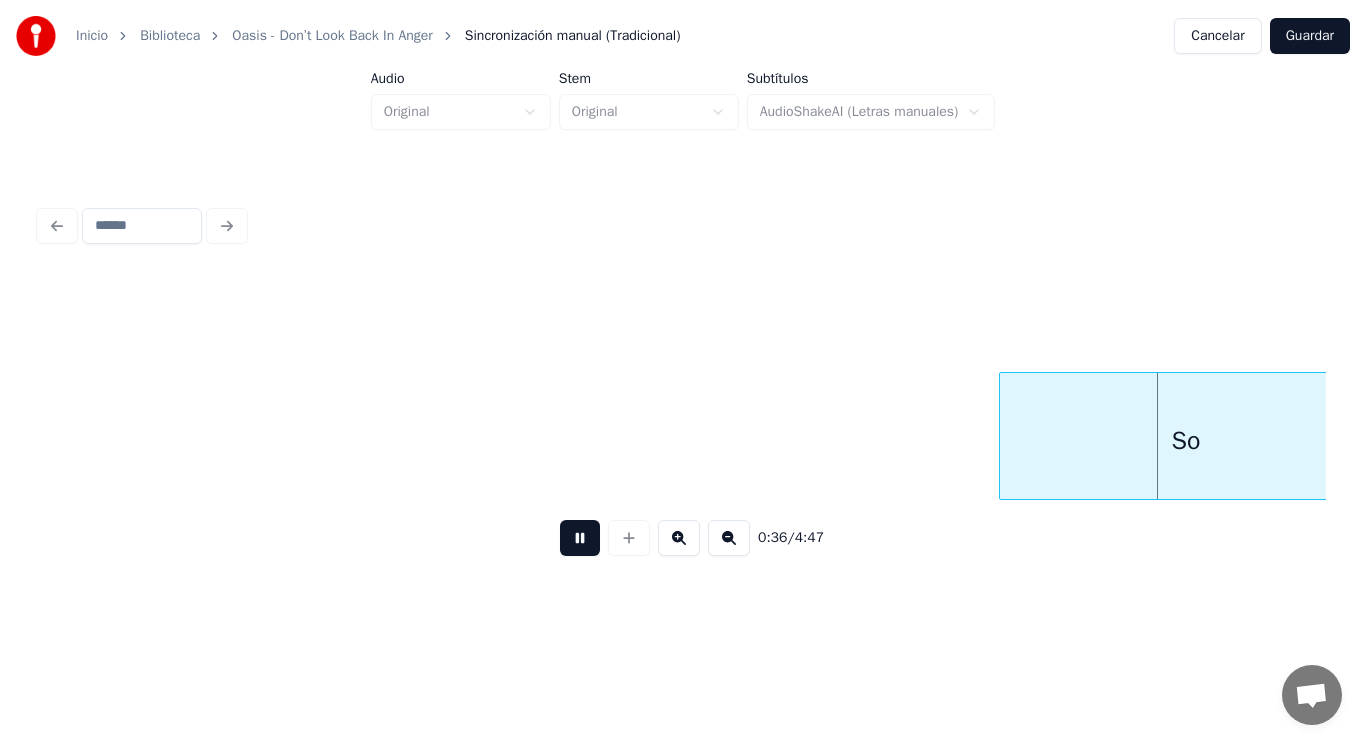 scroll, scrollTop: 0, scrollLeft: 50746, axis: horizontal 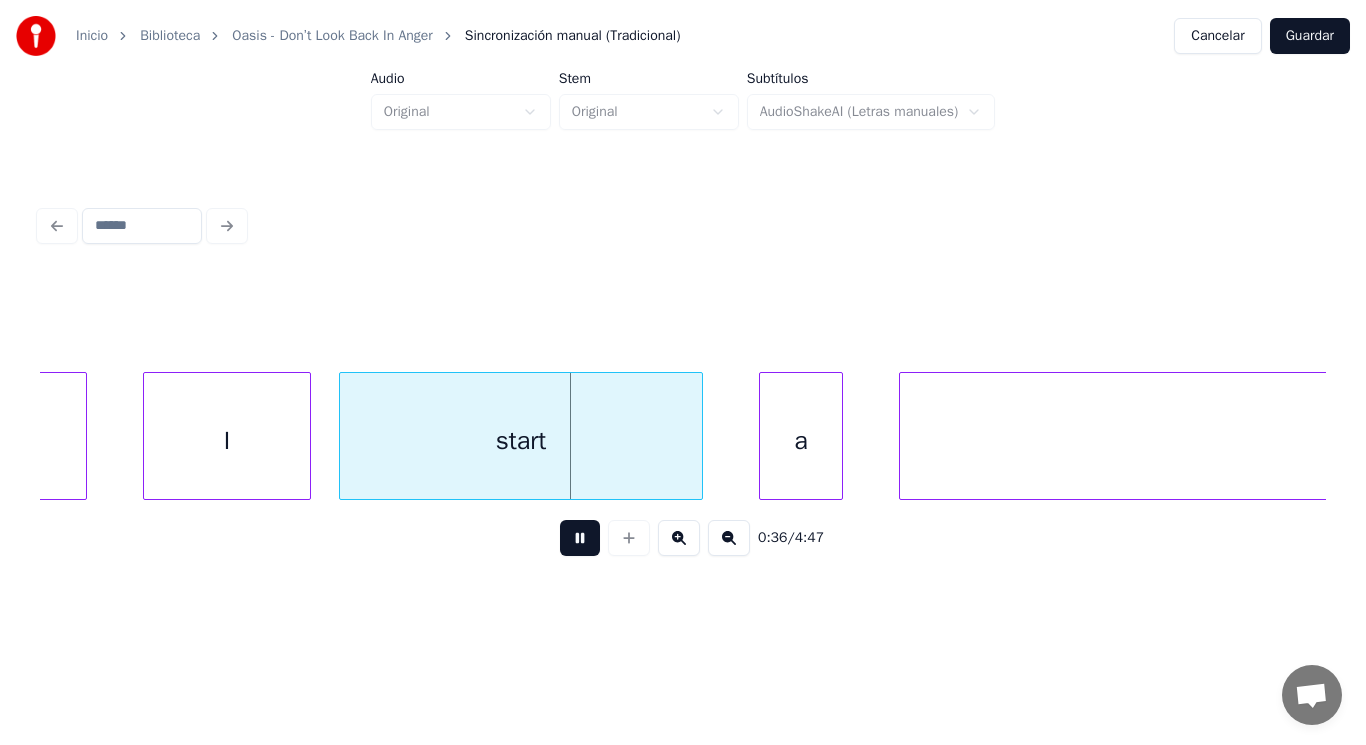 click at bounding box center [580, 538] 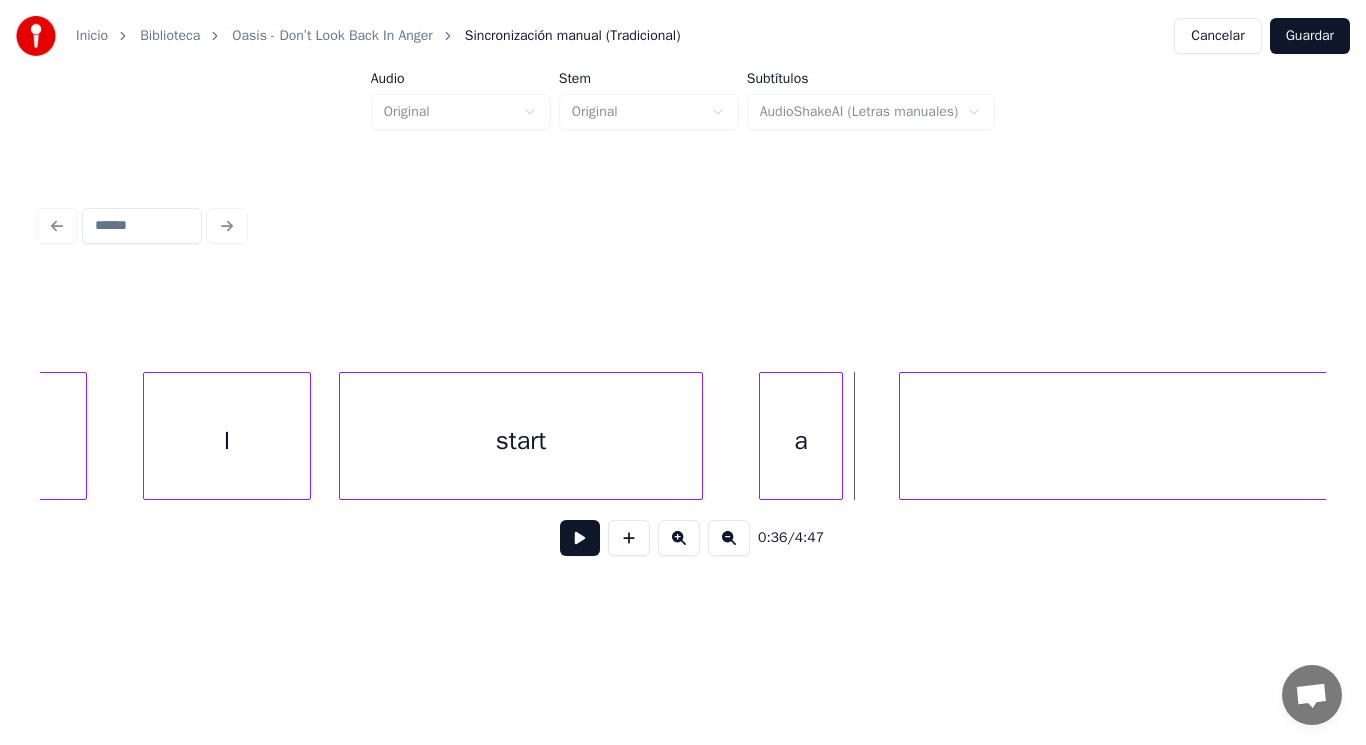 click on "start" at bounding box center [521, 441] 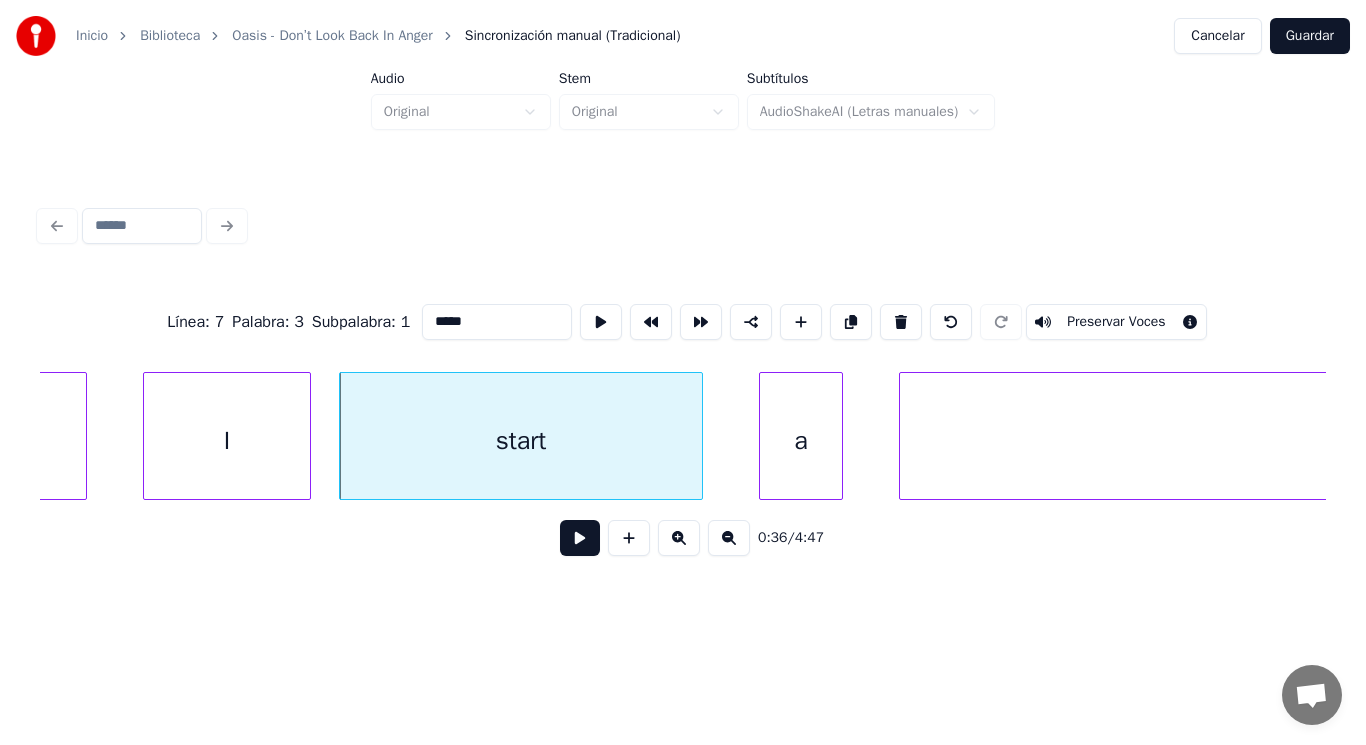 click at bounding box center (580, 538) 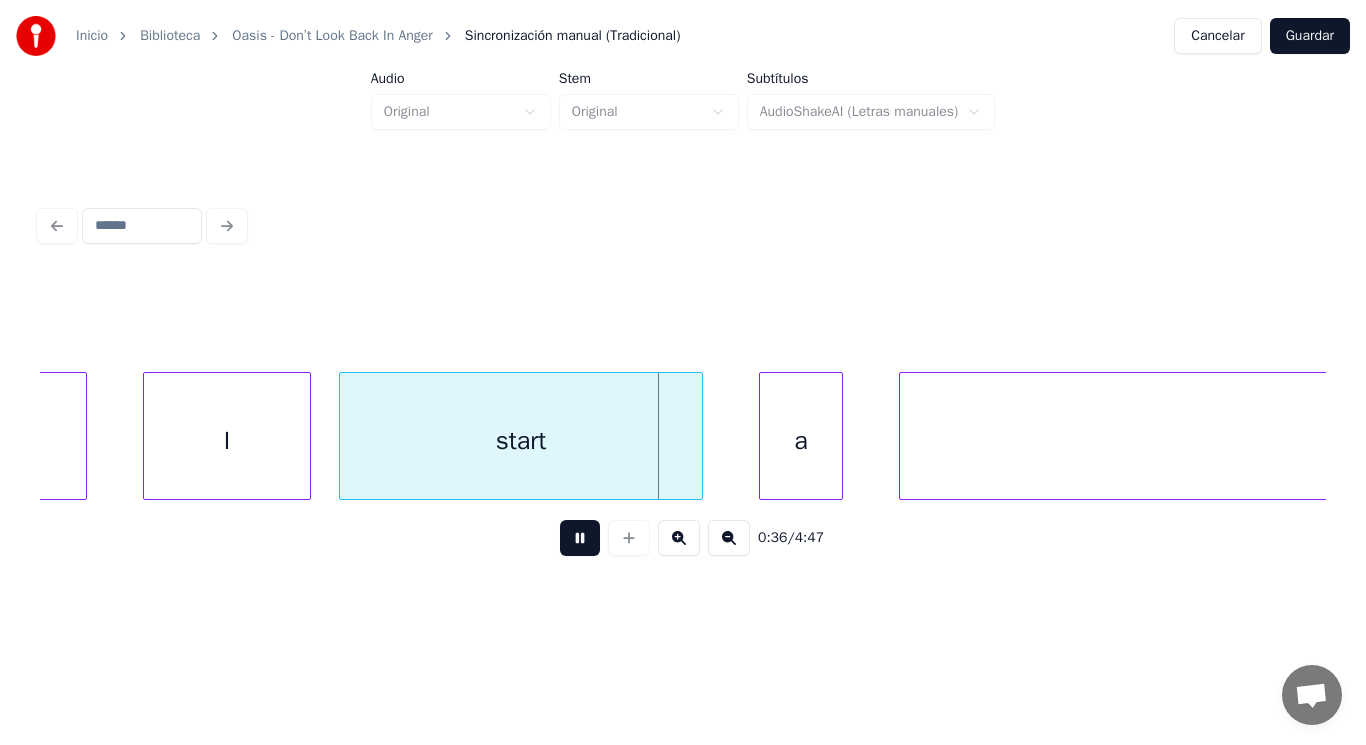 click at bounding box center (580, 538) 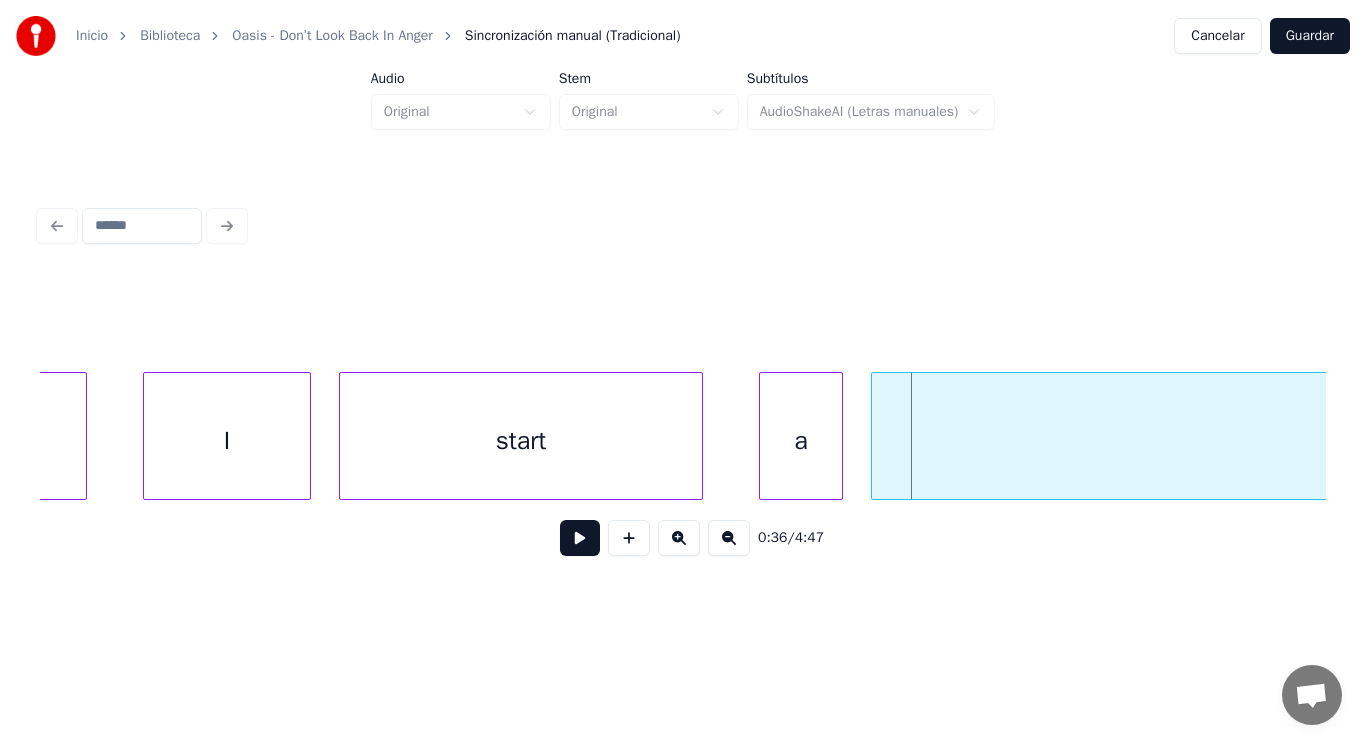 click at bounding box center [875, 436] 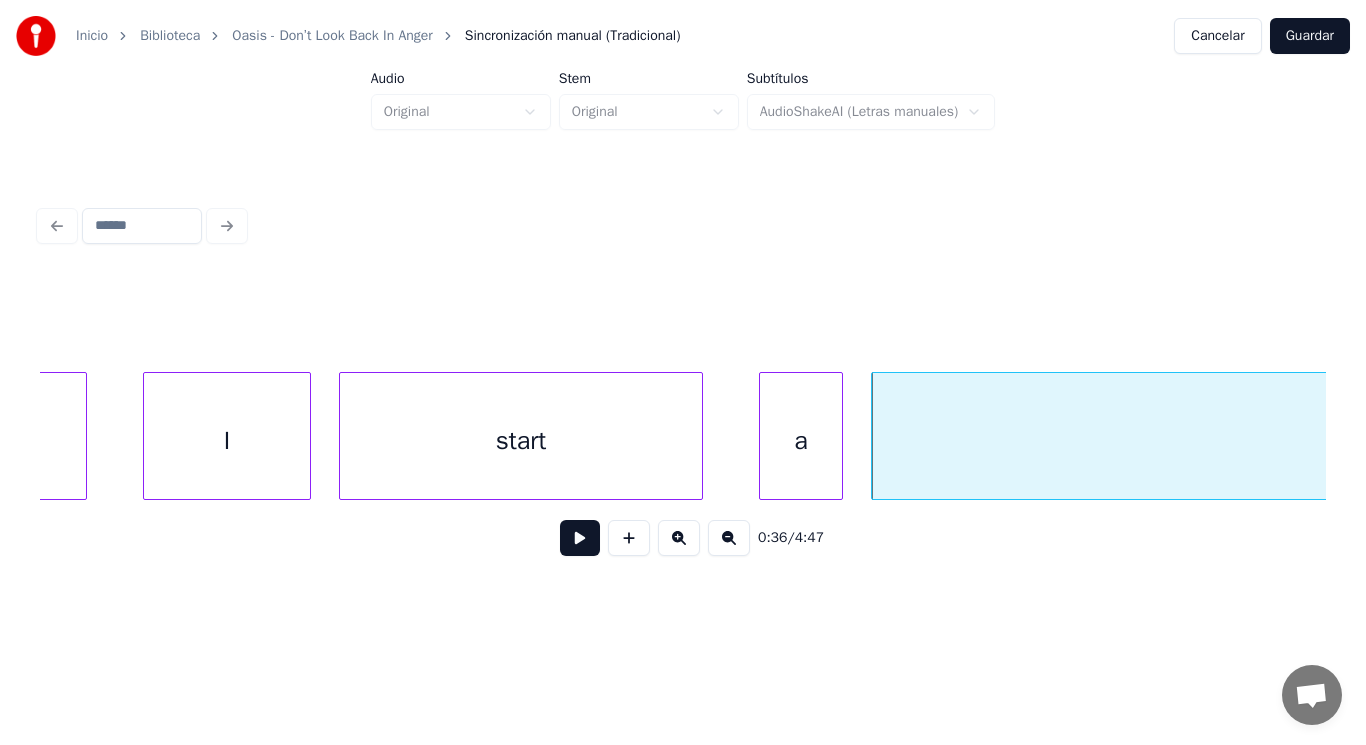 click at bounding box center [580, 538] 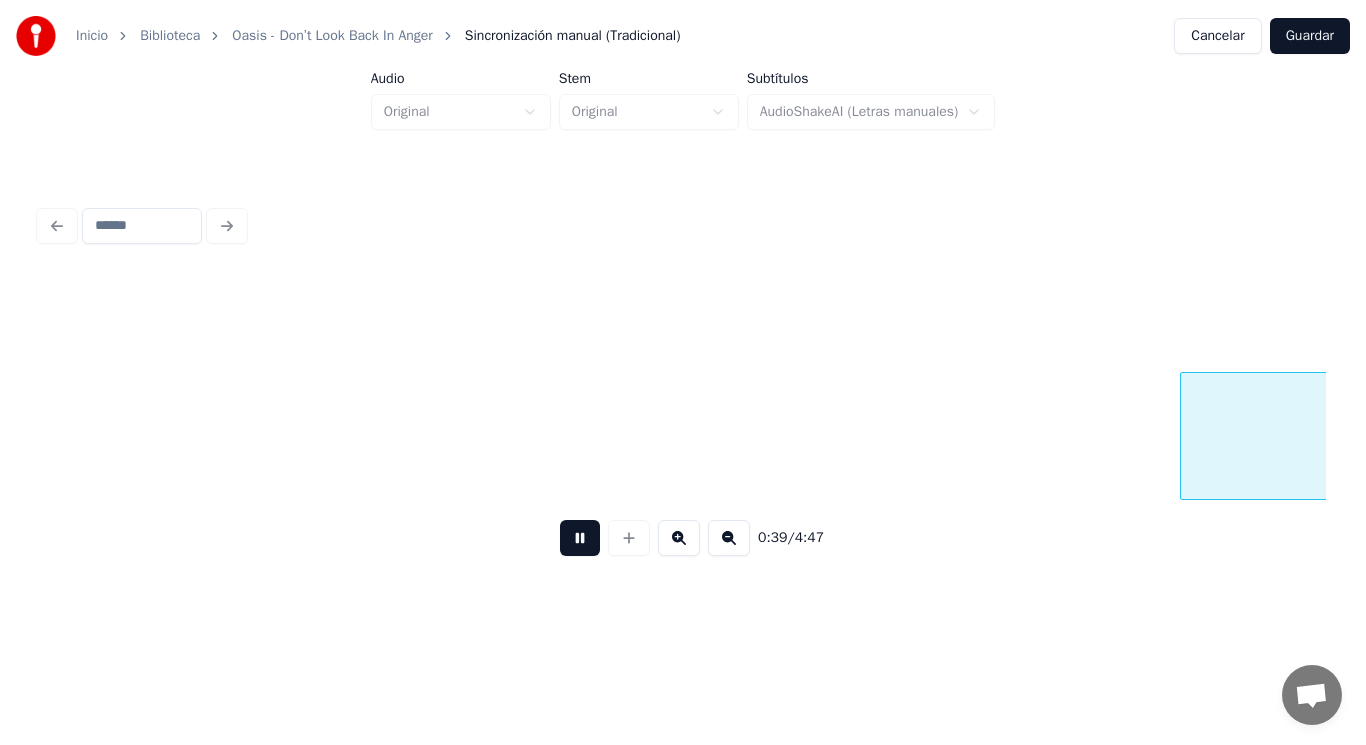 scroll, scrollTop: 0, scrollLeft: 54651, axis: horizontal 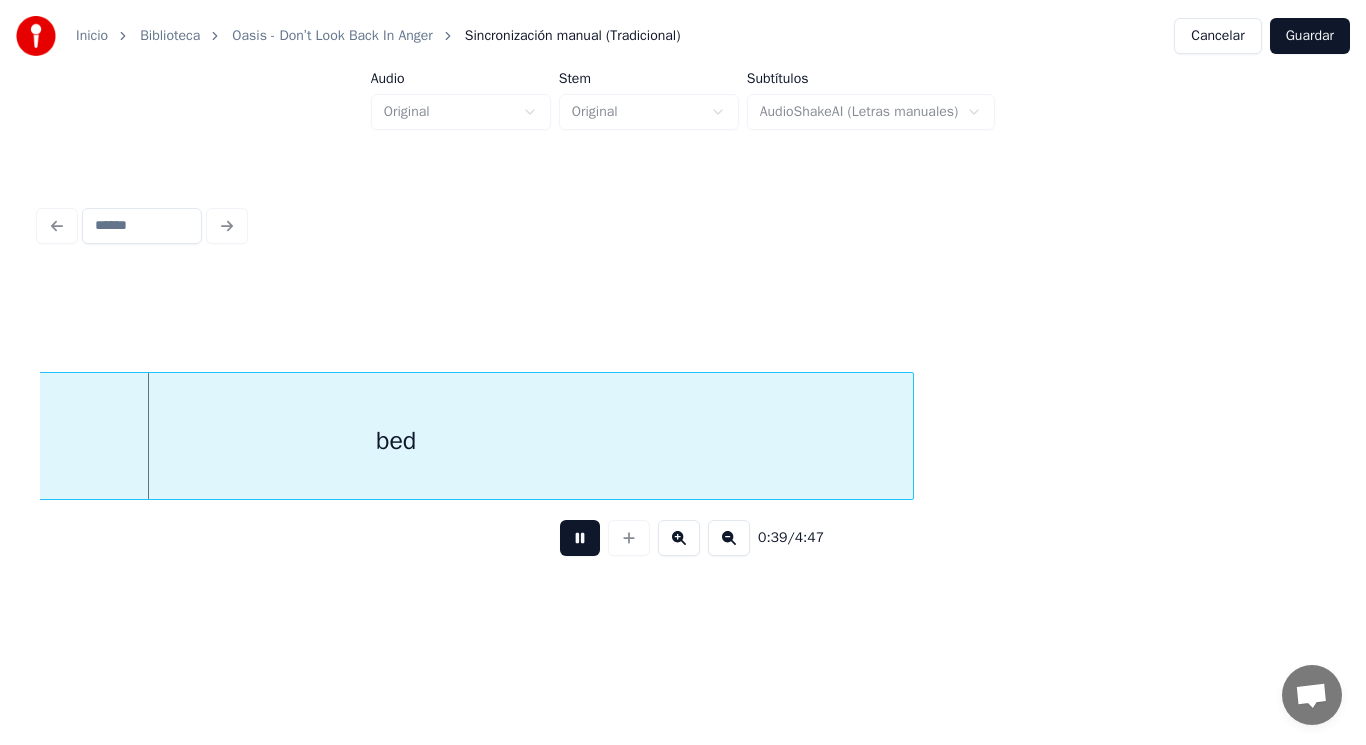 click at bounding box center [580, 538] 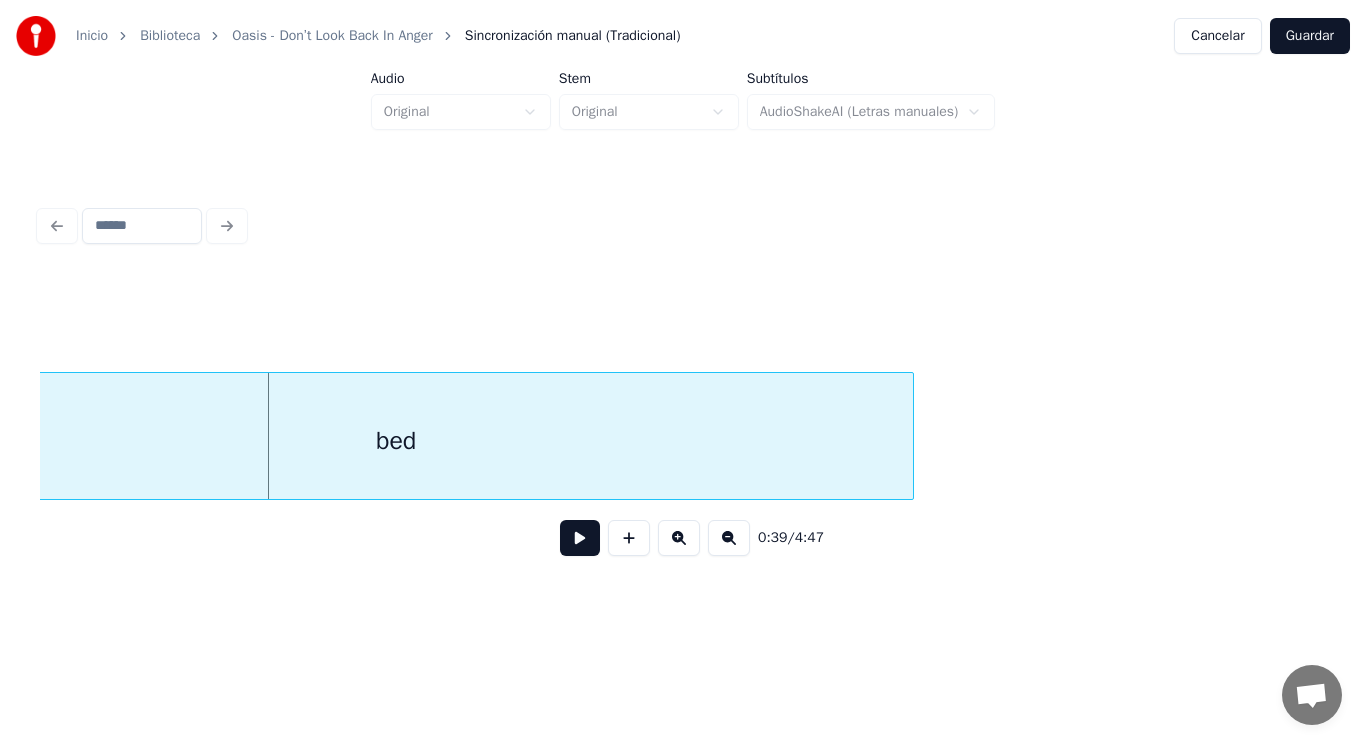 click at bounding box center [580, 538] 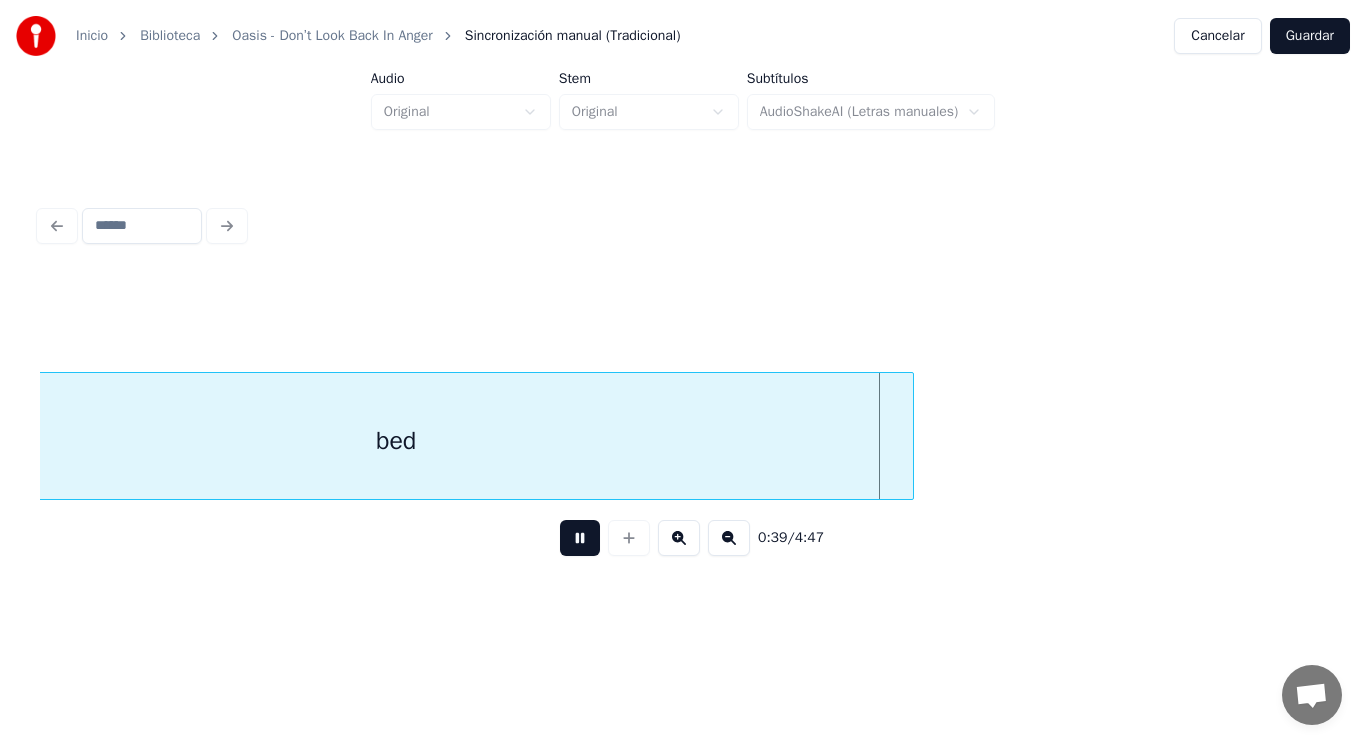 click at bounding box center [580, 538] 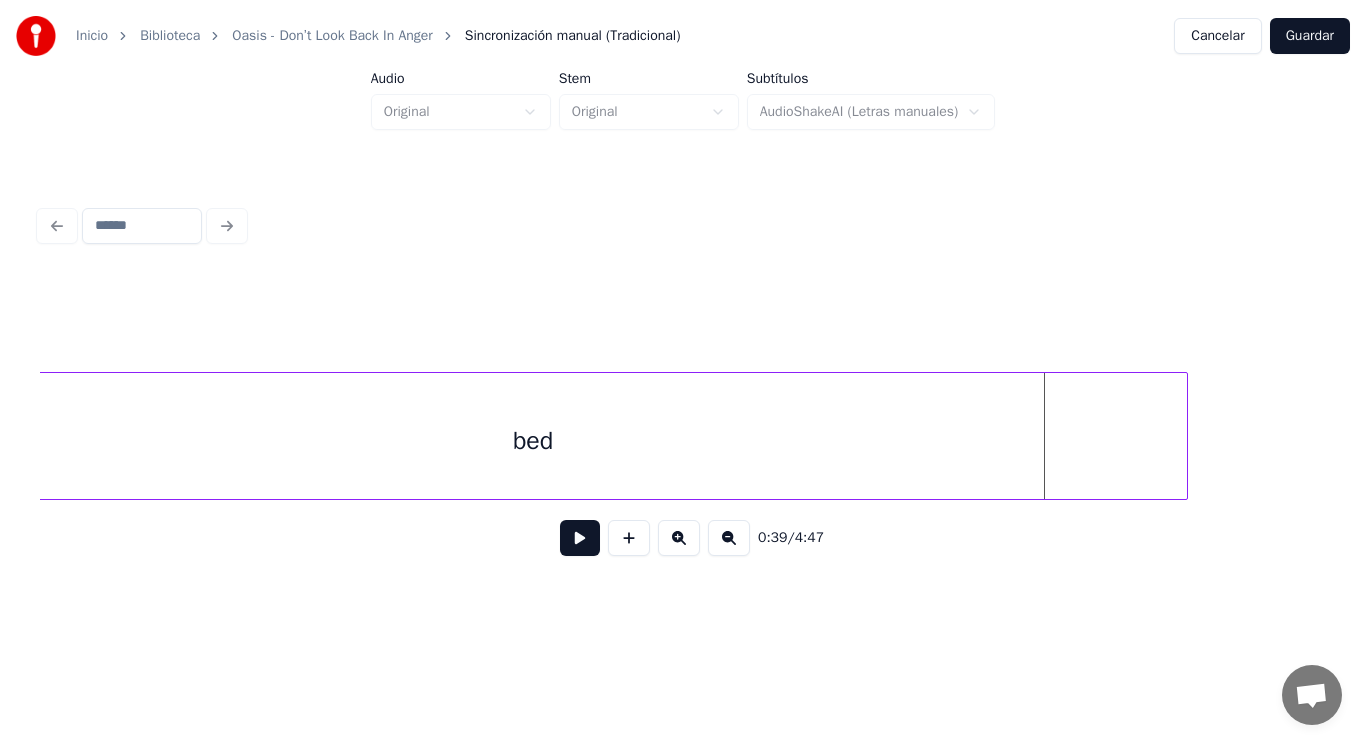 click at bounding box center [1184, 436] 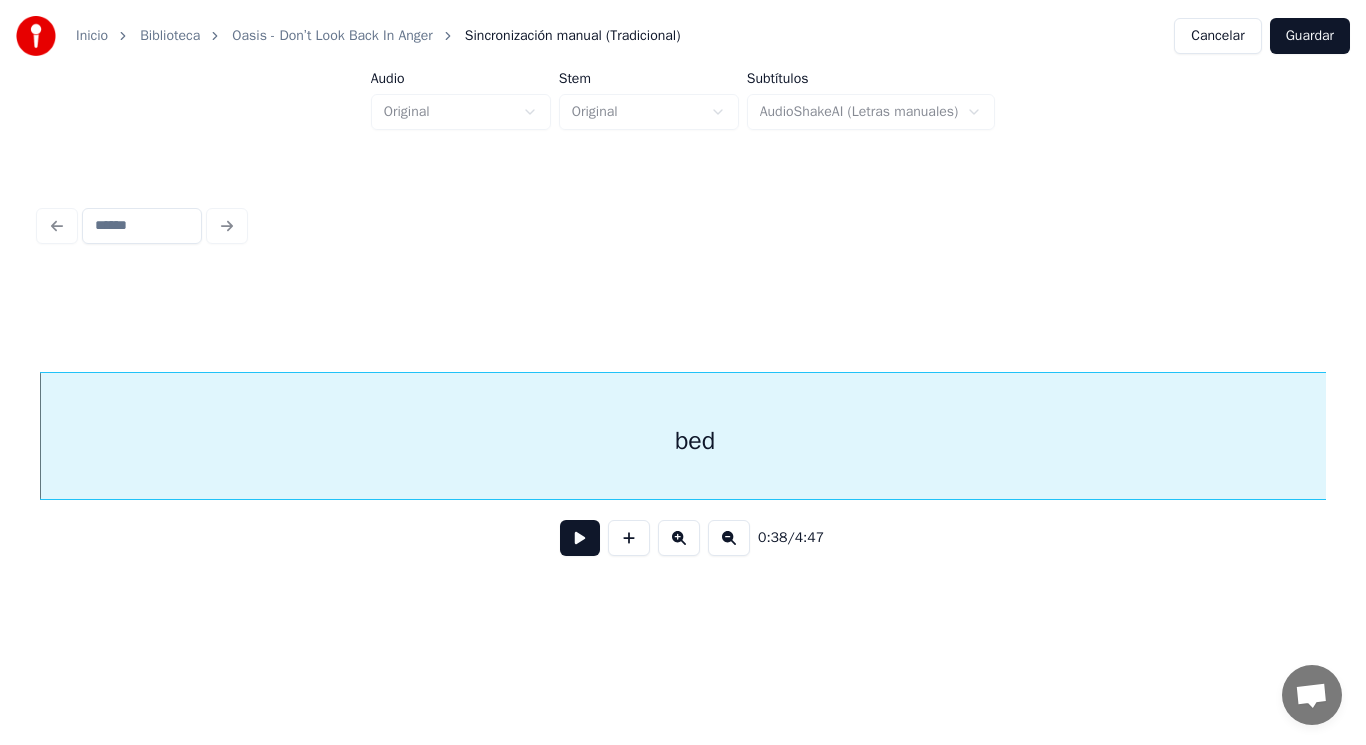 click at bounding box center [580, 538] 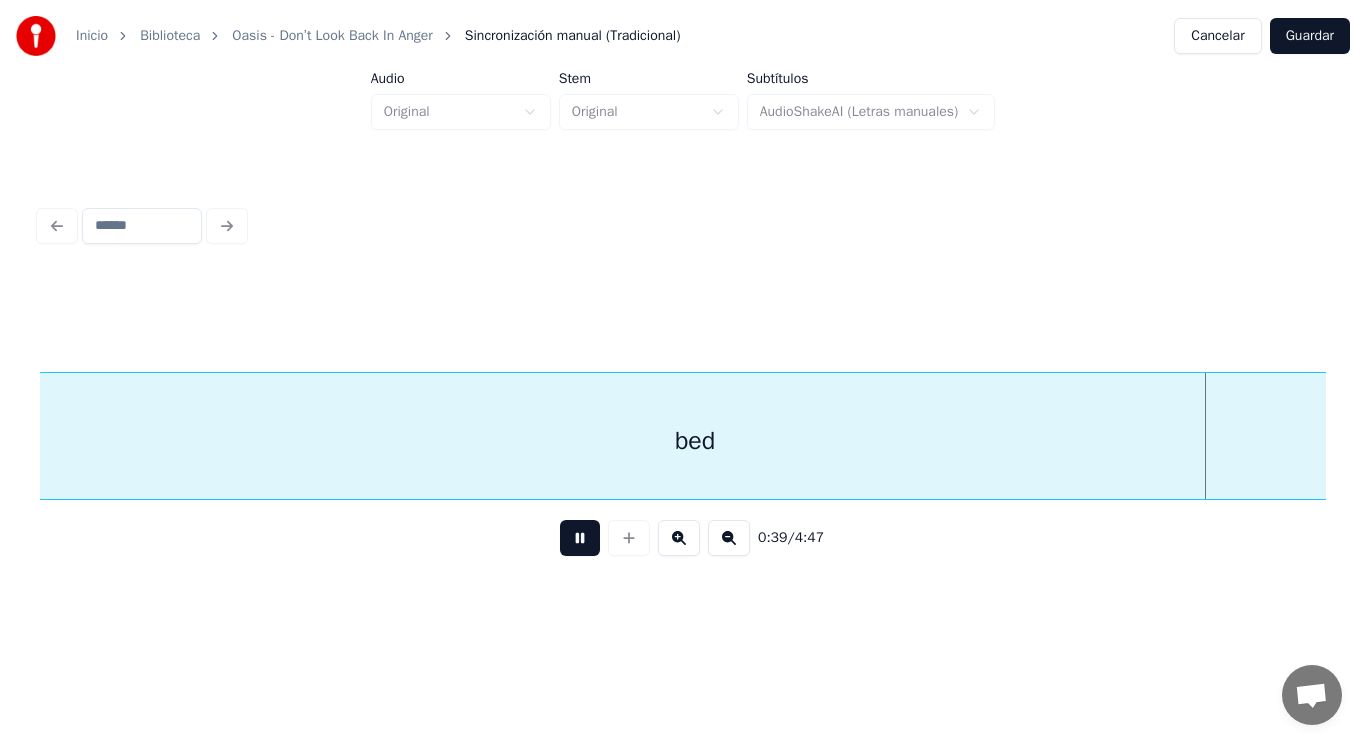 scroll, scrollTop: 0, scrollLeft: 55801, axis: horizontal 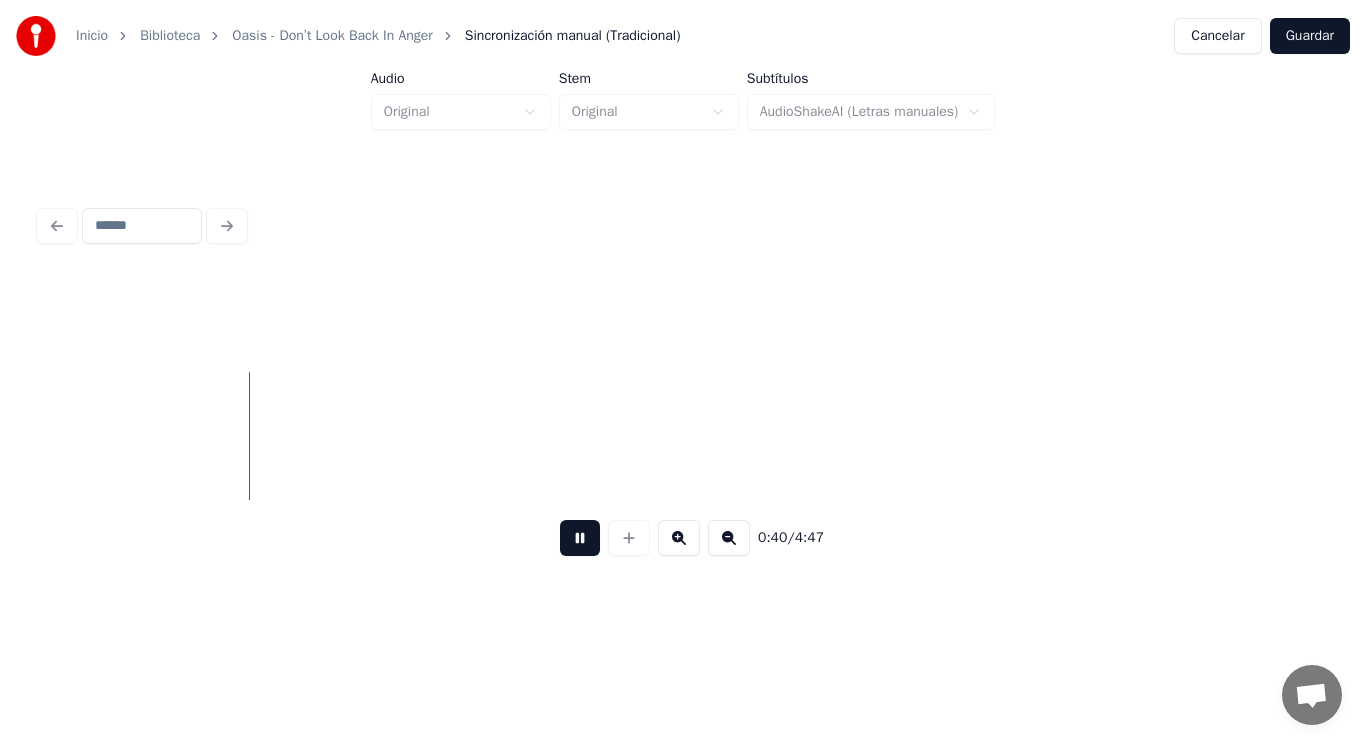 click at bounding box center (580, 538) 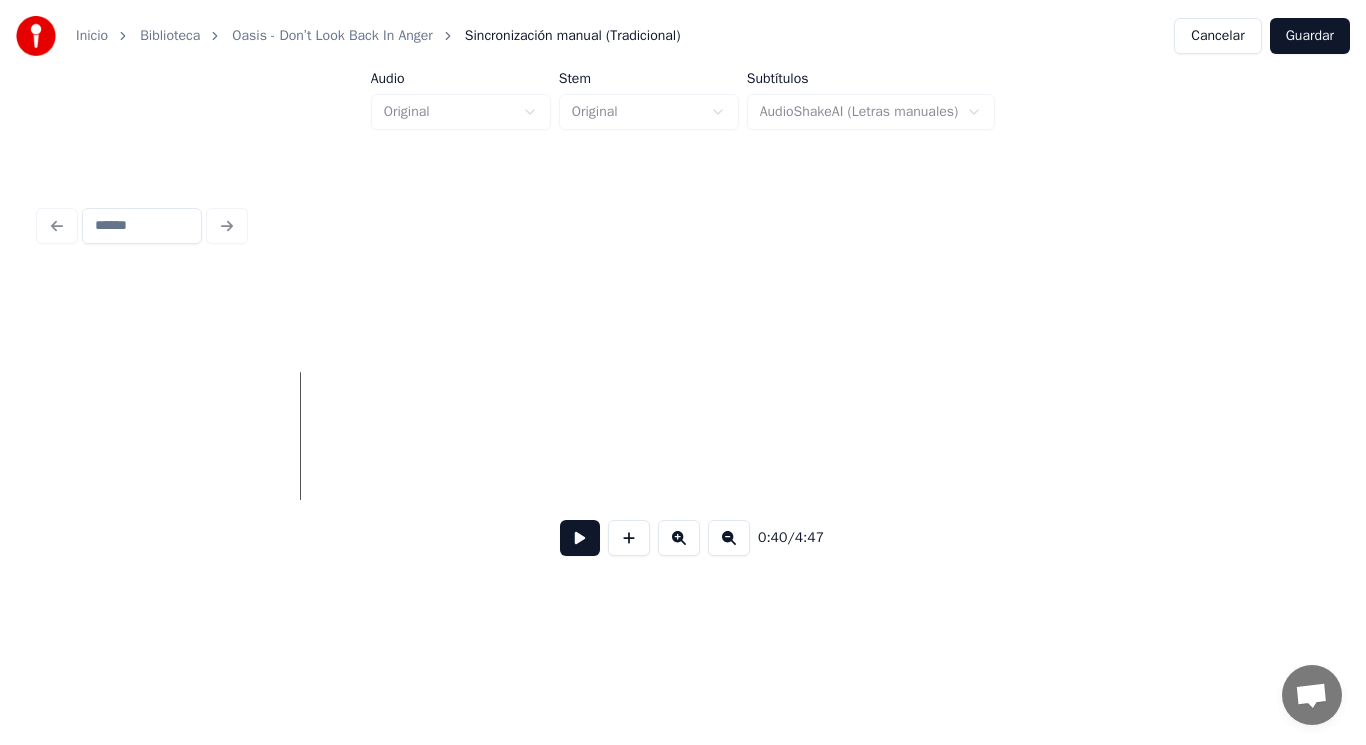 click at bounding box center (580, 538) 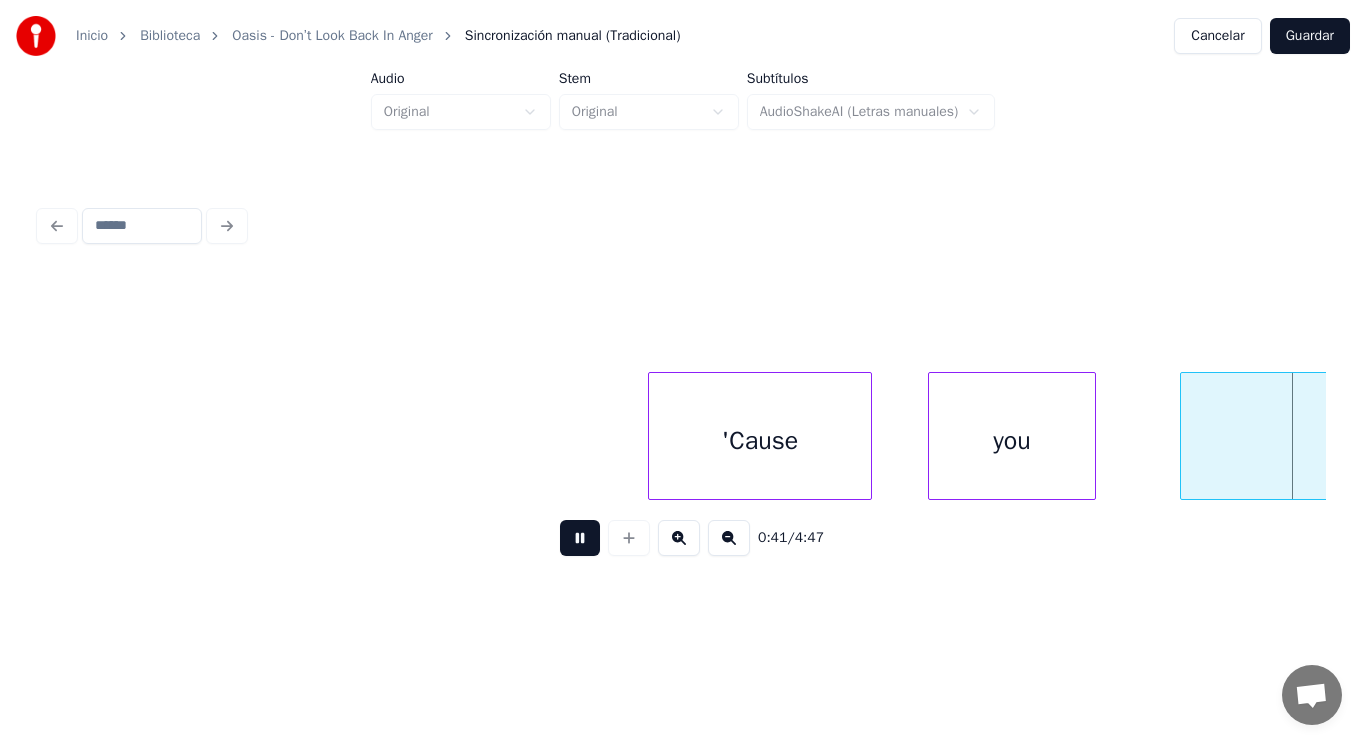 scroll, scrollTop: 0, scrollLeft: 58404, axis: horizontal 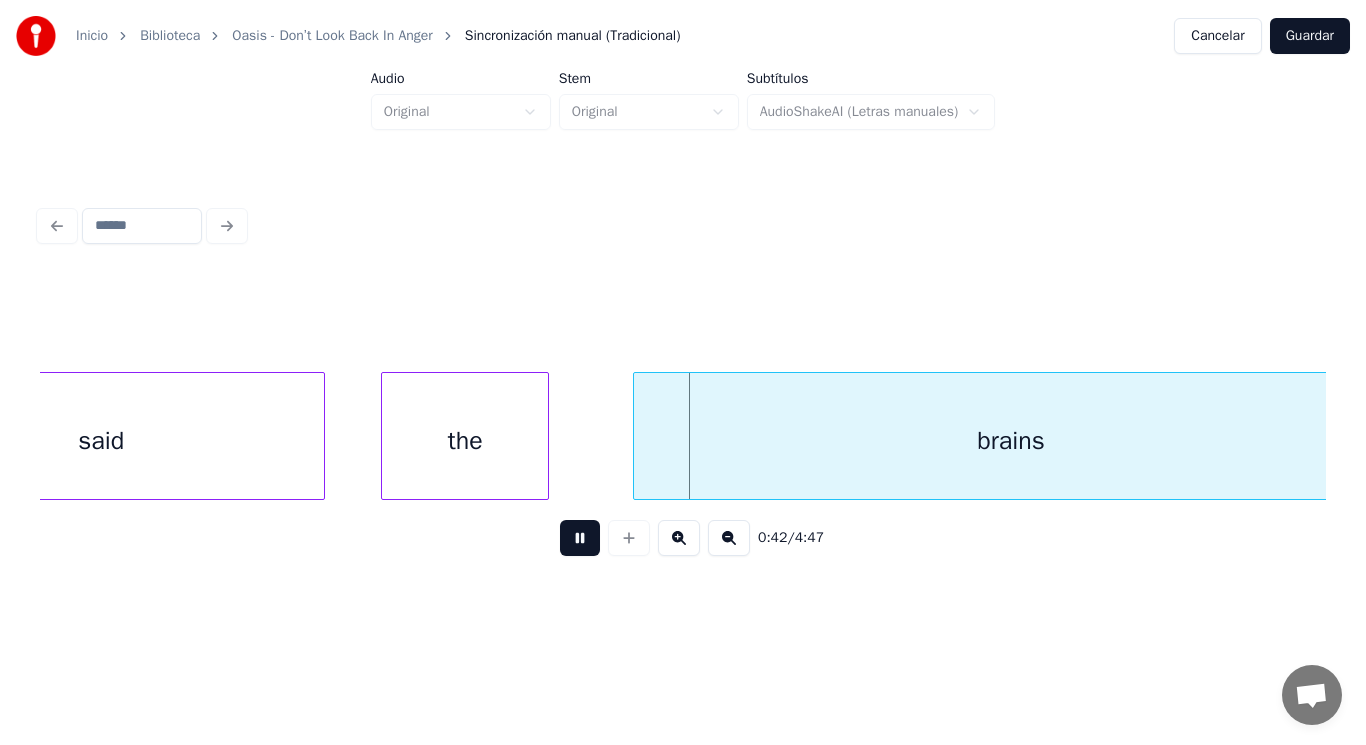 click at bounding box center [580, 538] 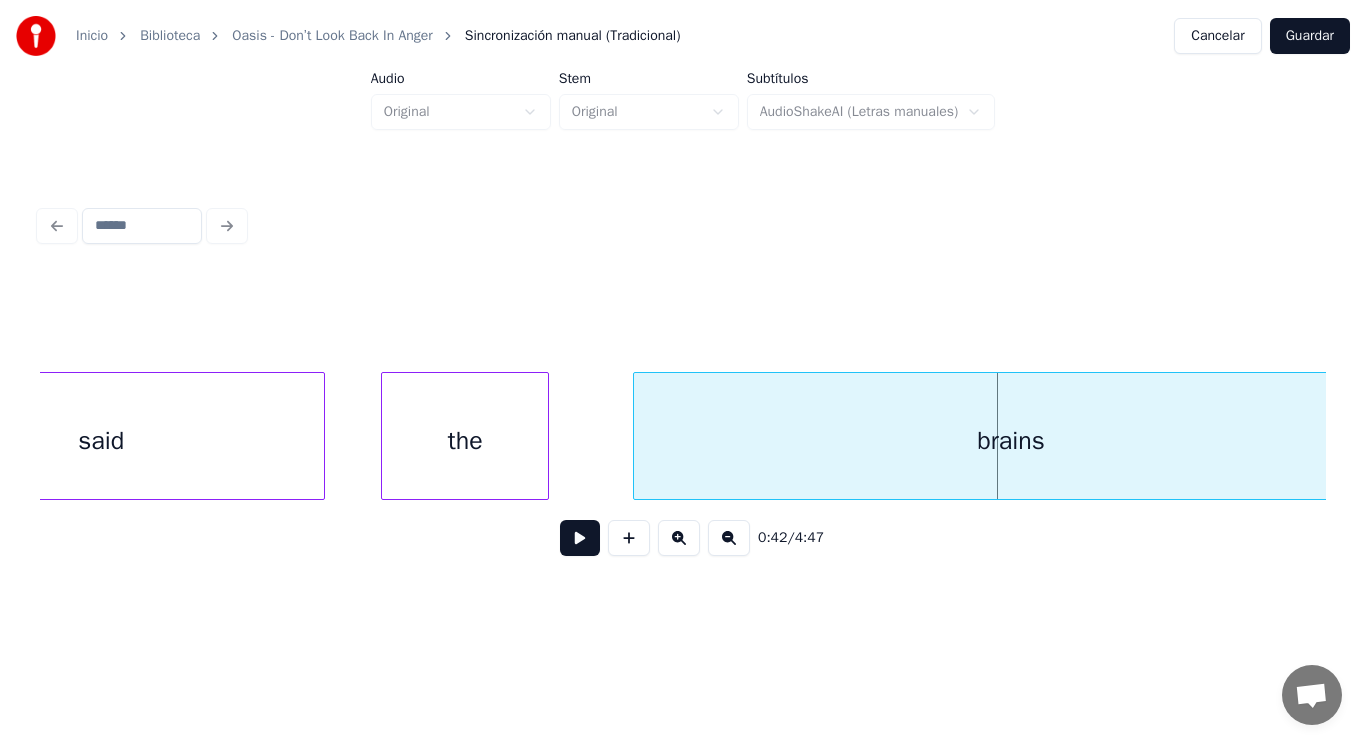 click at bounding box center [580, 538] 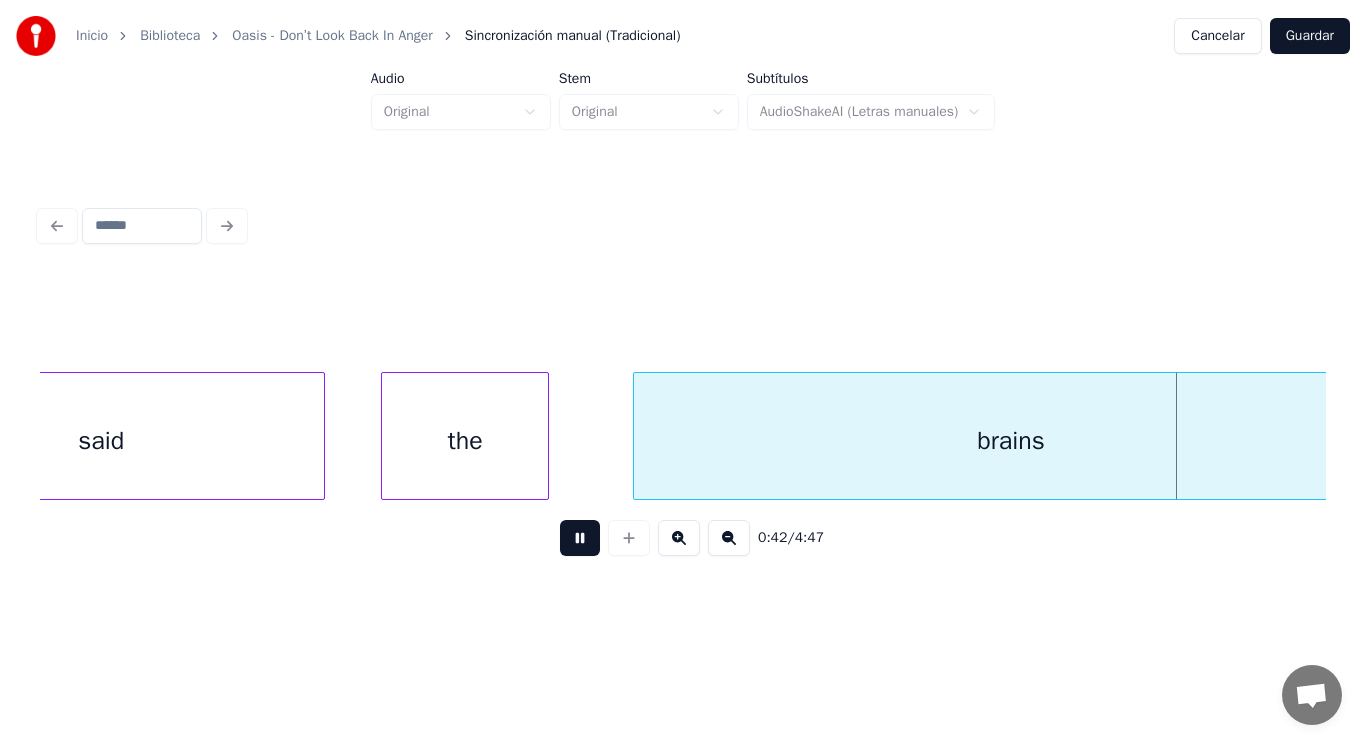 scroll, scrollTop: 0, scrollLeft: 59709, axis: horizontal 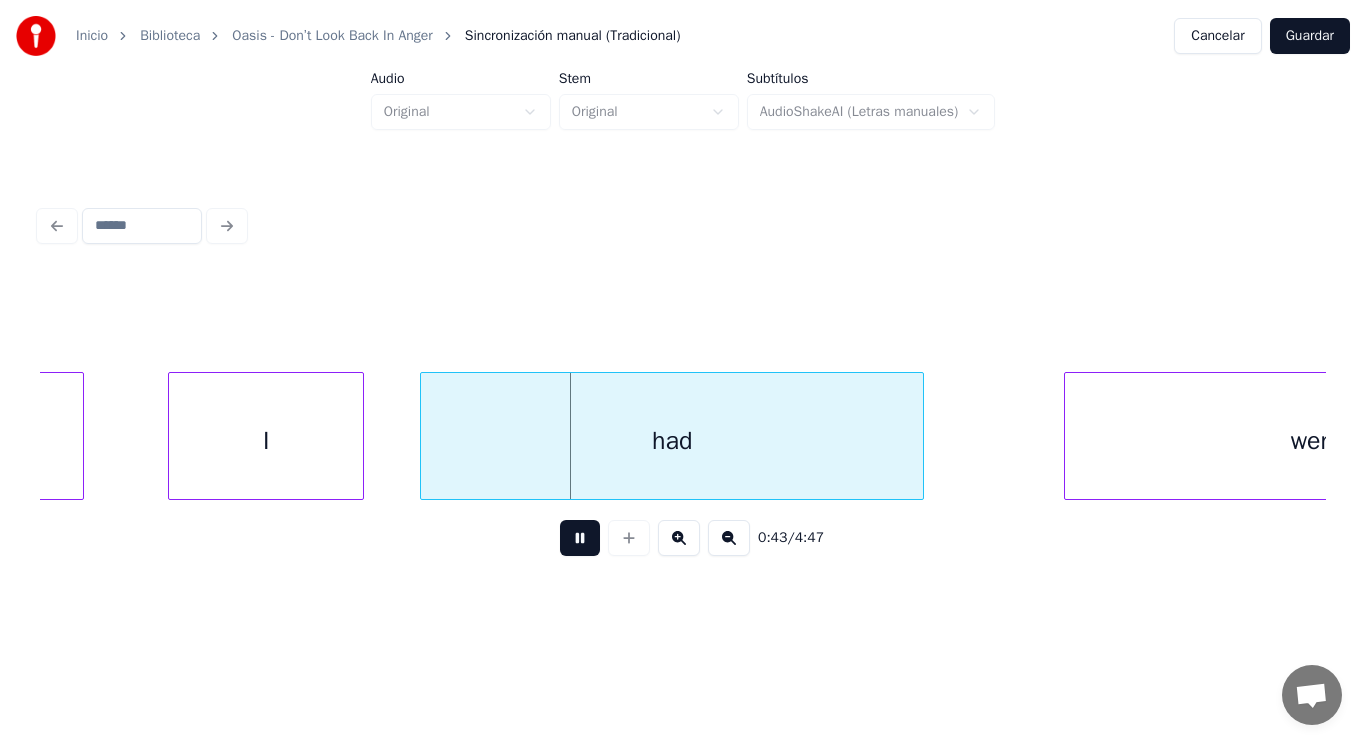 click at bounding box center (580, 538) 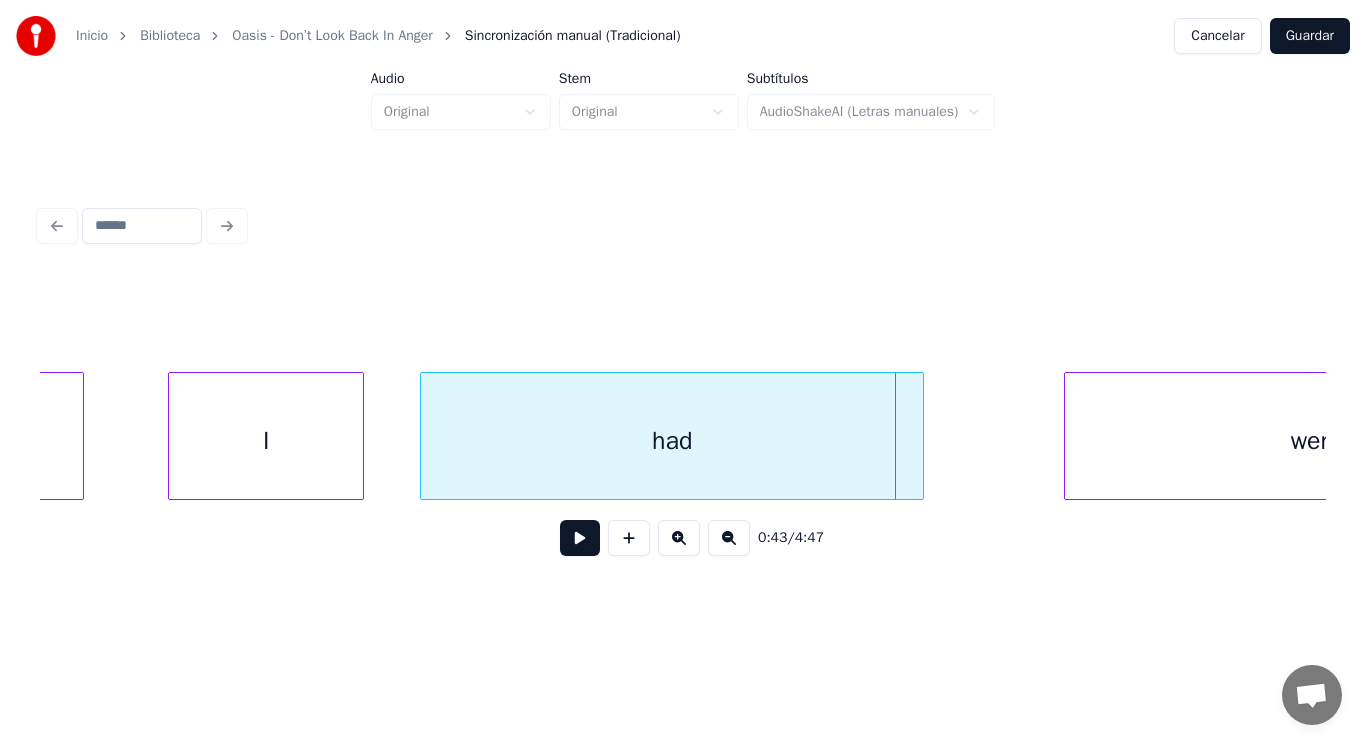 click on "had" at bounding box center [672, 441] 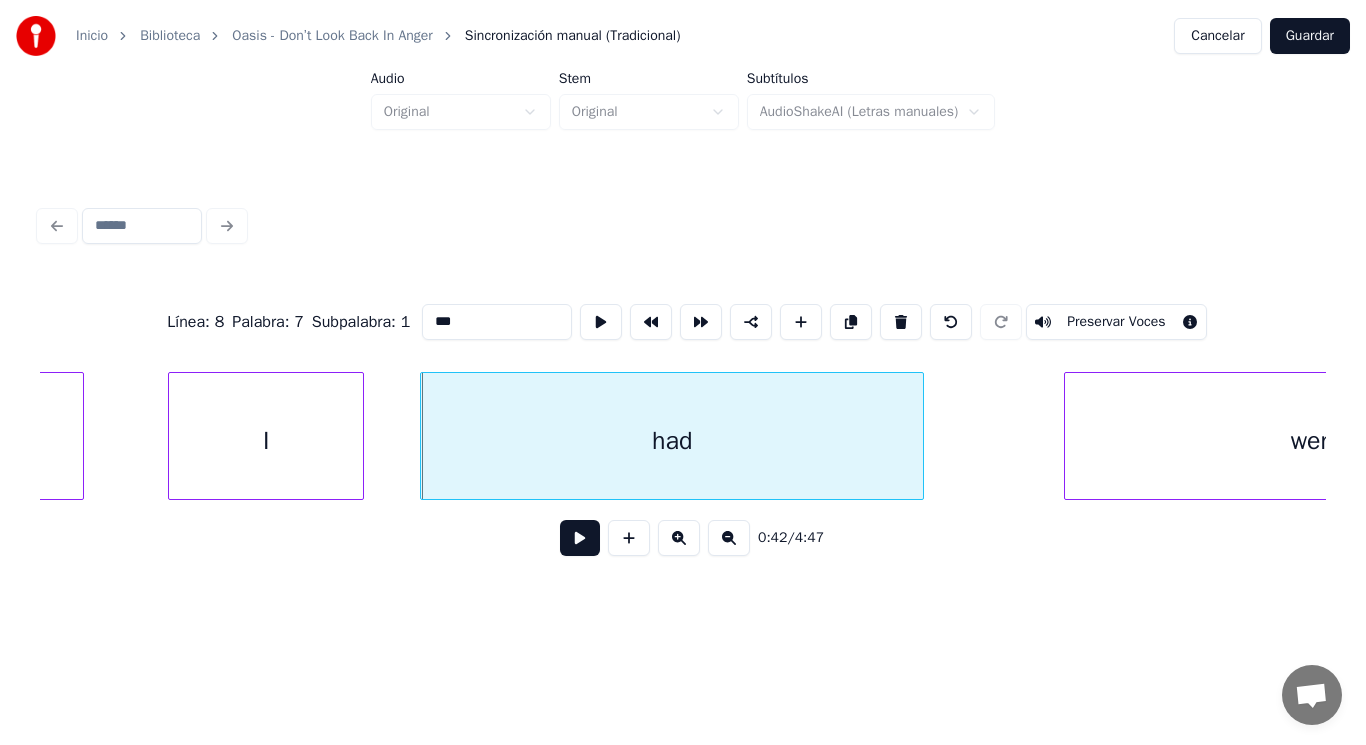 click at bounding box center (580, 538) 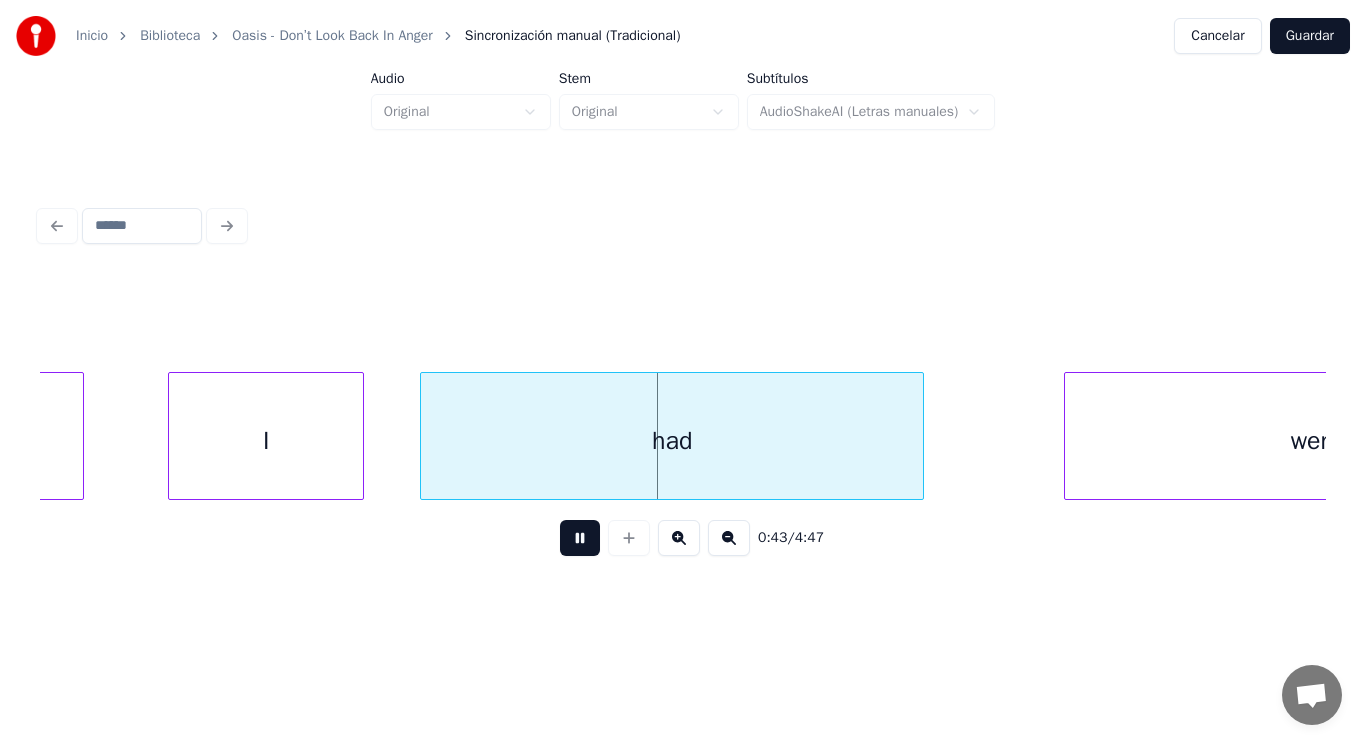 click at bounding box center (580, 538) 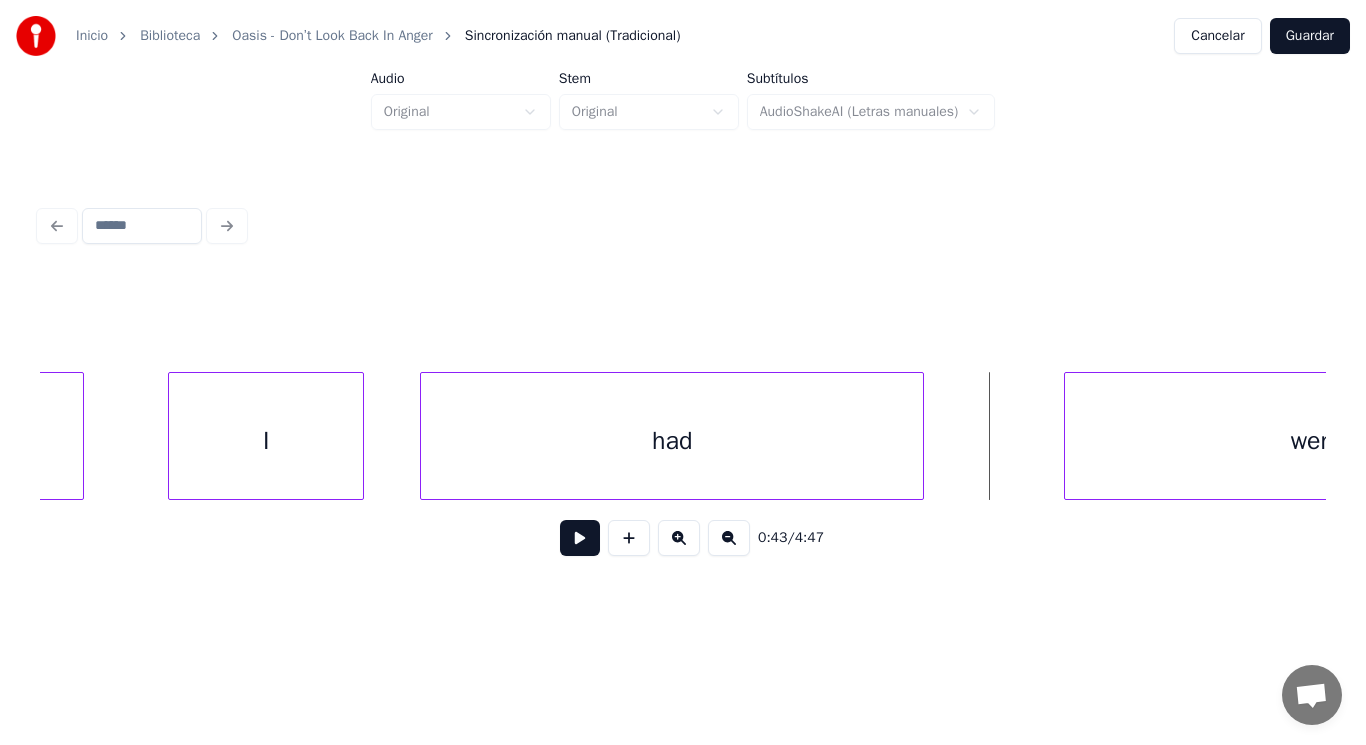 click on "I" at bounding box center [266, 441] 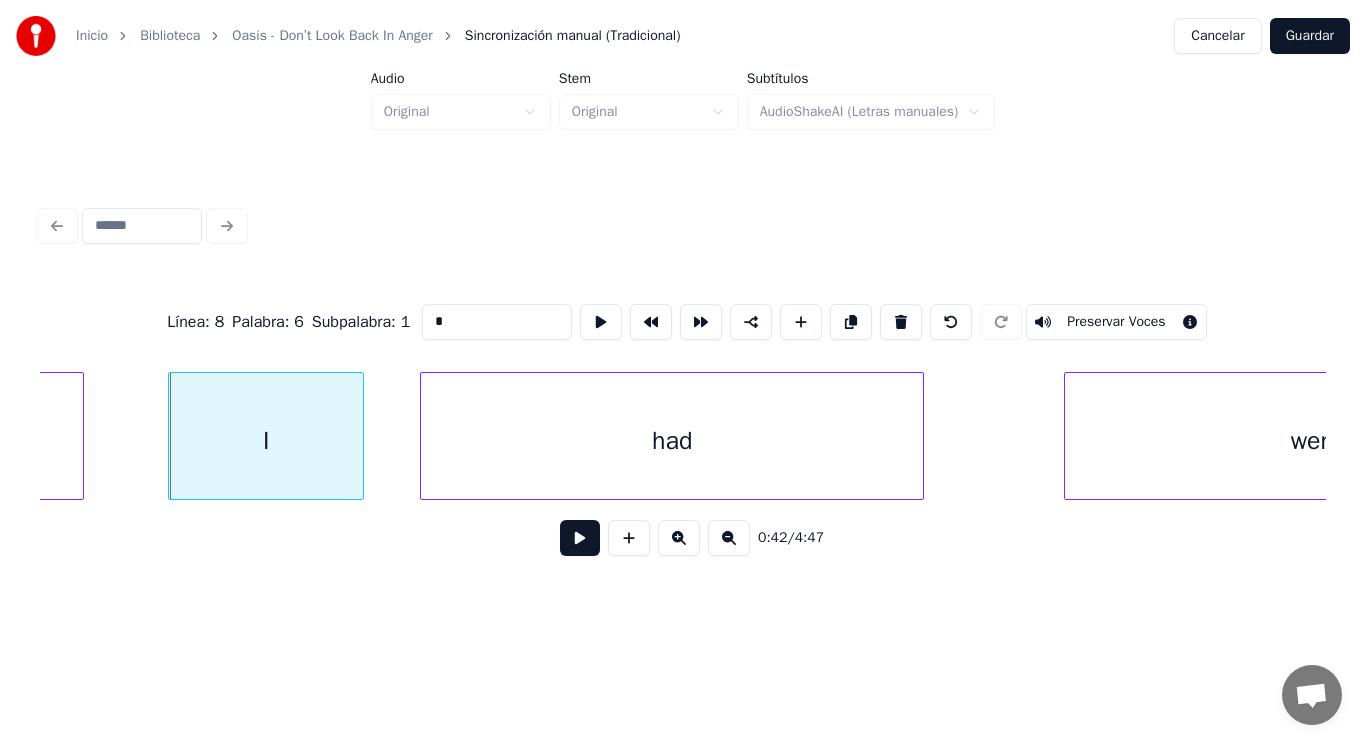 click at bounding box center [580, 538] 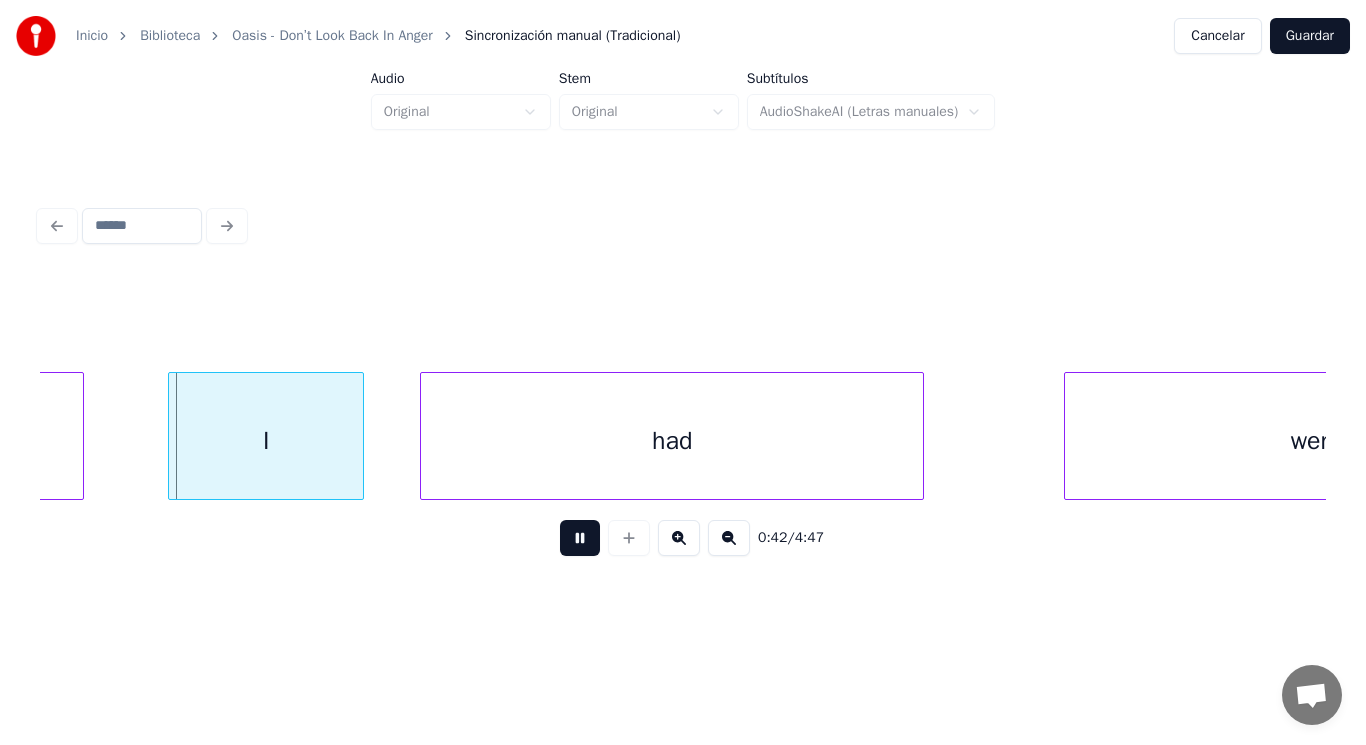 click at bounding box center (580, 538) 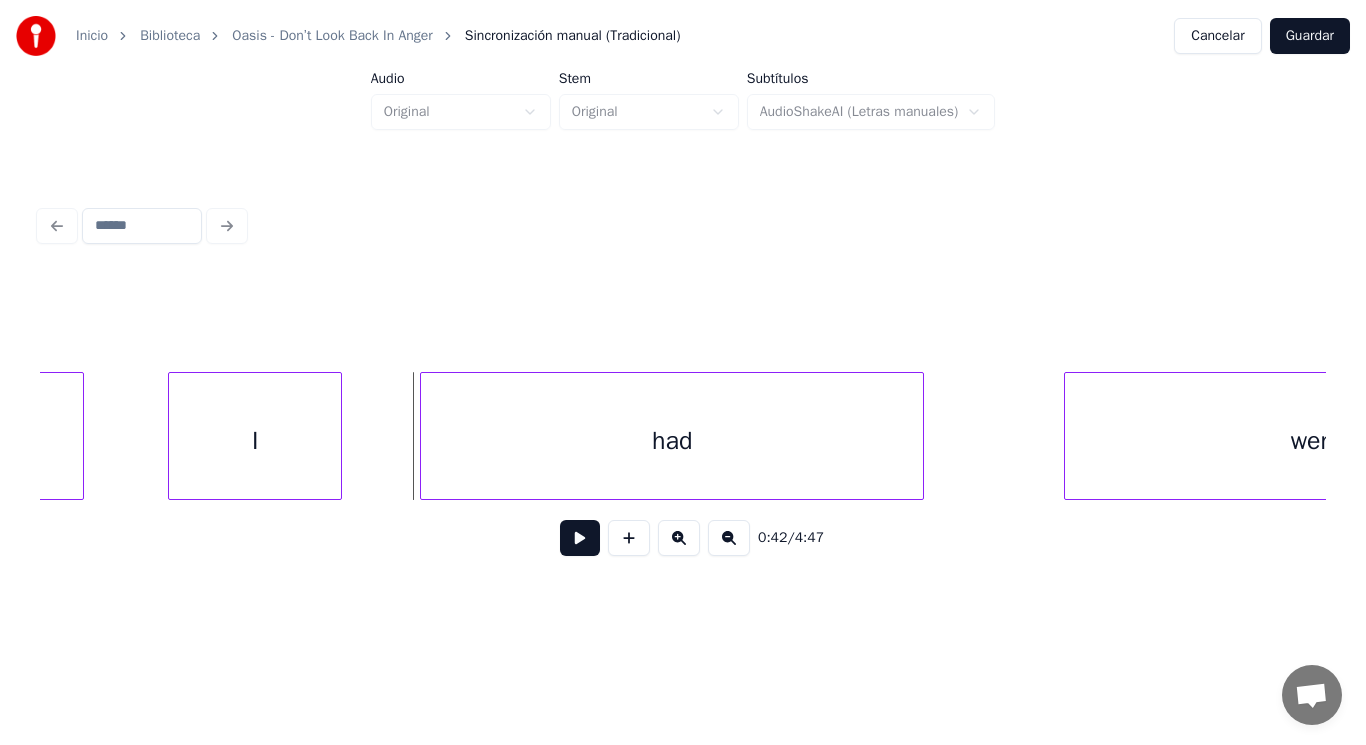 click at bounding box center (338, 436) 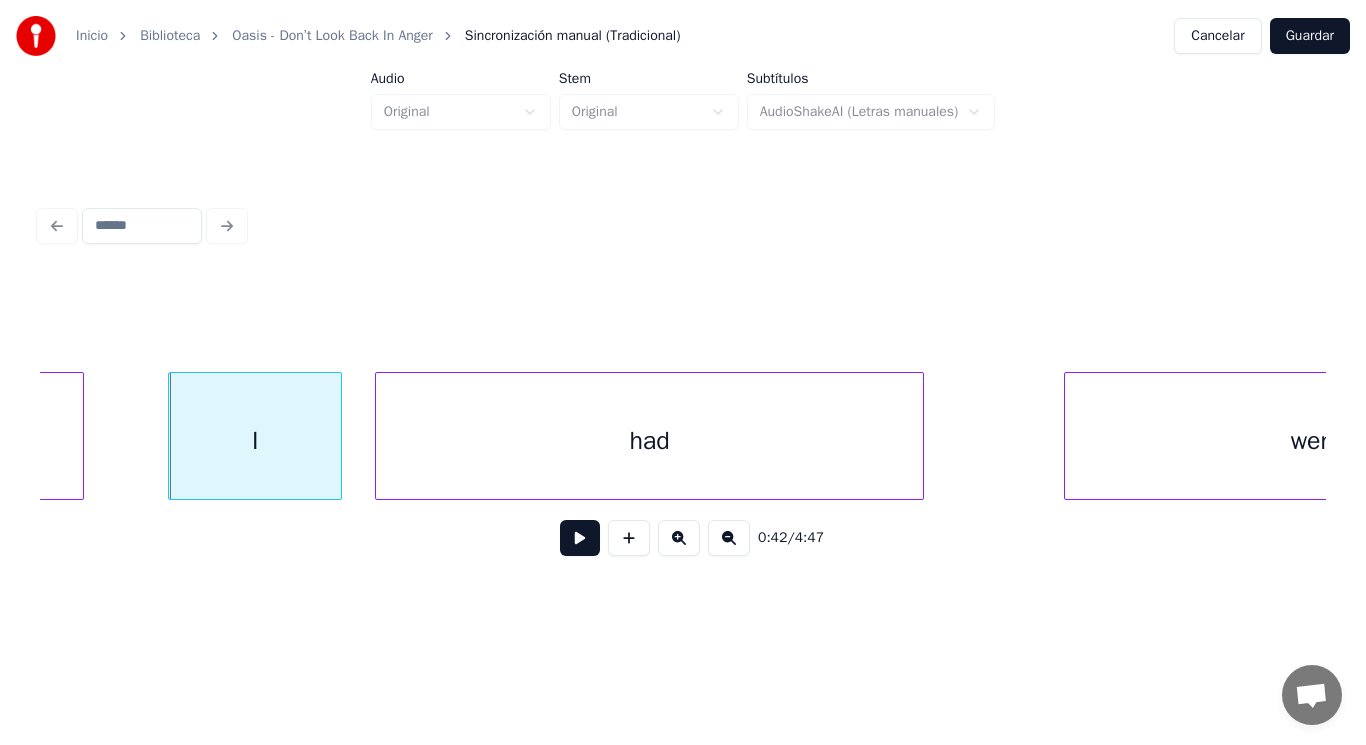 click at bounding box center (379, 436) 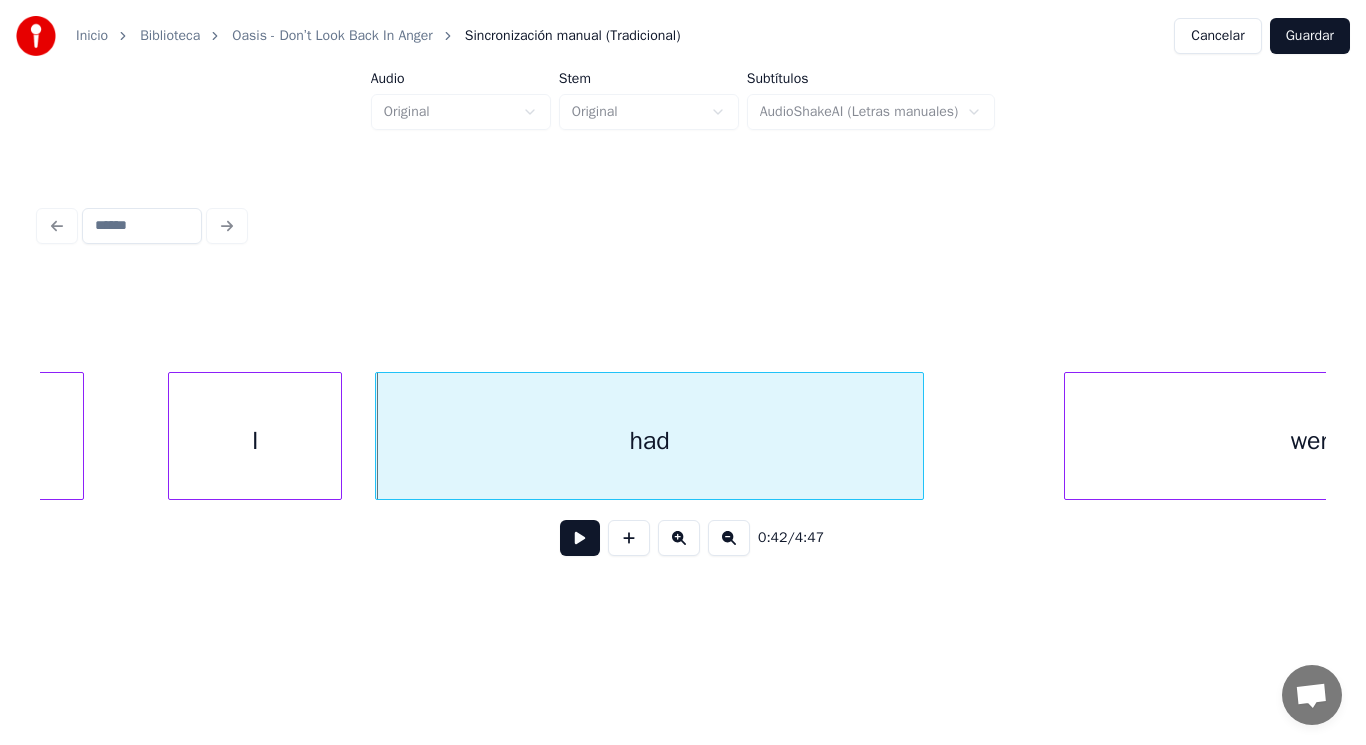 click at bounding box center [580, 538] 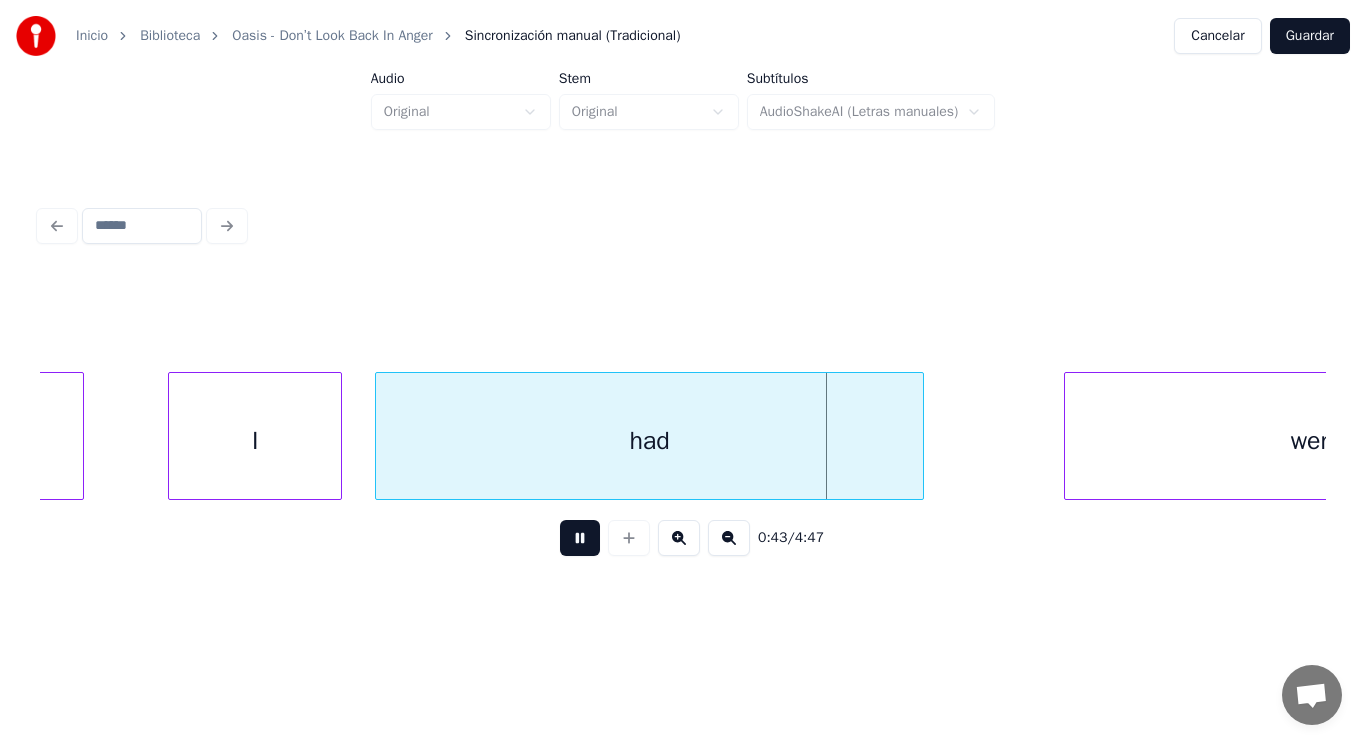 click at bounding box center (580, 538) 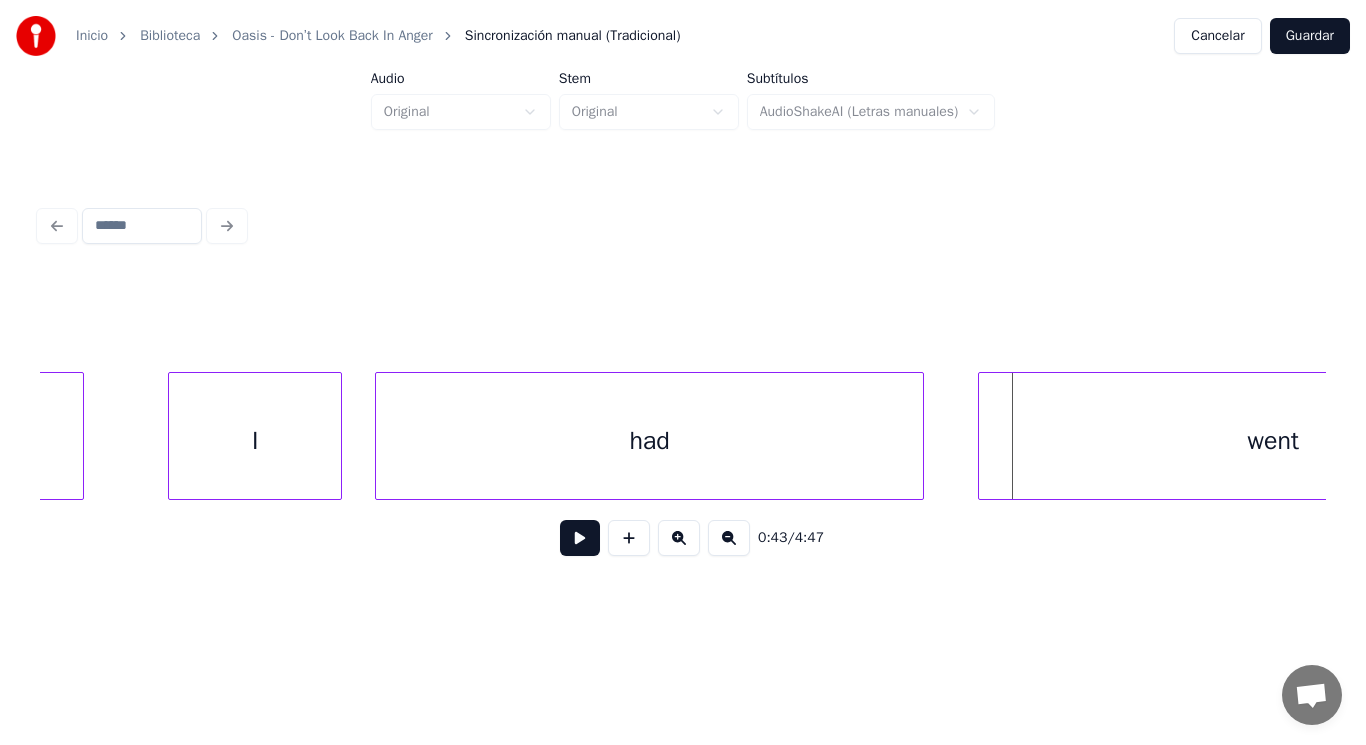 click at bounding box center (982, 436) 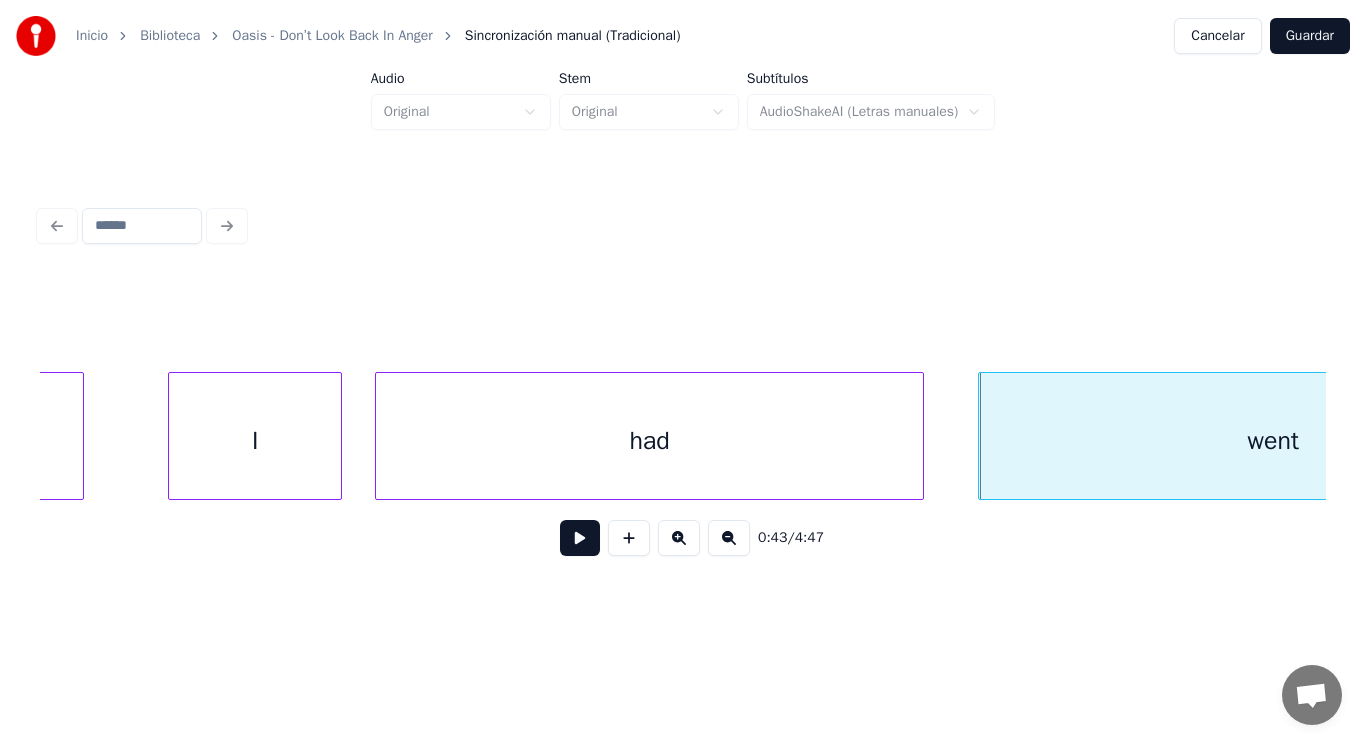 click at bounding box center [580, 538] 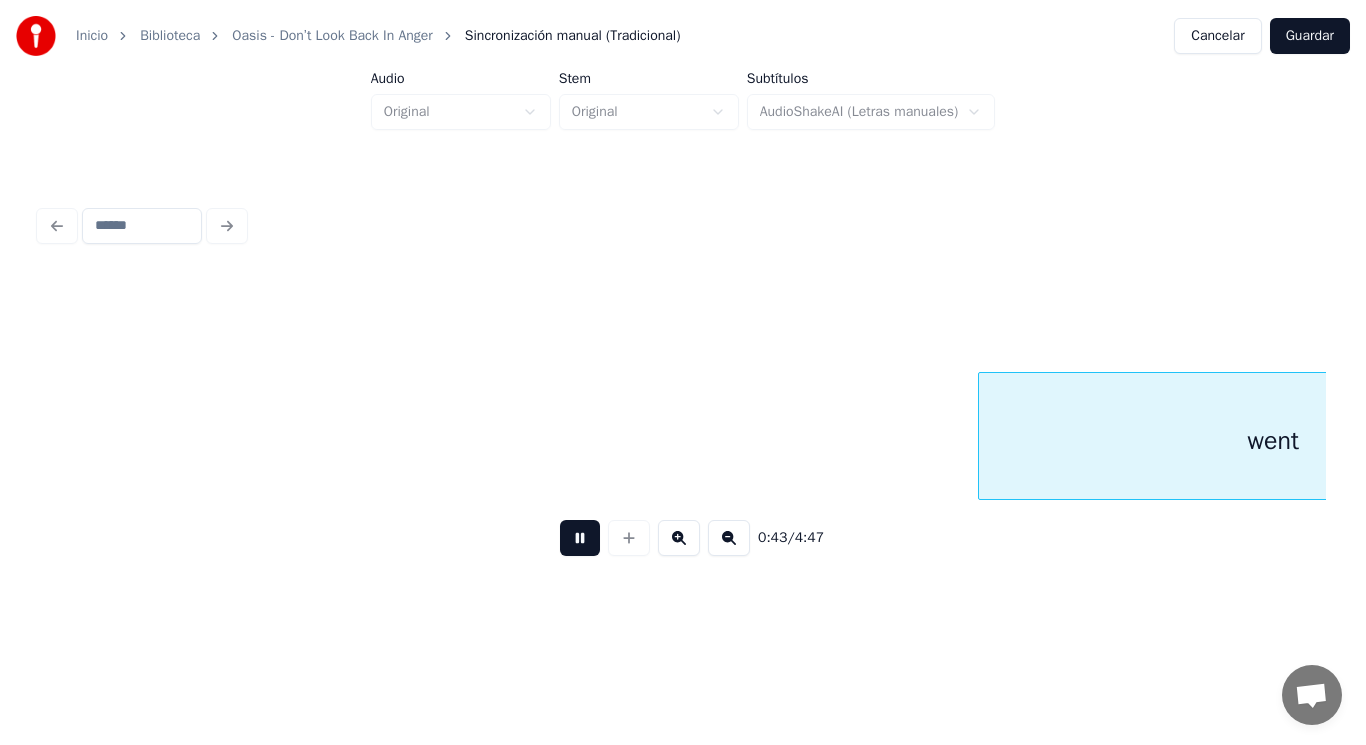 scroll, scrollTop: 0, scrollLeft: 61000, axis: horizontal 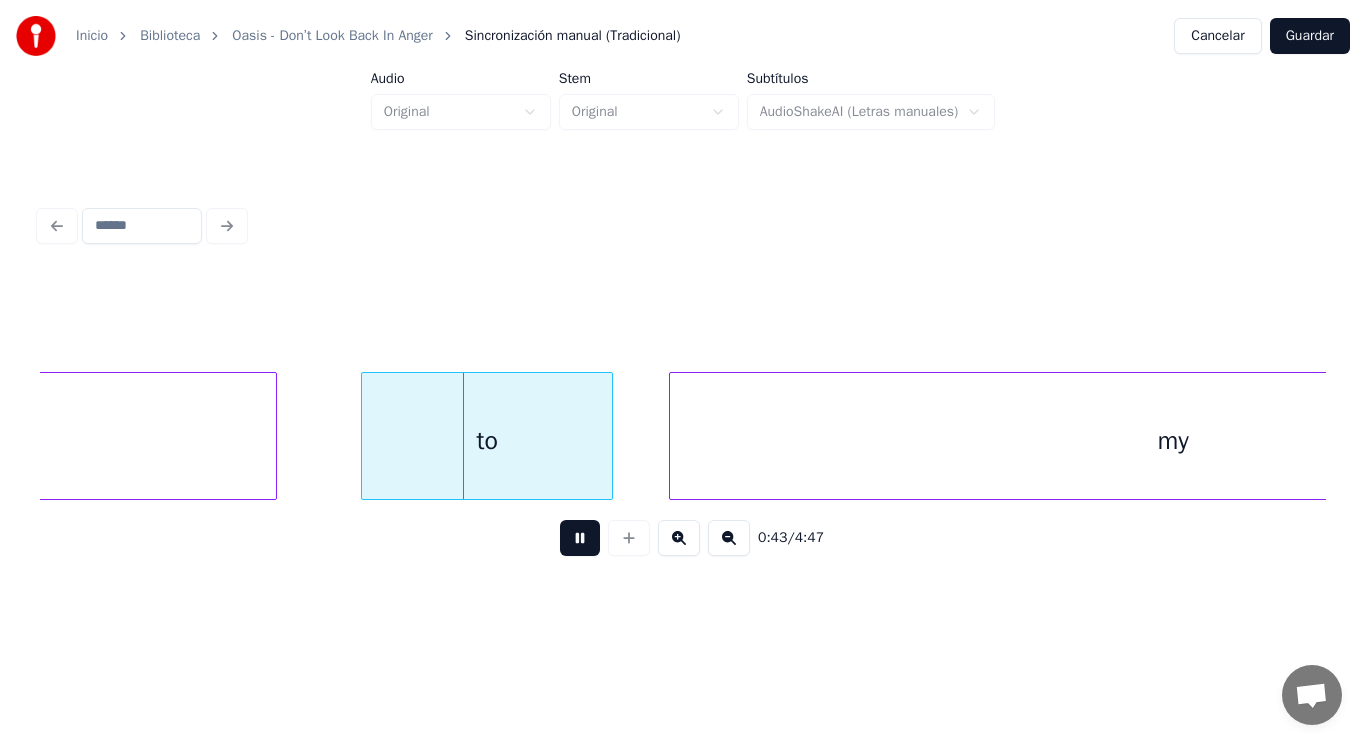click at bounding box center [580, 538] 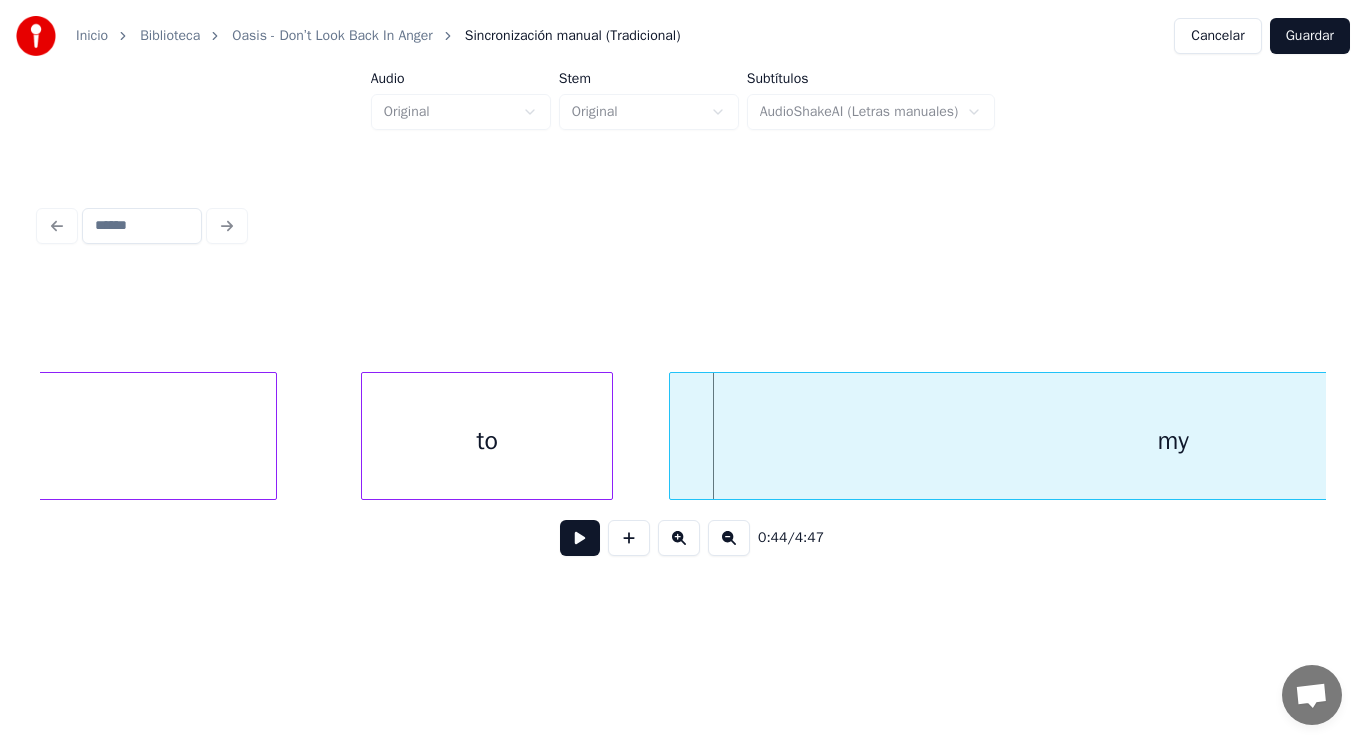click on "to" at bounding box center [487, 441] 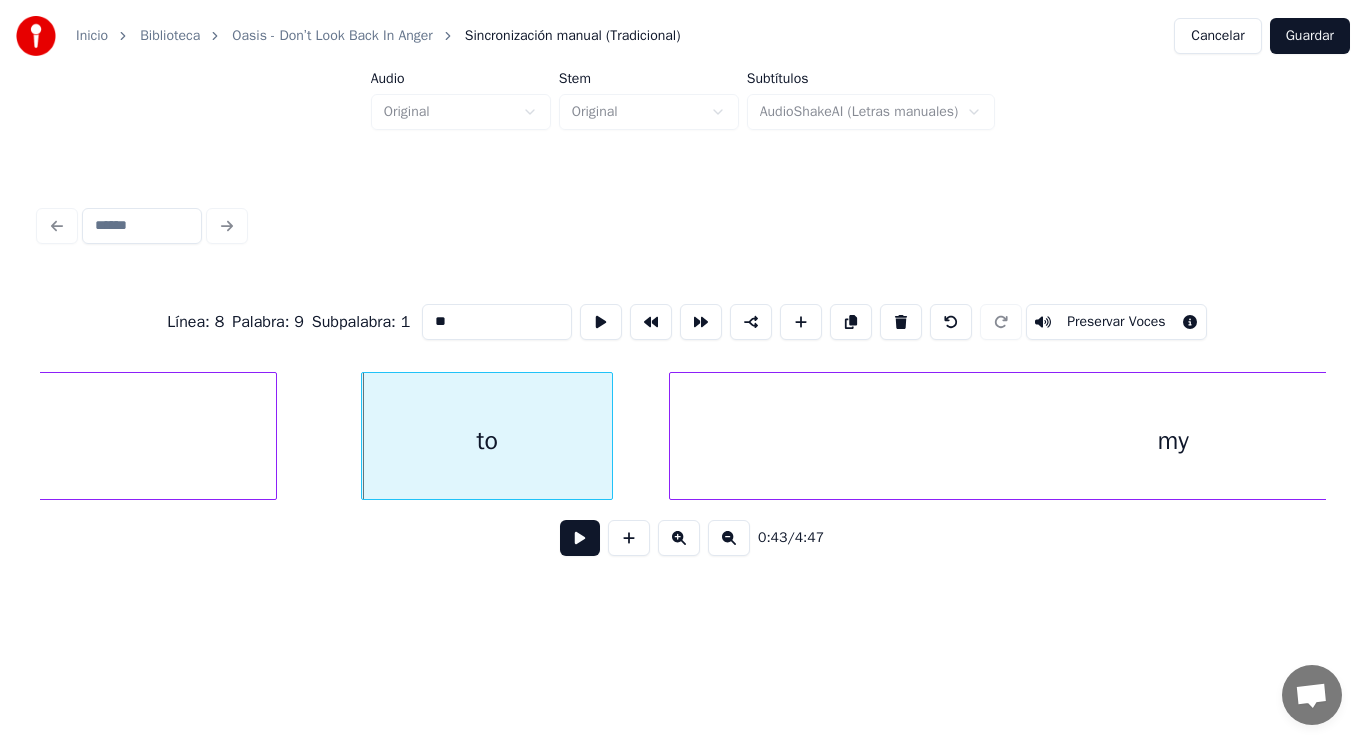 click at bounding box center [580, 538] 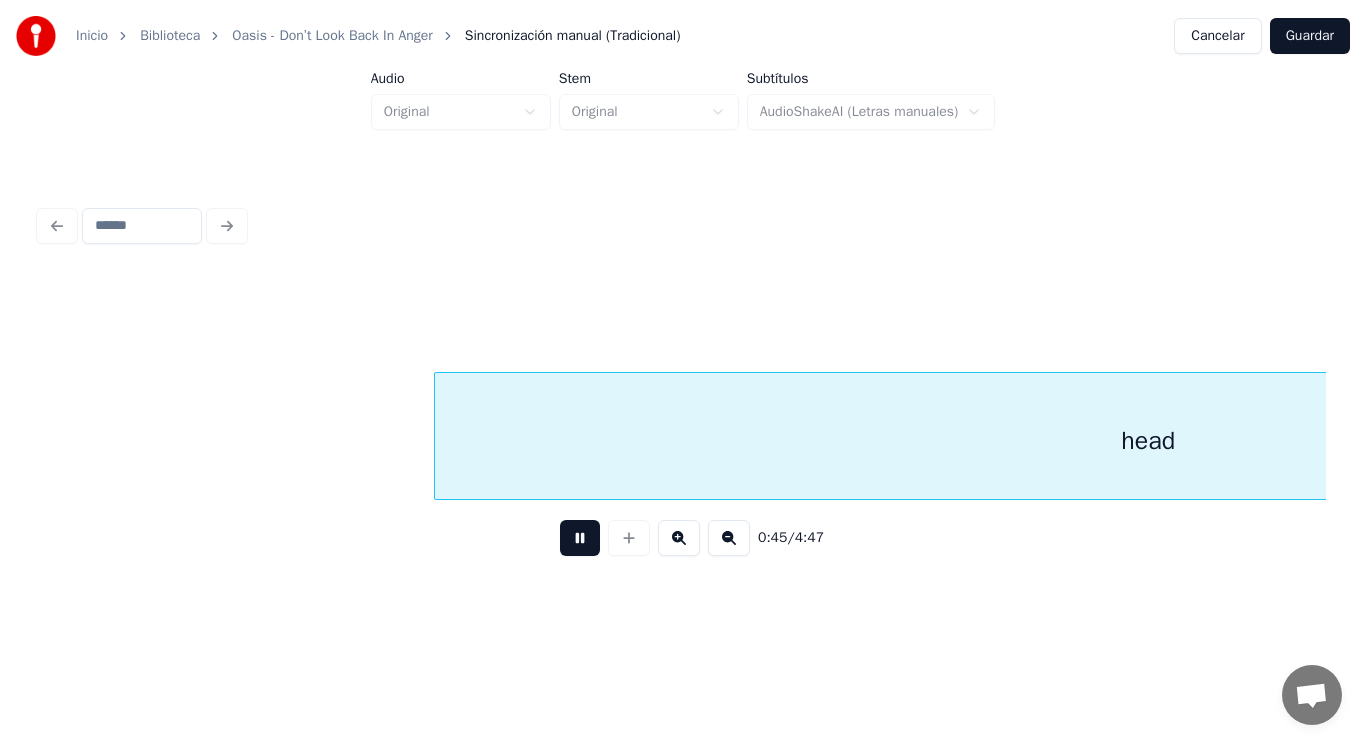 scroll, scrollTop: 0, scrollLeft: 63606, axis: horizontal 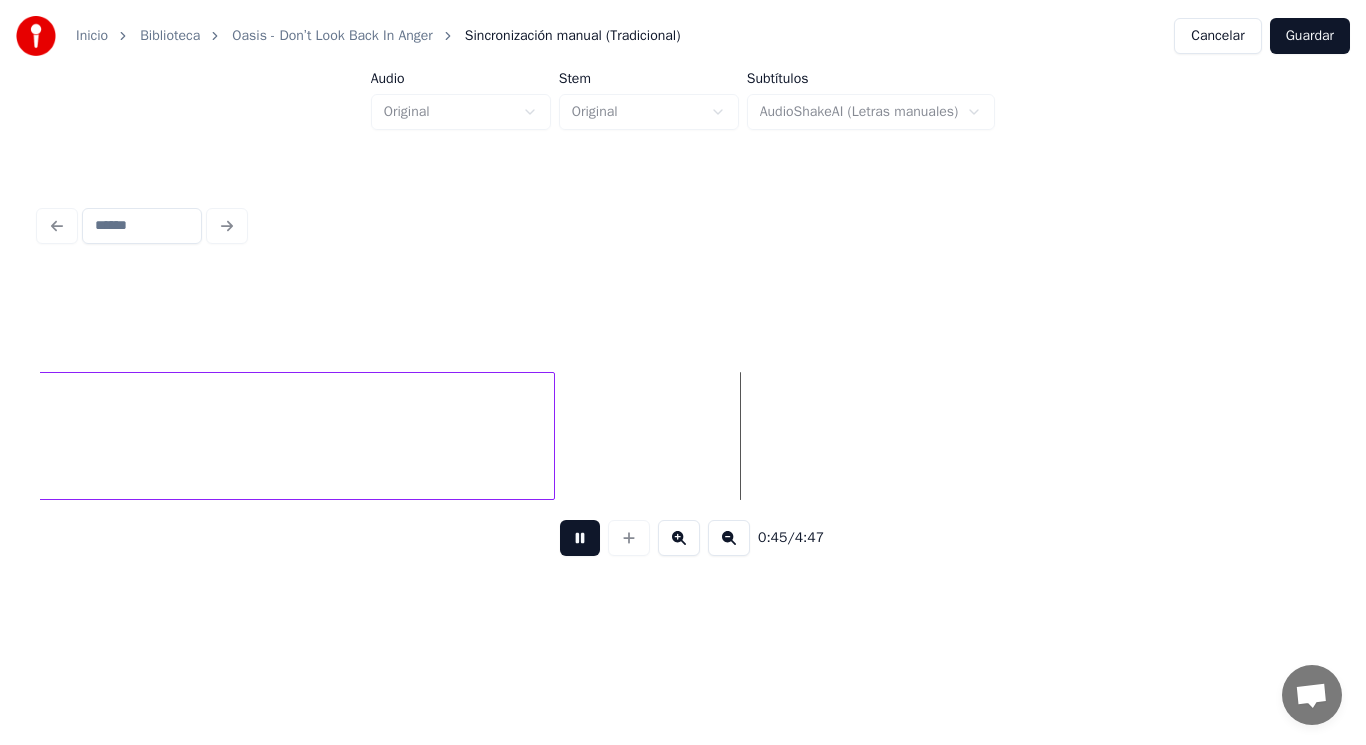 click at bounding box center (580, 538) 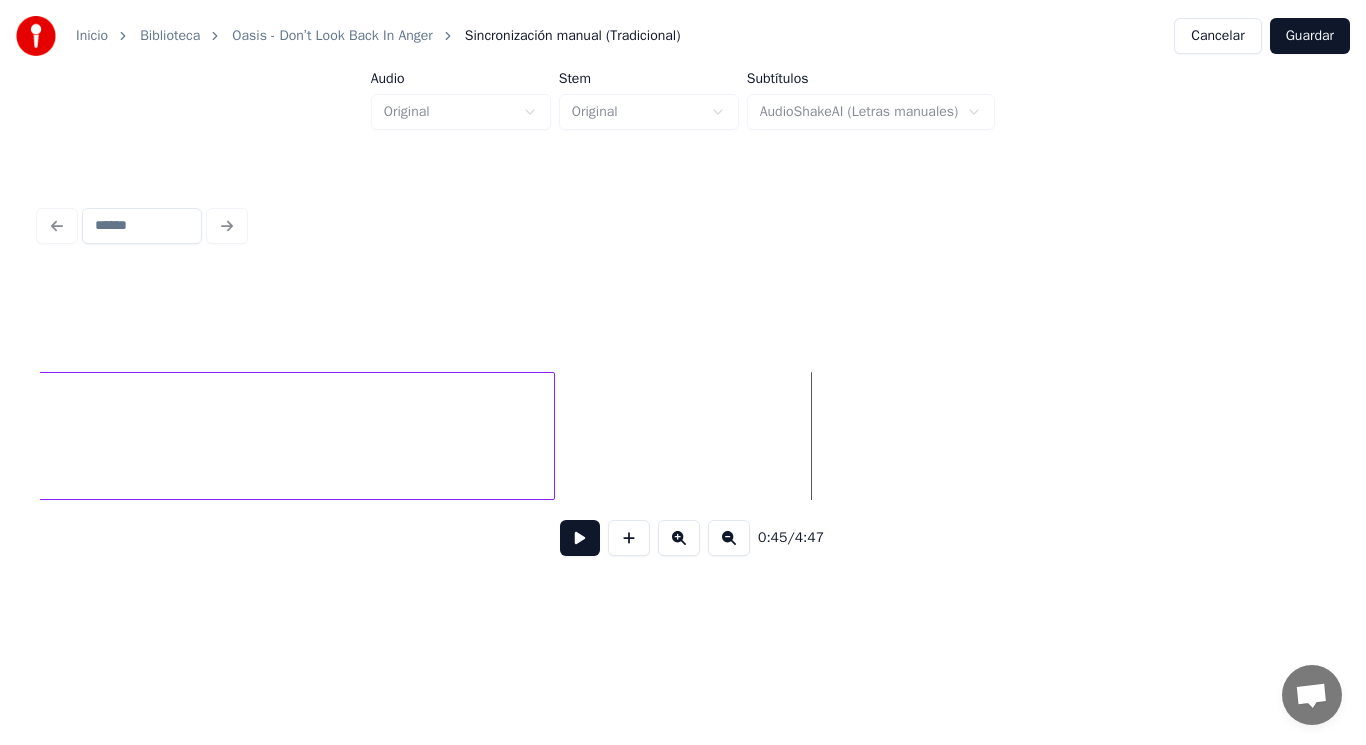 click on "head" at bounding box center (-159, 441) 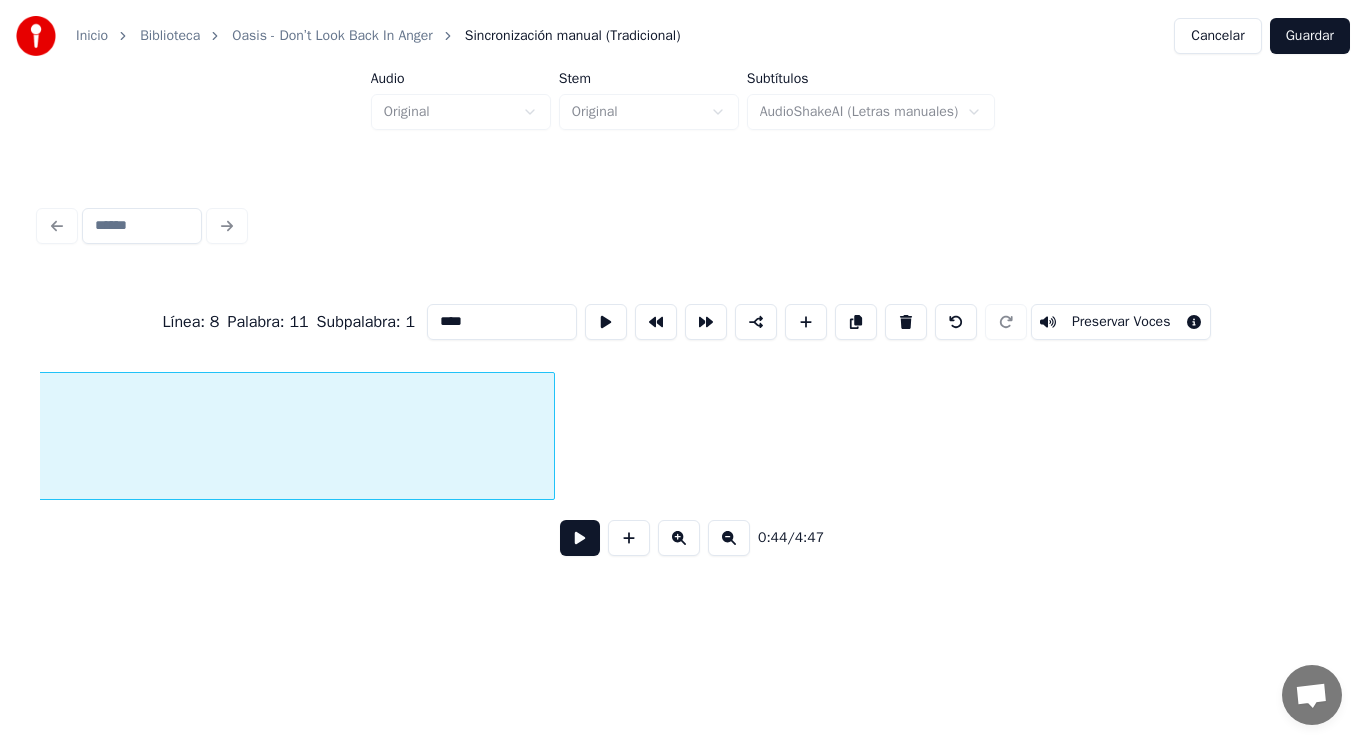 scroll, scrollTop: 0, scrollLeft: 62694, axis: horizontal 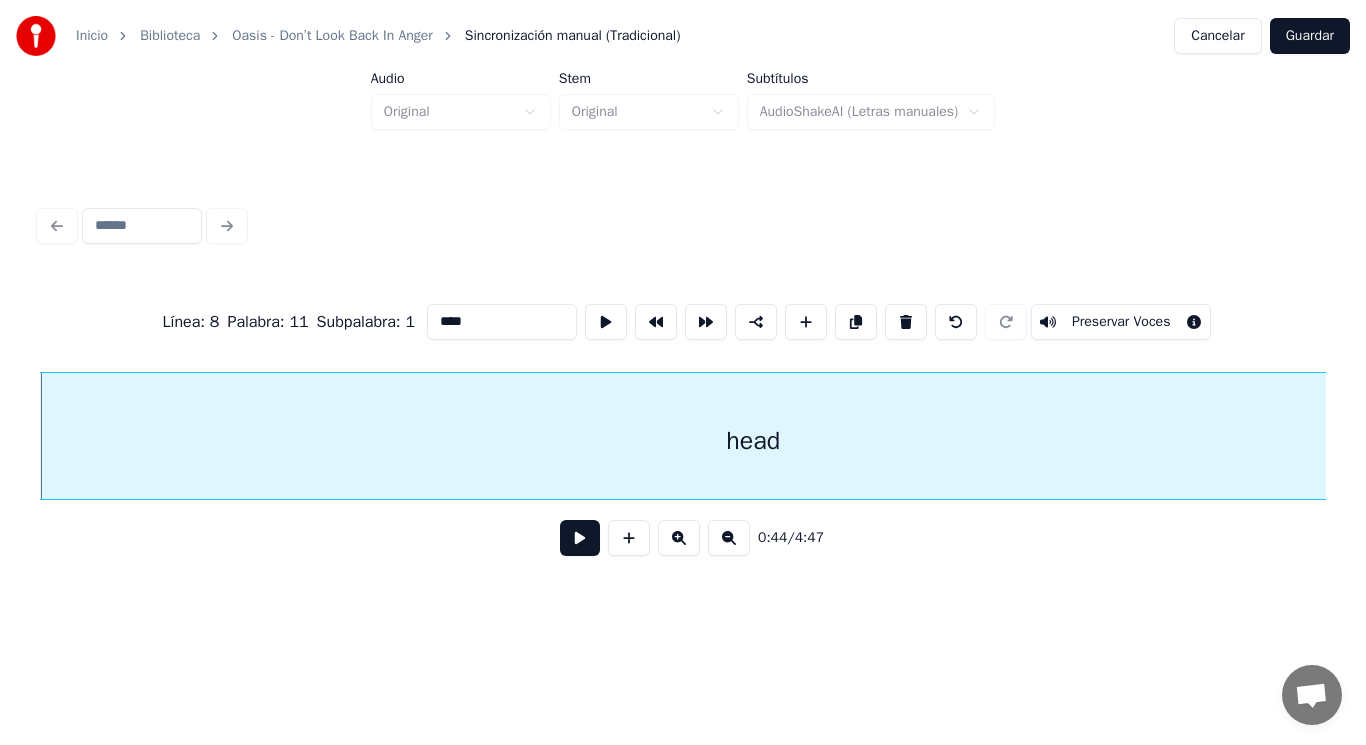click at bounding box center (580, 538) 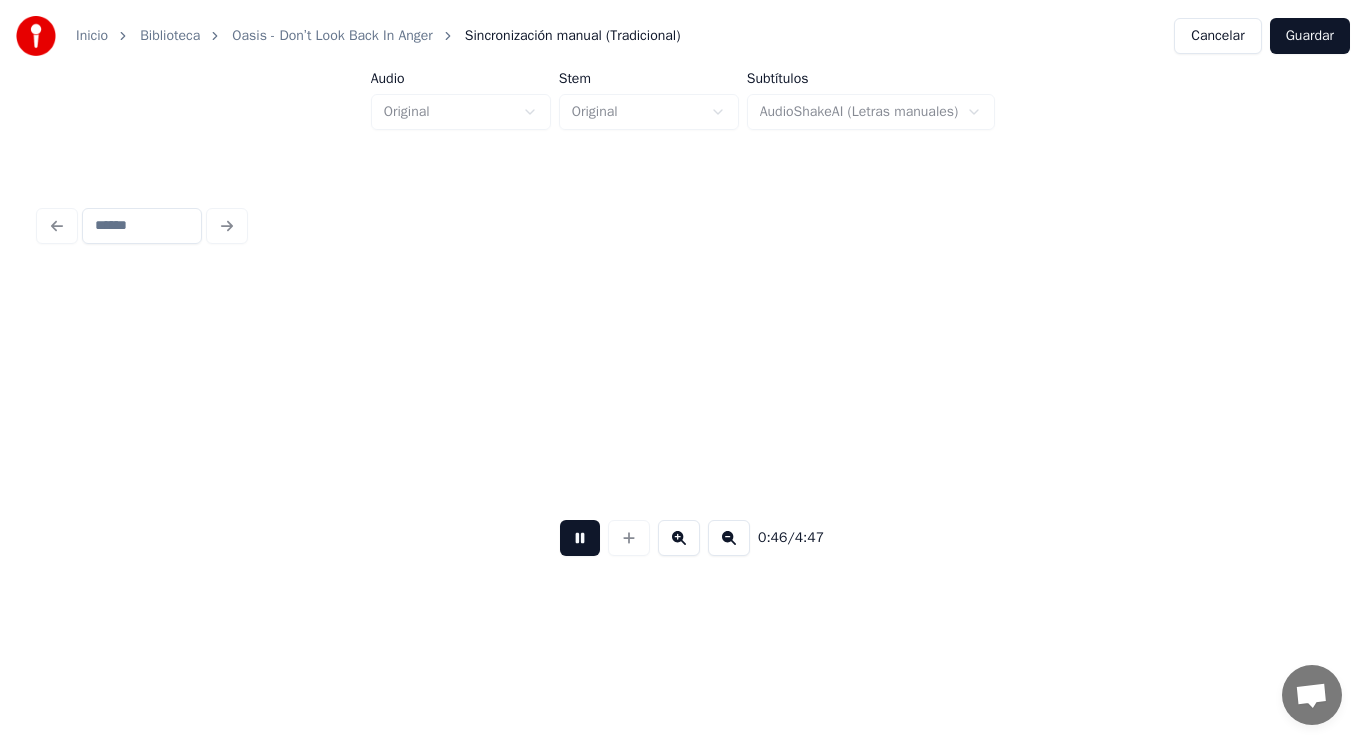 scroll, scrollTop: 0, scrollLeft: 65294, axis: horizontal 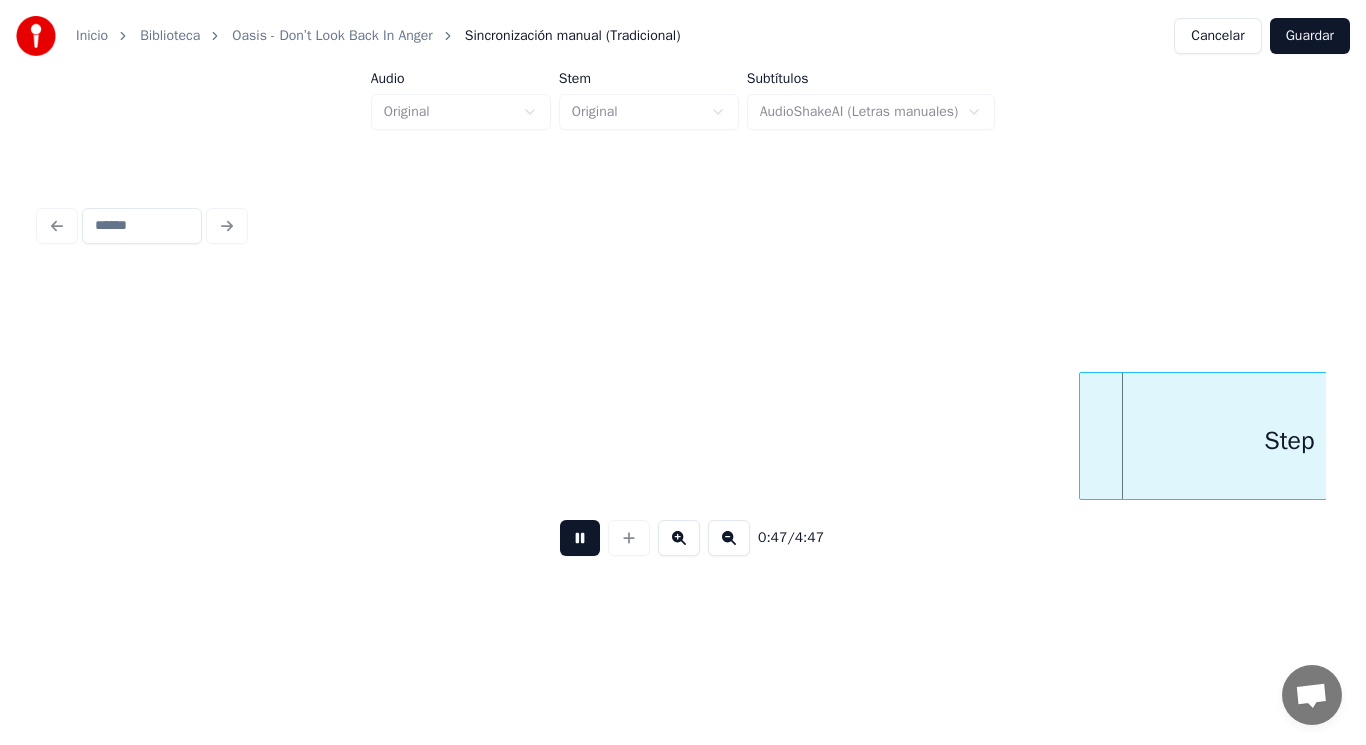 click at bounding box center [580, 538] 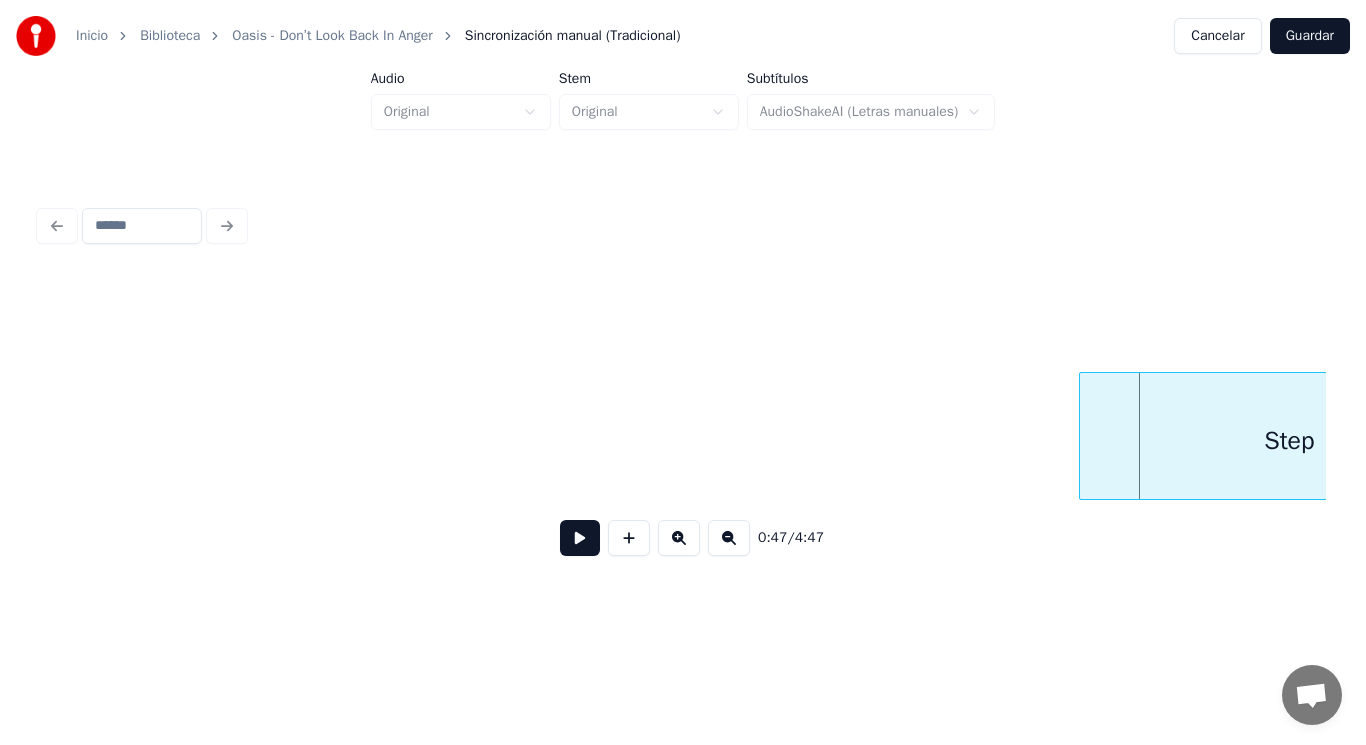click on "Step" at bounding box center [136182, 436] 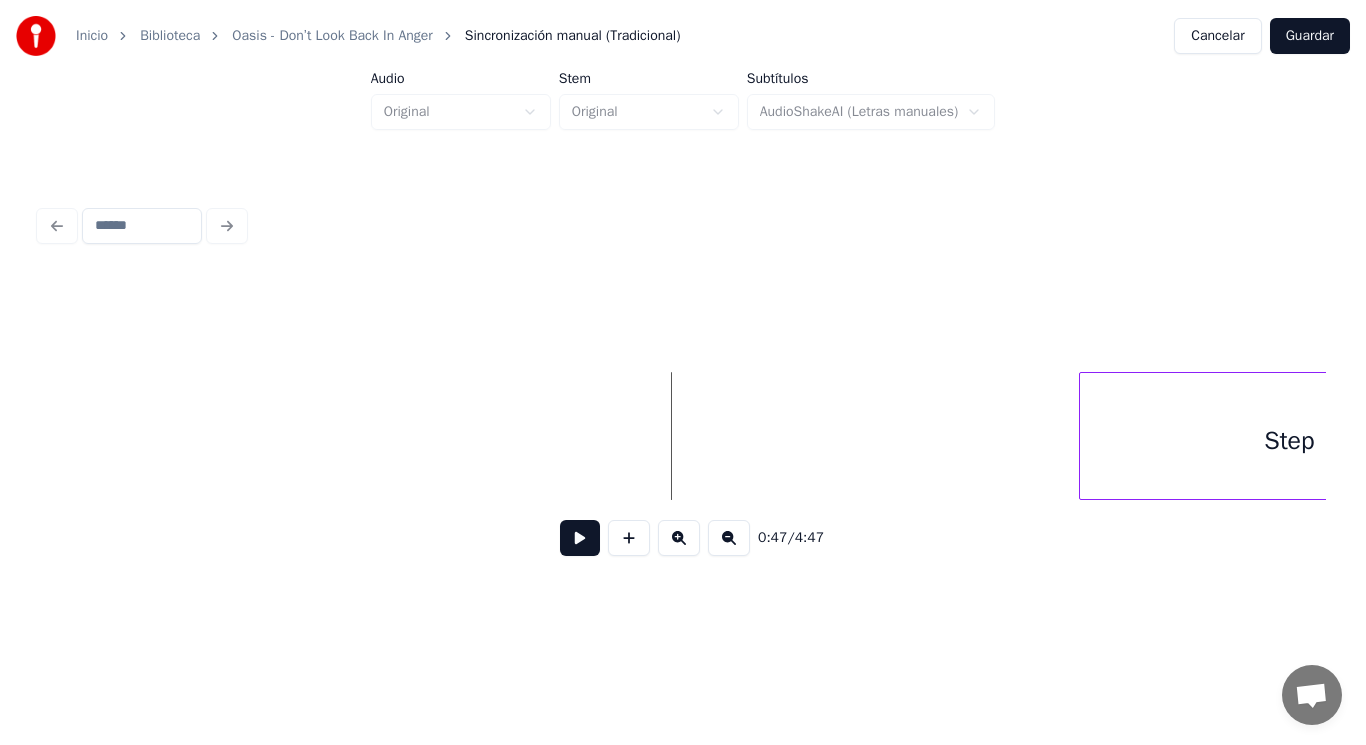click at bounding box center [580, 538] 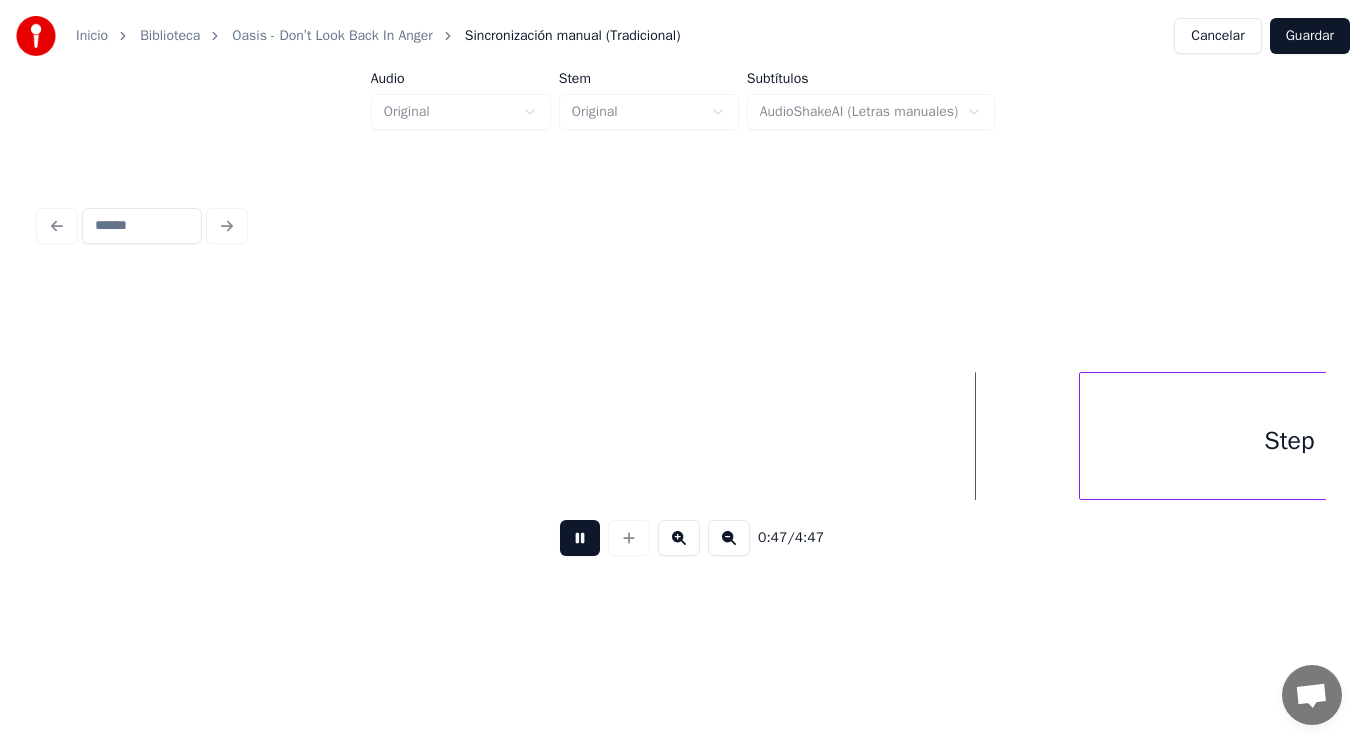 click at bounding box center (580, 538) 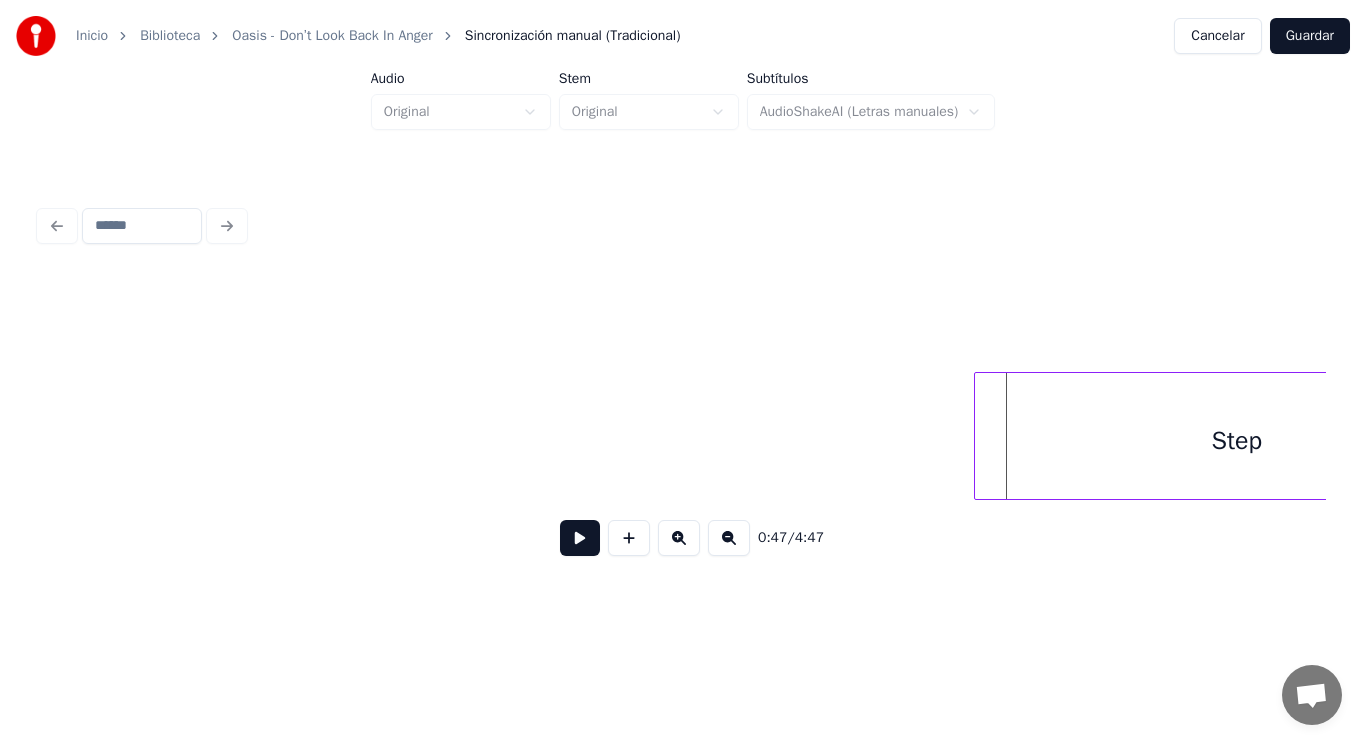 click at bounding box center (978, 436) 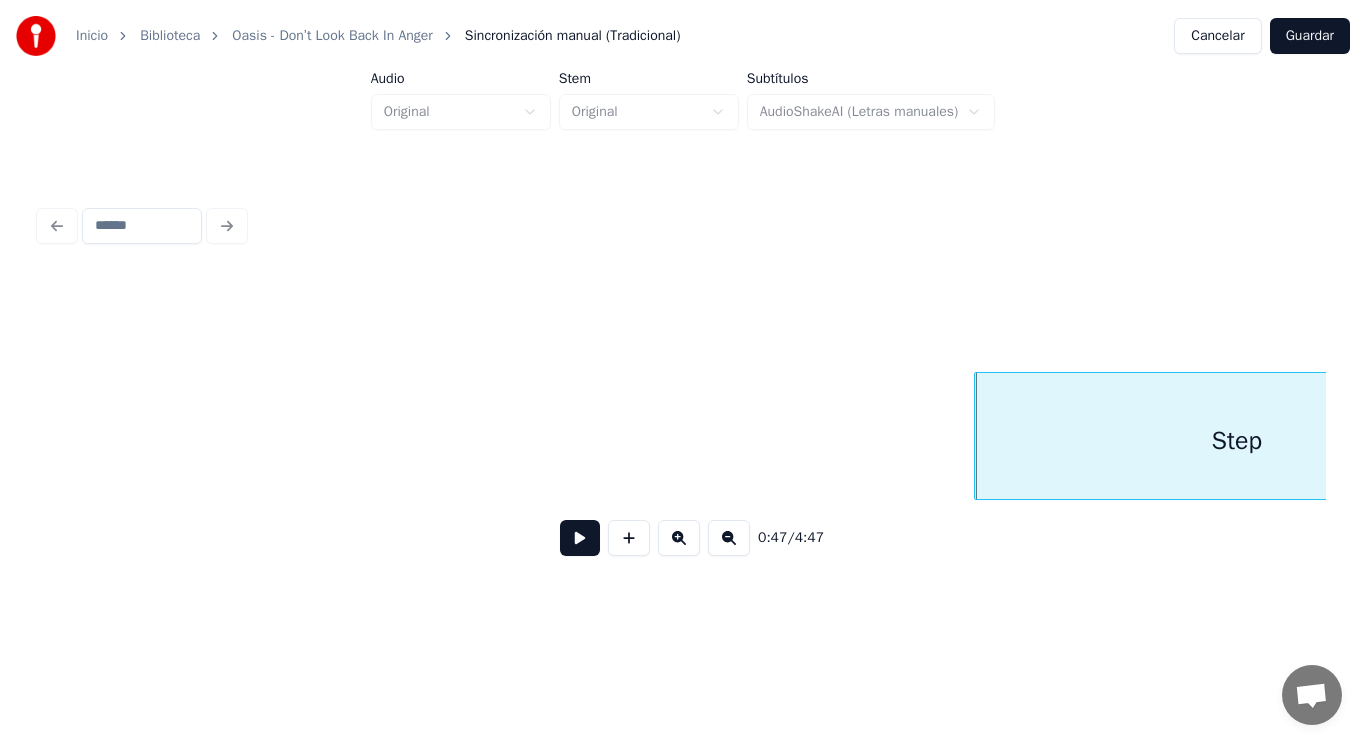 click at bounding box center [580, 538] 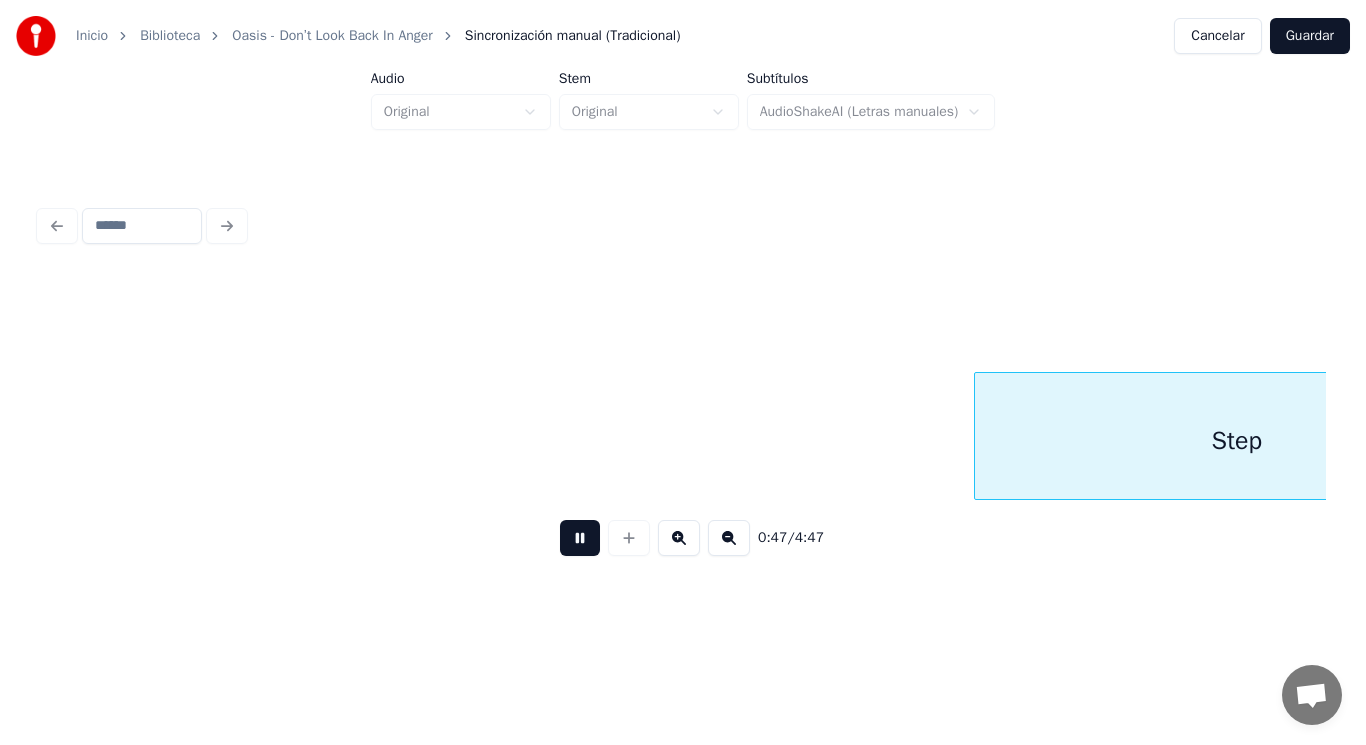scroll, scrollTop: 0, scrollLeft: 66588, axis: horizontal 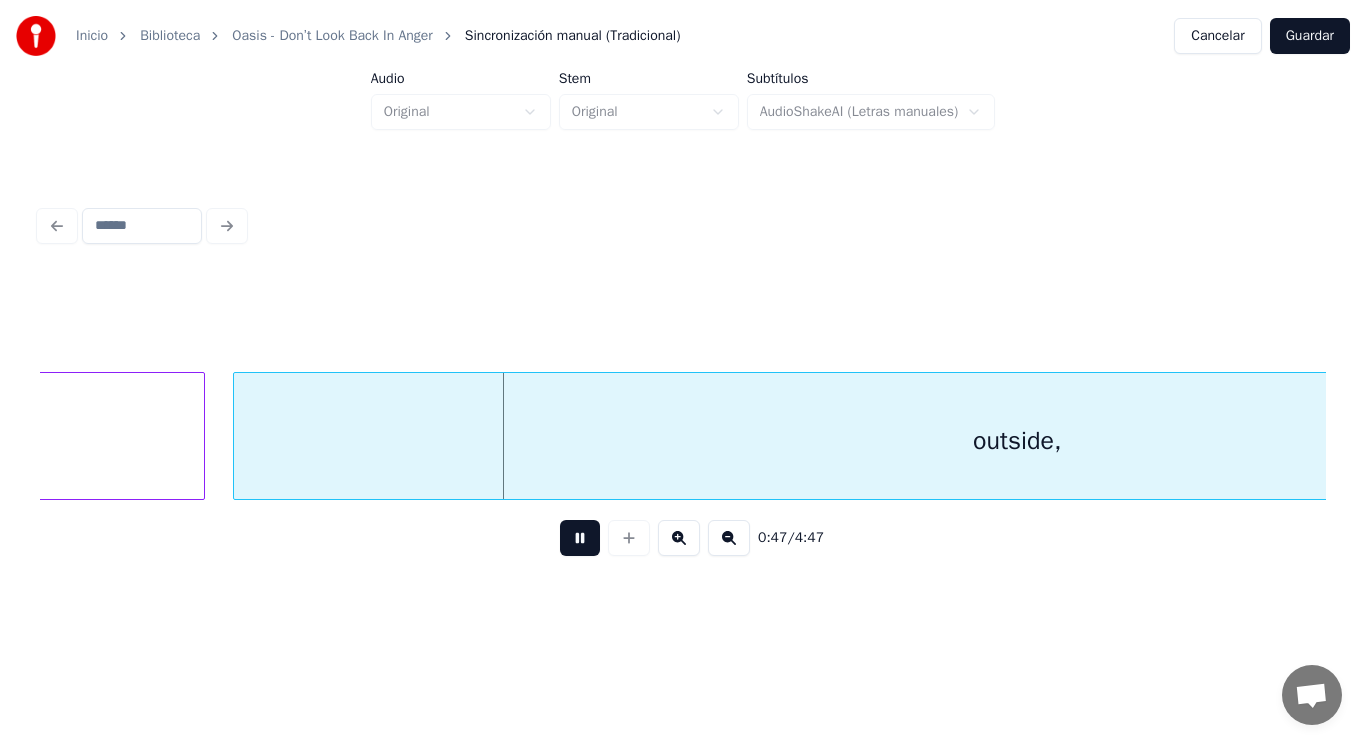 click at bounding box center (580, 538) 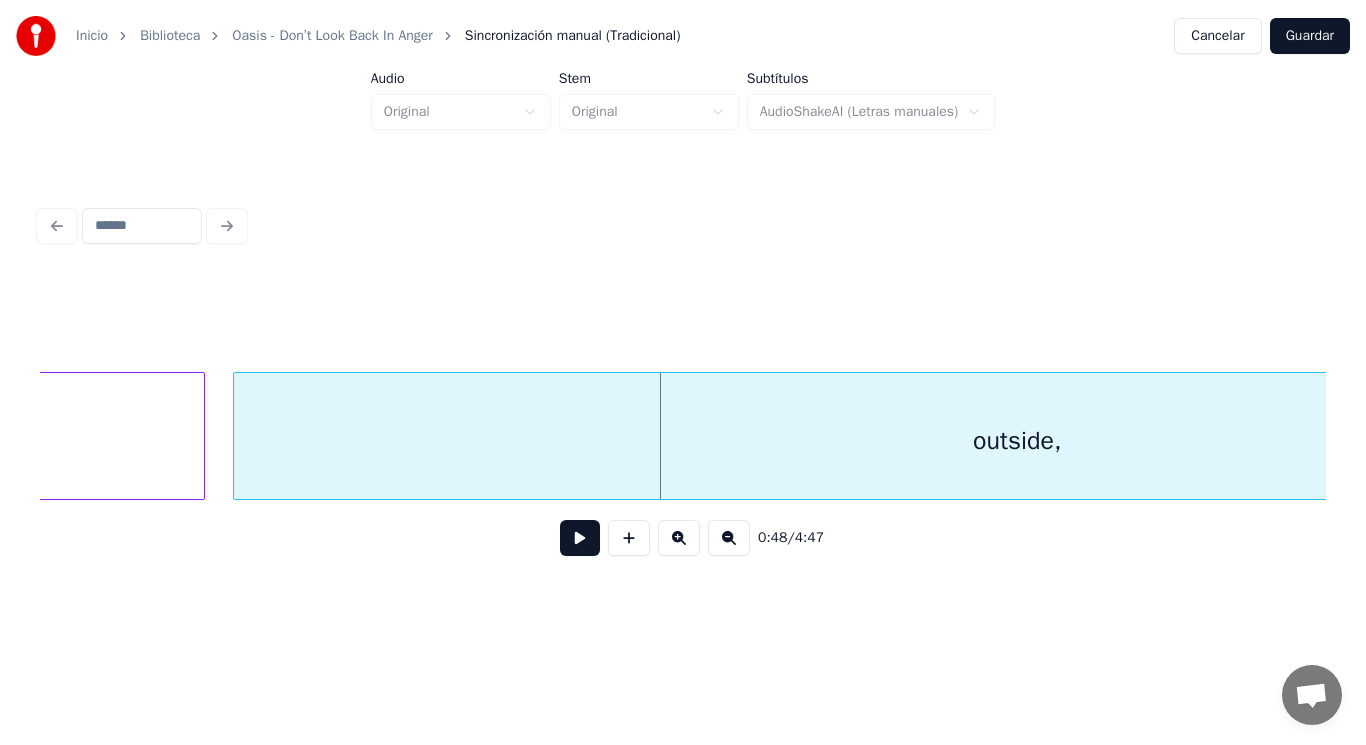 click on "outside," at bounding box center [1017, 441] 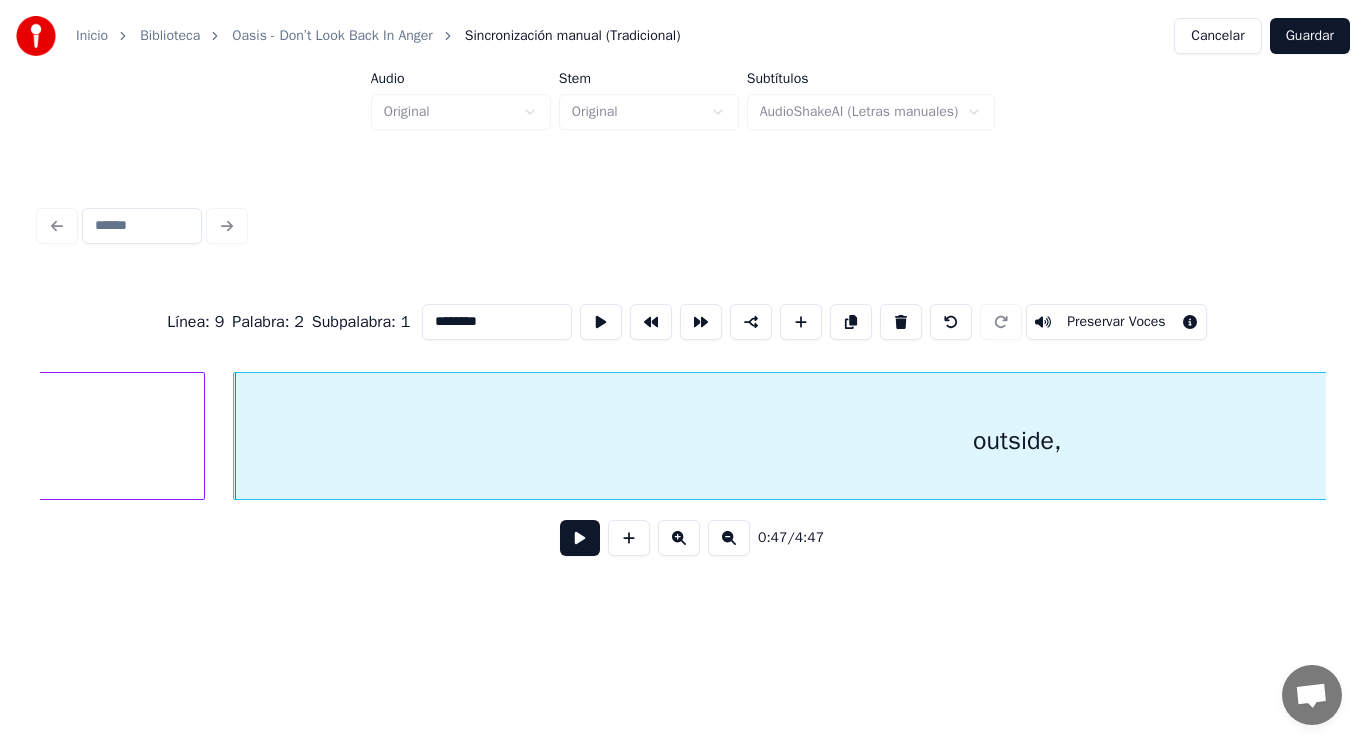 click on "Step" at bounding box center [-58, 441] 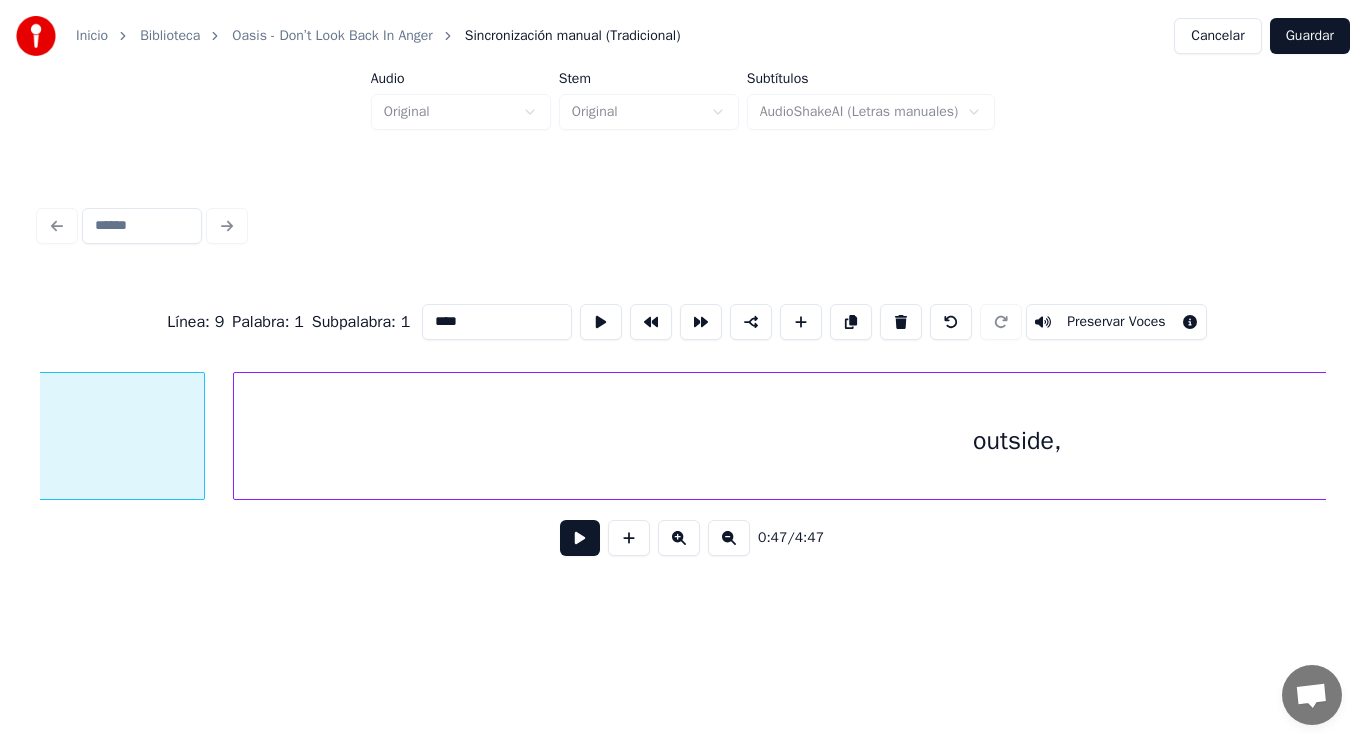 scroll, scrollTop: 0, scrollLeft: 66229, axis: horizontal 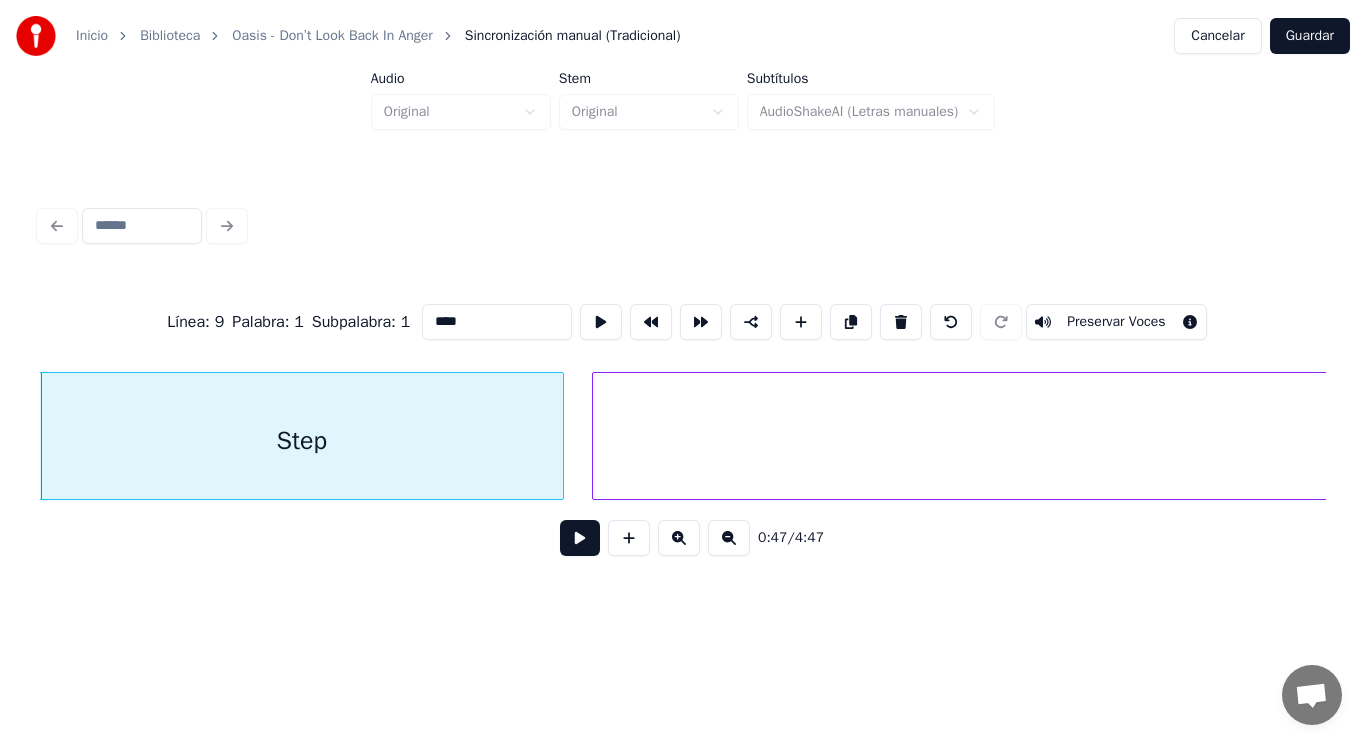 click at bounding box center (580, 538) 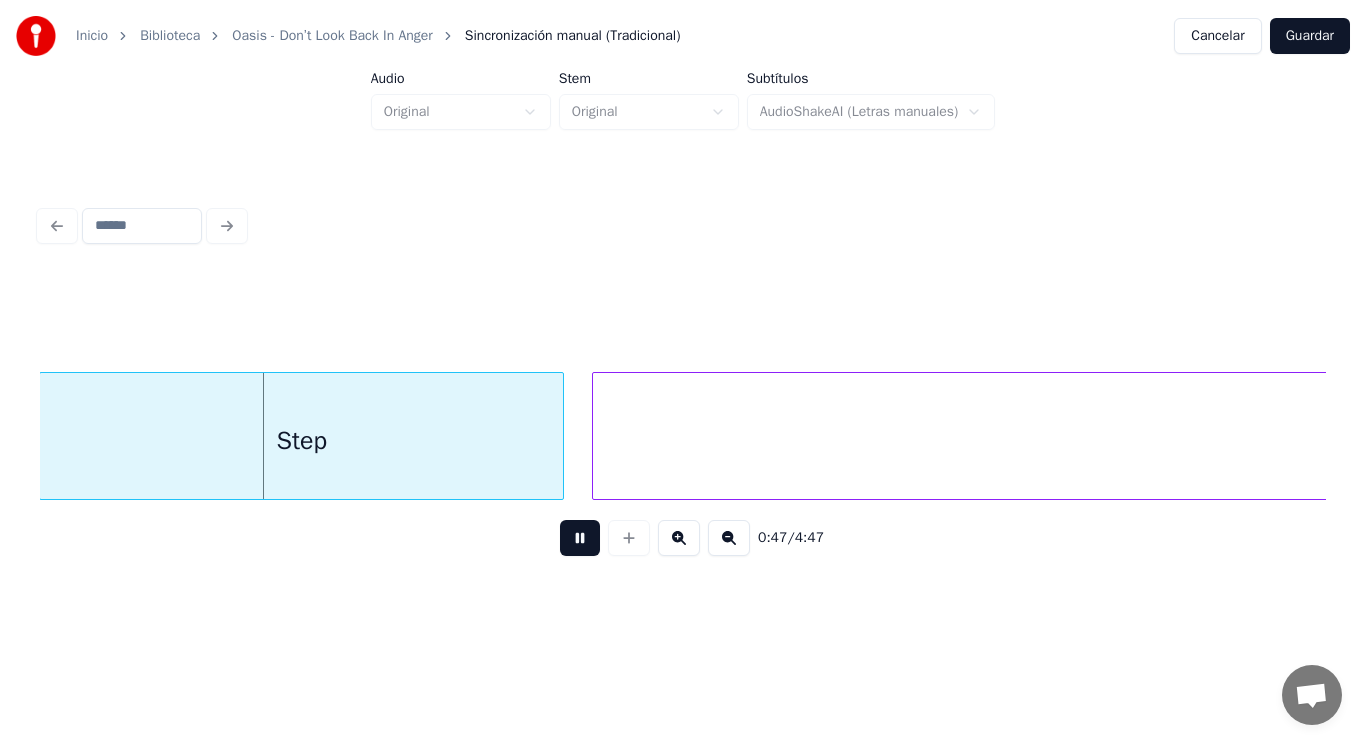 click at bounding box center (580, 538) 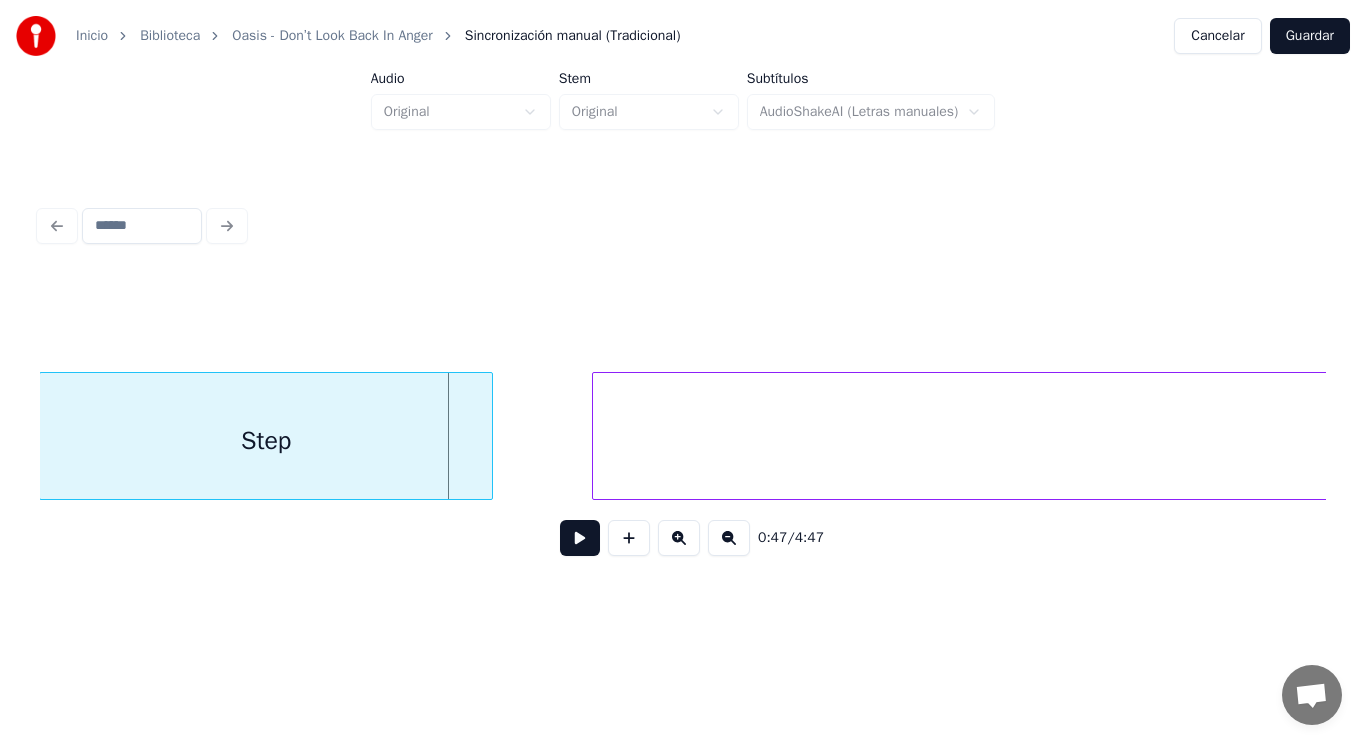 click at bounding box center (489, 436) 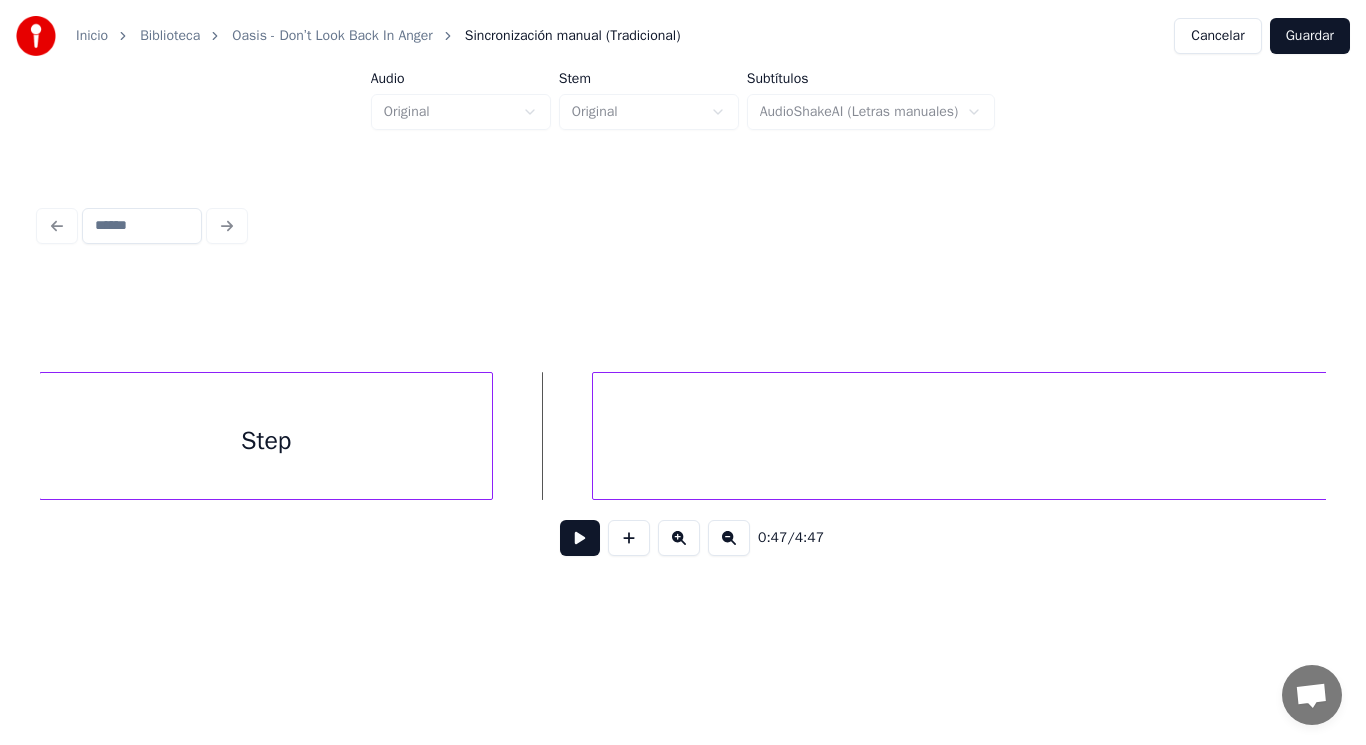 click at bounding box center (580, 538) 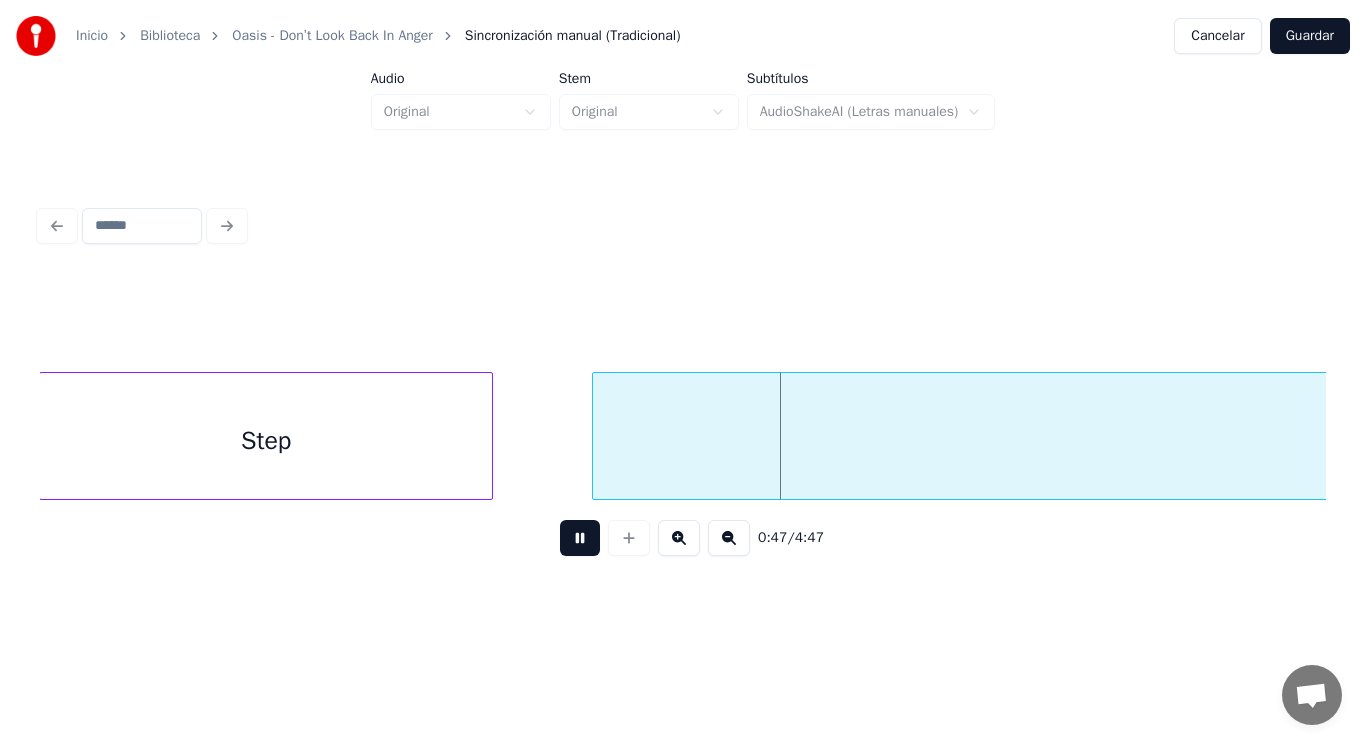 click at bounding box center [580, 538] 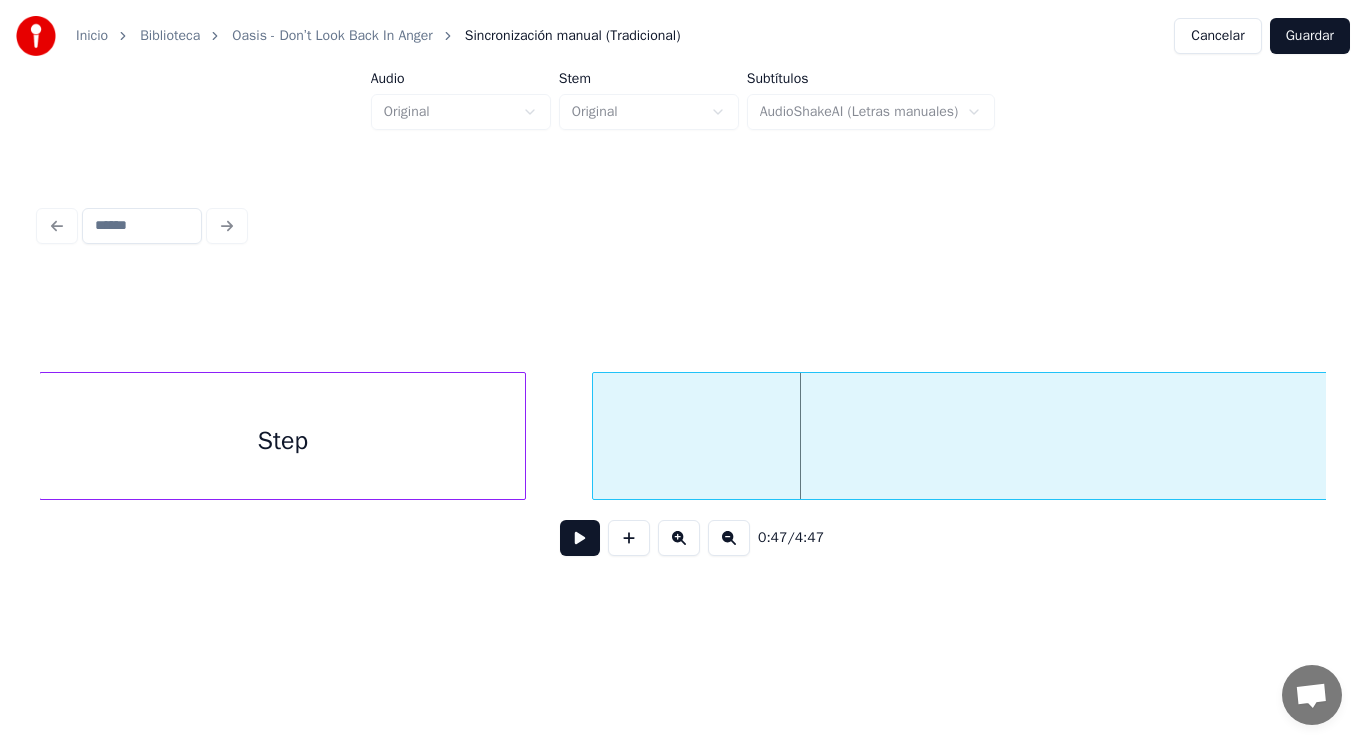 click at bounding box center (522, 436) 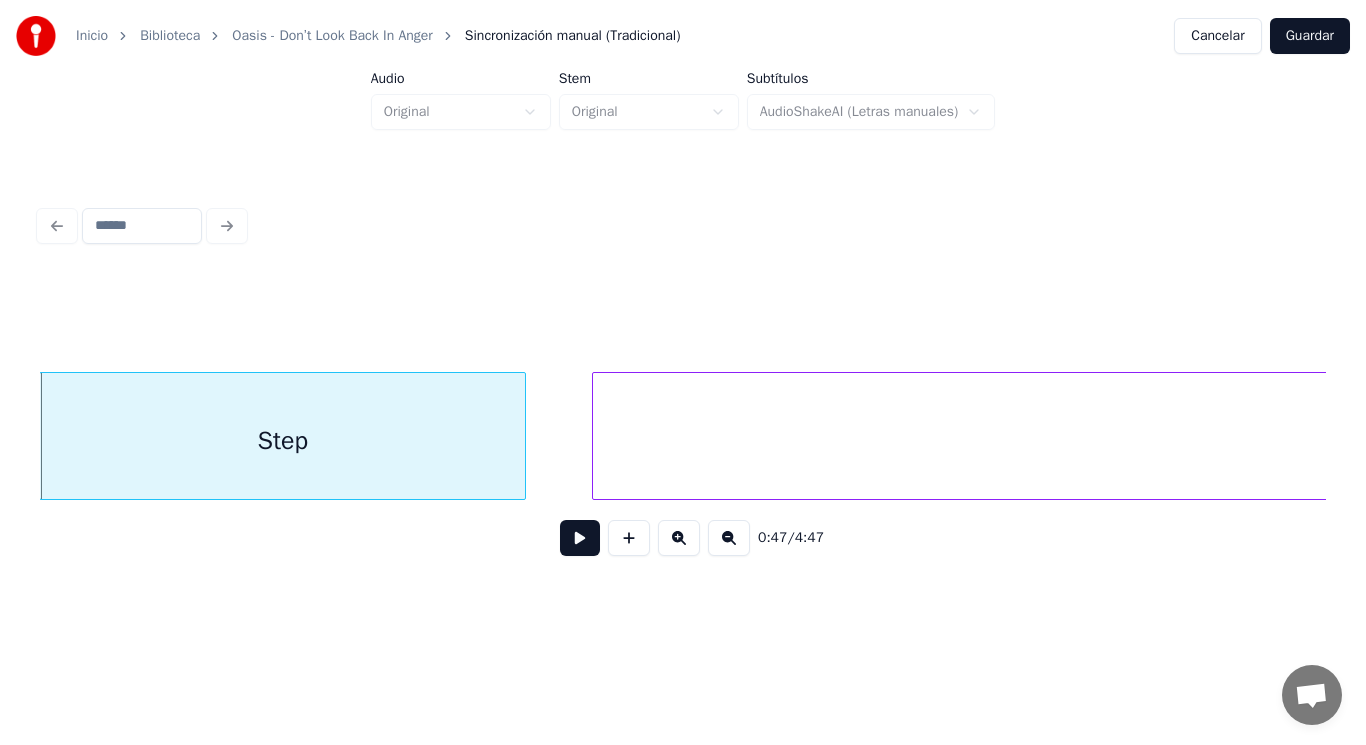 click at bounding box center [580, 538] 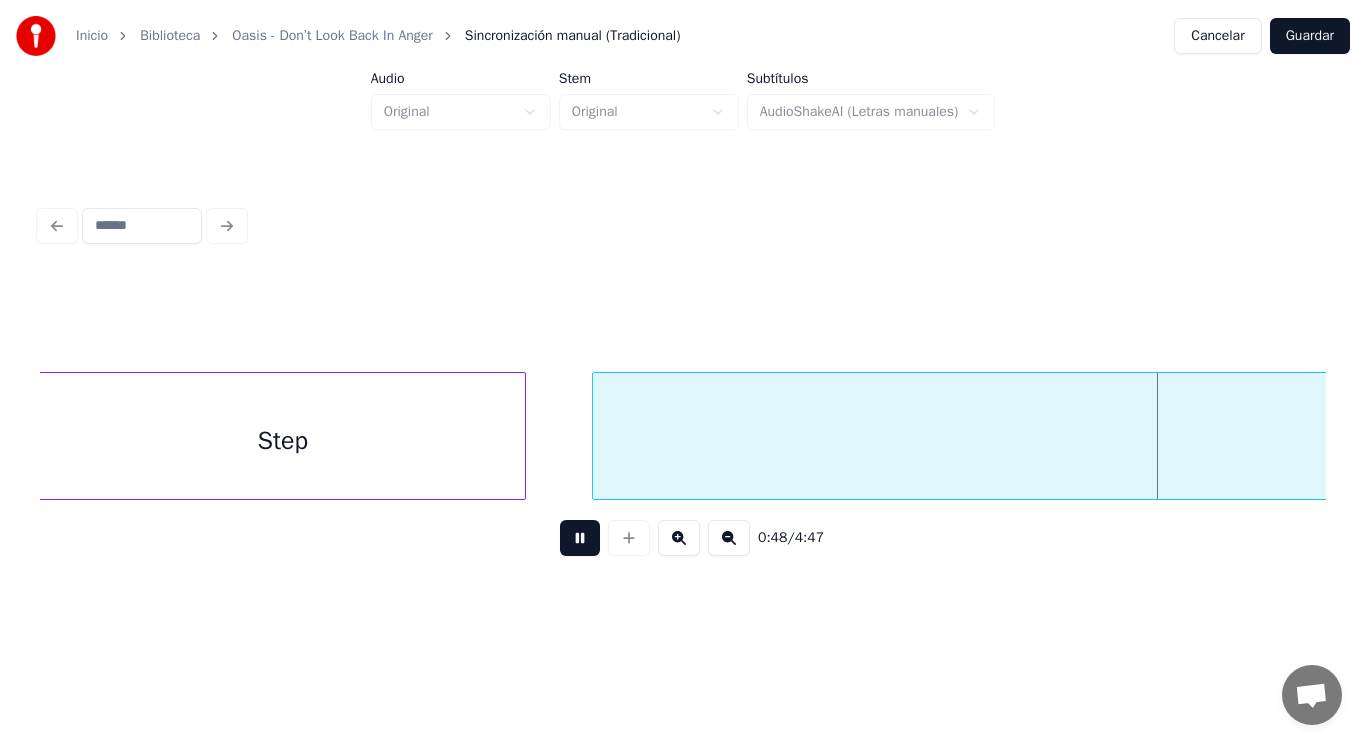 scroll, scrollTop: 0, scrollLeft: 67526, axis: horizontal 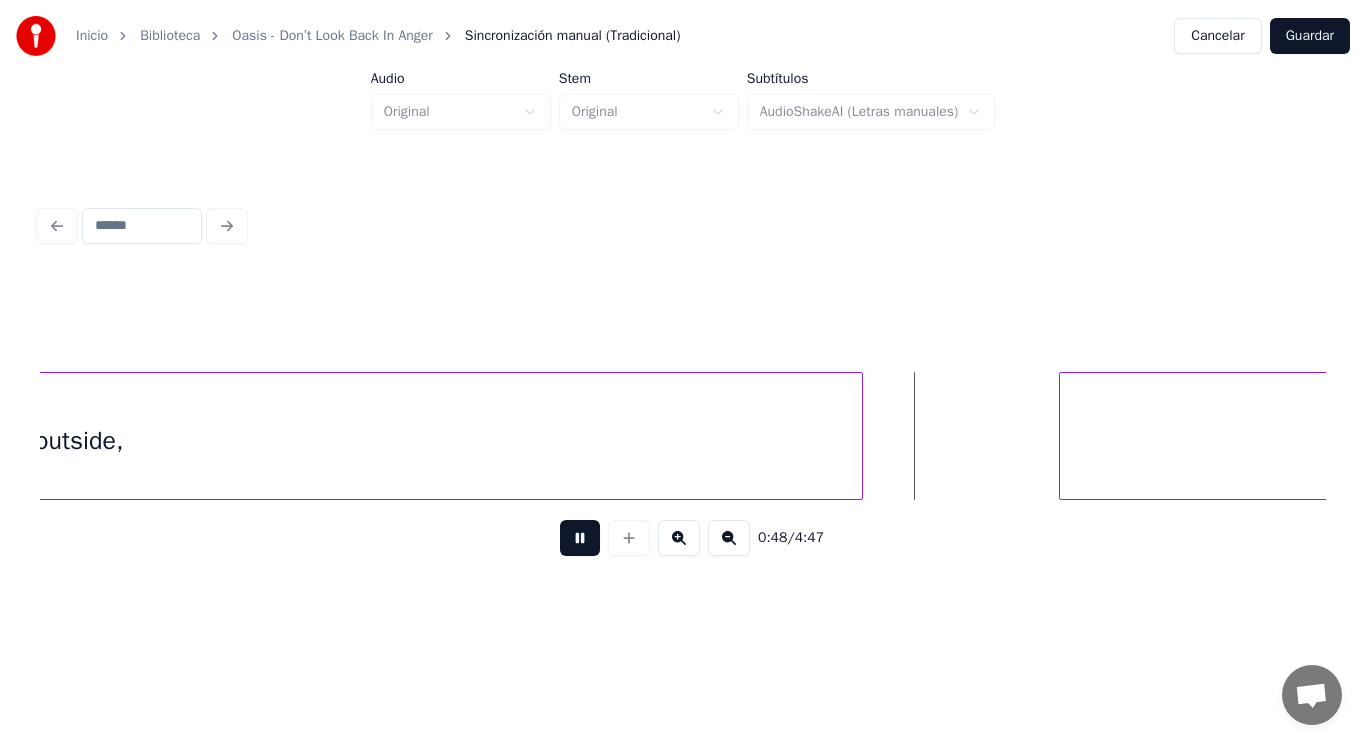 click at bounding box center [580, 538] 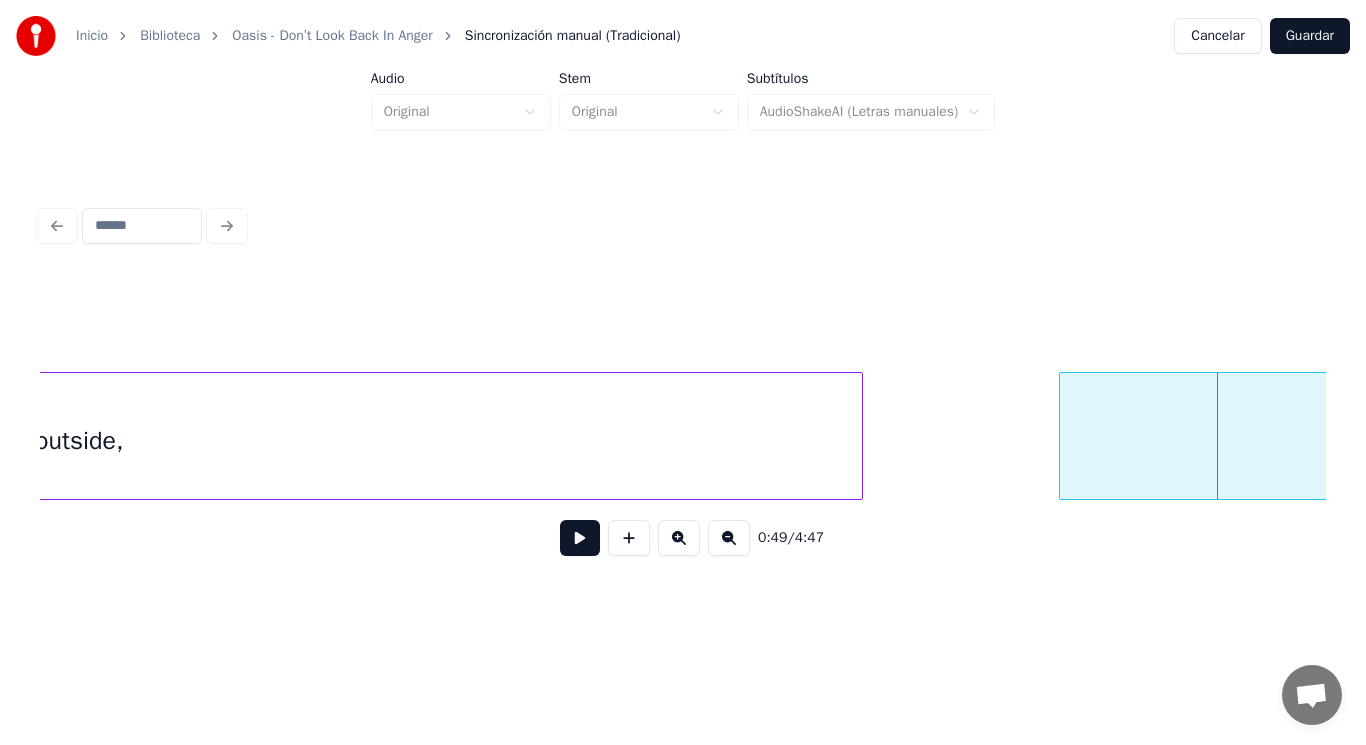 click on "outside," at bounding box center [79, 441] 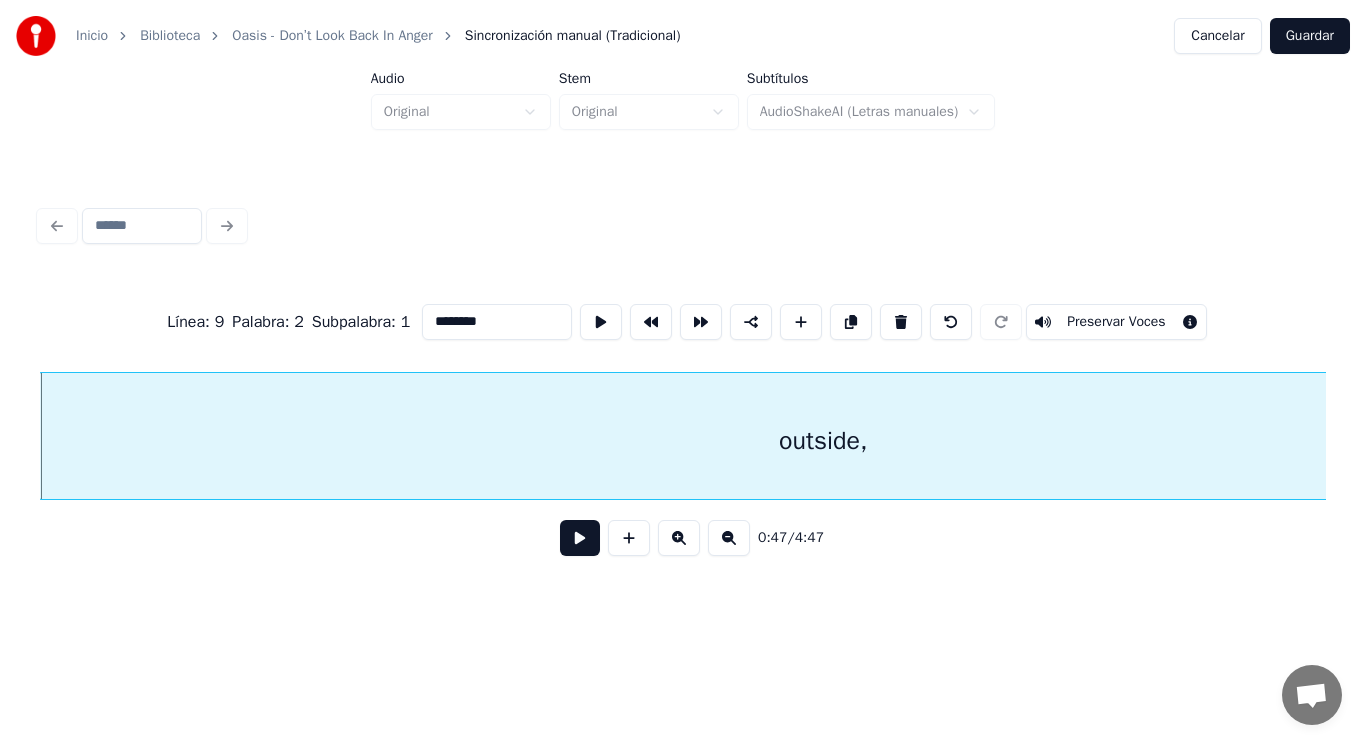 click at bounding box center (580, 538) 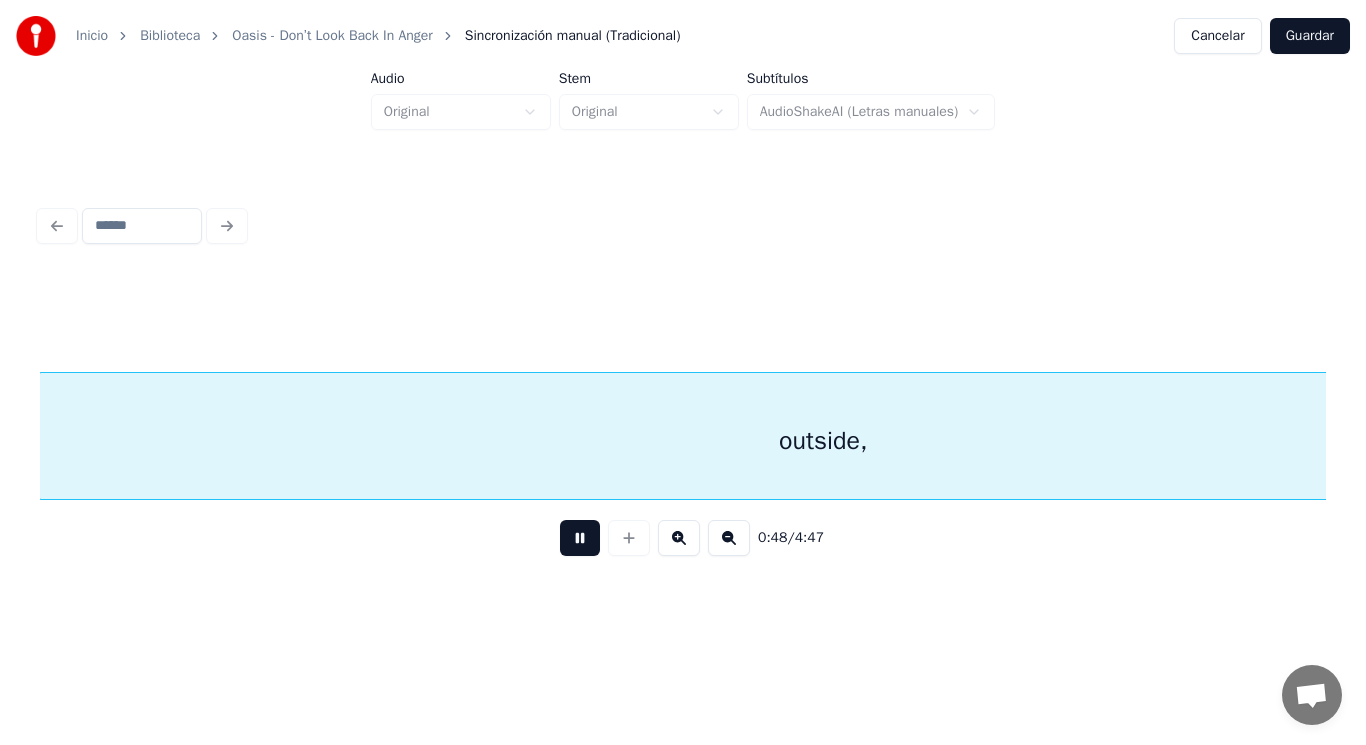 scroll, scrollTop: 0, scrollLeft: 68080, axis: horizontal 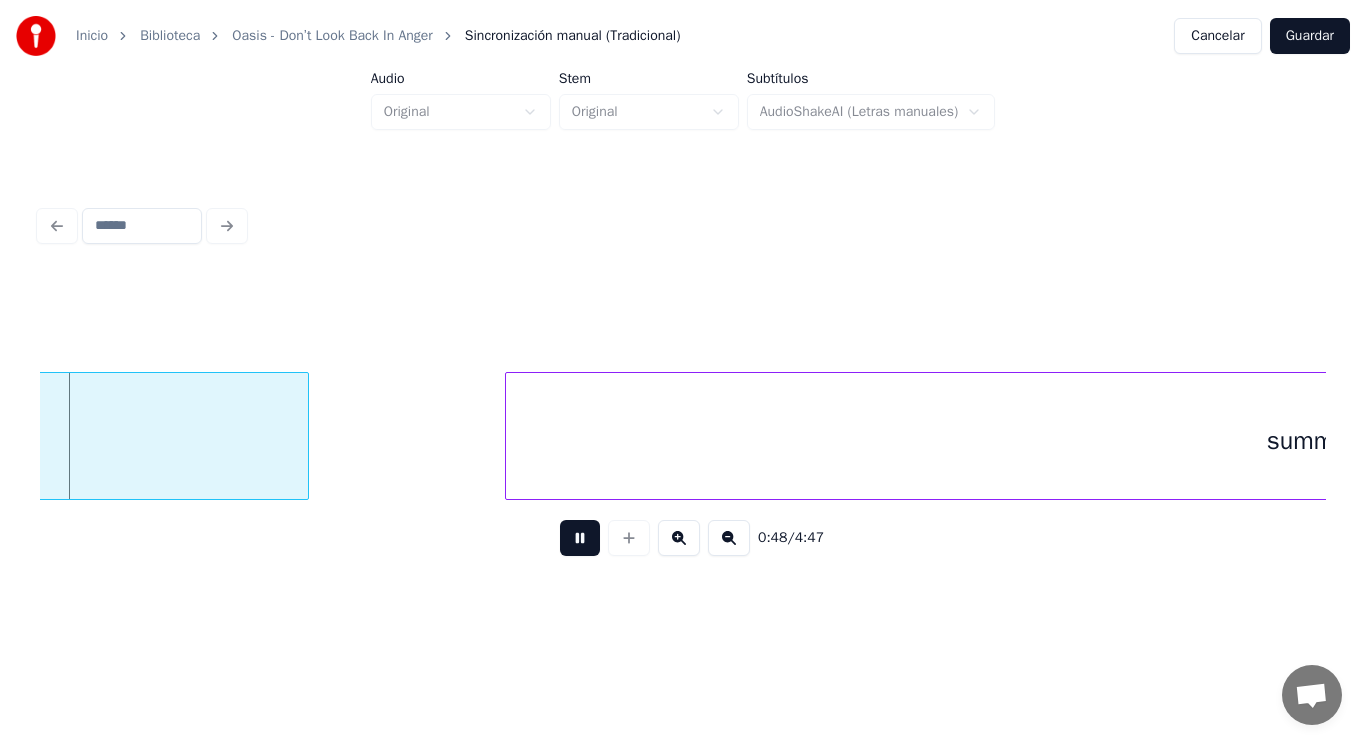 click at bounding box center [580, 538] 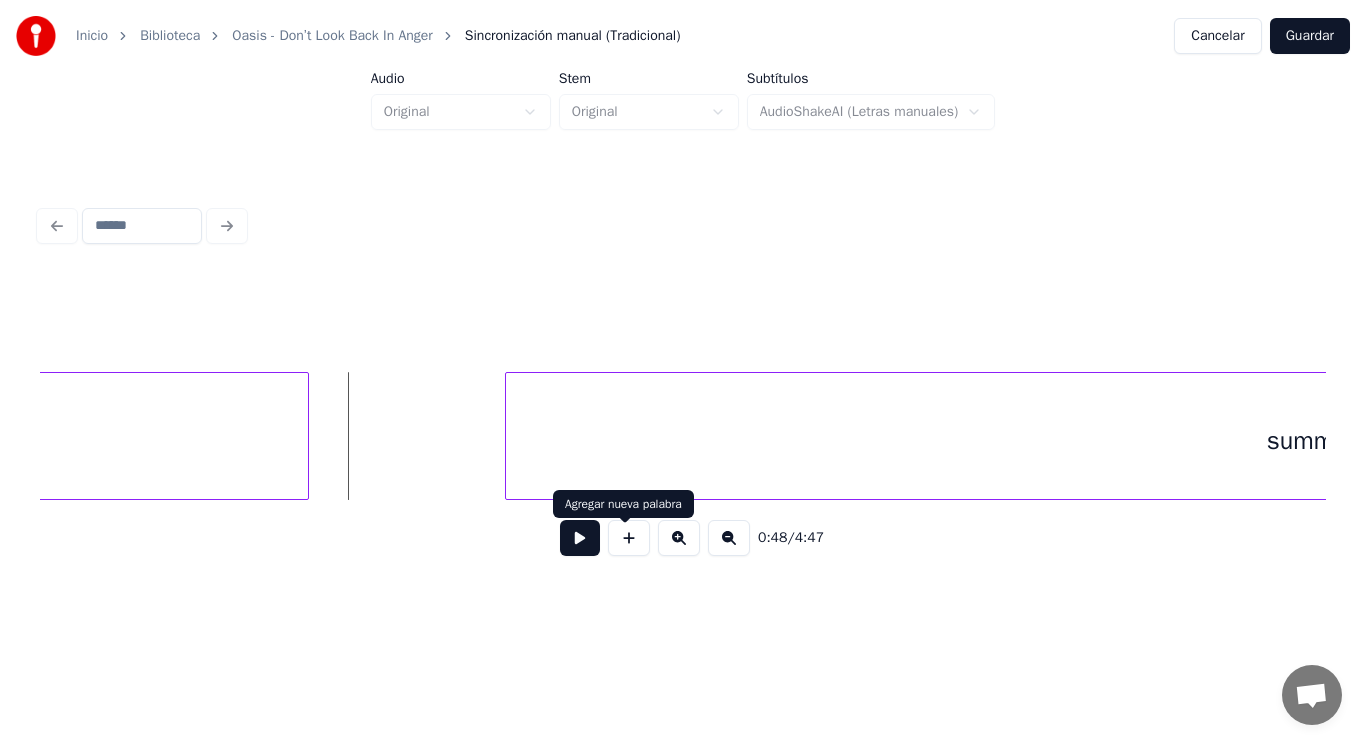 click at bounding box center (580, 538) 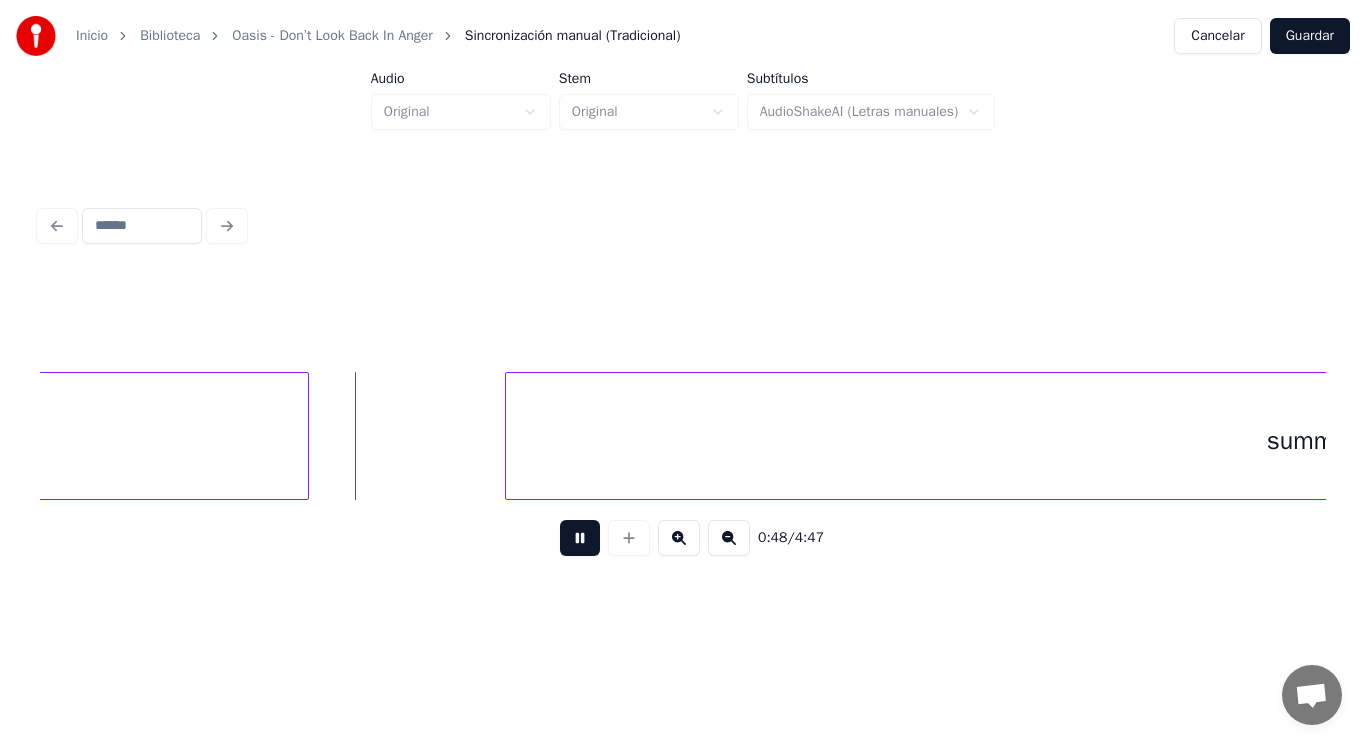 click at bounding box center [580, 538] 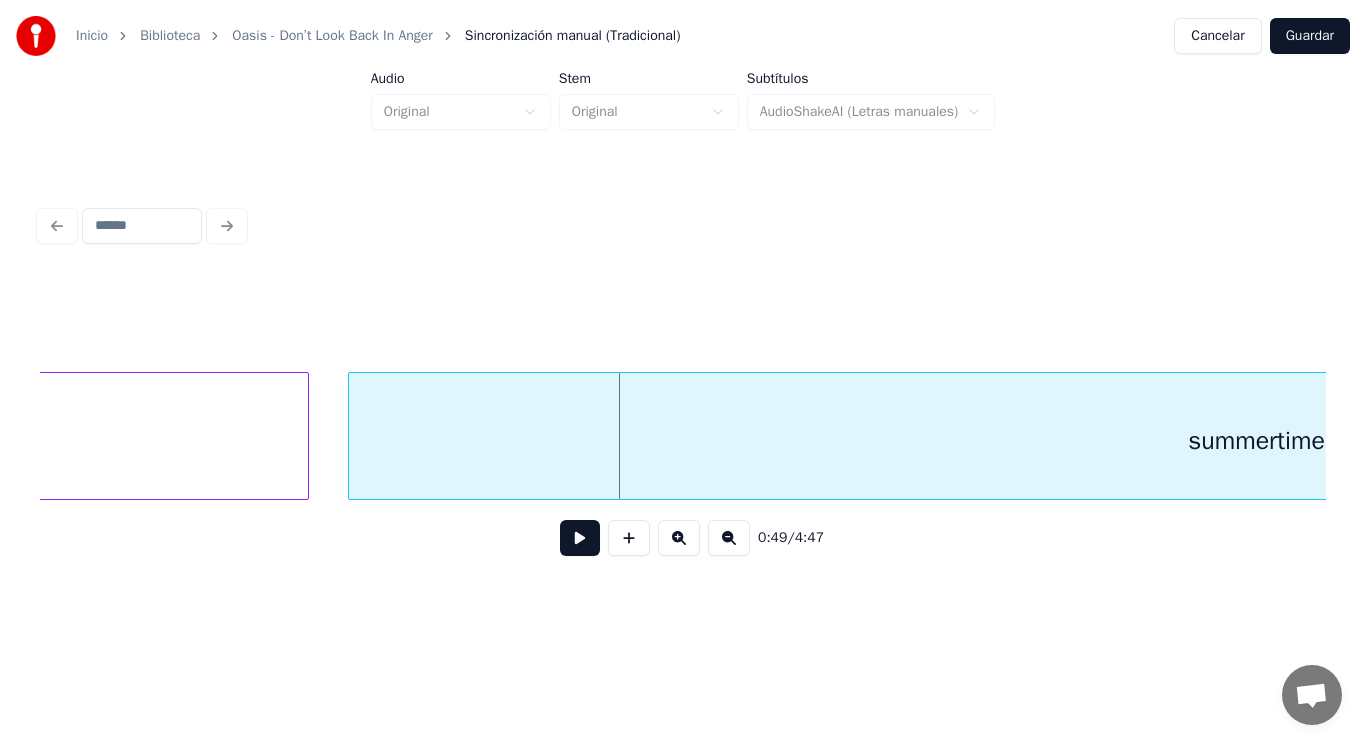 click at bounding box center [352, 436] 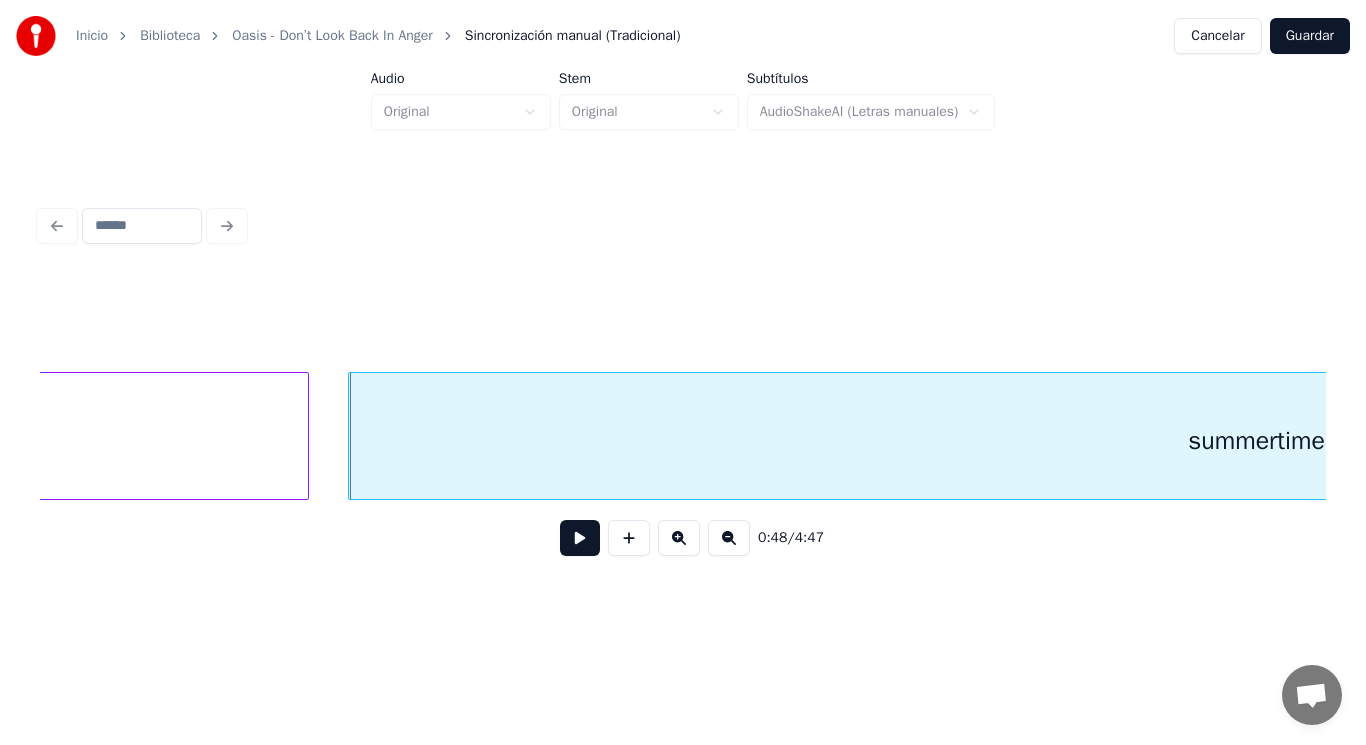 click at bounding box center (580, 538) 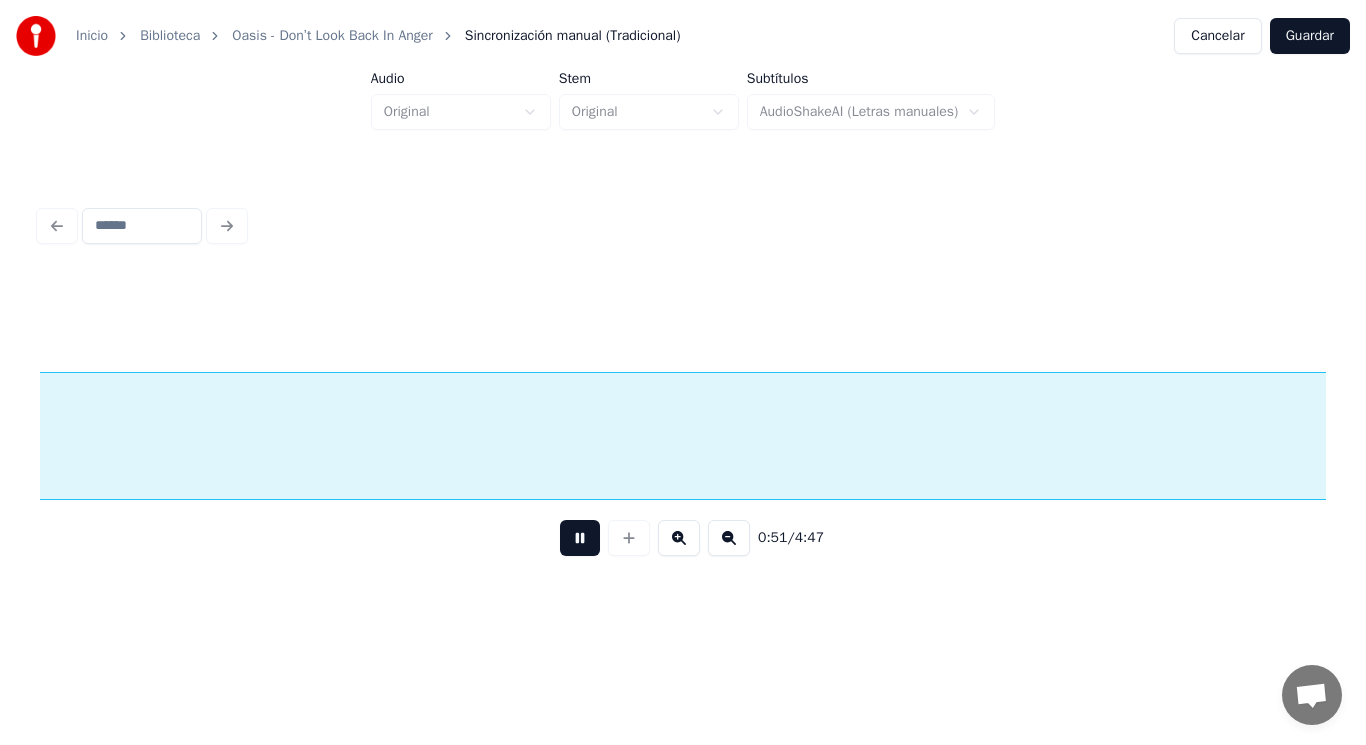 scroll, scrollTop: 0, scrollLeft: 71960, axis: horizontal 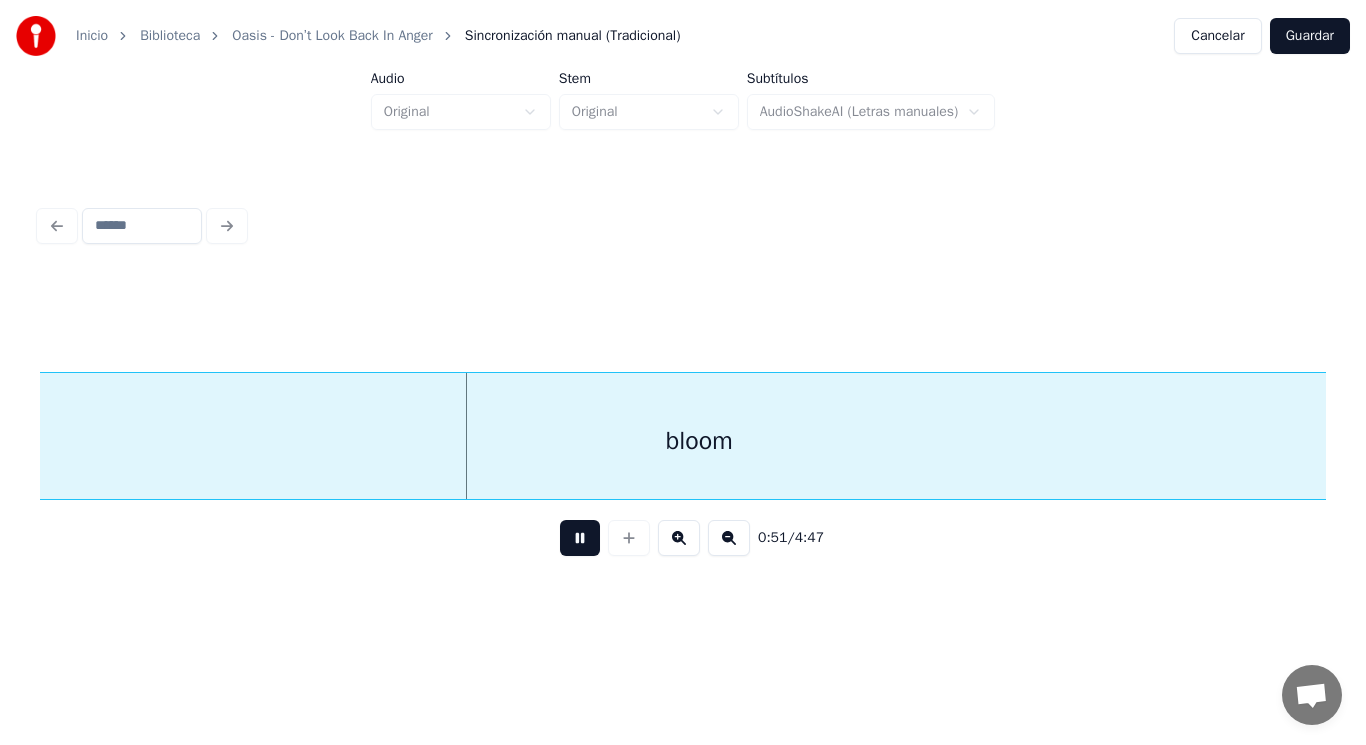 click at bounding box center [580, 538] 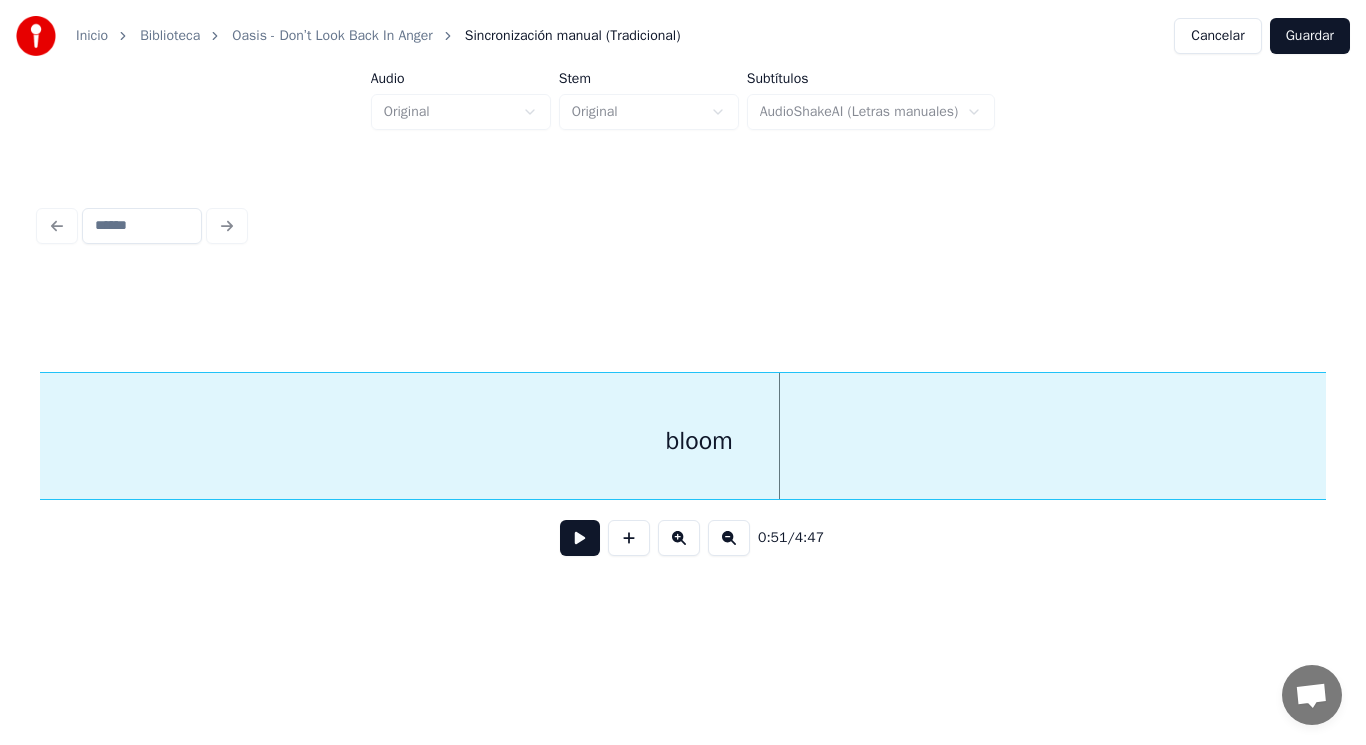 click on "bloom" at bounding box center [699, 441] 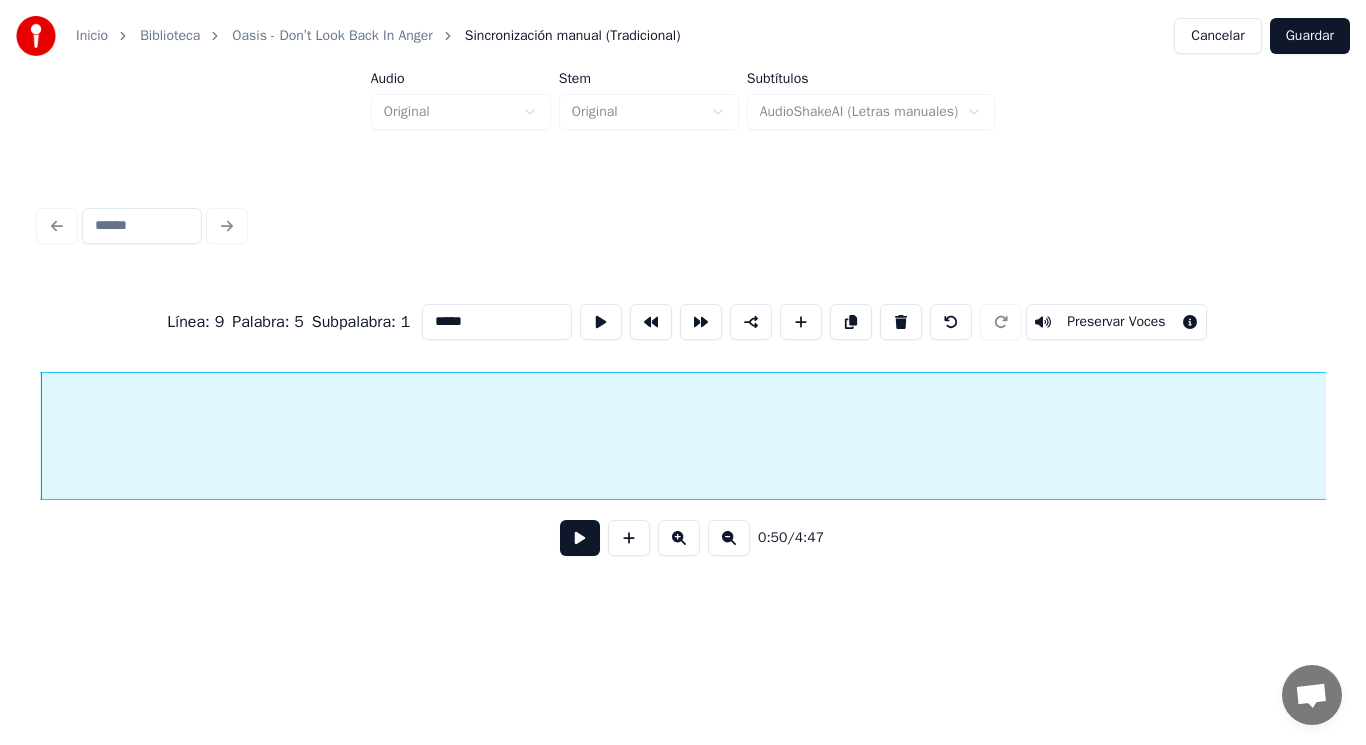 click at bounding box center (580, 538) 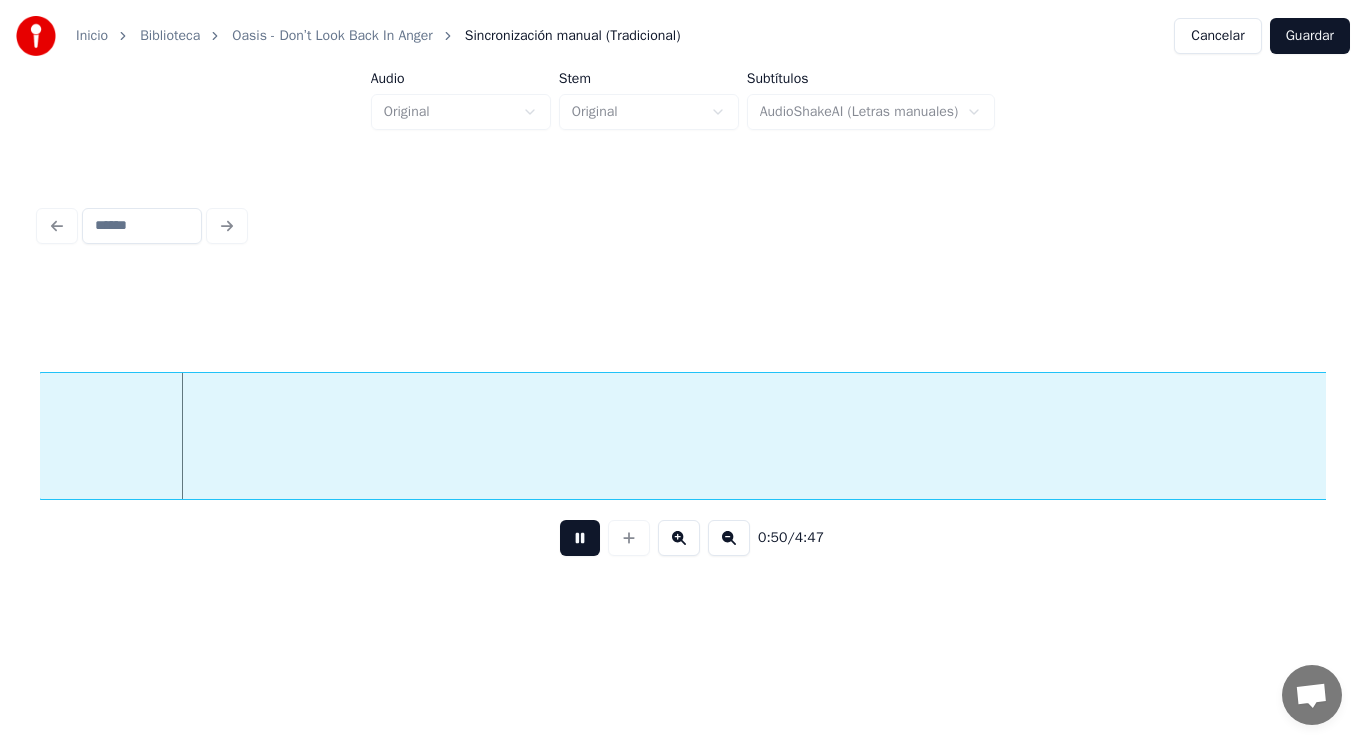 click at bounding box center (580, 538) 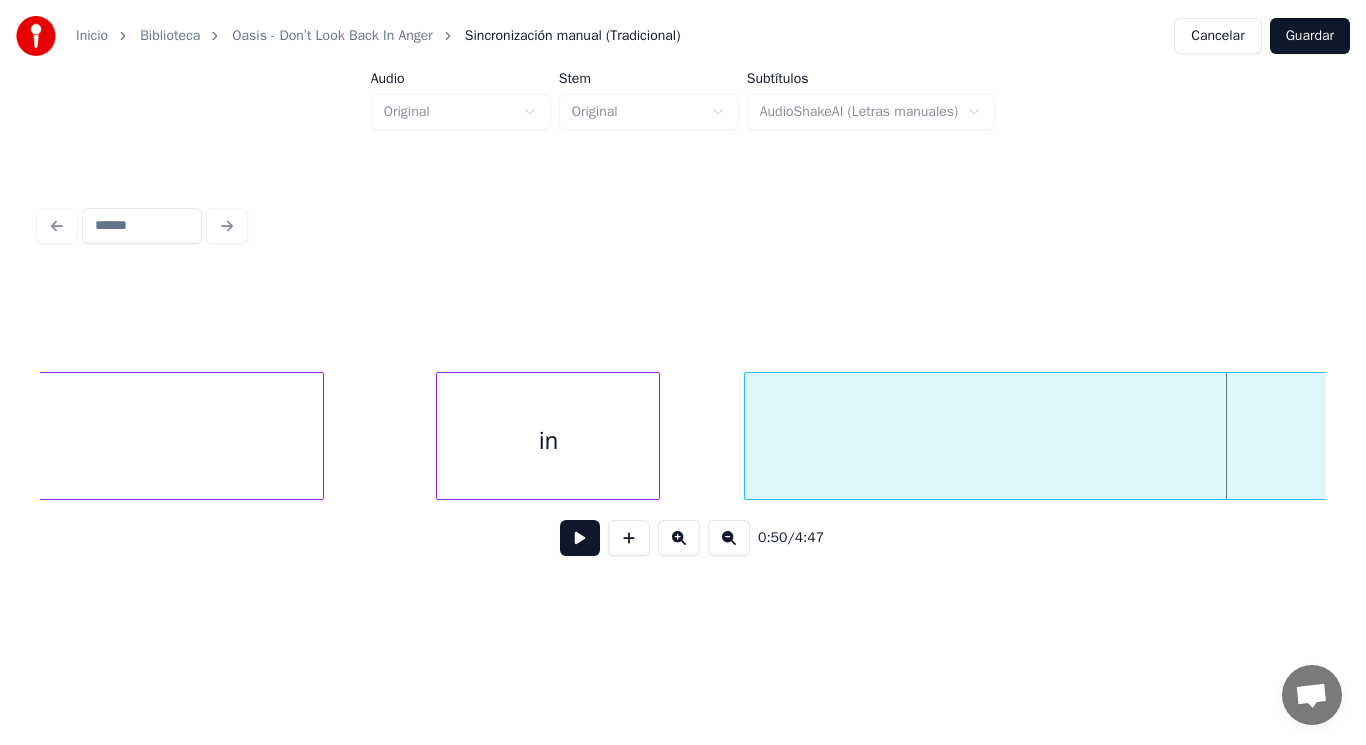 scroll, scrollTop: 0, scrollLeft: 69846, axis: horizontal 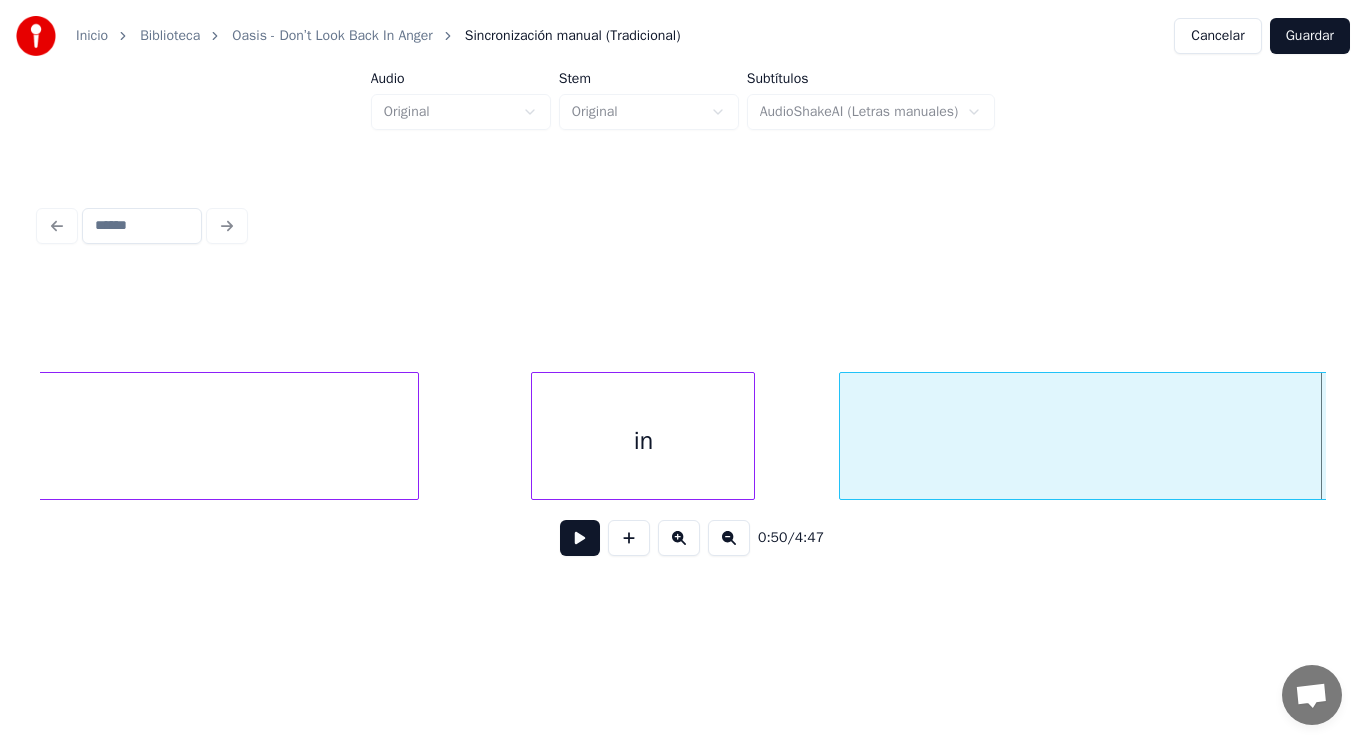 click on "bloom in summertime's" at bounding box center [131630, 436] 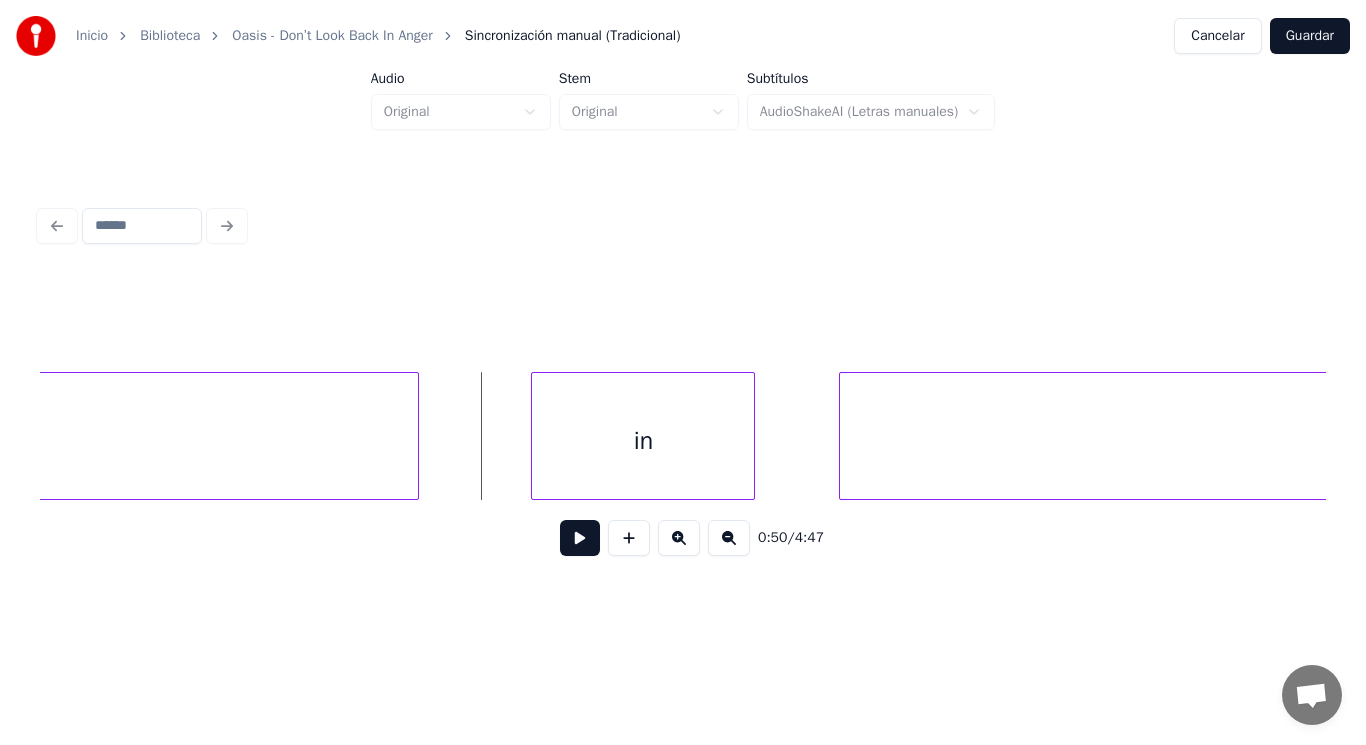 click at bounding box center (580, 538) 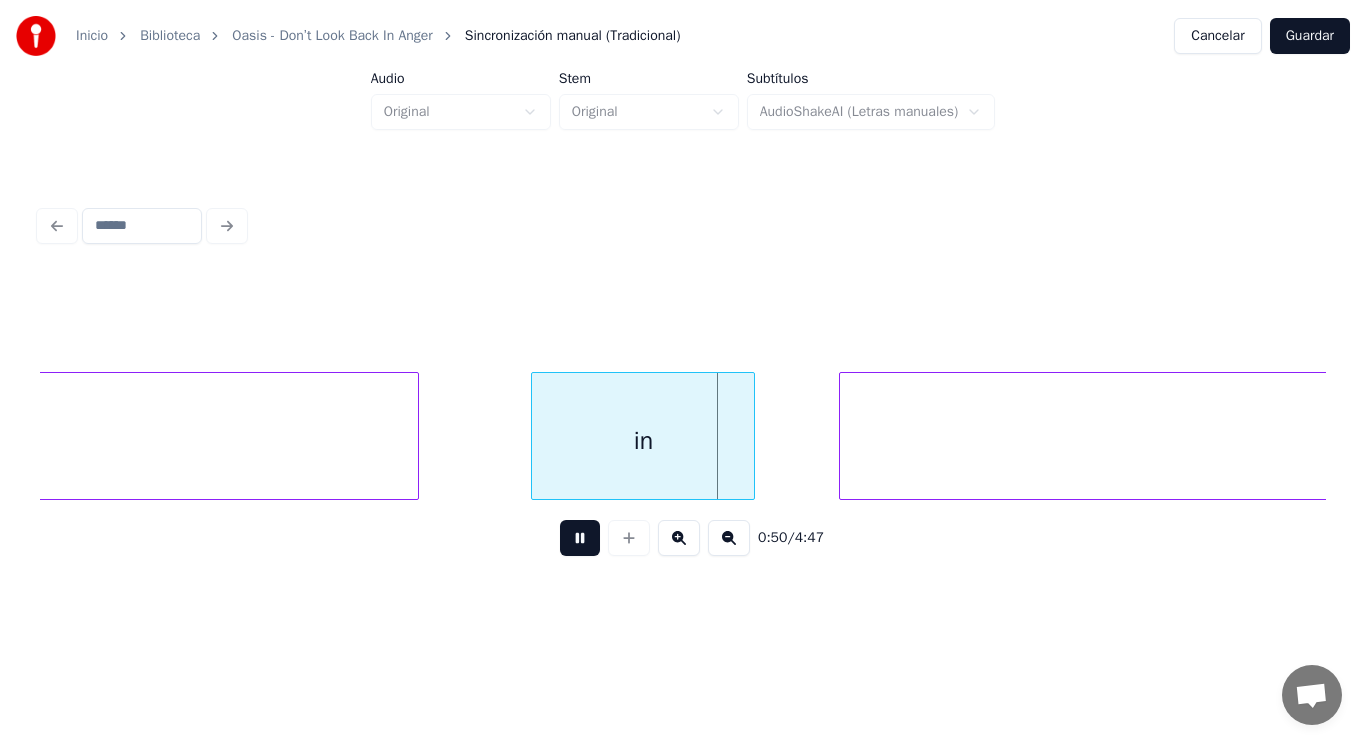 click at bounding box center [580, 538] 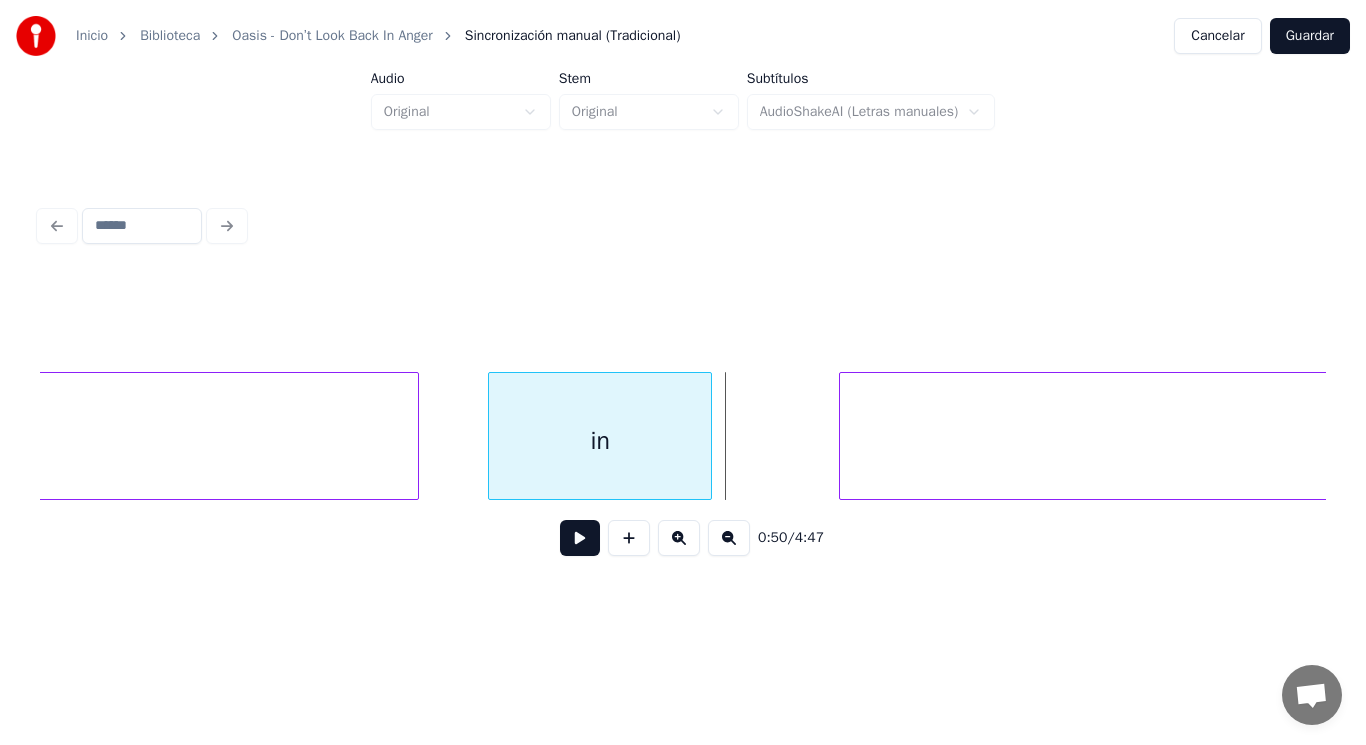 click on "in" at bounding box center [600, 441] 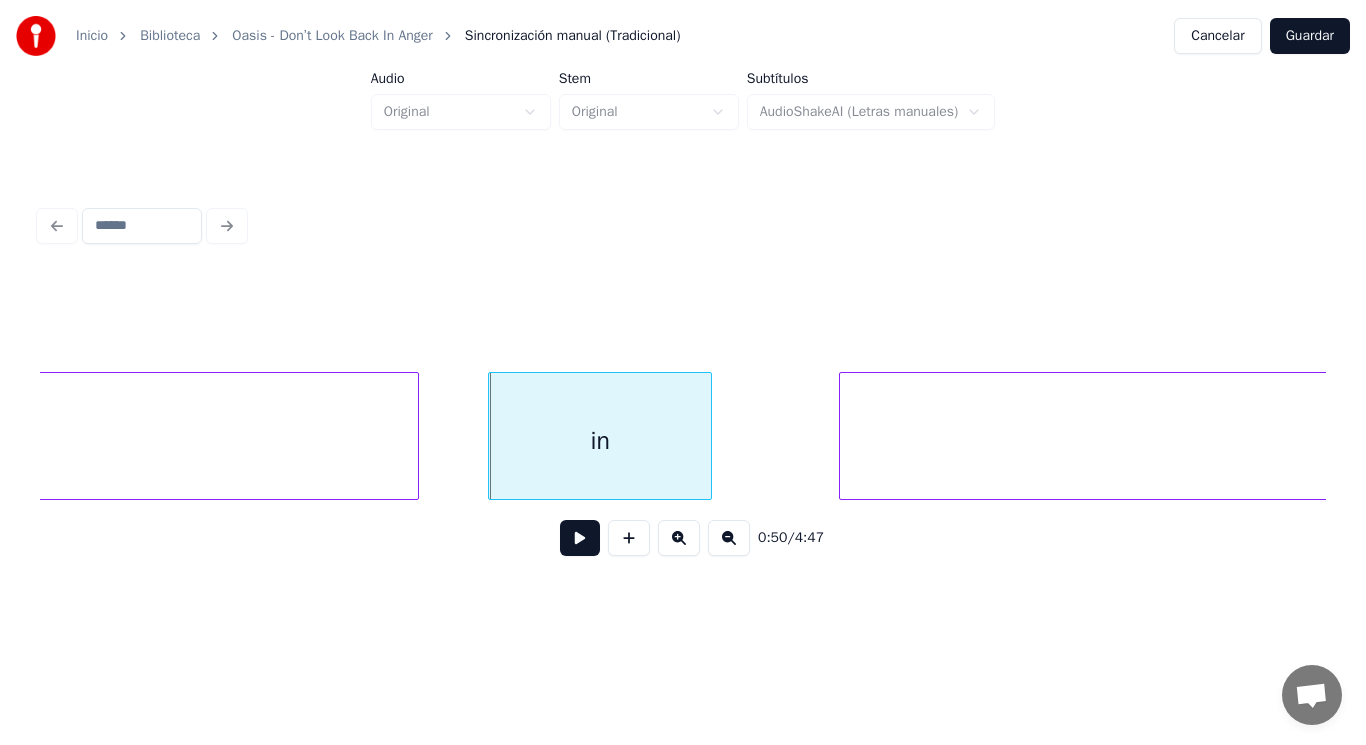 click at bounding box center [580, 538] 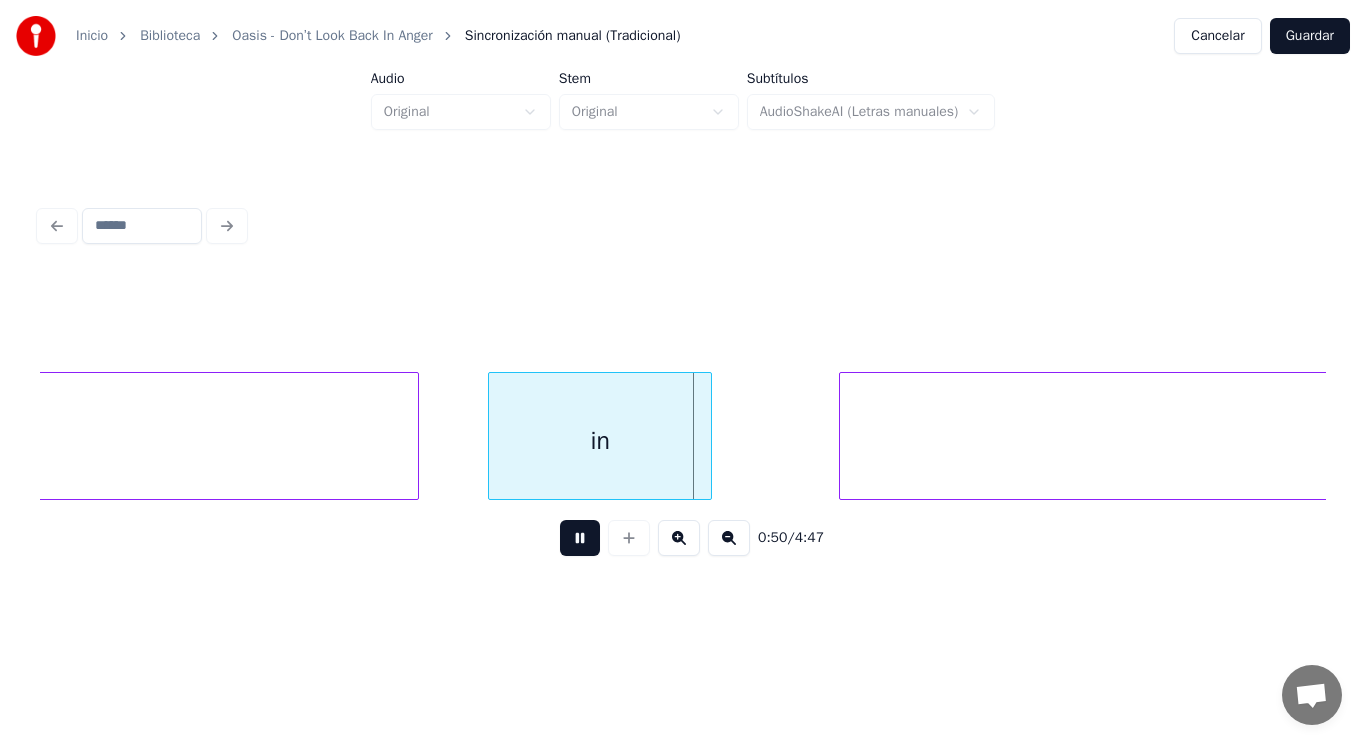 click at bounding box center (580, 538) 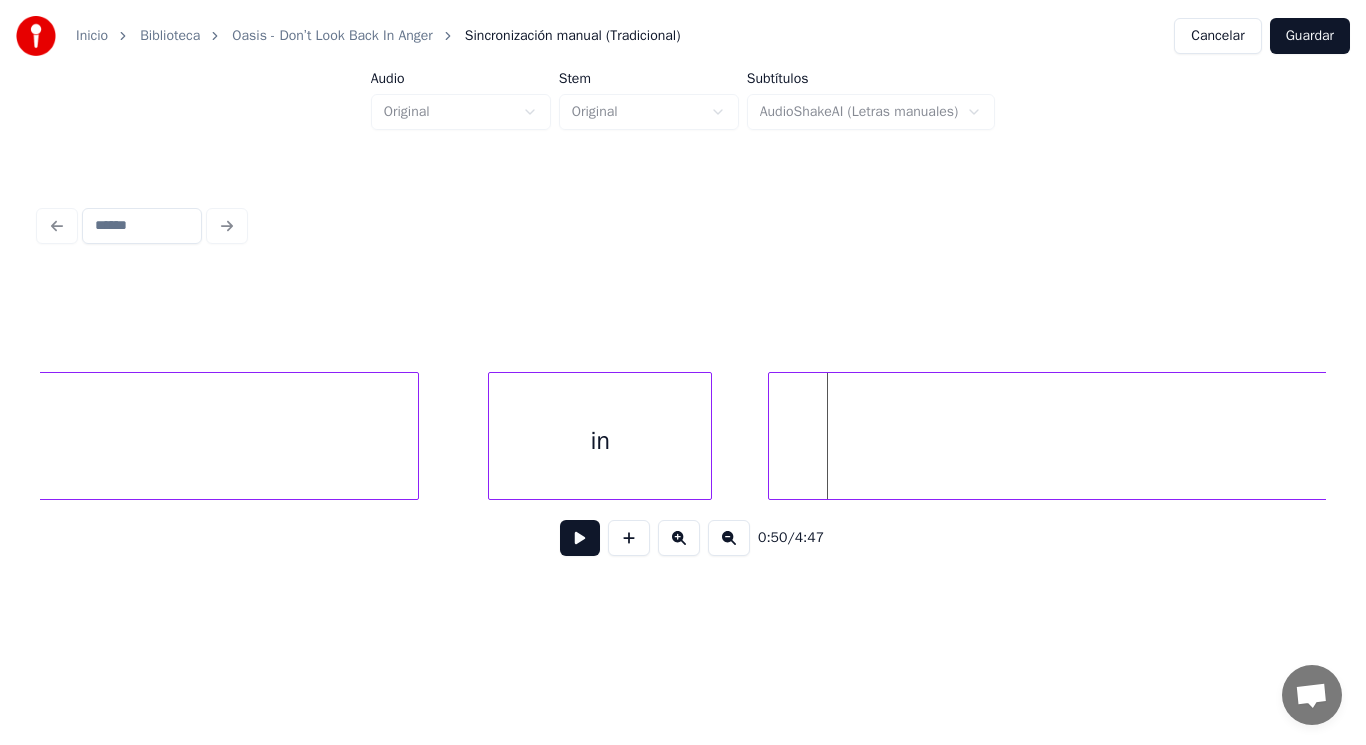 click at bounding box center (772, 436) 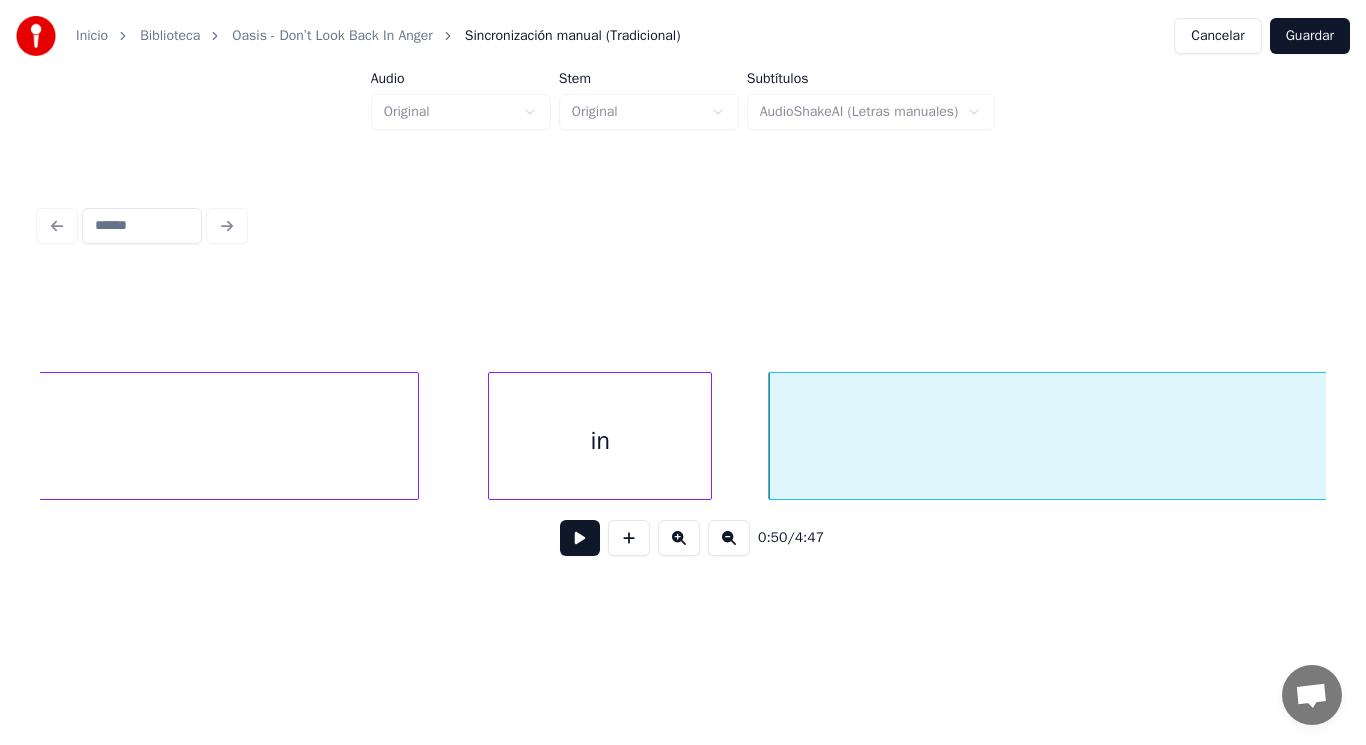 click at bounding box center [580, 538] 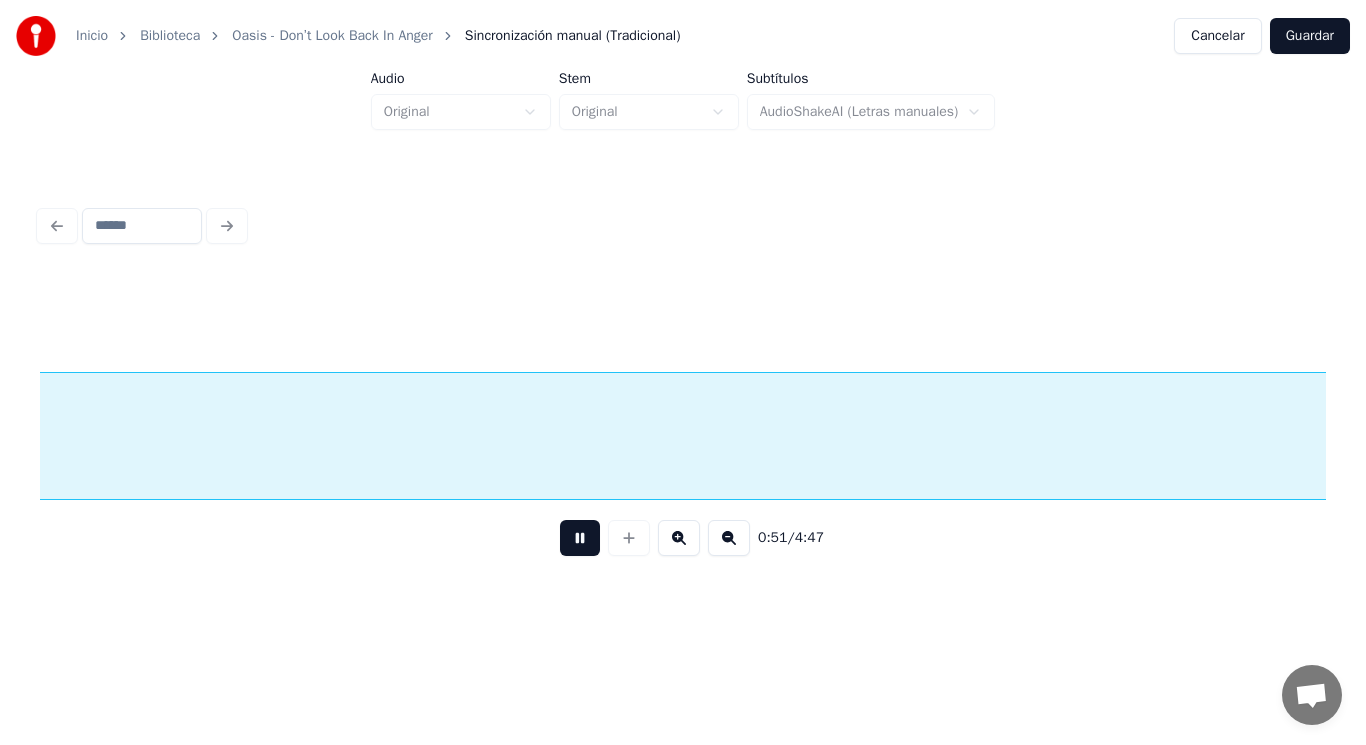 scroll, scrollTop: 0, scrollLeft: 72445, axis: horizontal 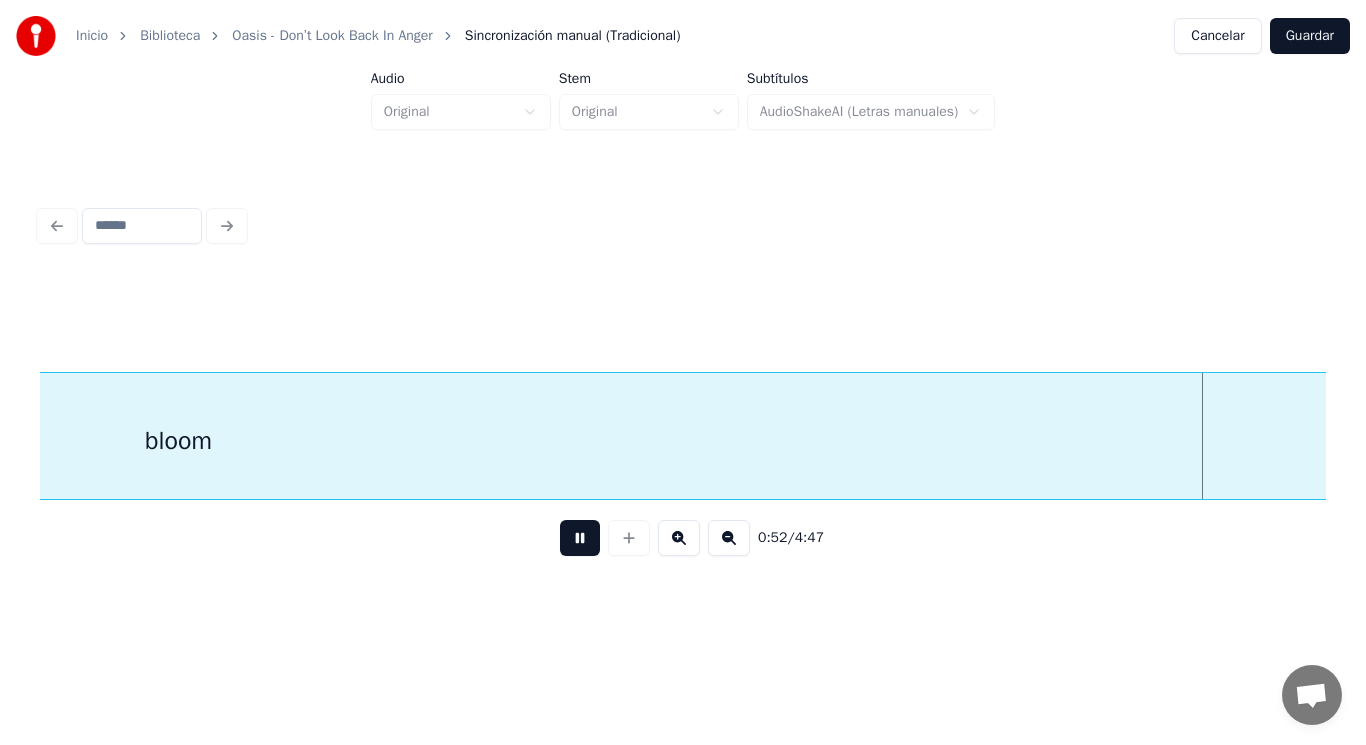 click at bounding box center (580, 538) 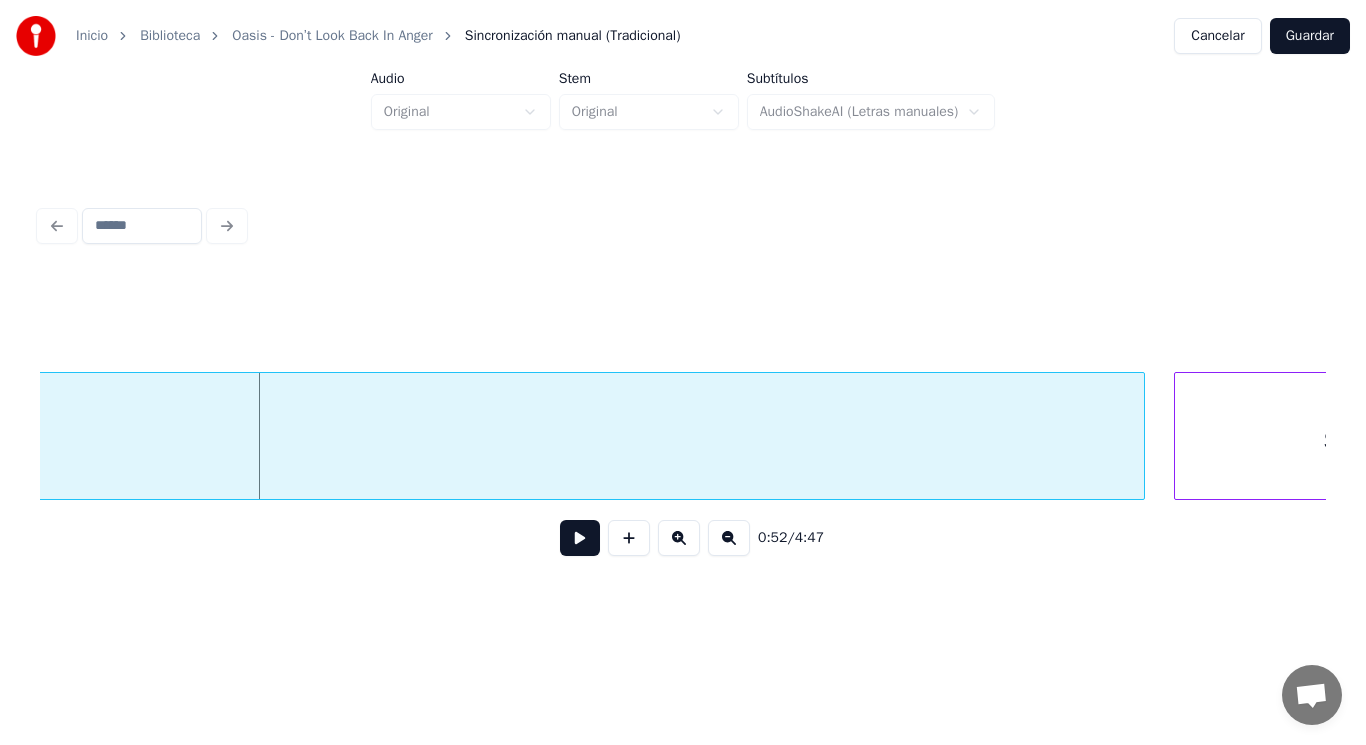 scroll, scrollTop: 0, scrollLeft: 73813, axis: horizontal 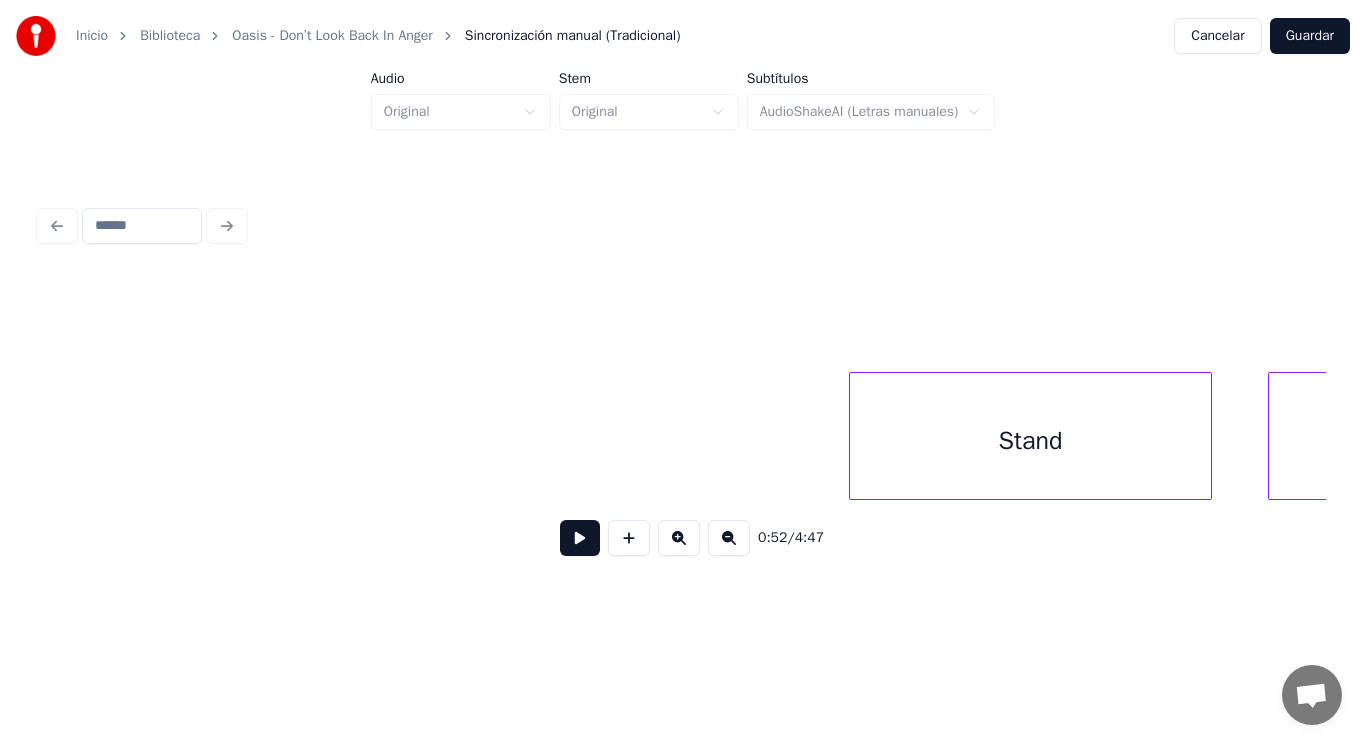 click on "Inicio Biblioteca Oasis - Don’t Look Back In Anger Sincronización manual (Tradicional) Cancelar Guardar Audio Original Stem Original Subtítulos AudioShakeAI (Letras manuales) 0:52  /  4:47" at bounding box center (683, 304) 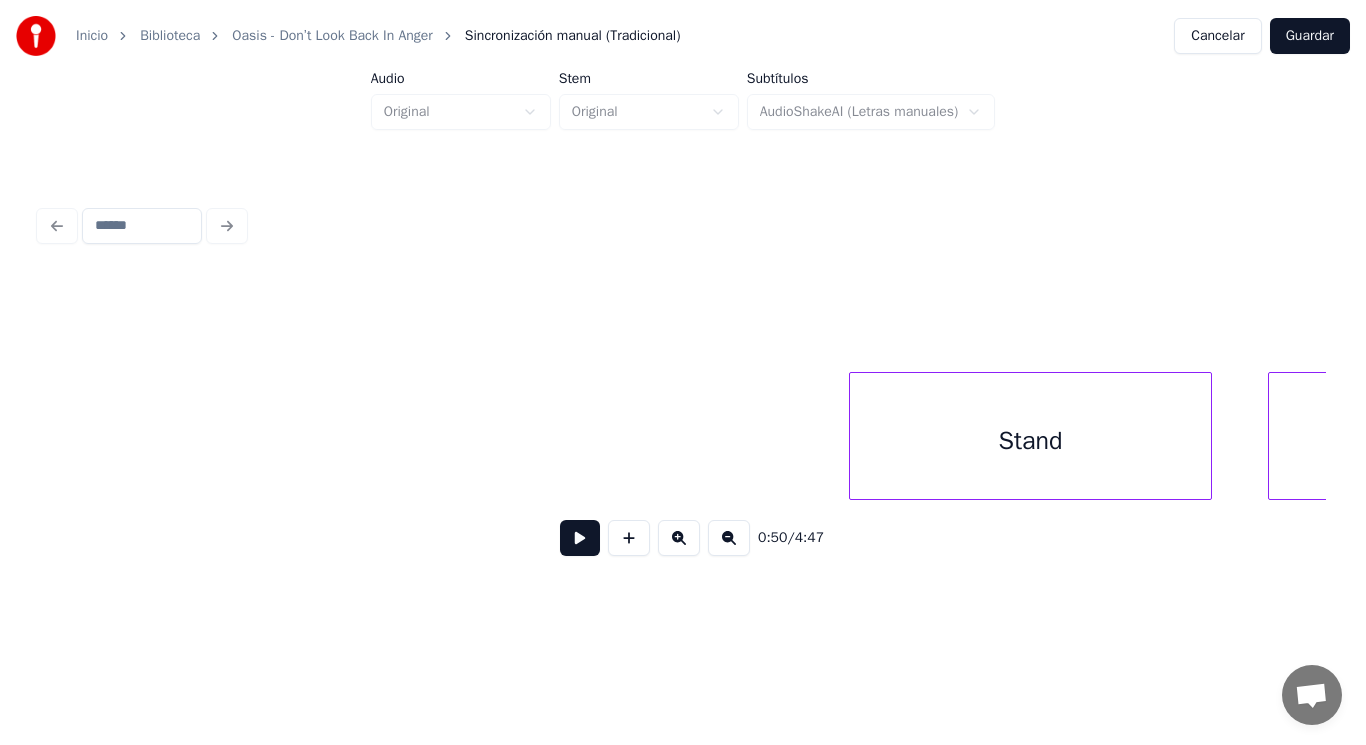 scroll, scrollTop: 0, scrollLeft: 72838, axis: horizontal 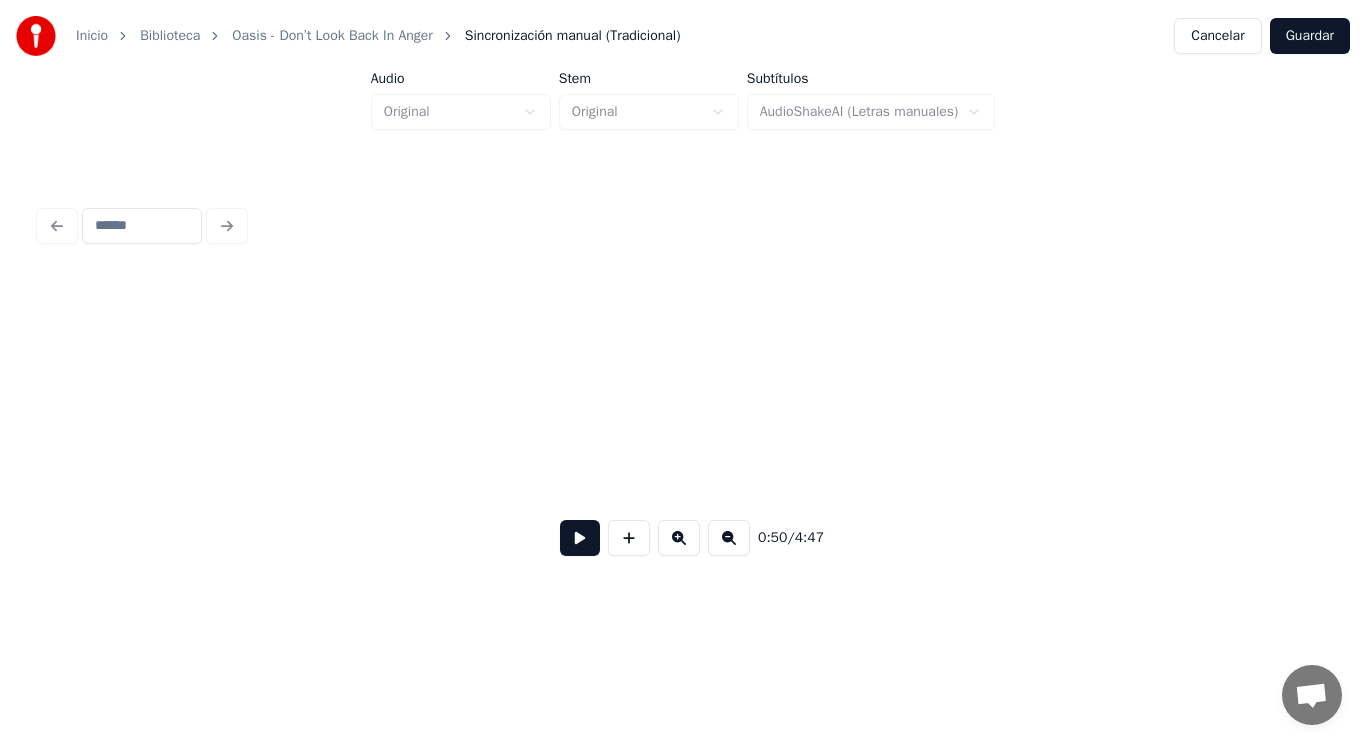 click on "Inicio Biblioteca Oasis - Don’t Look Back In Anger Sincronización manual (Tradicional) Cancelar Guardar Audio Original Stem Original Subtítulos AudioShakeAI (Letras manuales) 0:50  /  4:47" at bounding box center [683, 304] 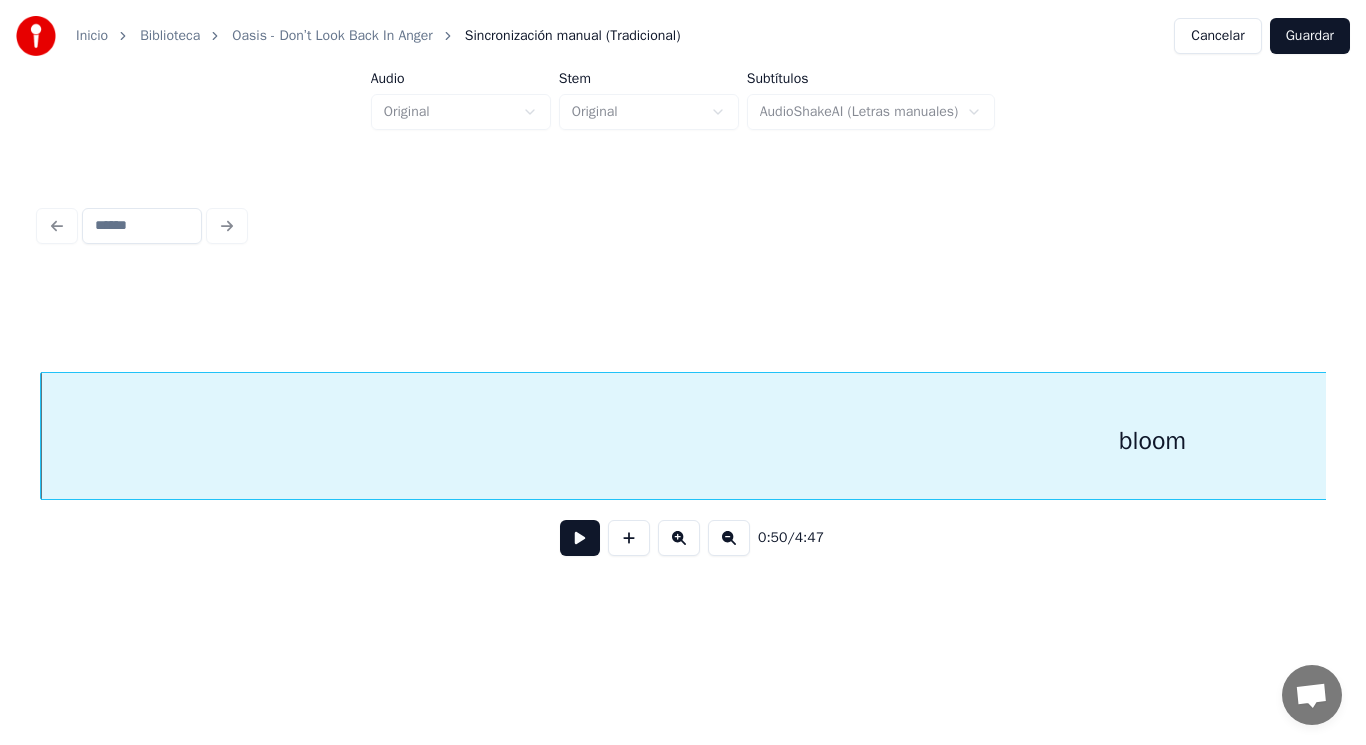 click at bounding box center [580, 538] 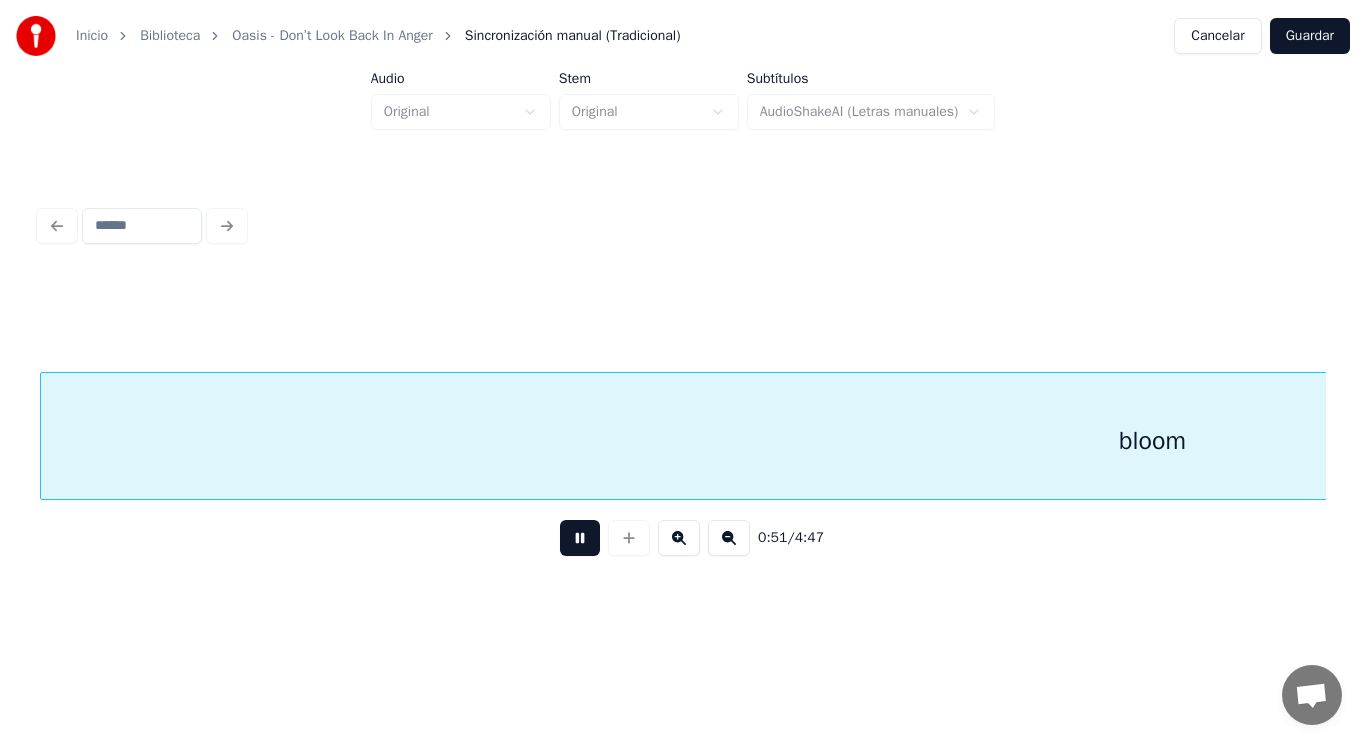 scroll, scrollTop: 0, scrollLeft: 71873, axis: horizontal 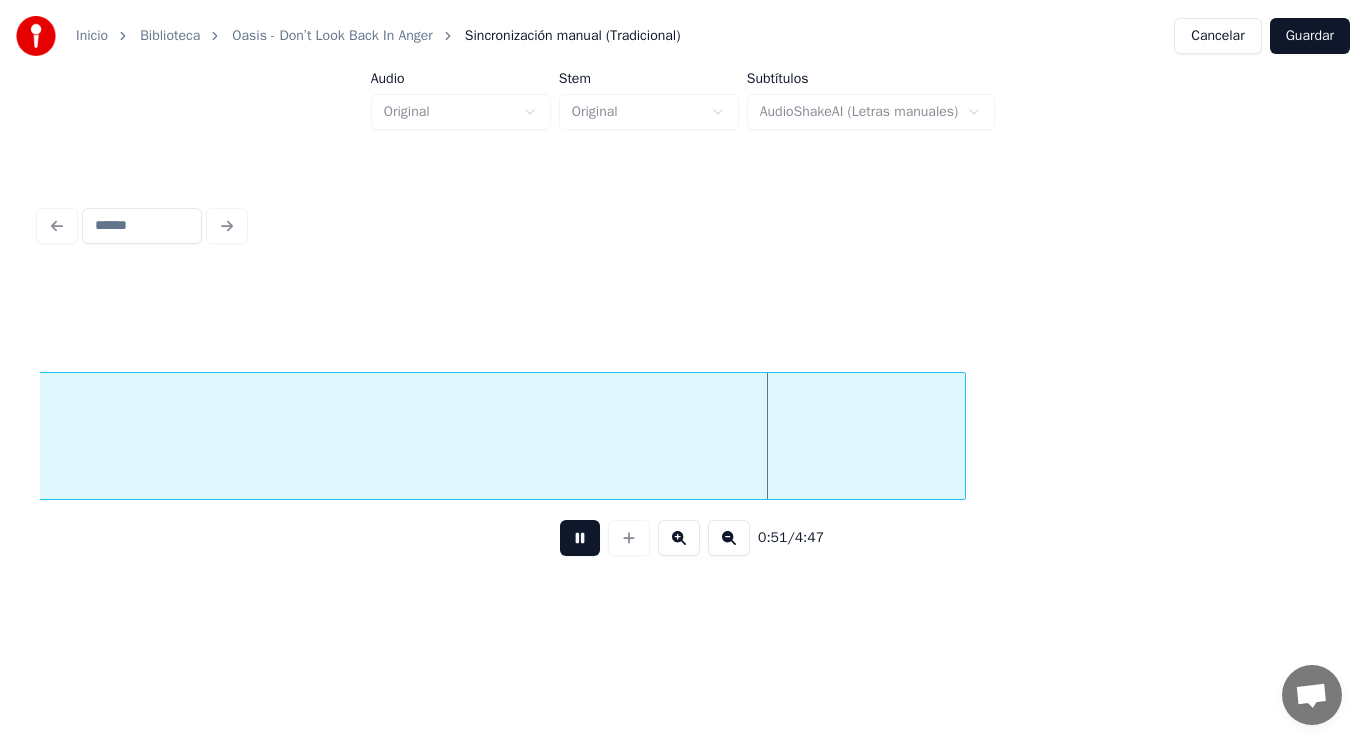 click at bounding box center [580, 538] 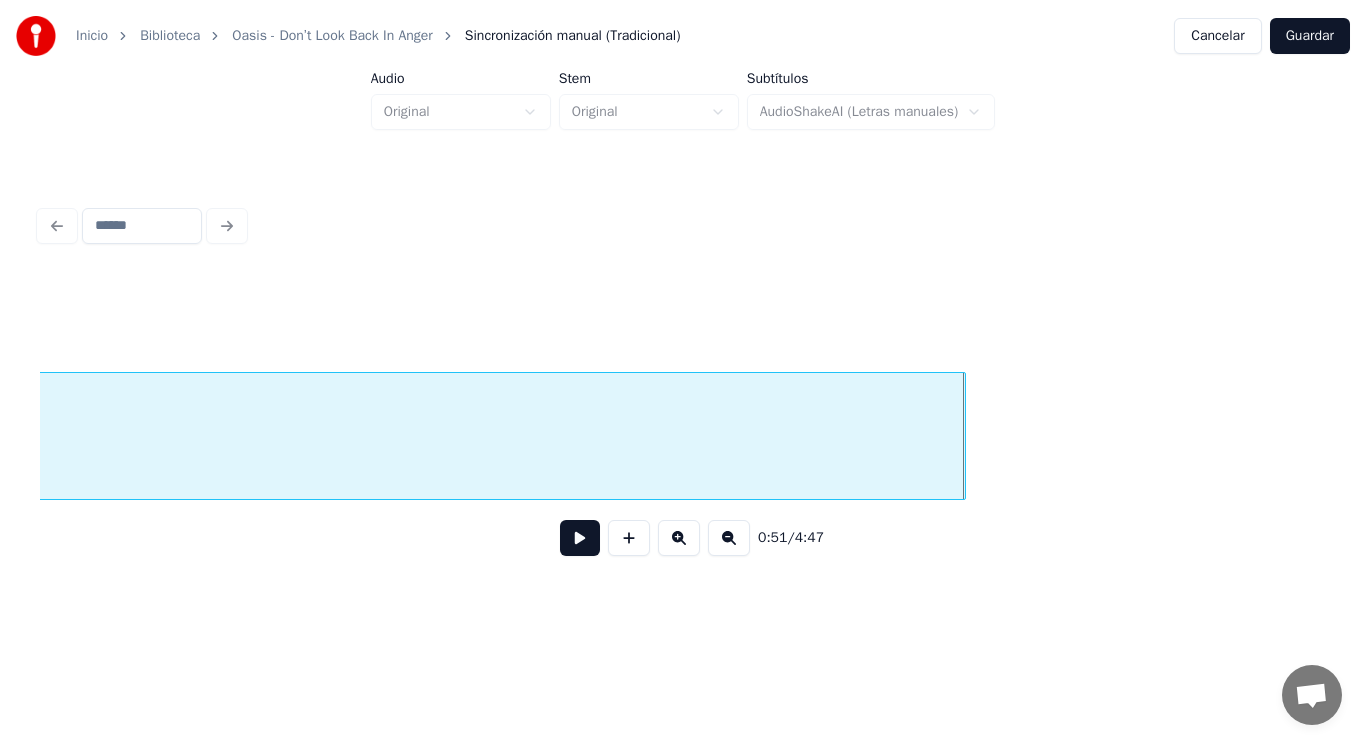 click at bounding box center (580, 538) 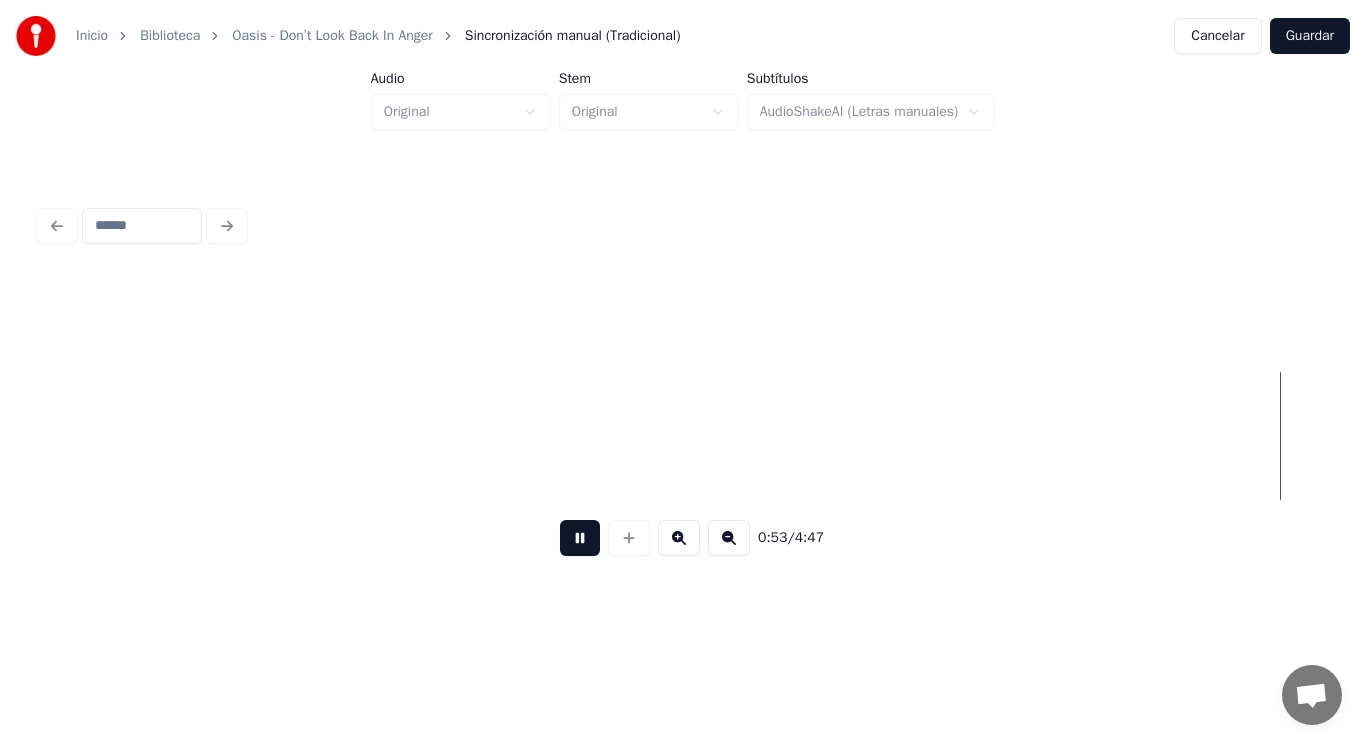 click at bounding box center (580, 538) 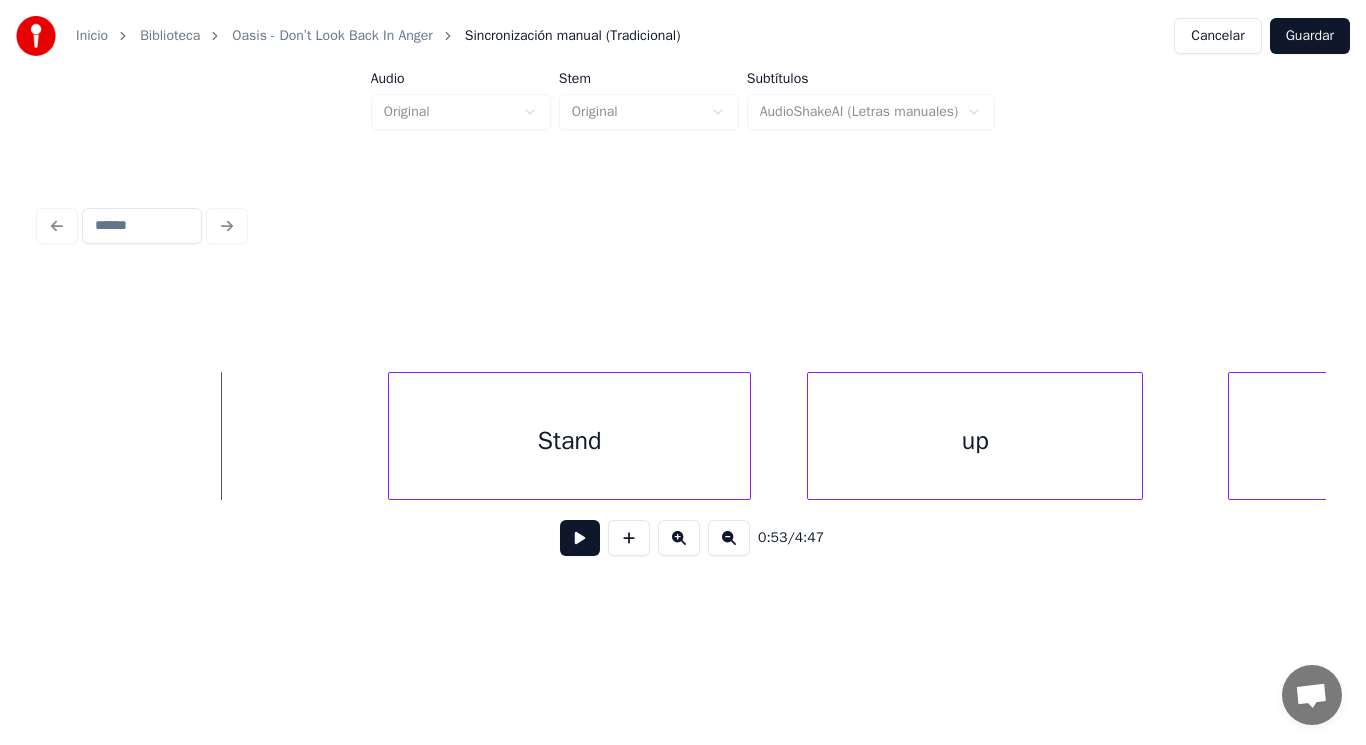 scroll, scrollTop: 0, scrollLeft: 74255, axis: horizontal 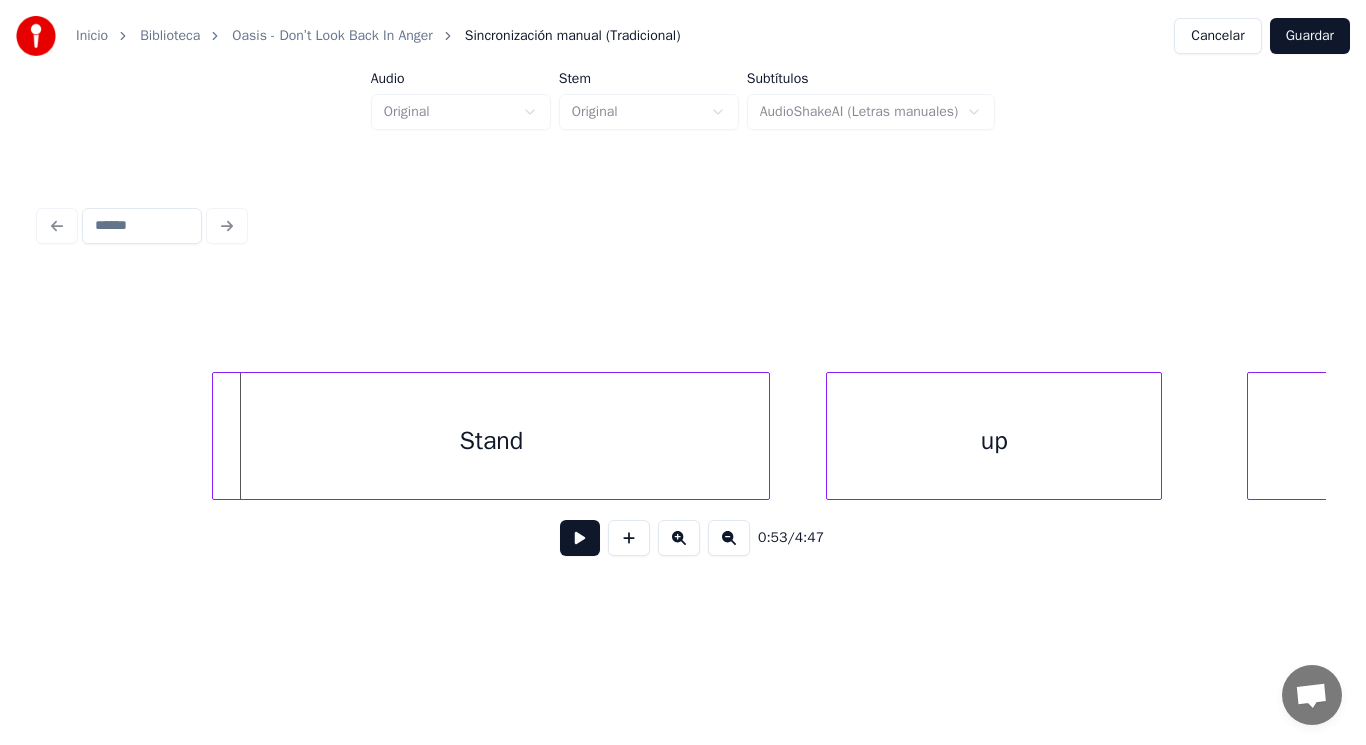 click at bounding box center [216, 436] 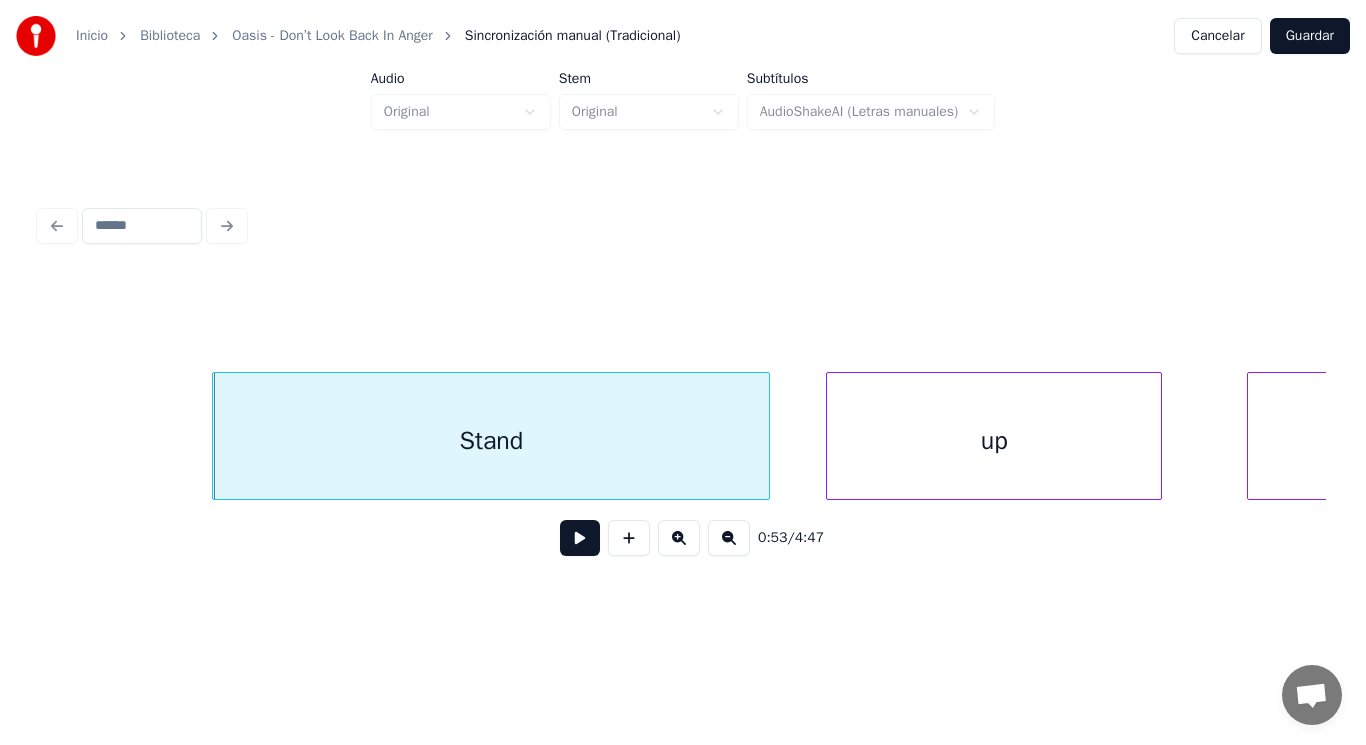 click at bounding box center (580, 538) 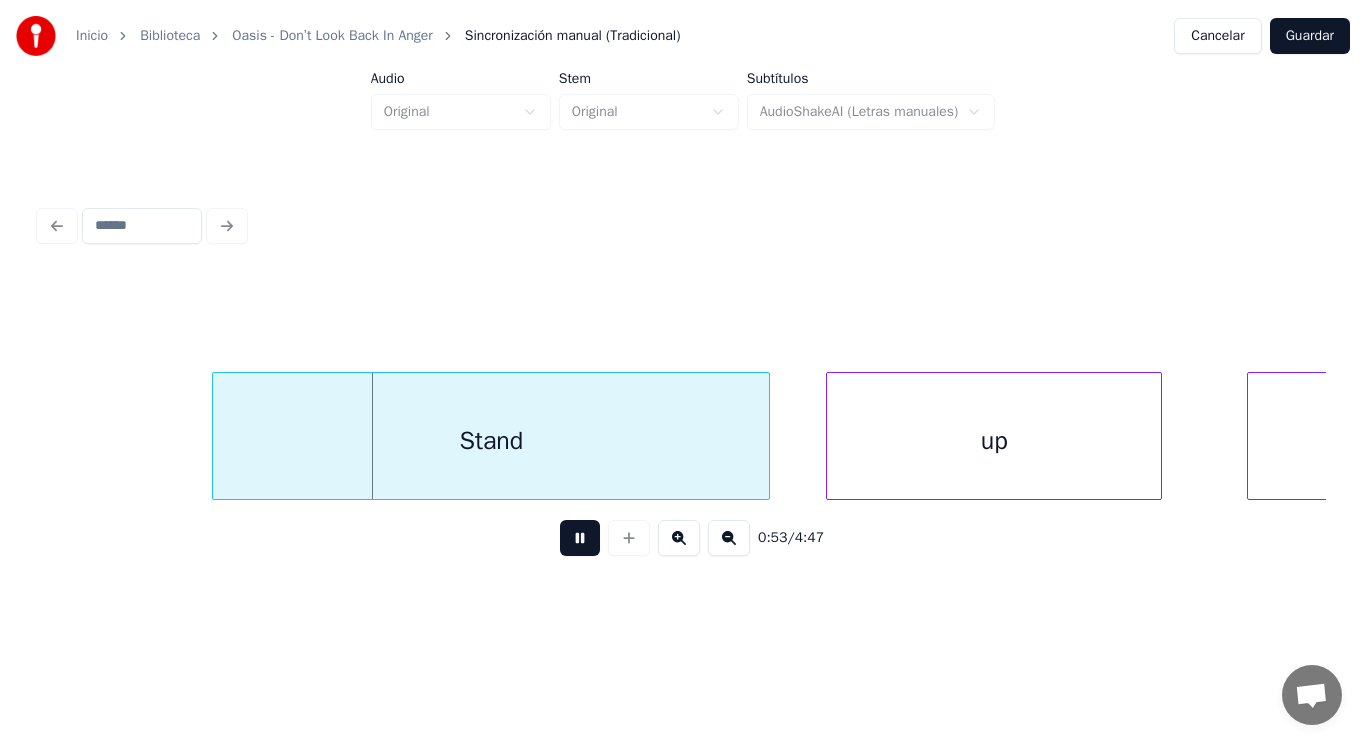 click at bounding box center [580, 538] 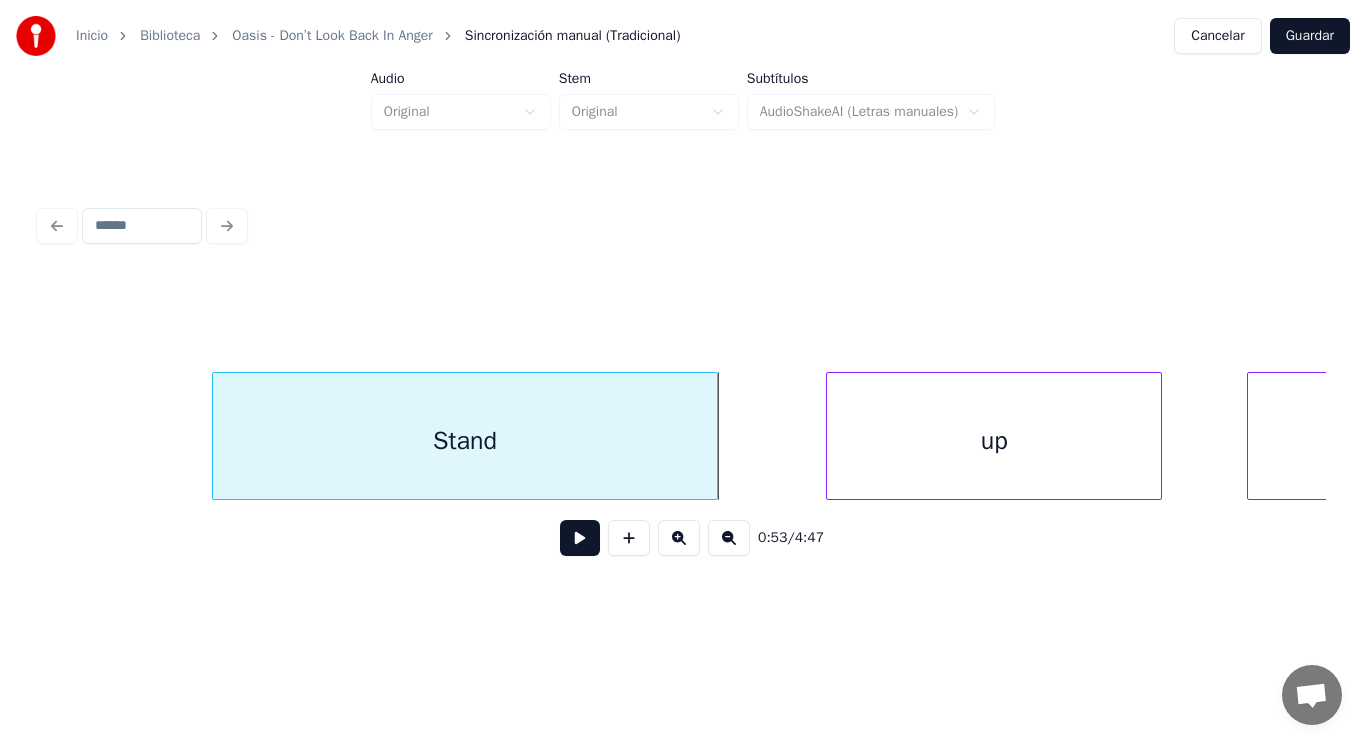 click at bounding box center (714, 436) 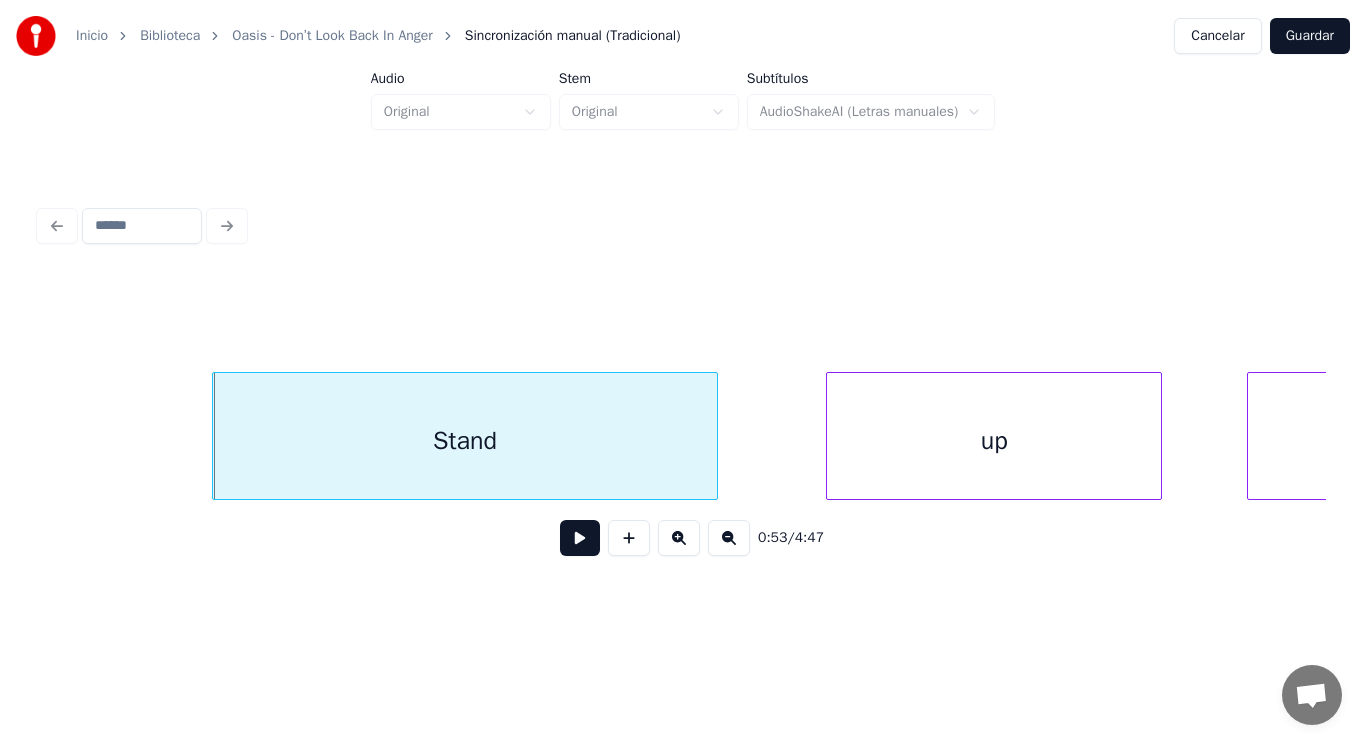 click at bounding box center [580, 538] 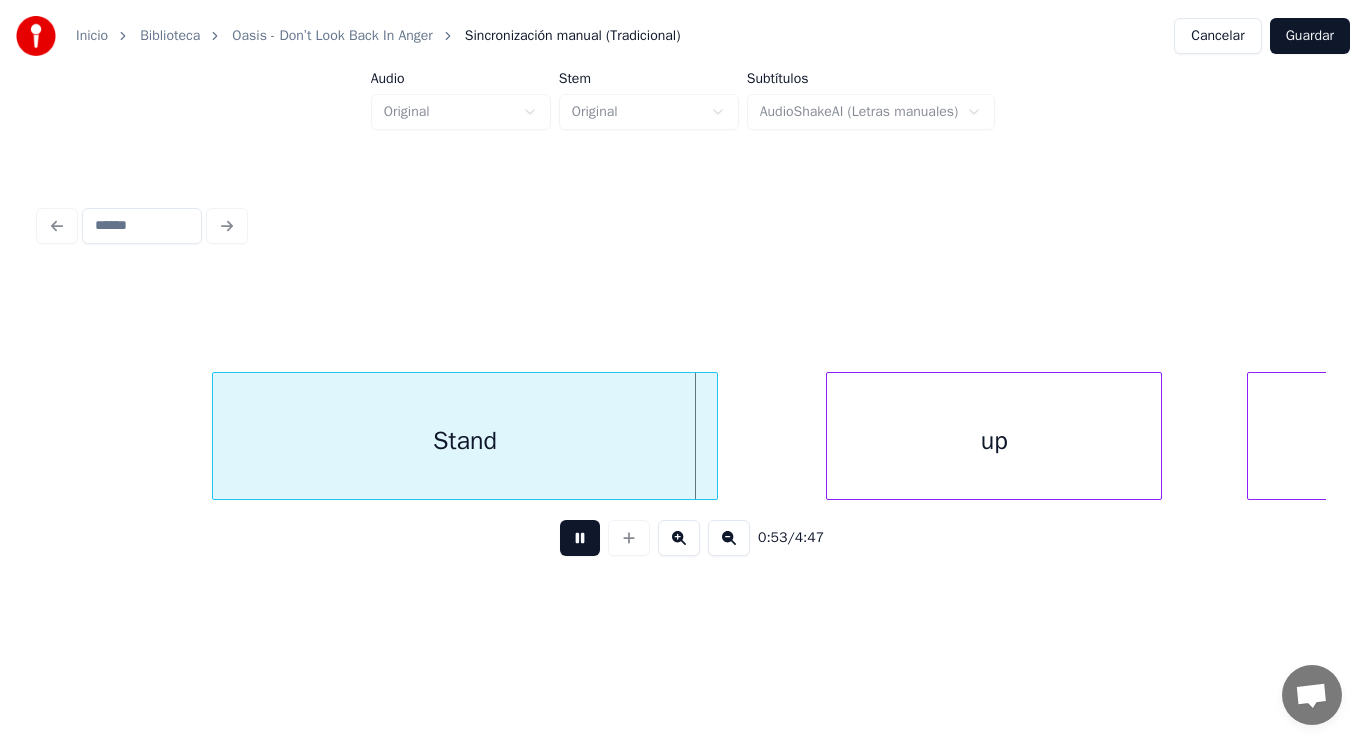 click at bounding box center (580, 538) 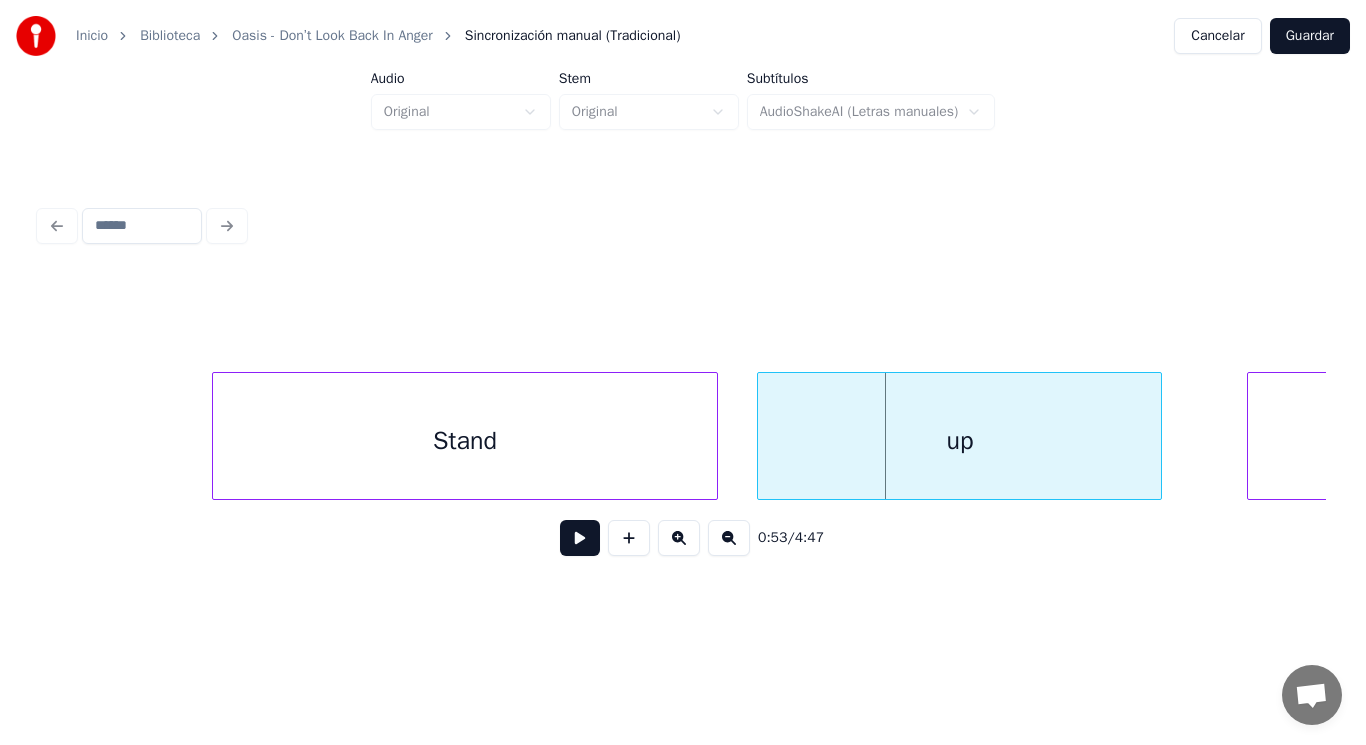 click at bounding box center [761, 436] 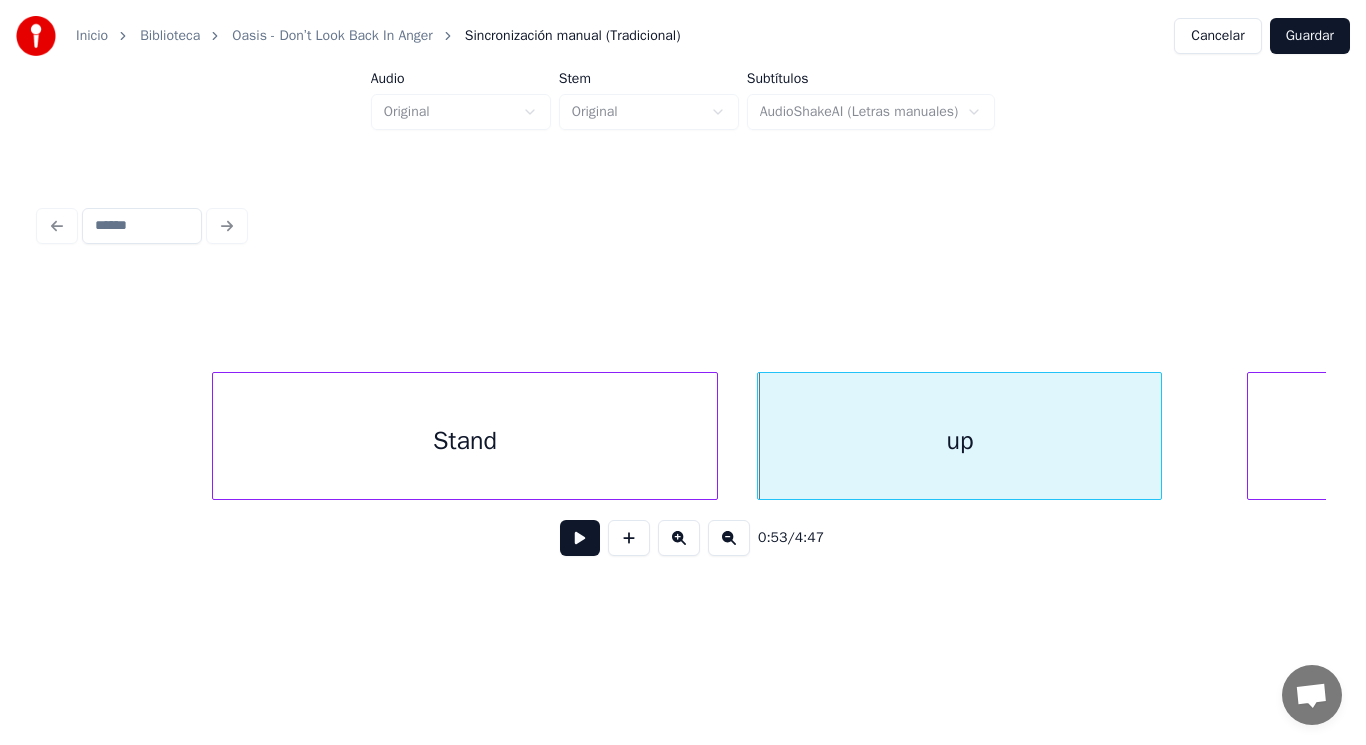 click on "Stand" at bounding box center (464, 441) 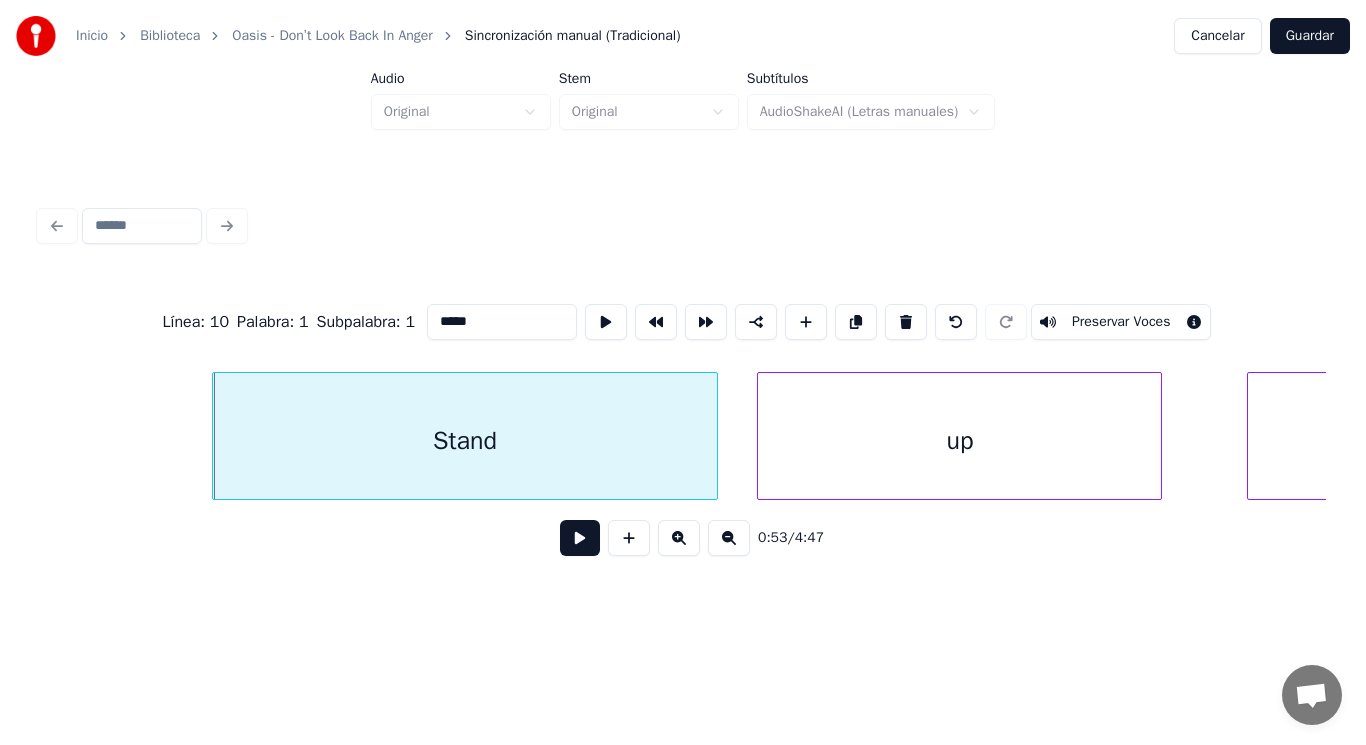 click at bounding box center [580, 538] 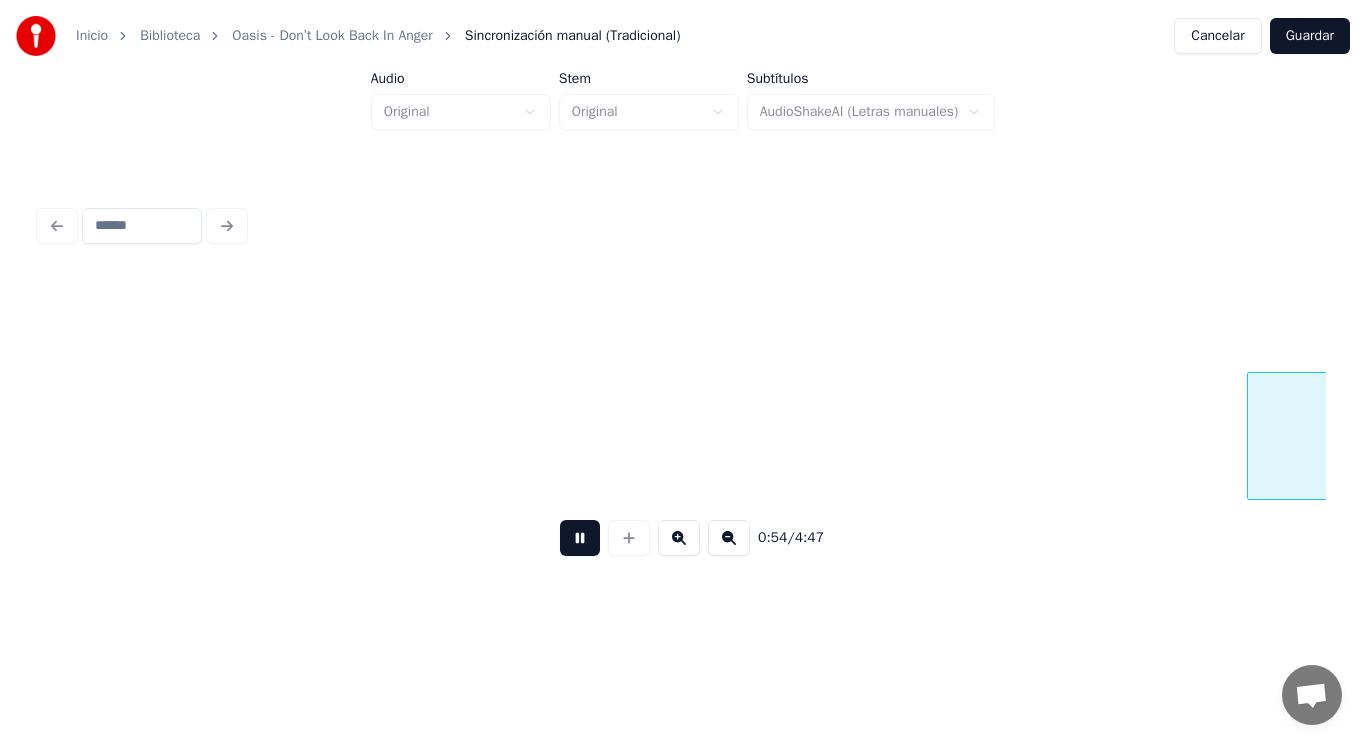 scroll, scrollTop: 0, scrollLeft: 75551, axis: horizontal 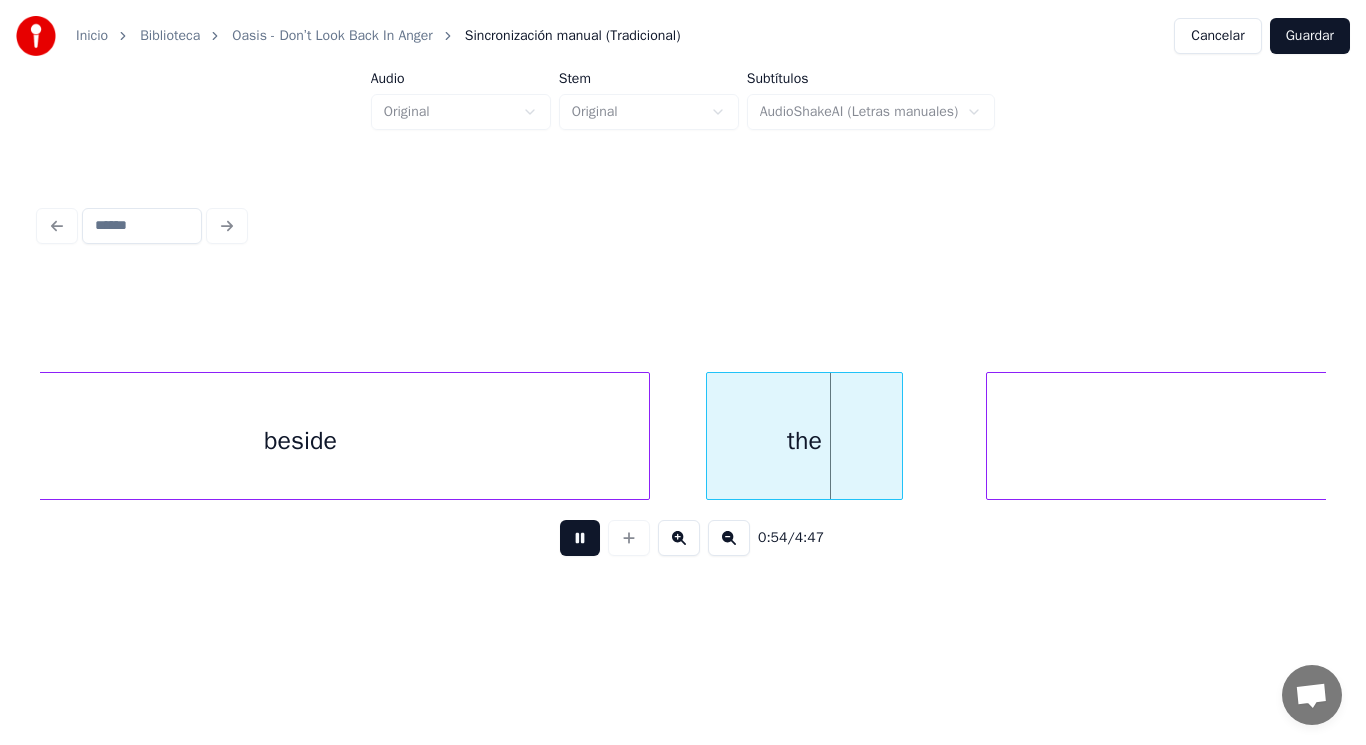 click at bounding box center [580, 538] 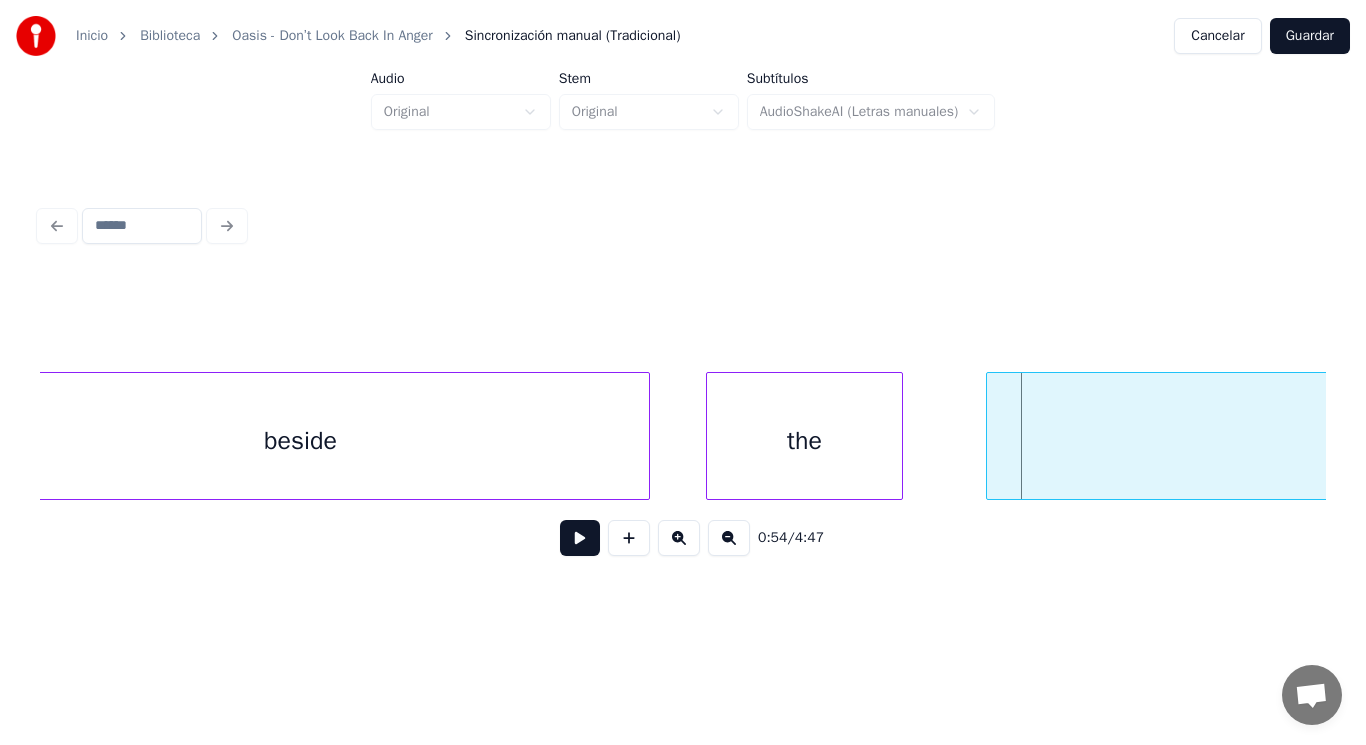 click at bounding box center (580, 538) 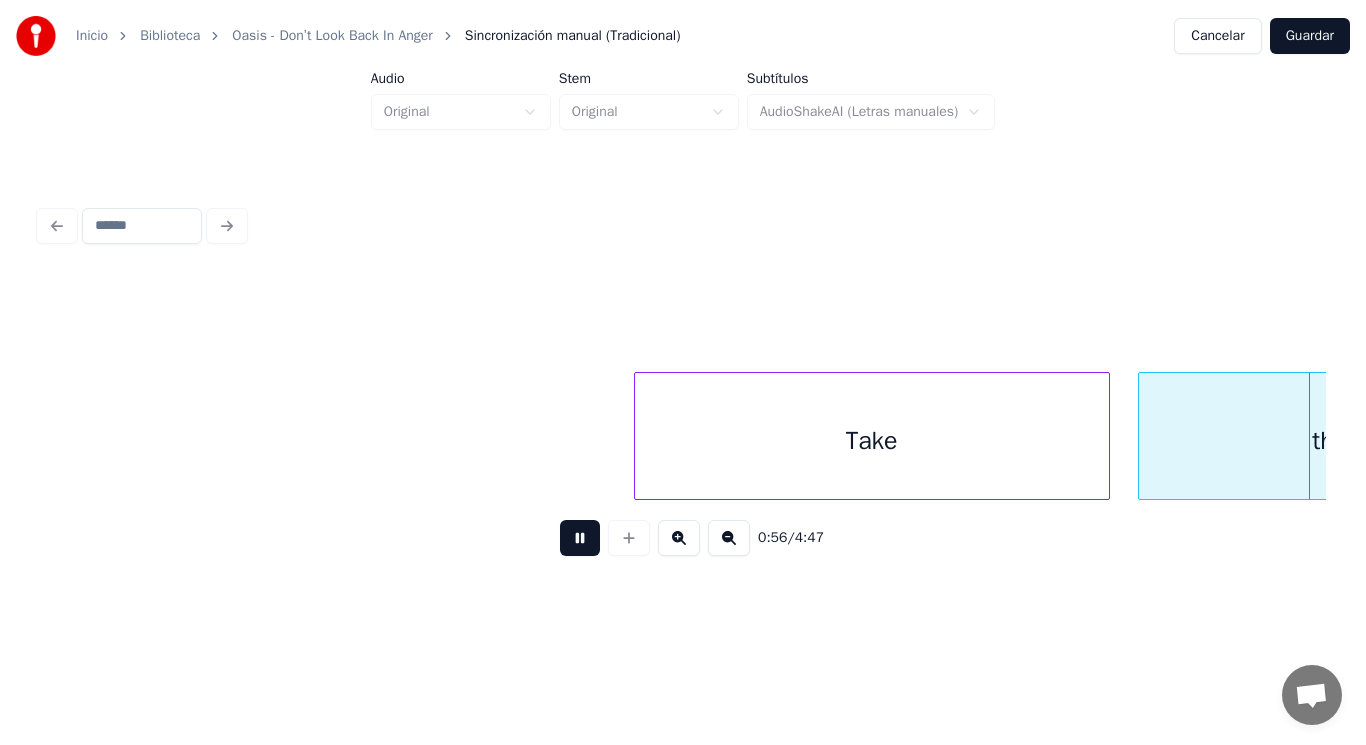 click at bounding box center (580, 538) 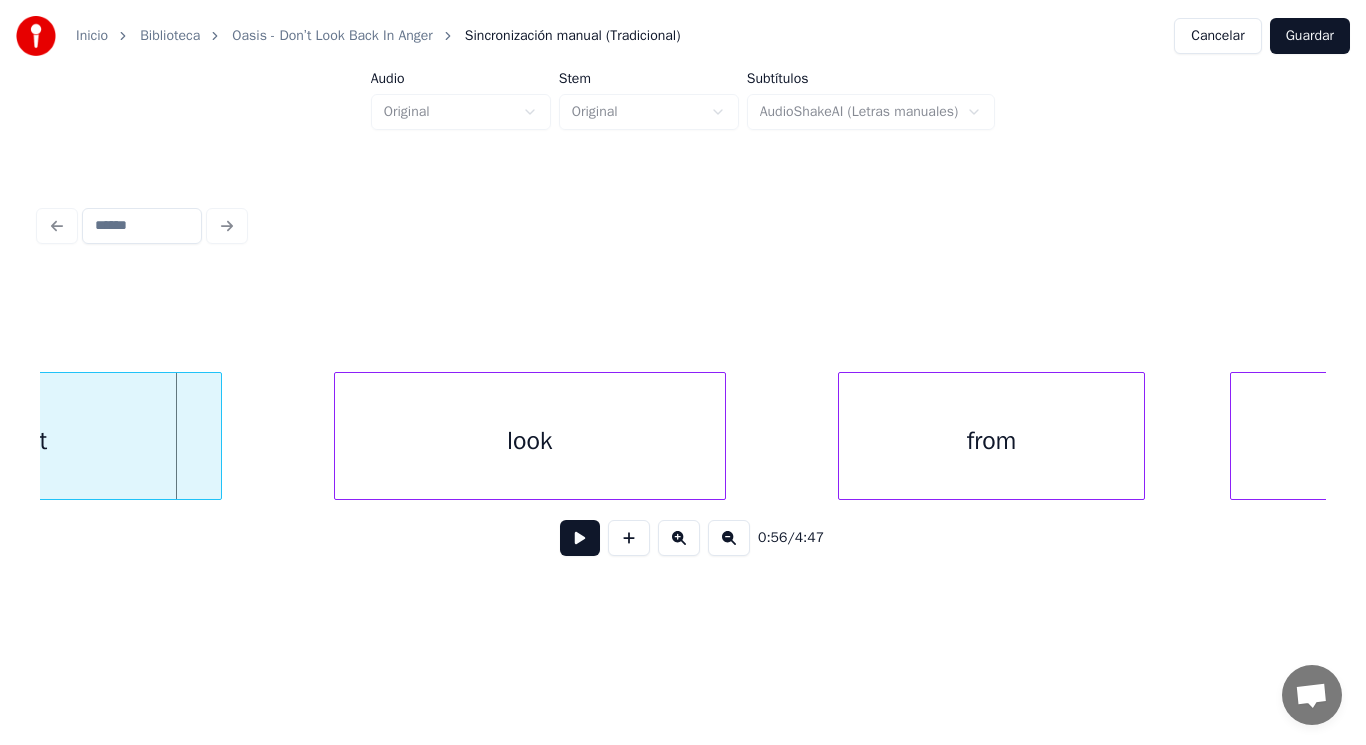 click on "that" at bounding box center (26, 441) 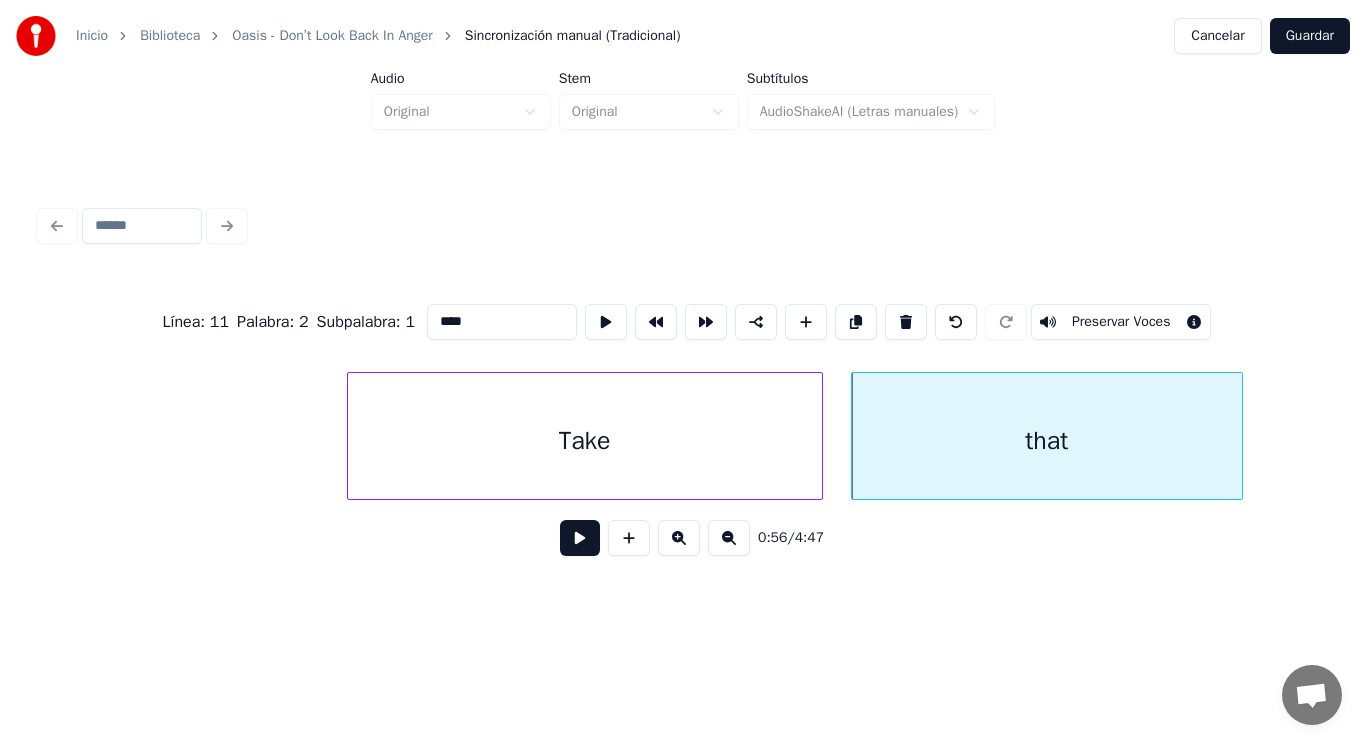 scroll, scrollTop: 0, scrollLeft: 78402, axis: horizontal 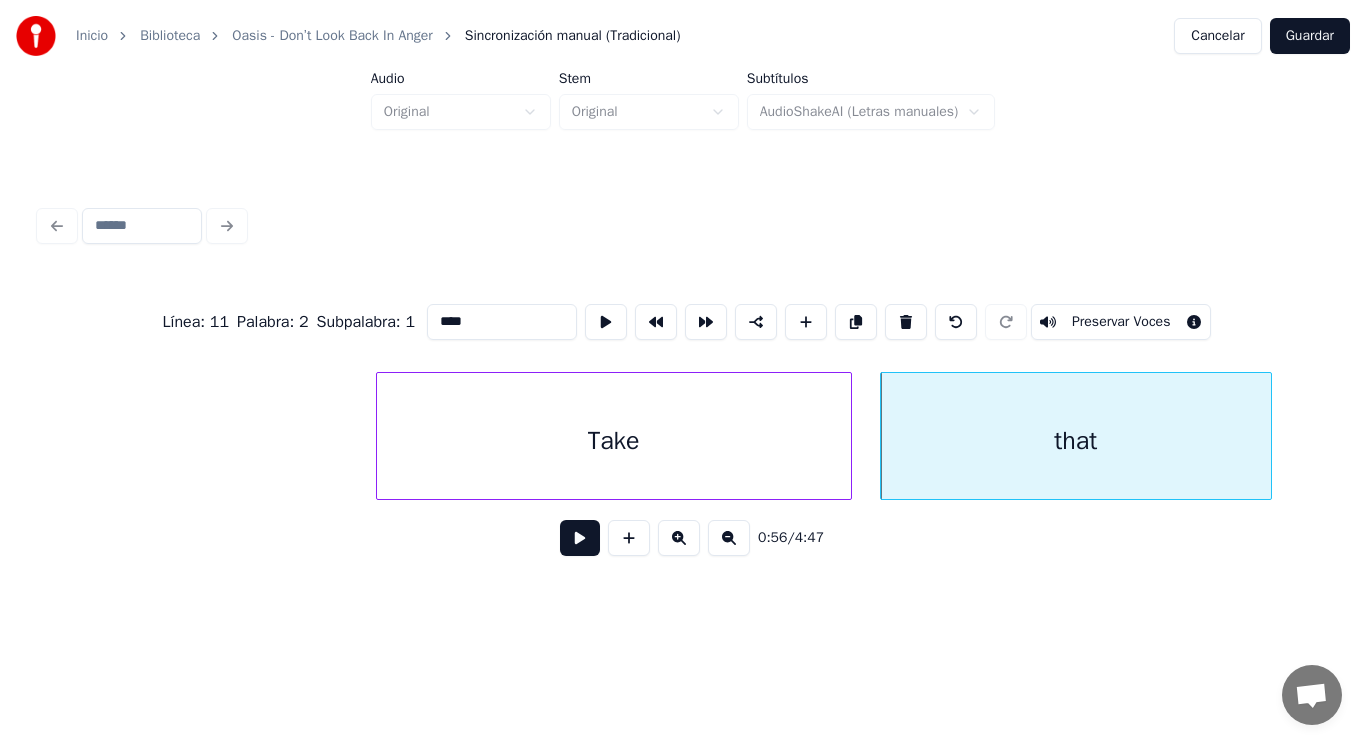 click on "Take" at bounding box center [614, 441] 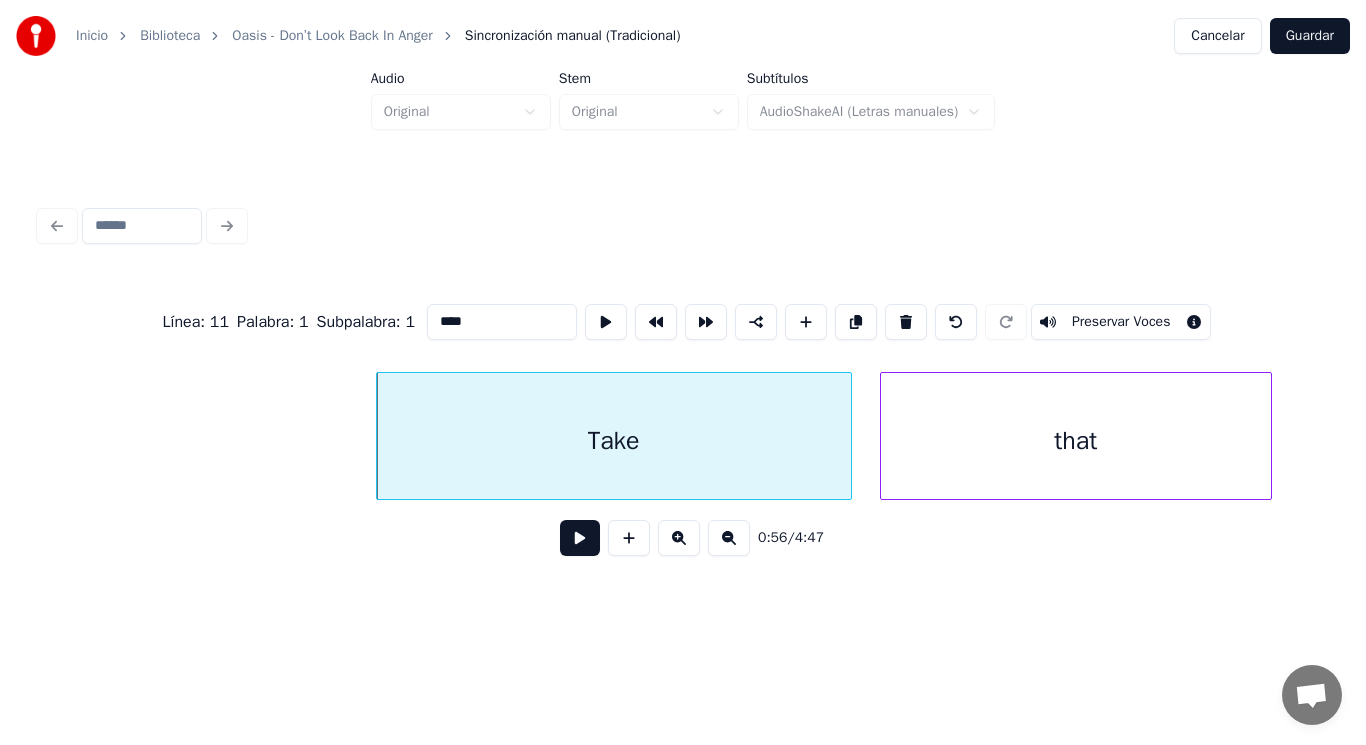 click at bounding box center [580, 538] 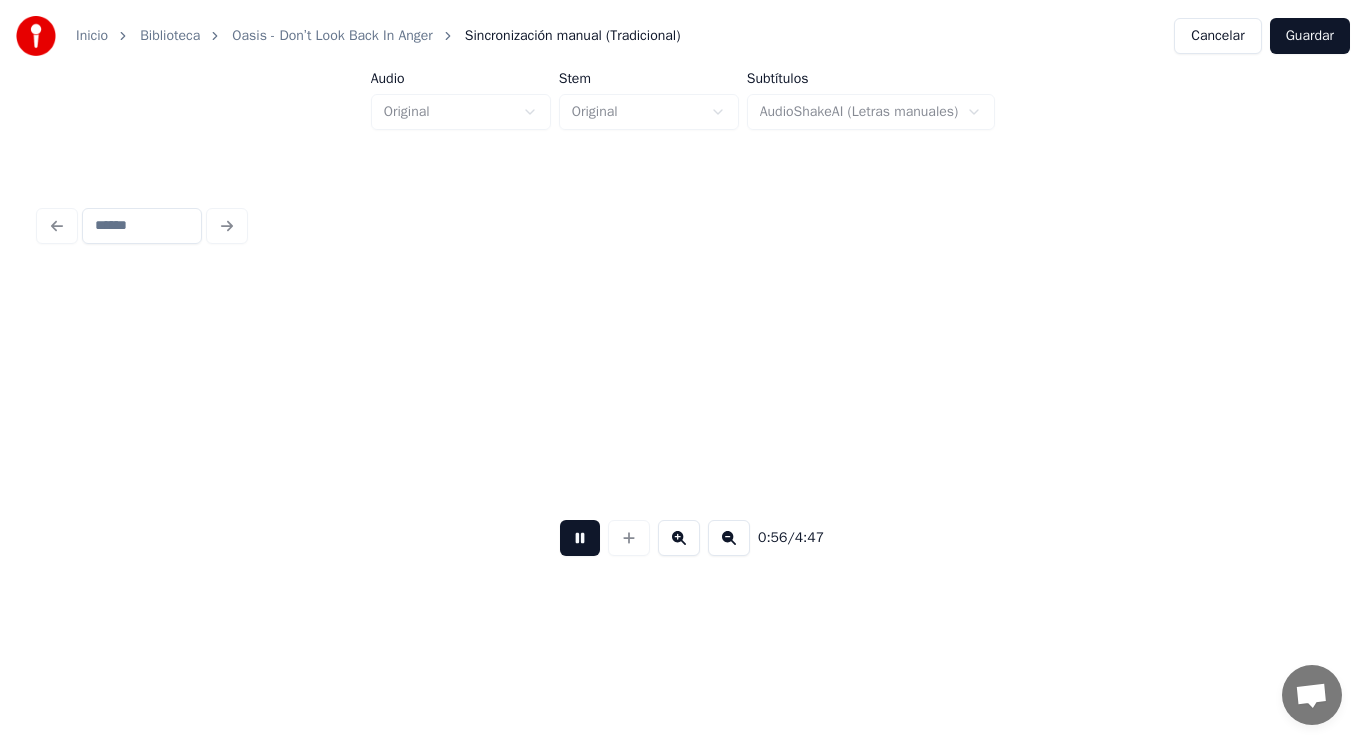 scroll, scrollTop: 0, scrollLeft: 79703, axis: horizontal 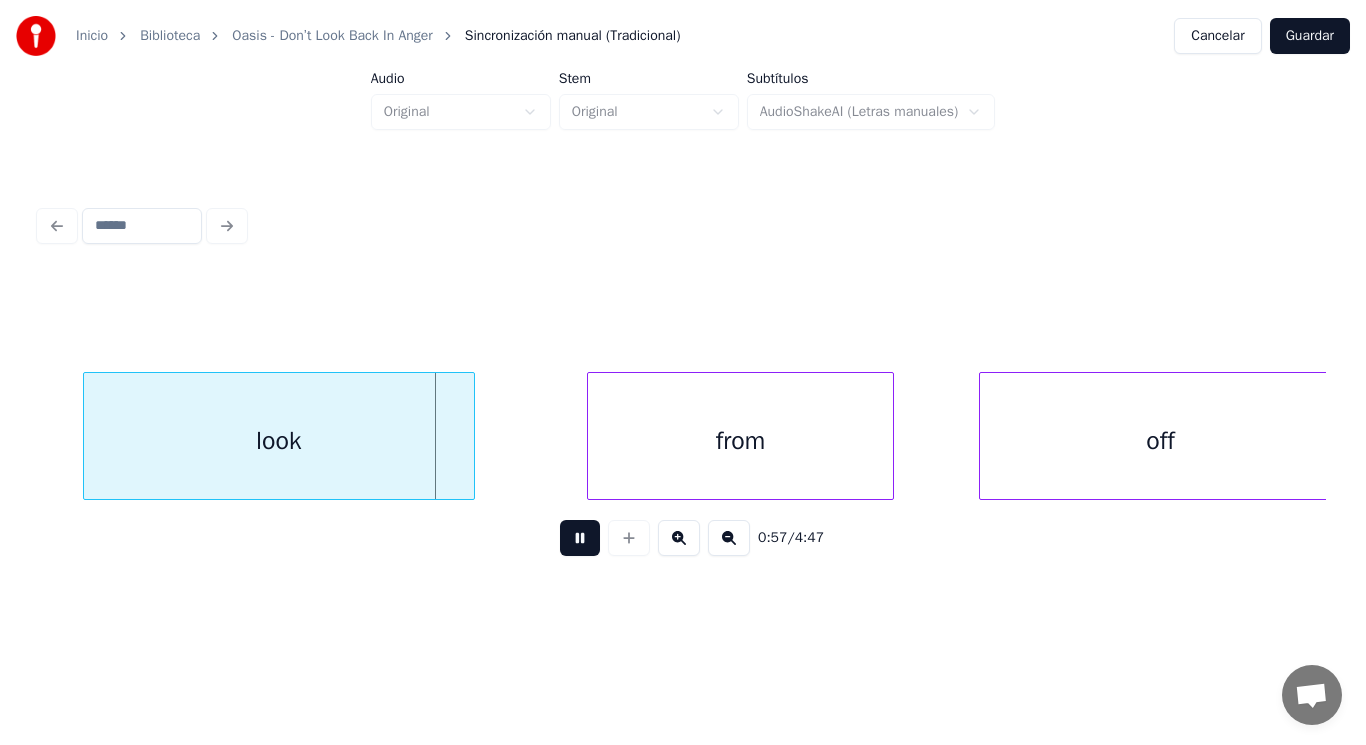 click at bounding box center [580, 538] 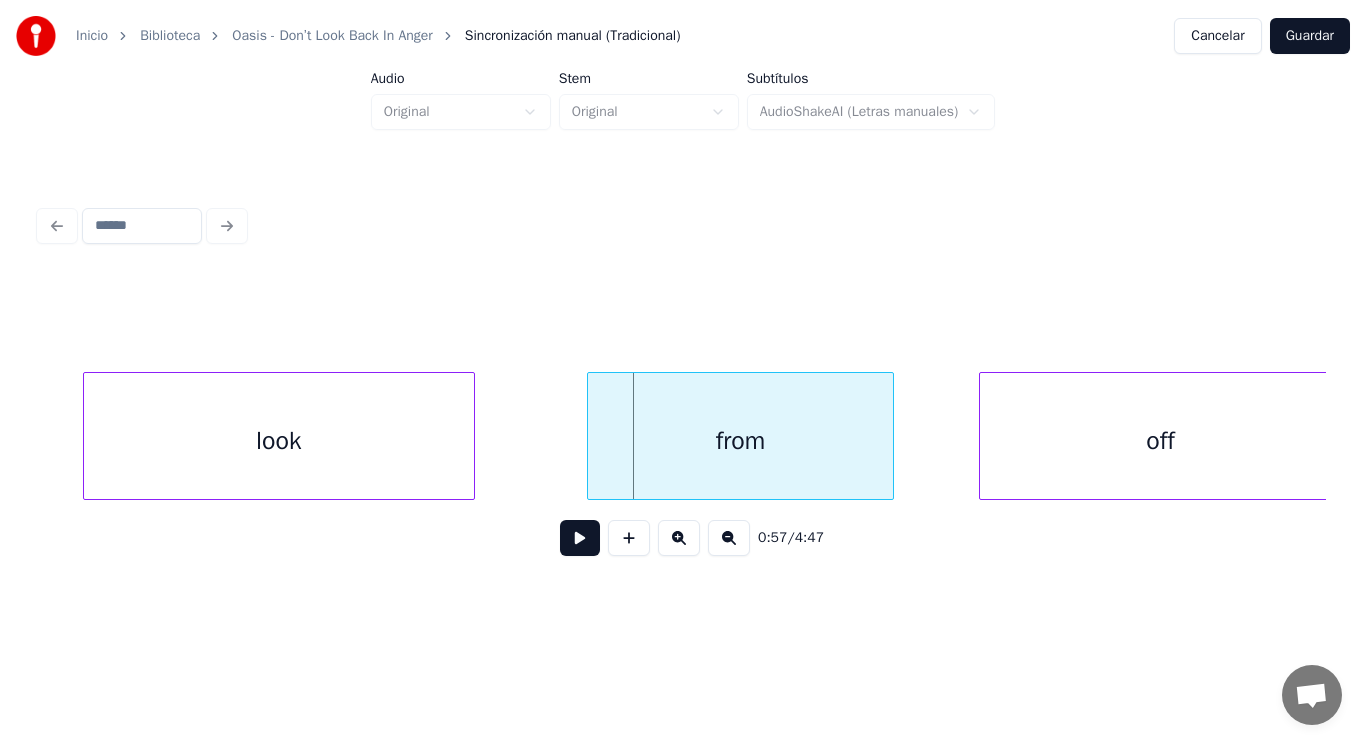 click on "look" at bounding box center [279, 441] 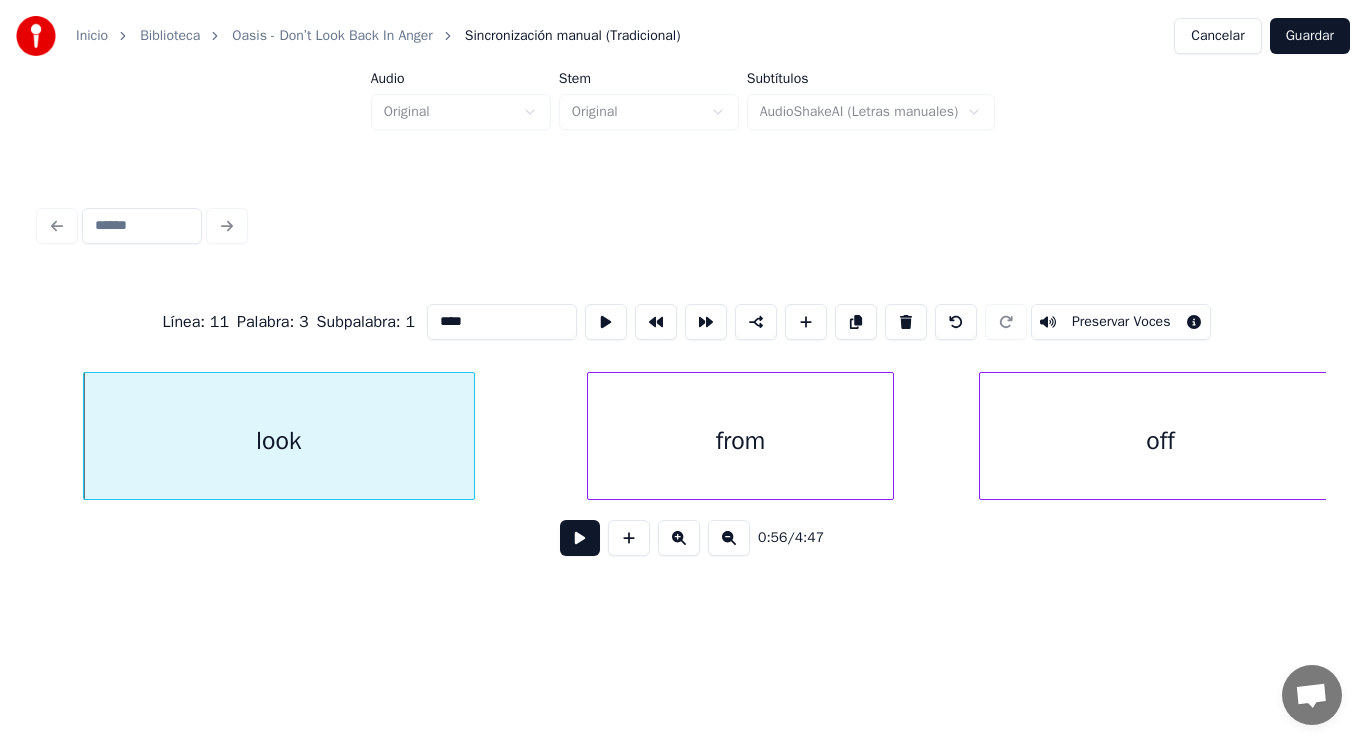 click at bounding box center [580, 538] 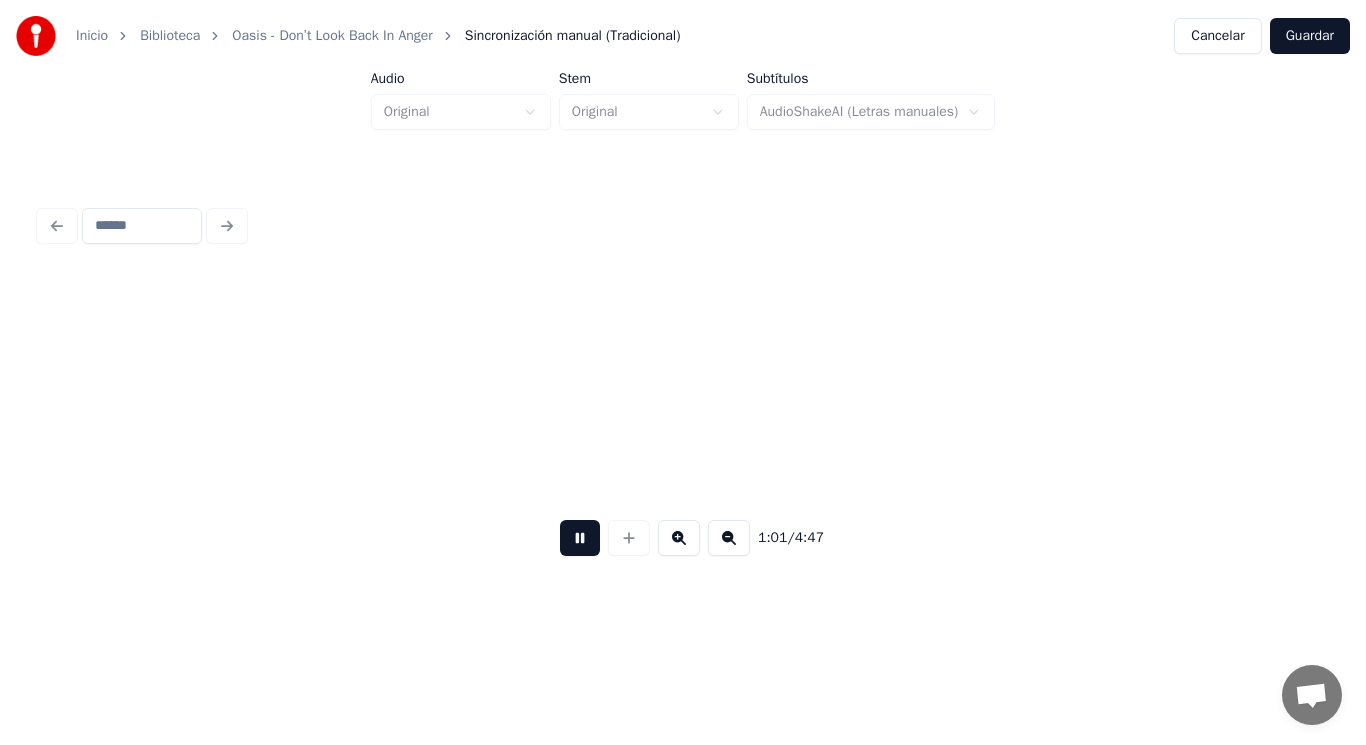 scroll, scrollTop: 0, scrollLeft: 86212, axis: horizontal 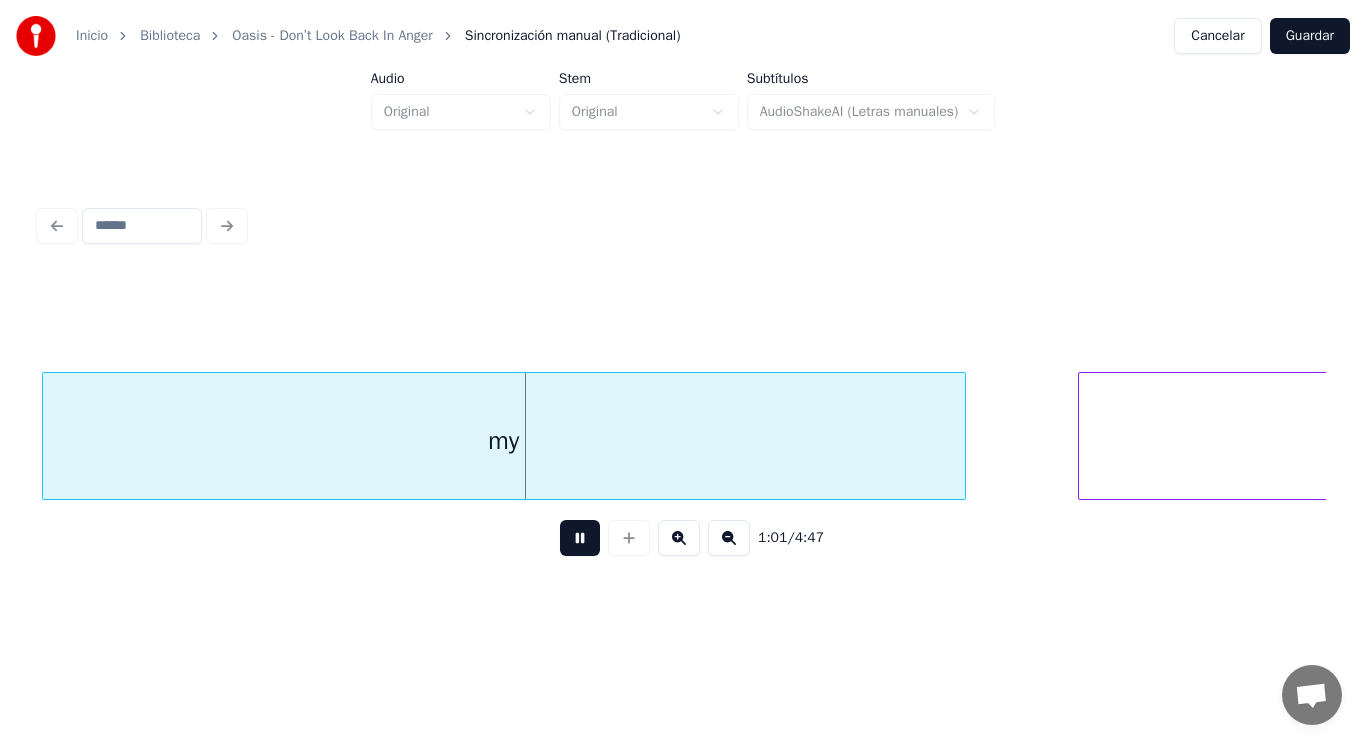 click at bounding box center [580, 538] 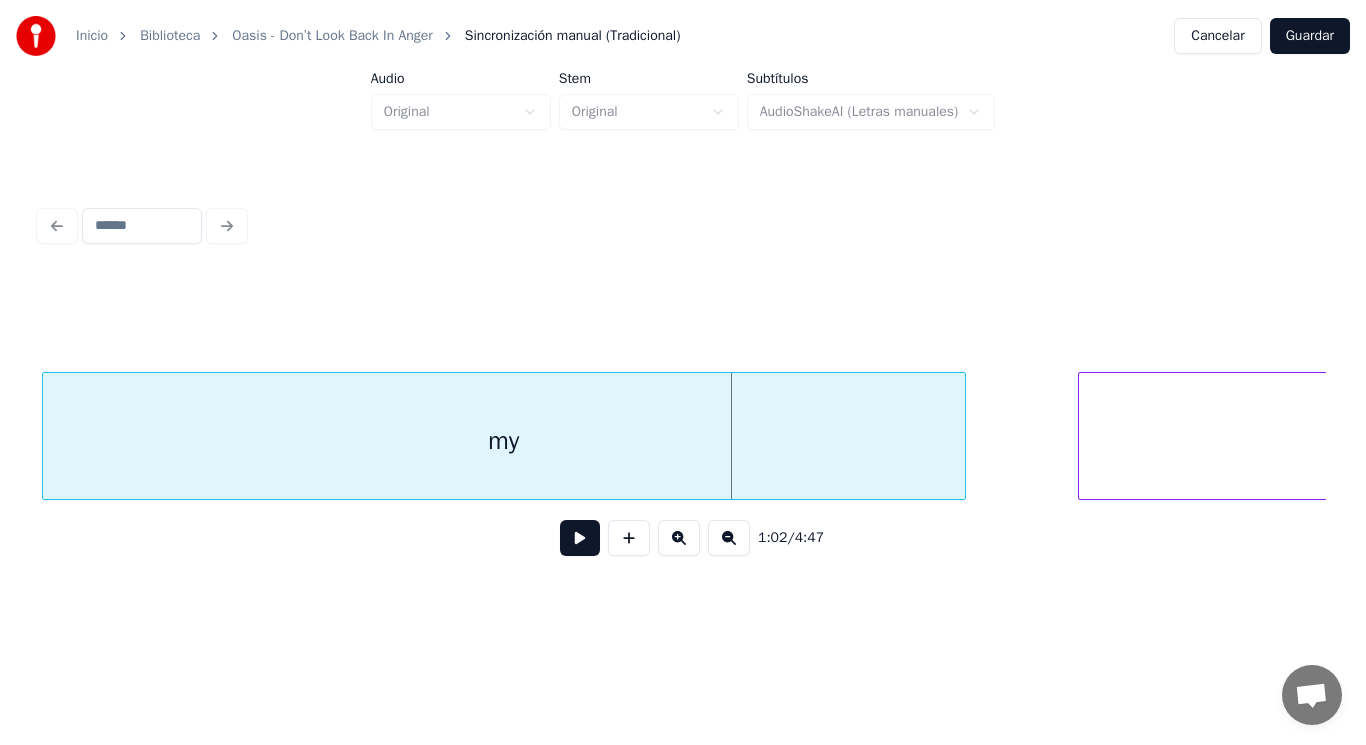 click on "my" at bounding box center [504, 441] 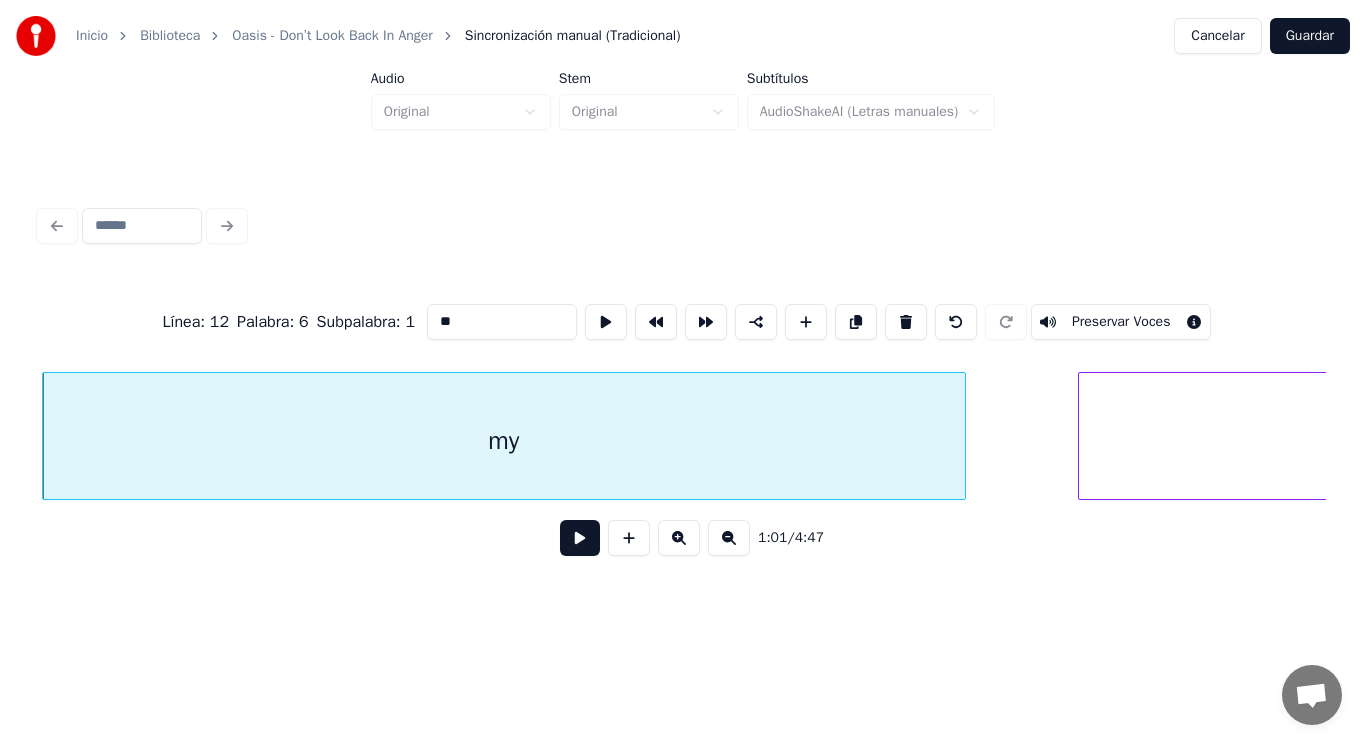 click at bounding box center [580, 538] 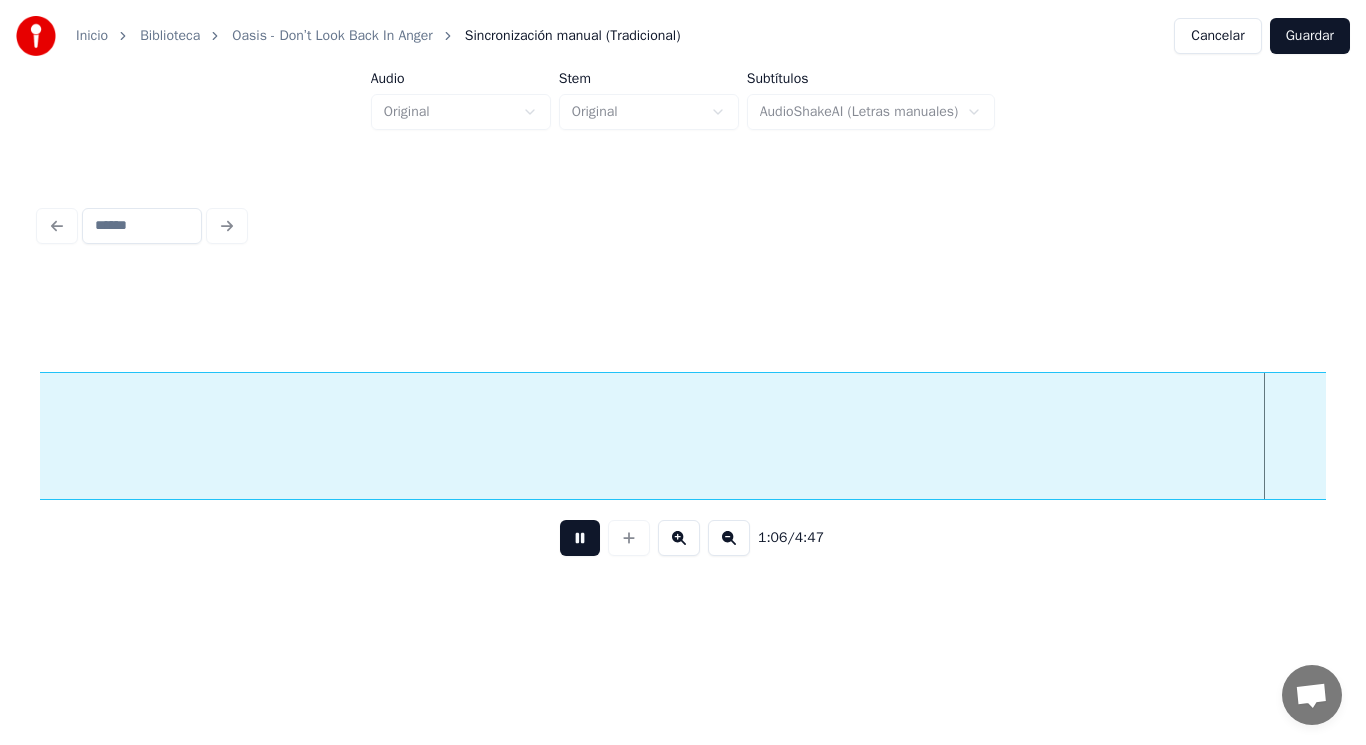 scroll, scrollTop: 0, scrollLeft: 92712, axis: horizontal 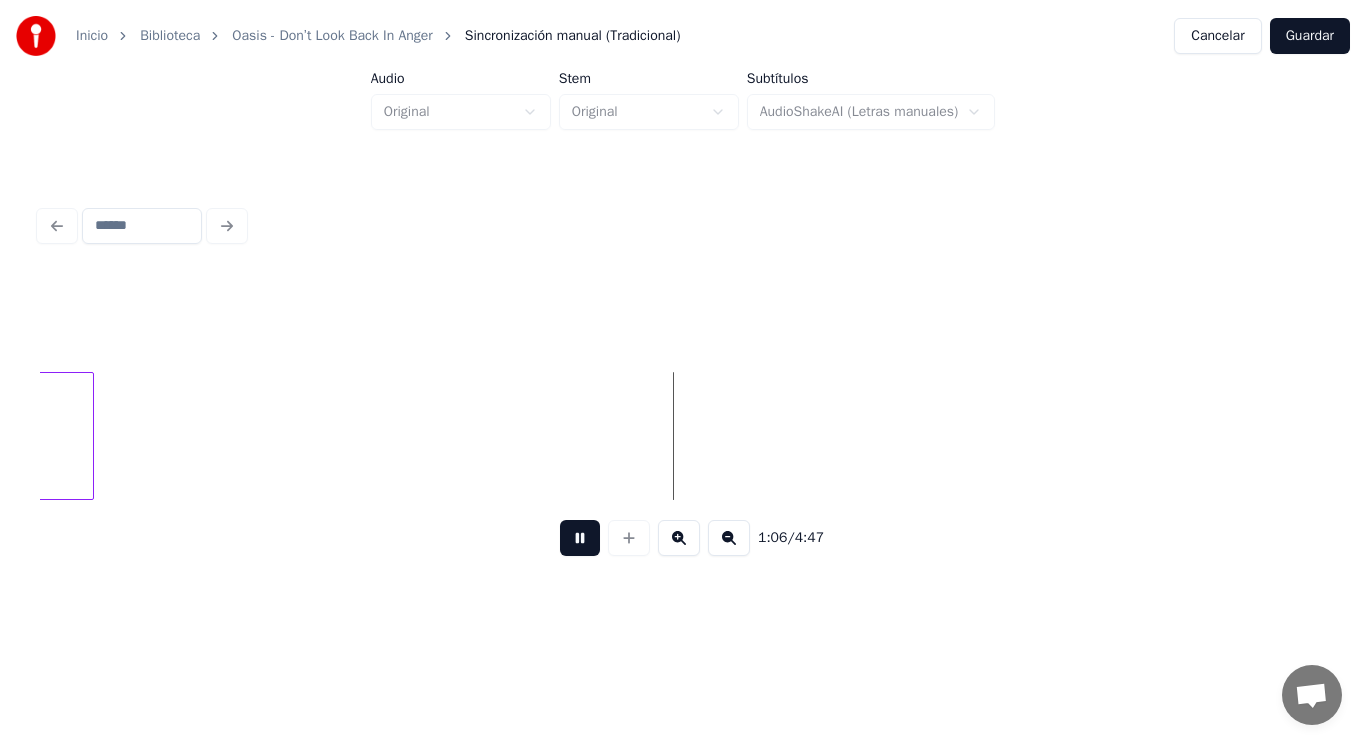 click at bounding box center (580, 538) 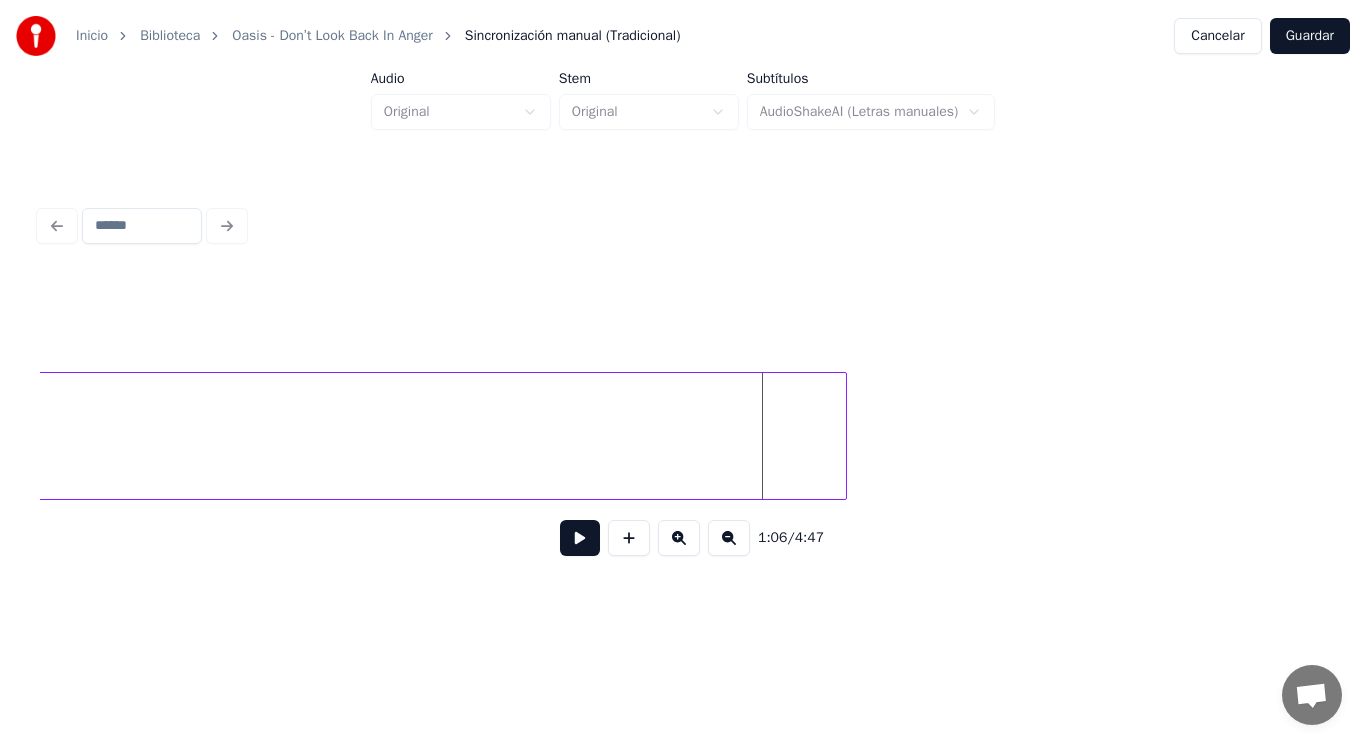 click at bounding box center [843, 436] 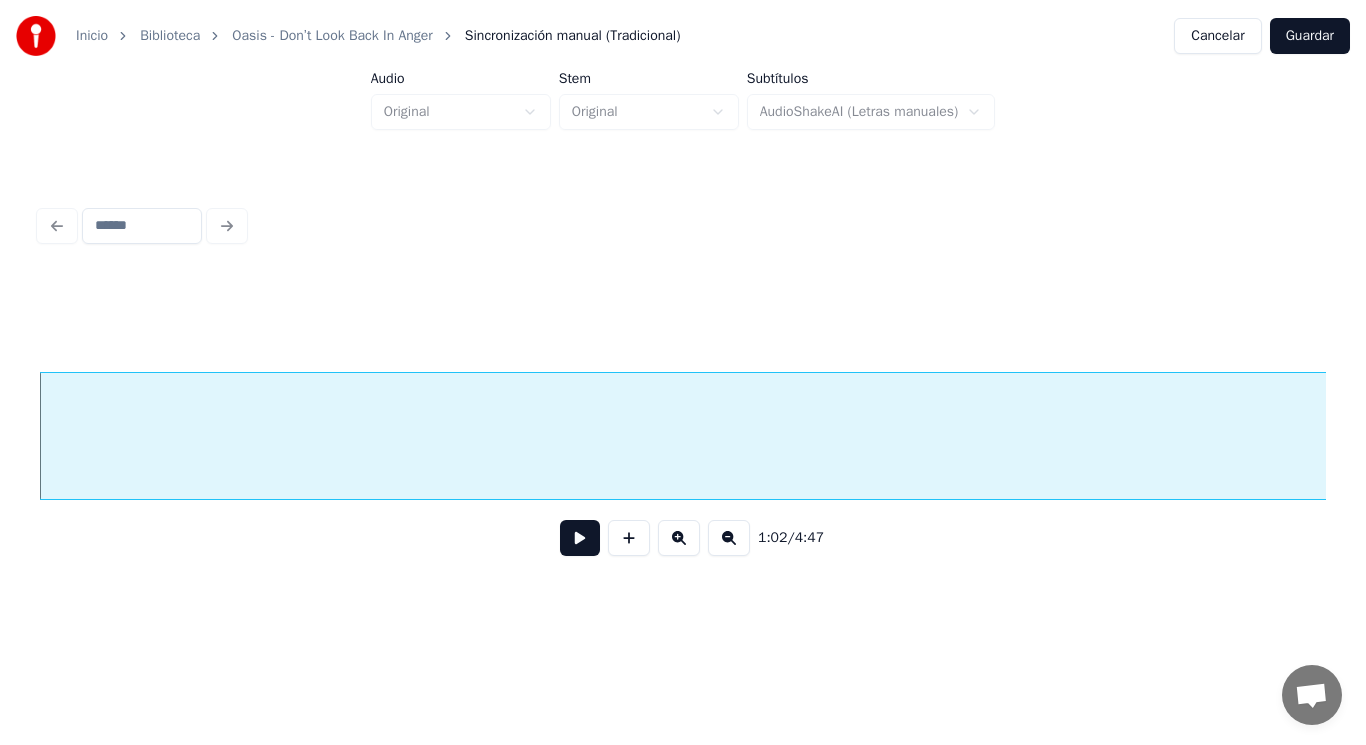 click at bounding box center [580, 538] 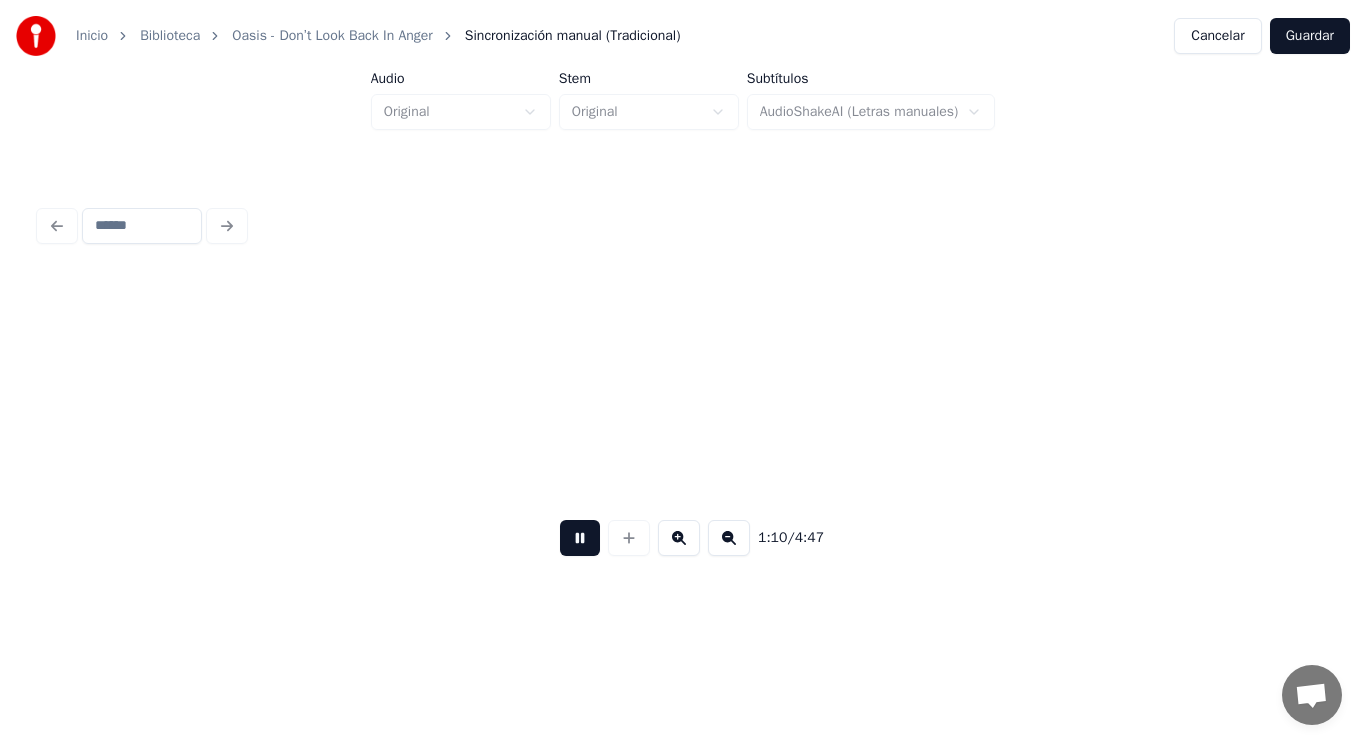scroll, scrollTop: 0, scrollLeft: 98379, axis: horizontal 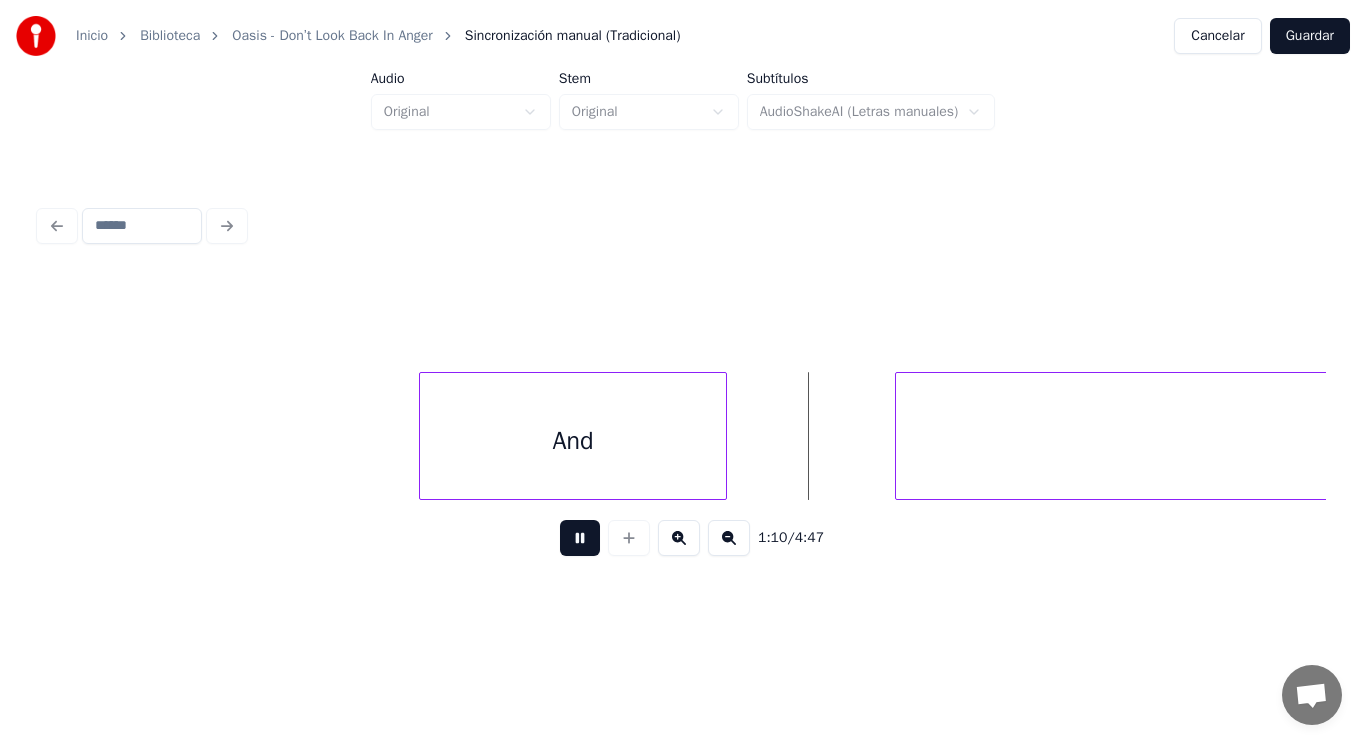 click at bounding box center (580, 538) 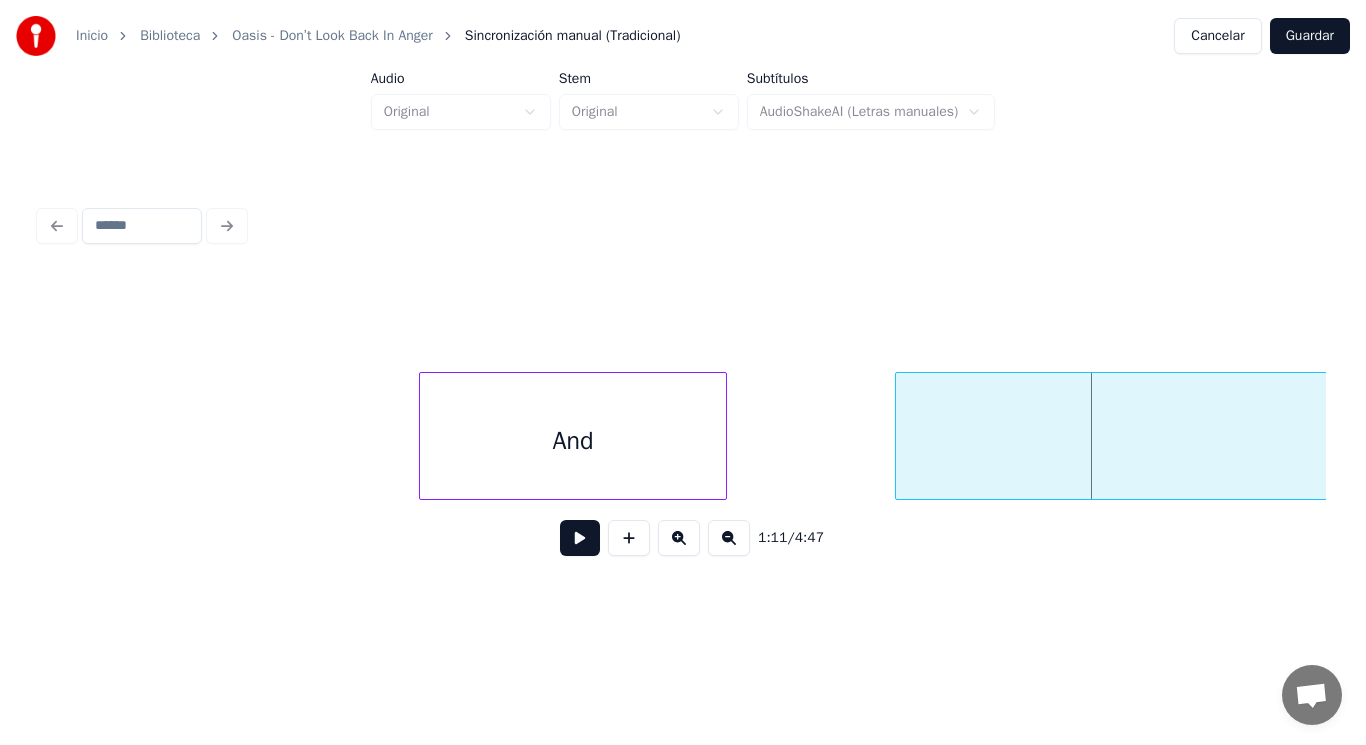 click on "And" at bounding box center (573, 441) 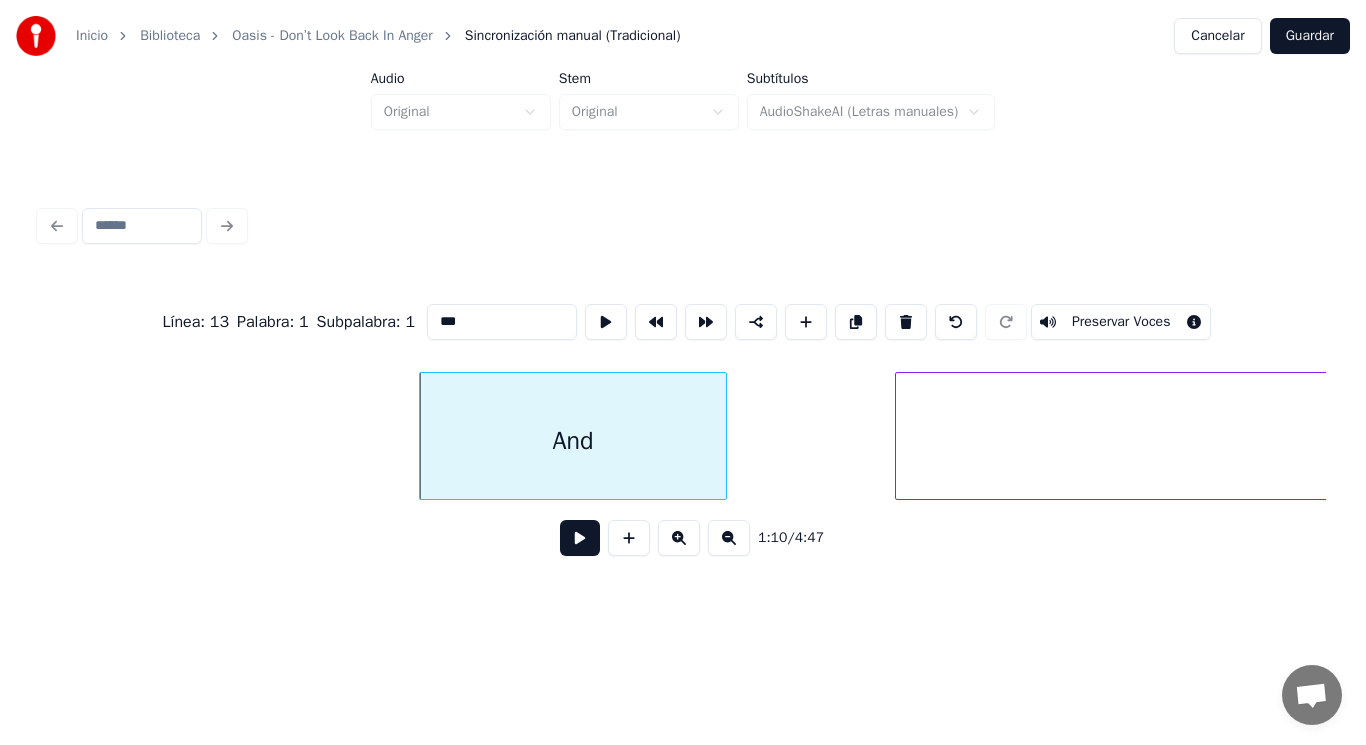 click at bounding box center (580, 538) 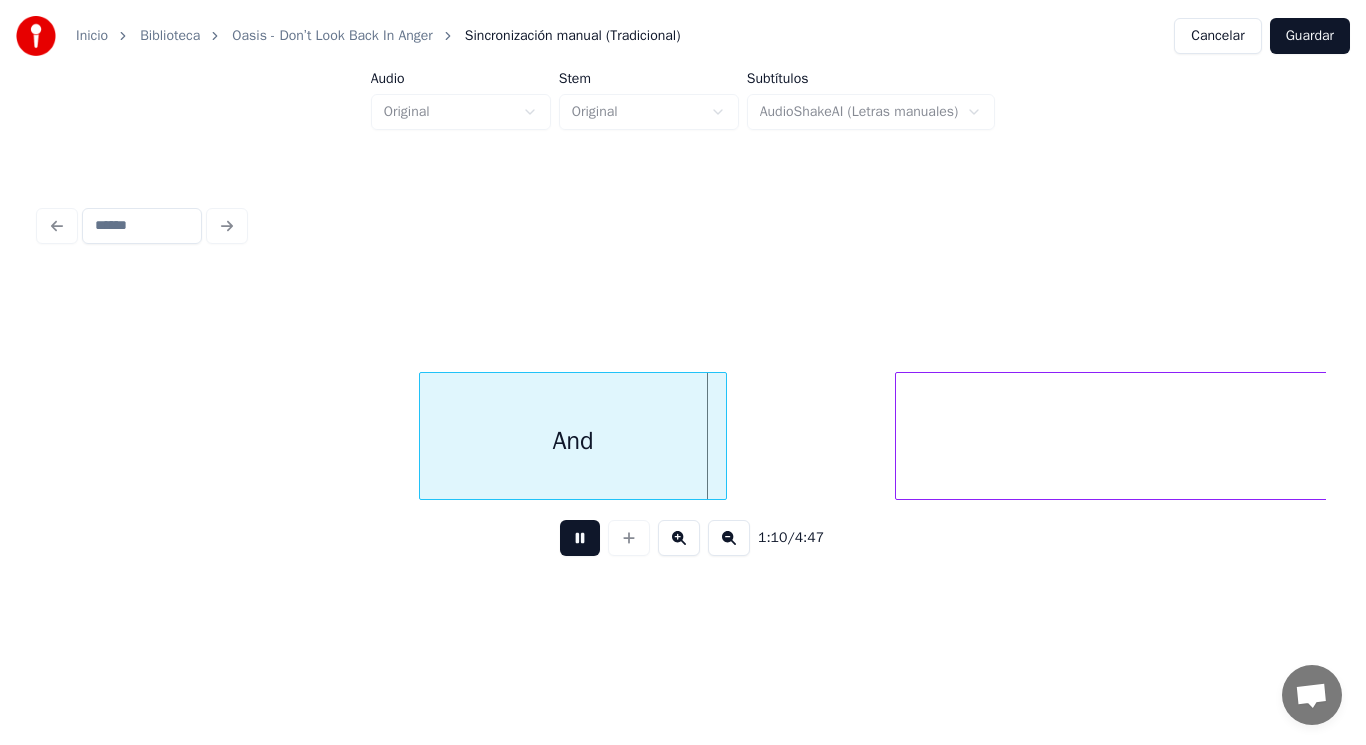 click at bounding box center [580, 538] 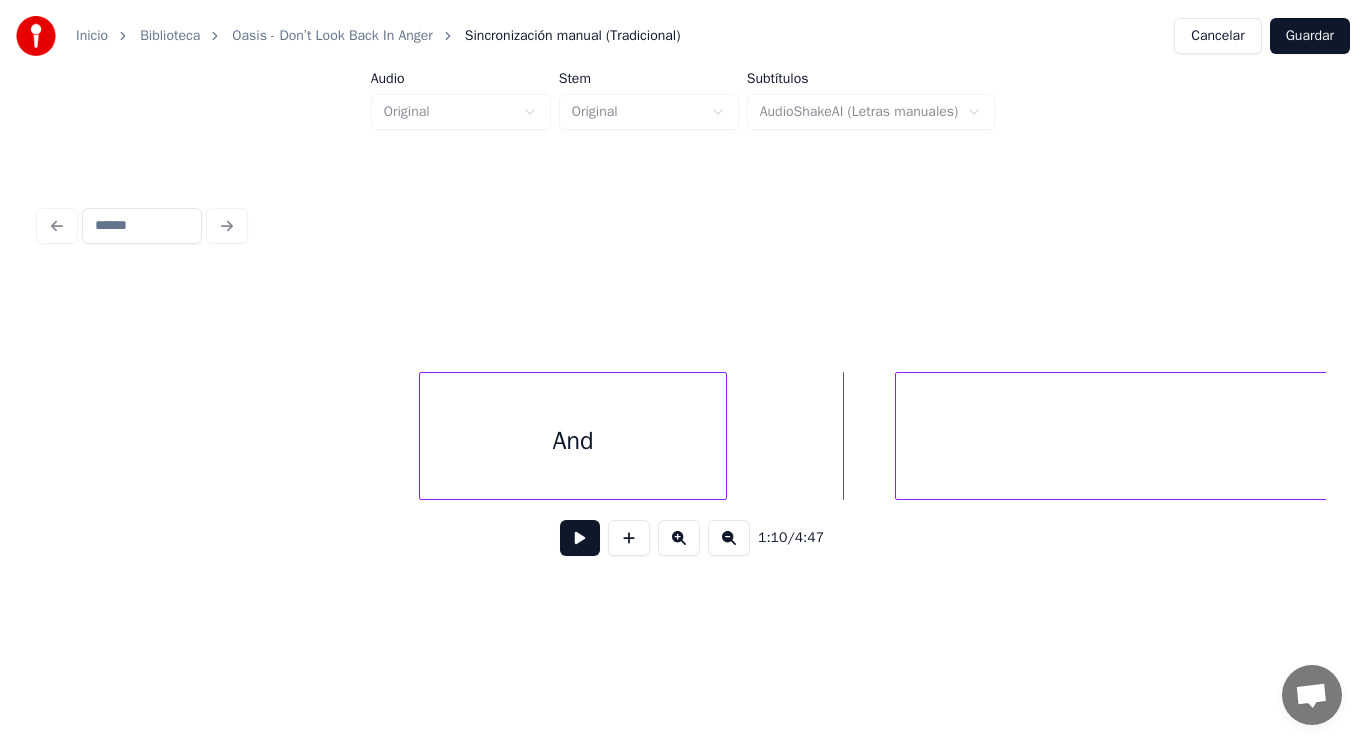 click on "so," at bounding box center (1889, 436) 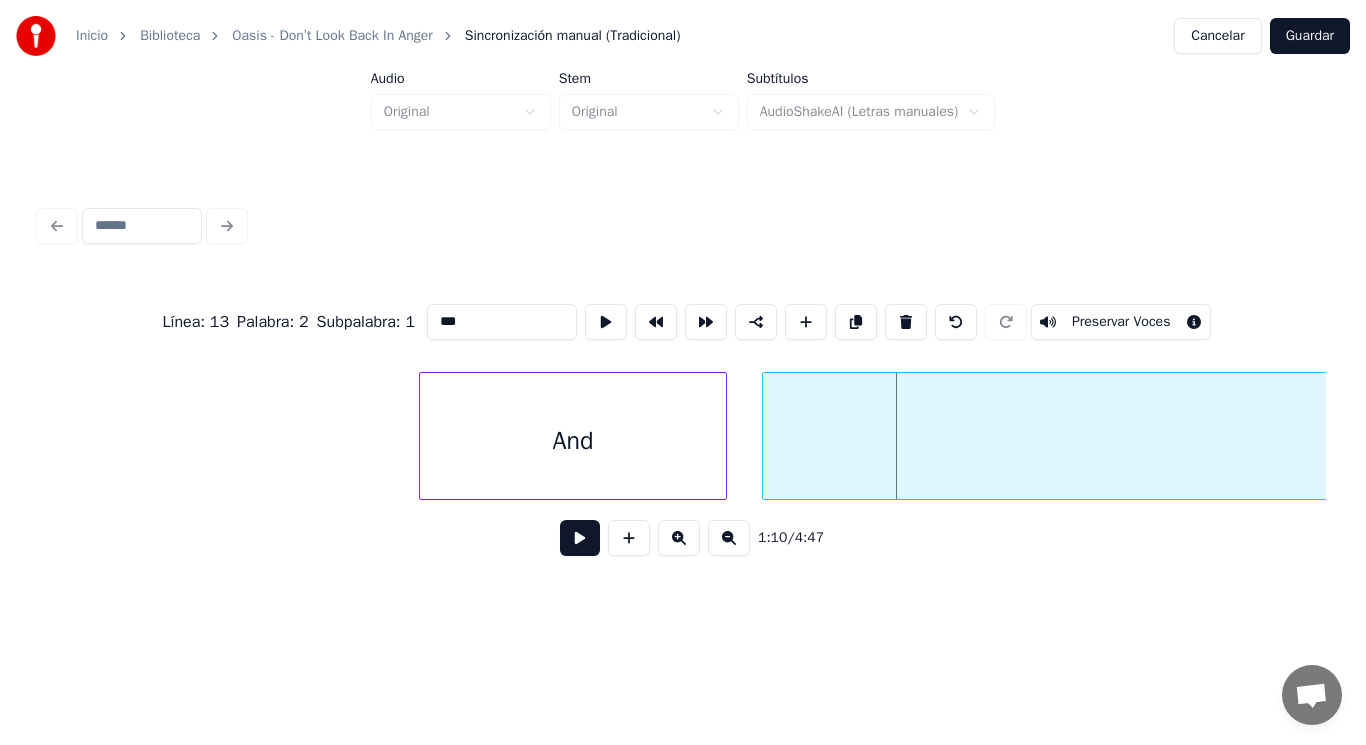 click at bounding box center [766, 436] 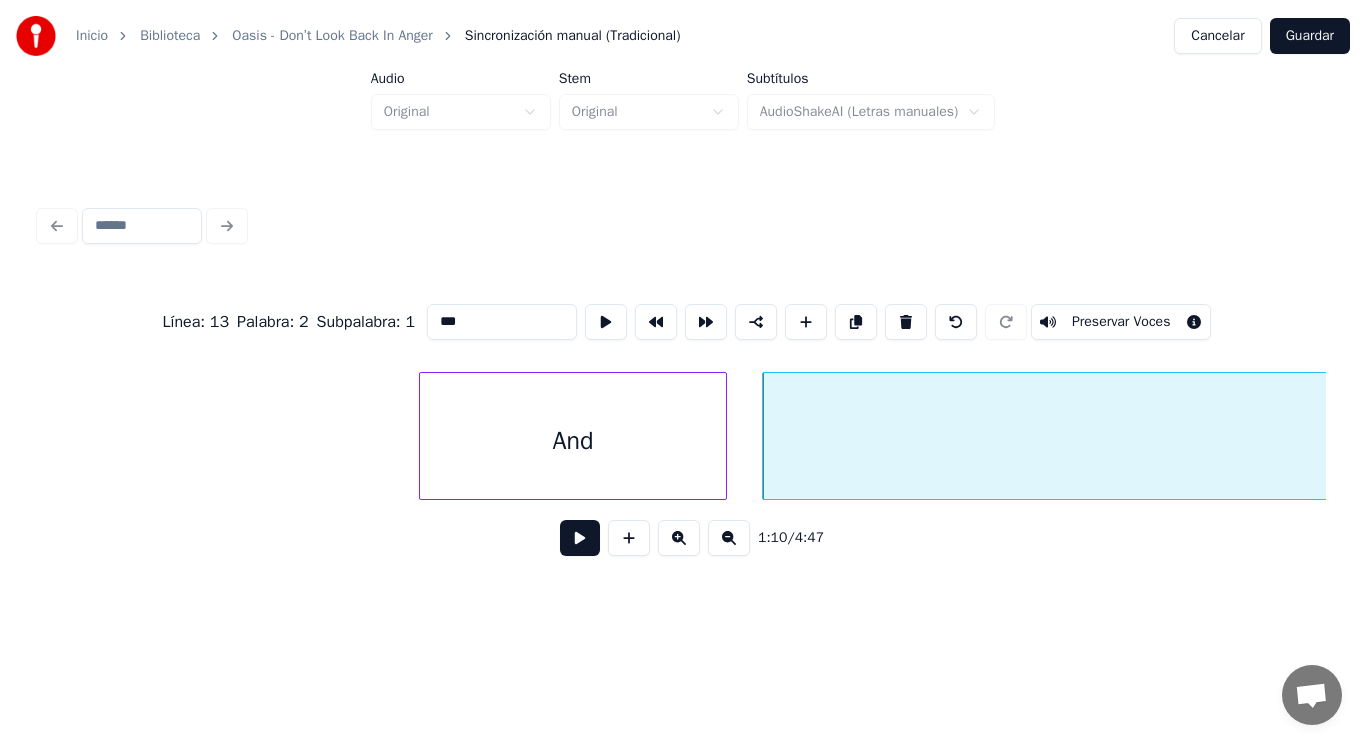 click on "And" at bounding box center [573, 441] 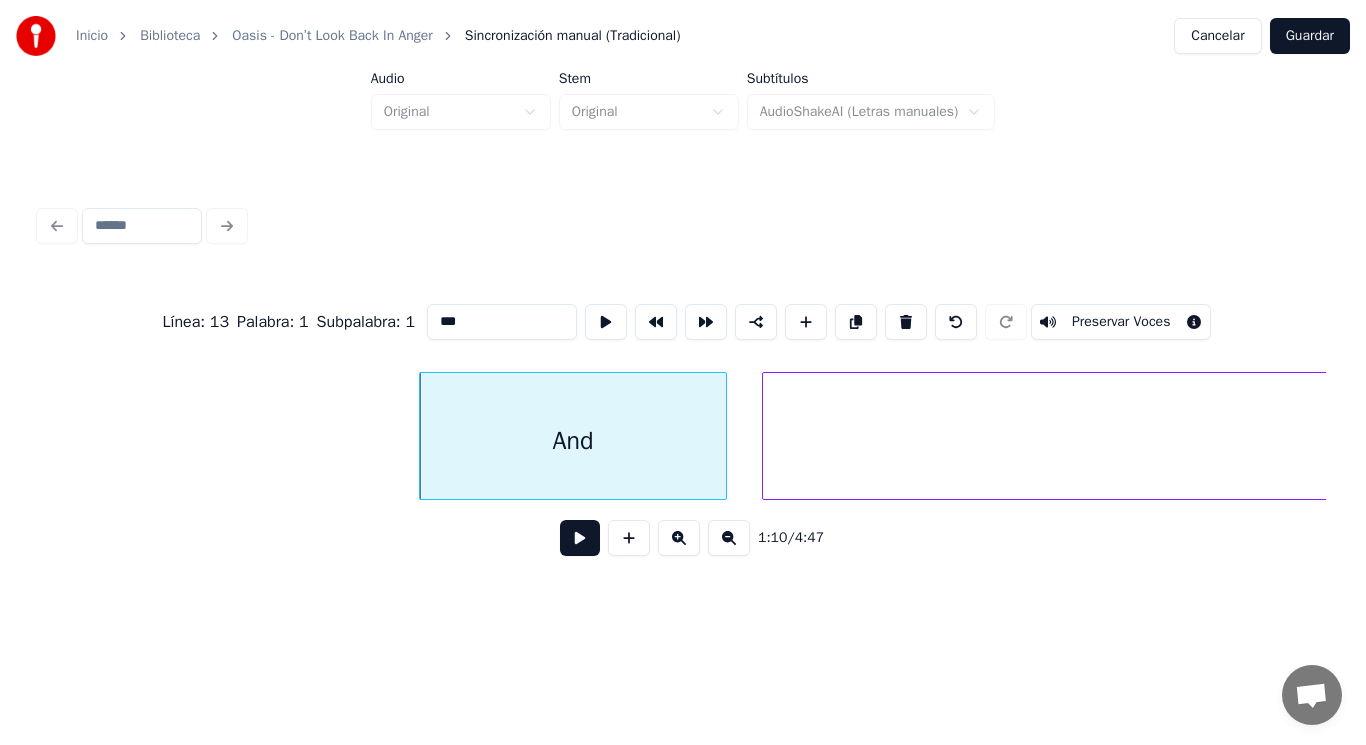 click at bounding box center (580, 538) 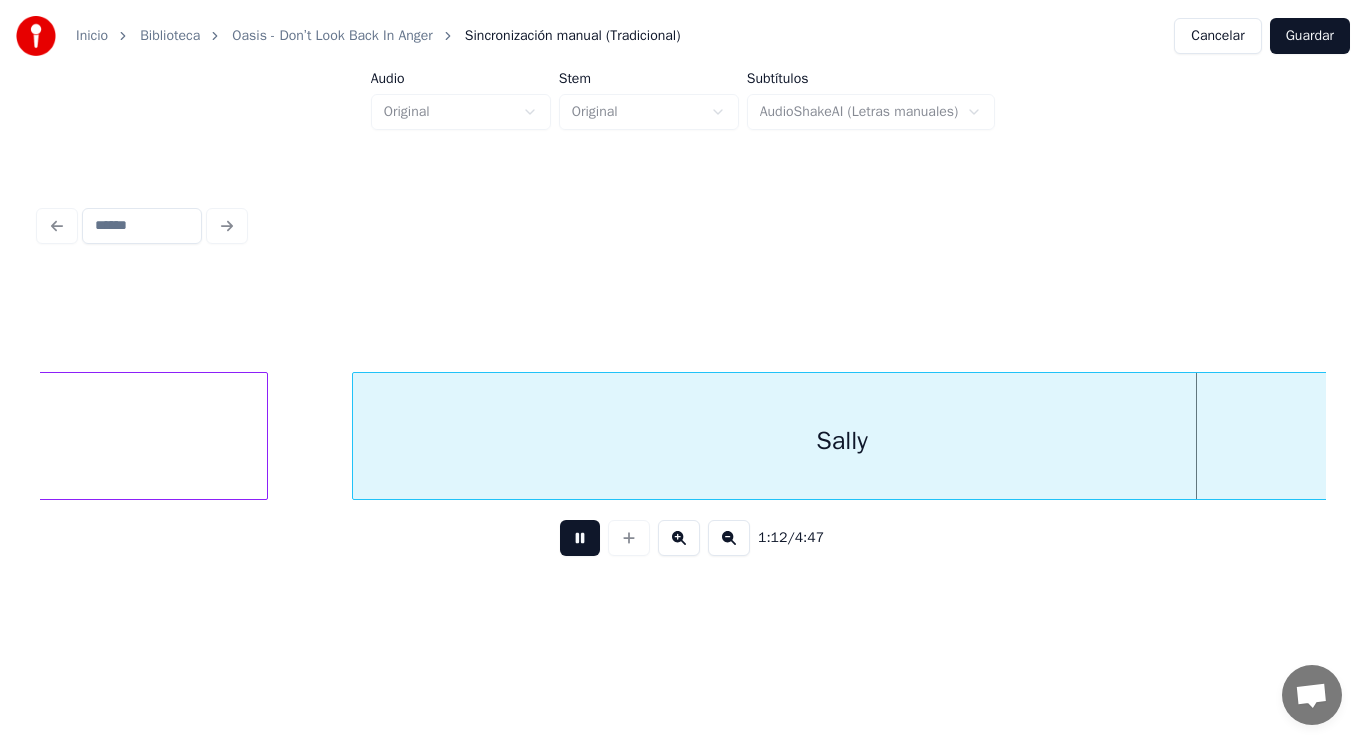 scroll, scrollTop: 0, scrollLeft: 102296, axis: horizontal 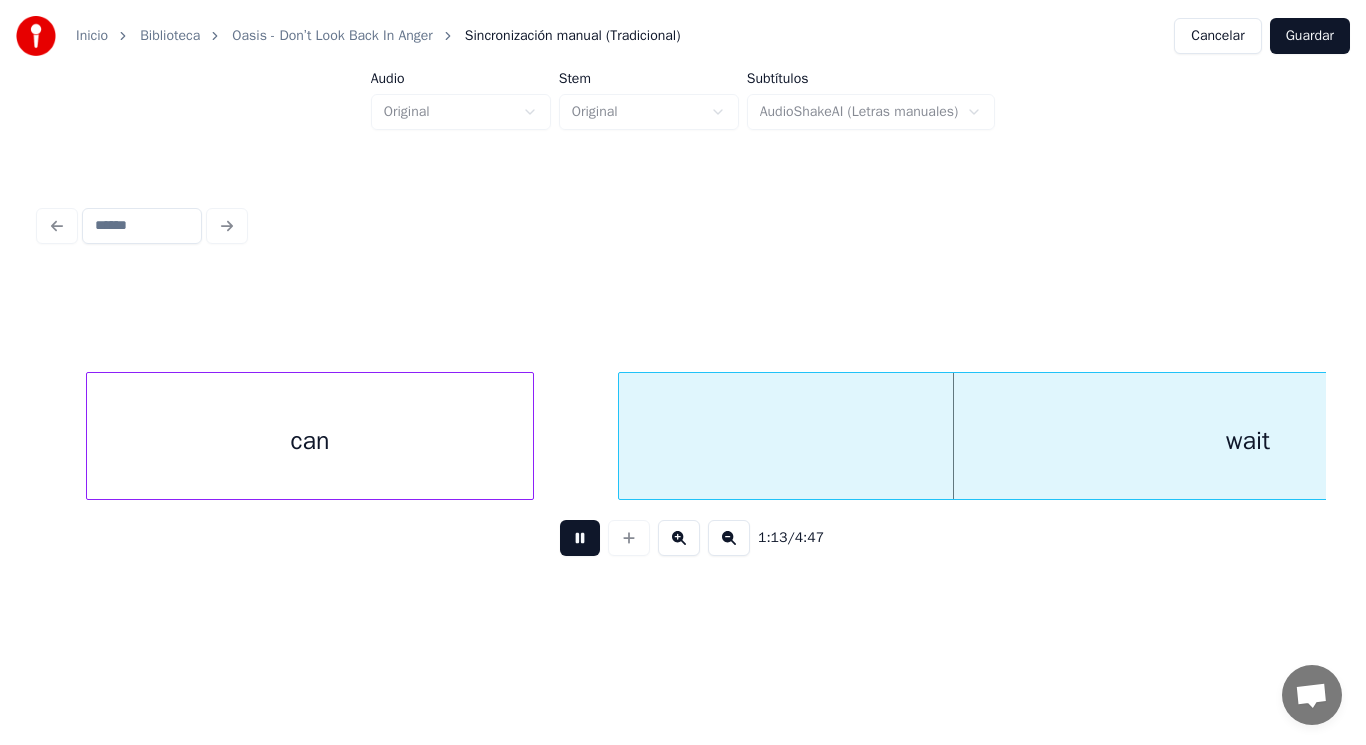 click at bounding box center [580, 538] 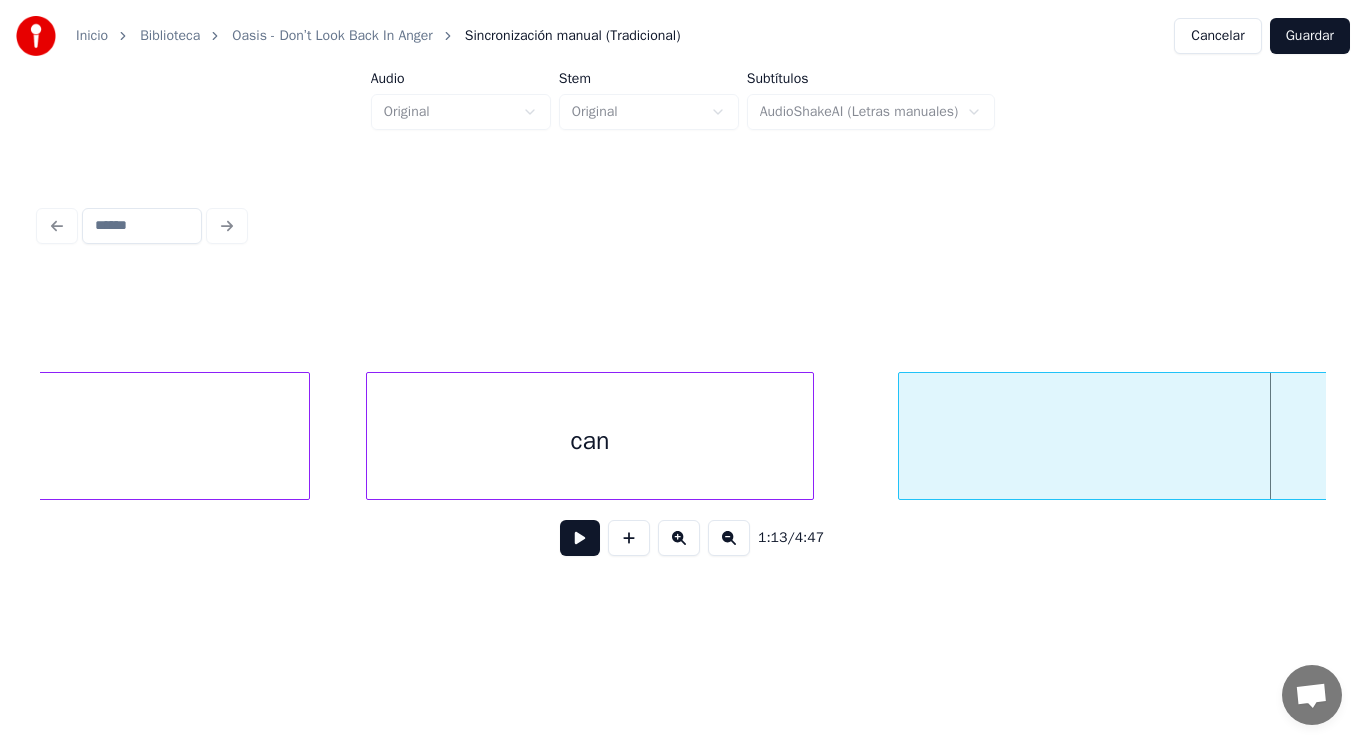 click on "Sally" at bounding box center [-180, 441] 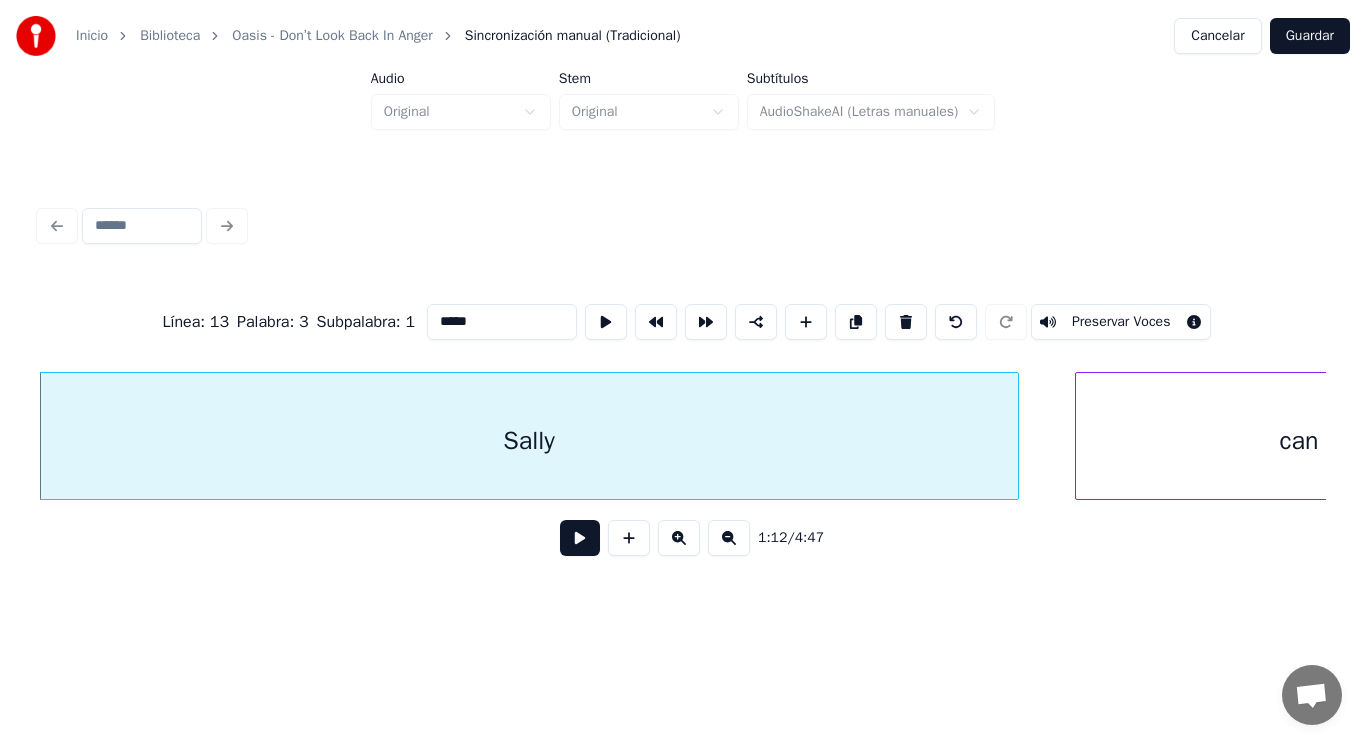click at bounding box center (580, 538) 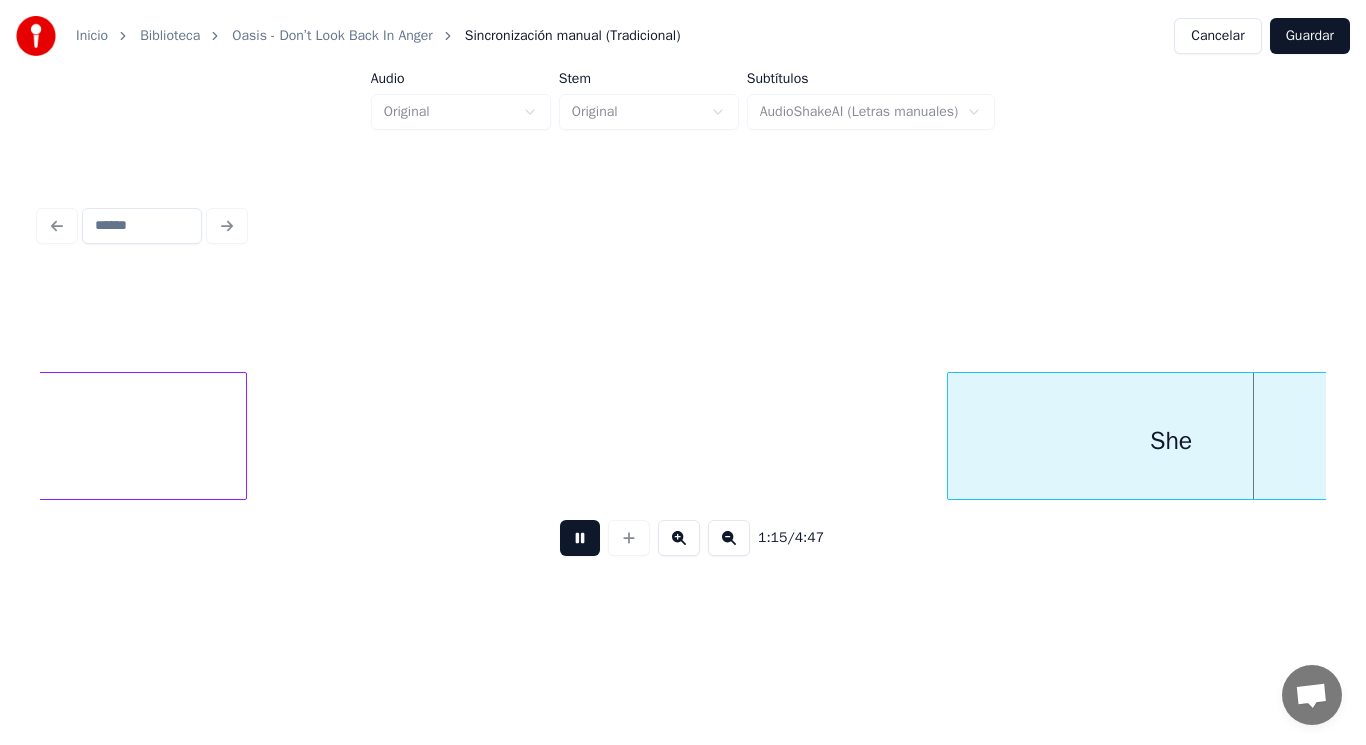 click at bounding box center (580, 538) 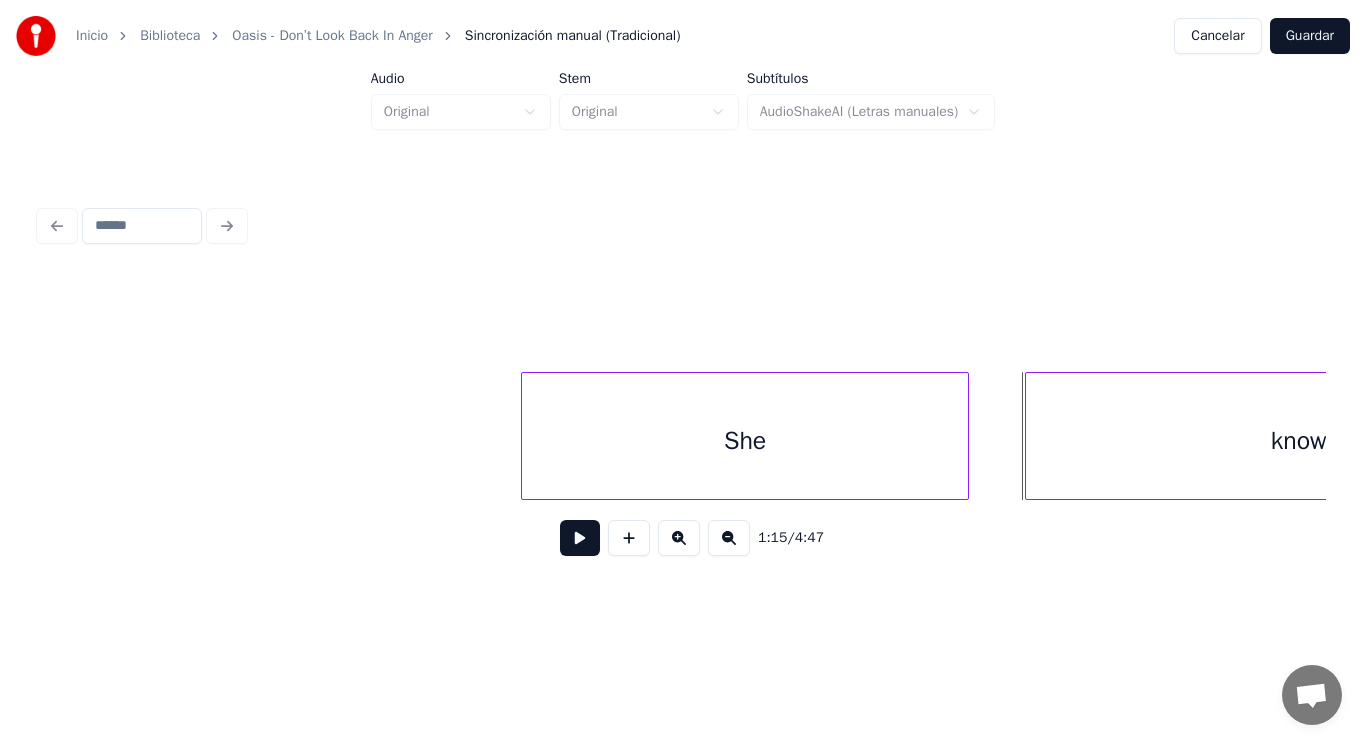 scroll, scrollTop: 0, scrollLeft: 104350, axis: horizontal 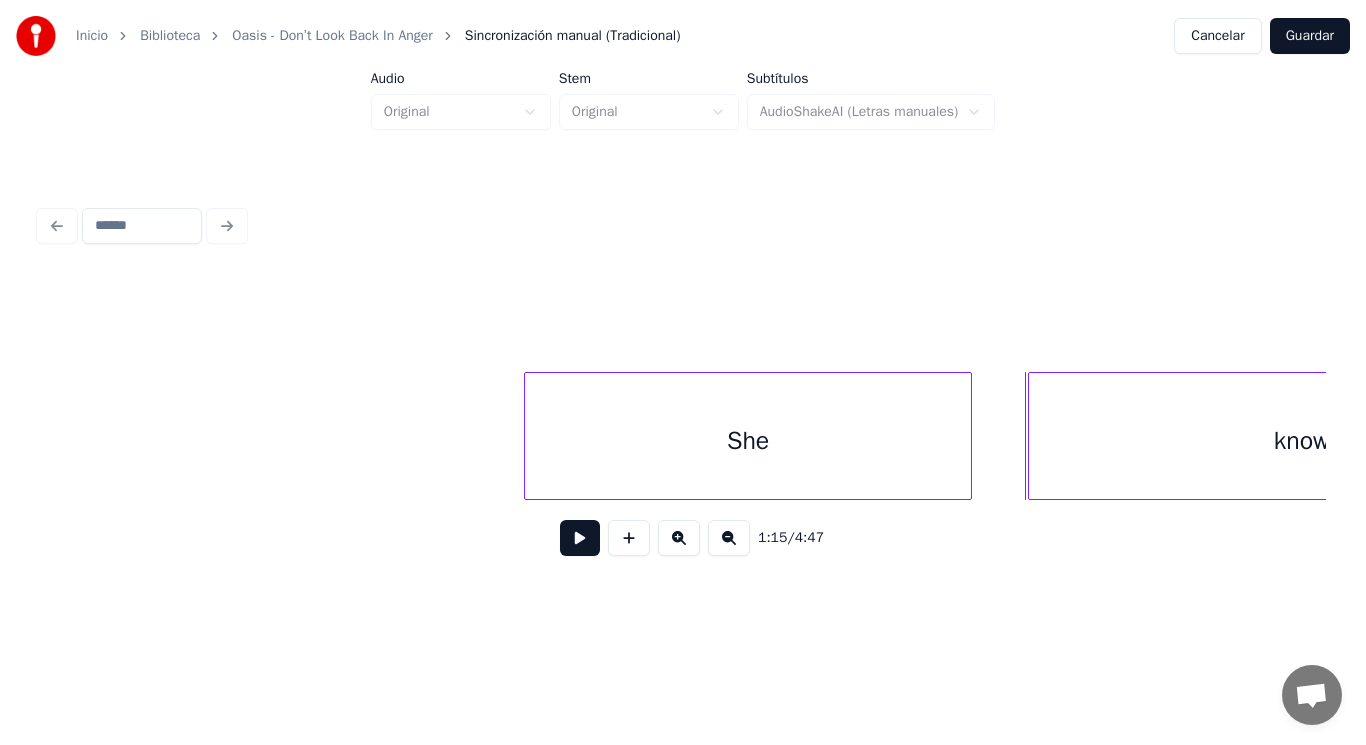 click on "She knows" at bounding box center [97126, 436] 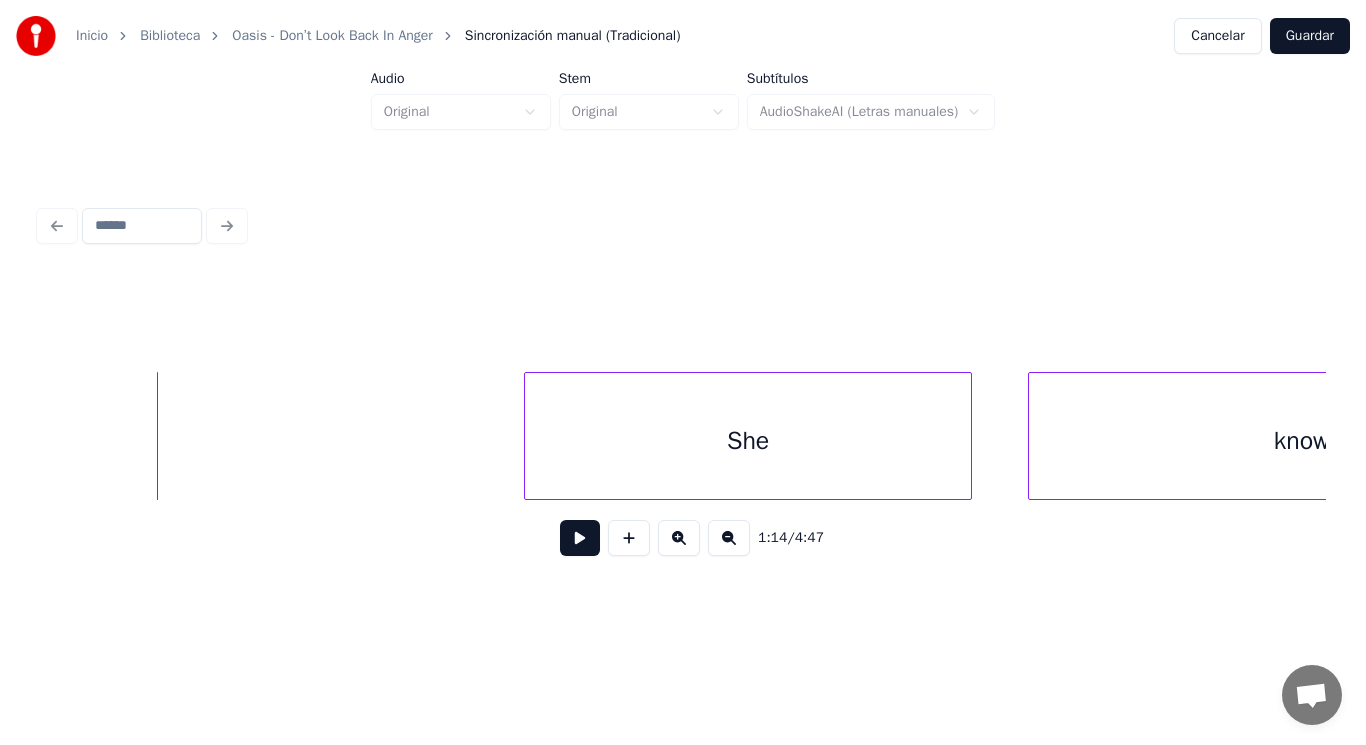 click at bounding box center [580, 538] 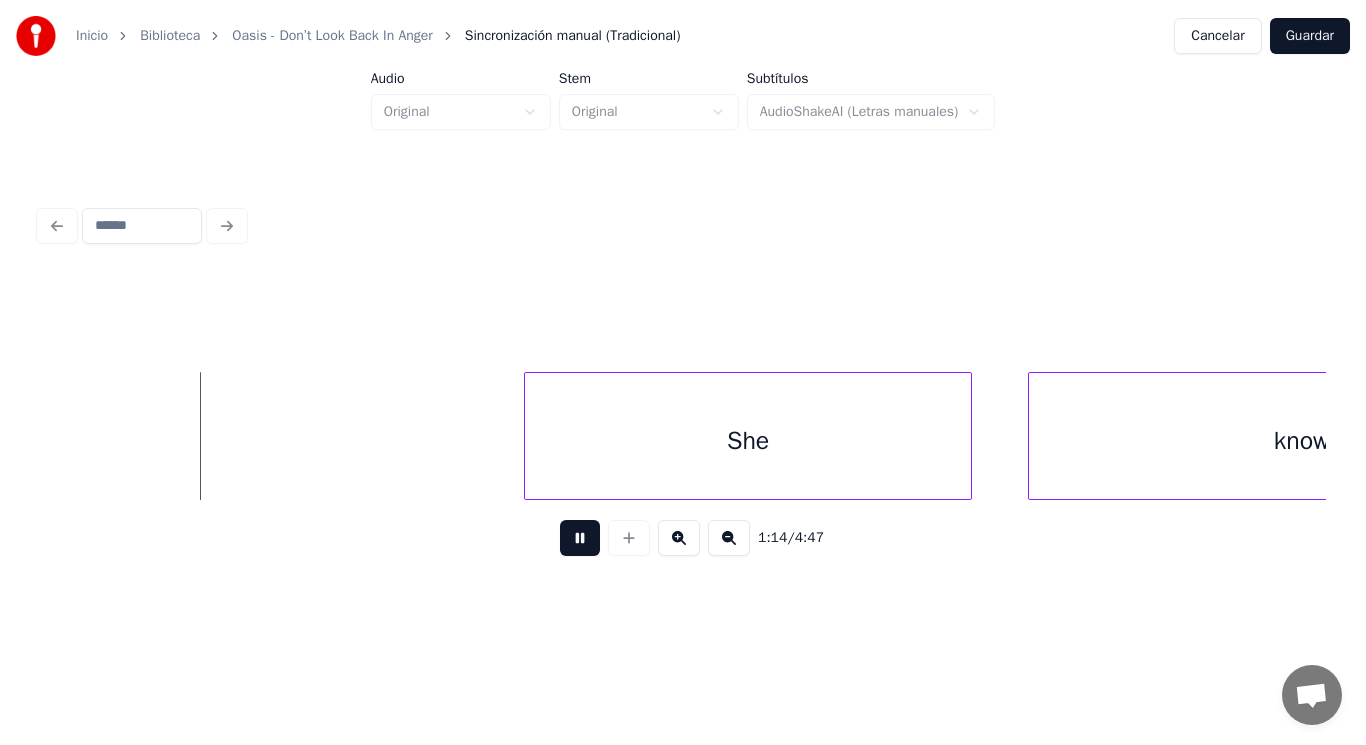 click at bounding box center [580, 538] 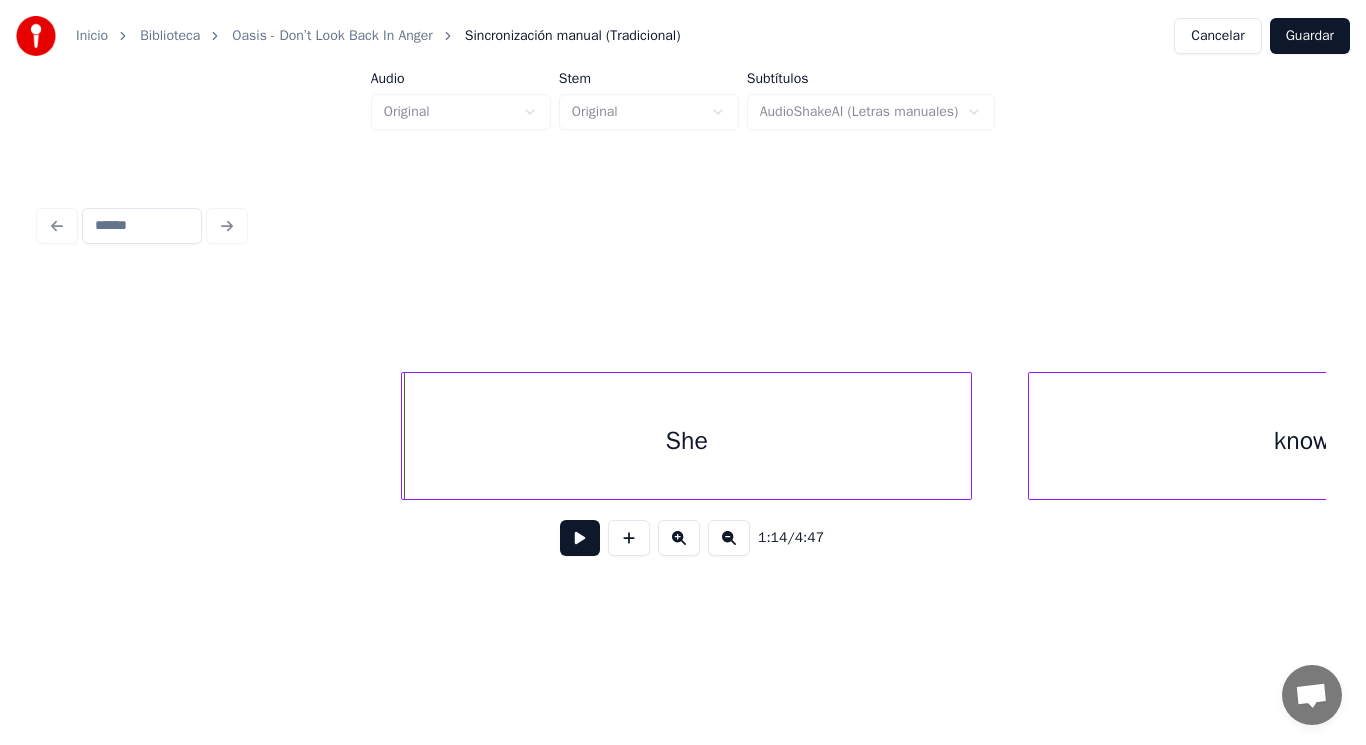 click at bounding box center (405, 436) 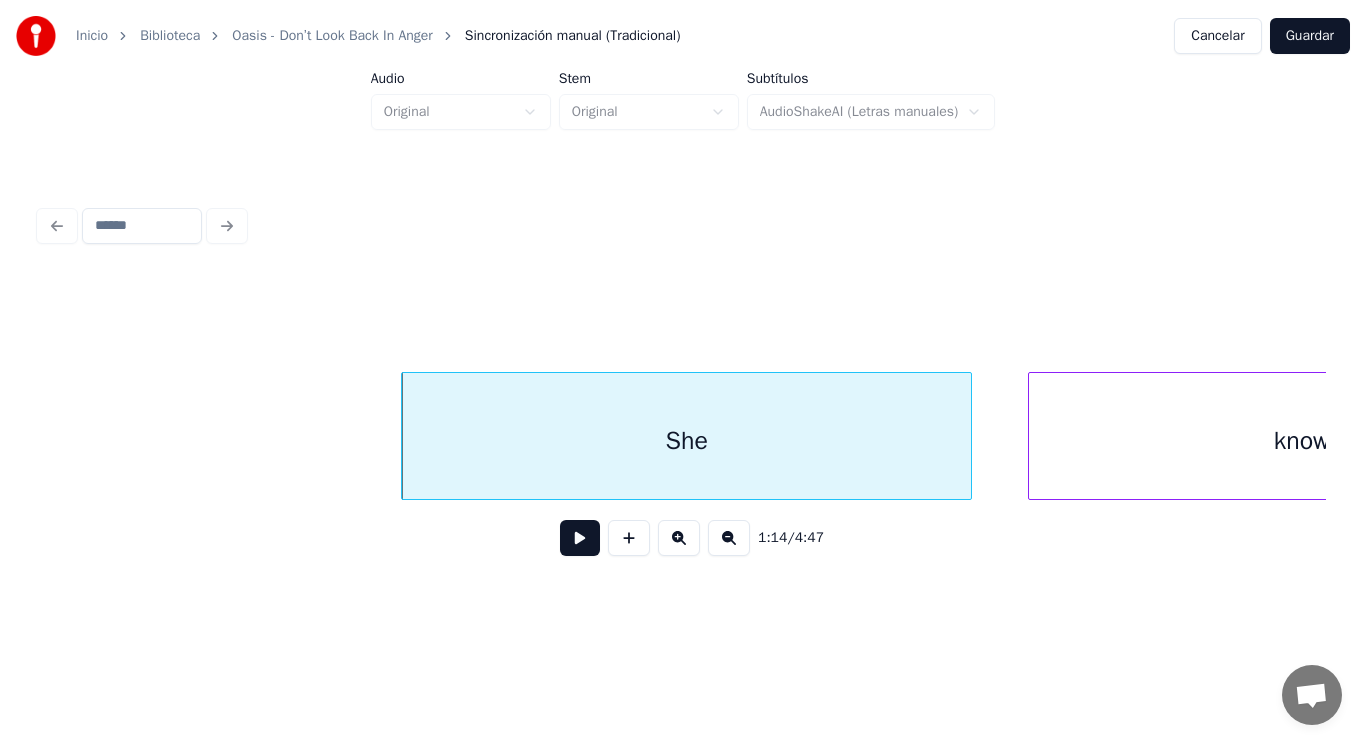 click at bounding box center (580, 538) 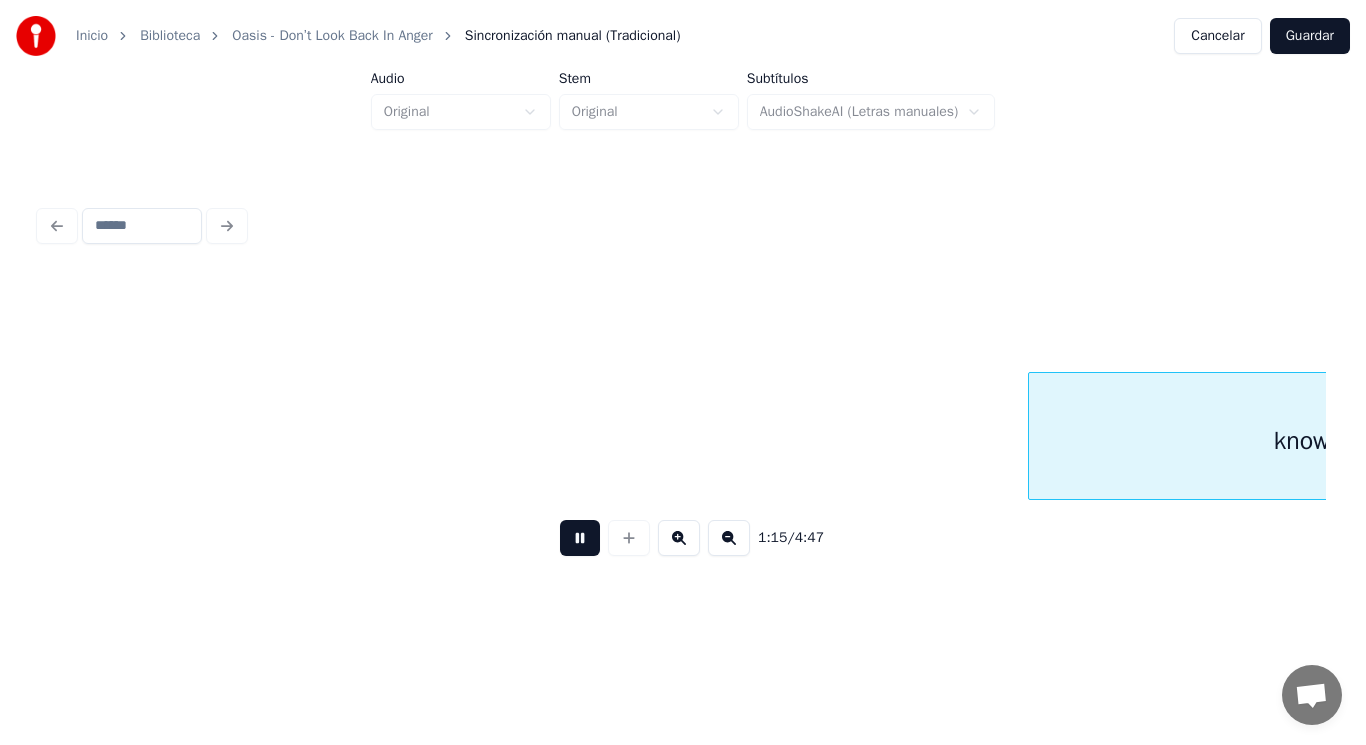 scroll, scrollTop: 0, scrollLeft: 105653, axis: horizontal 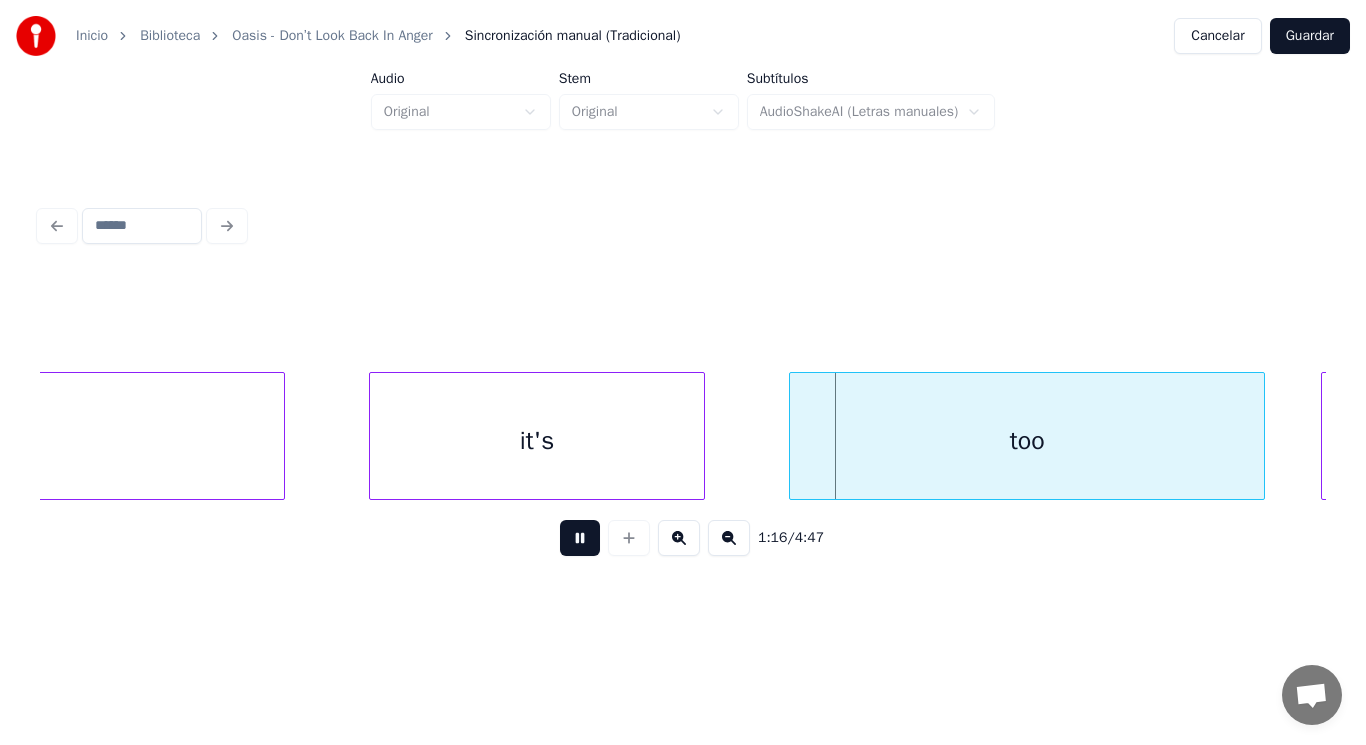 click at bounding box center (580, 538) 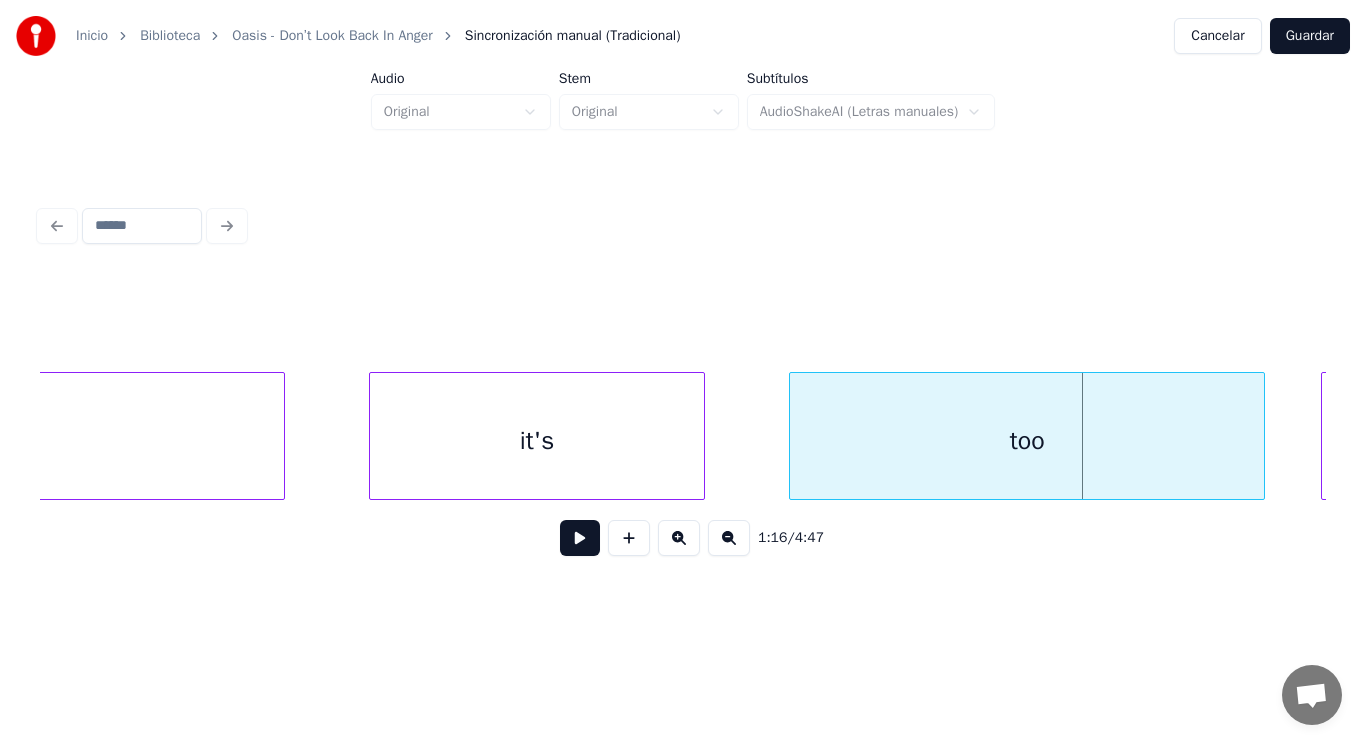 click on "it's" at bounding box center [537, 441] 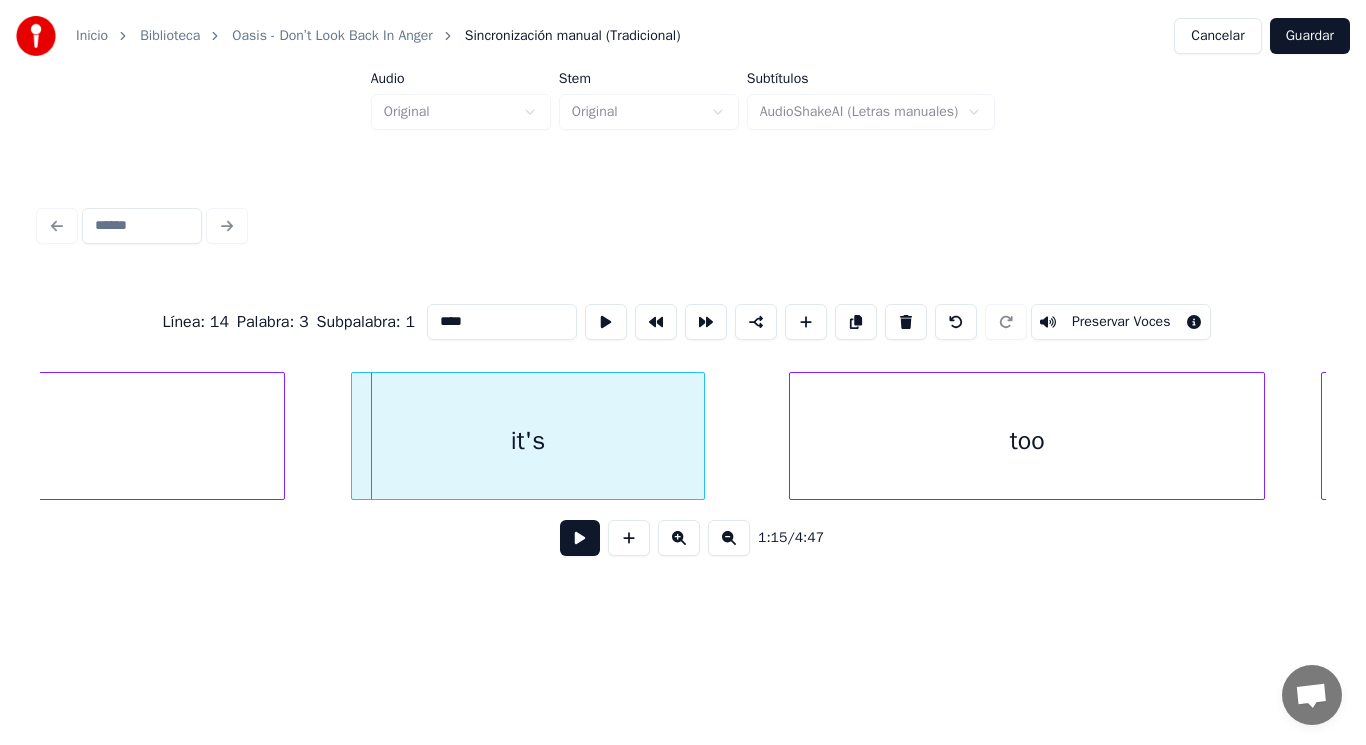 click at bounding box center [355, 436] 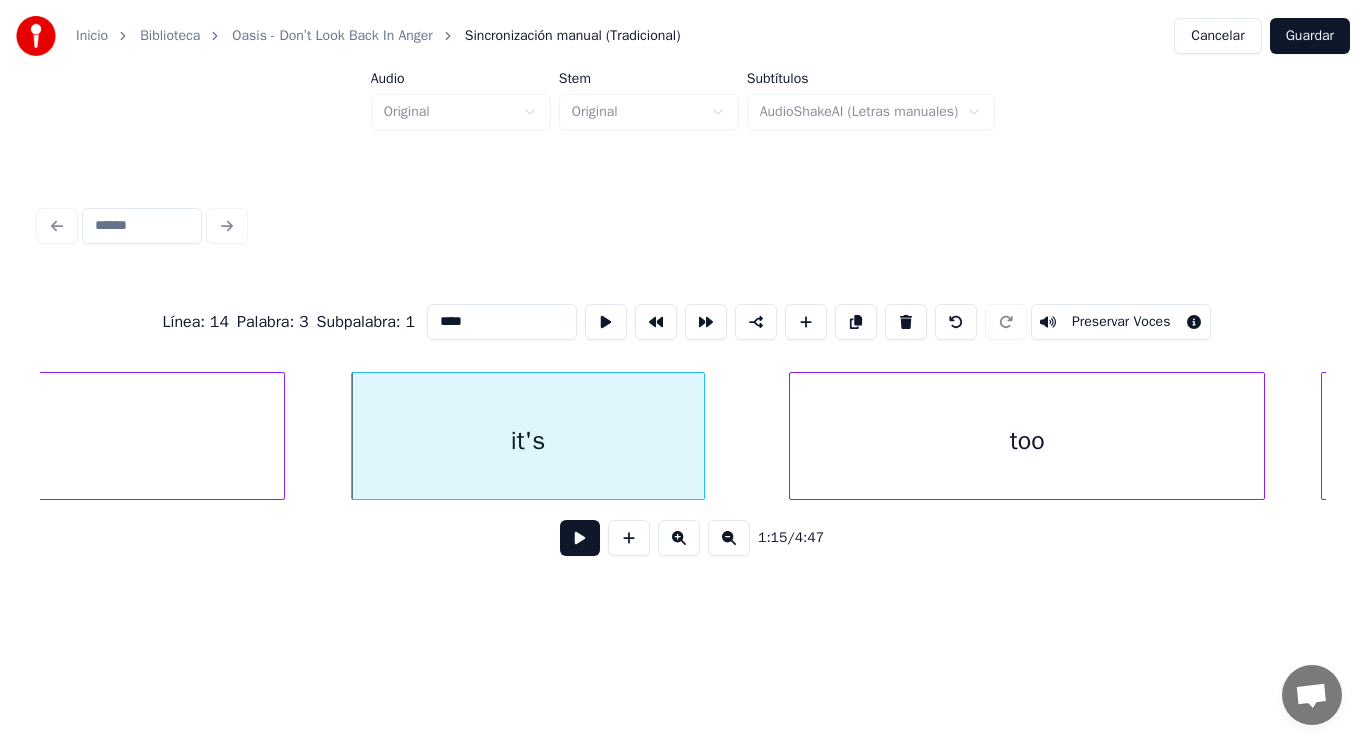 click at bounding box center (580, 538) 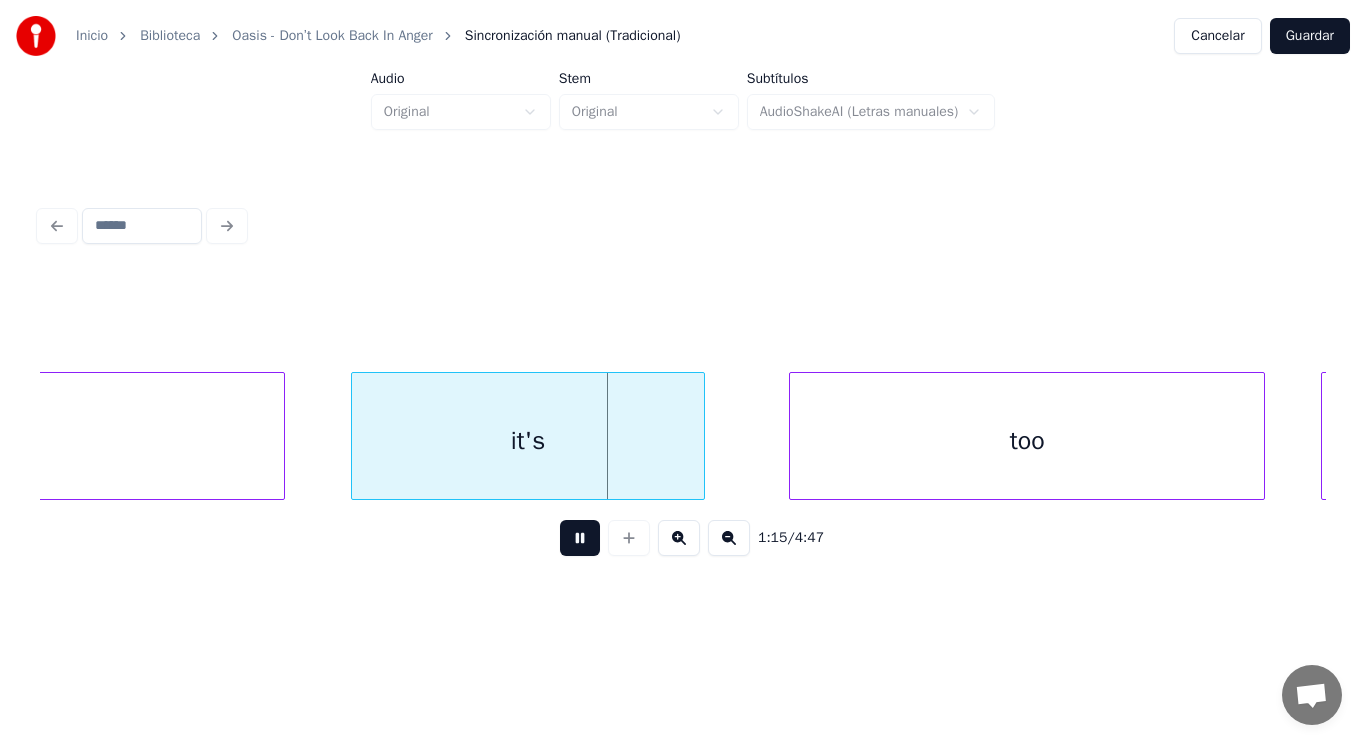 click at bounding box center (580, 538) 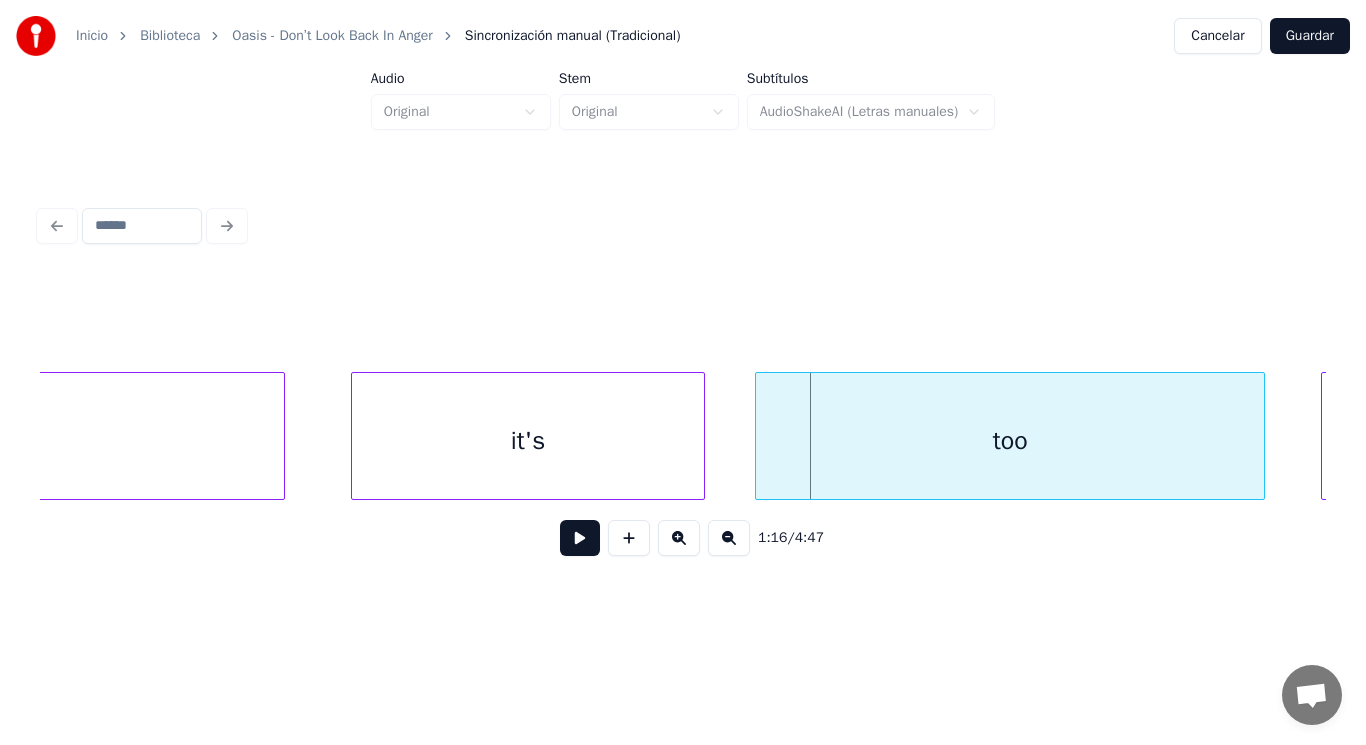 click at bounding box center [759, 436] 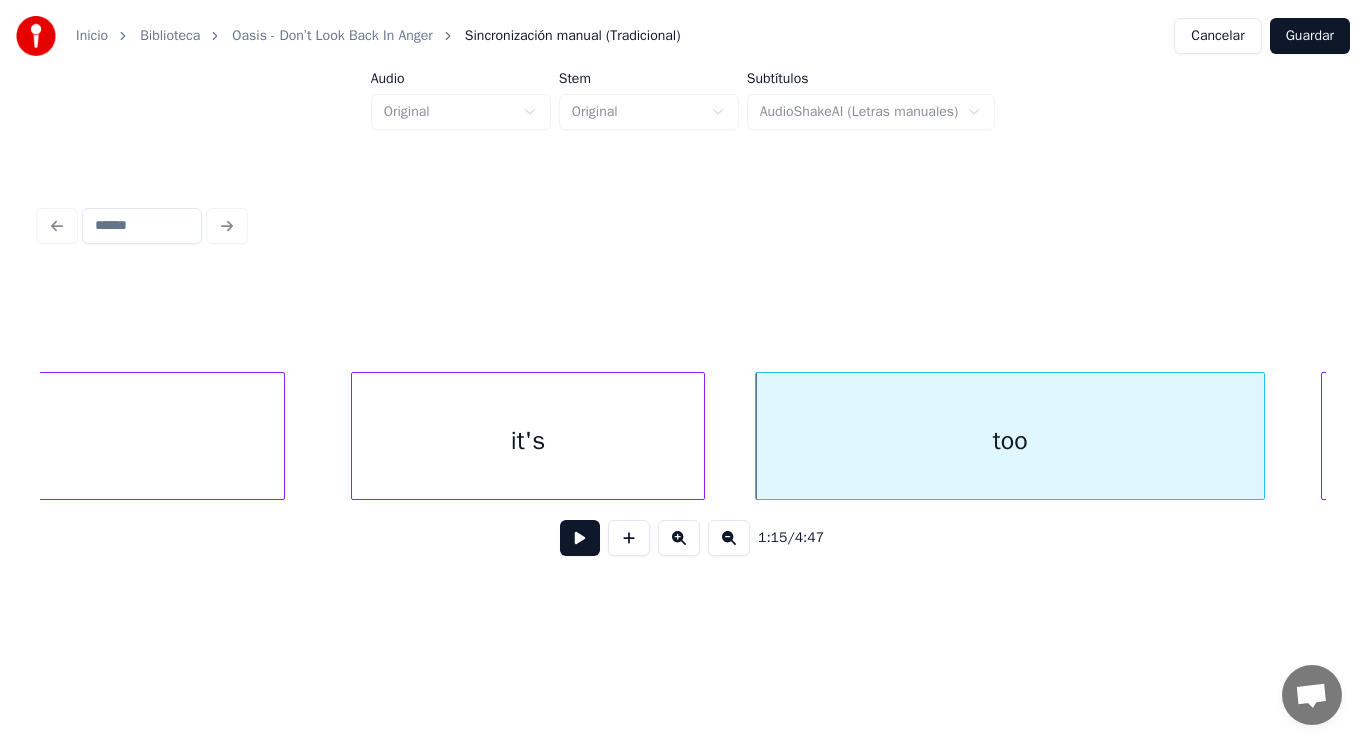 click at bounding box center (580, 538) 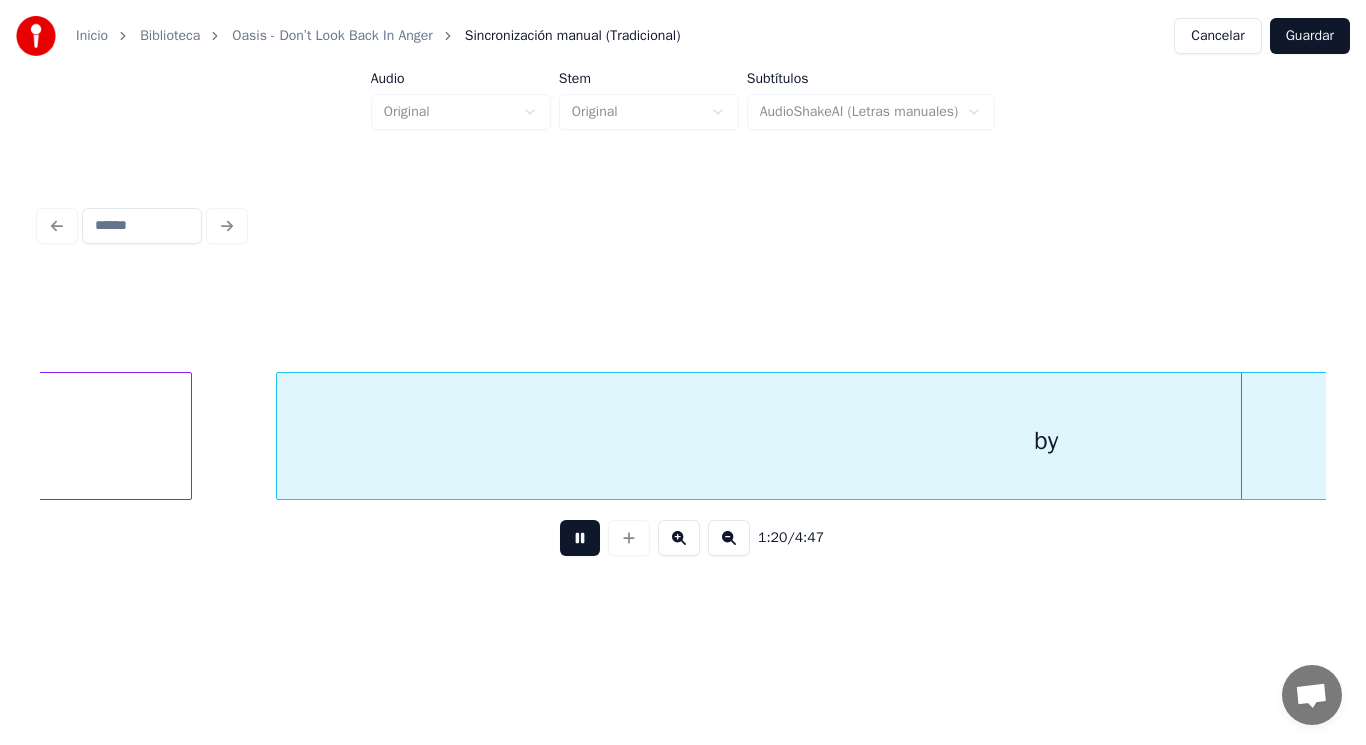scroll, scrollTop: 0, scrollLeft: 112177, axis: horizontal 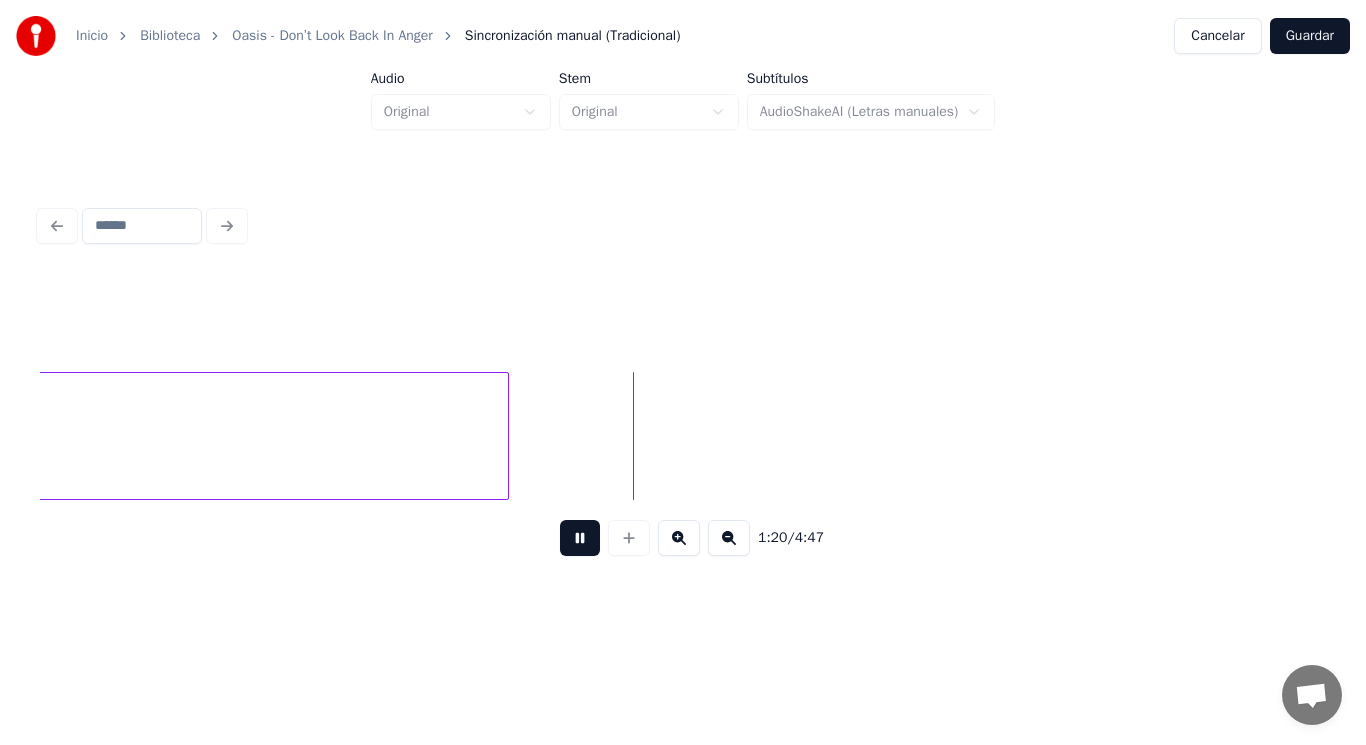click at bounding box center (580, 538) 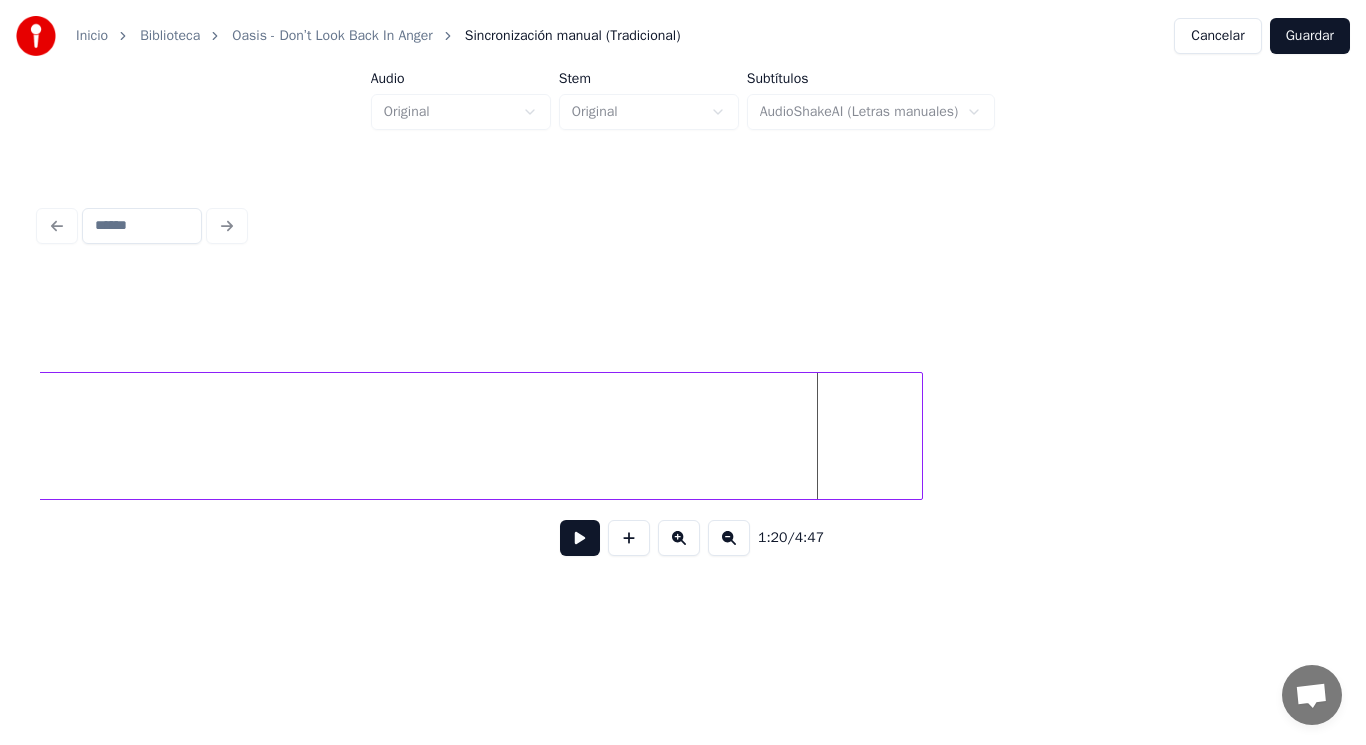 click at bounding box center [919, 436] 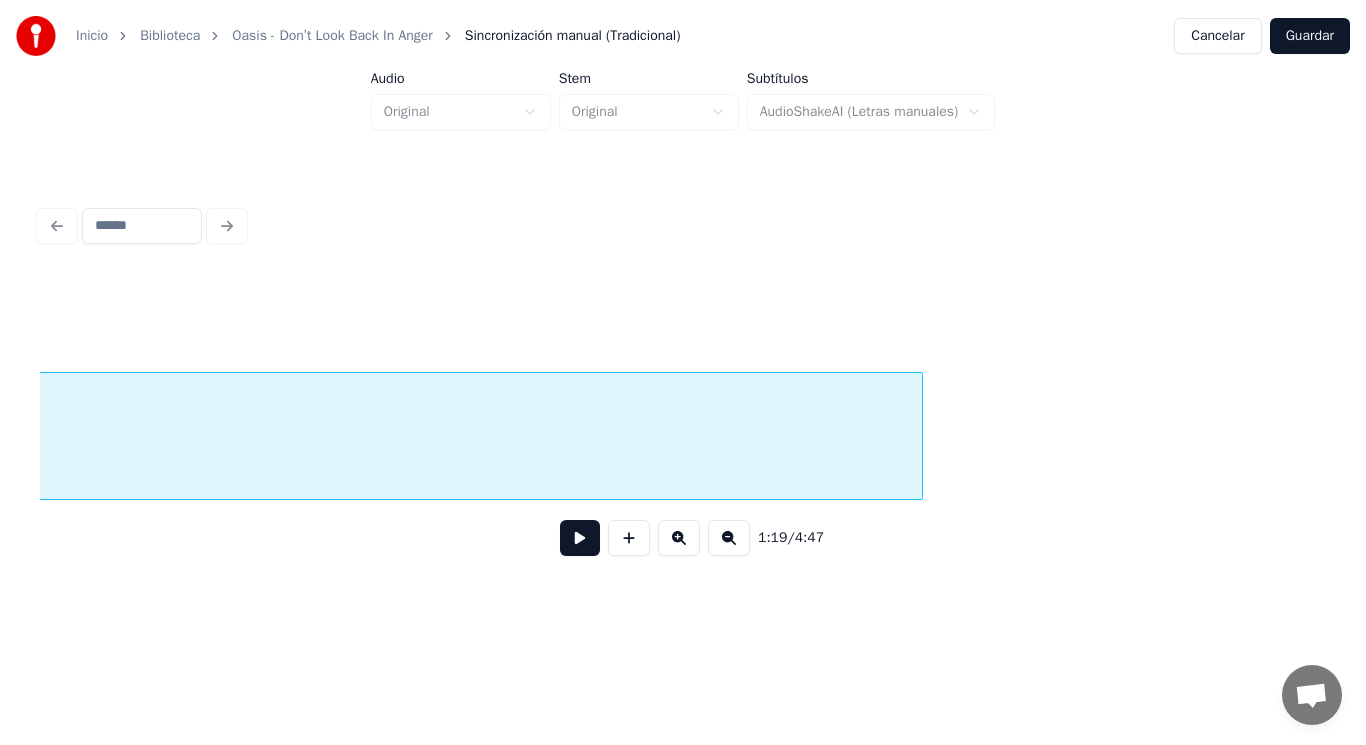 scroll, scrollTop: 0, scrollLeft: 111107, axis: horizontal 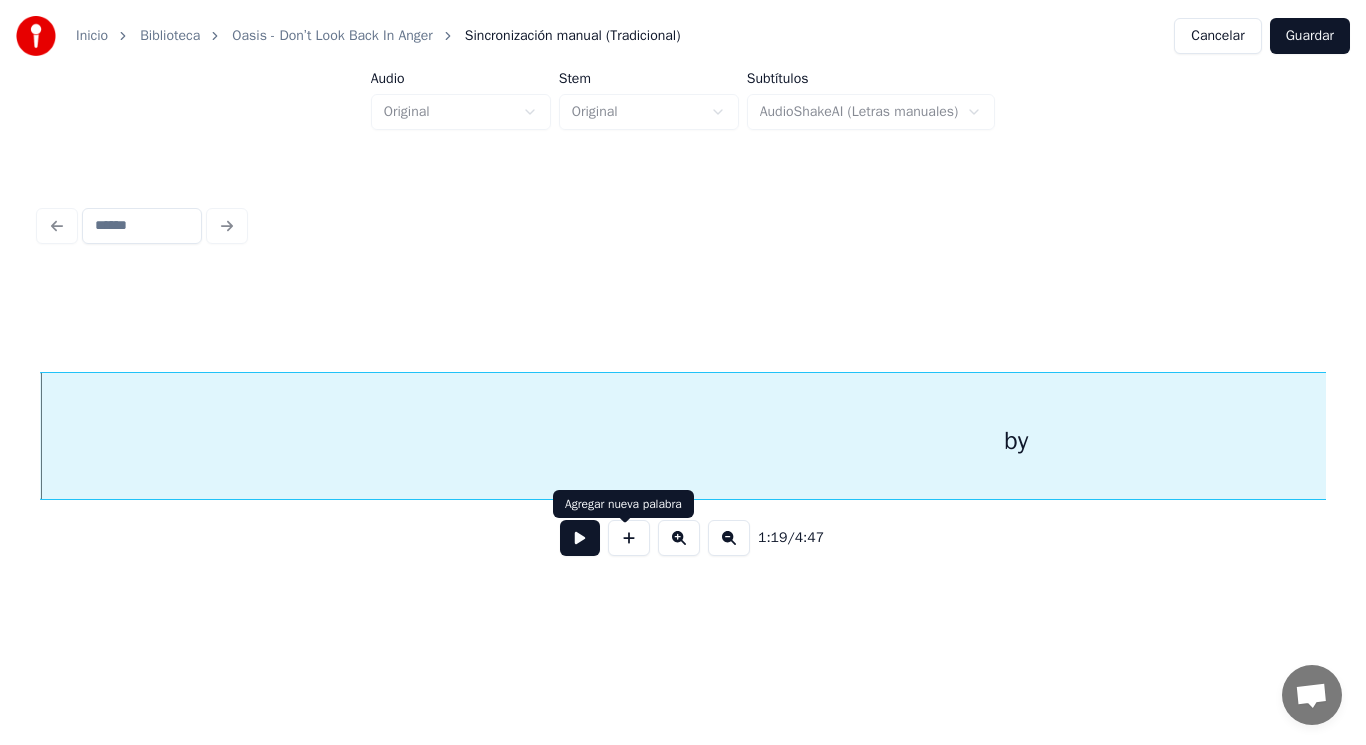 click at bounding box center [580, 538] 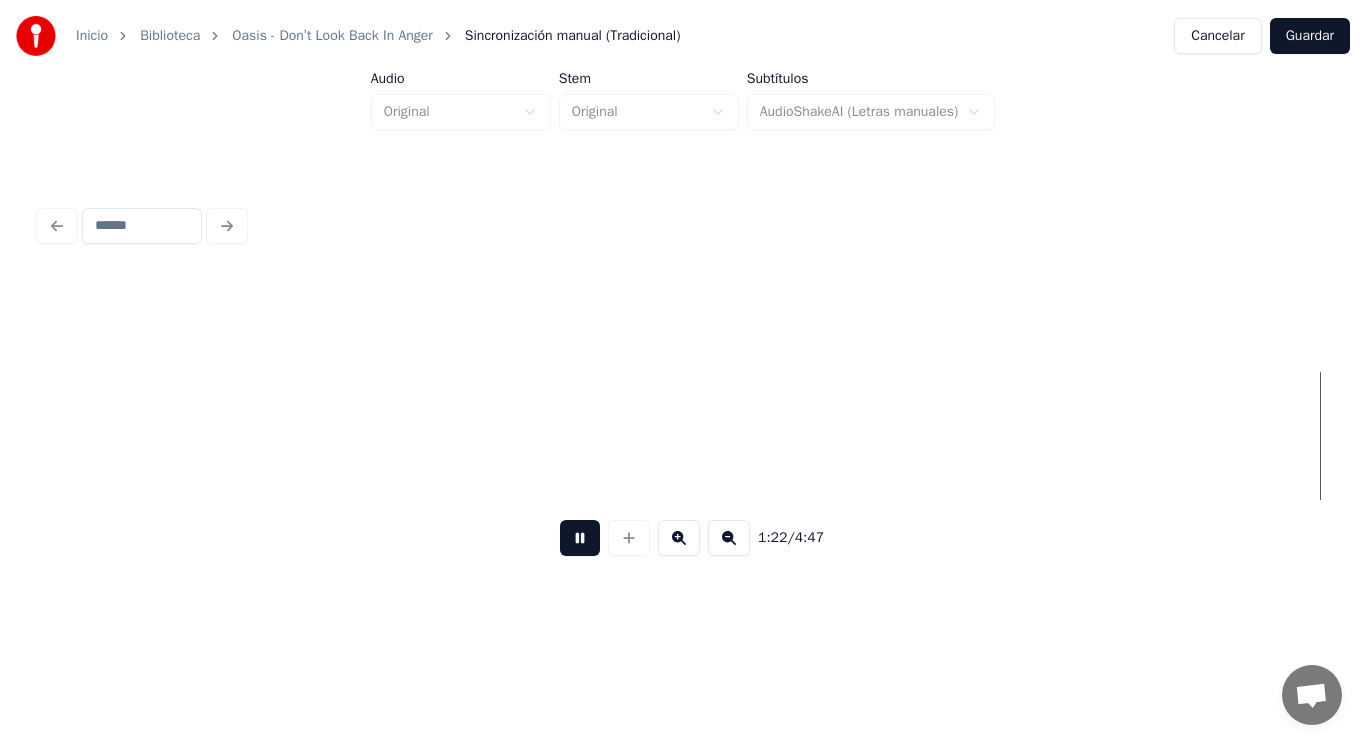 scroll, scrollTop: 0, scrollLeft: 115016, axis: horizontal 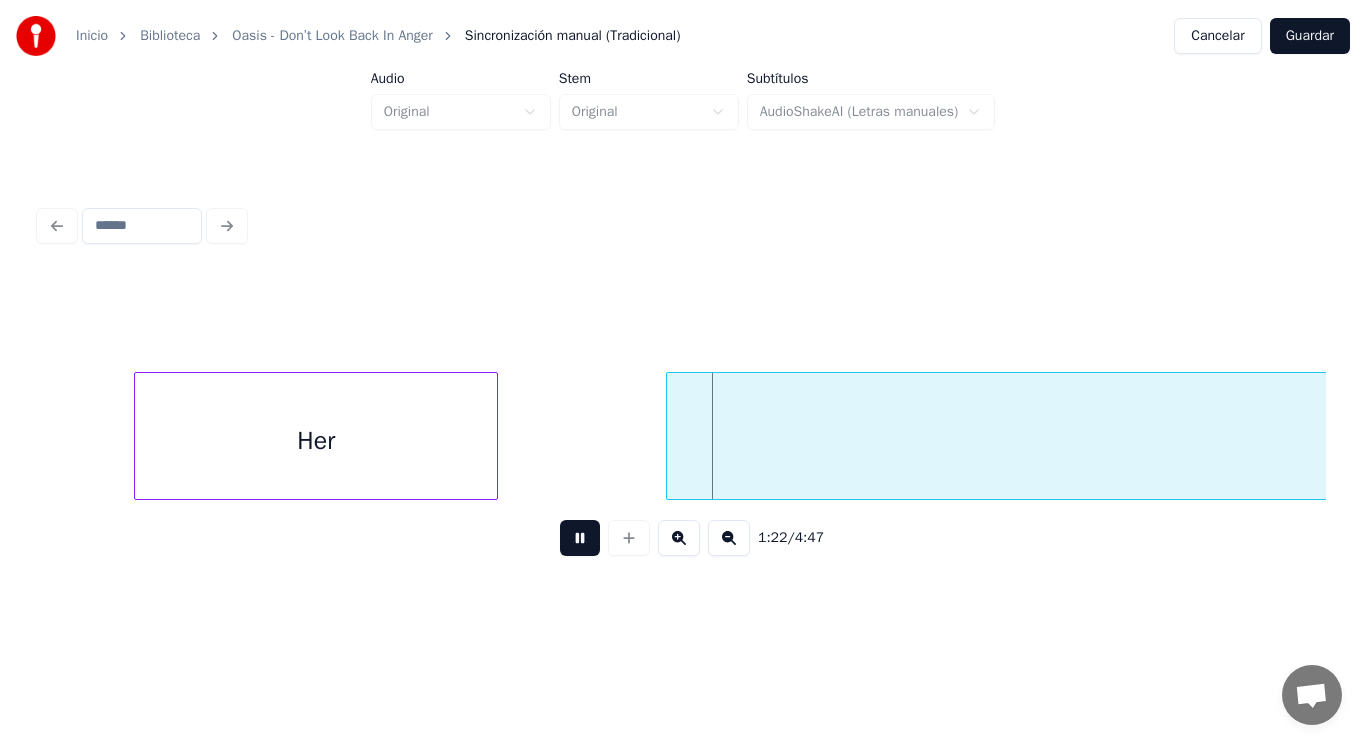 click at bounding box center [580, 538] 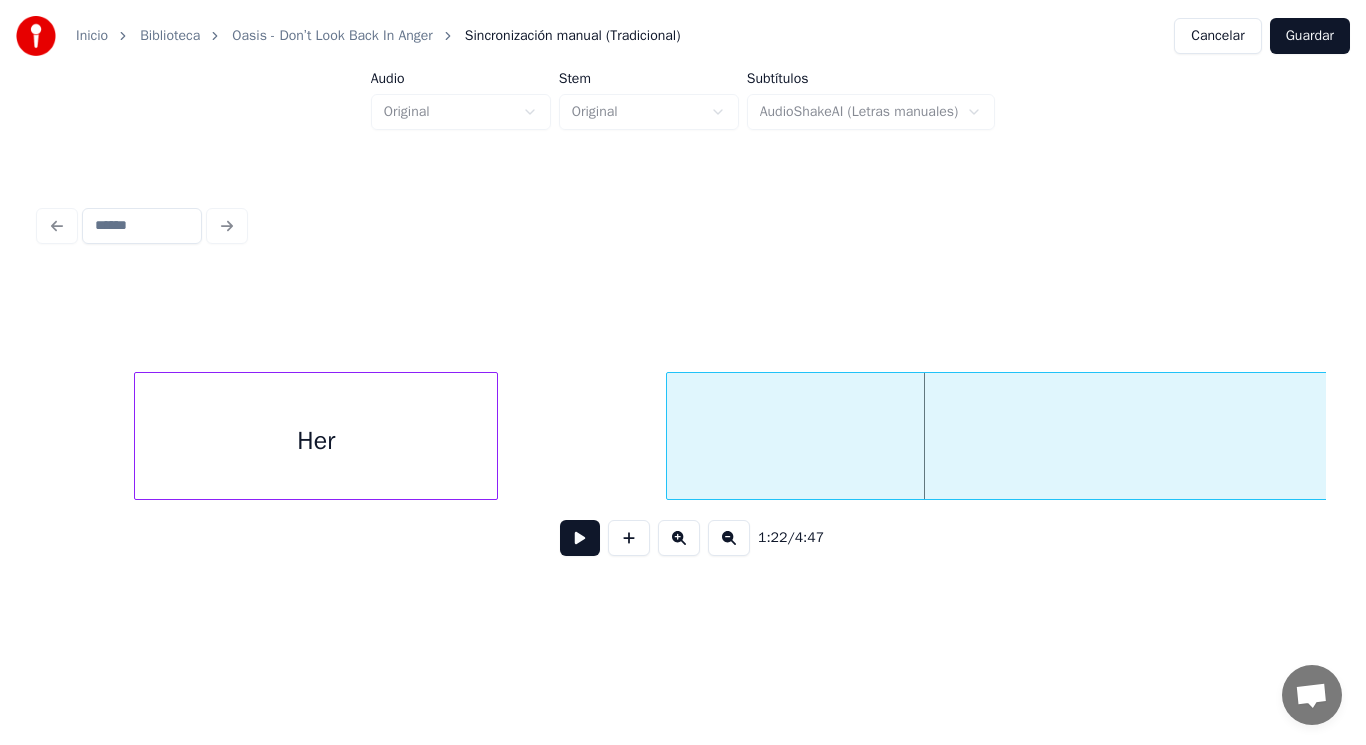 click on "Her" at bounding box center [316, 441] 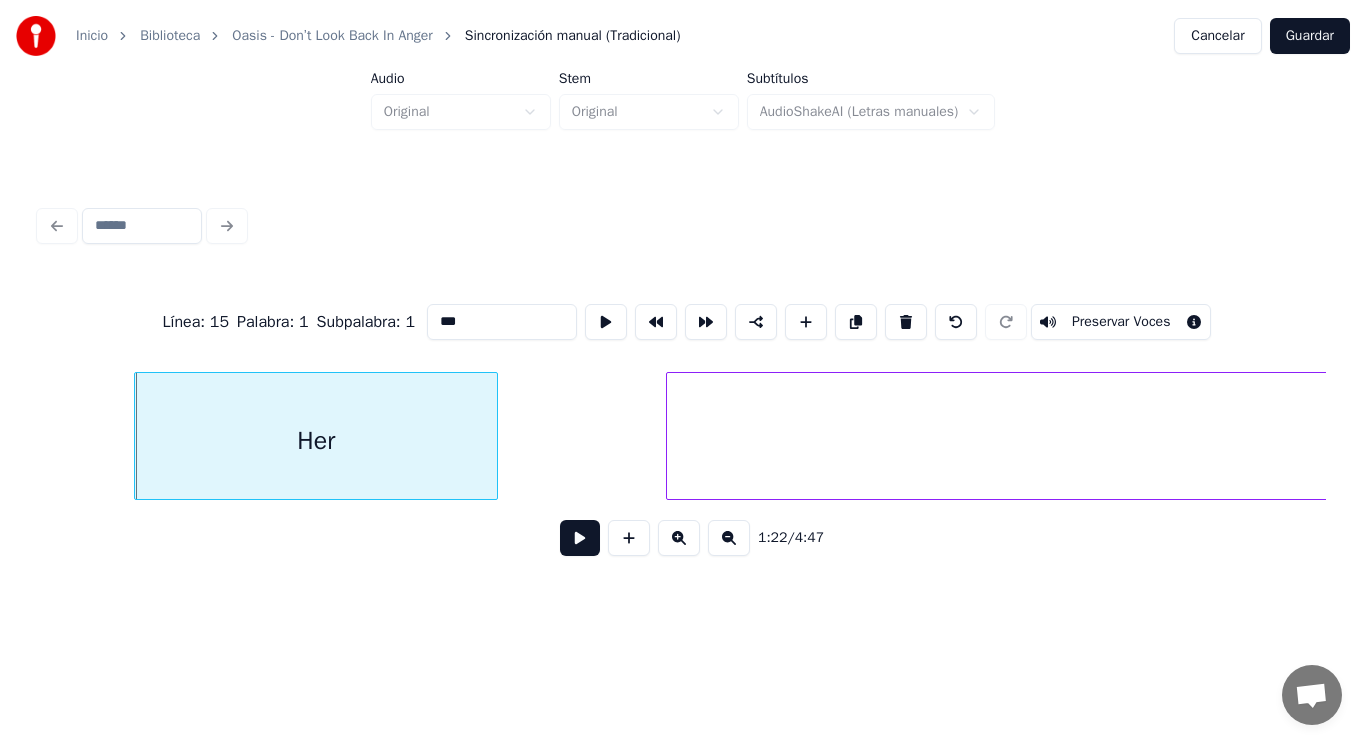 click at bounding box center [580, 538] 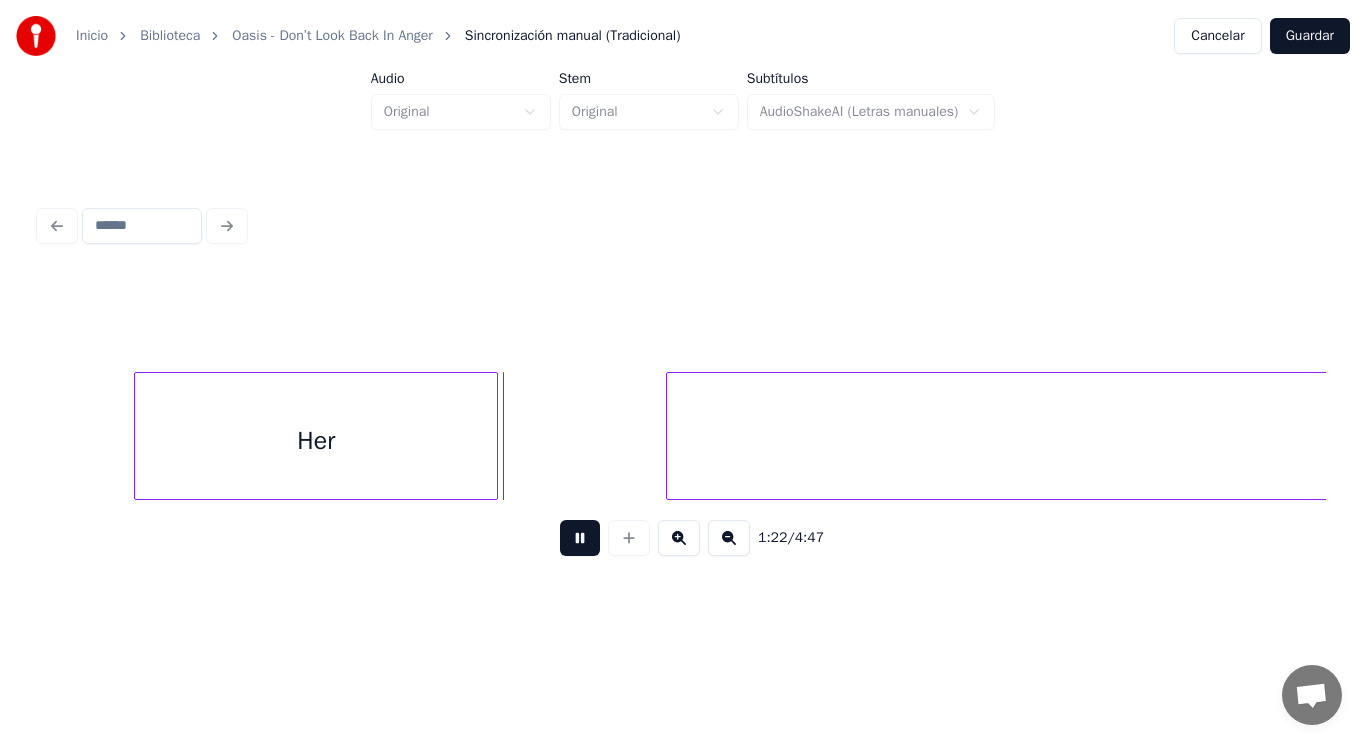 click at bounding box center (580, 538) 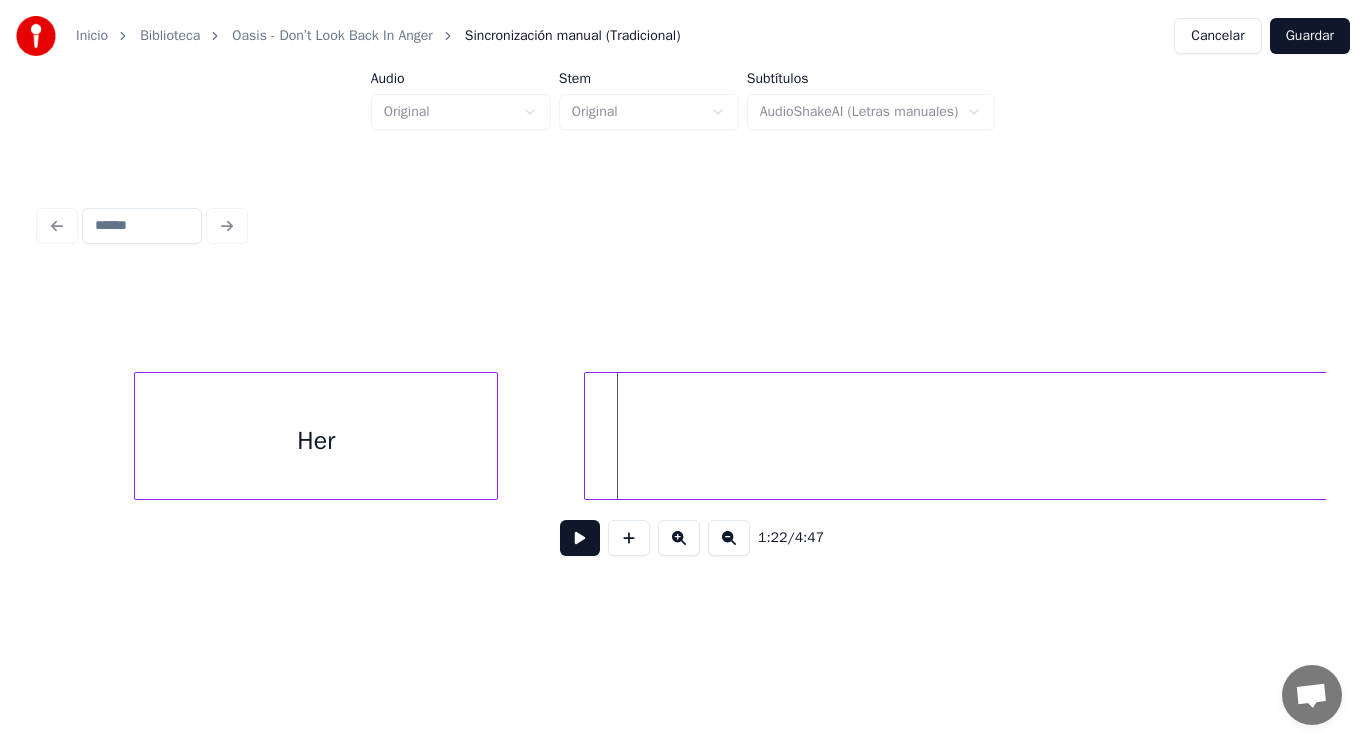 click at bounding box center [588, 436] 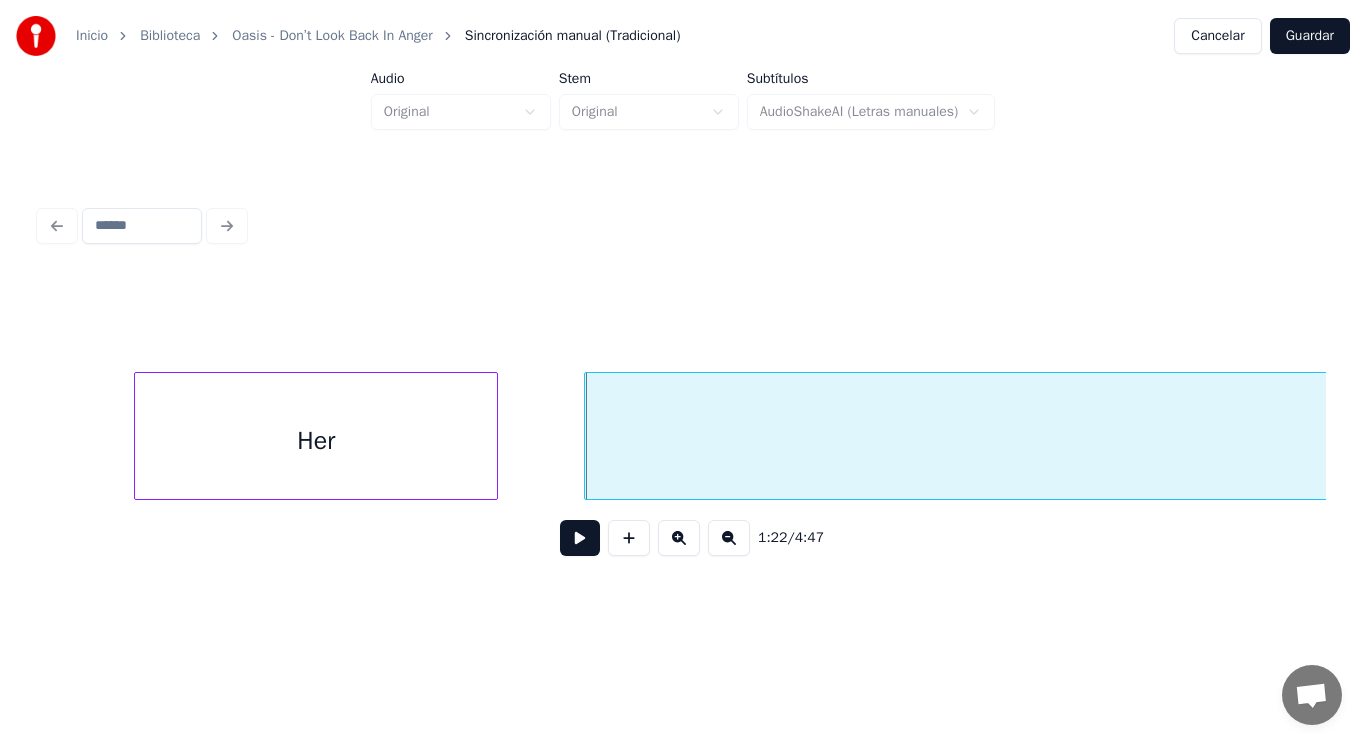 click on "Her" at bounding box center (316, 441) 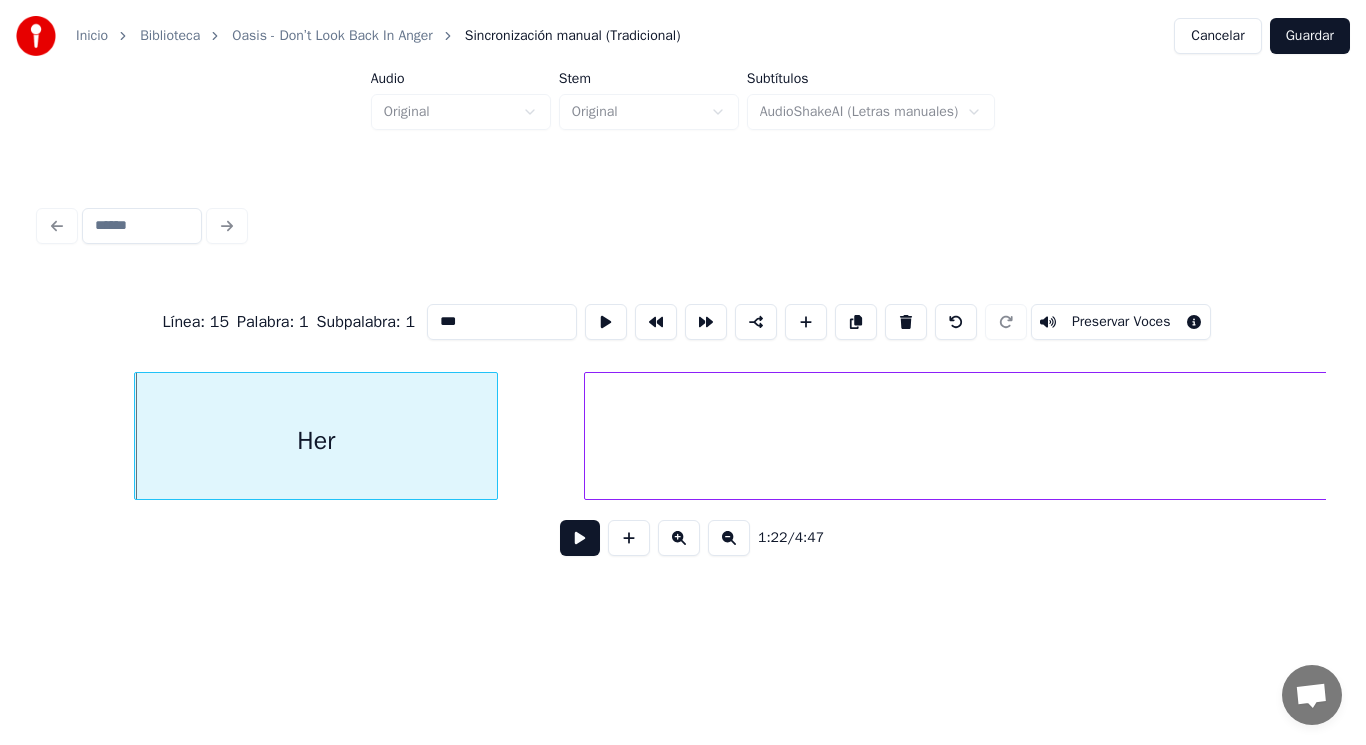 click at bounding box center [580, 538] 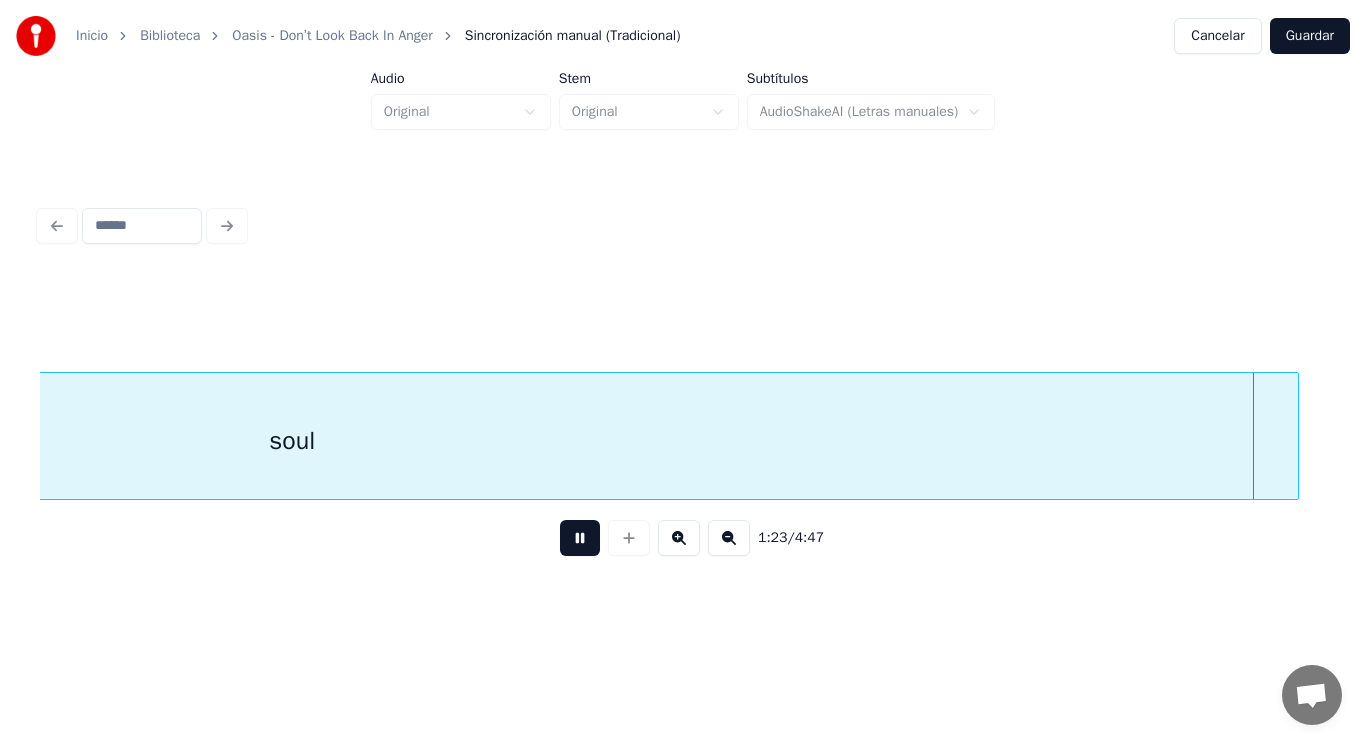 scroll, scrollTop: 0, scrollLeft: 117622, axis: horizontal 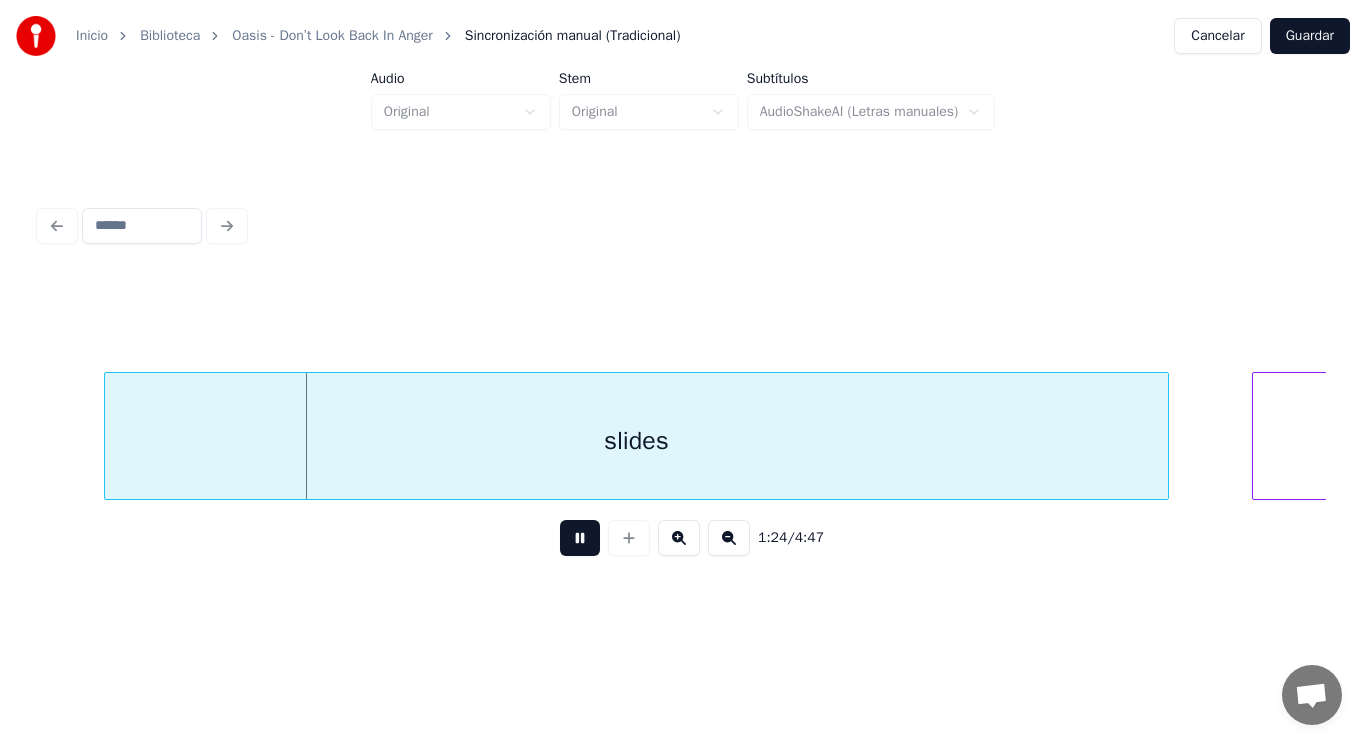 click at bounding box center (580, 538) 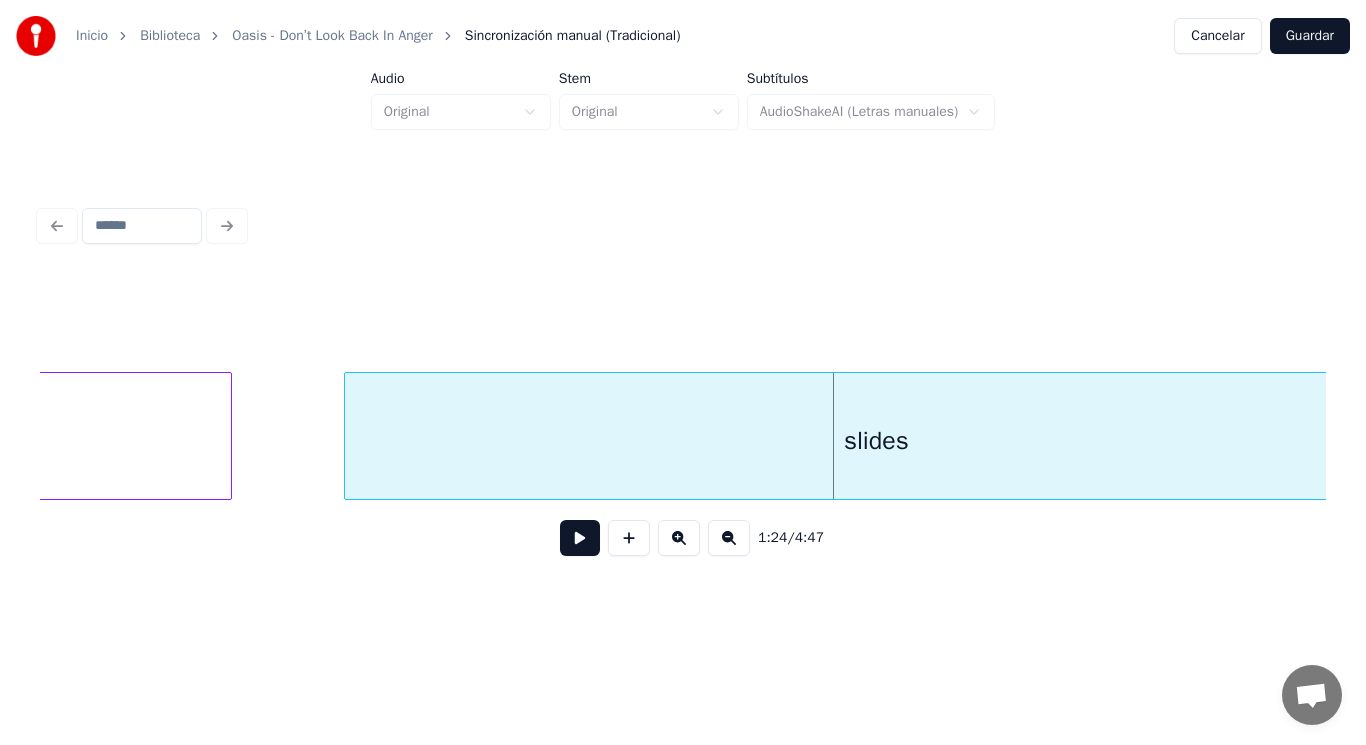 click on "soul" at bounding box center [-775, 441] 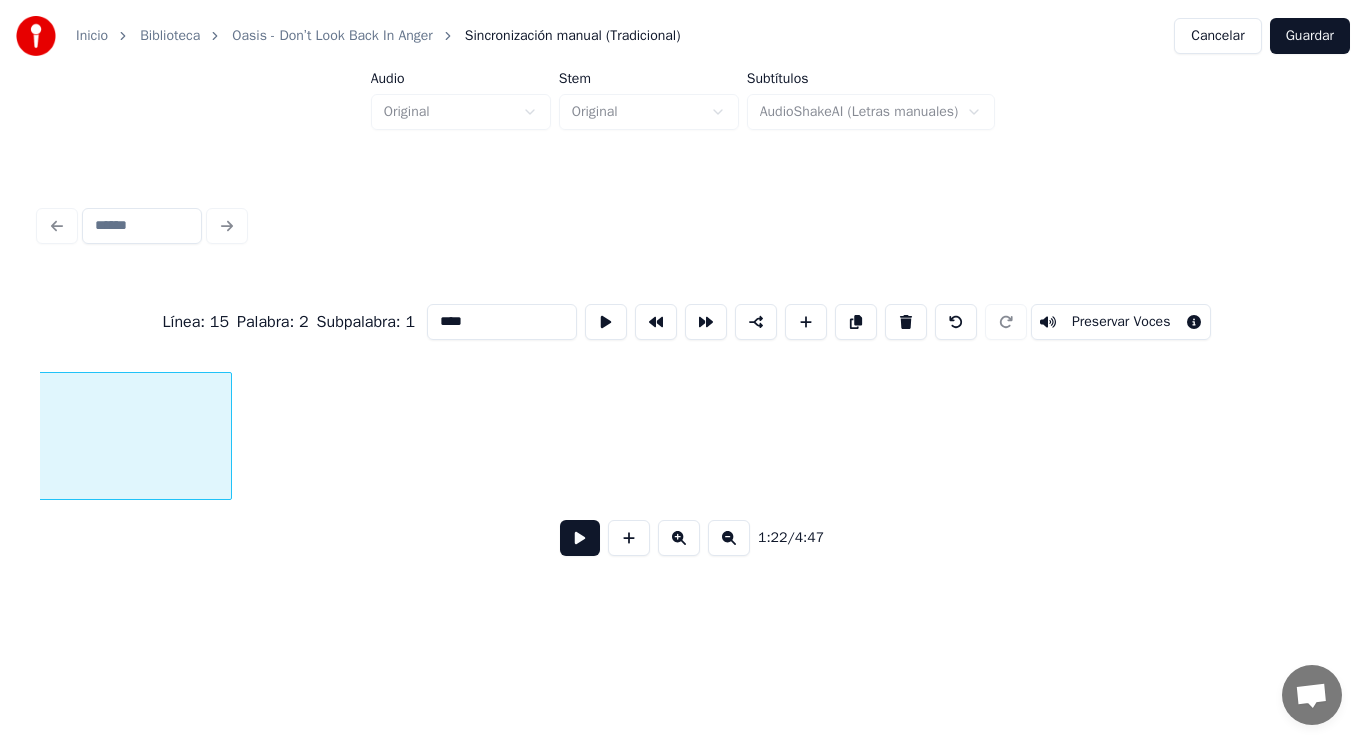 scroll, scrollTop: 0, scrollLeft: 115561, axis: horizontal 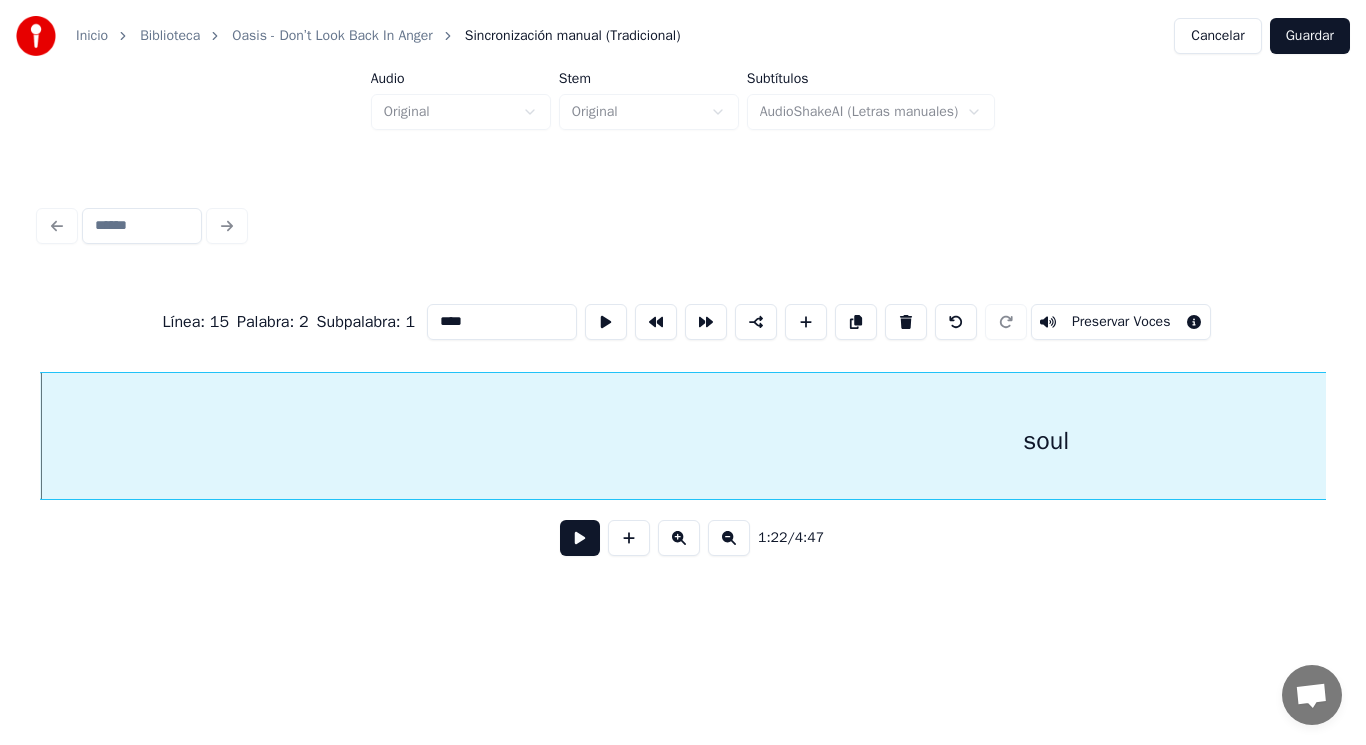 click at bounding box center [580, 538] 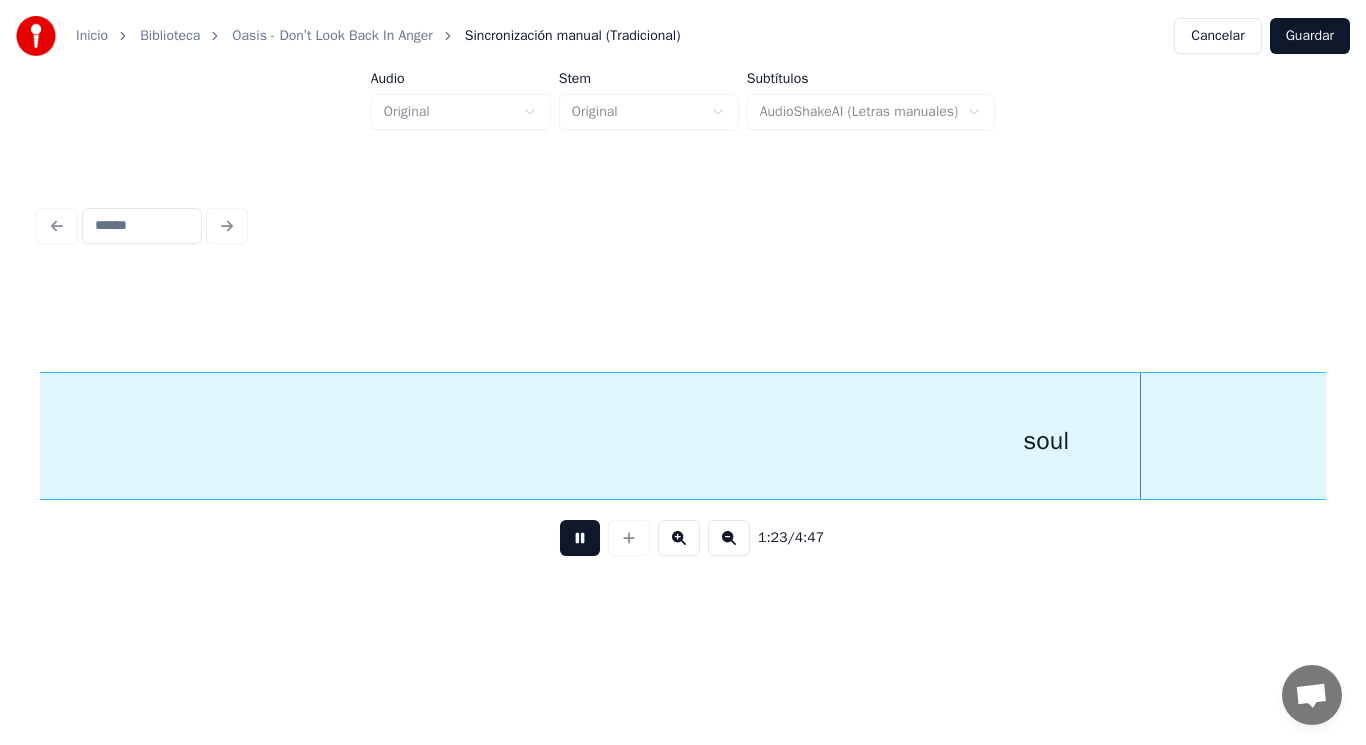 scroll, scrollTop: 0, scrollLeft: 116847, axis: horizontal 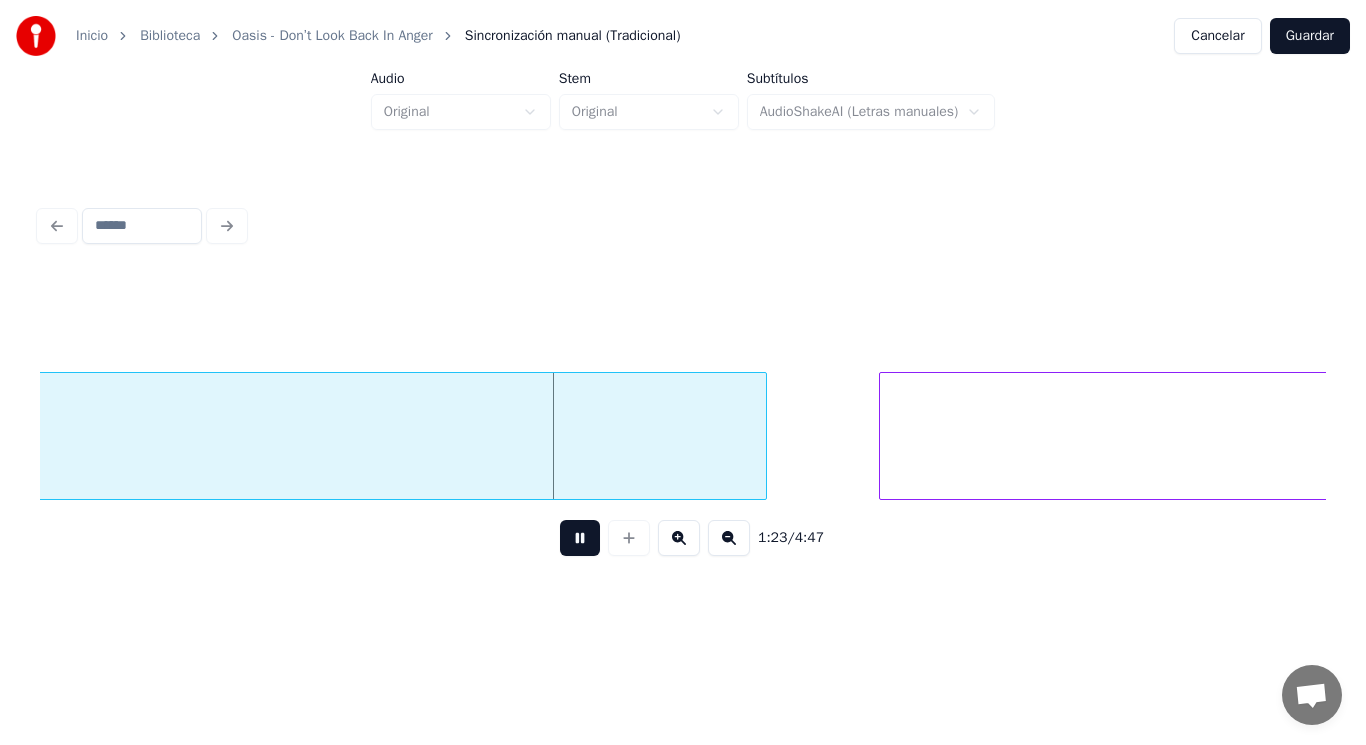 click at bounding box center [580, 538] 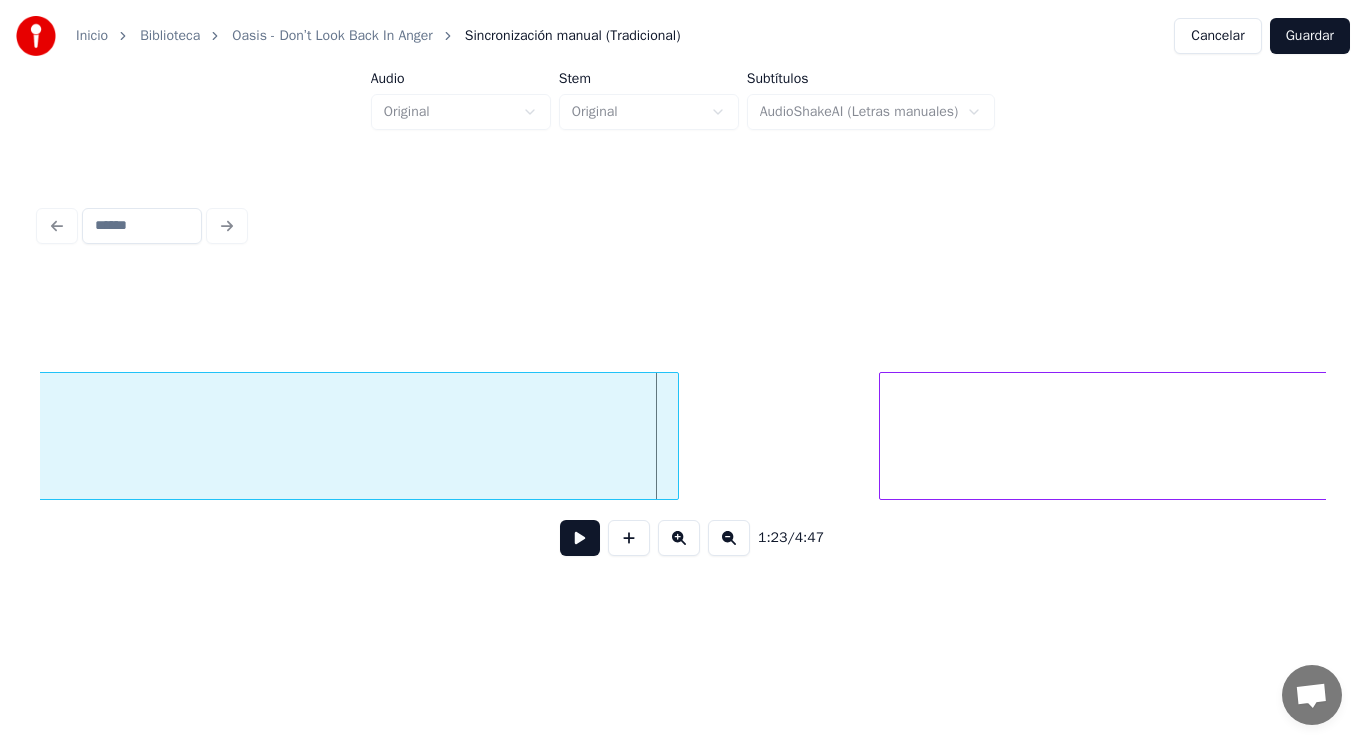 click at bounding box center (675, 436) 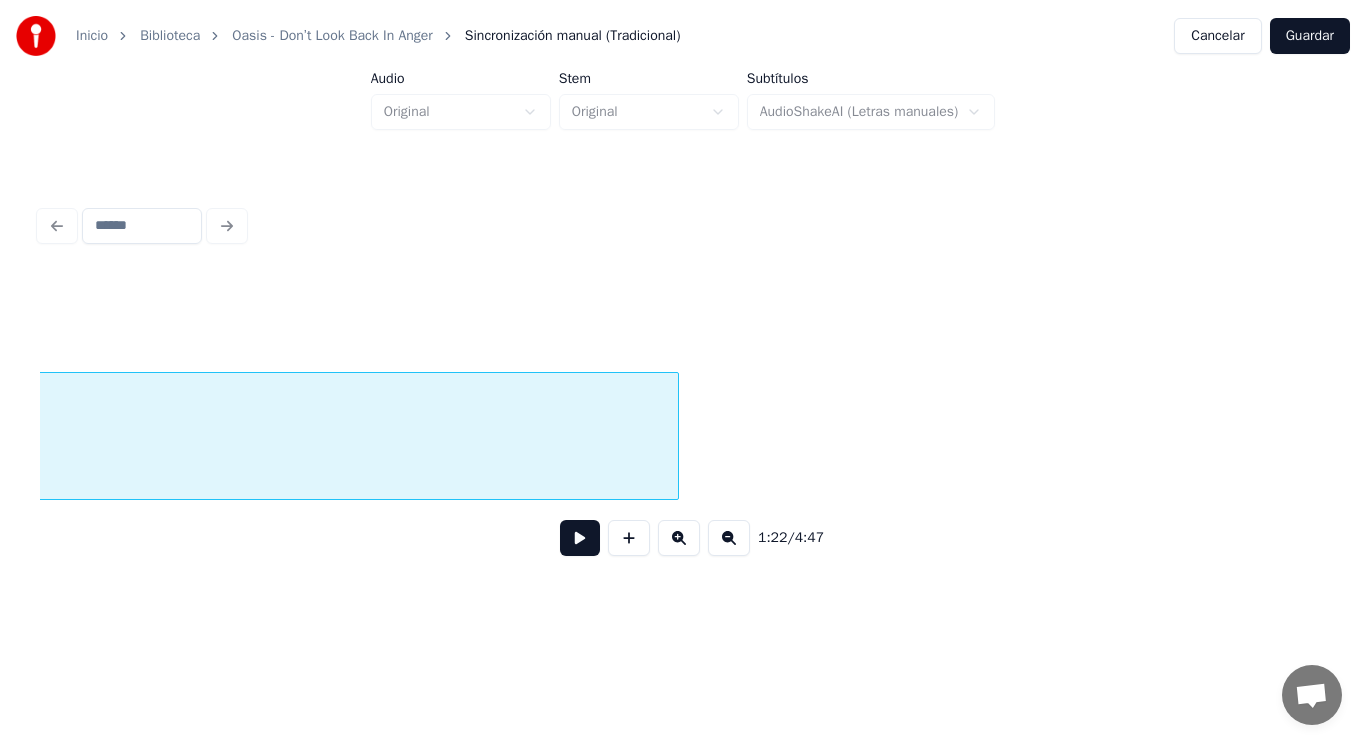 scroll, scrollTop: 0, scrollLeft: 115561, axis: horizontal 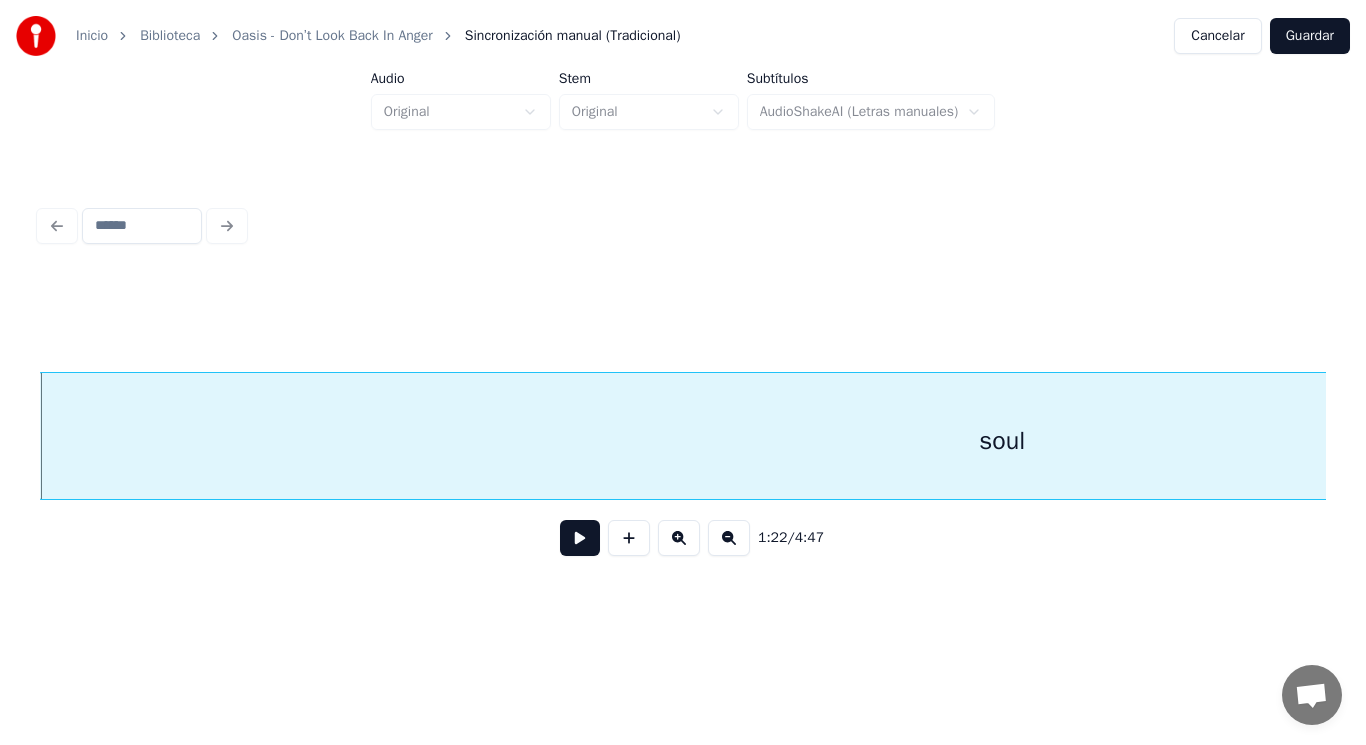 click at bounding box center (580, 538) 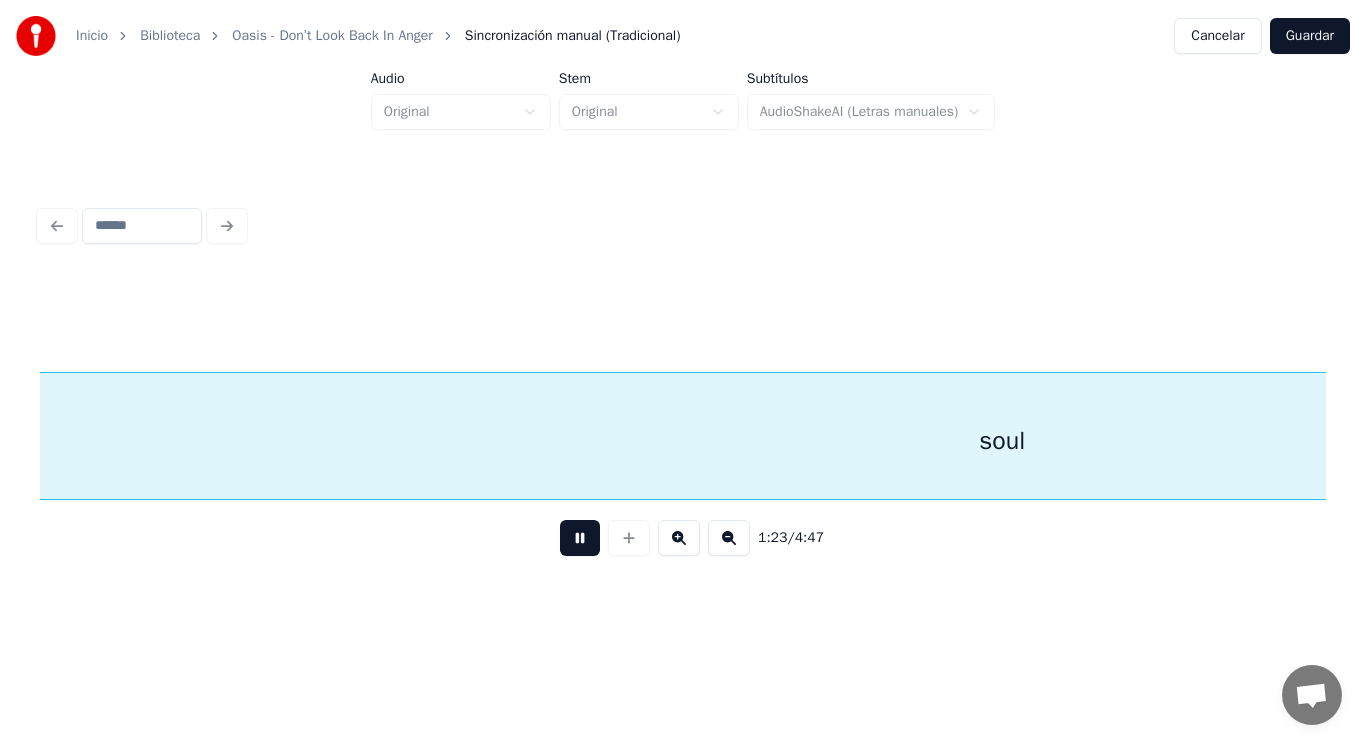 scroll, scrollTop: 0, scrollLeft: 116870, axis: horizontal 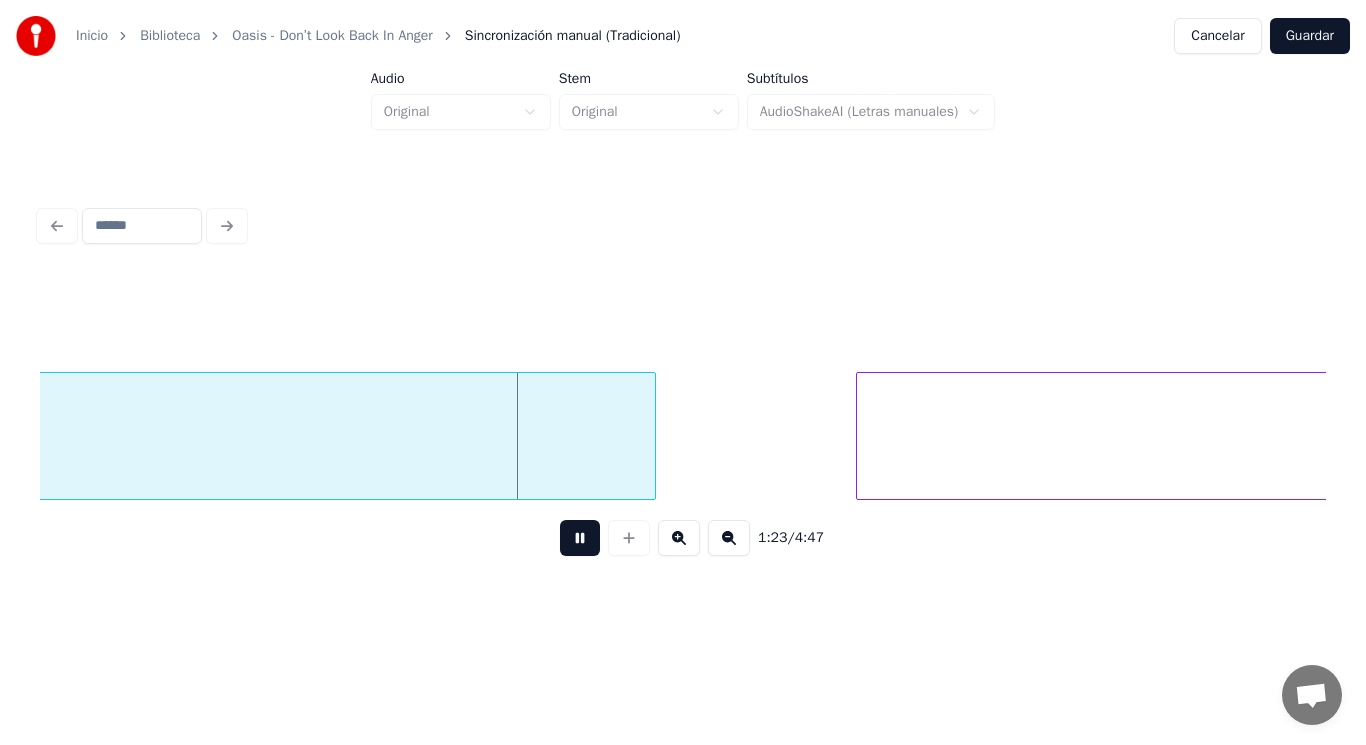 click at bounding box center [580, 538] 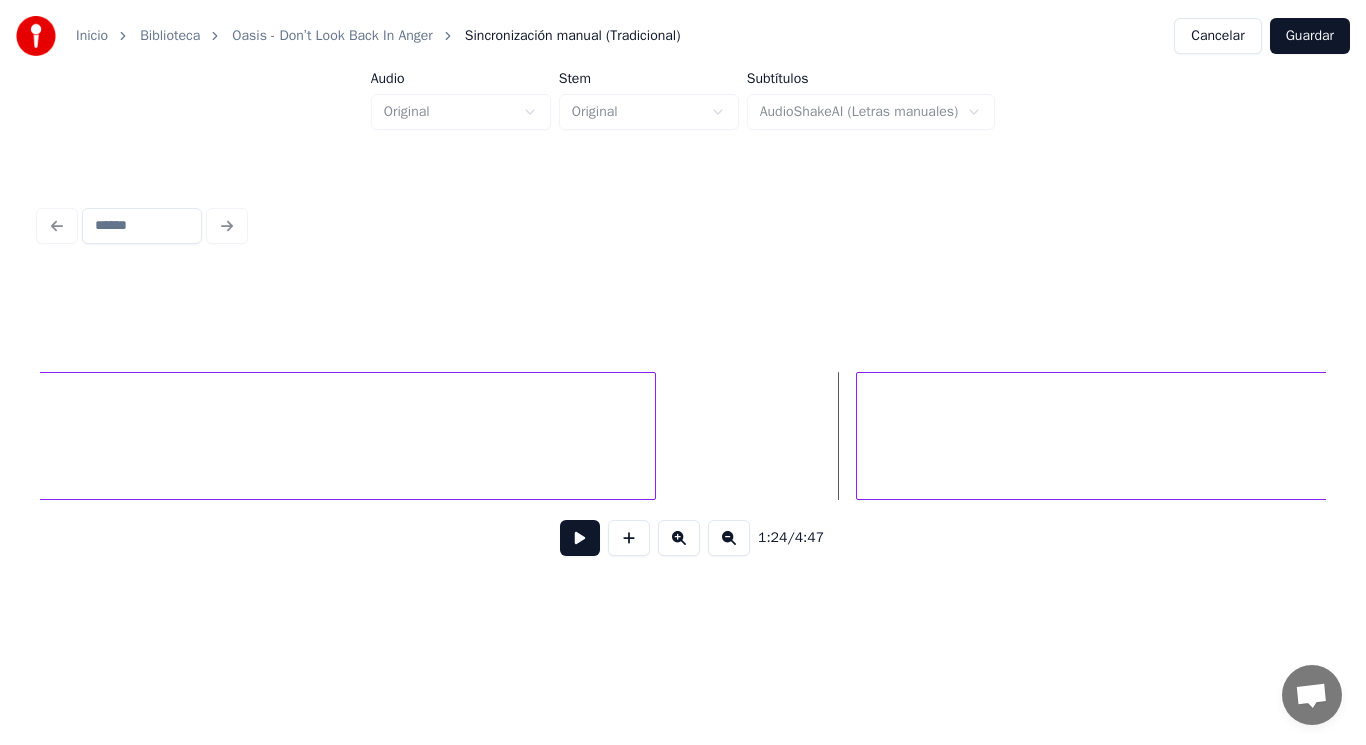 click on "soul slides" at bounding box center (84606, 436) 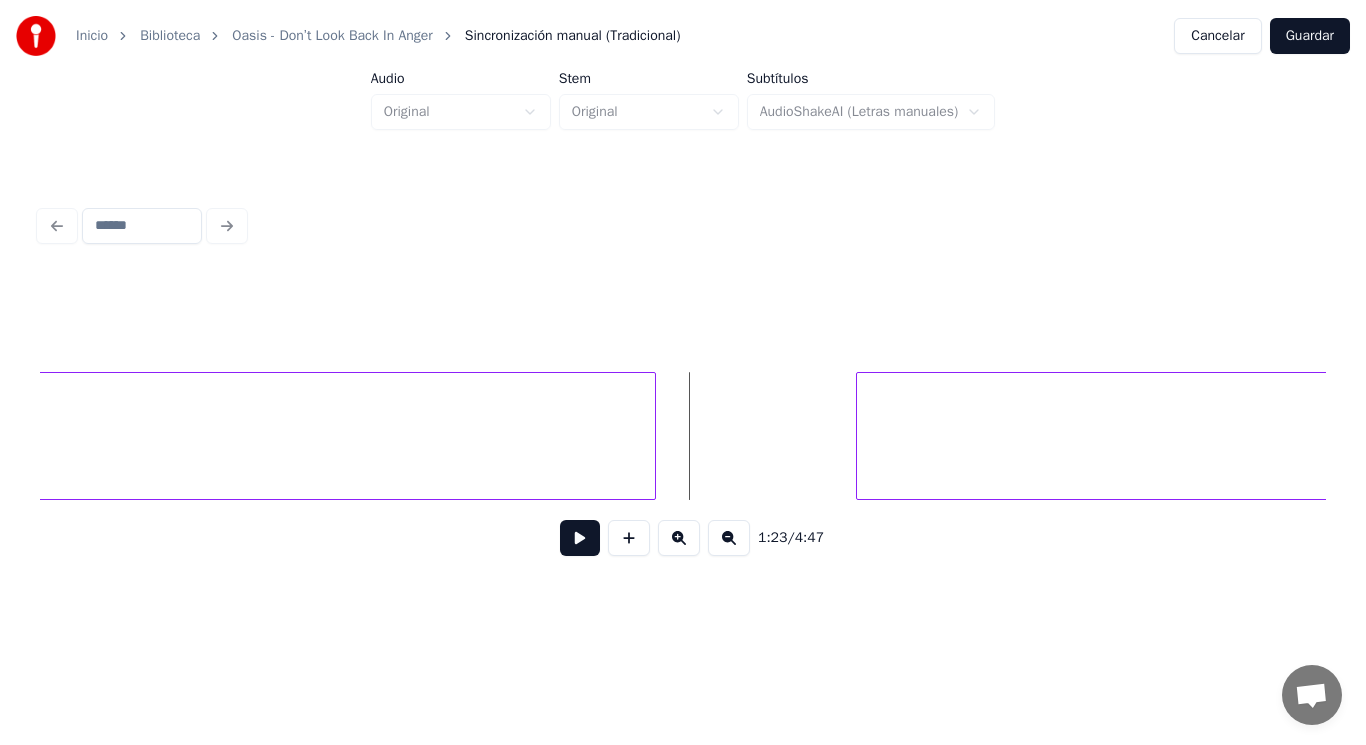 click at bounding box center (580, 538) 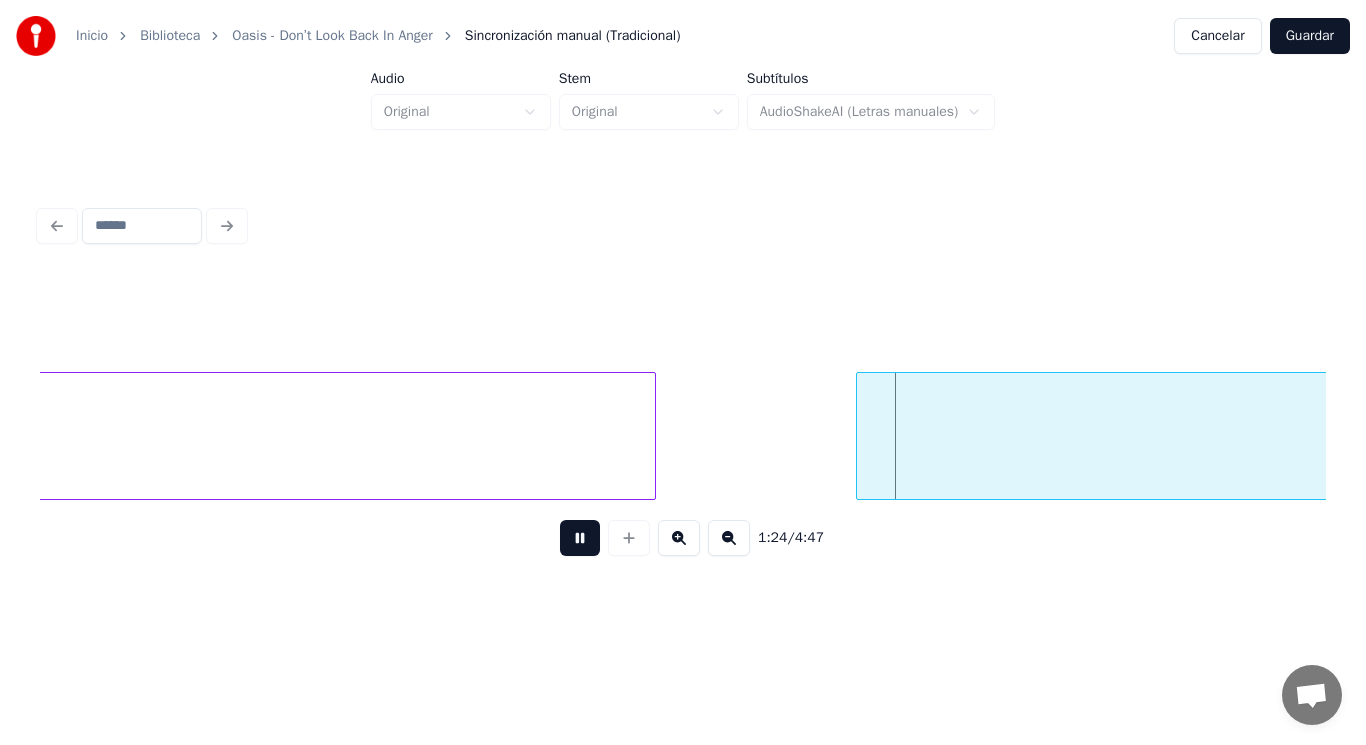click at bounding box center (580, 538) 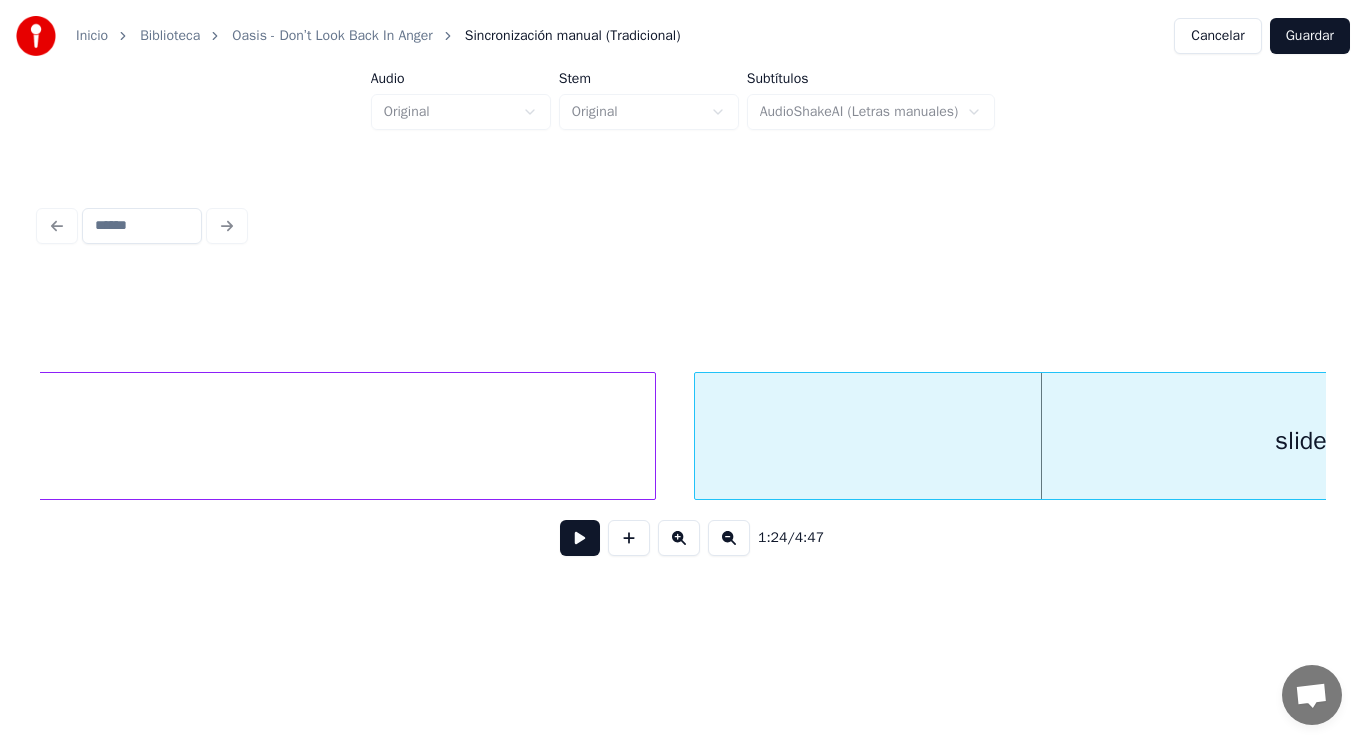 click at bounding box center (698, 436) 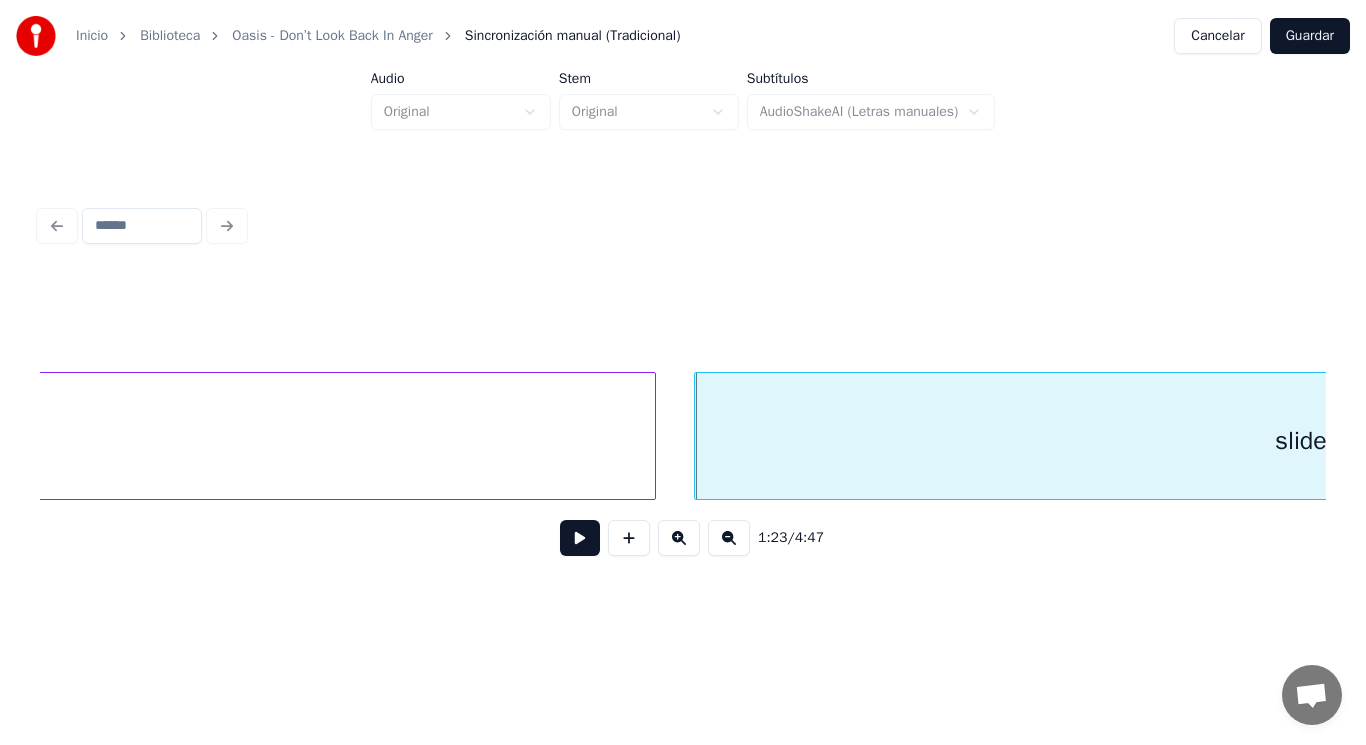 click at bounding box center [580, 538] 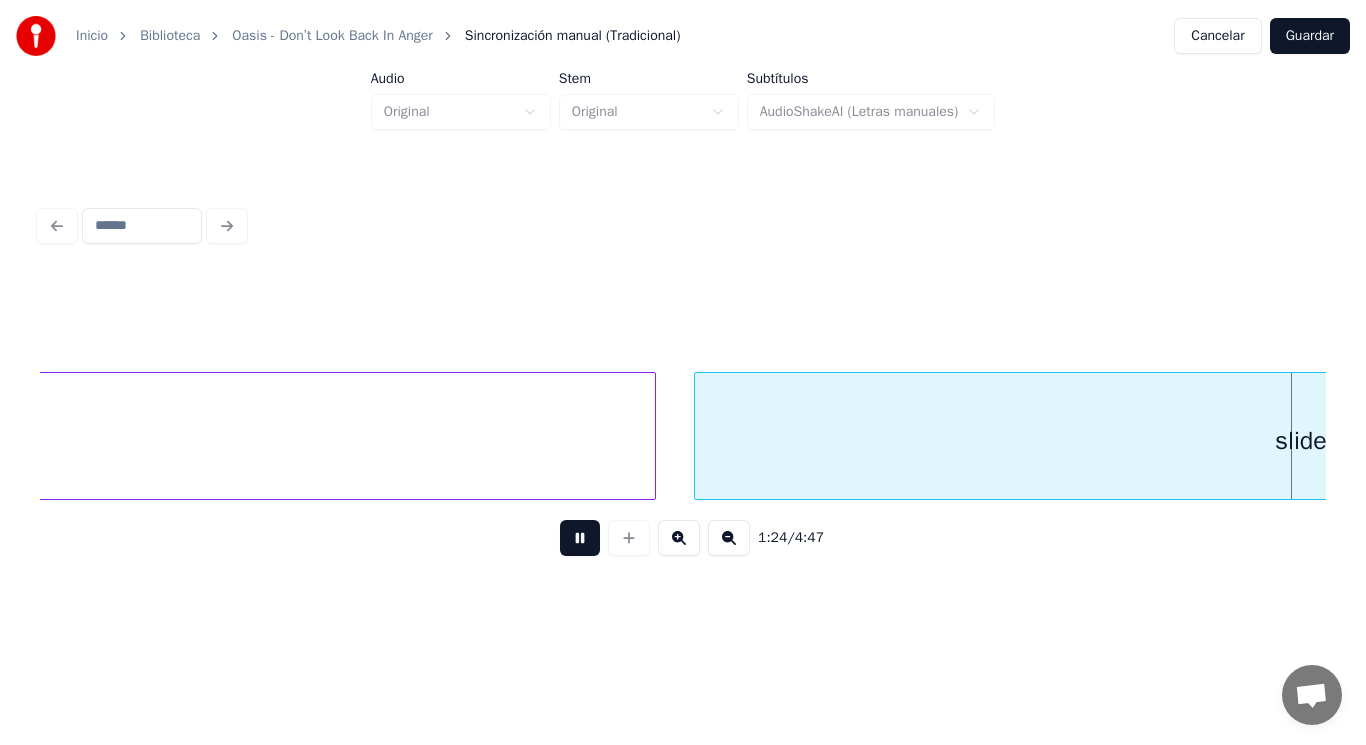 scroll, scrollTop: 0, scrollLeft: 118171, axis: horizontal 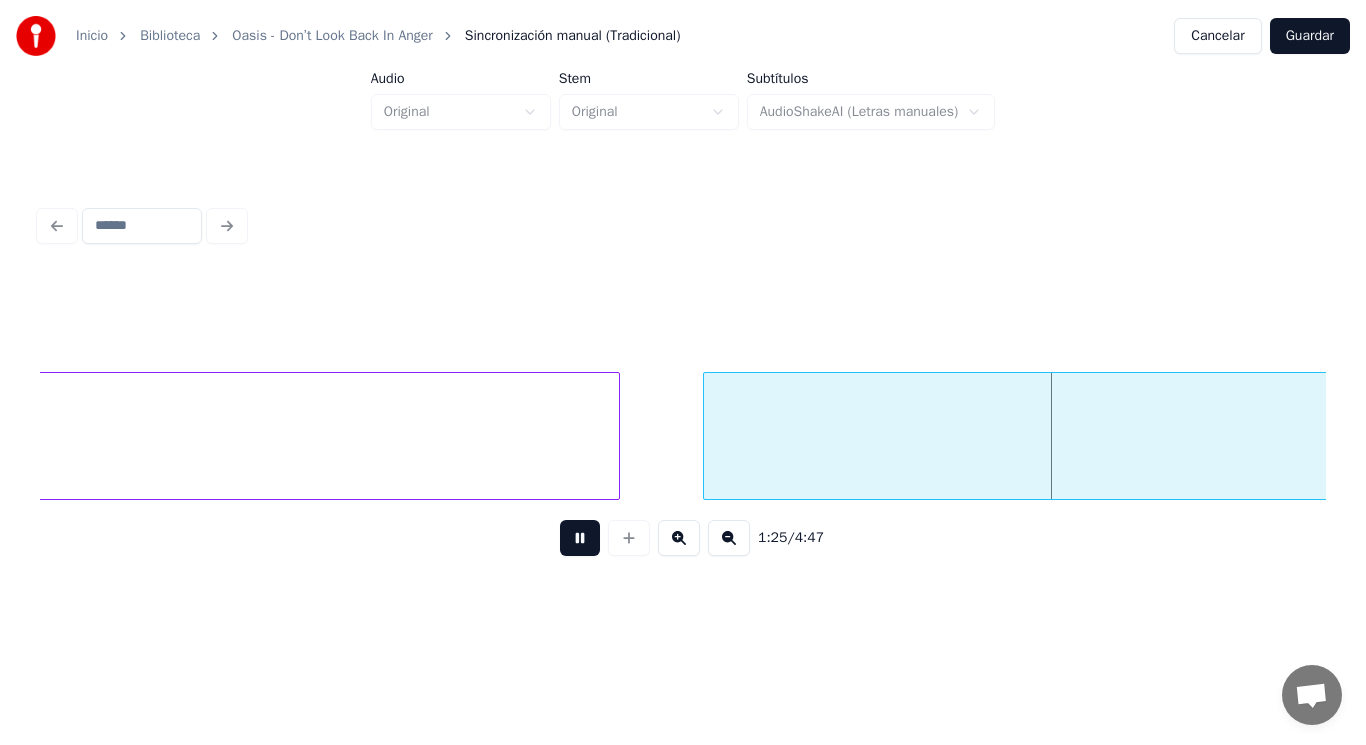 click at bounding box center [580, 538] 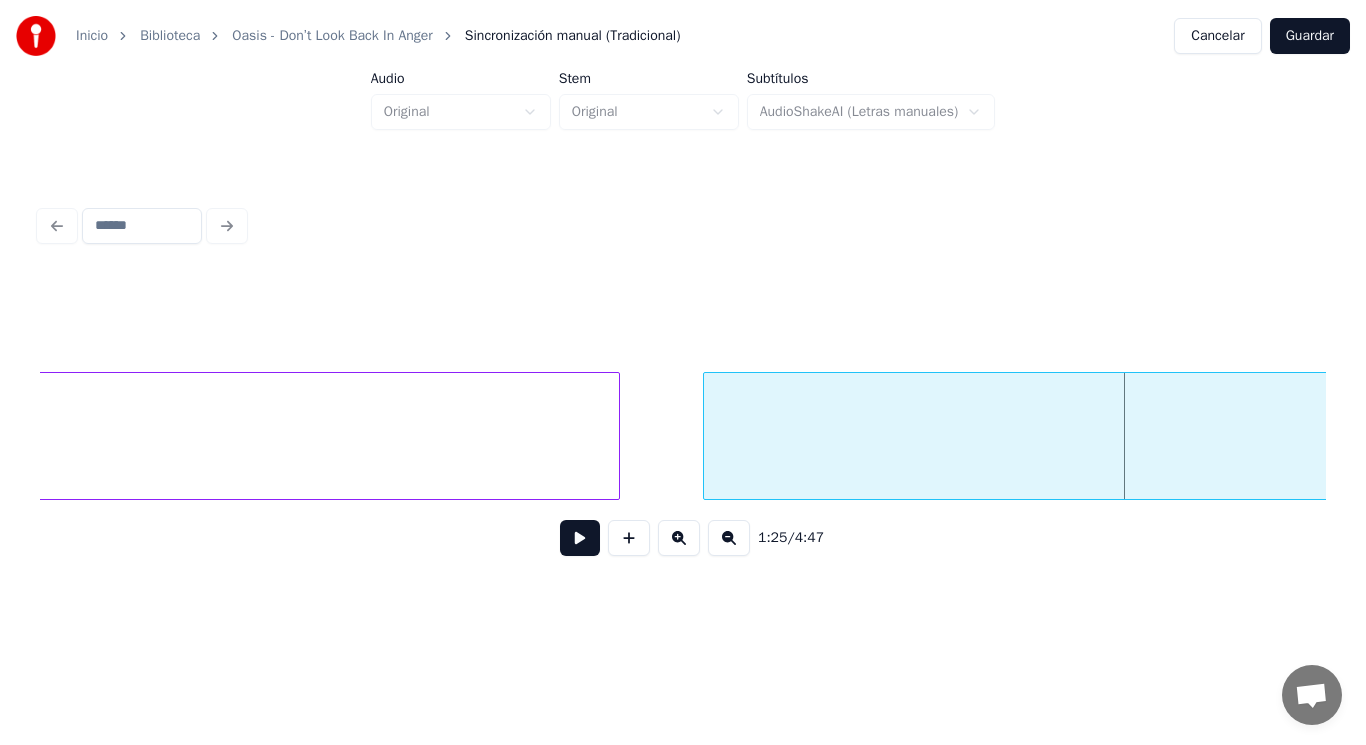 click on "slides" at bounding box center [6, 441] 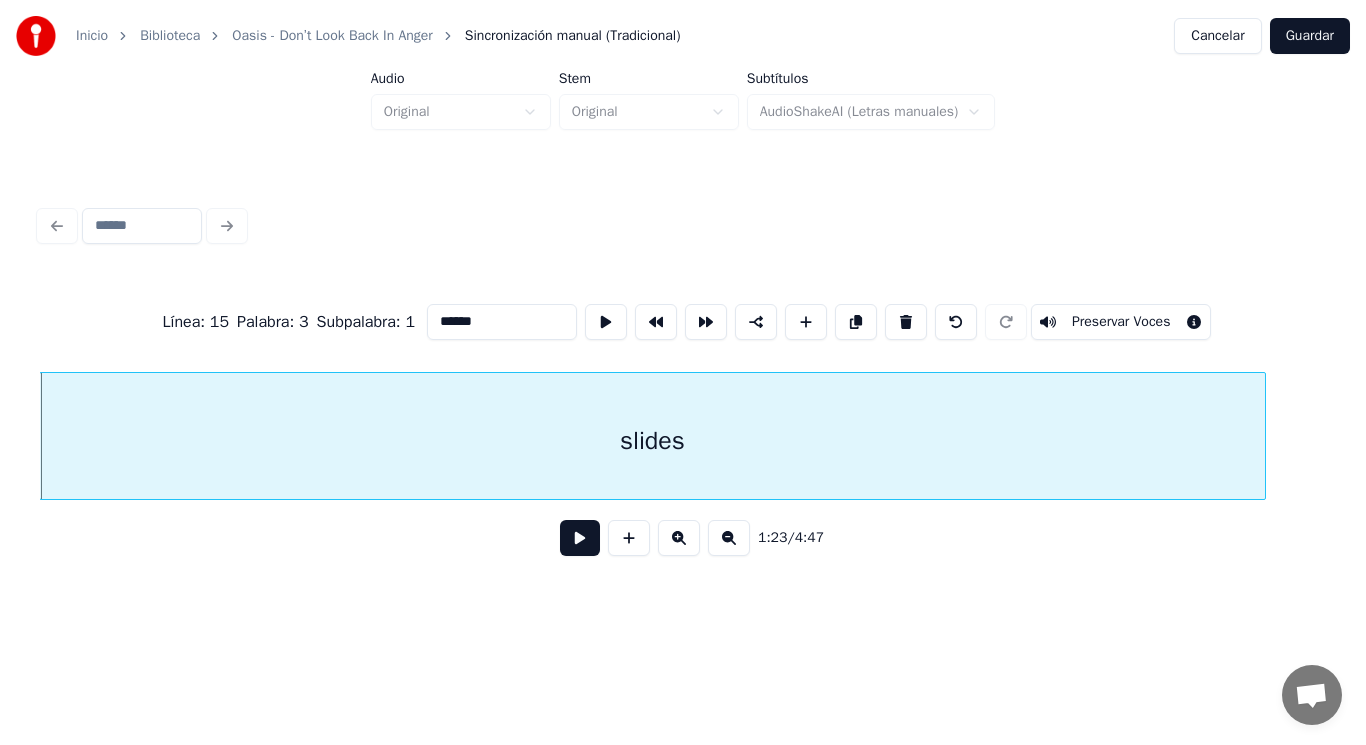 click at bounding box center (580, 538) 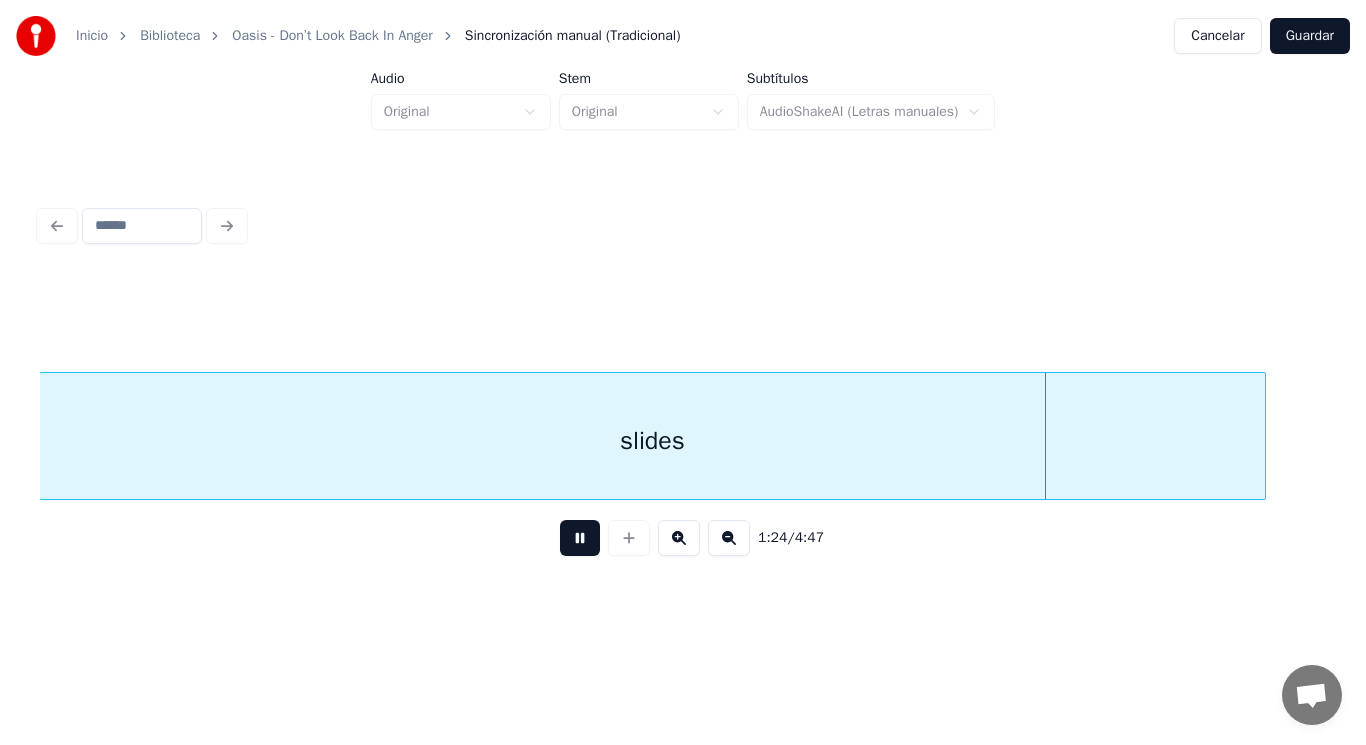 click at bounding box center (580, 538) 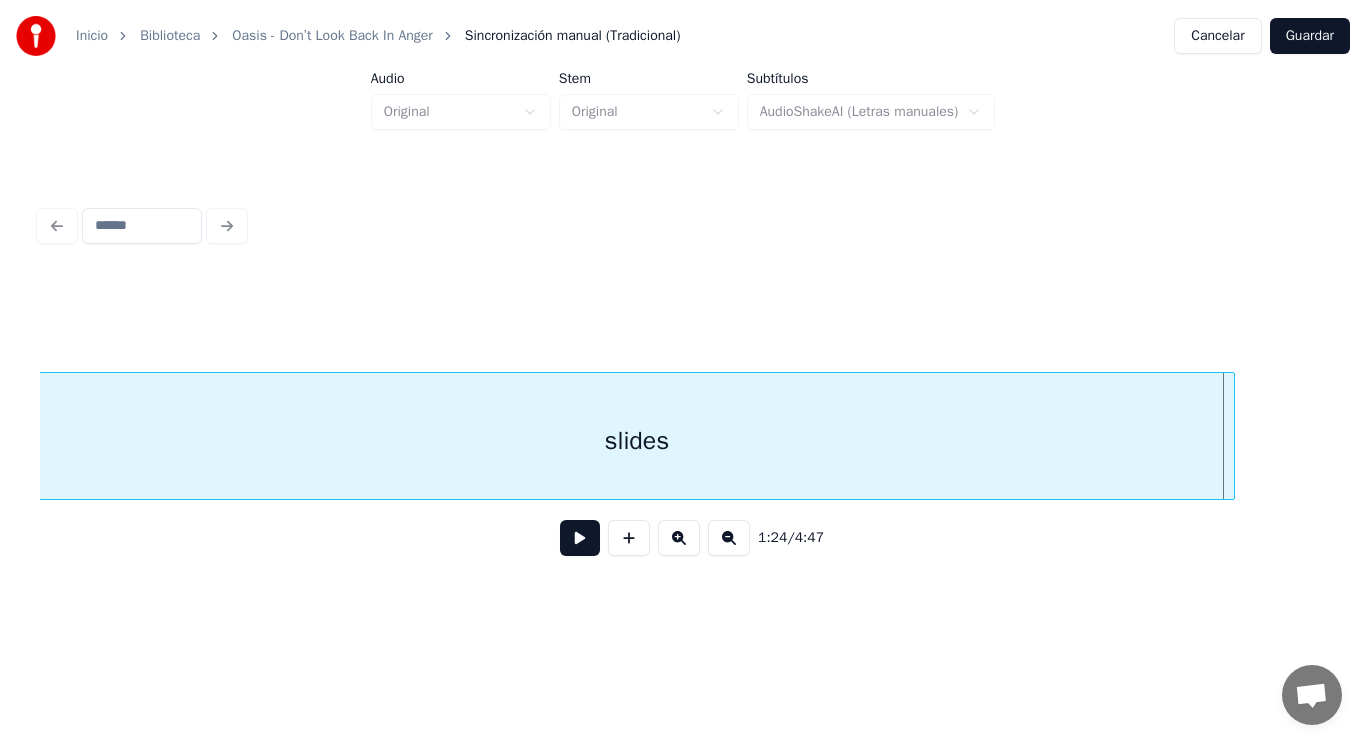 click at bounding box center [1231, 436] 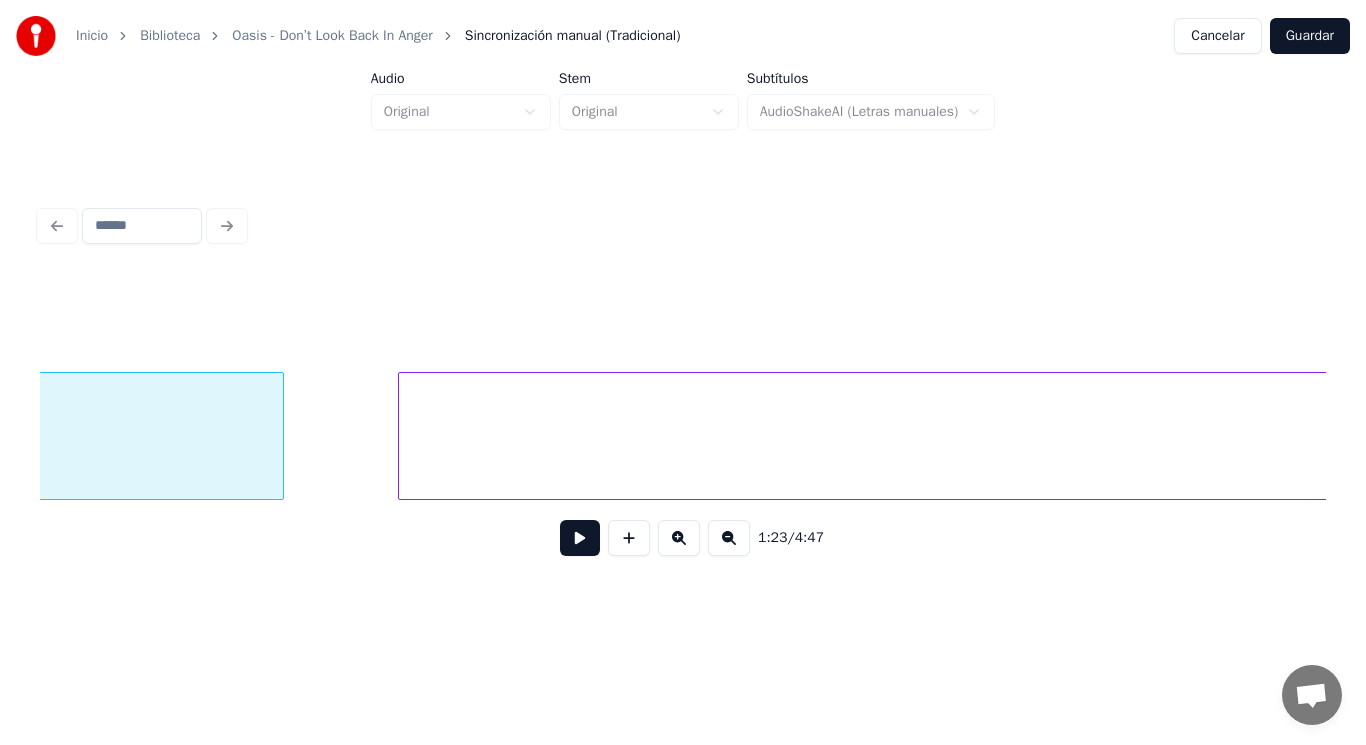 scroll, scrollTop: 0, scrollLeft: 118485, axis: horizontal 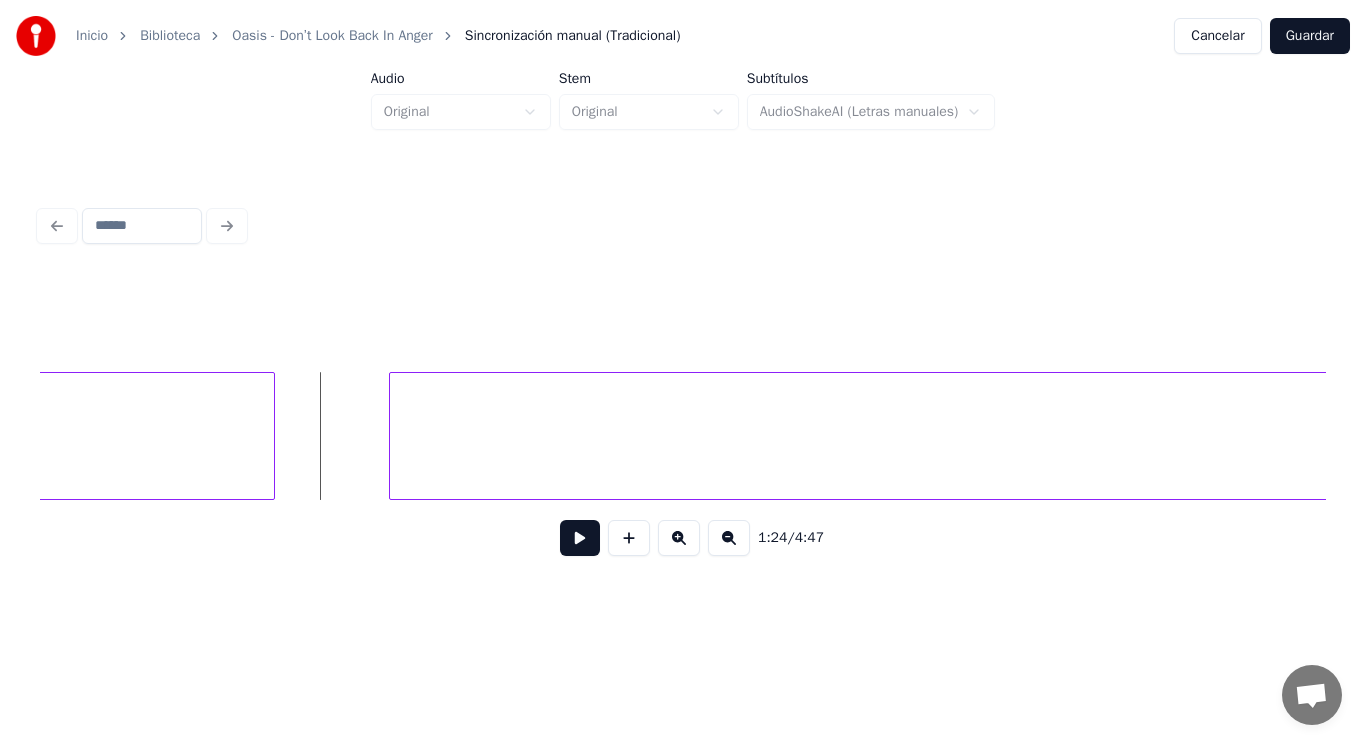 click at bounding box center (580, 538) 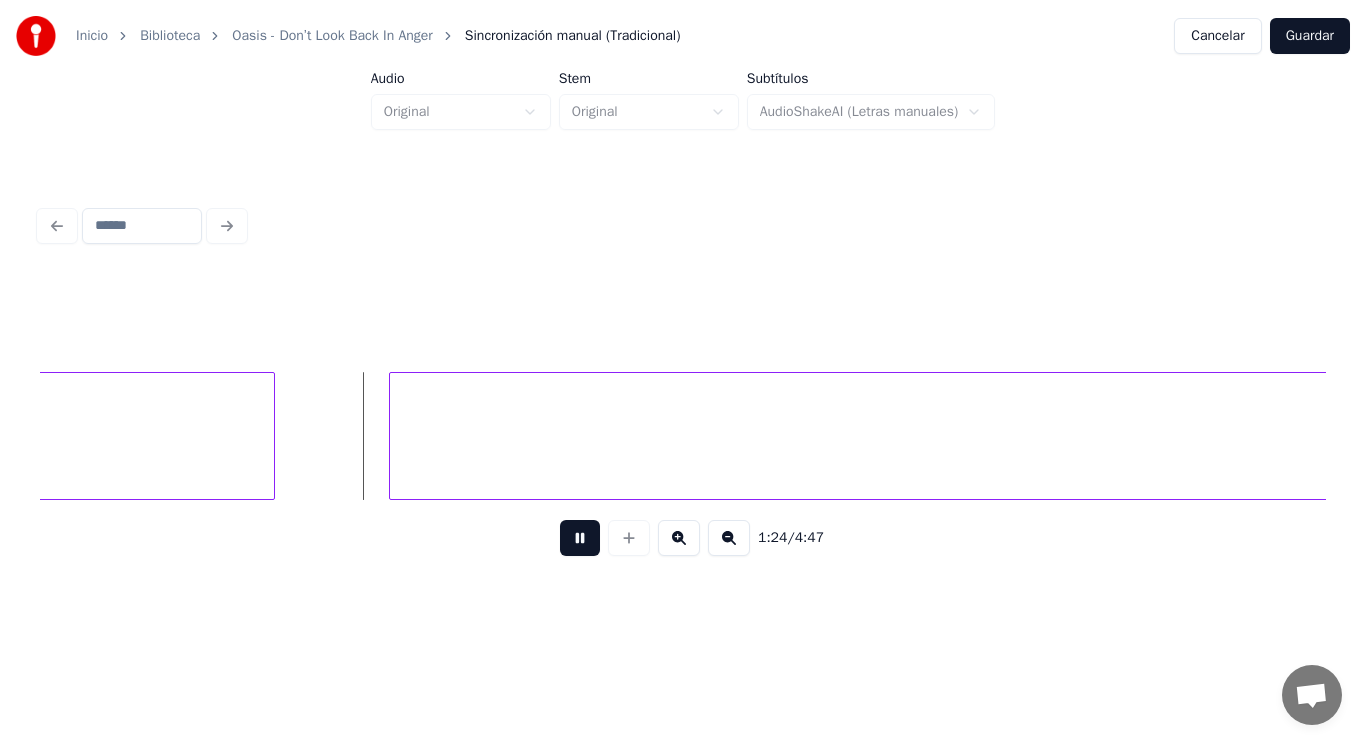click at bounding box center (580, 538) 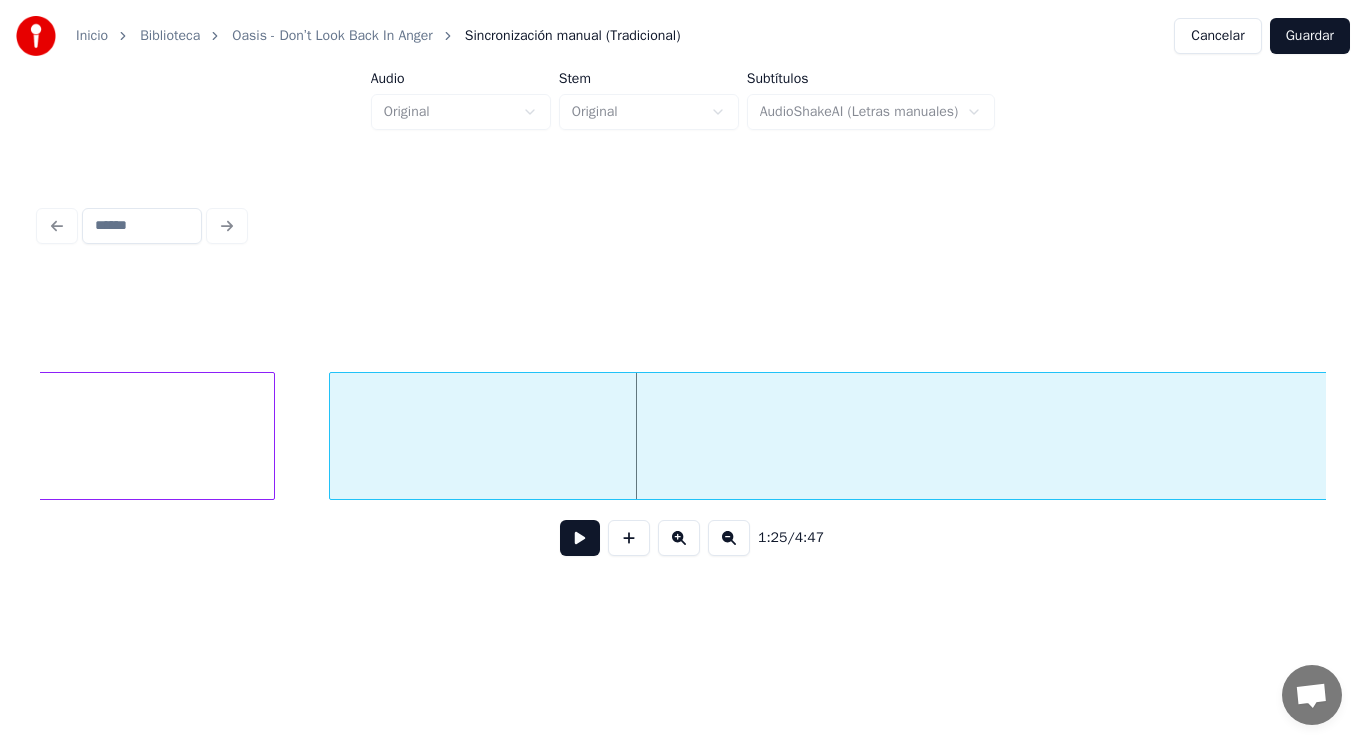 click at bounding box center (333, 436) 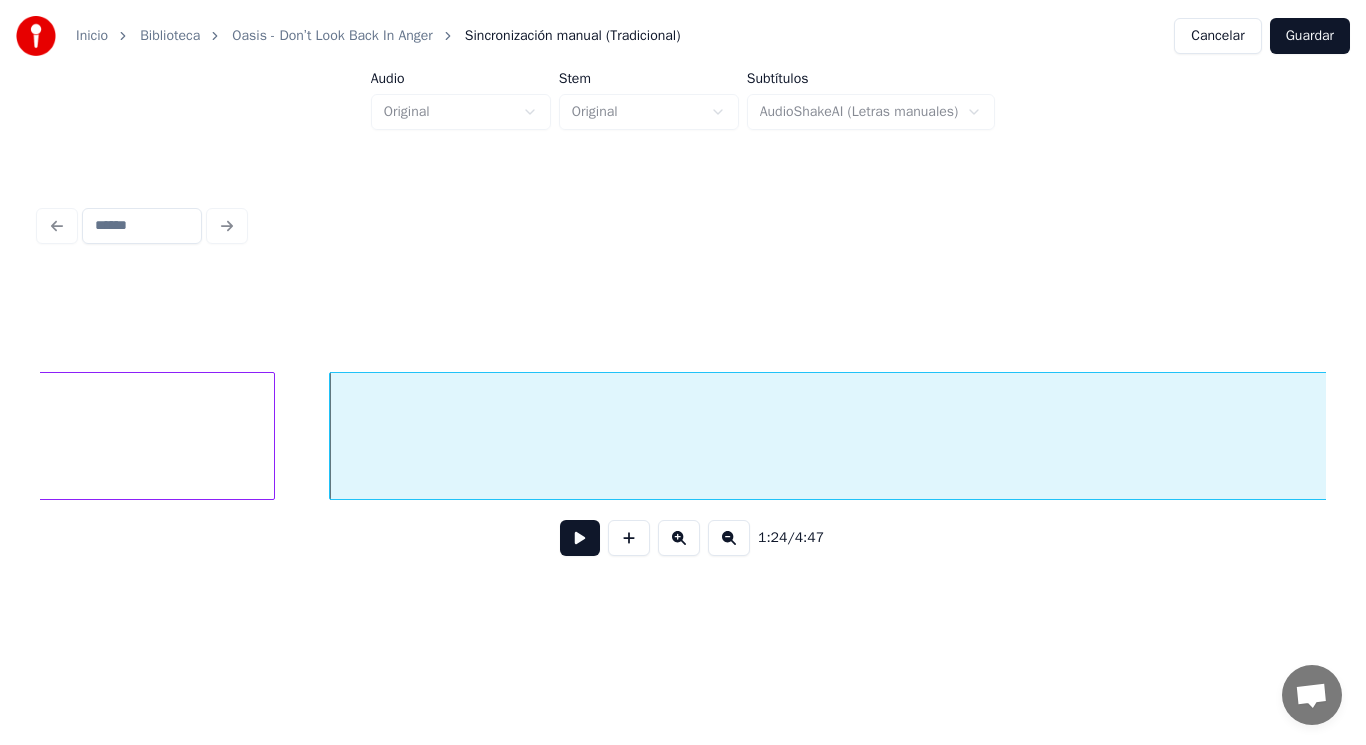 click at bounding box center (580, 538) 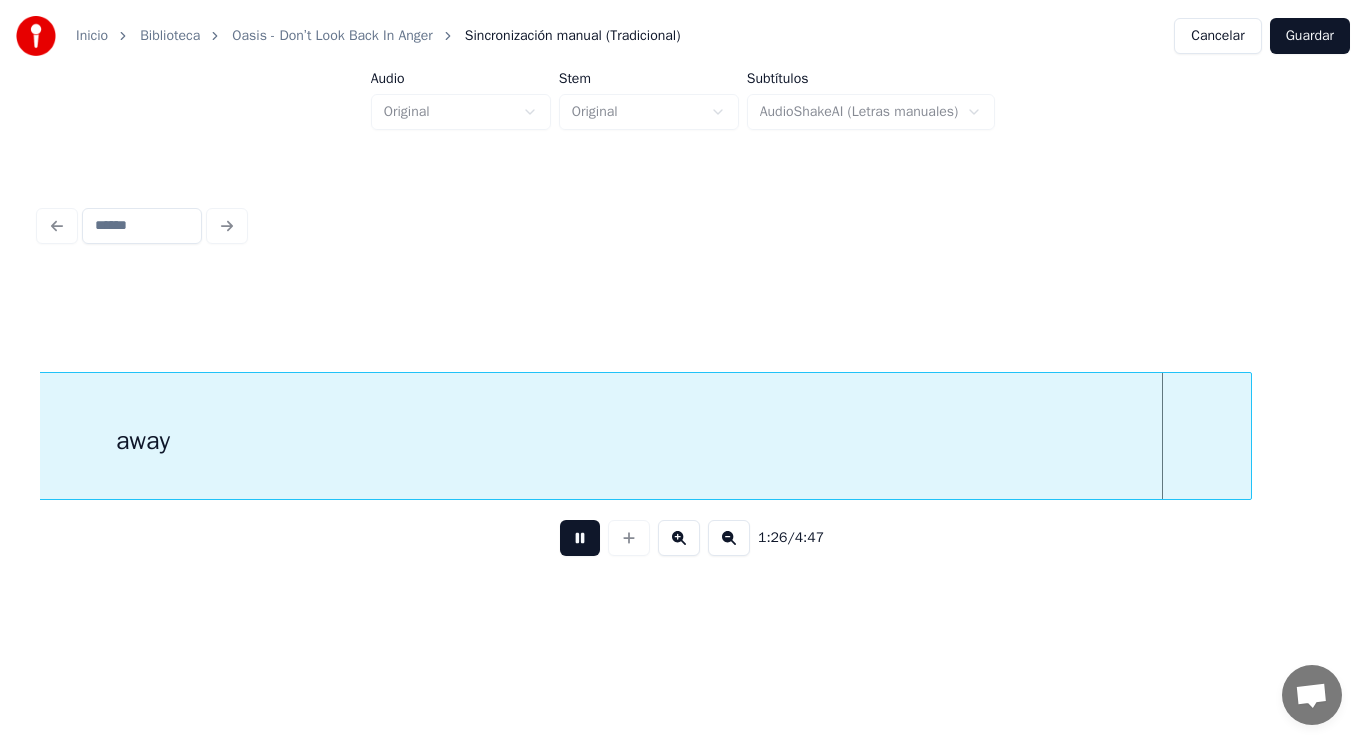 scroll, scrollTop: 0, scrollLeft: 121081, axis: horizontal 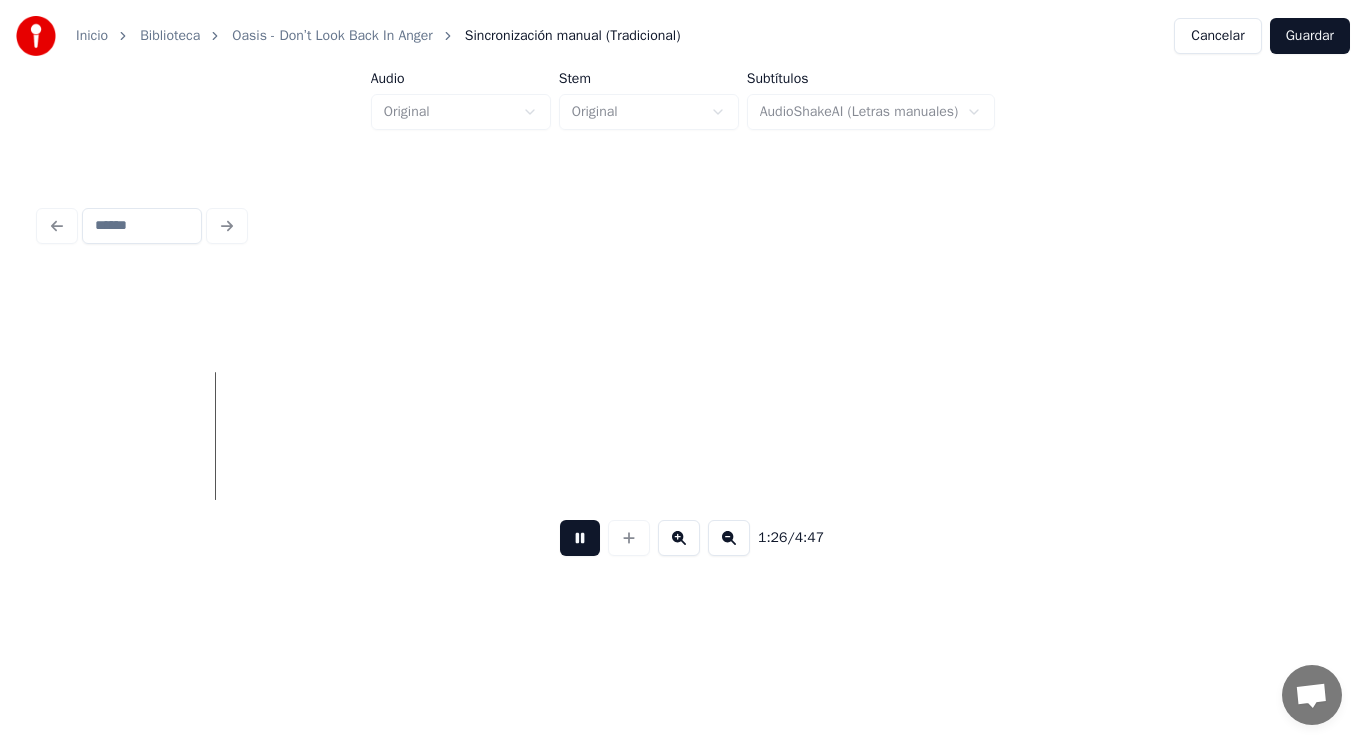 click at bounding box center (580, 538) 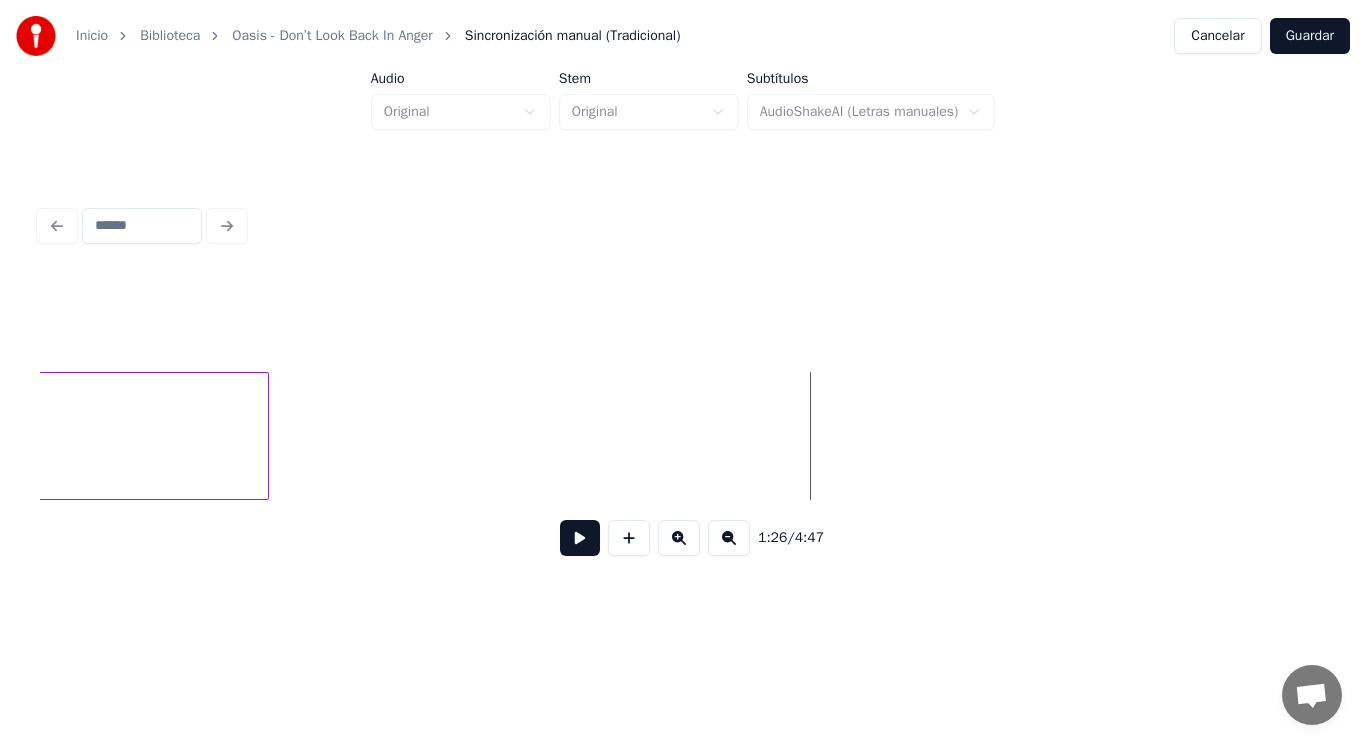 scroll, scrollTop: 0, scrollLeft: 120761, axis: horizontal 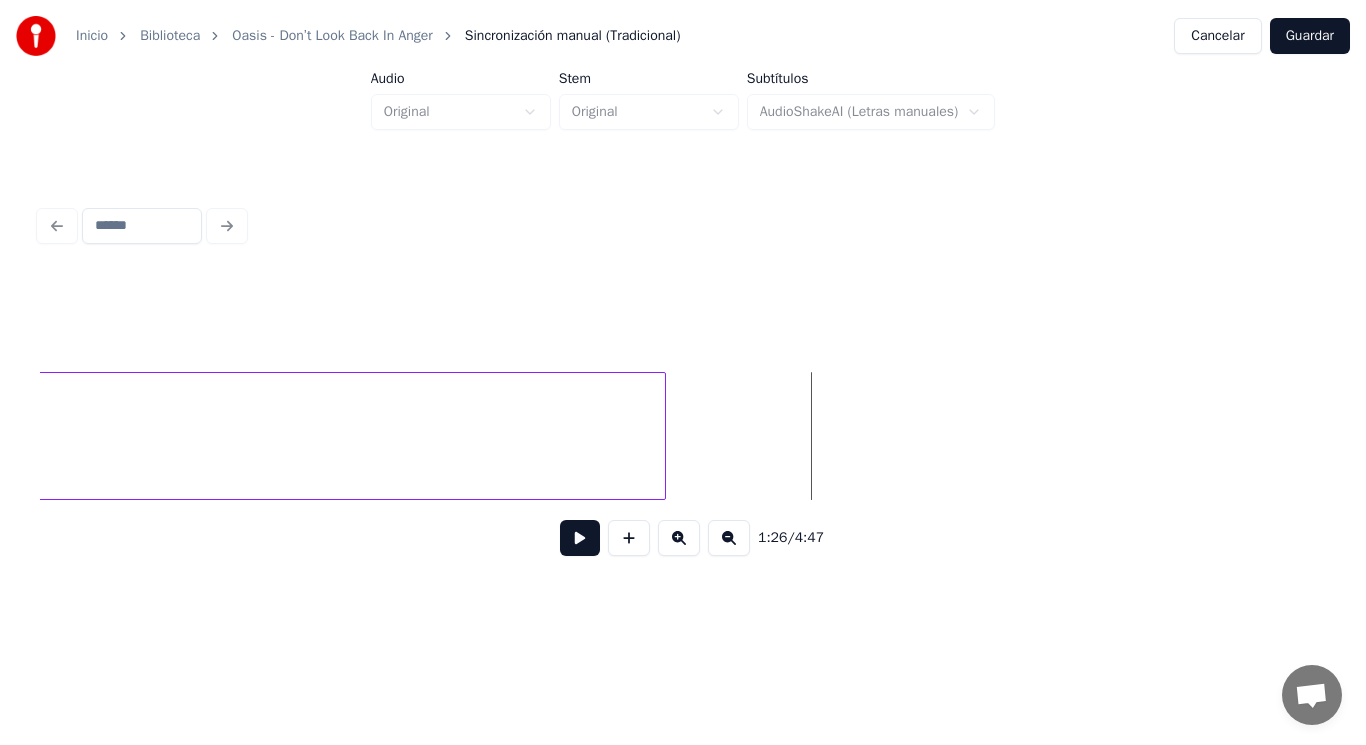 click at bounding box center (662, 436) 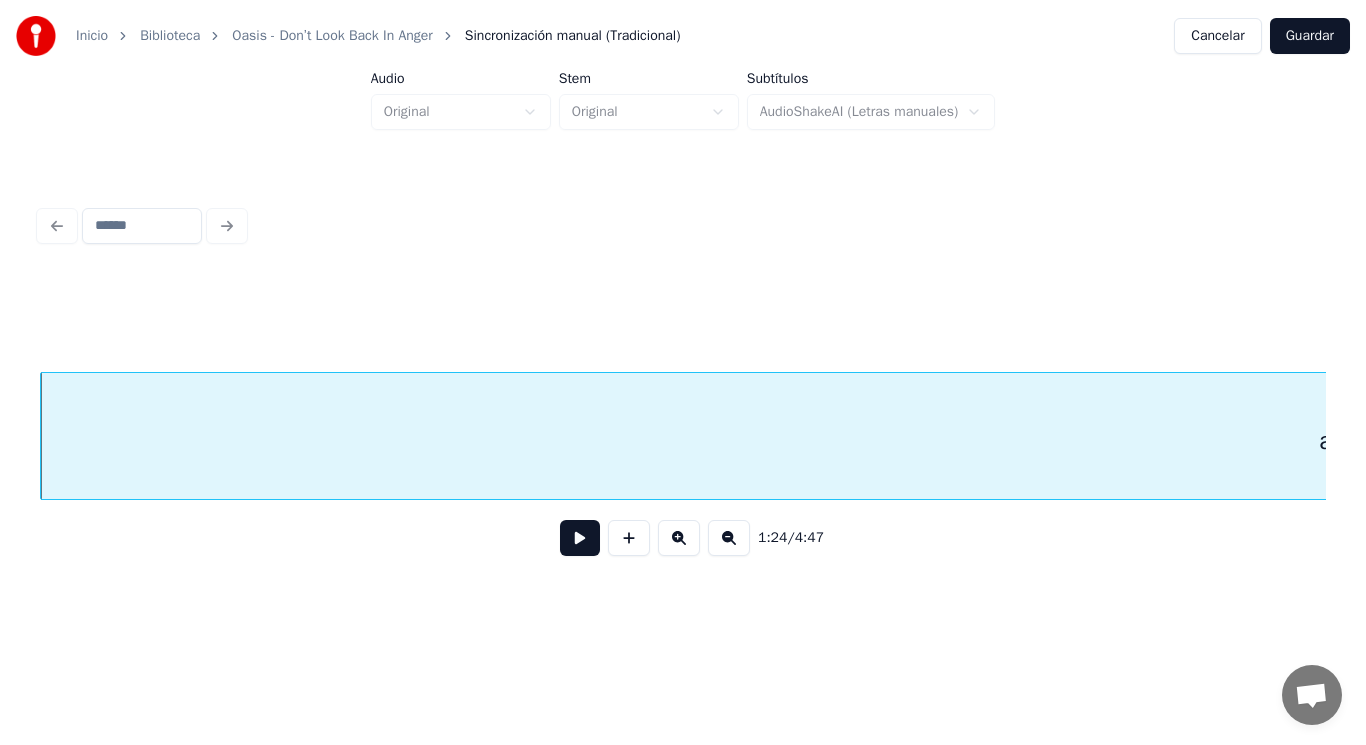 click at bounding box center (580, 538) 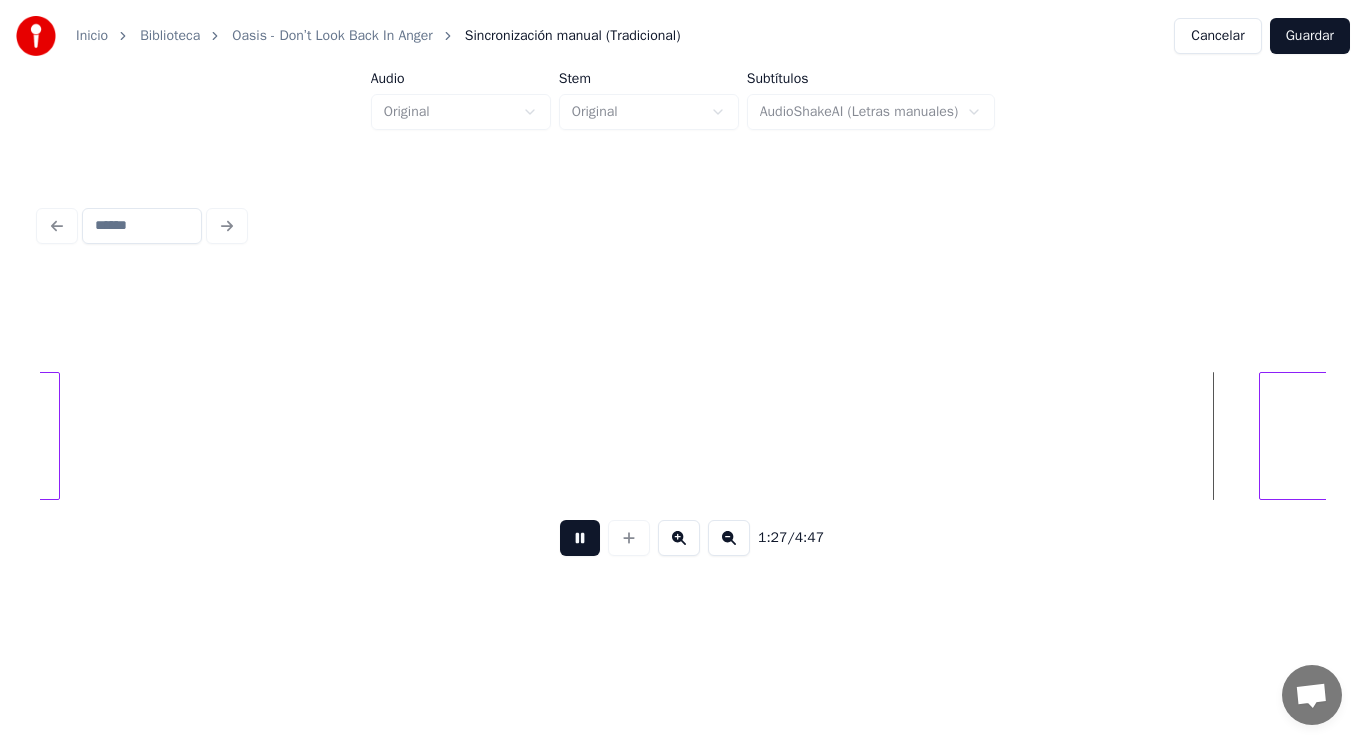 scroll, scrollTop: 0, scrollLeft: 122658, axis: horizontal 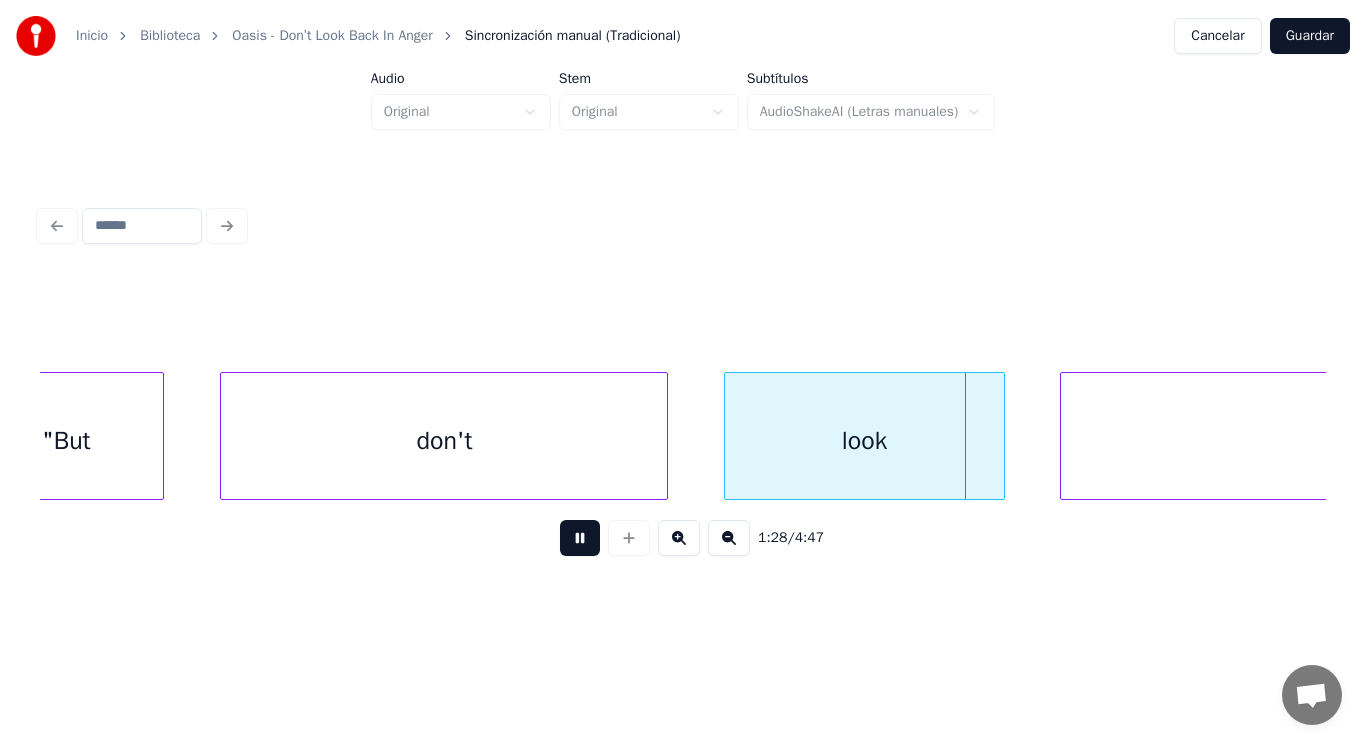 click at bounding box center [580, 538] 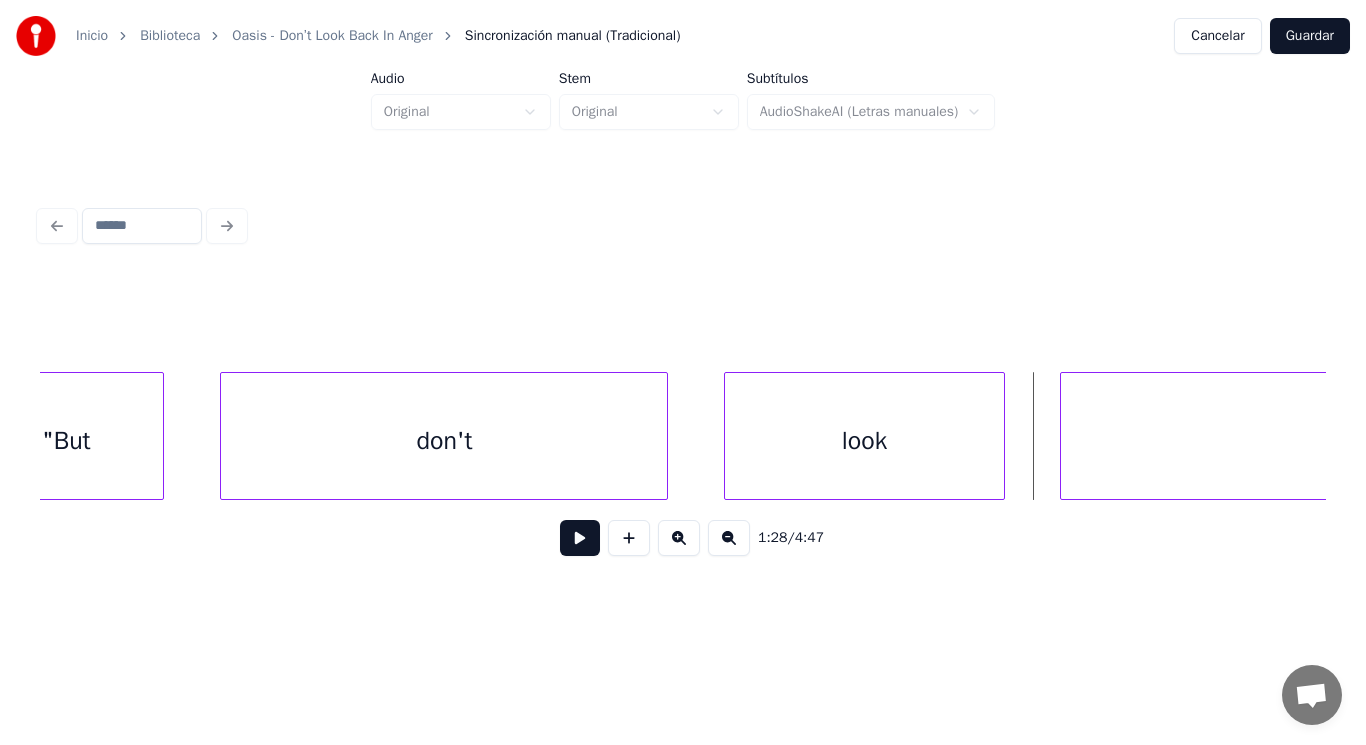 click on ""But" at bounding box center (66, 441) 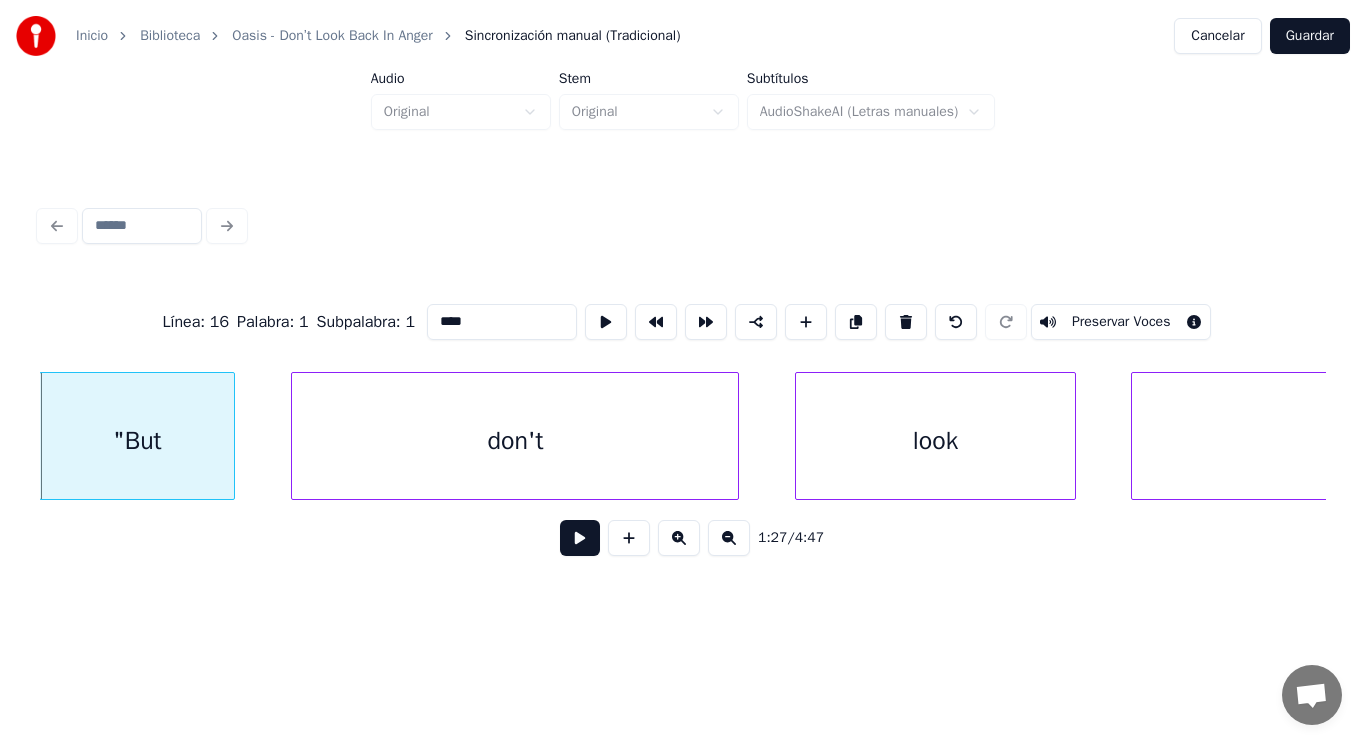 click at bounding box center [580, 538] 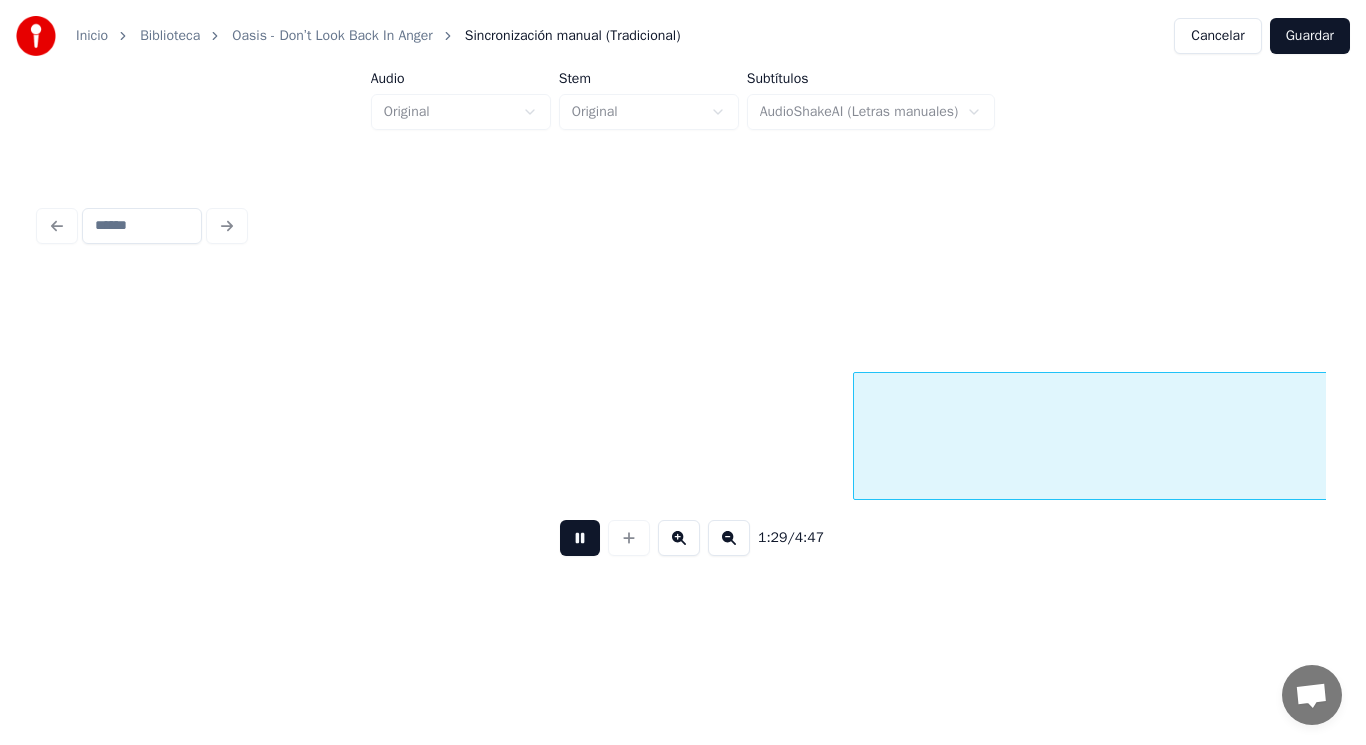 scroll, scrollTop: 0, scrollLeft: 125180, axis: horizontal 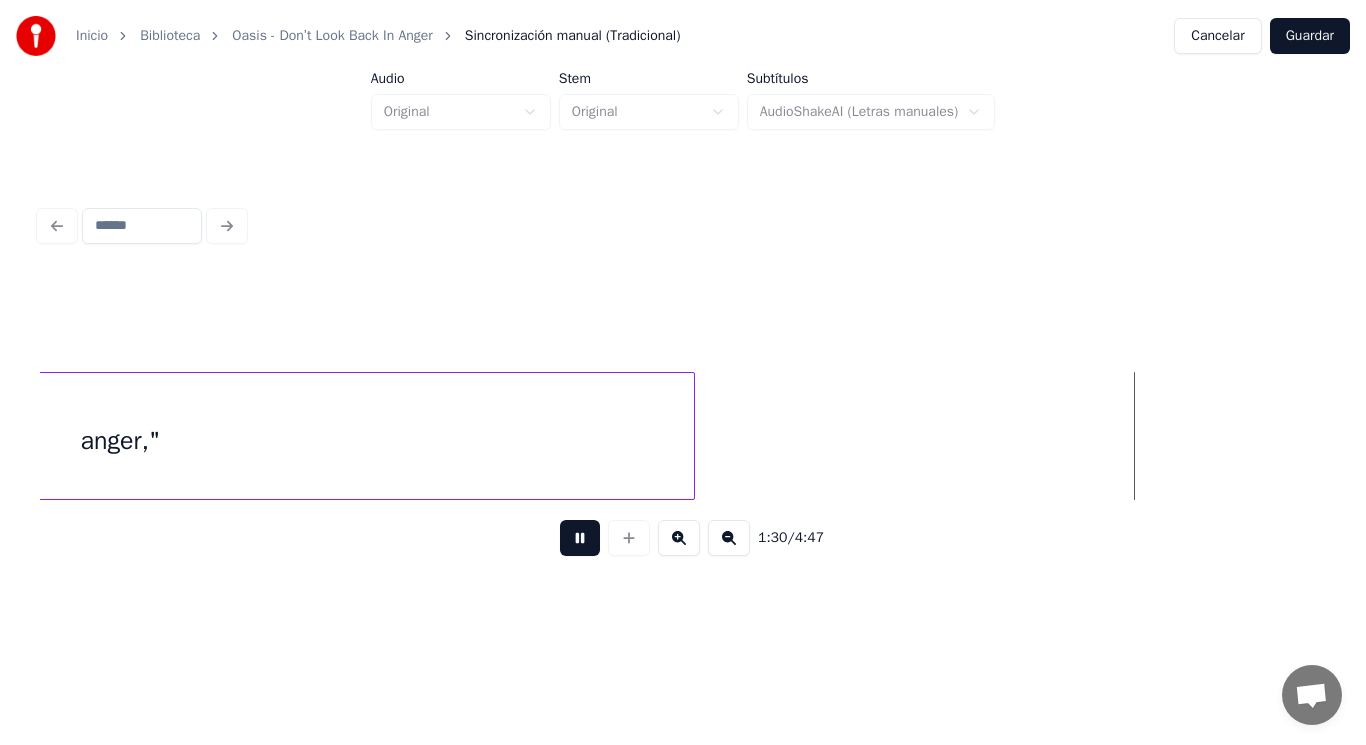 click at bounding box center (580, 538) 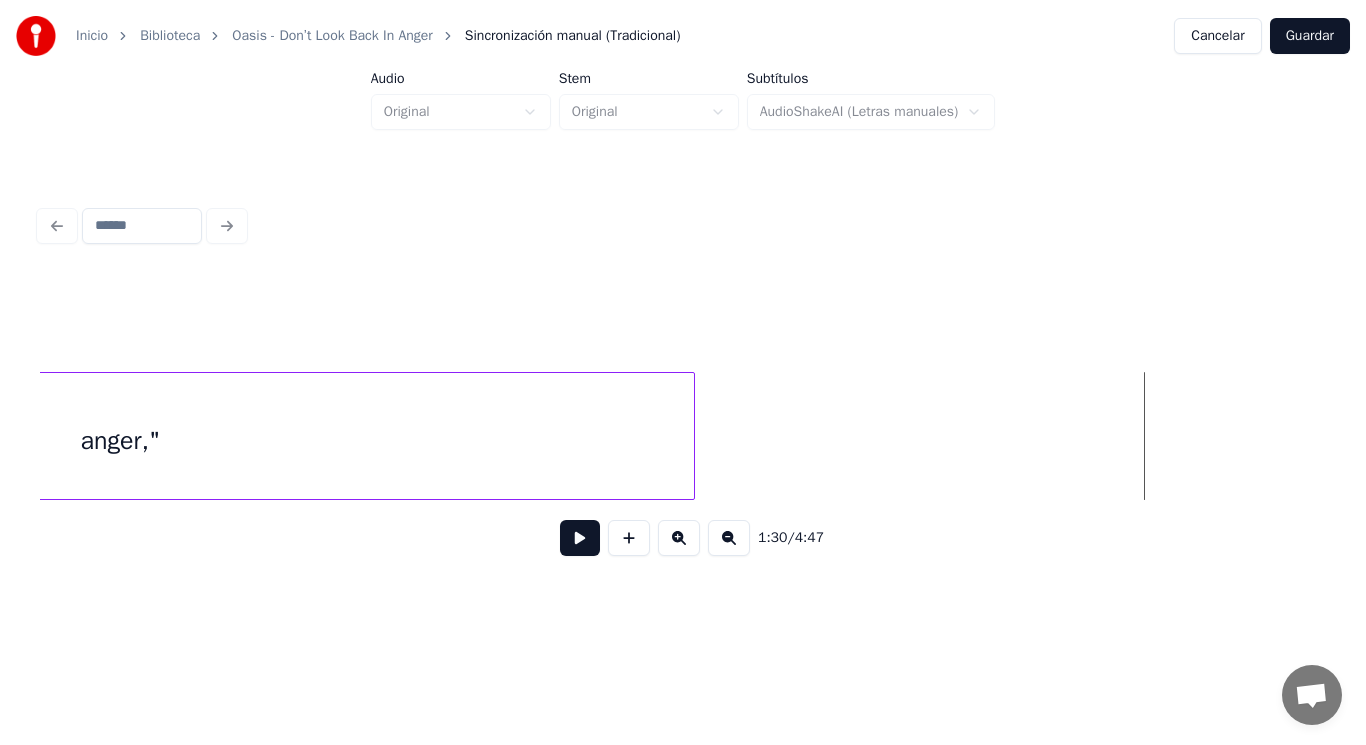 click on "anger,"" at bounding box center (120, 441) 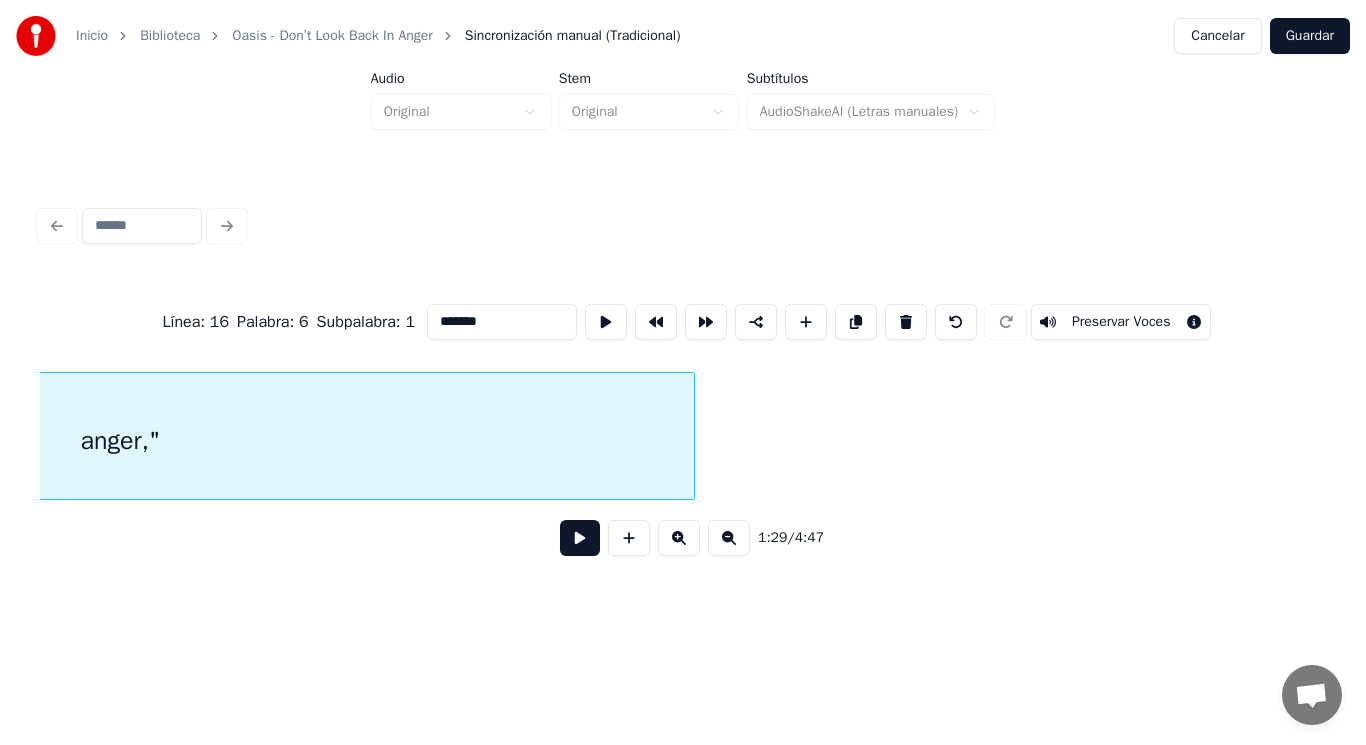 scroll, scrollTop: 0, scrollLeft: 124687, axis: horizontal 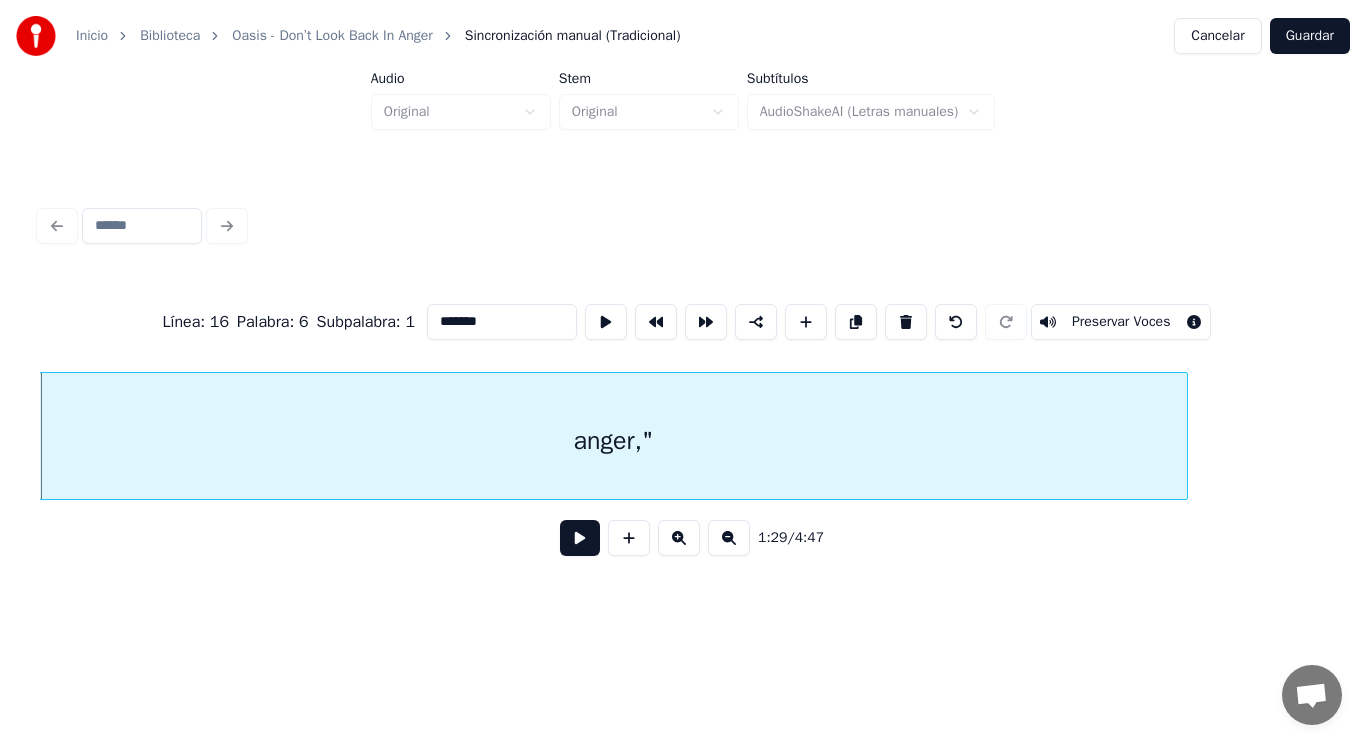 click at bounding box center [580, 538] 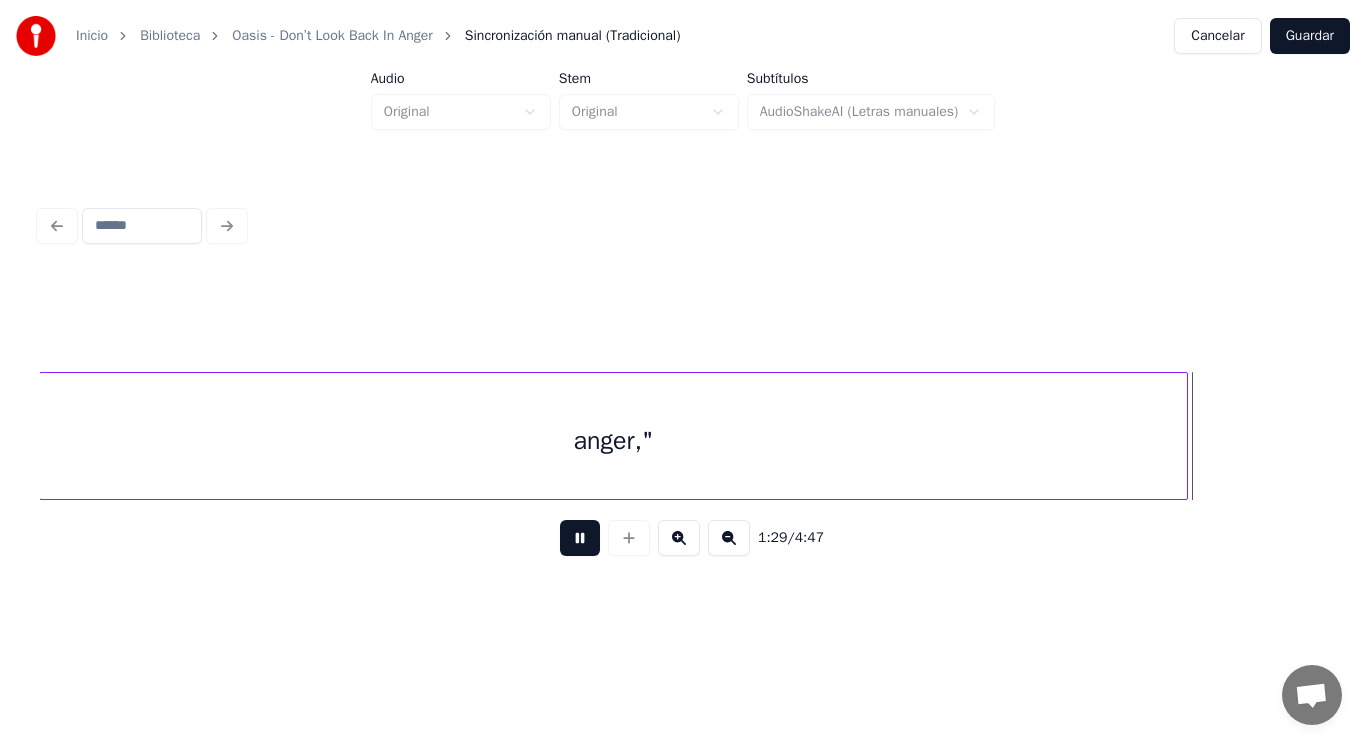 click at bounding box center [580, 538] 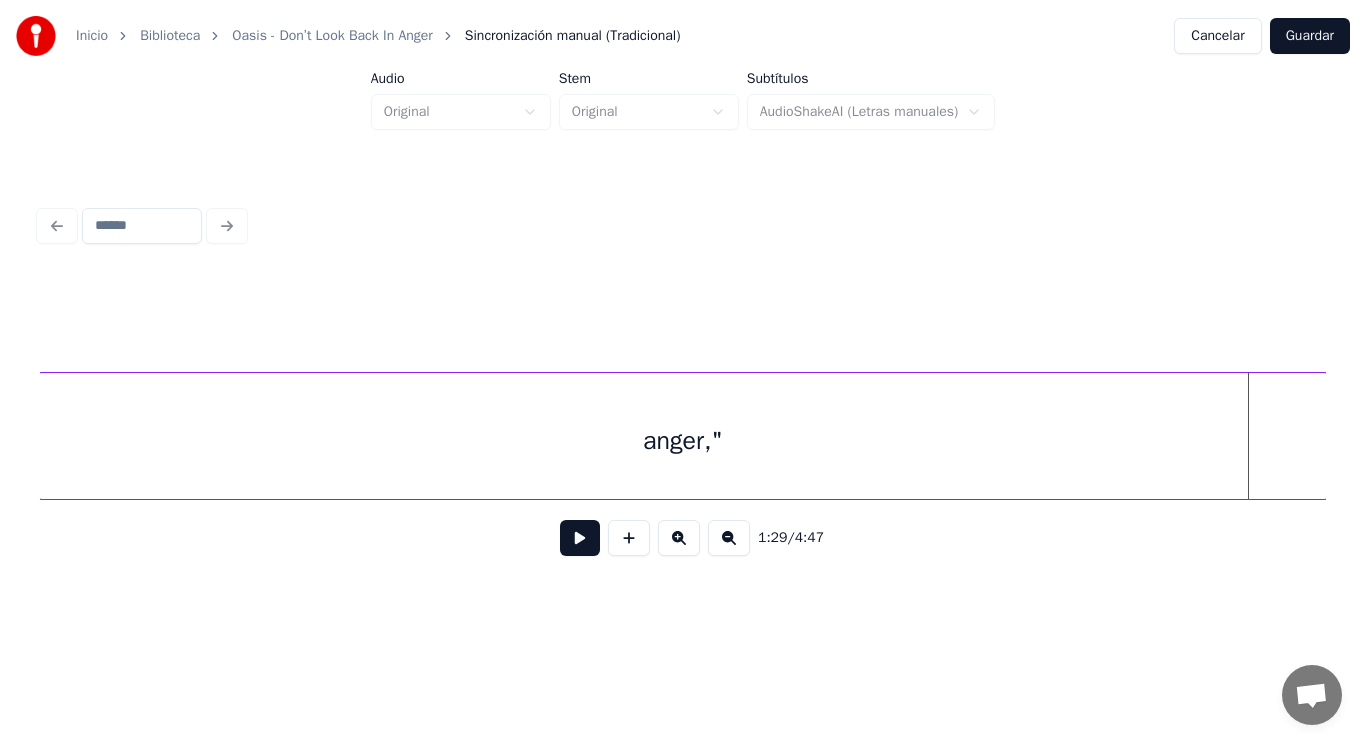 click at bounding box center (1323, 436) 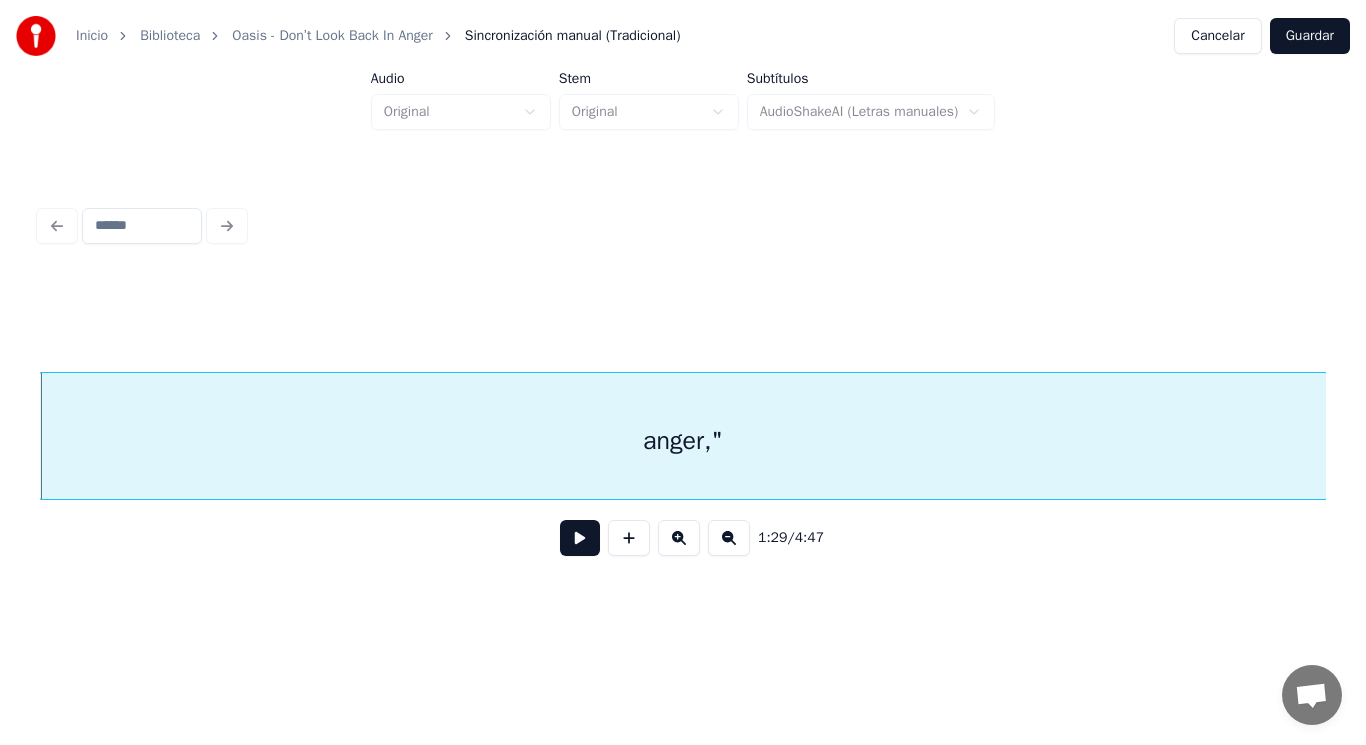 click at bounding box center (580, 538) 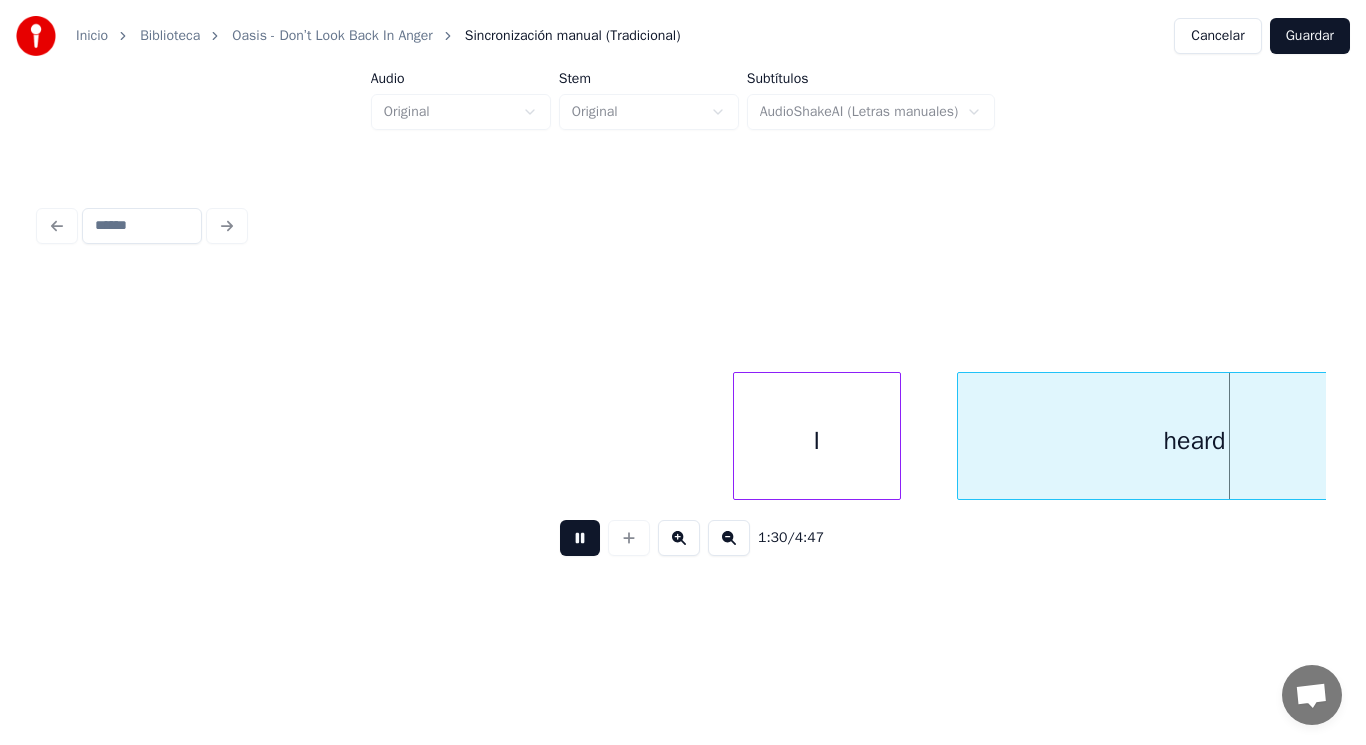 scroll, scrollTop: 0, scrollLeft: 127289, axis: horizontal 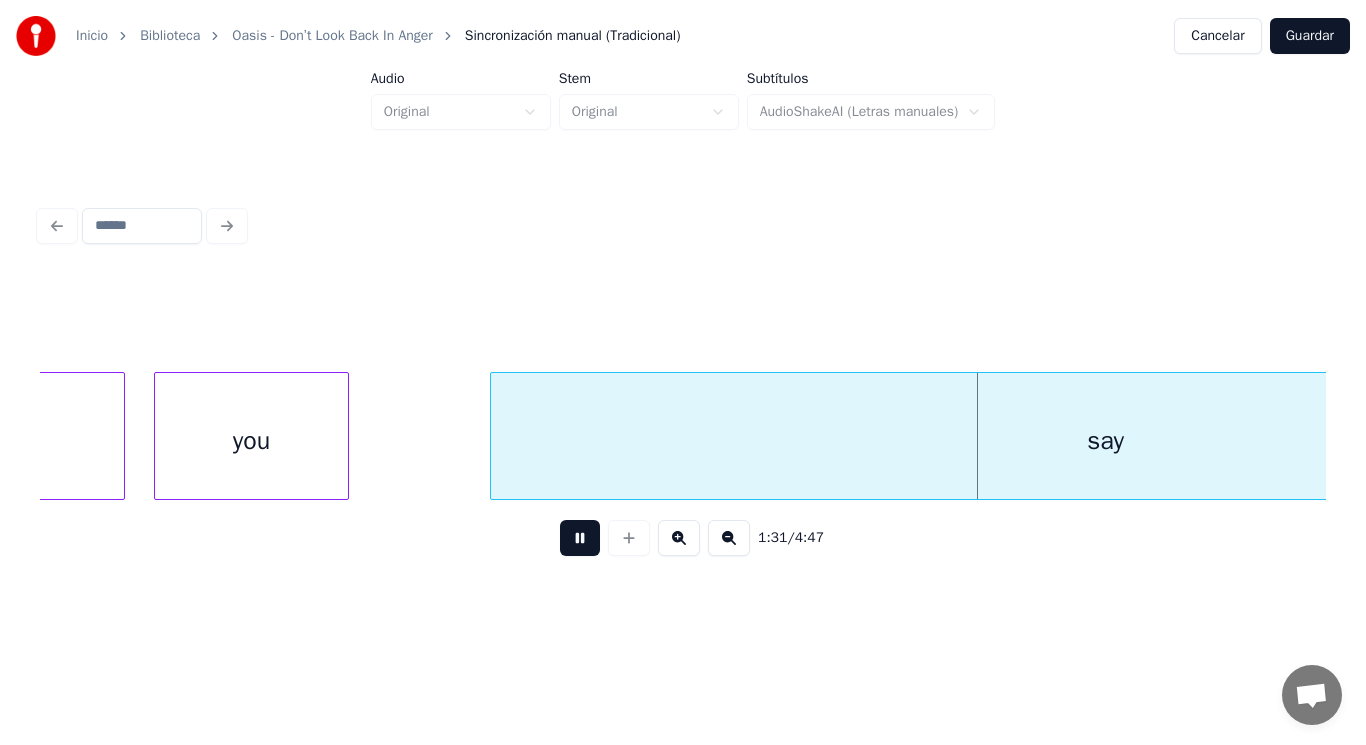 click at bounding box center [580, 538] 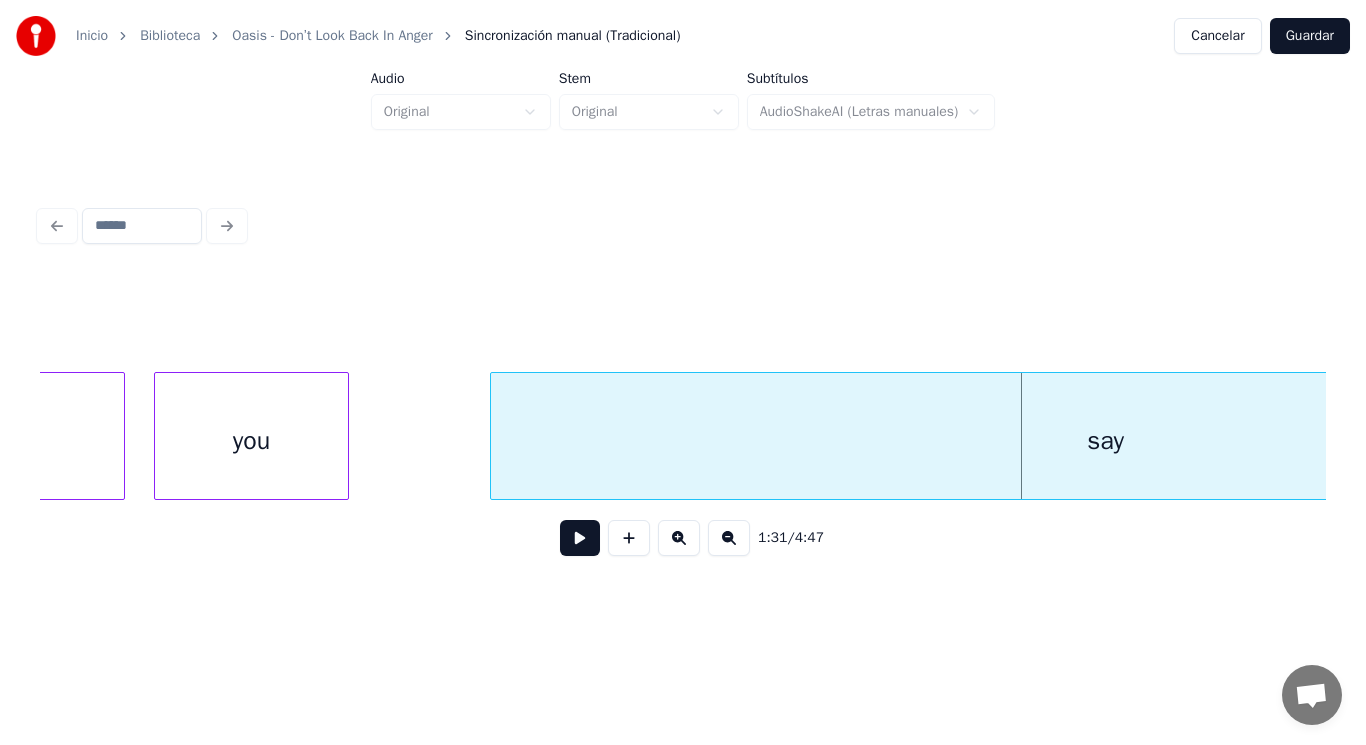 click on "you" at bounding box center (252, 441) 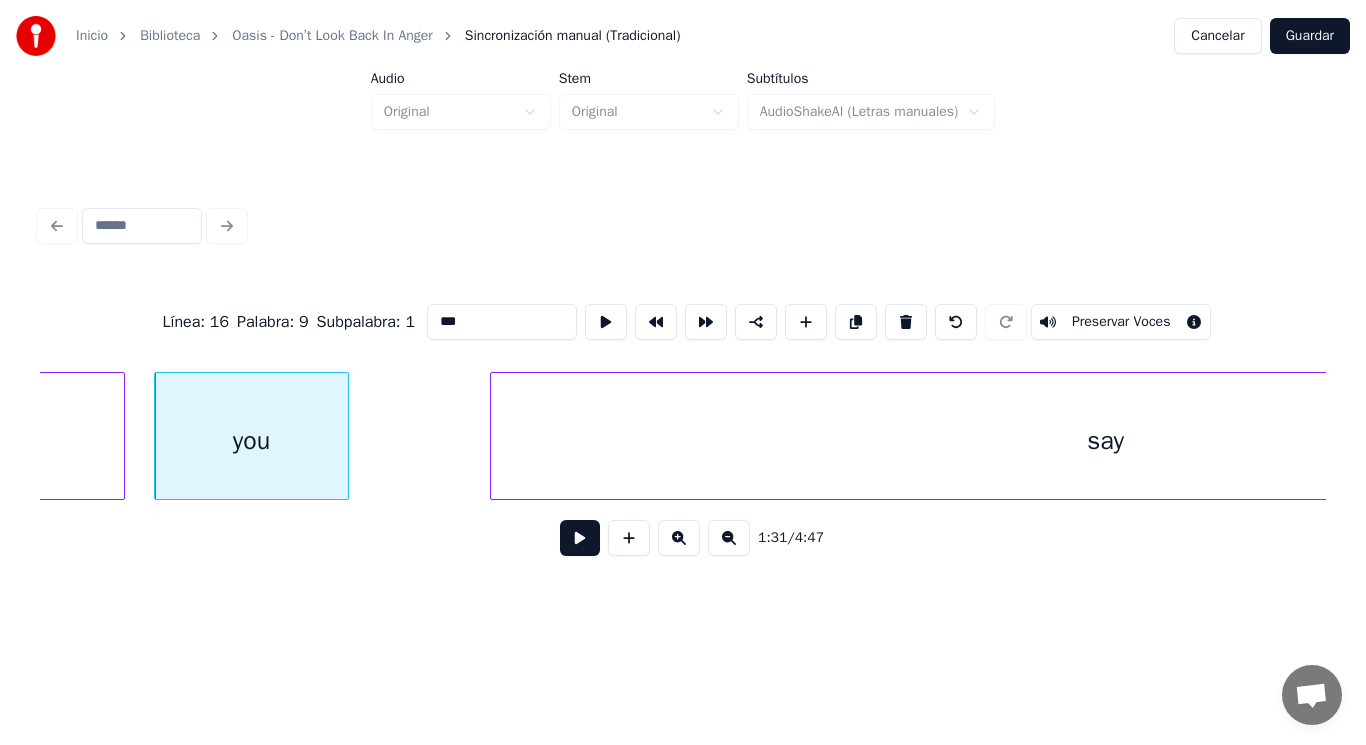 click at bounding box center (580, 538) 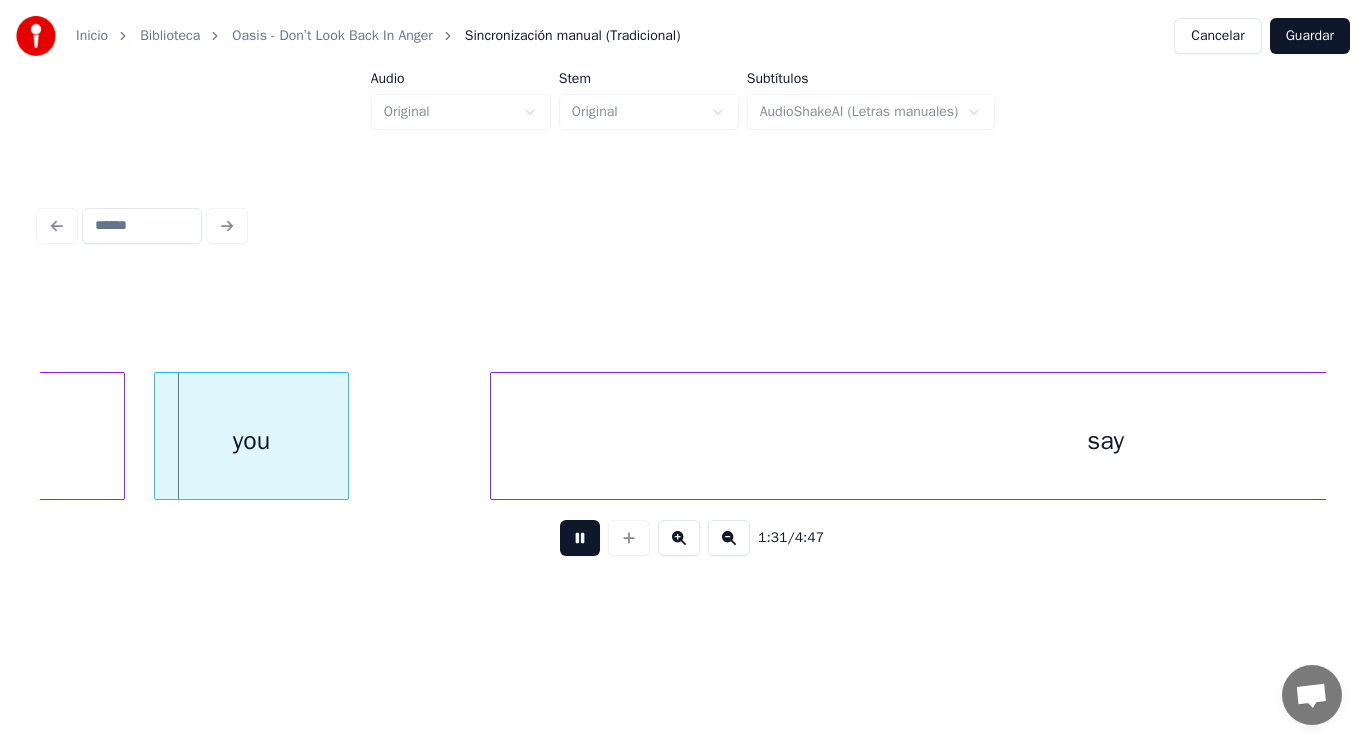 click at bounding box center (580, 538) 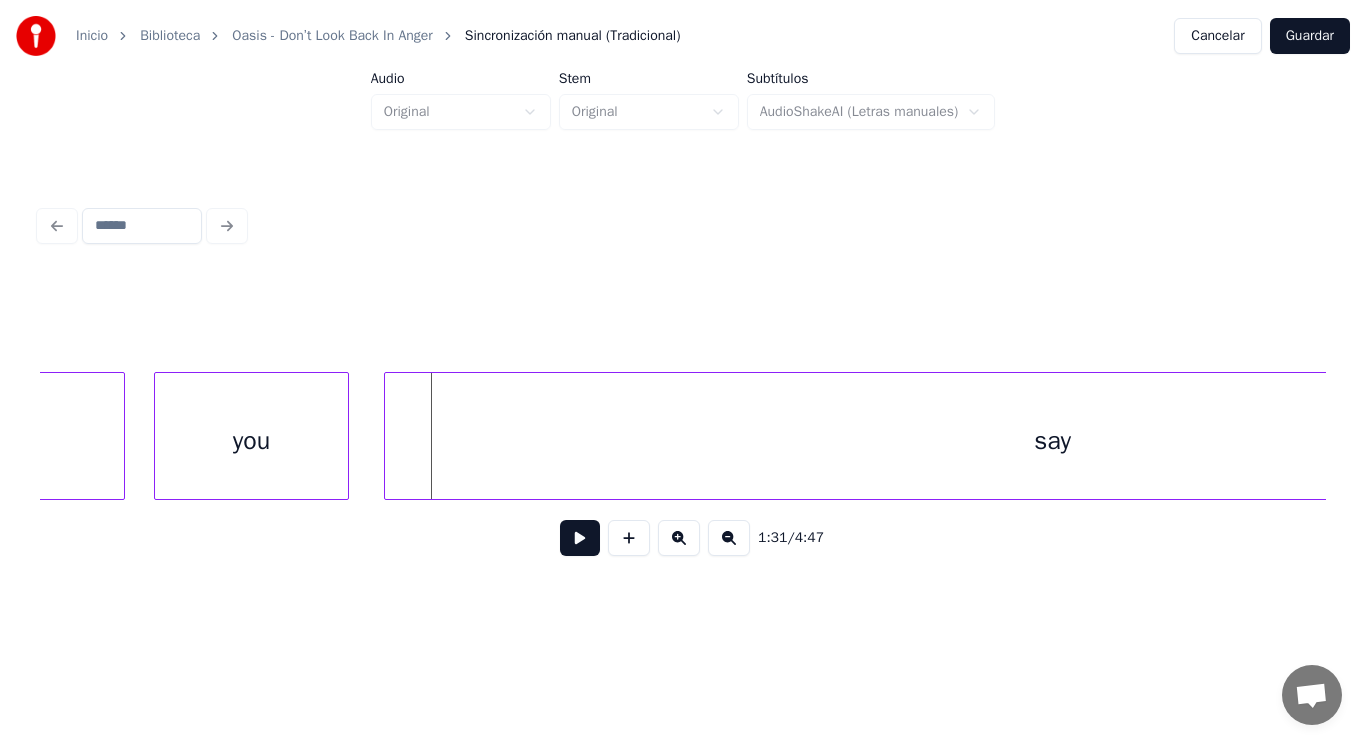 click at bounding box center (388, 436) 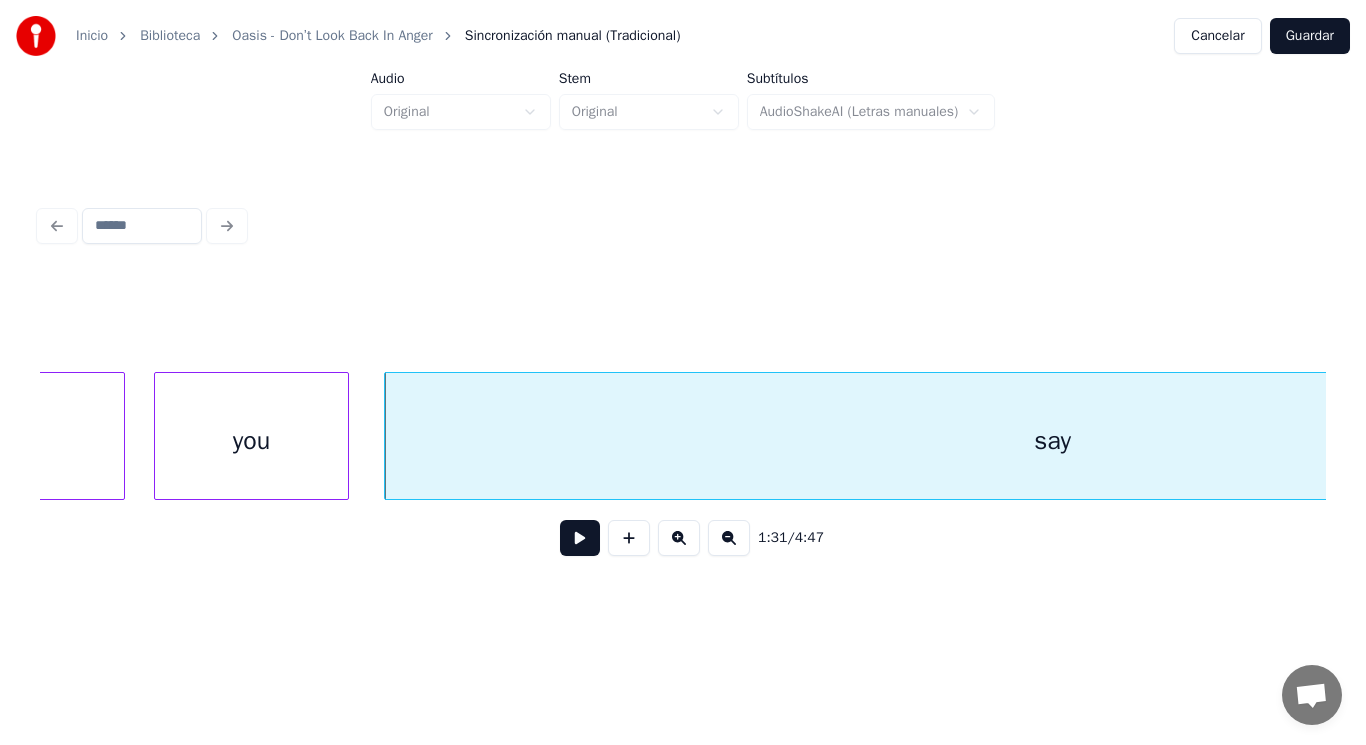 click at bounding box center [580, 538] 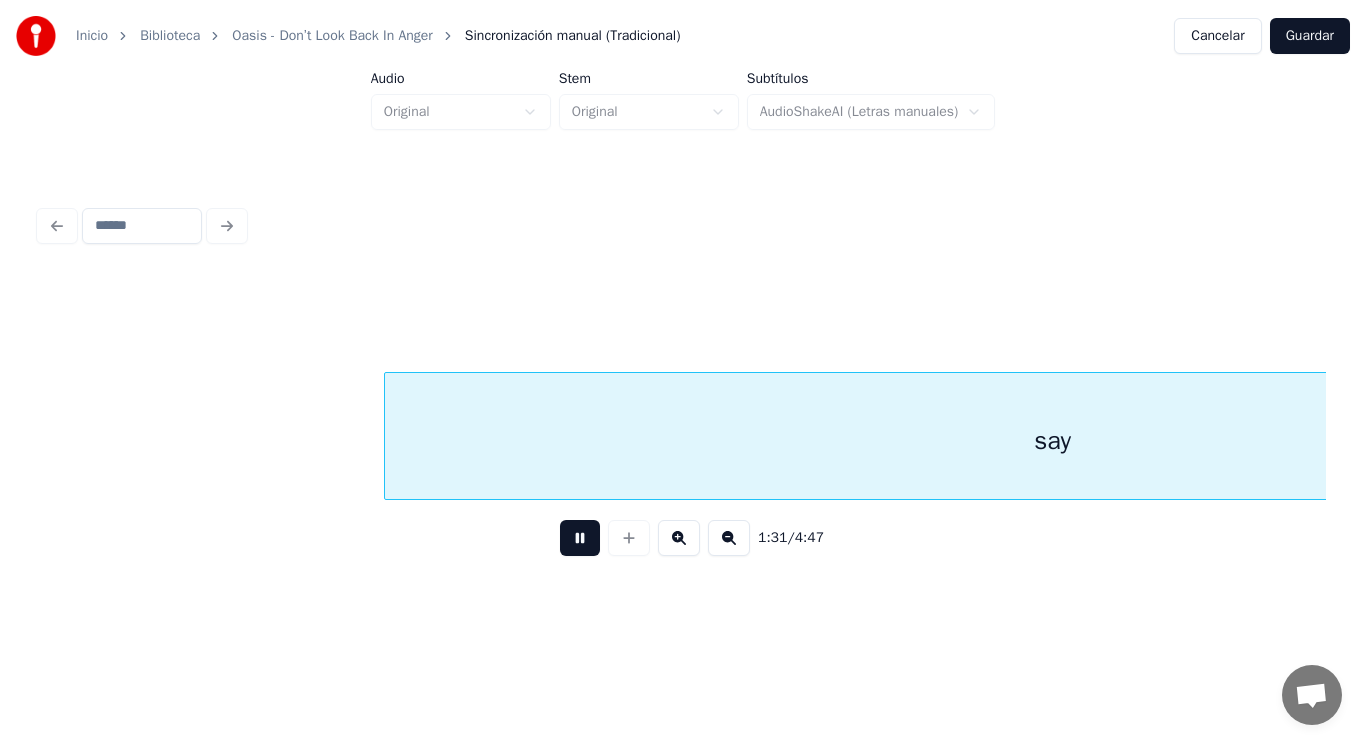 scroll, scrollTop: 0, scrollLeft: 128589, axis: horizontal 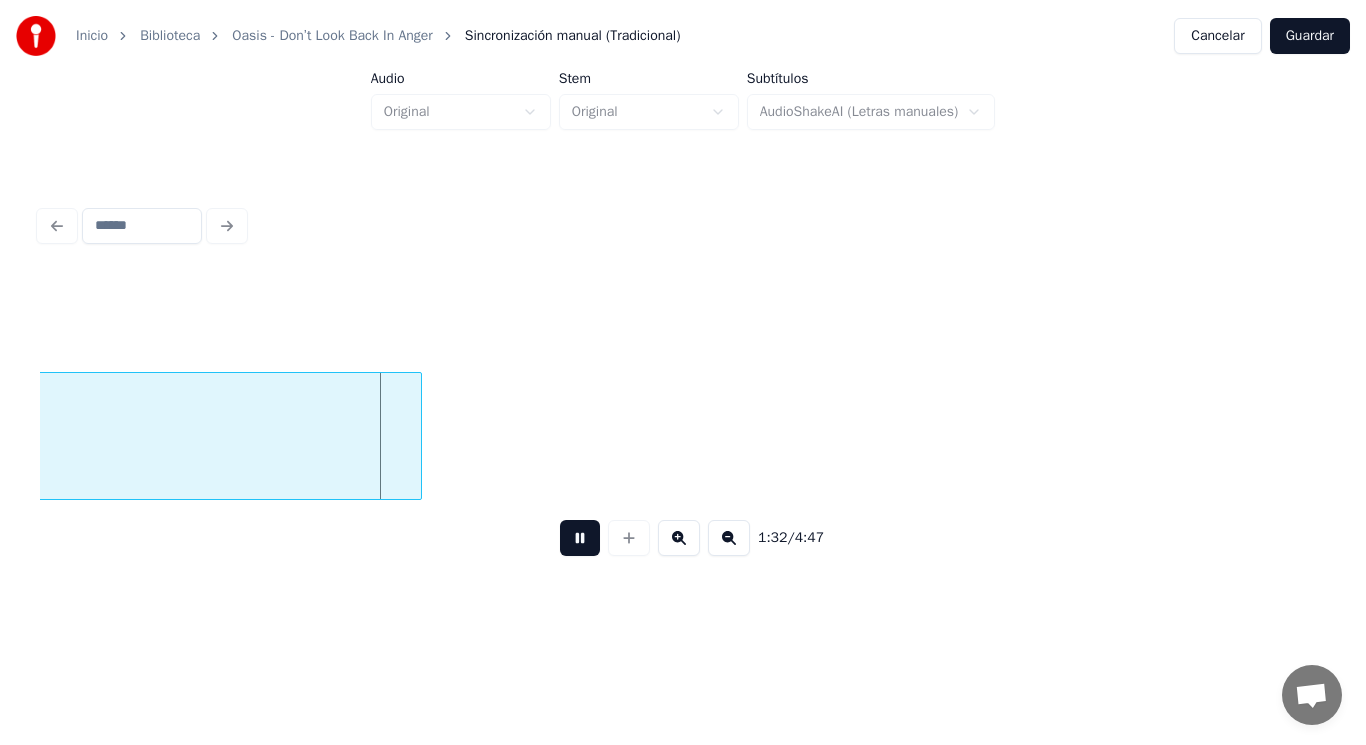 click at bounding box center [580, 538] 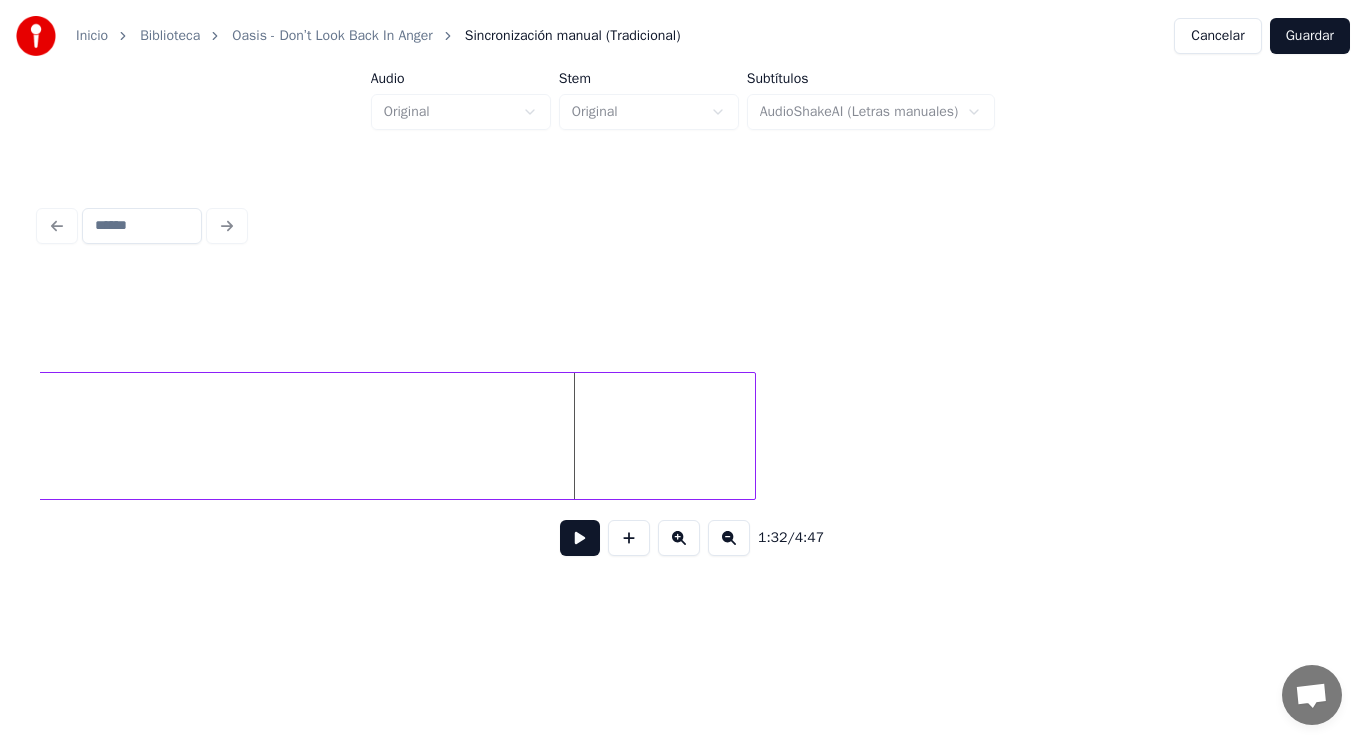 click at bounding box center [752, 436] 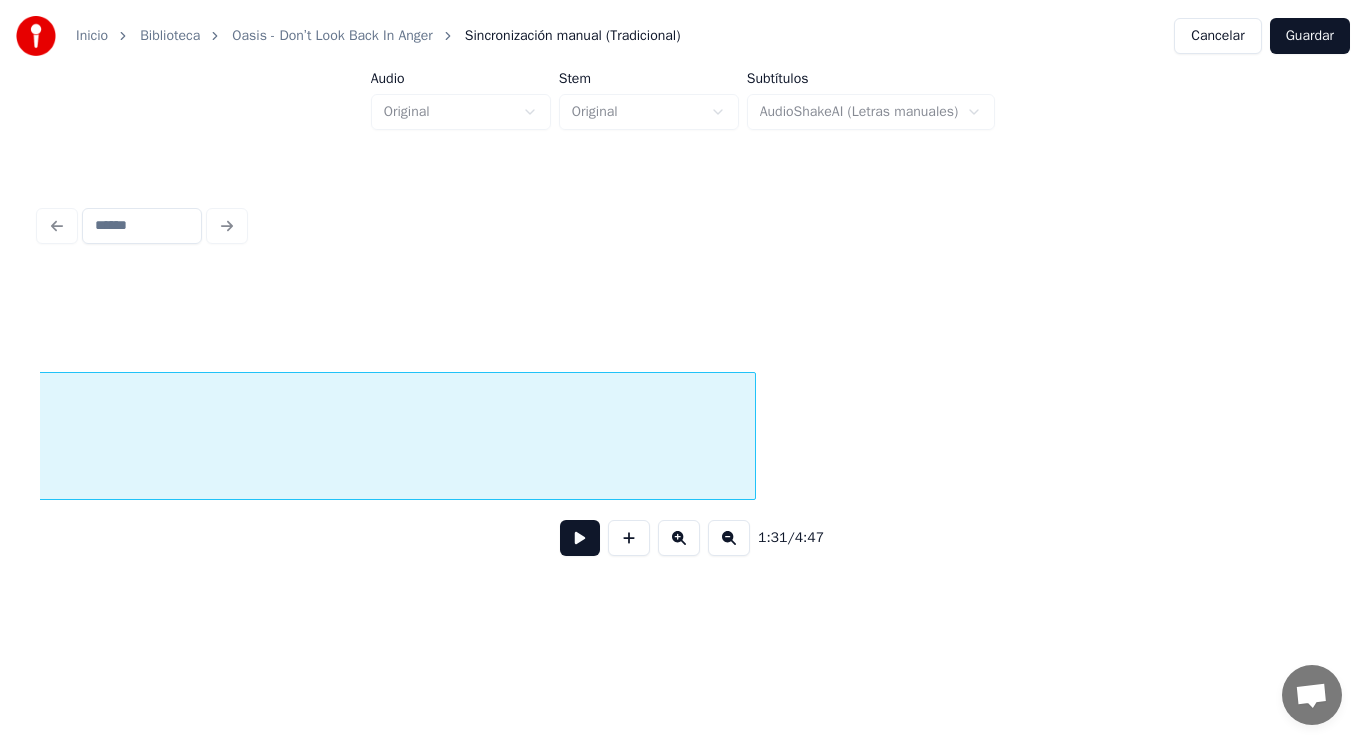 scroll, scrollTop: 0, scrollLeft: 127633, axis: horizontal 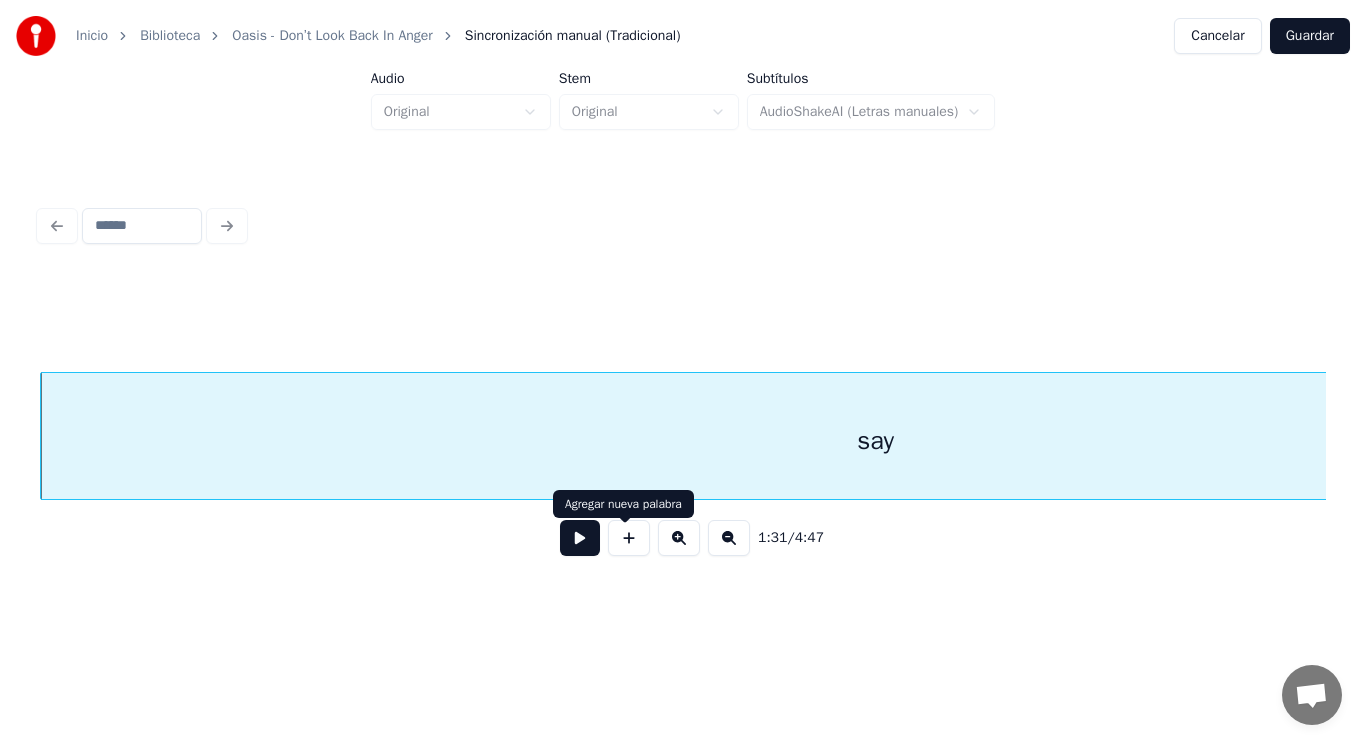 click at bounding box center (580, 538) 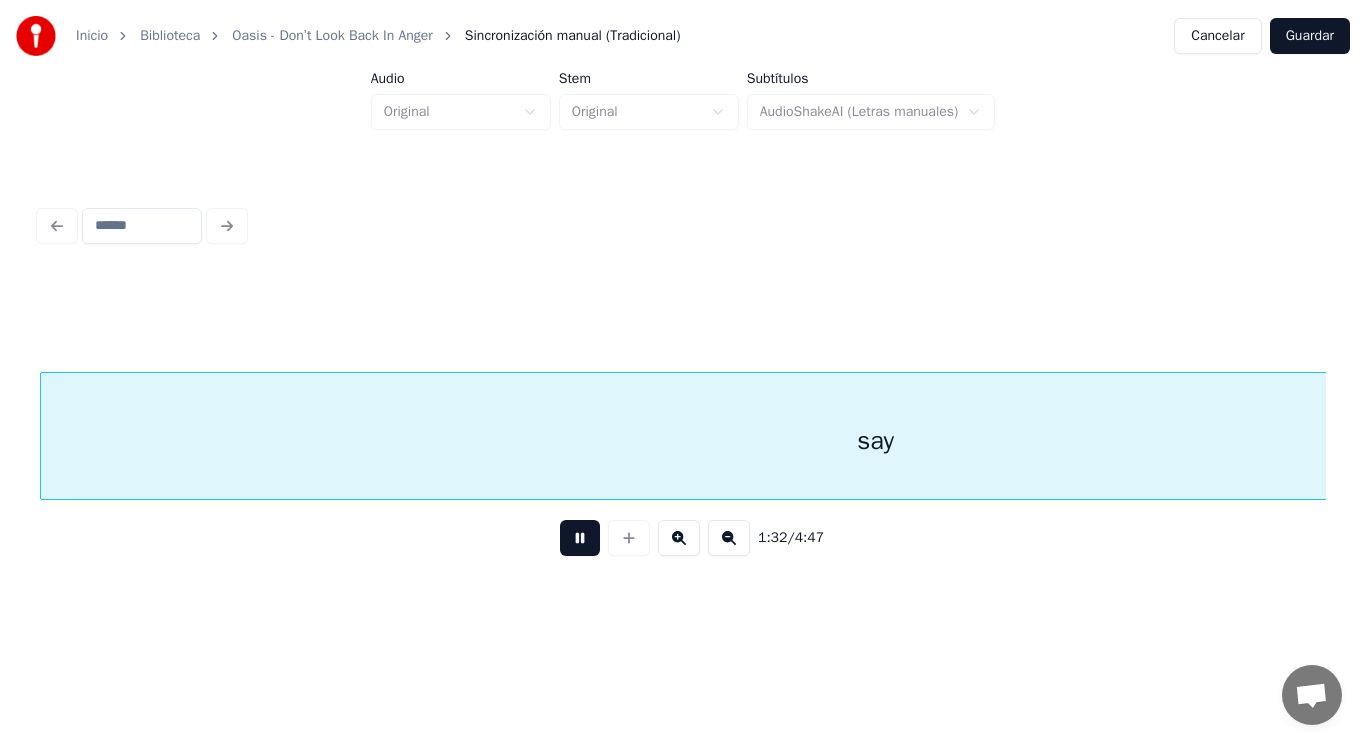 scroll, scrollTop: 0, scrollLeft: 128924, axis: horizontal 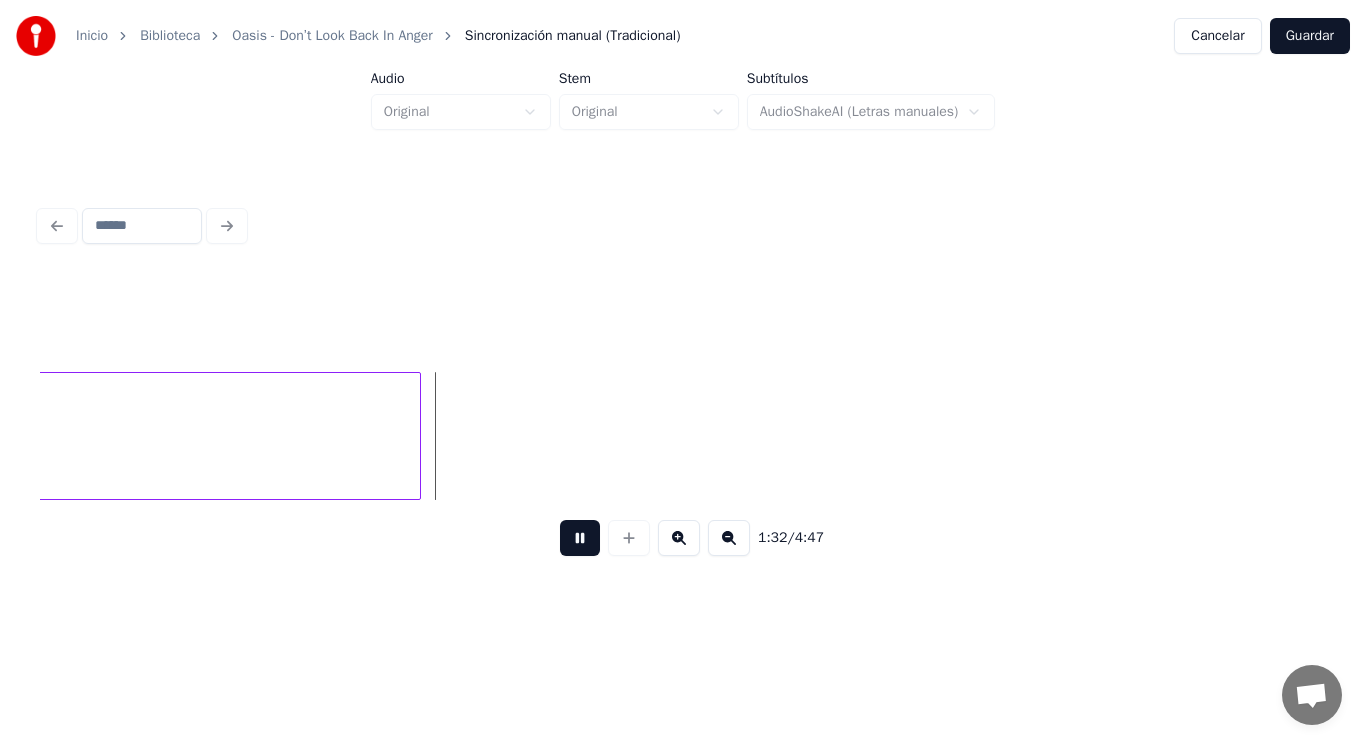 click at bounding box center [580, 538] 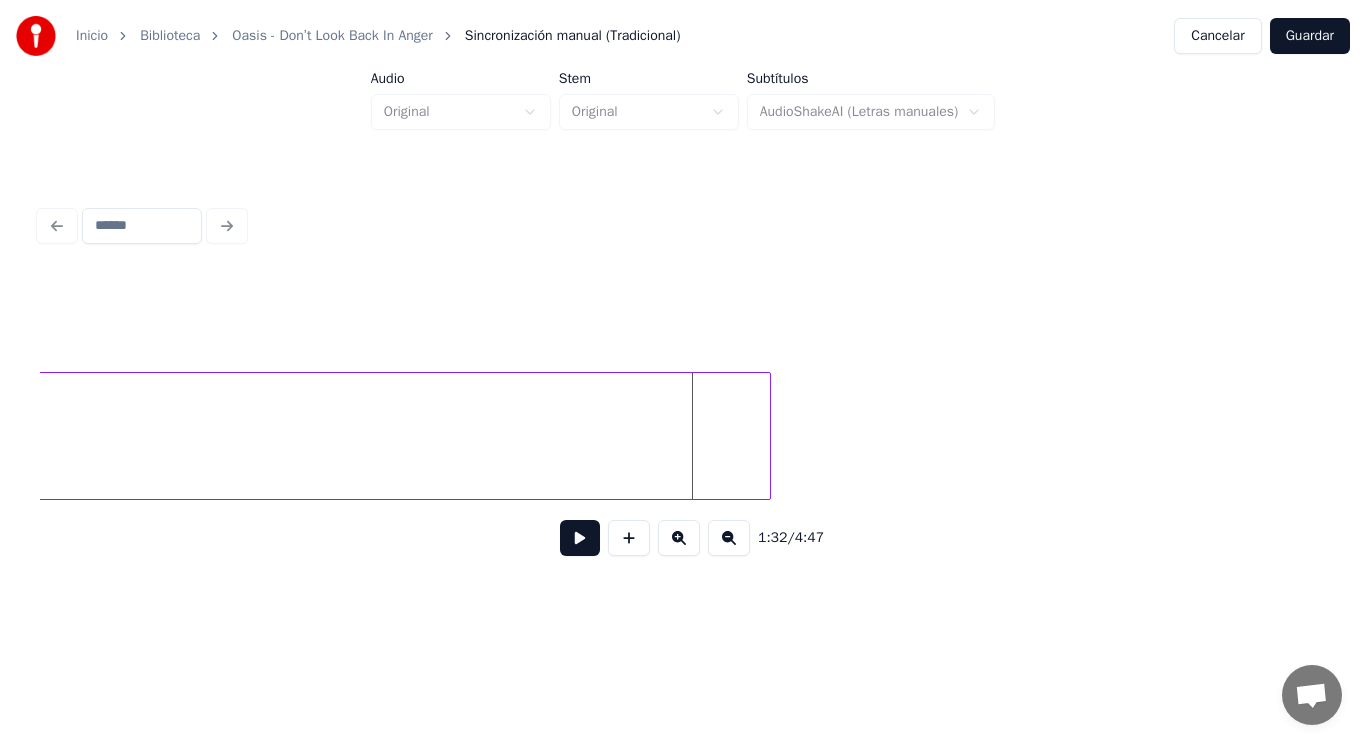 click at bounding box center [767, 436] 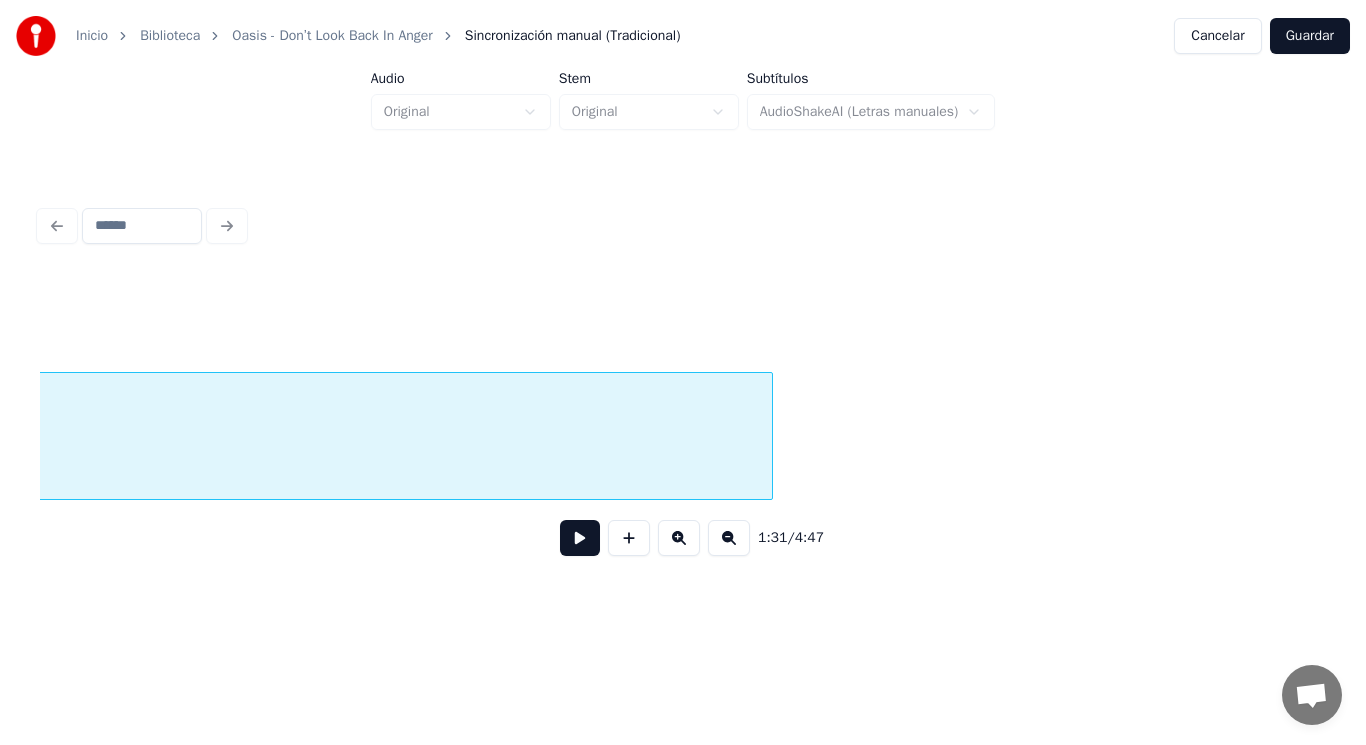 scroll, scrollTop: 0, scrollLeft: 127633, axis: horizontal 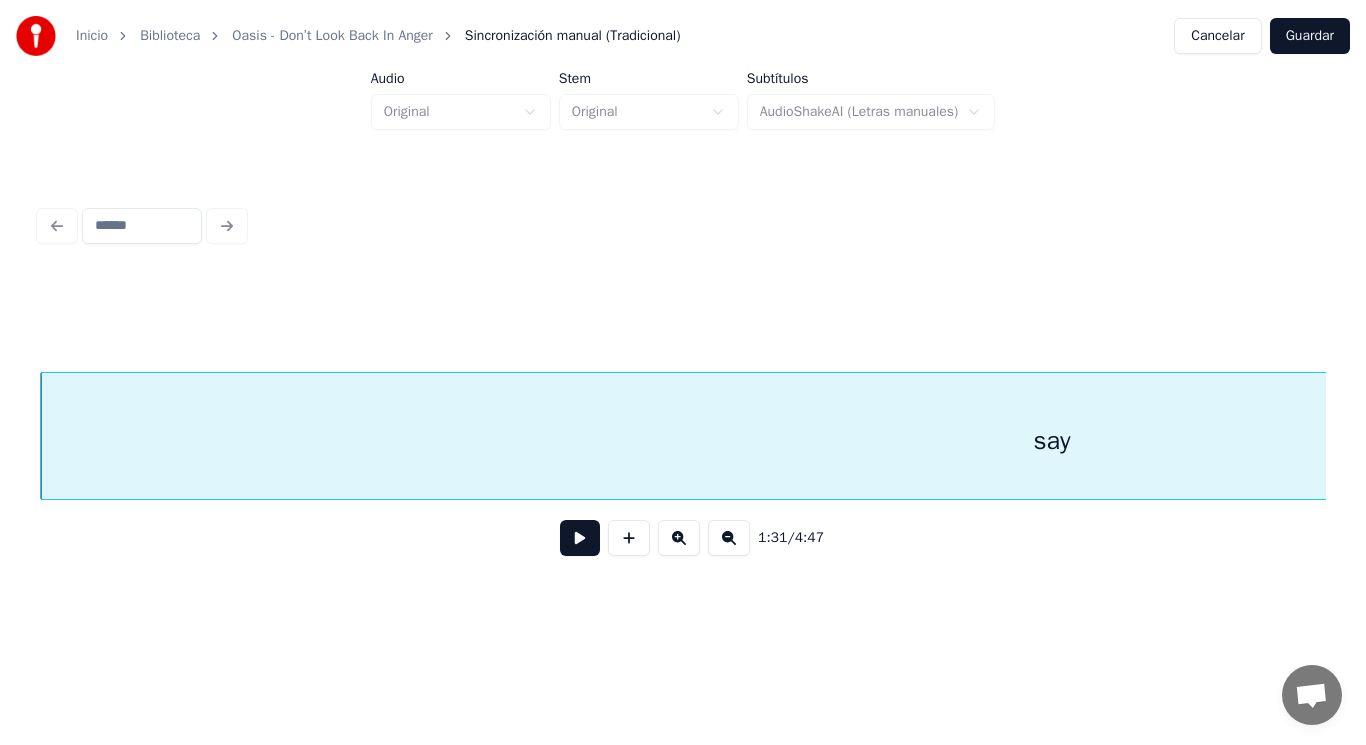 click at bounding box center [580, 538] 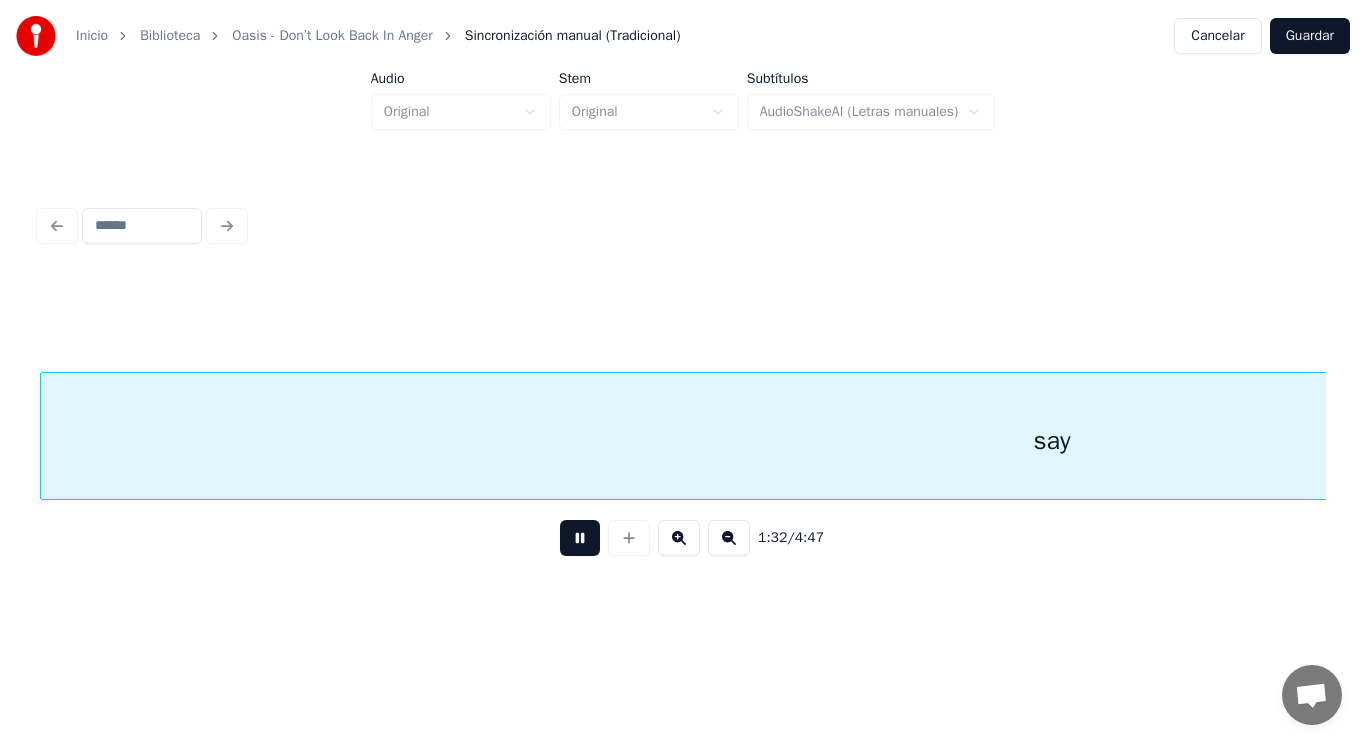 scroll, scrollTop: 0, scrollLeft: 128933, axis: horizontal 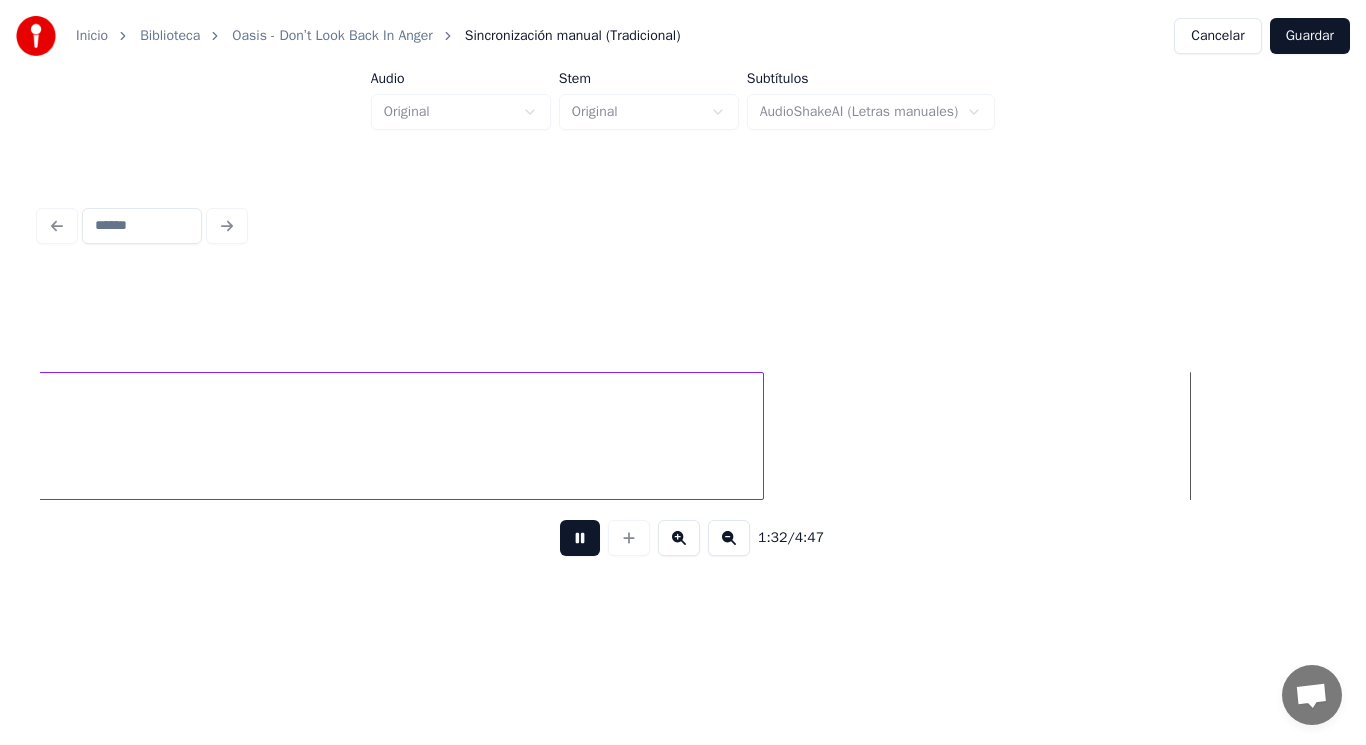 click at bounding box center [580, 538] 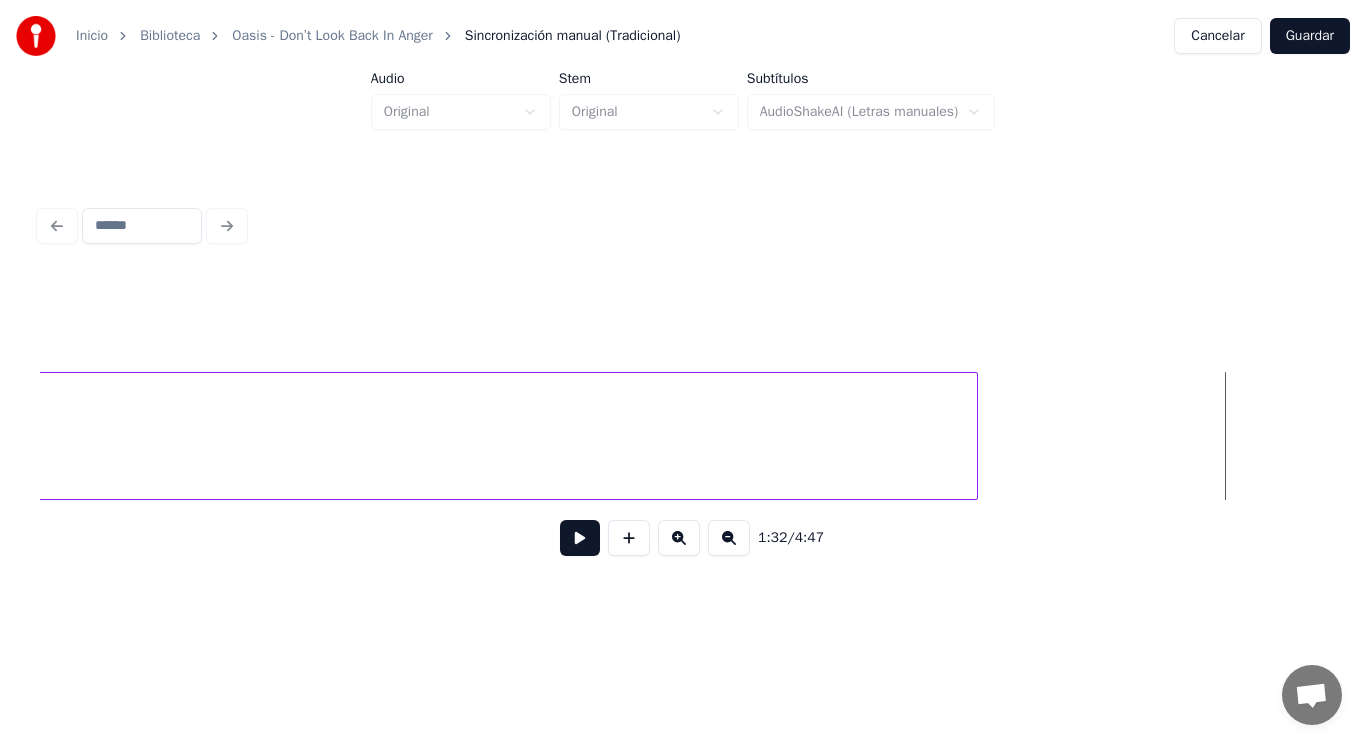click at bounding box center [974, 436] 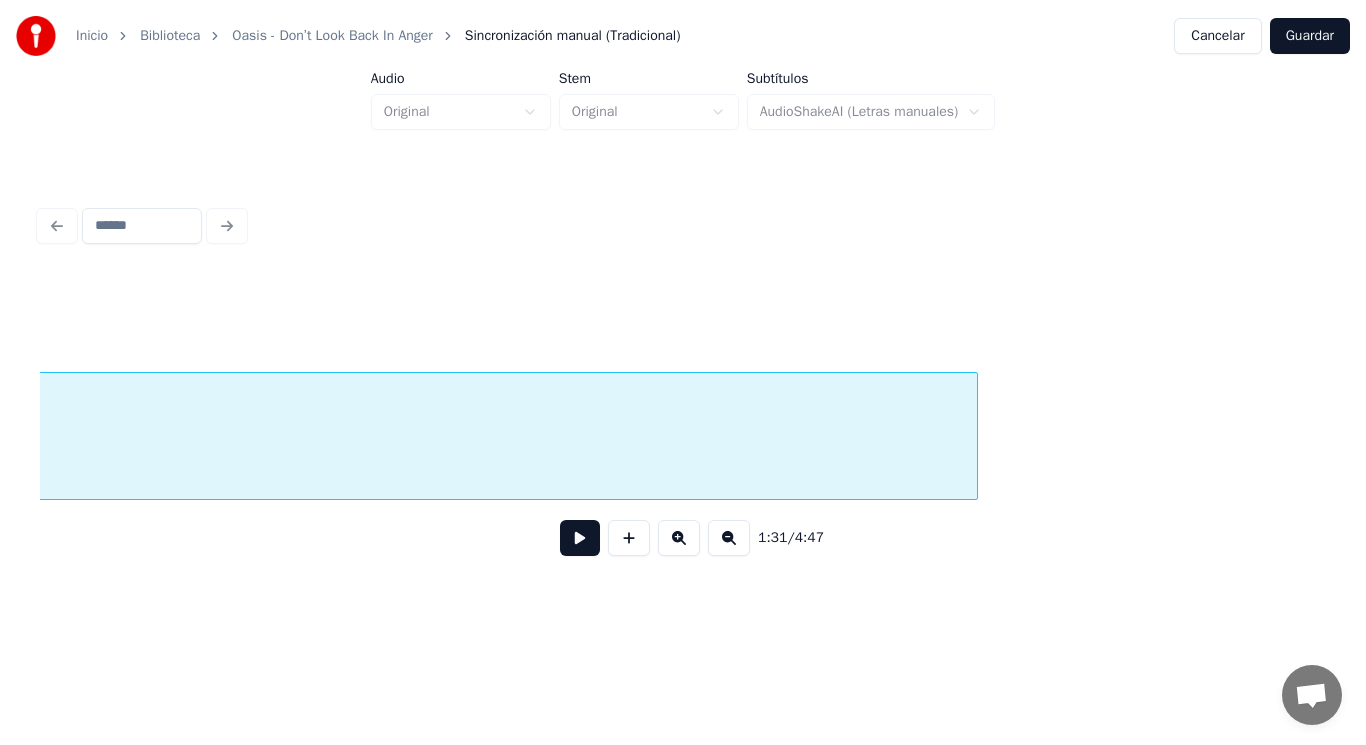 scroll, scrollTop: 0, scrollLeft: 127633, axis: horizontal 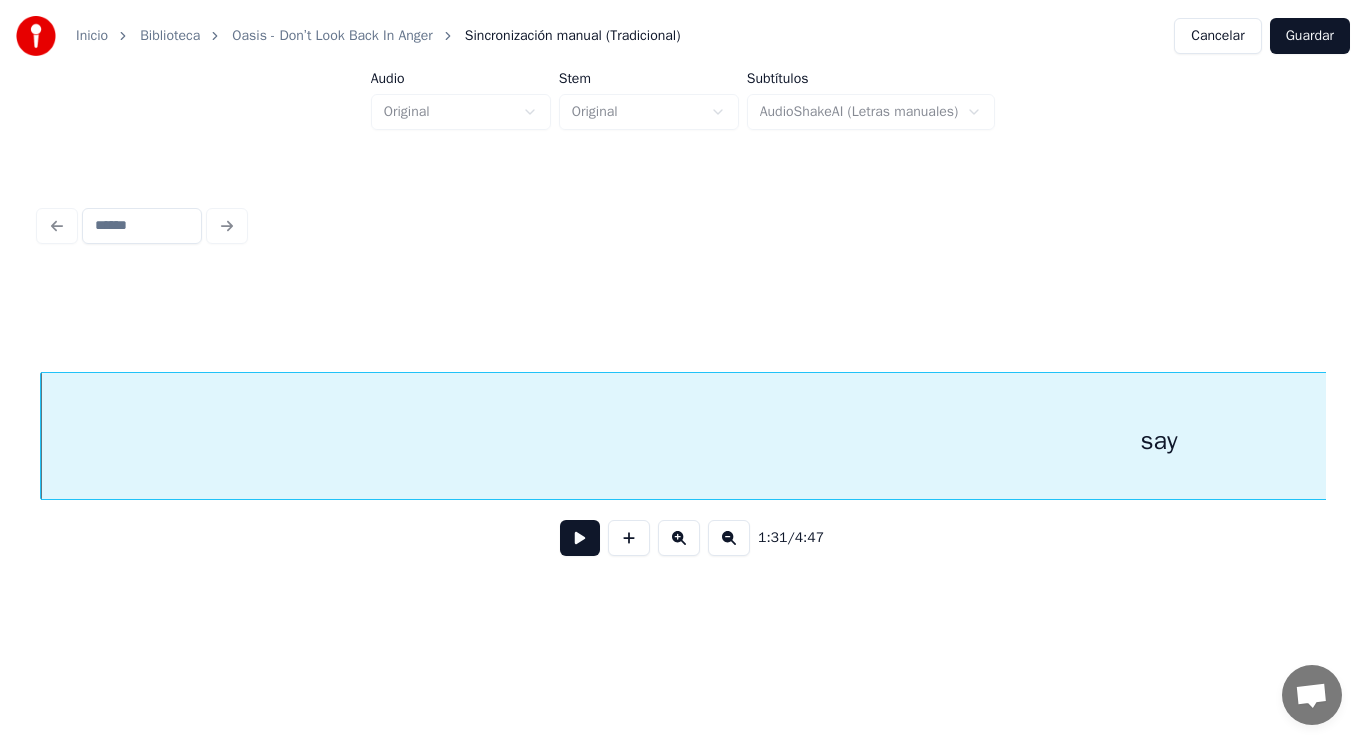click at bounding box center (580, 538) 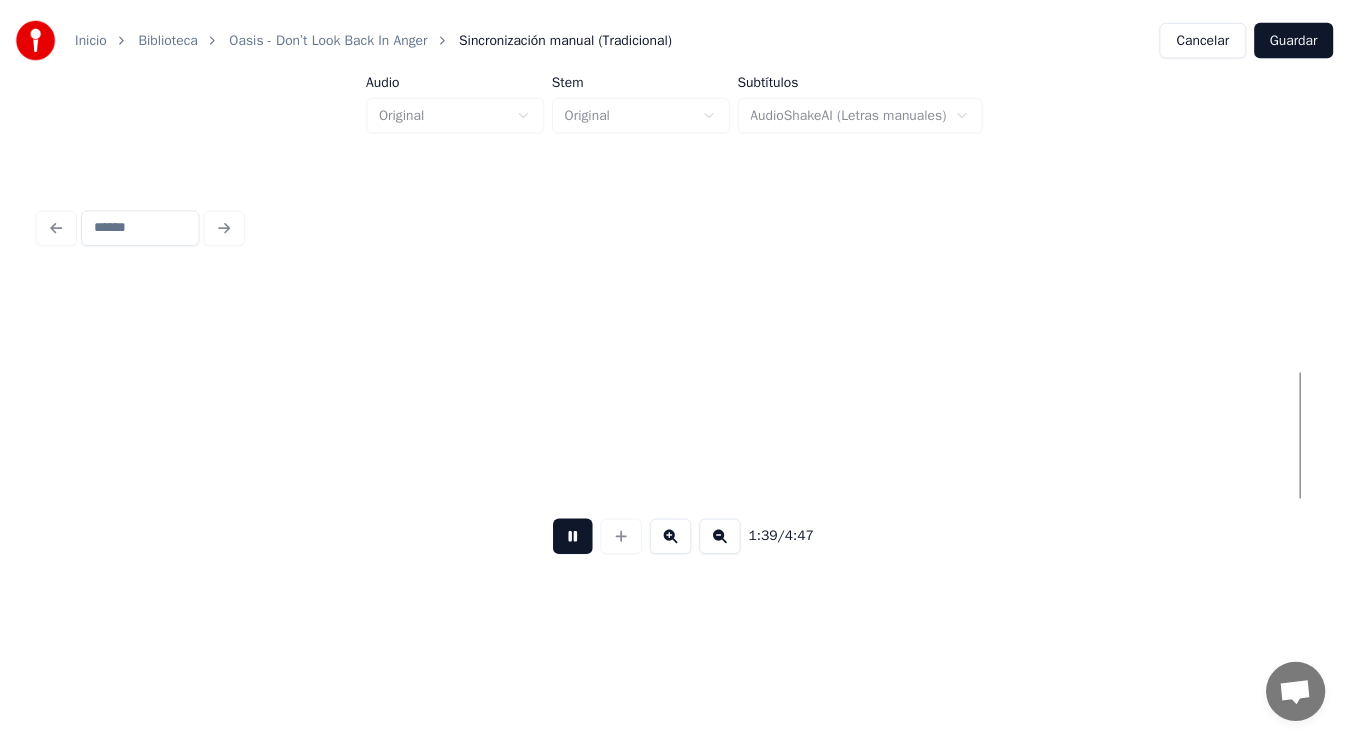 scroll, scrollTop: 0, scrollLeft: 139375, axis: horizontal 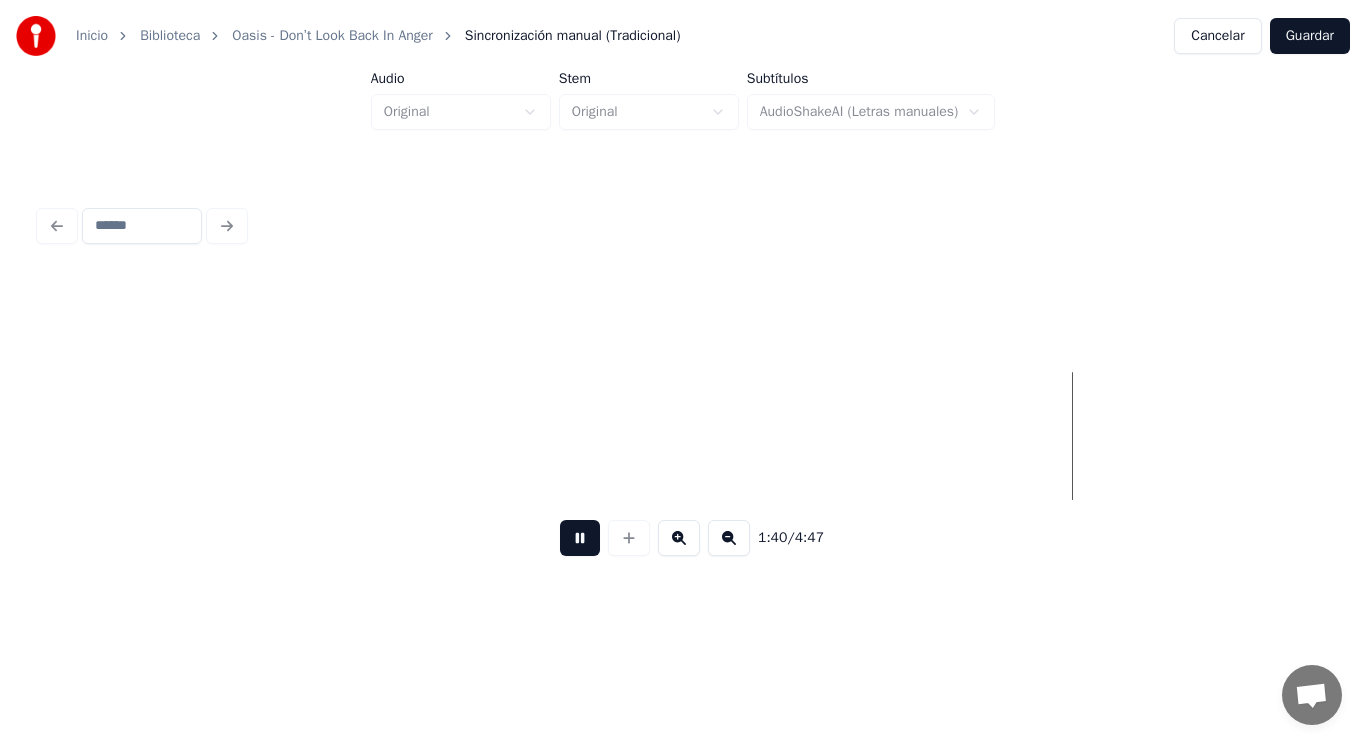 click at bounding box center (580, 538) 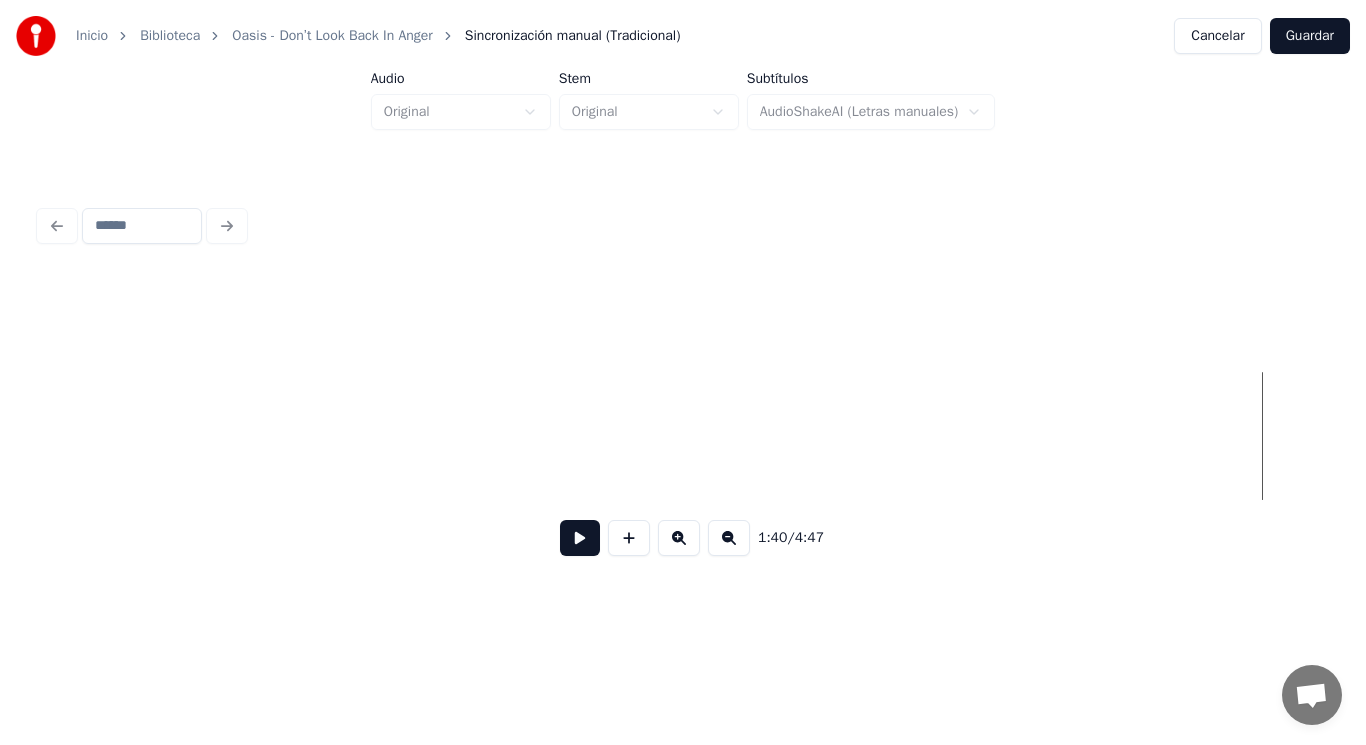 click on "Guardar" at bounding box center [1310, 36] 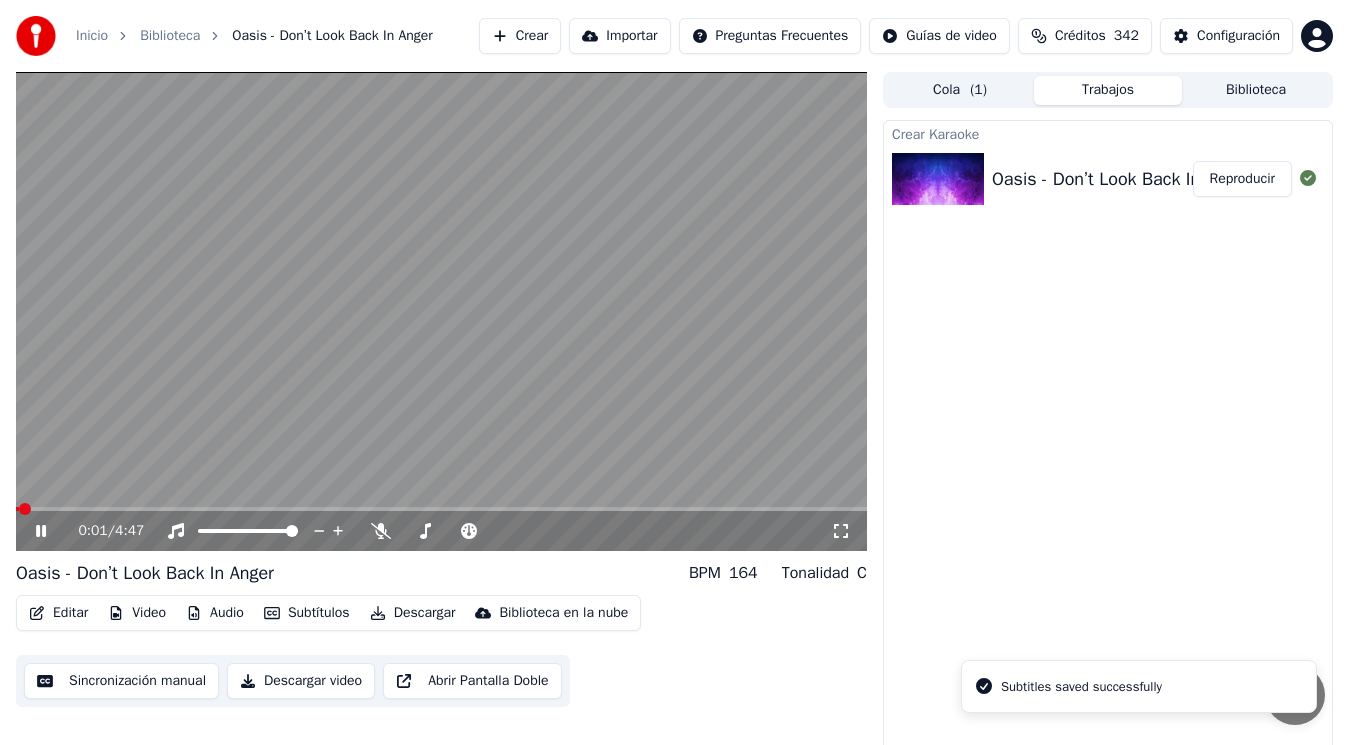 click 